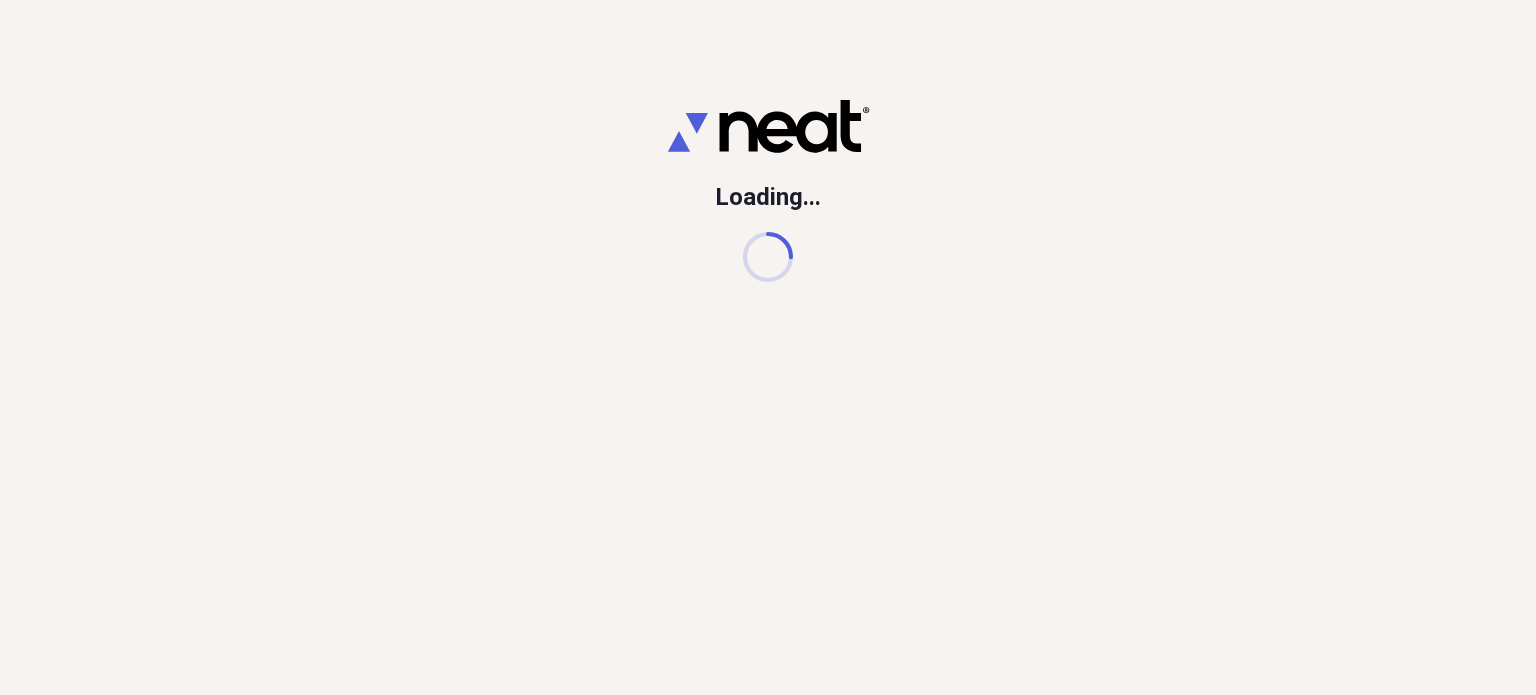 scroll, scrollTop: 0, scrollLeft: 0, axis: both 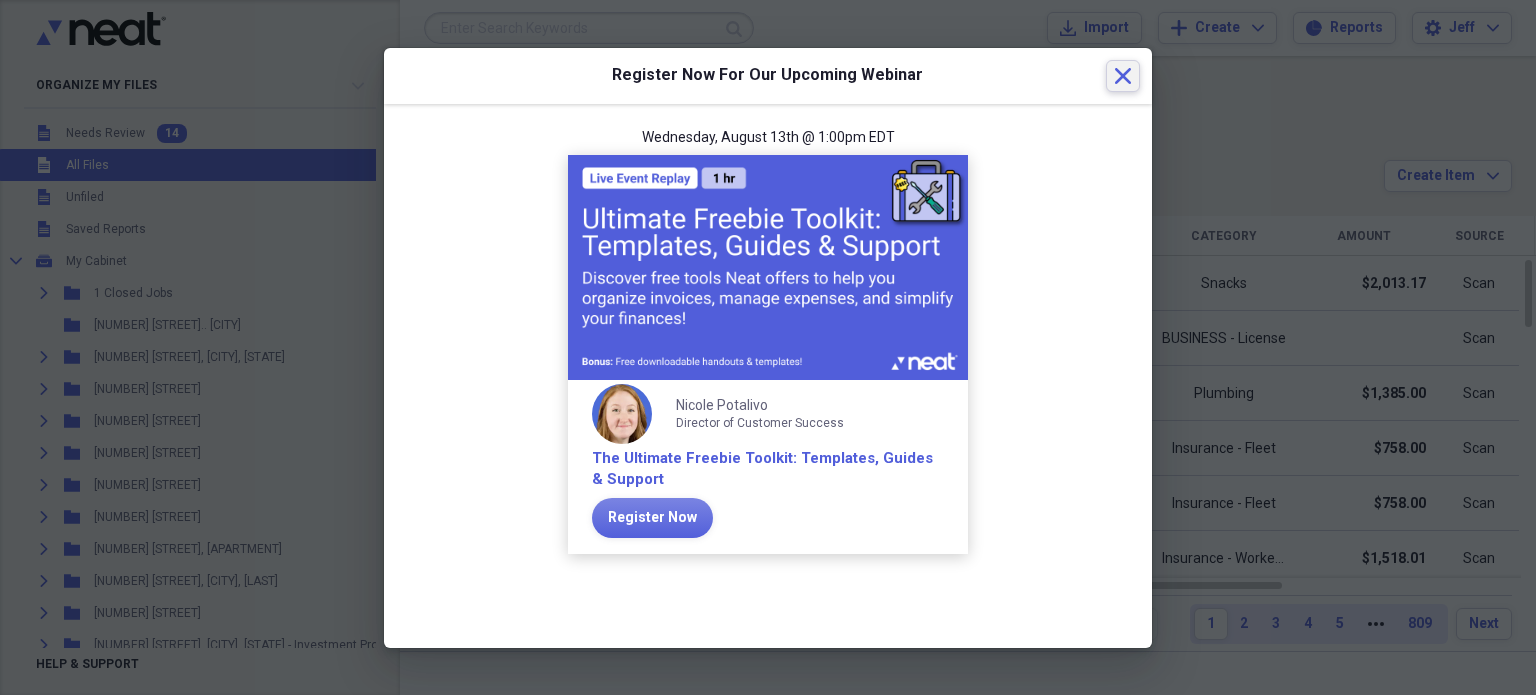 click on "Close" at bounding box center [1123, 76] 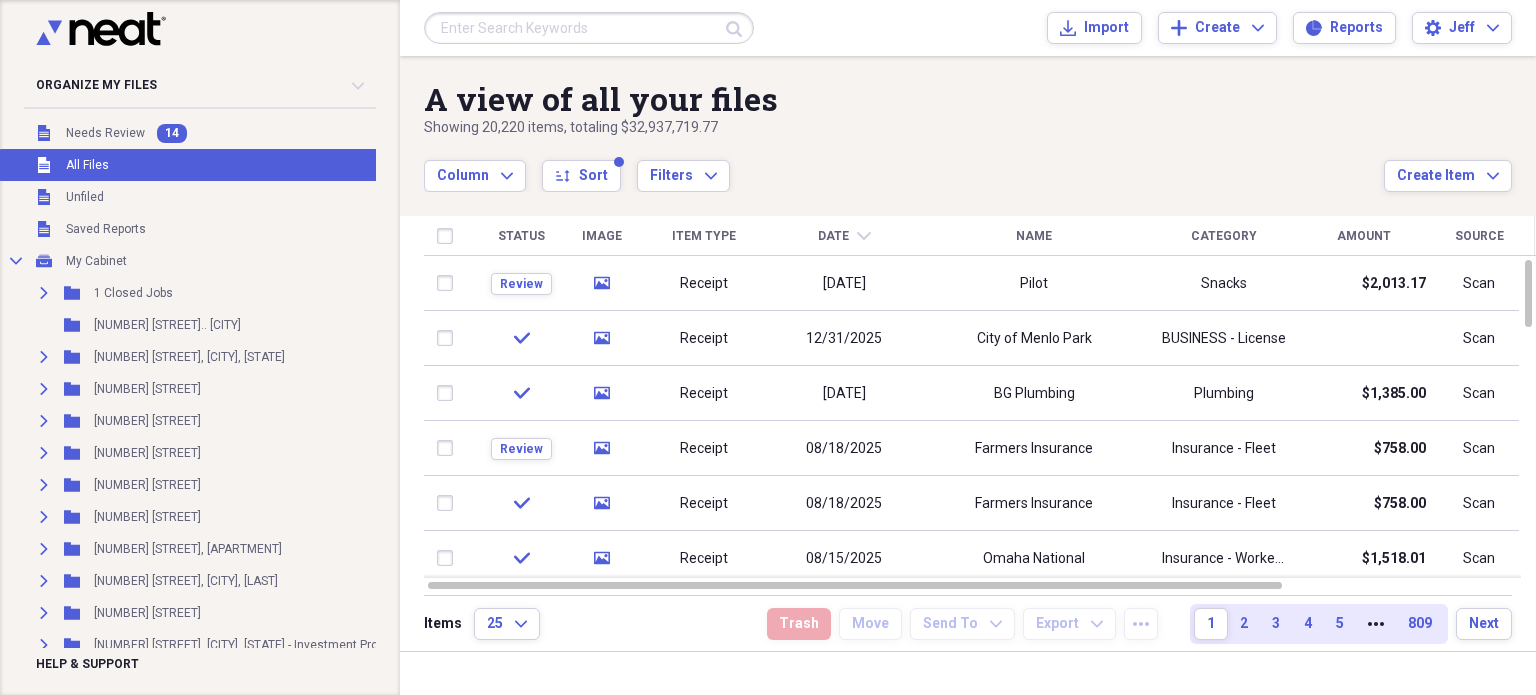 click on "Unfiled All Files" at bounding box center [233, 165] 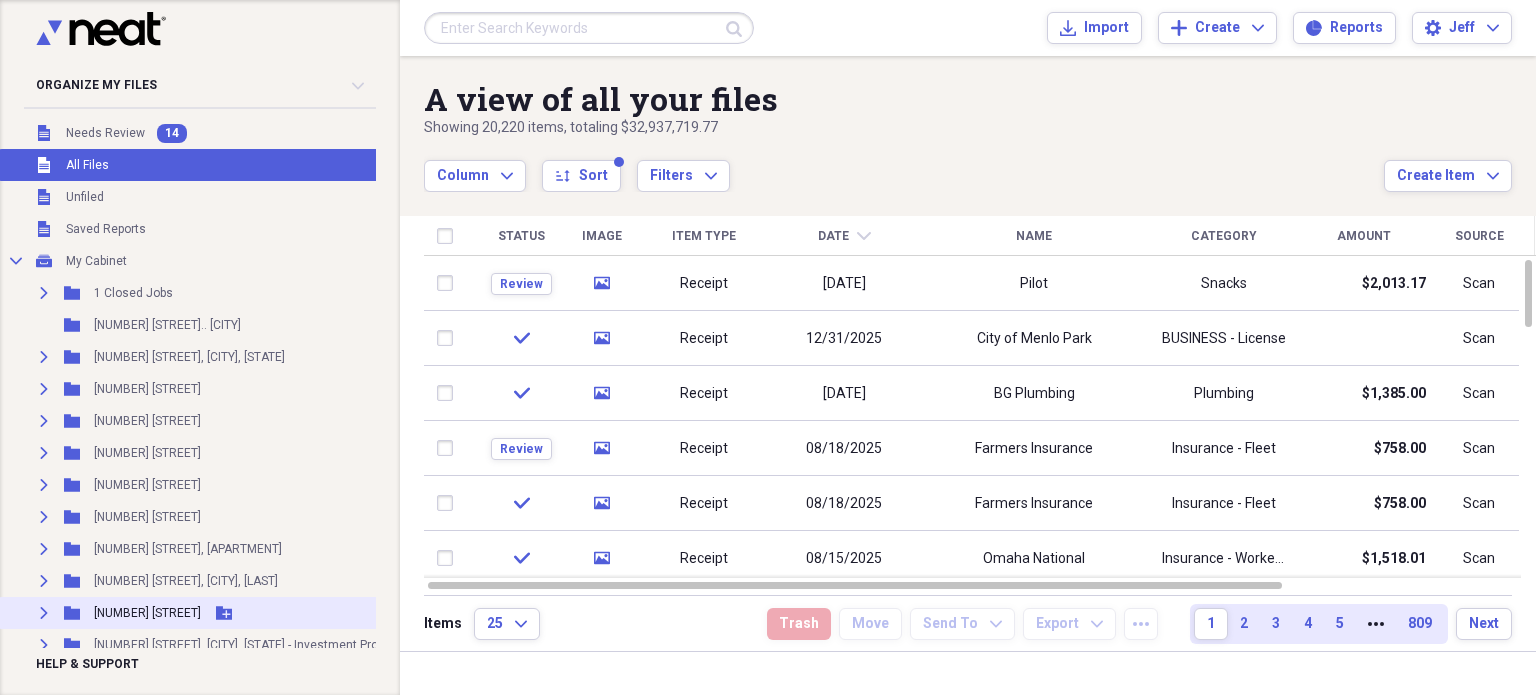 click on "Expand" 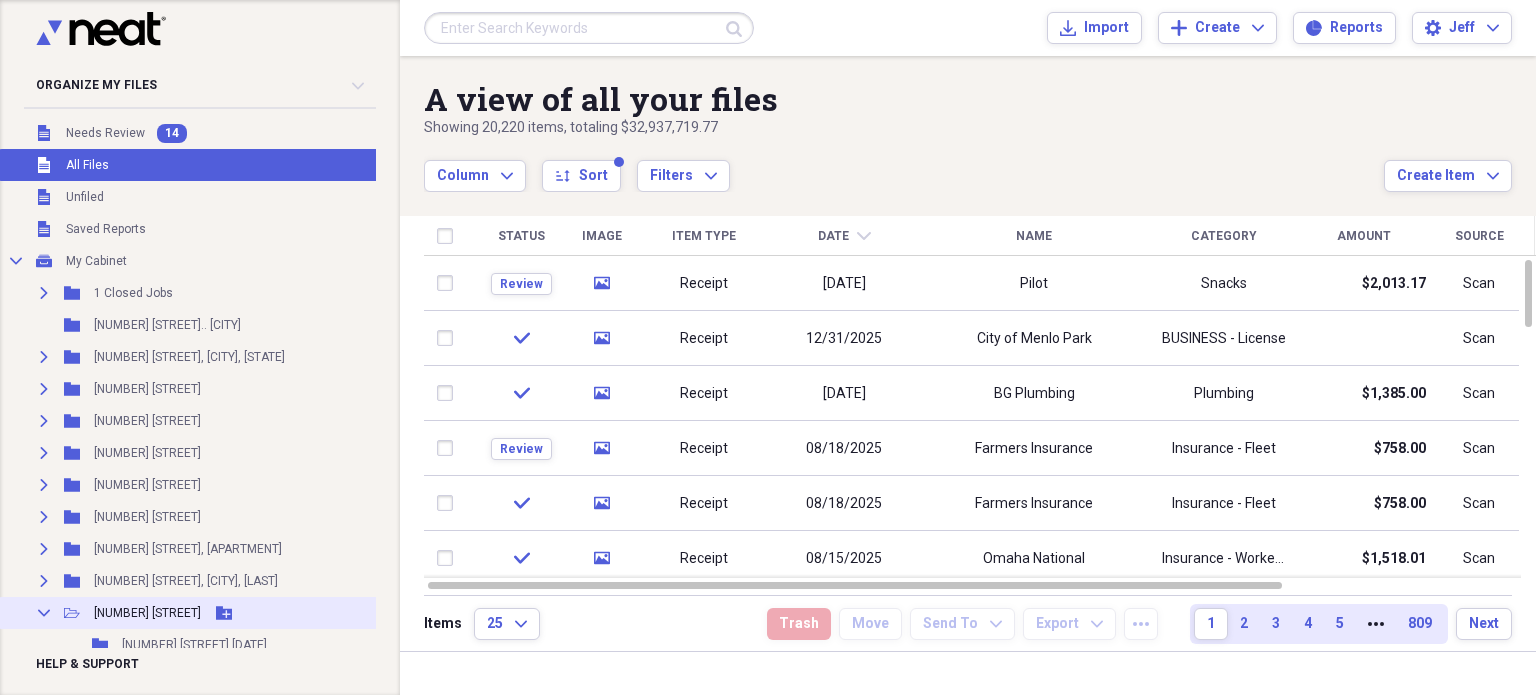 click 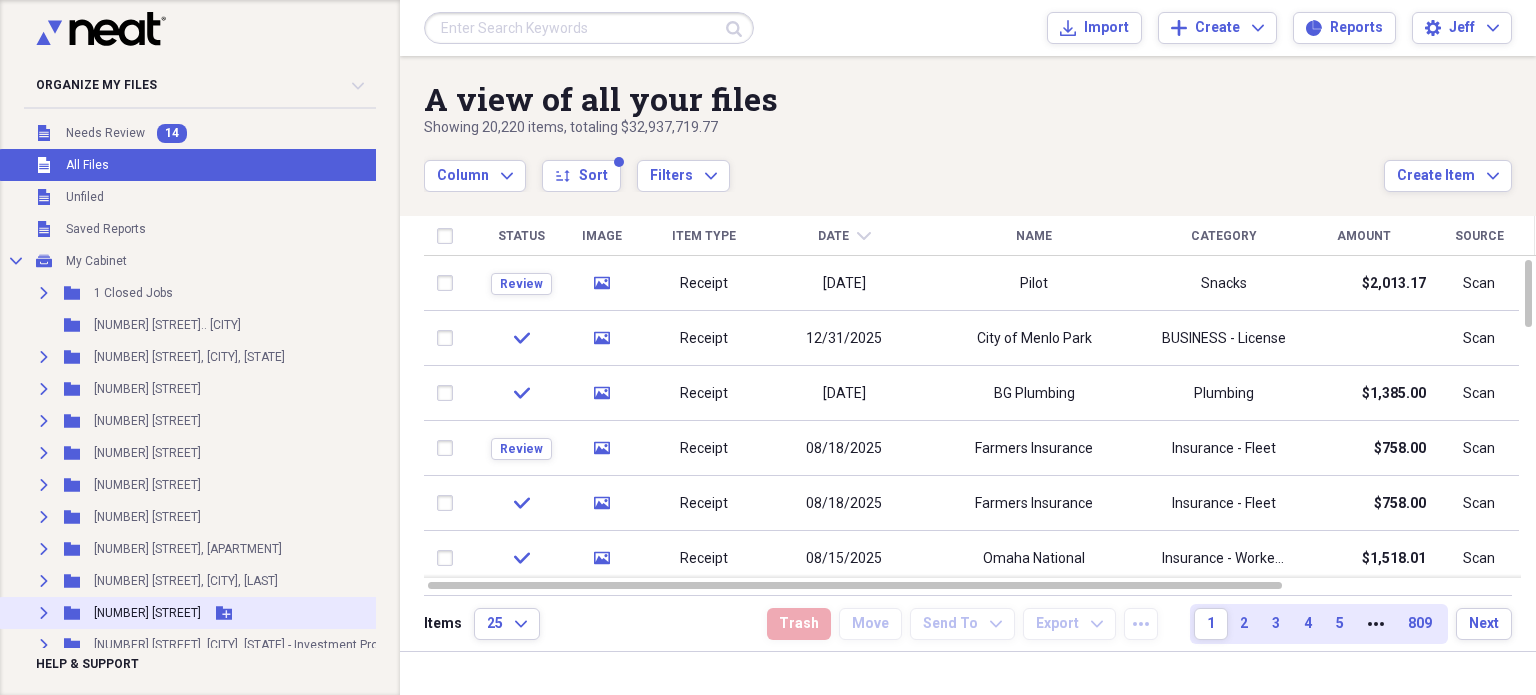 click on "[NUMBER] [STREET]" at bounding box center (147, 613) 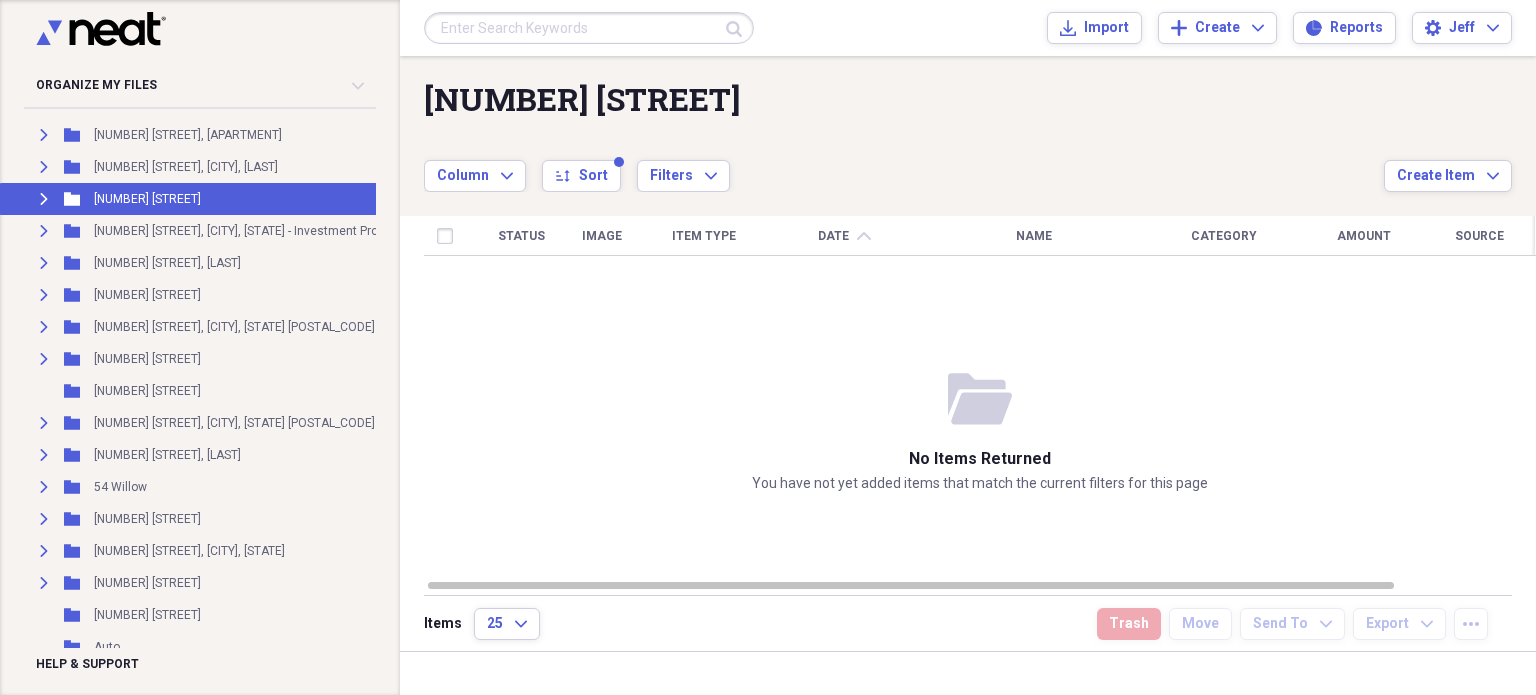 scroll, scrollTop: 419, scrollLeft: 0, axis: vertical 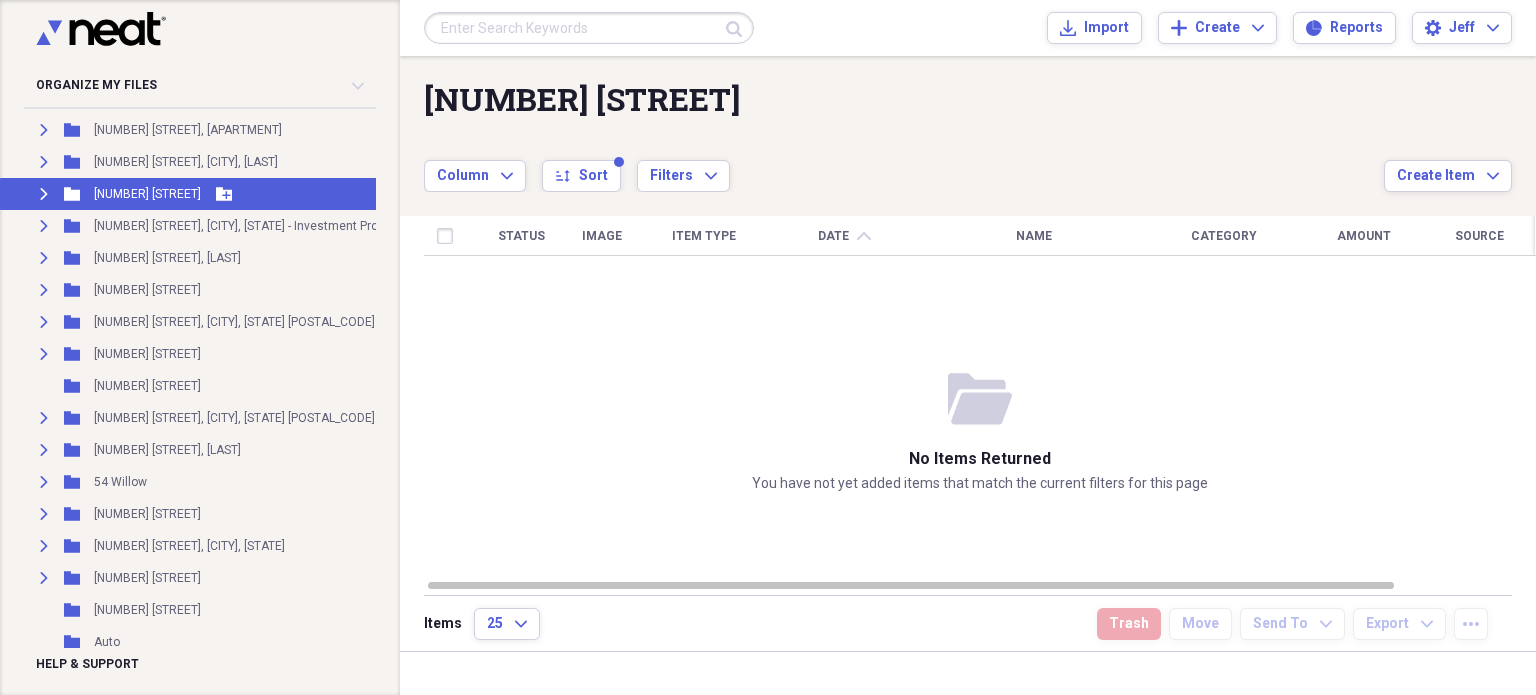 click on "Expand" at bounding box center (44, 194) 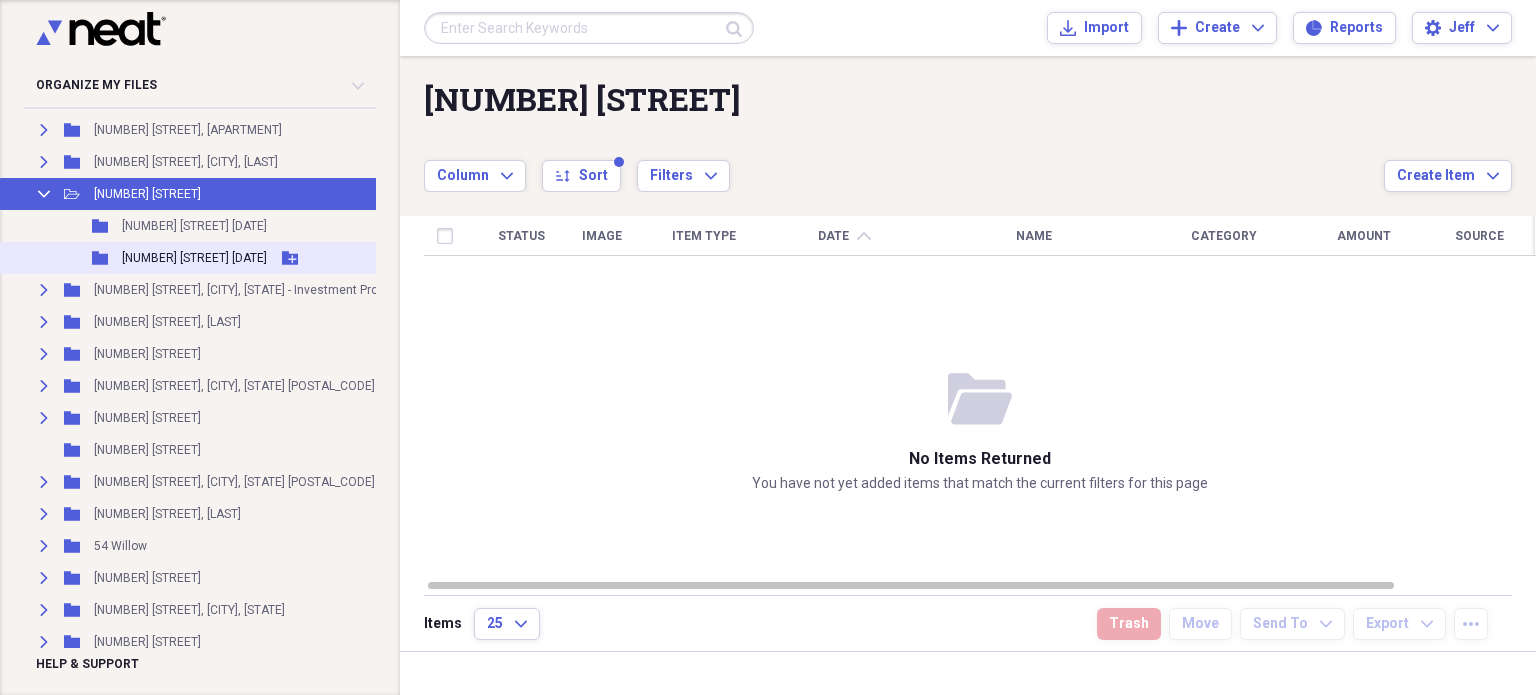 click on "[NUMBER] [STREET]" at bounding box center [194, 258] 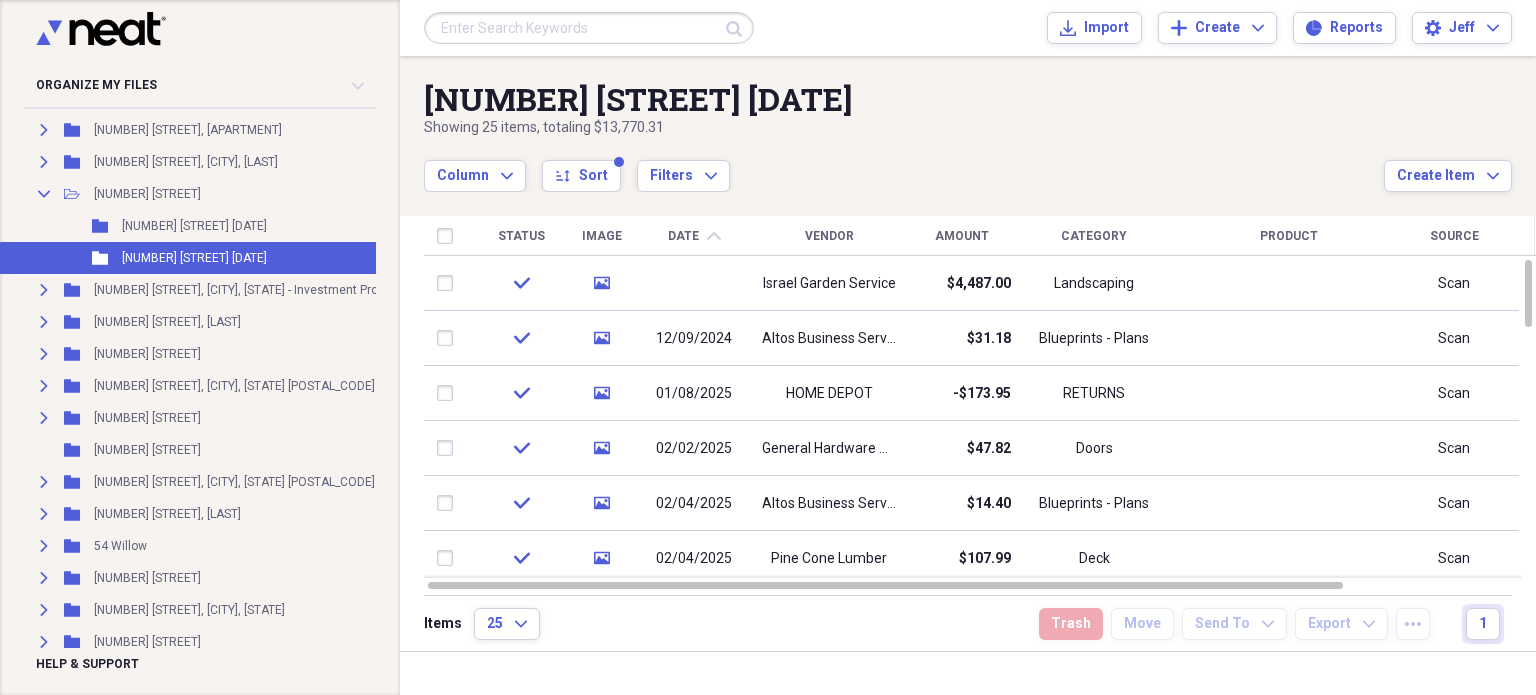 click on "Amount" at bounding box center (962, 236) 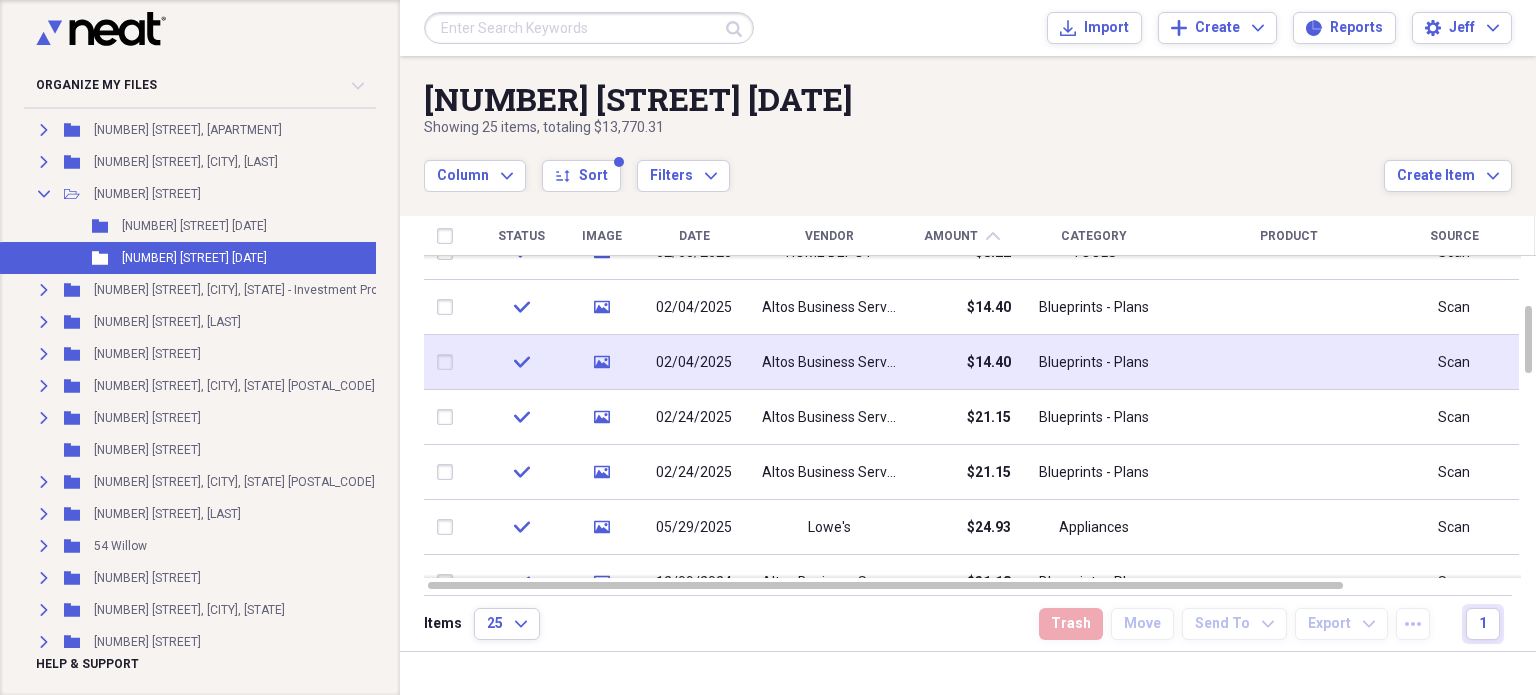 click on "$14.40" at bounding box center (989, 363) 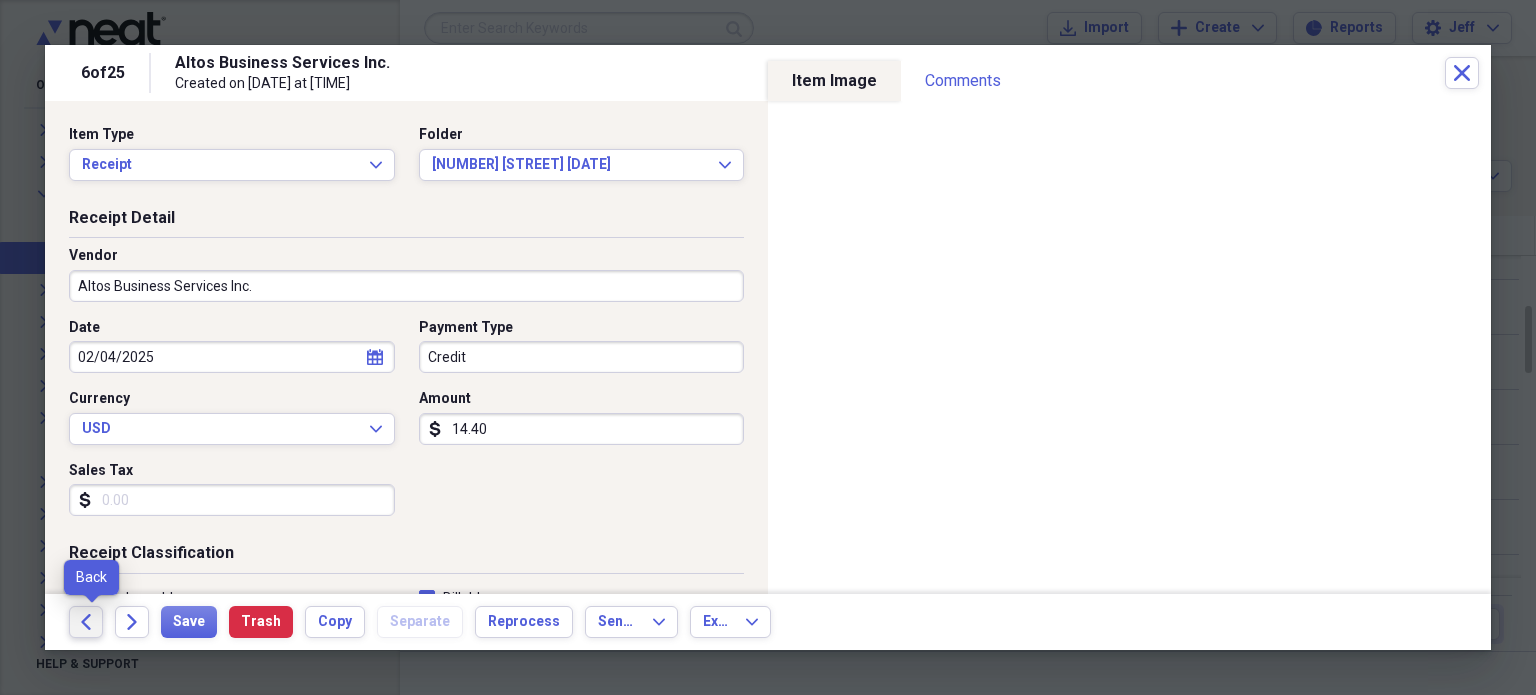 click 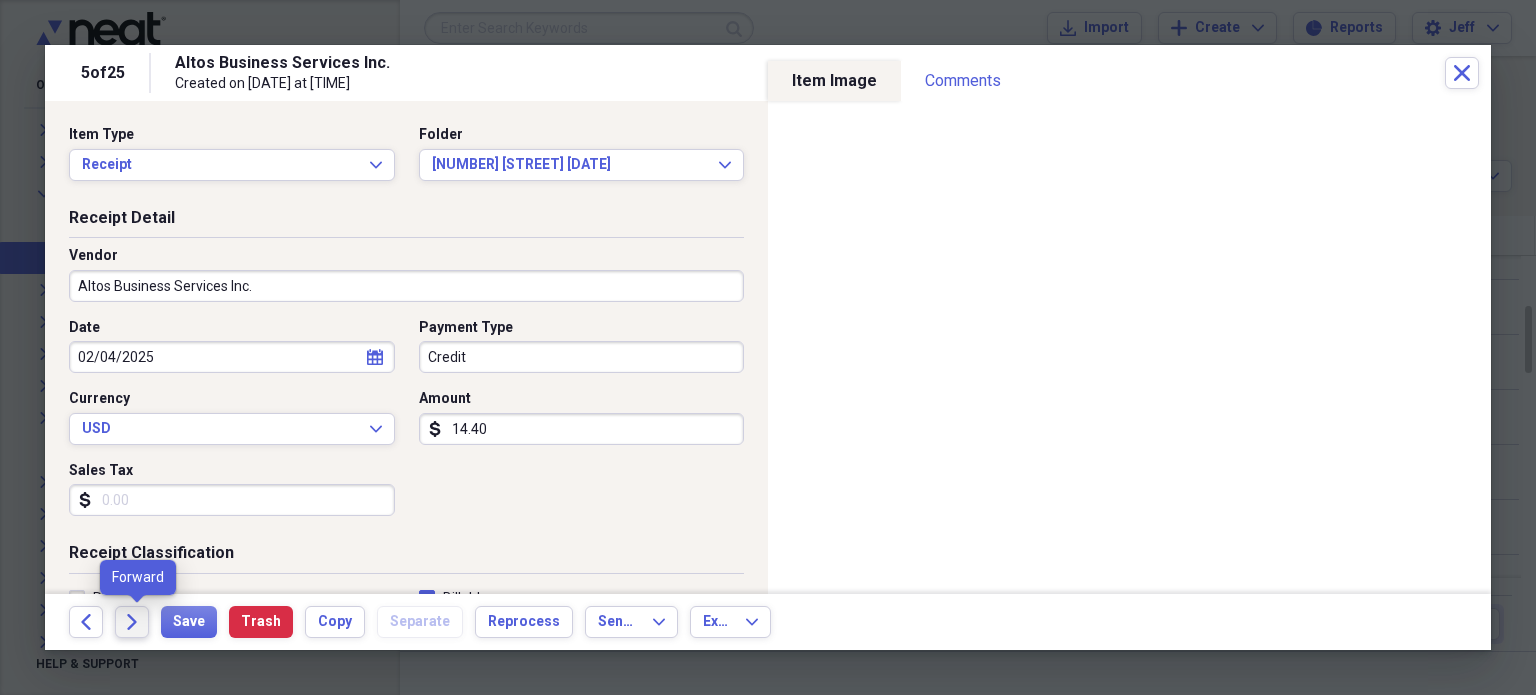 click on "Forward" at bounding box center [132, 622] 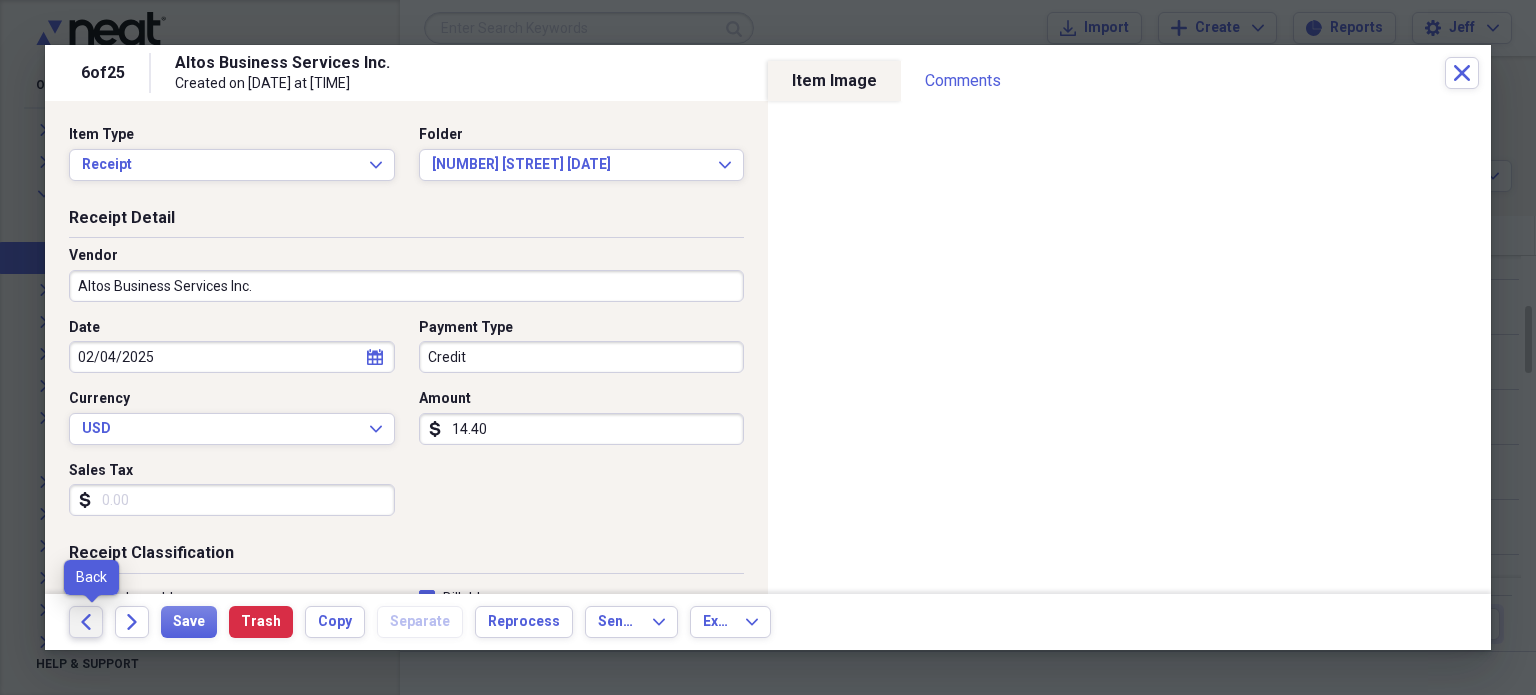 click on "Back" 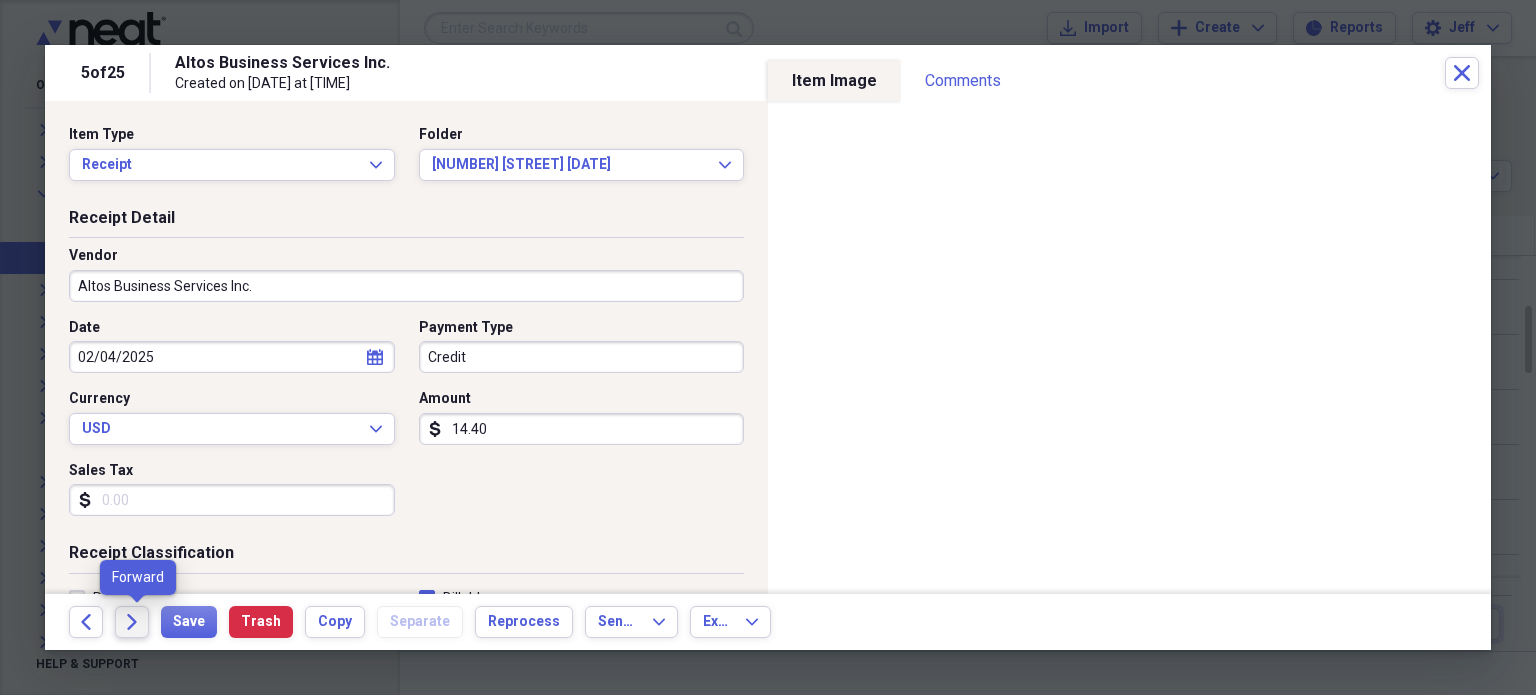 click on "Forward" at bounding box center [132, 622] 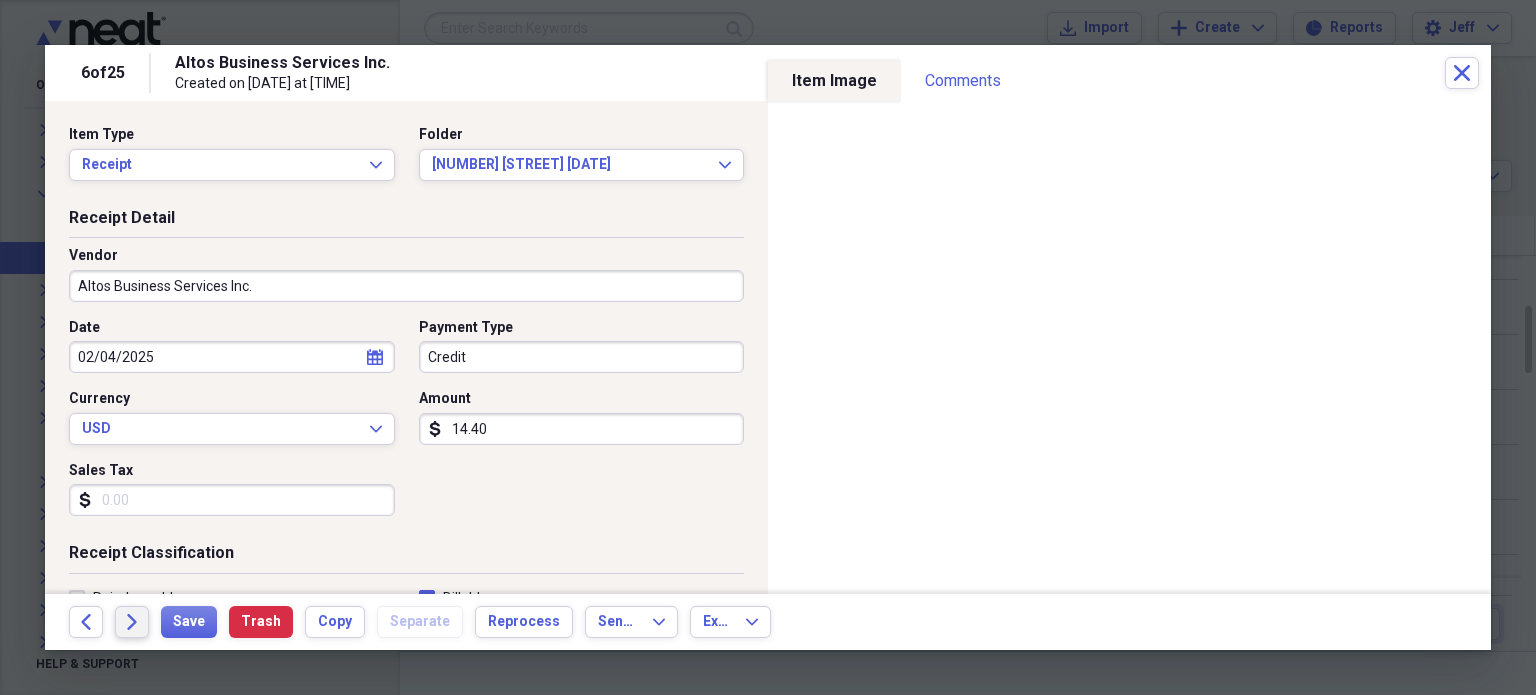 click on "Forward" at bounding box center (132, 622) 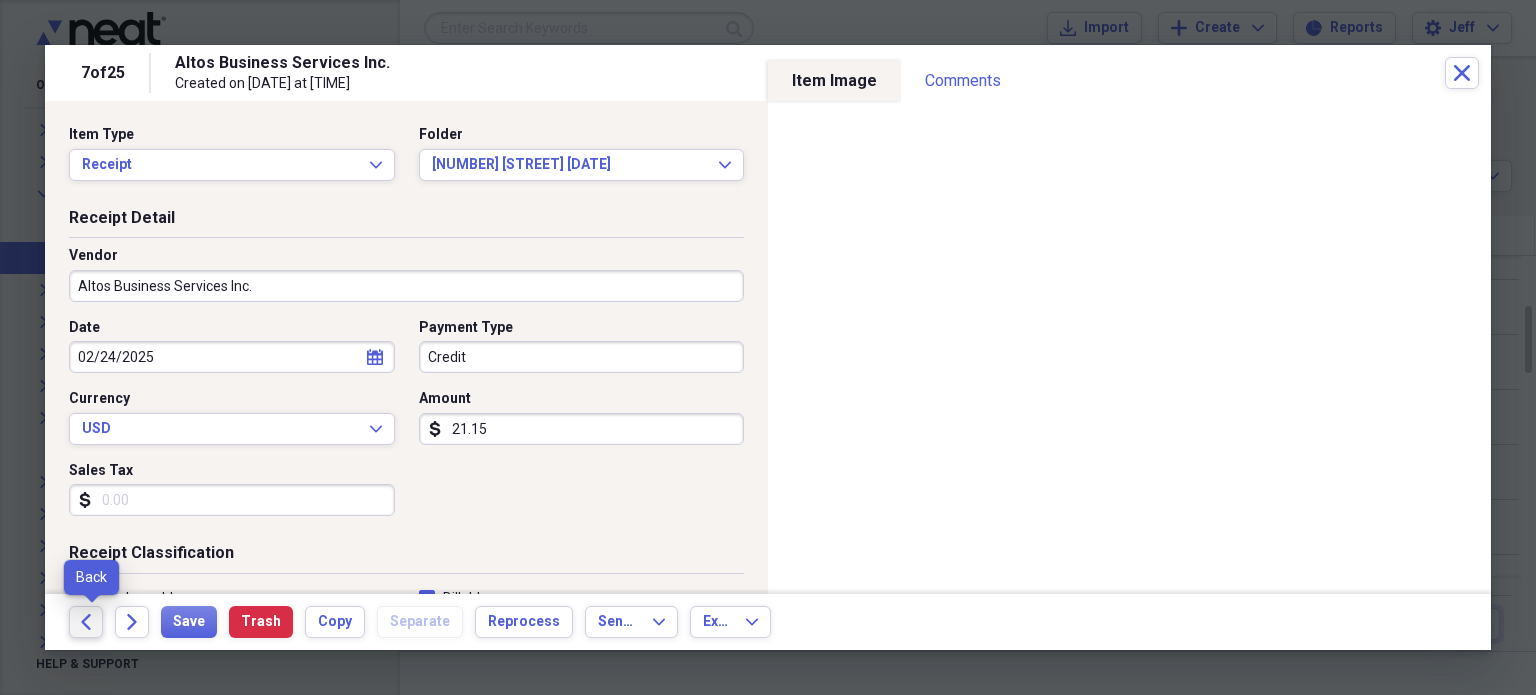 click on "Back" at bounding box center [86, 622] 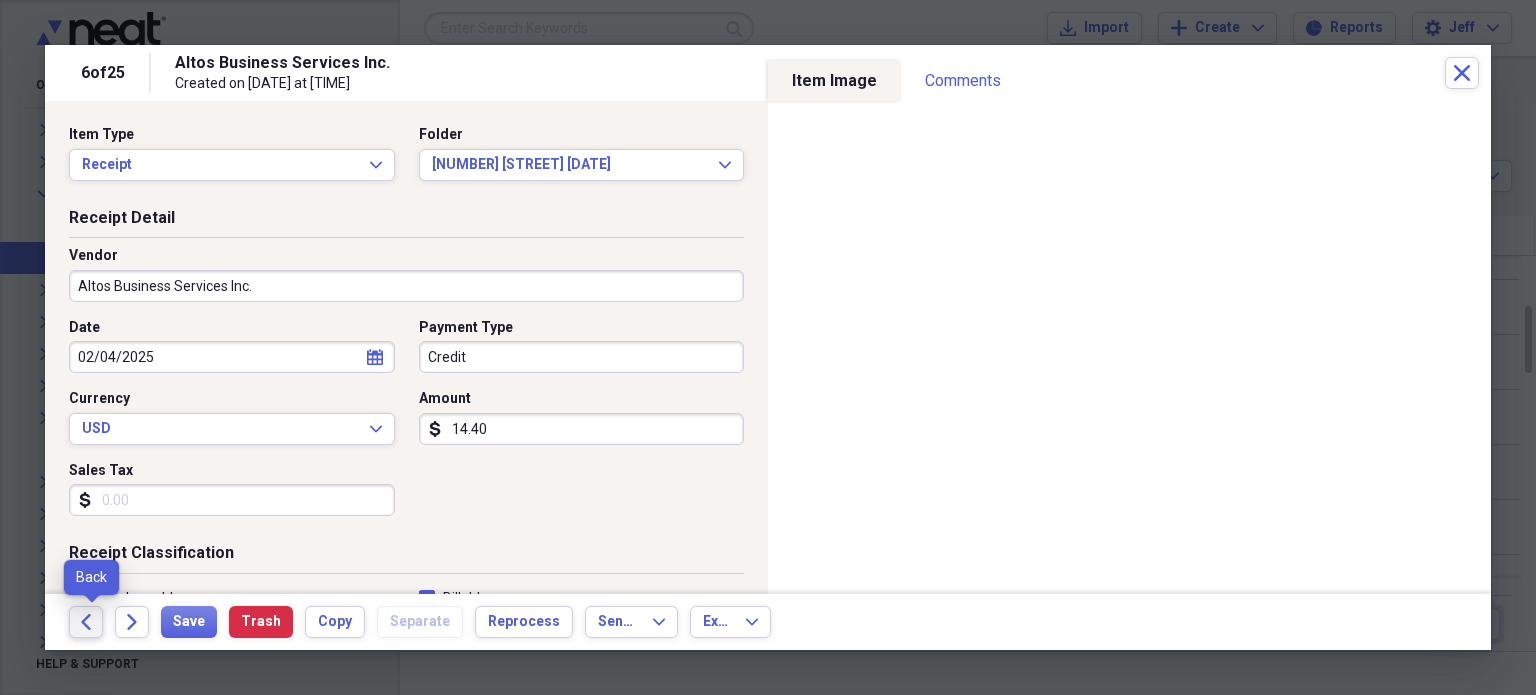 click on "Back" at bounding box center [86, 622] 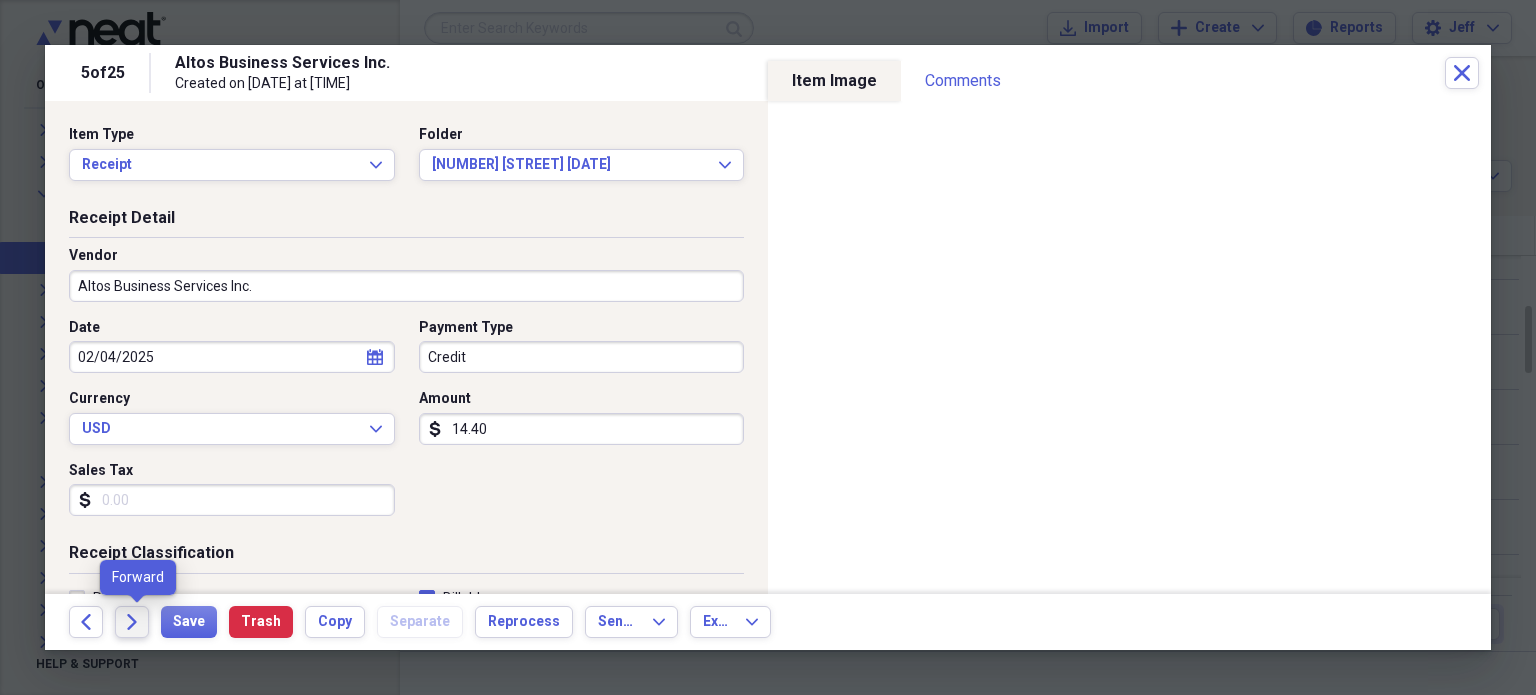 click 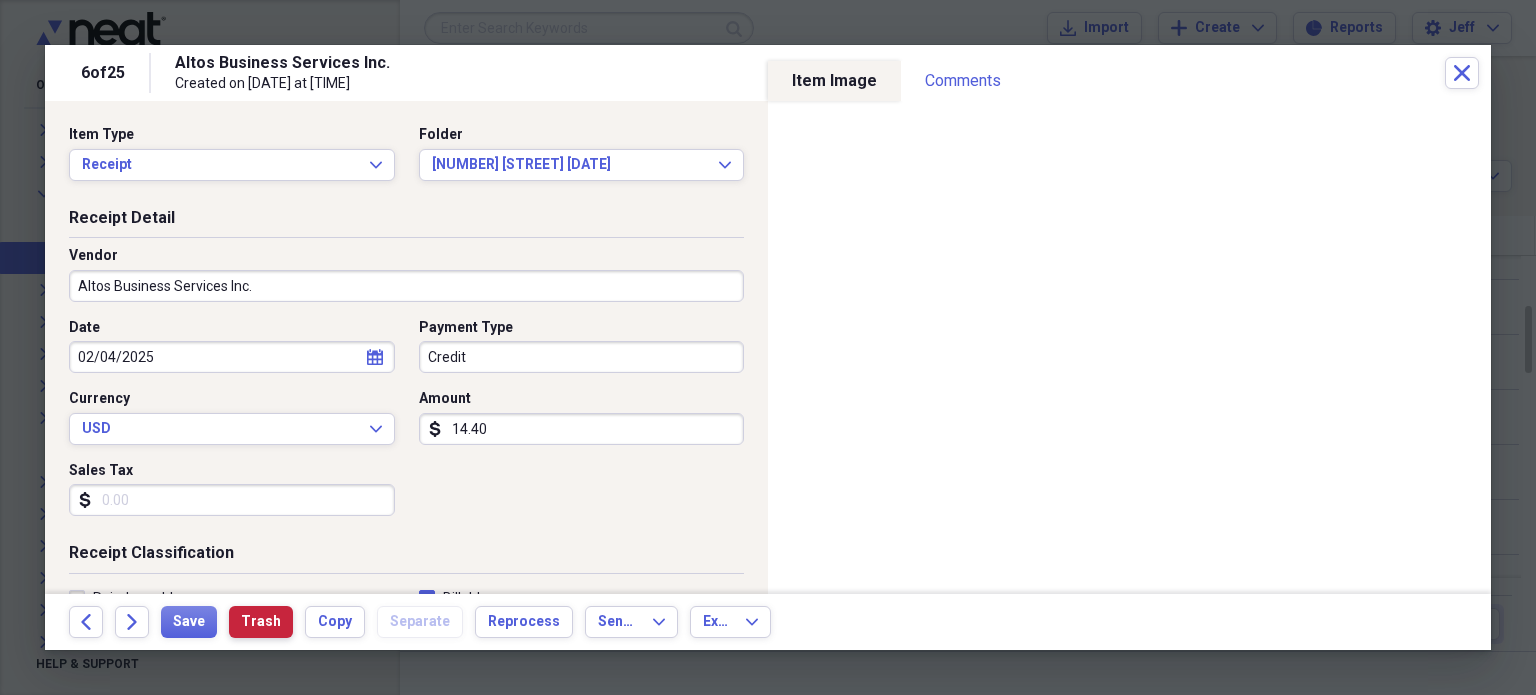 click on "Trash" at bounding box center [261, 622] 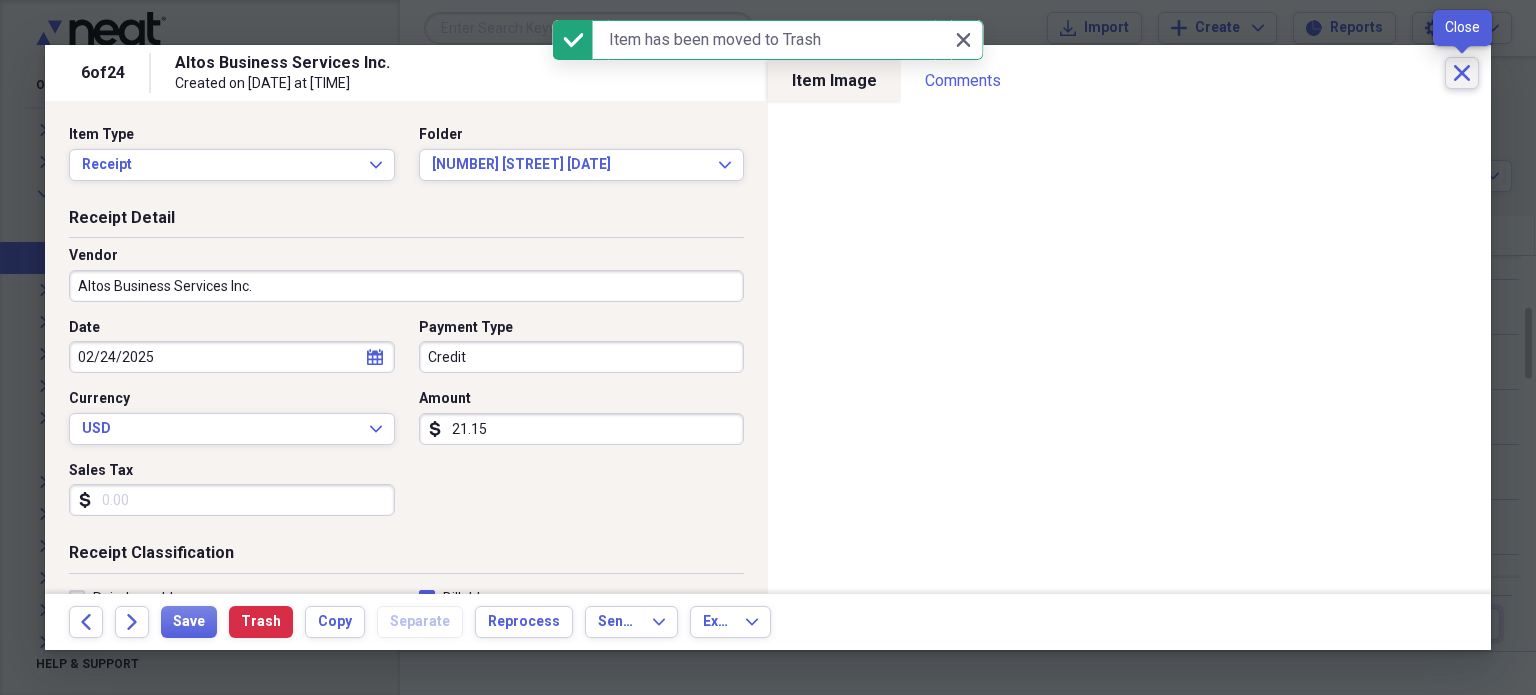 click on "Close" 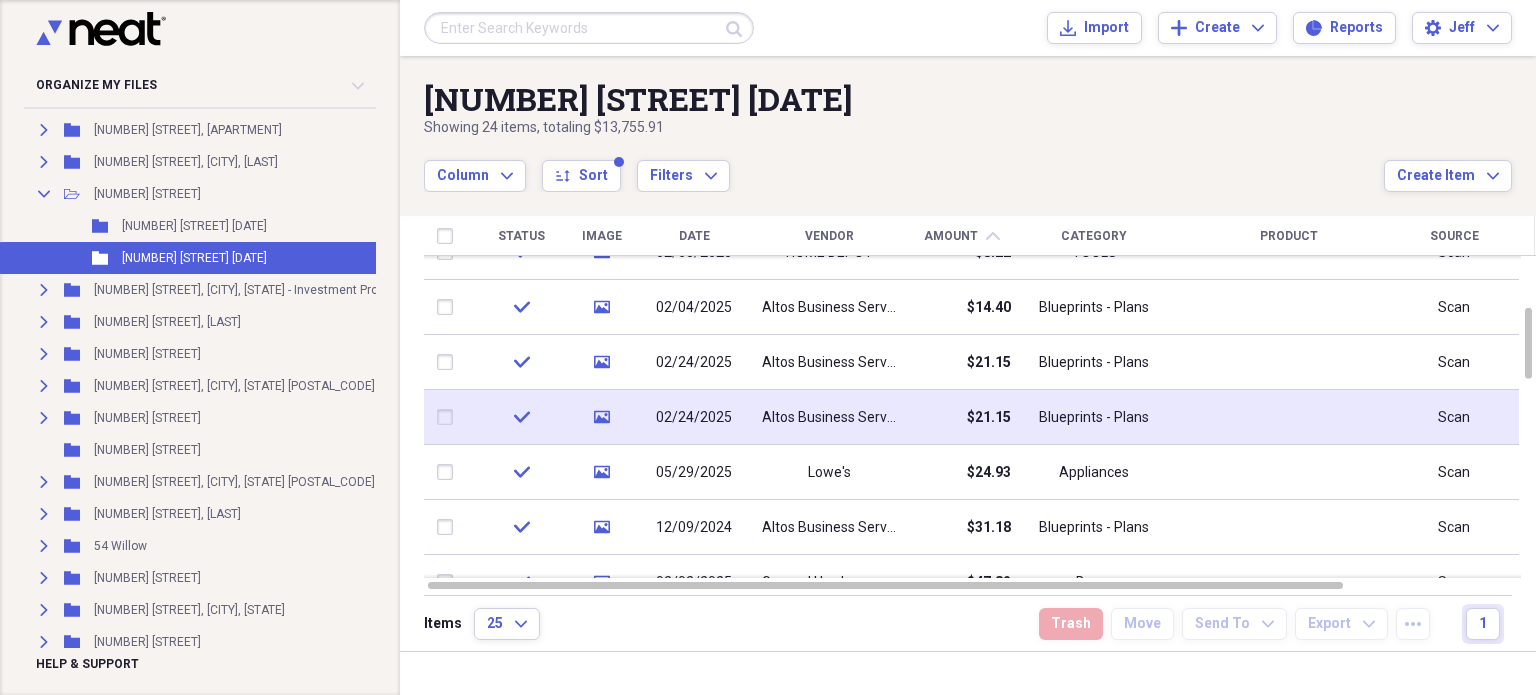 click at bounding box center [1289, 417] 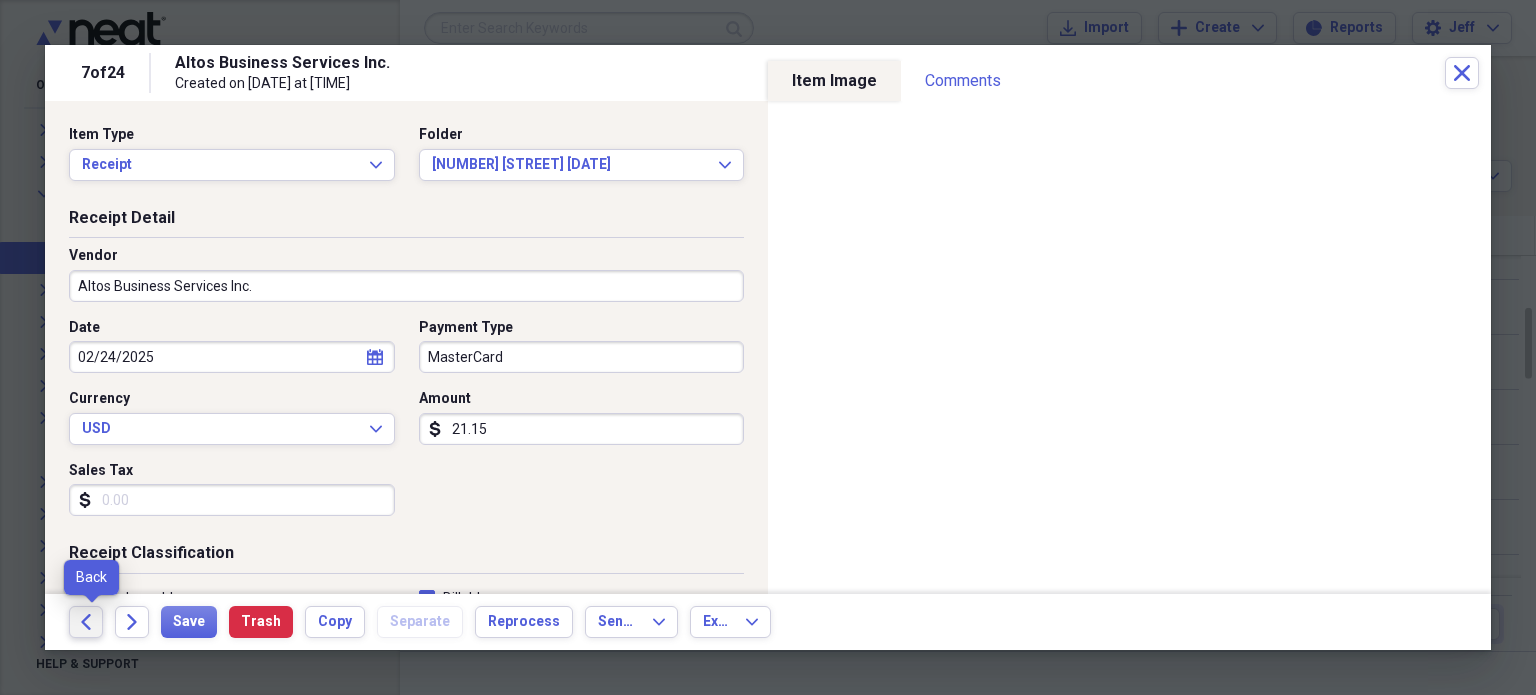 click on "Back" 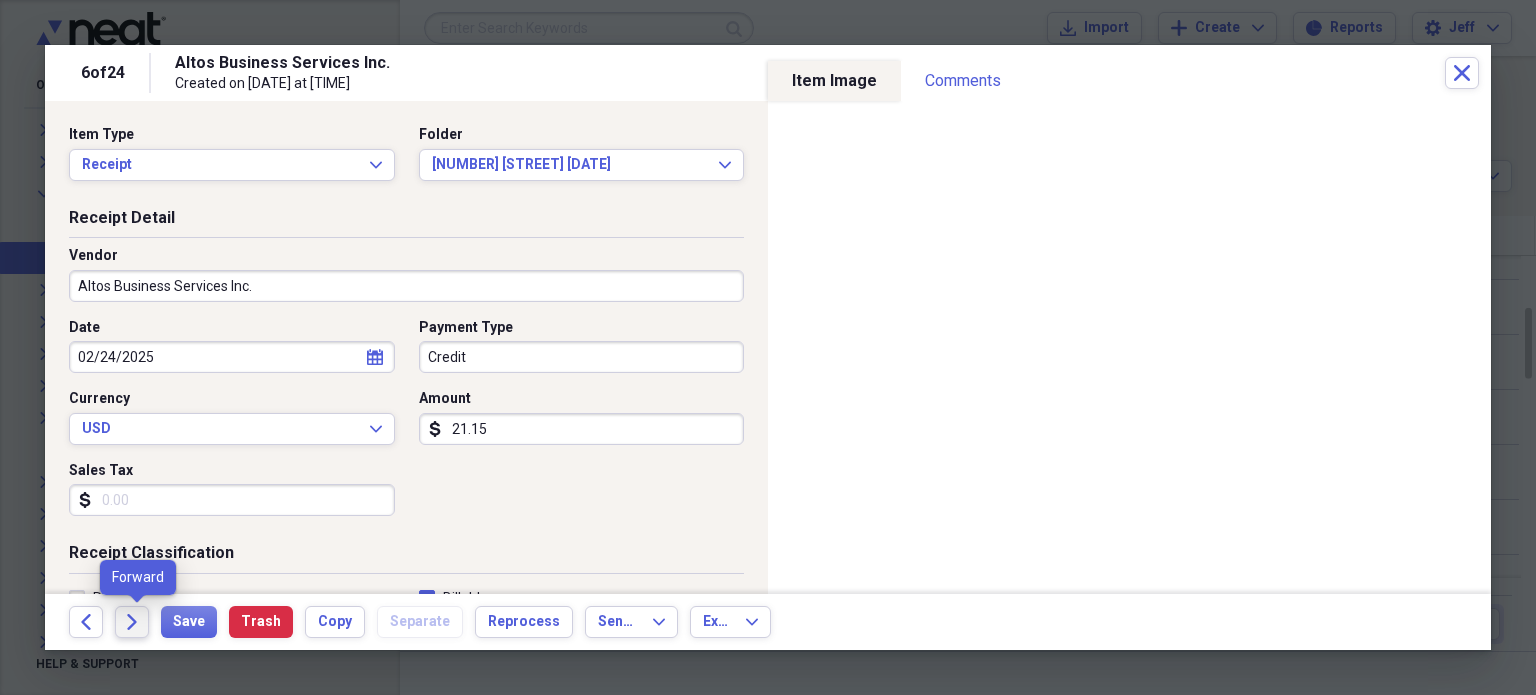 click on "Forward" 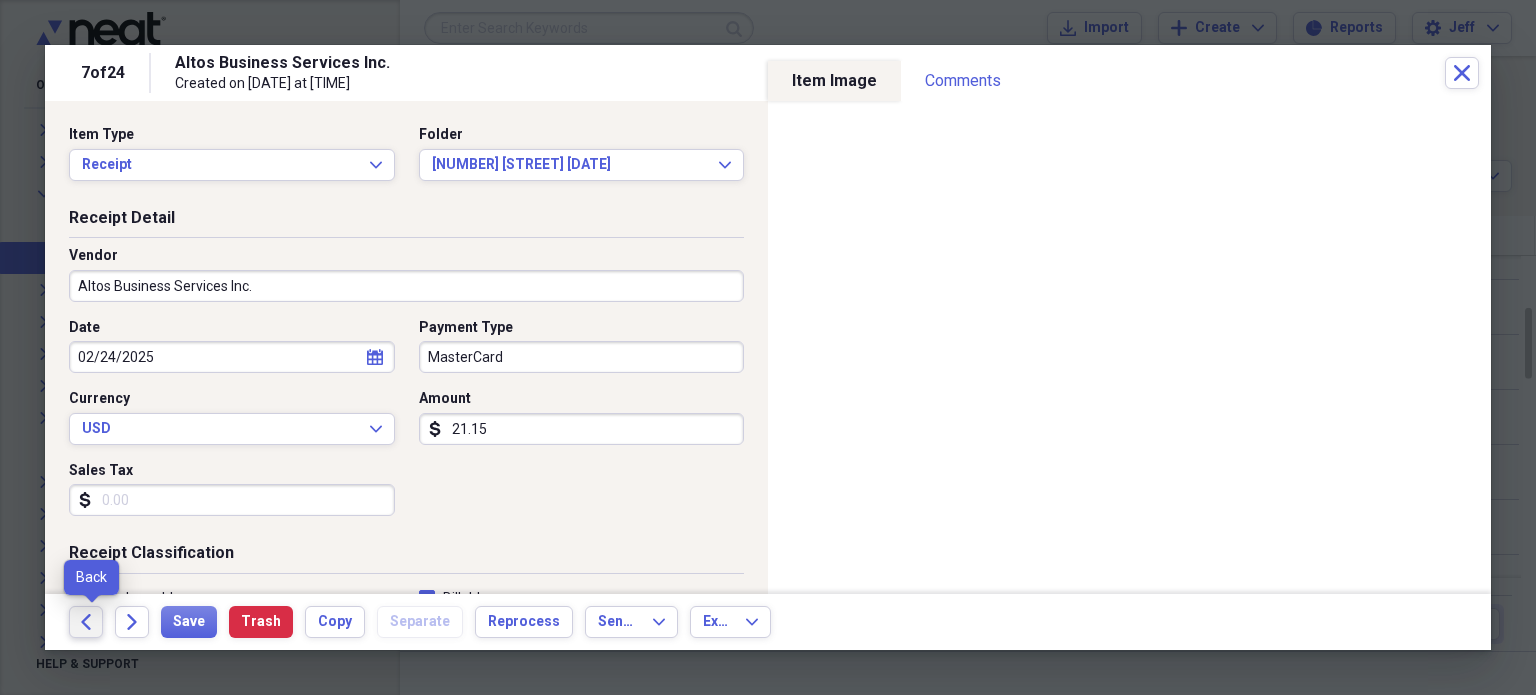 click 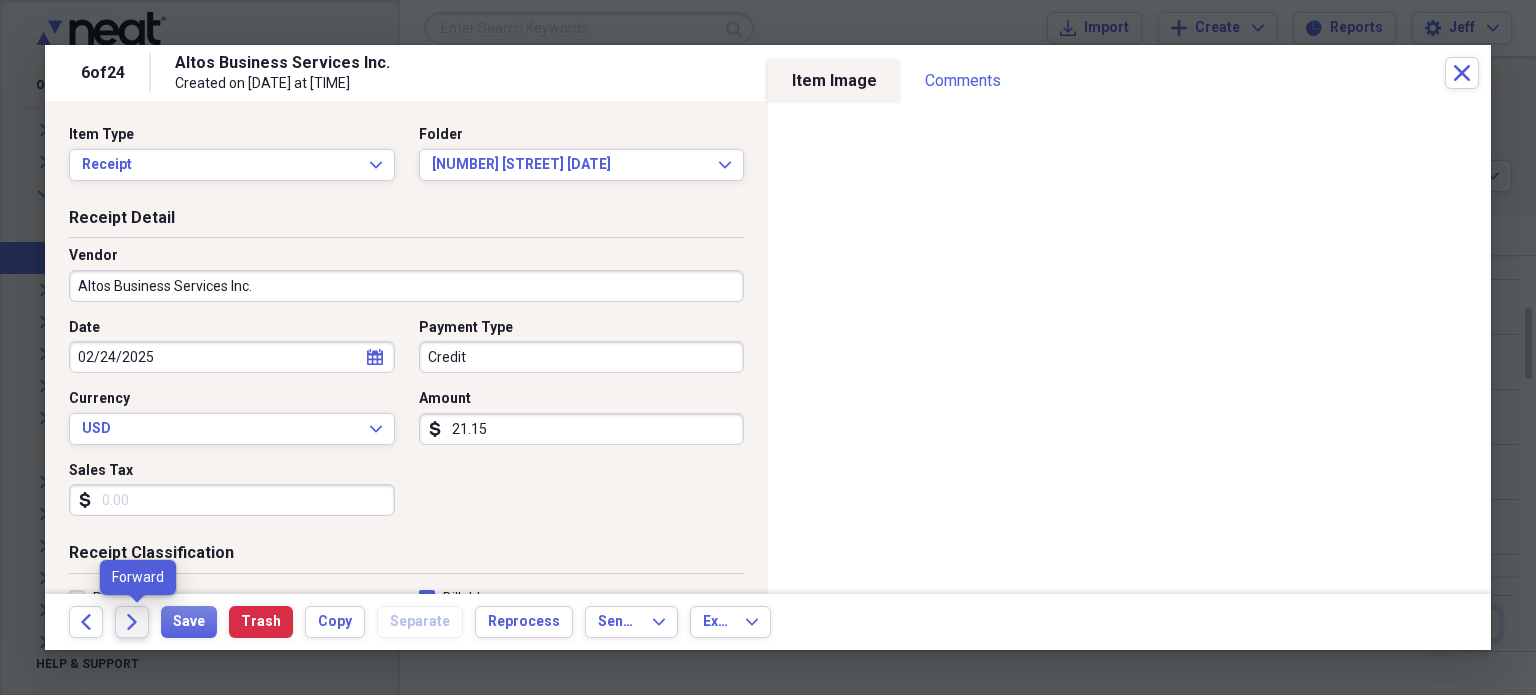 click on "Forward" at bounding box center [132, 622] 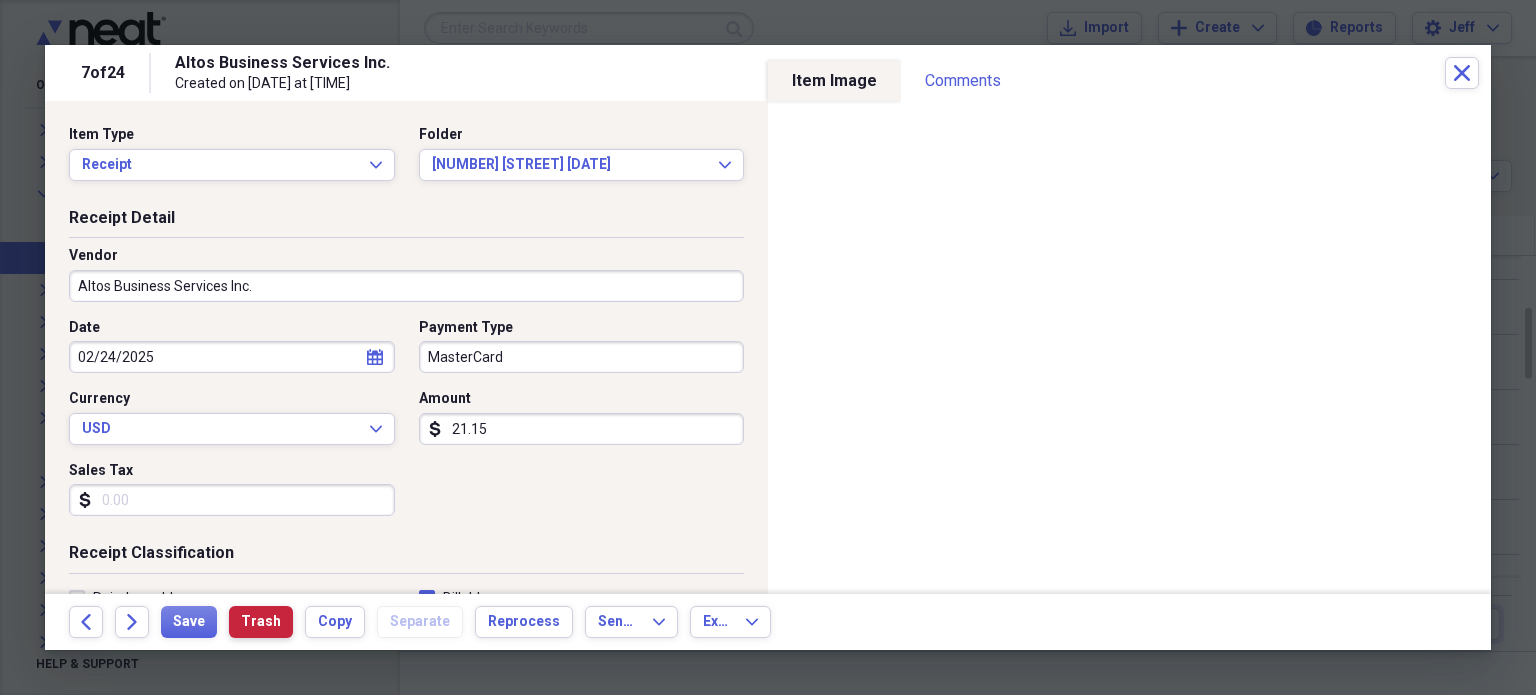 click on "Trash" at bounding box center [261, 622] 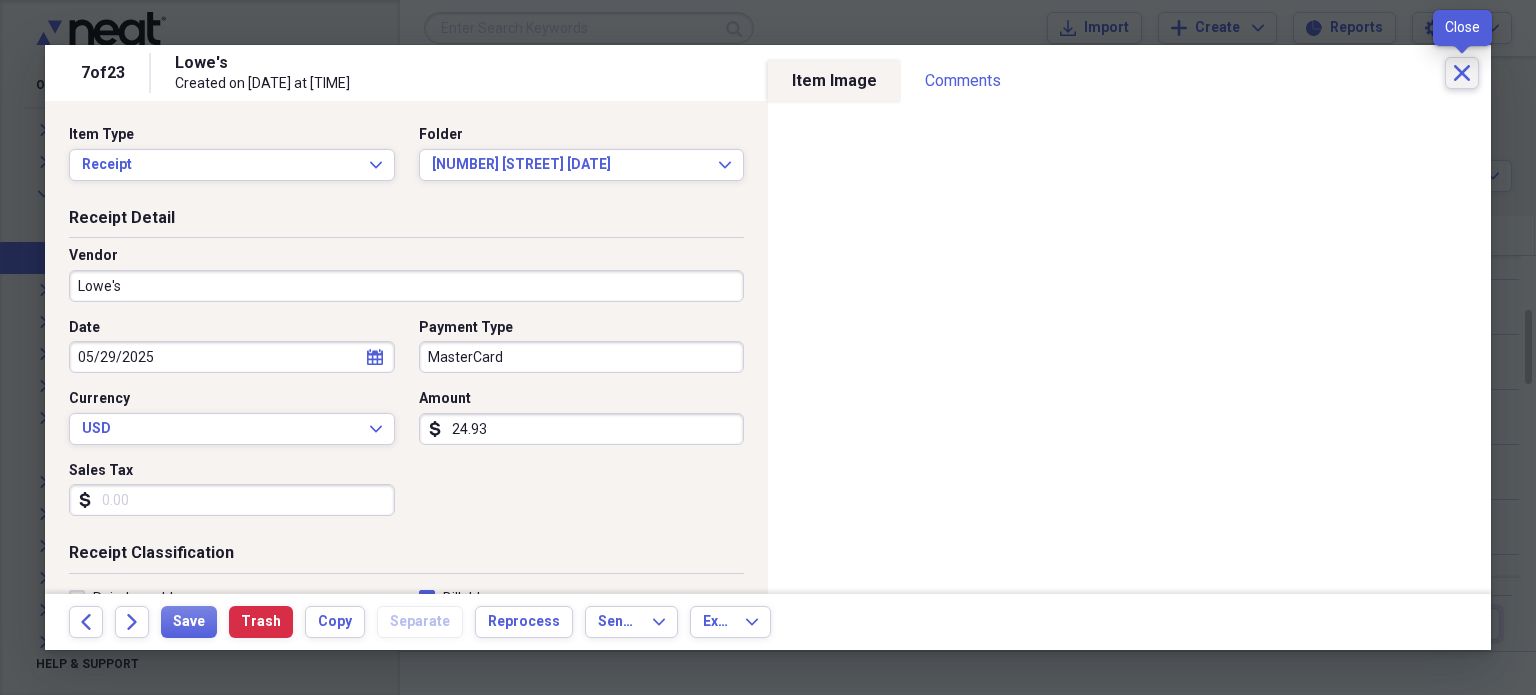 click on "Close" at bounding box center [1462, 73] 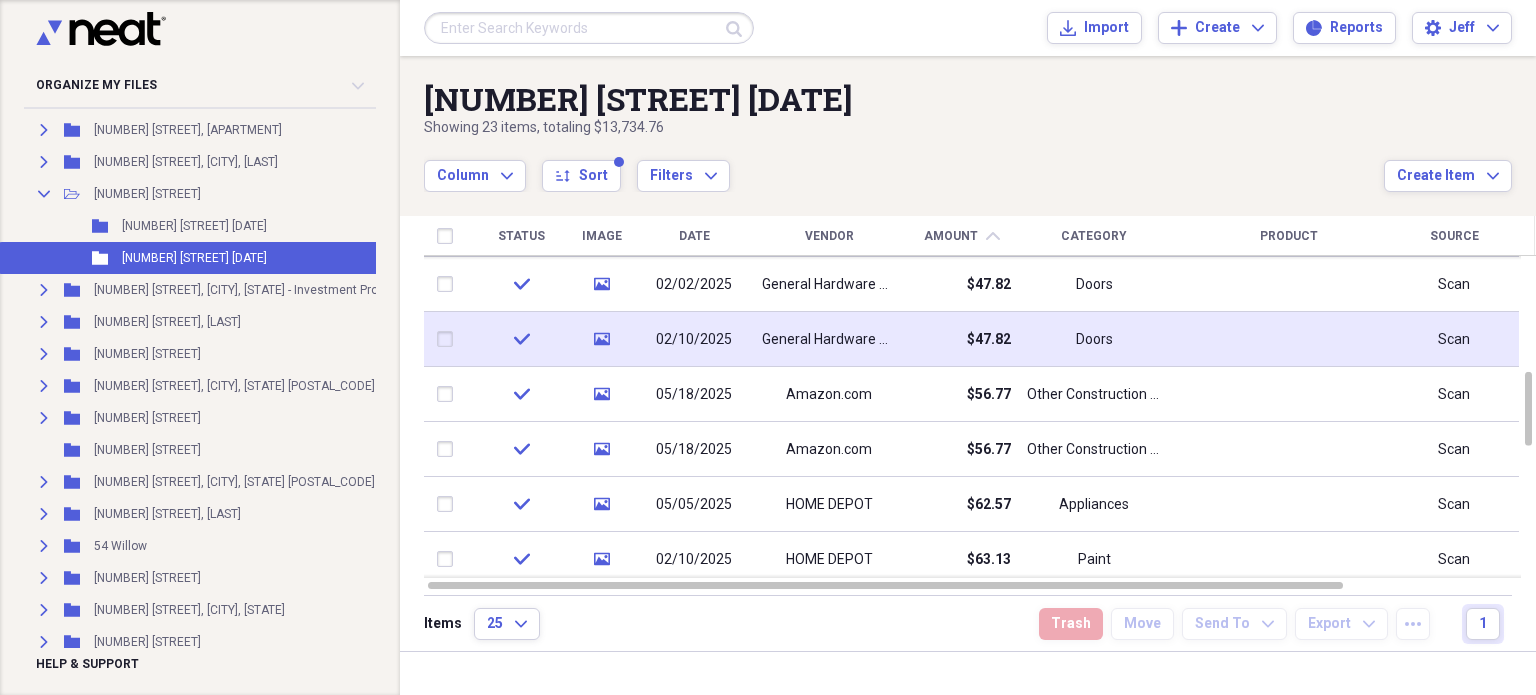 click on "Doors" at bounding box center [1094, 339] 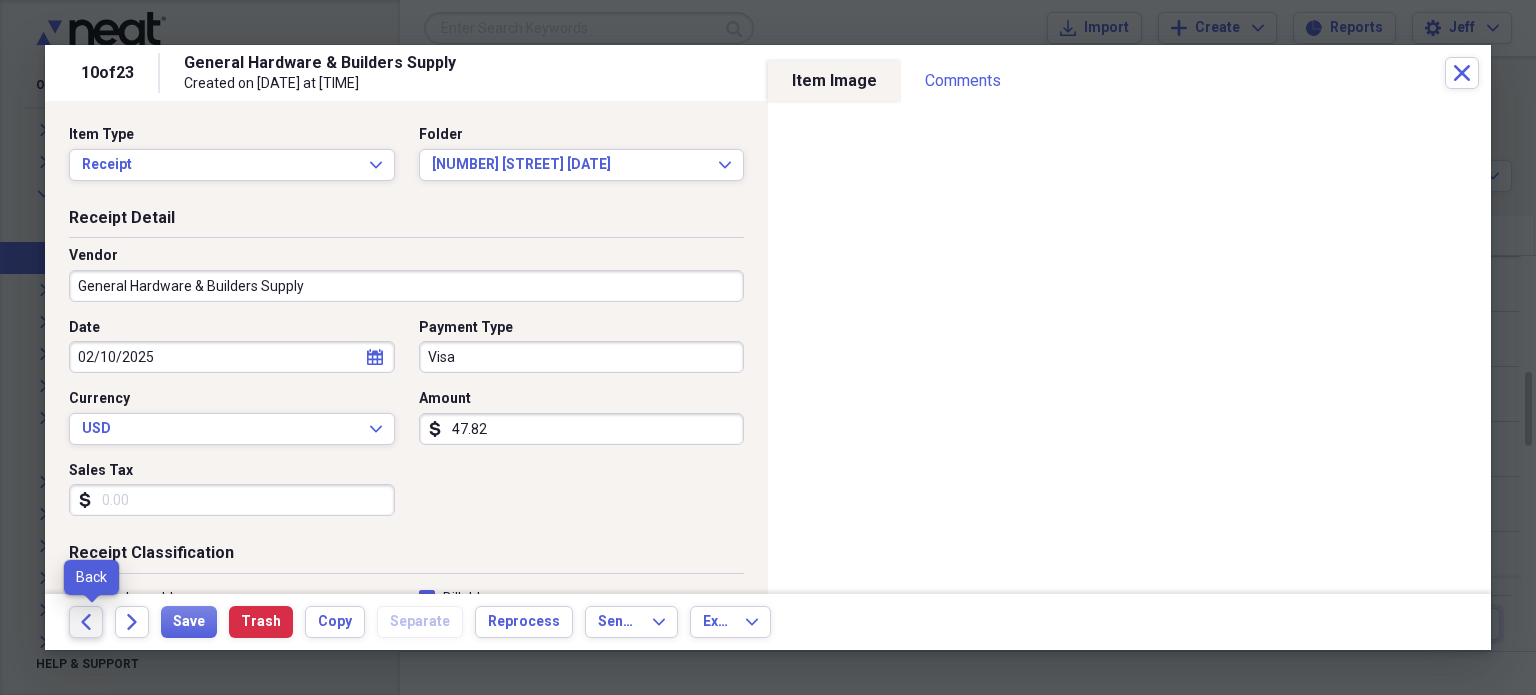 click on "Back" at bounding box center (86, 622) 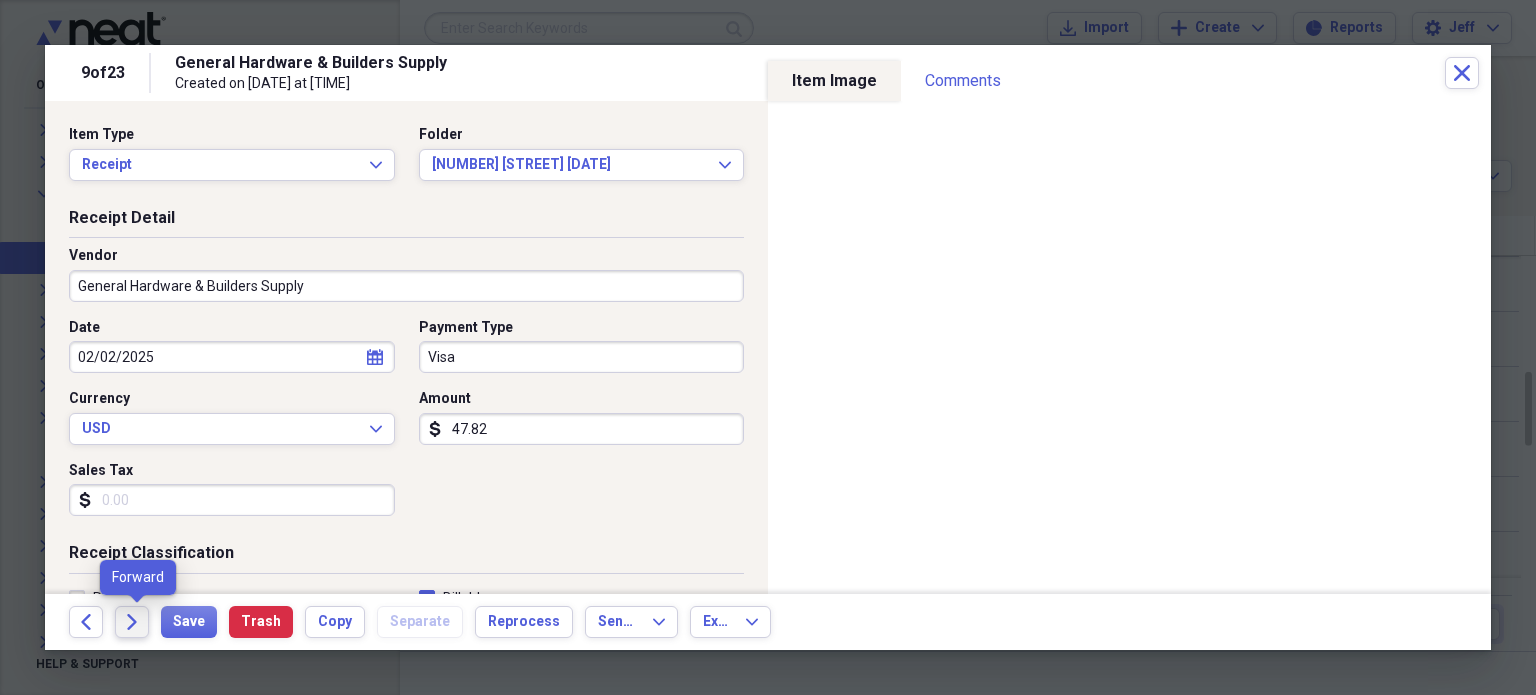 click on "Forward" 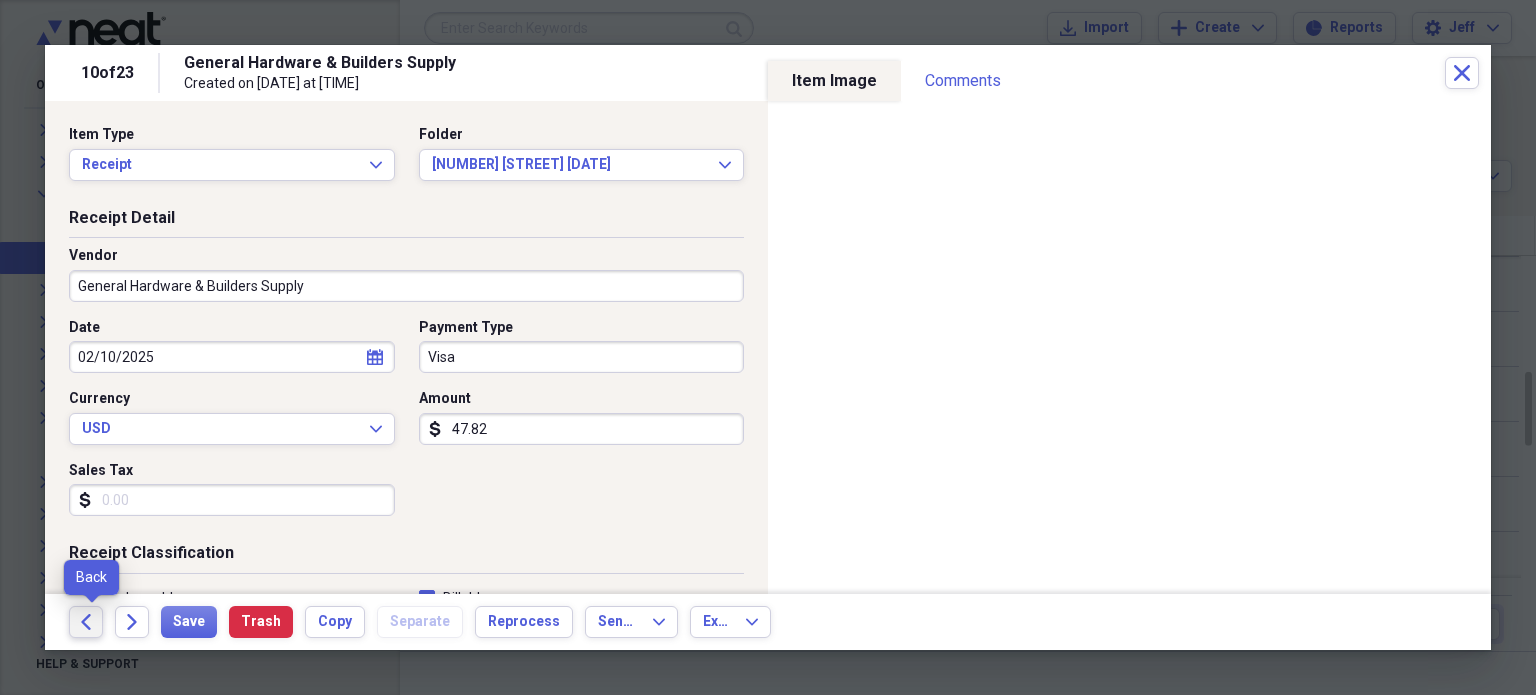 click 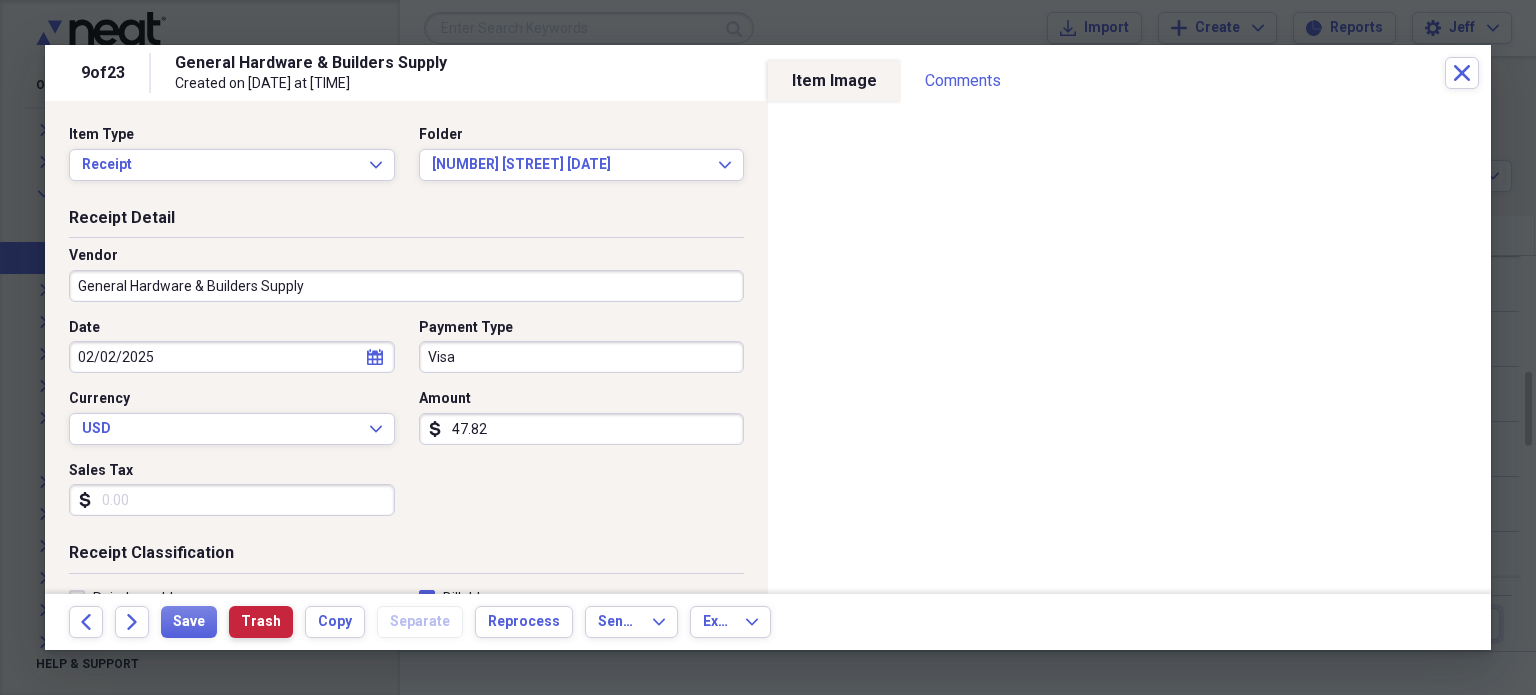 click on "Trash" at bounding box center [261, 622] 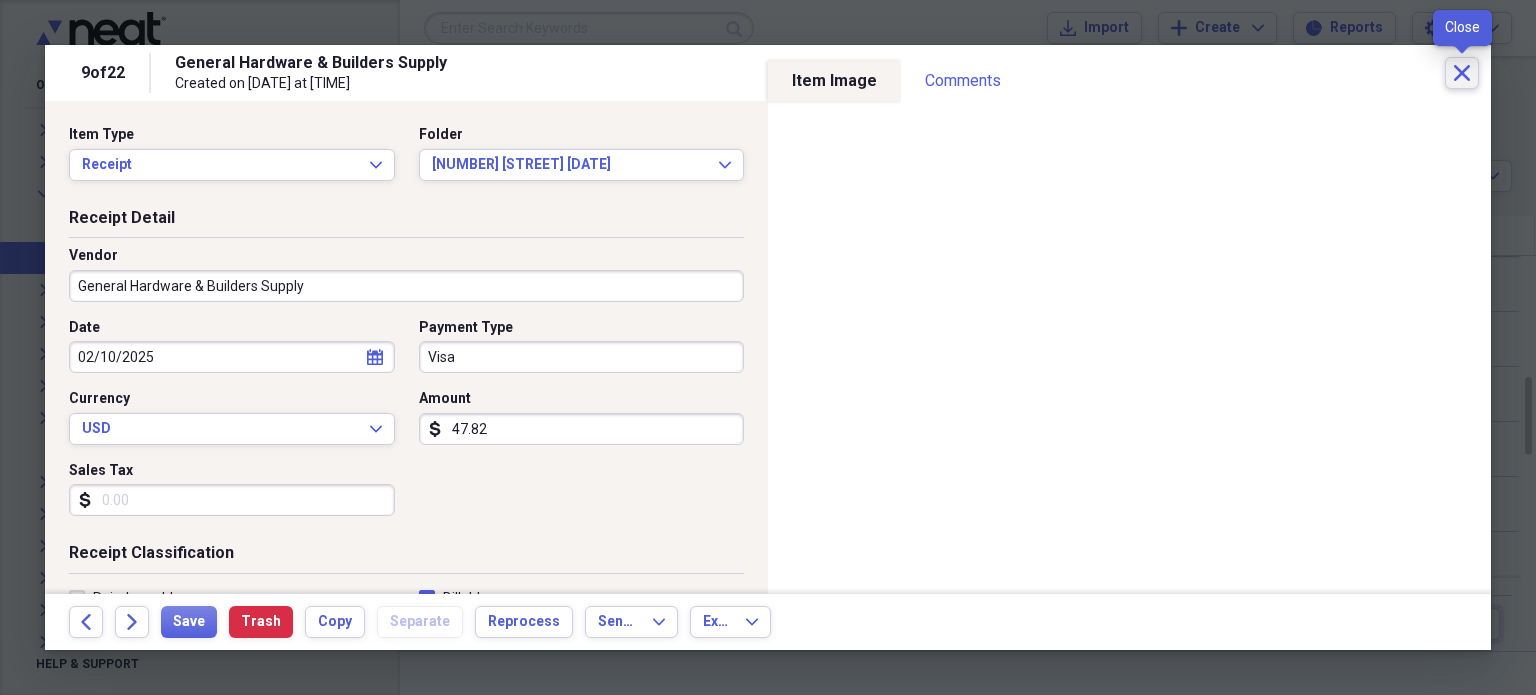 click on "Close" 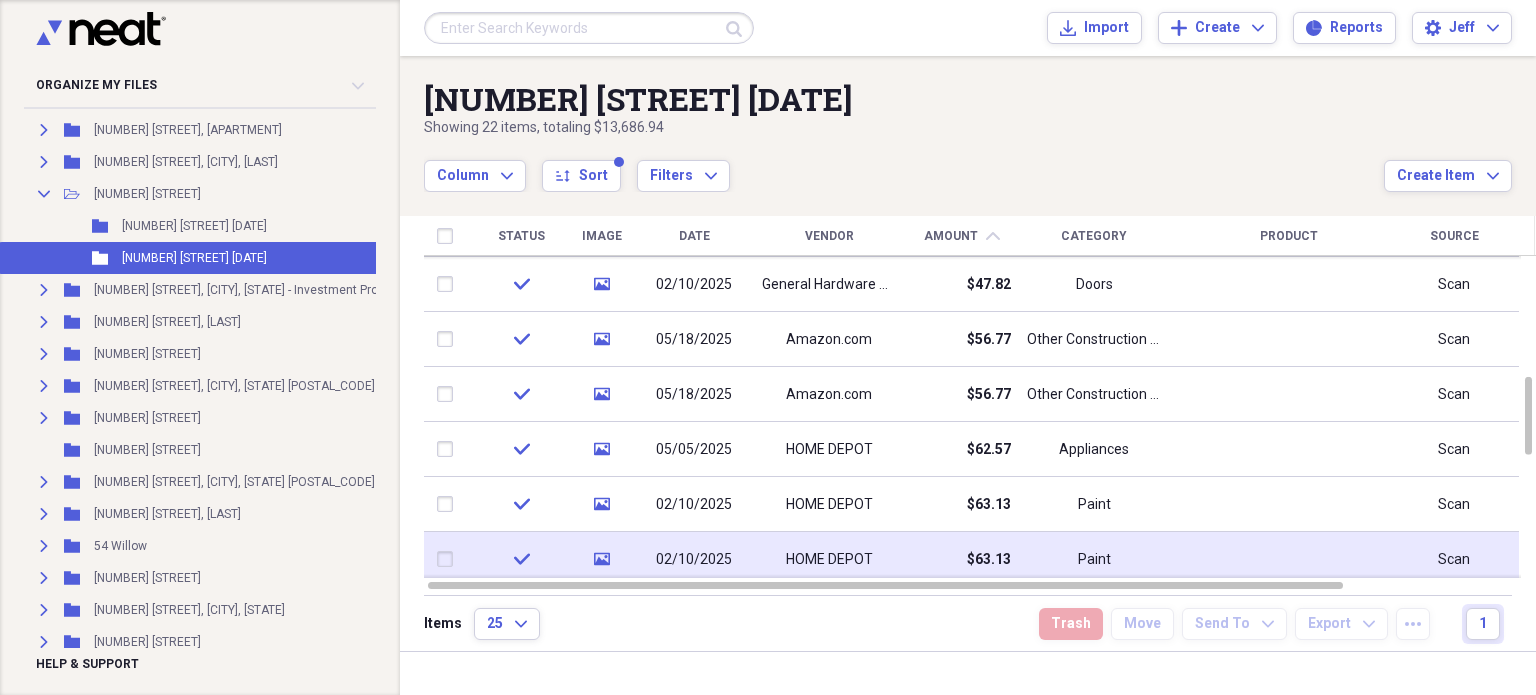 click on "$63.13" at bounding box center (989, 560) 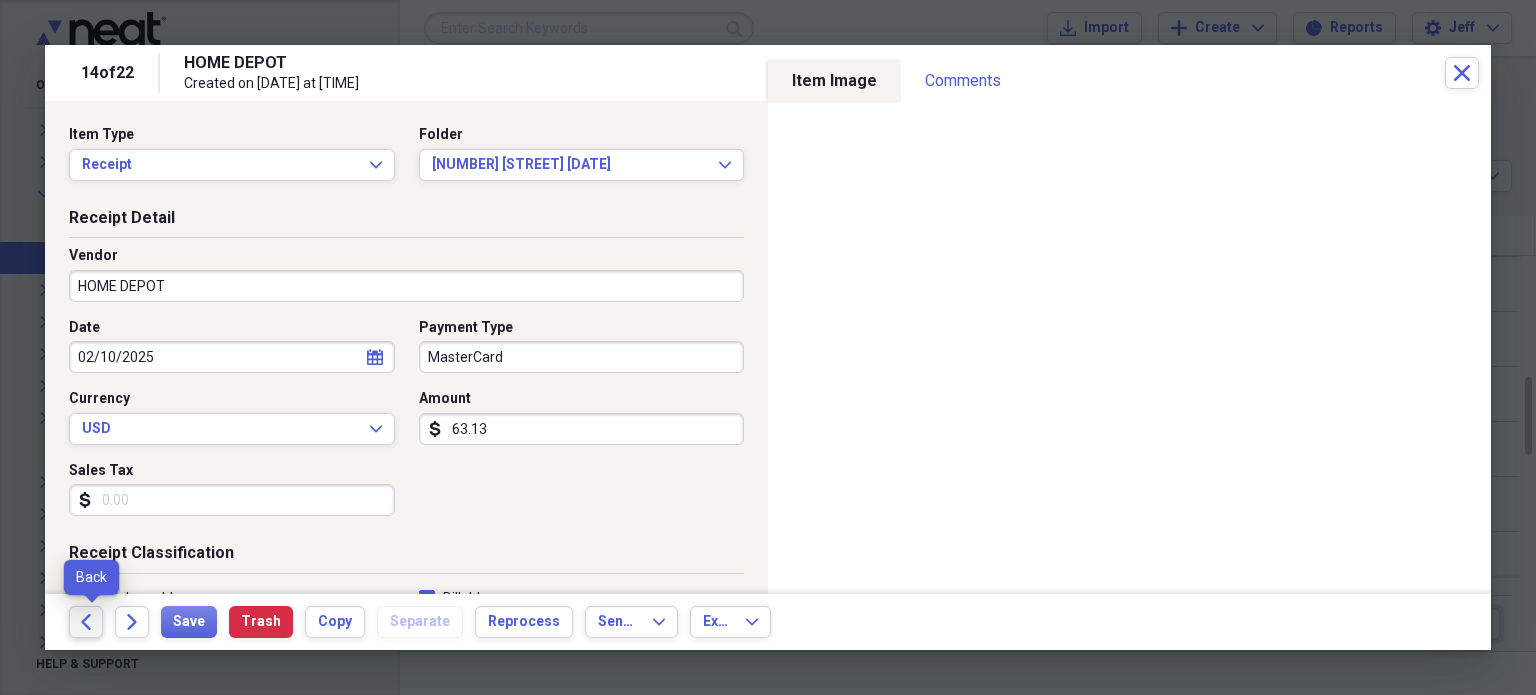 click 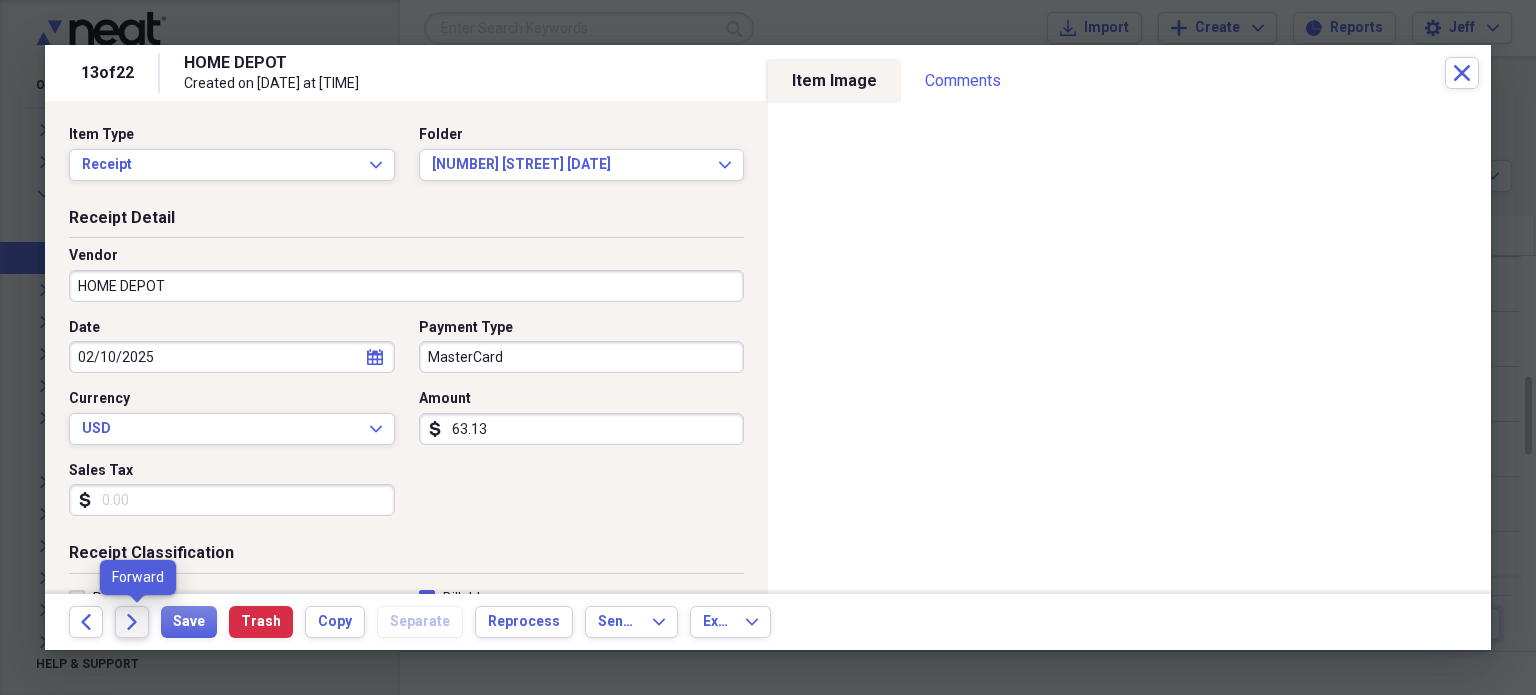 click on "Forward" 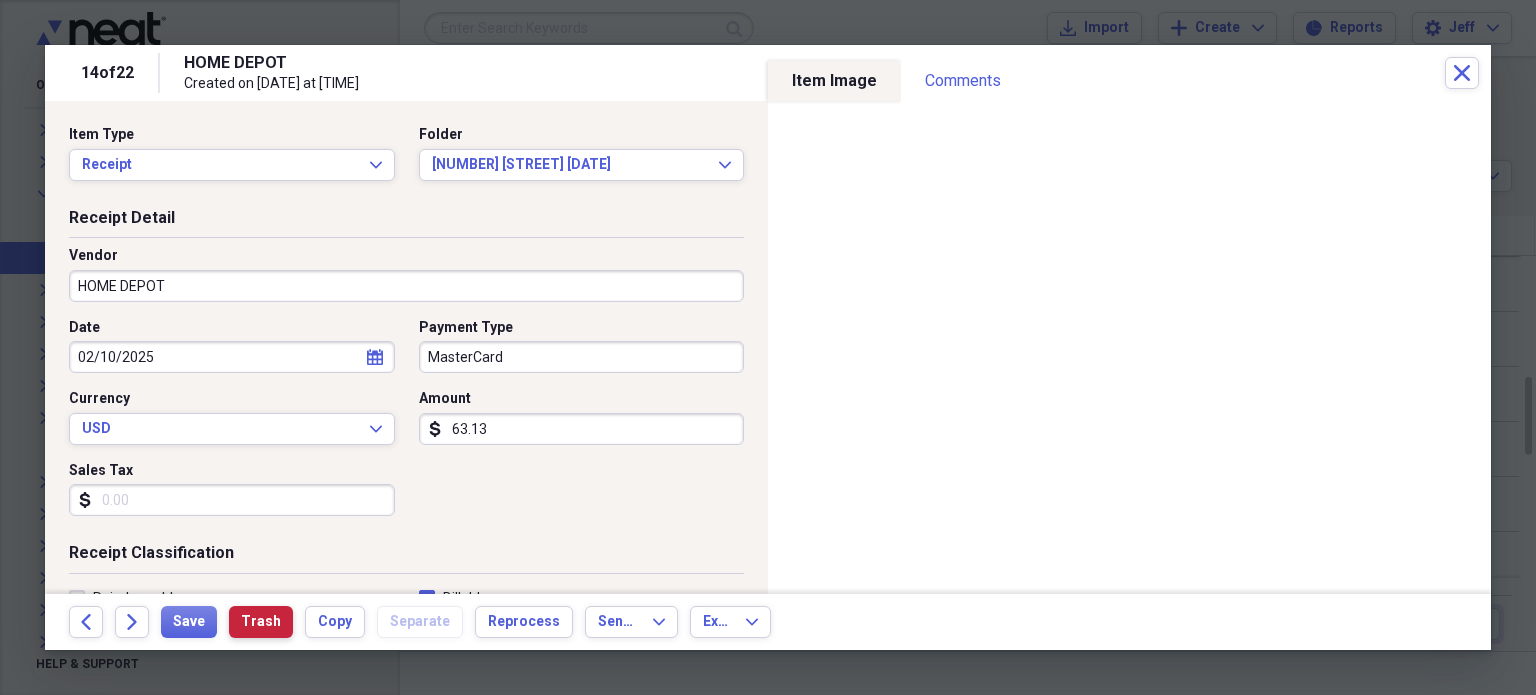 click on "Trash" at bounding box center [261, 622] 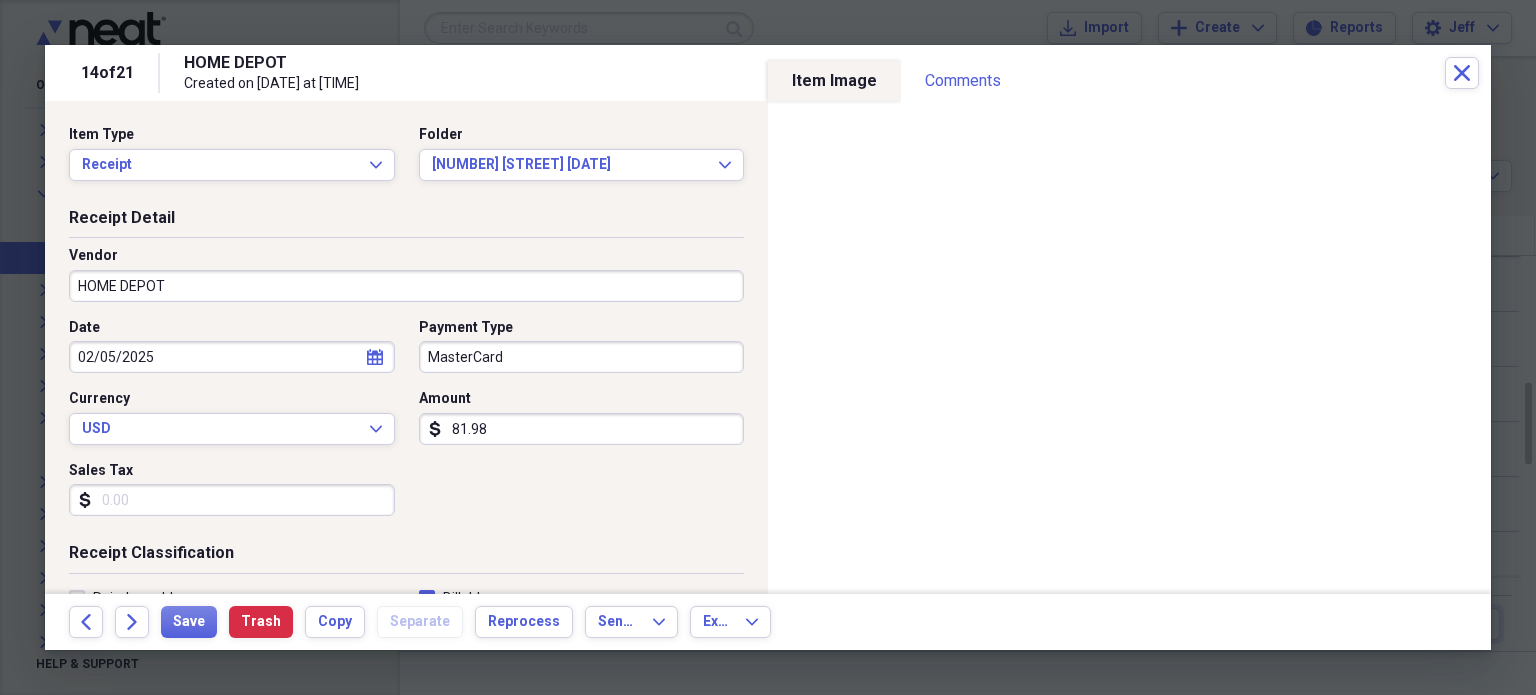 click on "14  of  21 HOME DEPOT Created on 02/17/2025 at 12:19 pm Close" at bounding box center [768, 73] 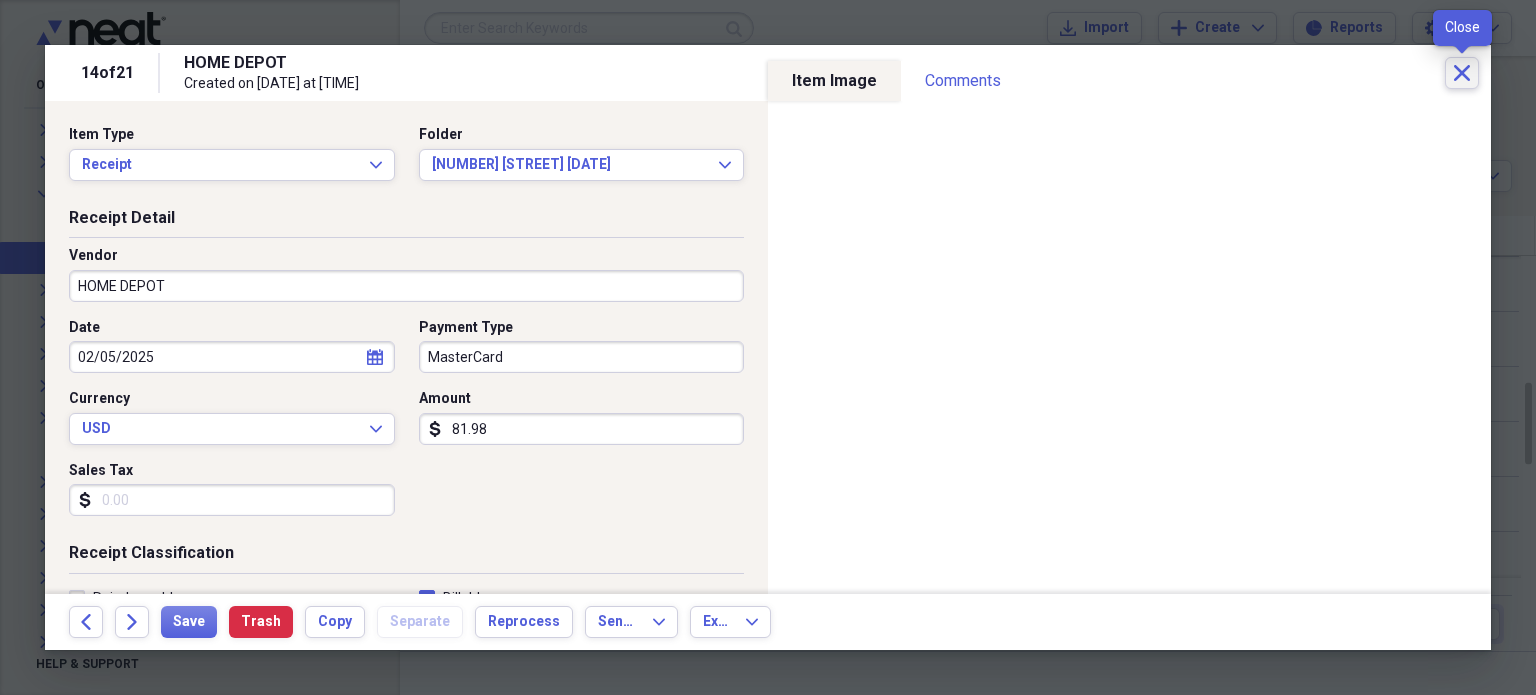 click on "Close" 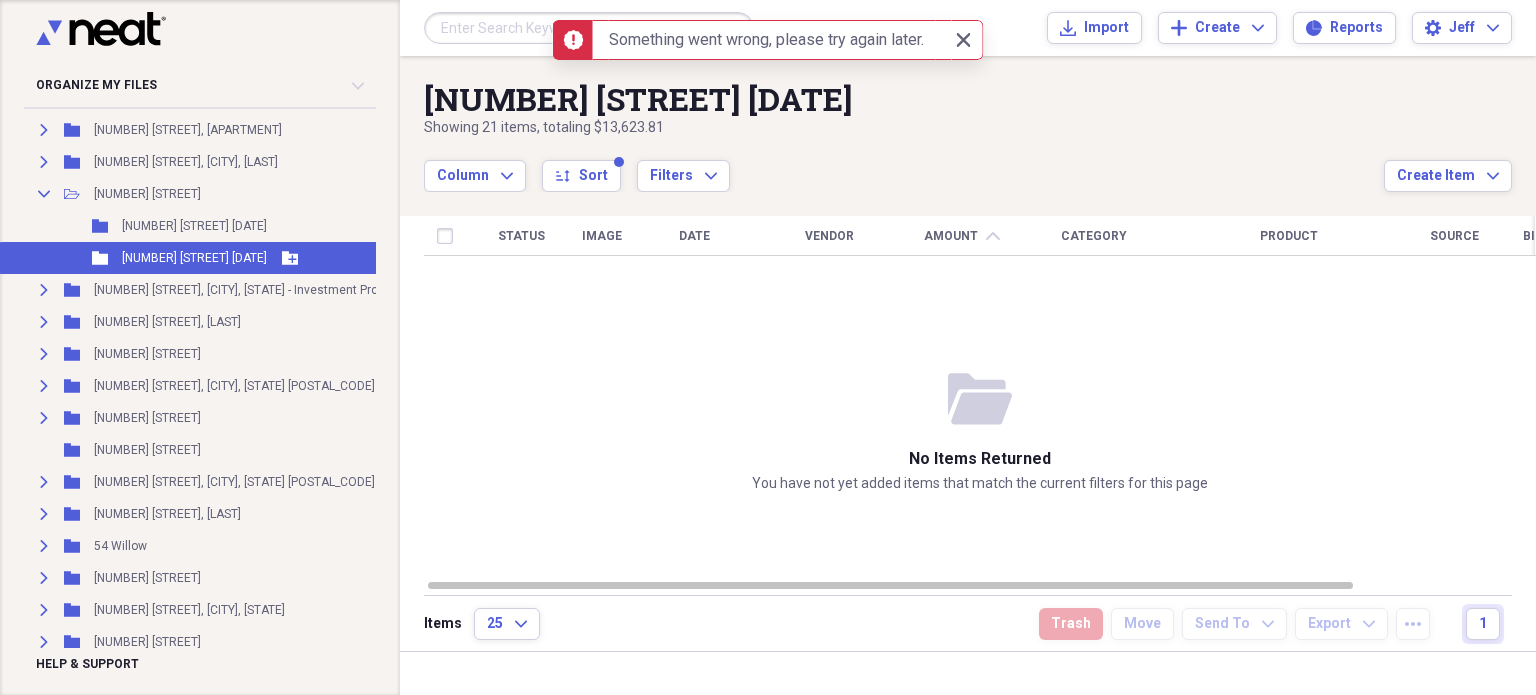 click on "[NUMBER] [STREET]" at bounding box center [194, 258] 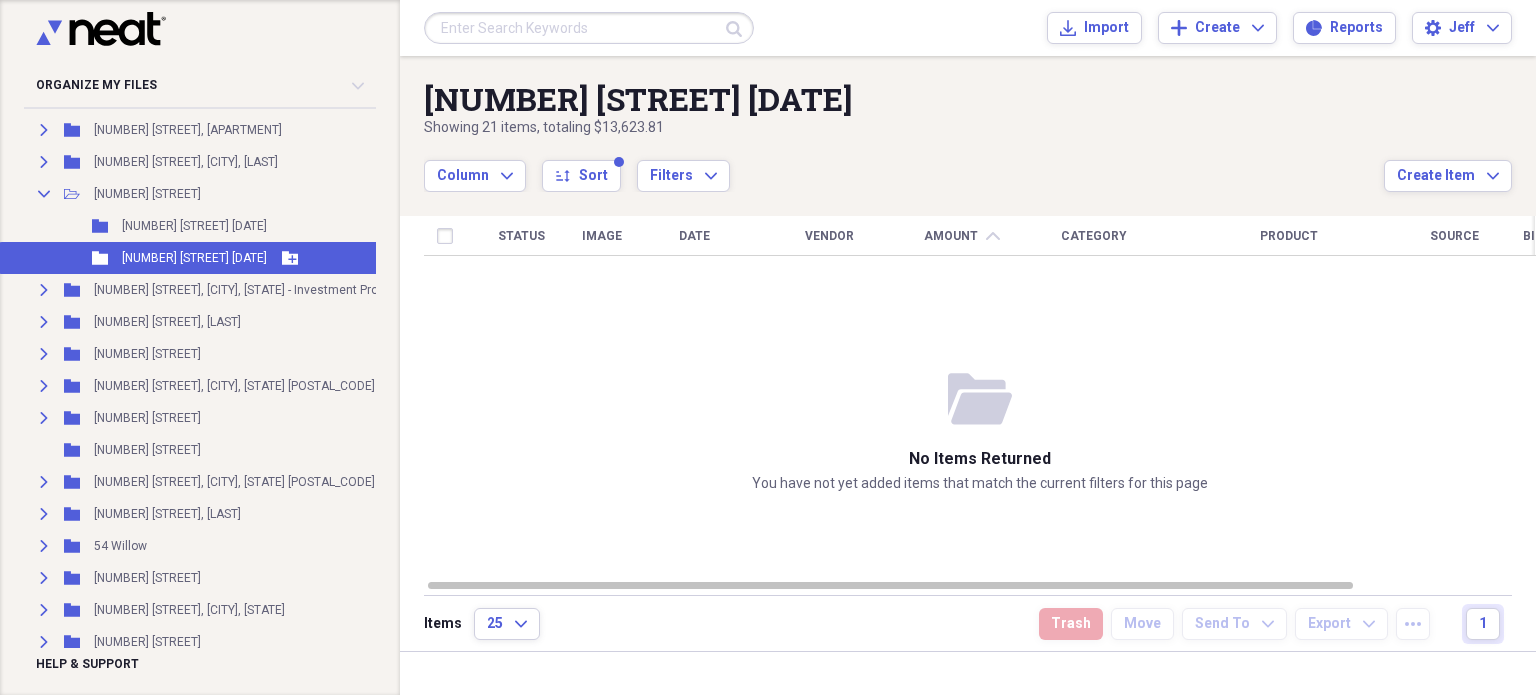click on "[NUMBER] [STREET]" at bounding box center (194, 258) 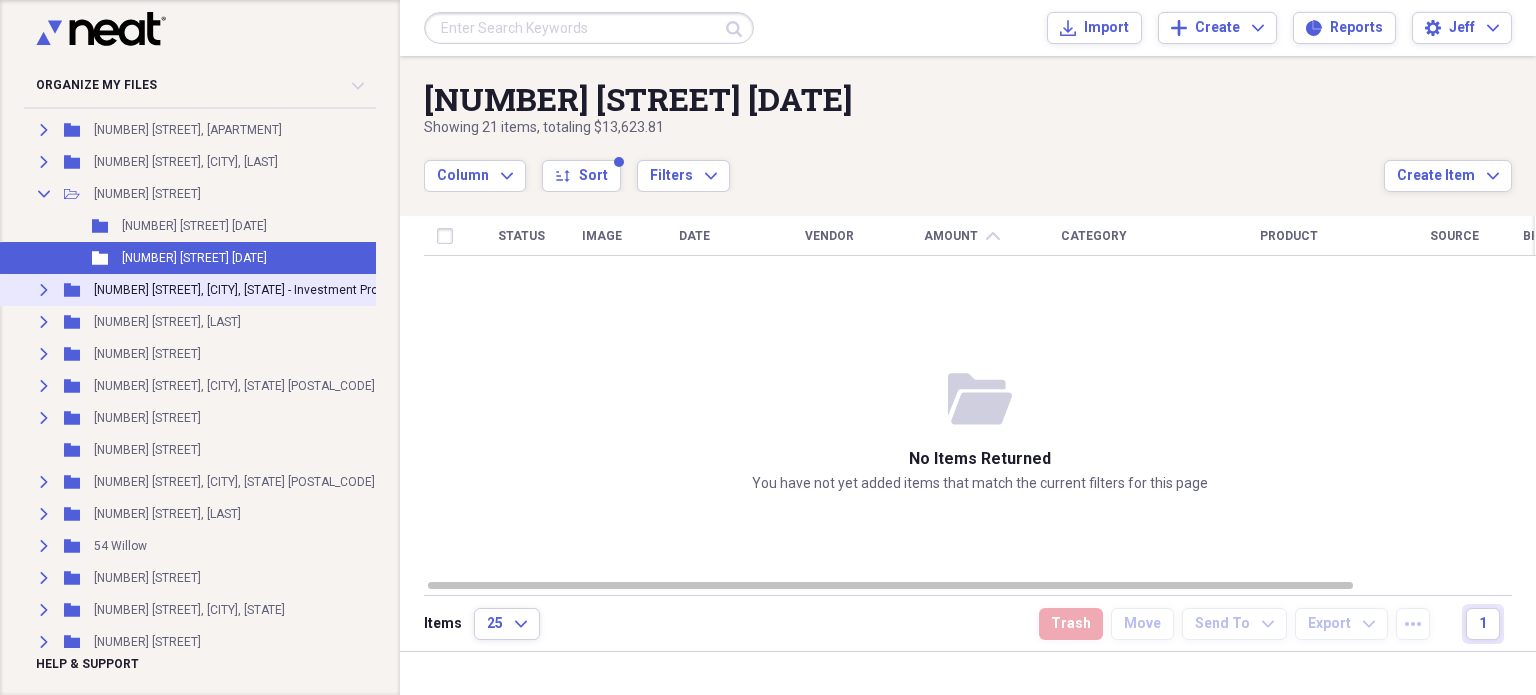 click on "[NUMBER] [STREET], [CITY], [STATE] - [CATEGORY]" at bounding box center [249, 290] 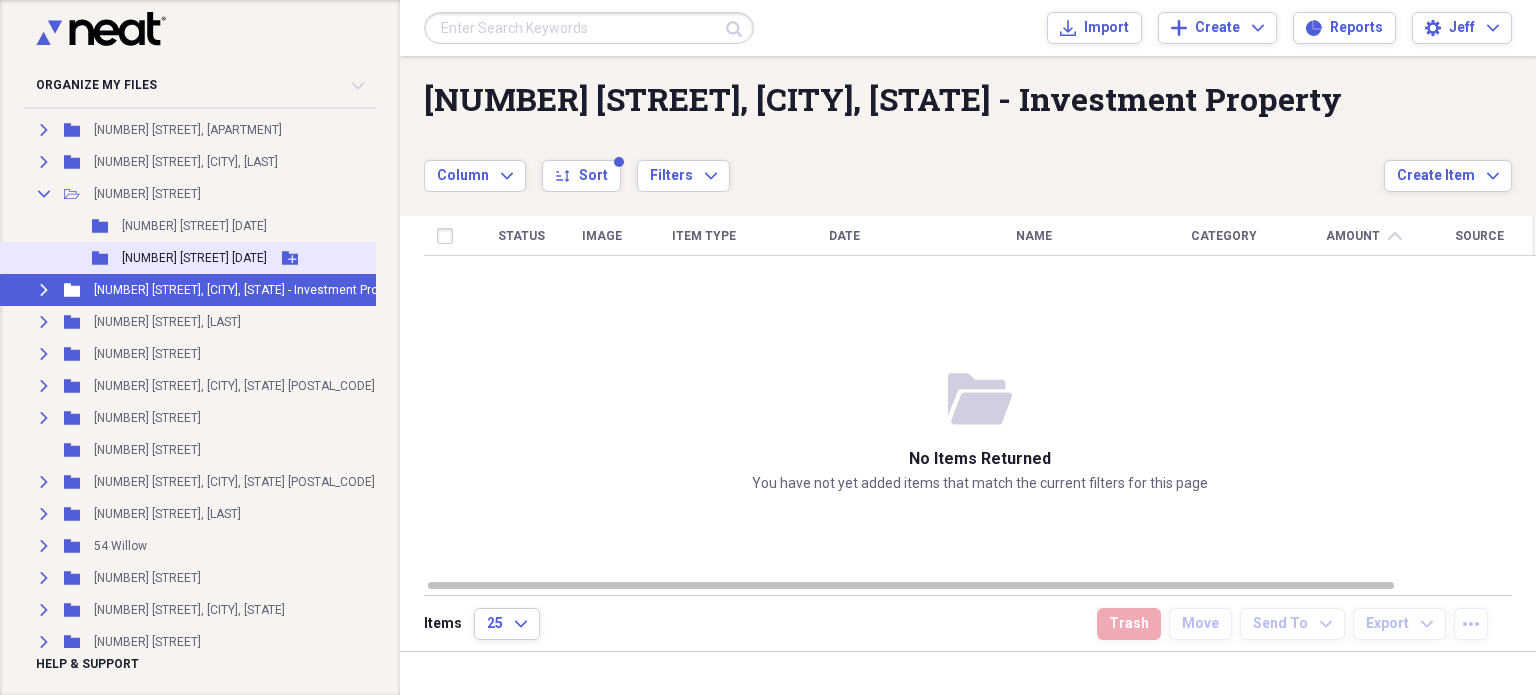 click on "[NUMBER] [STREET]" at bounding box center (194, 258) 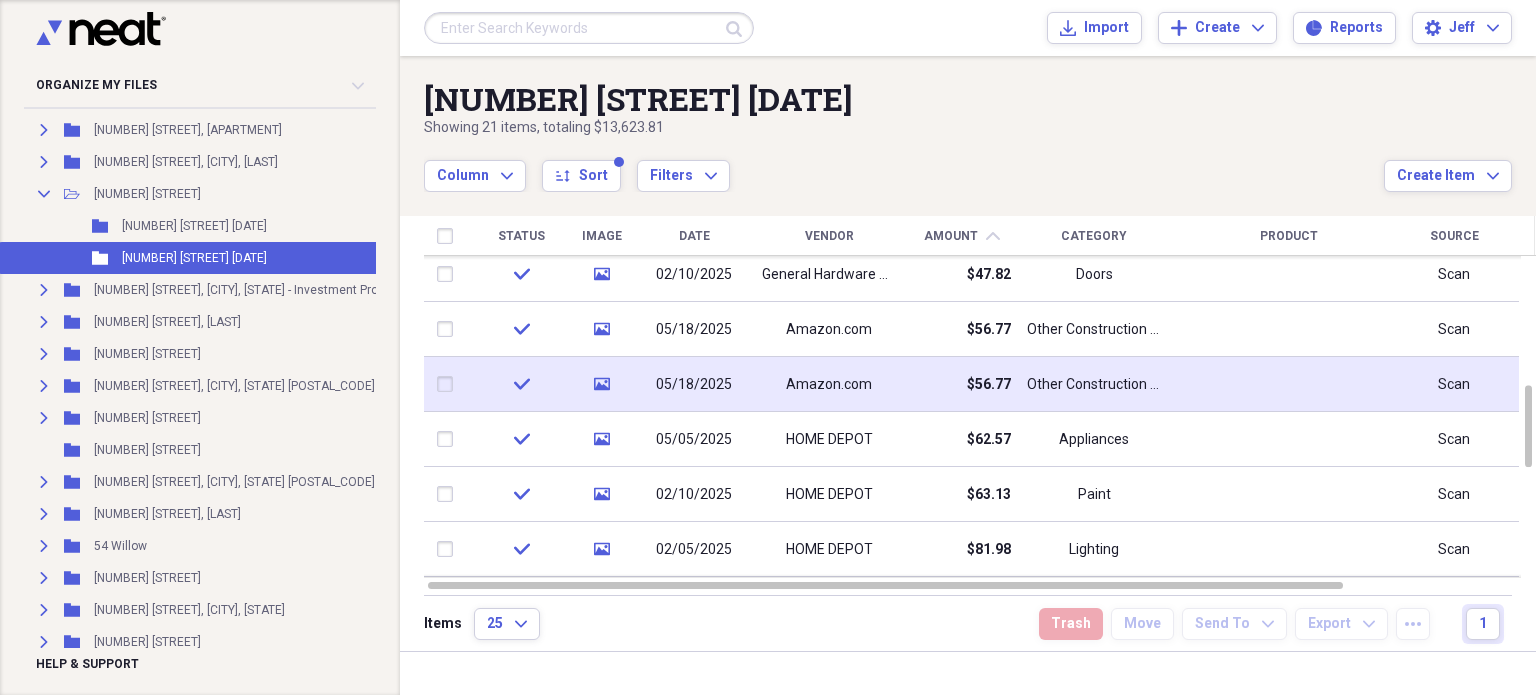 click on "Amazon.com" at bounding box center (829, 384) 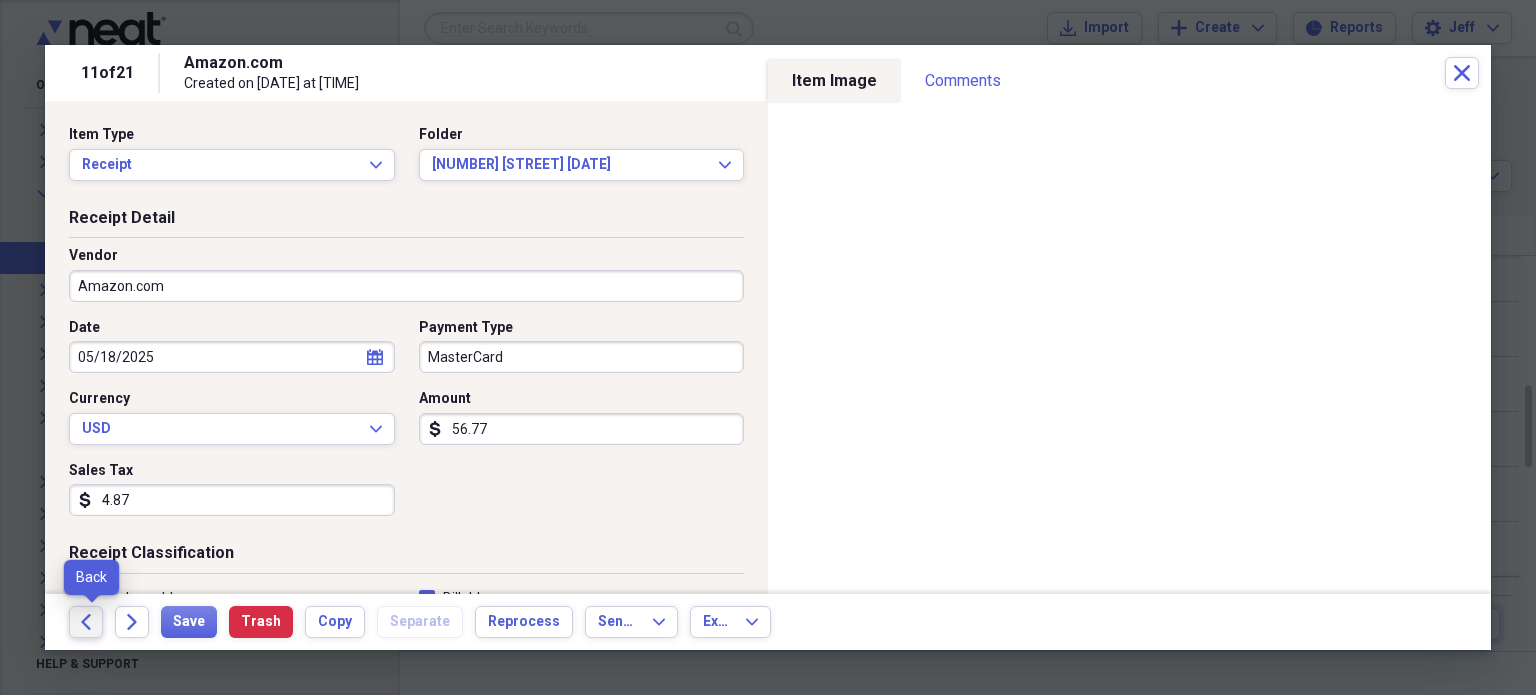 click 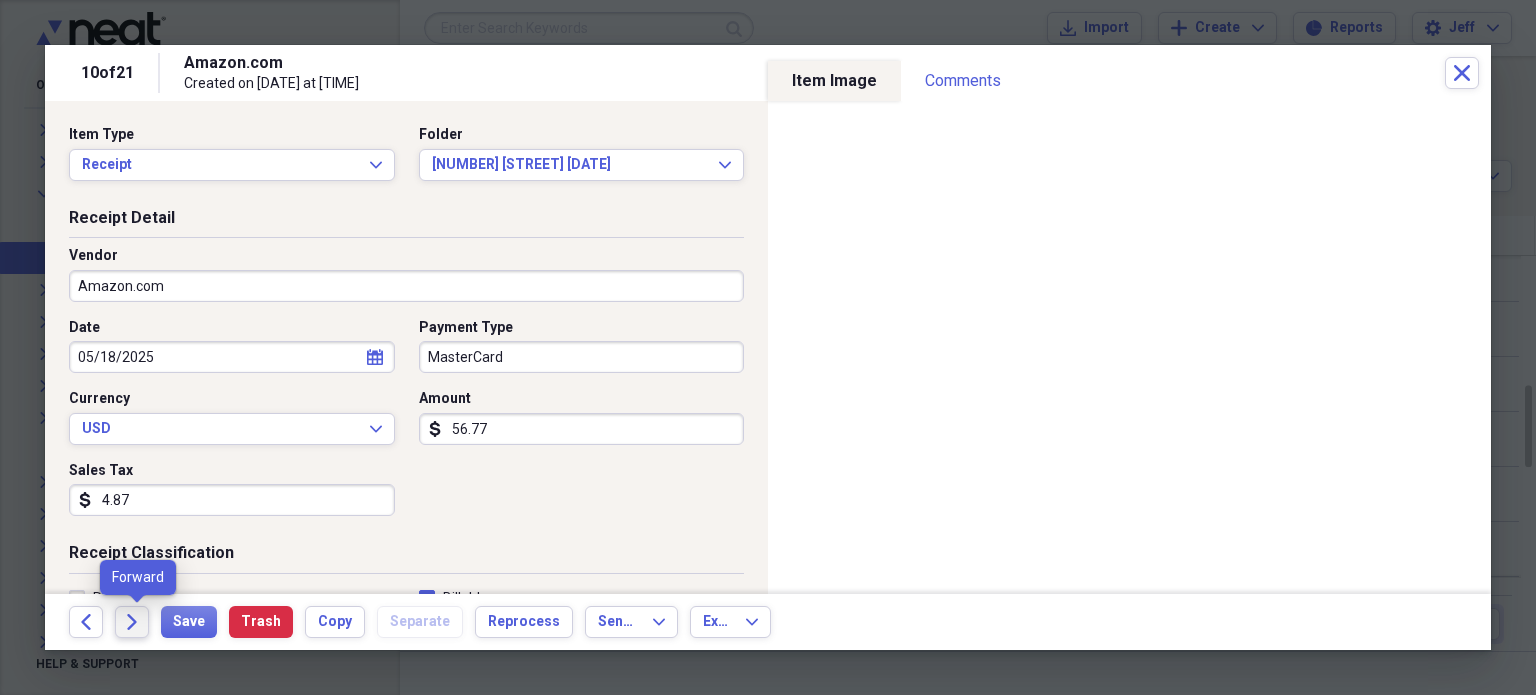 click on "Forward" at bounding box center (132, 622) 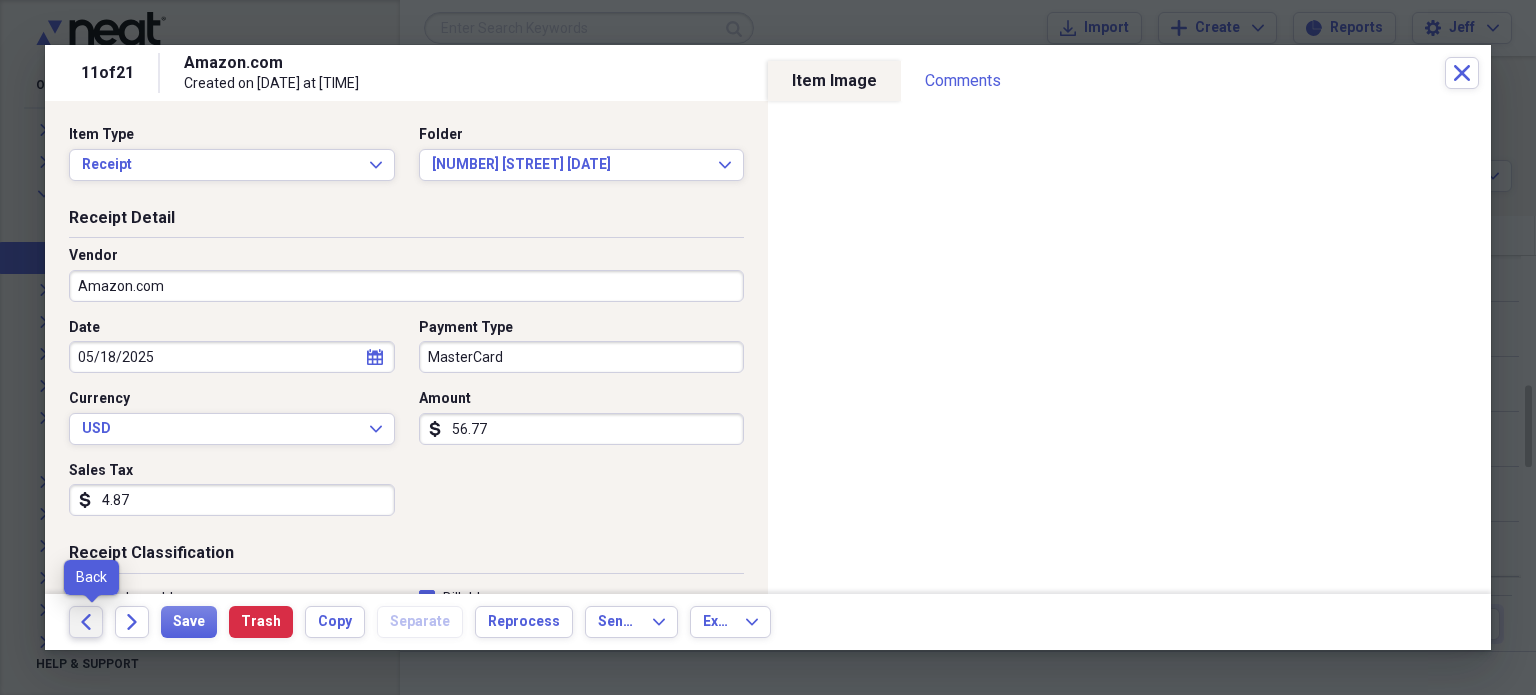click on "Back" 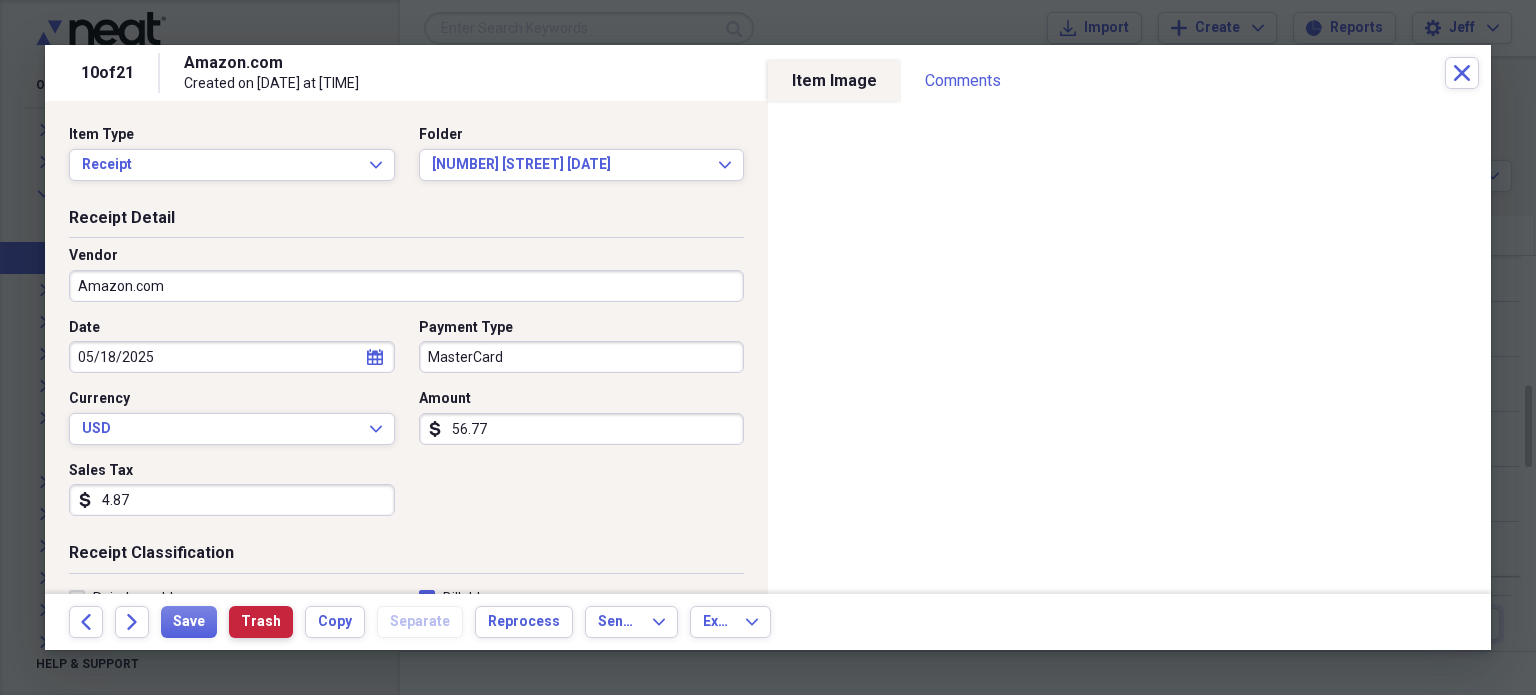 click on "Trash" at bounding box center [261, 622] 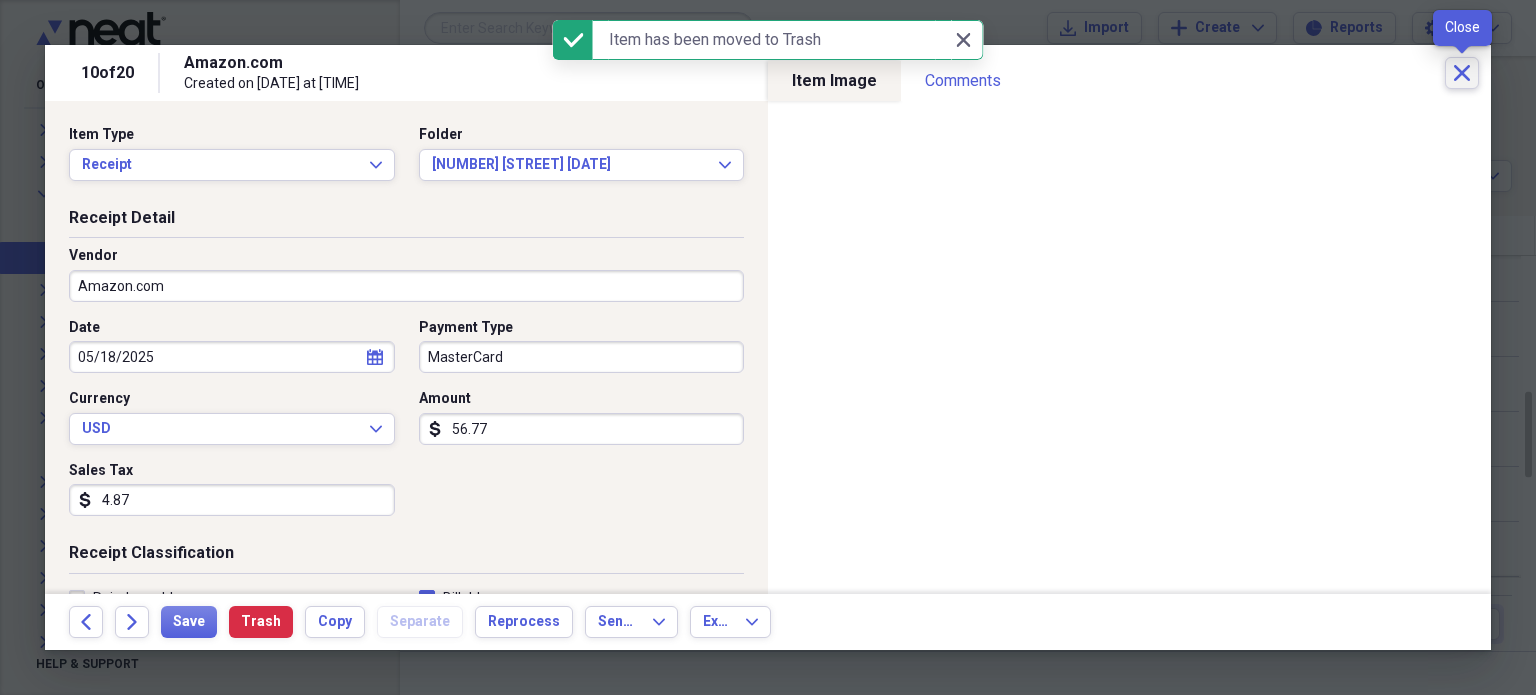 click 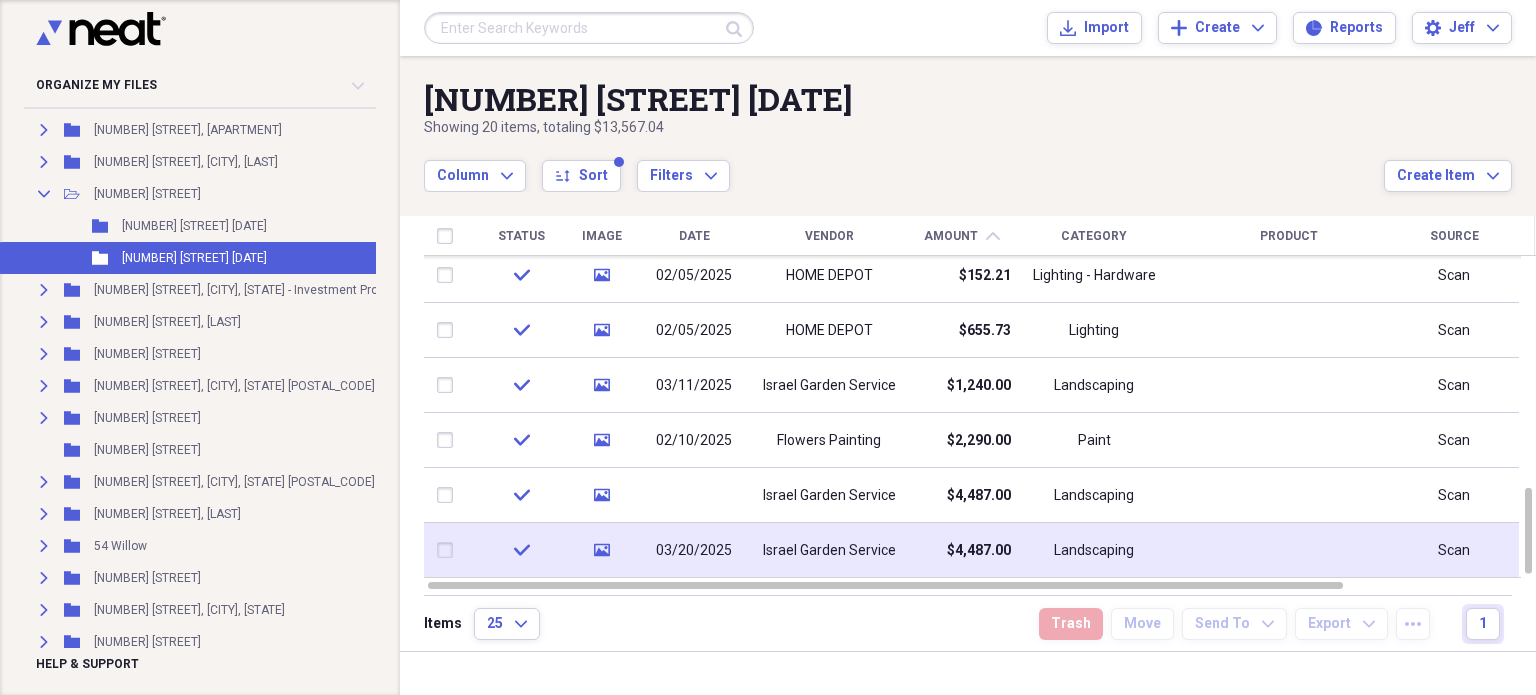 click on "Israel Garden Service" at bounding box center (829, 551) 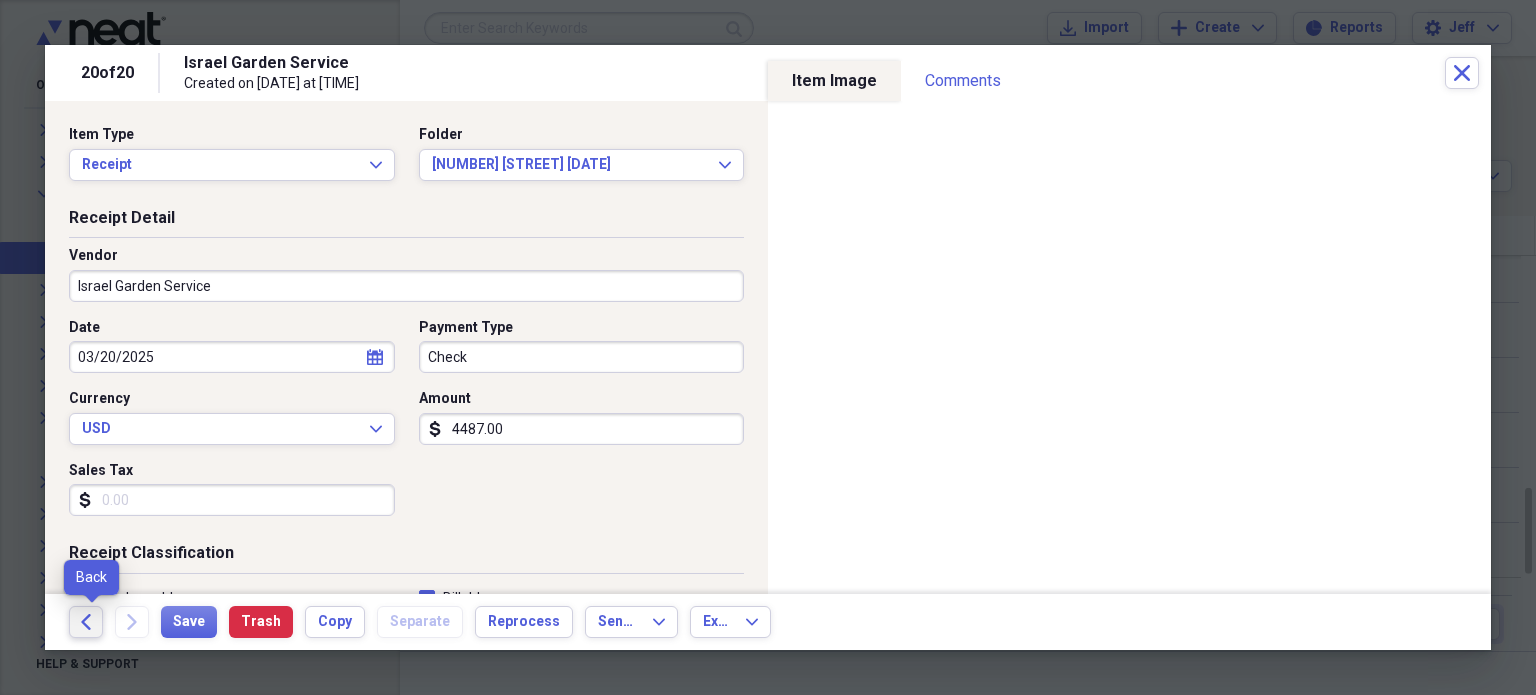 click 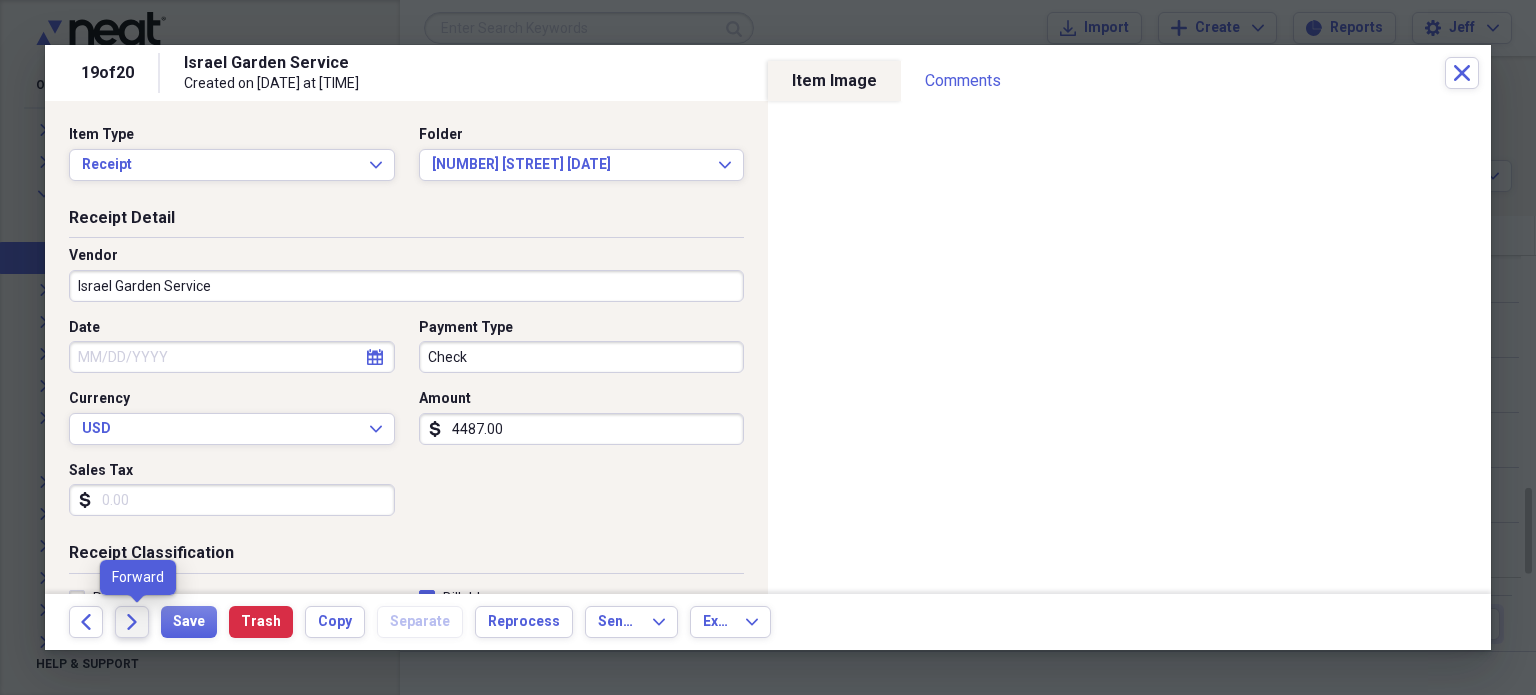 click on "Forward" 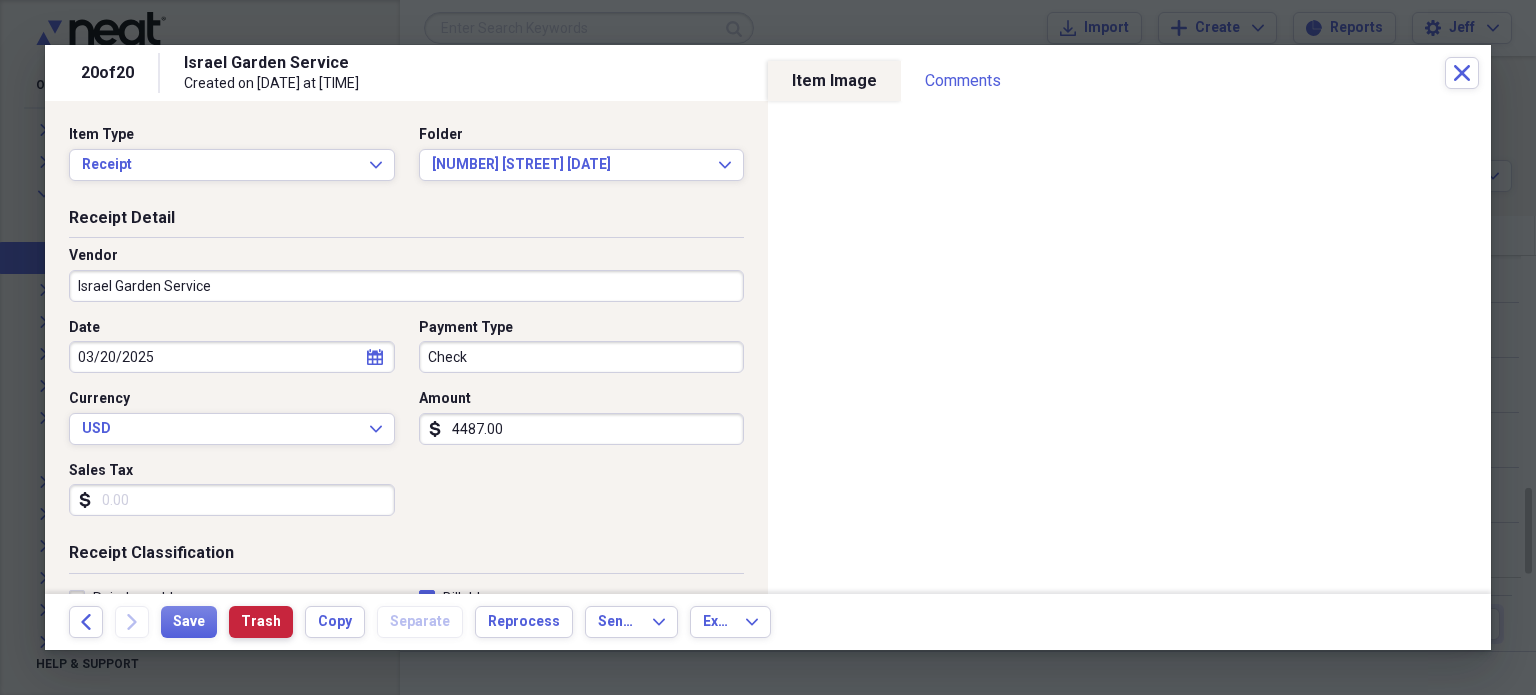 click on "Trash" at bounding box center [261, 622] 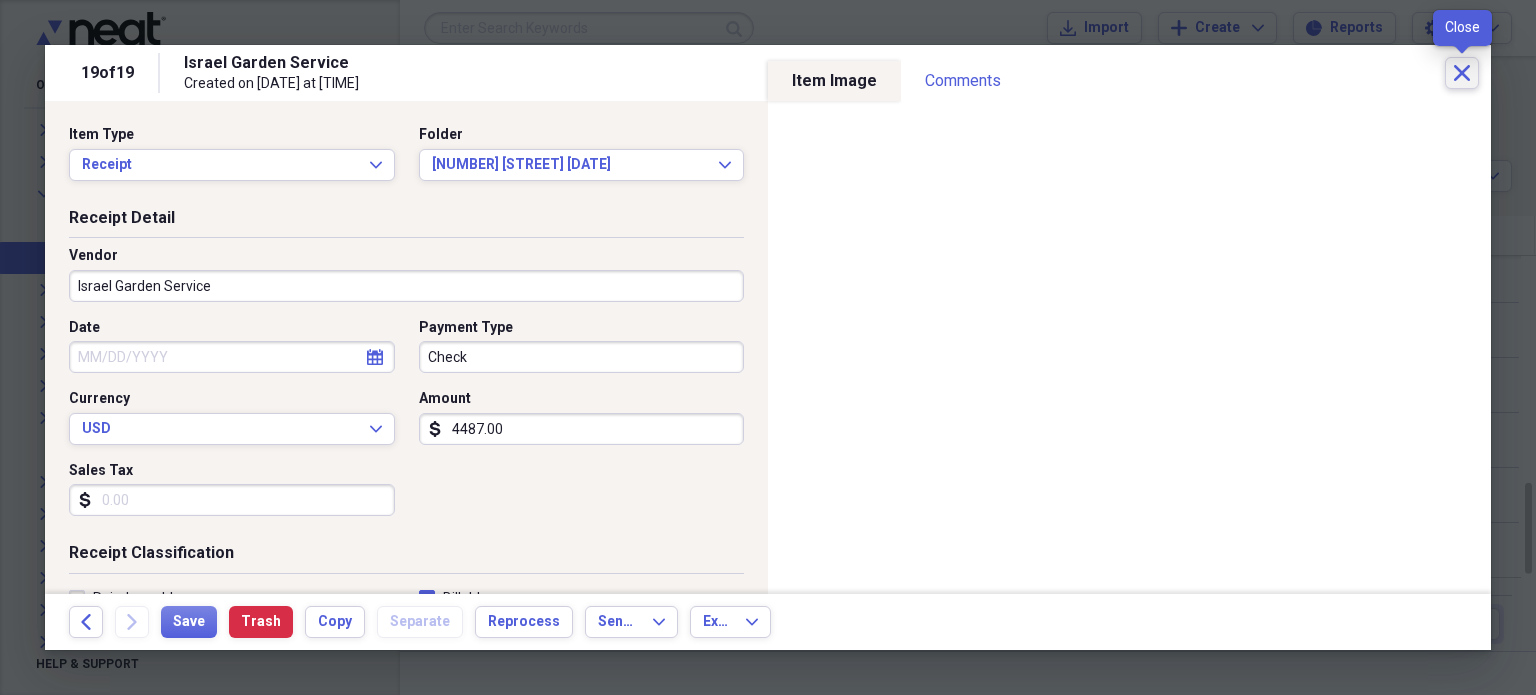 click on "Close" 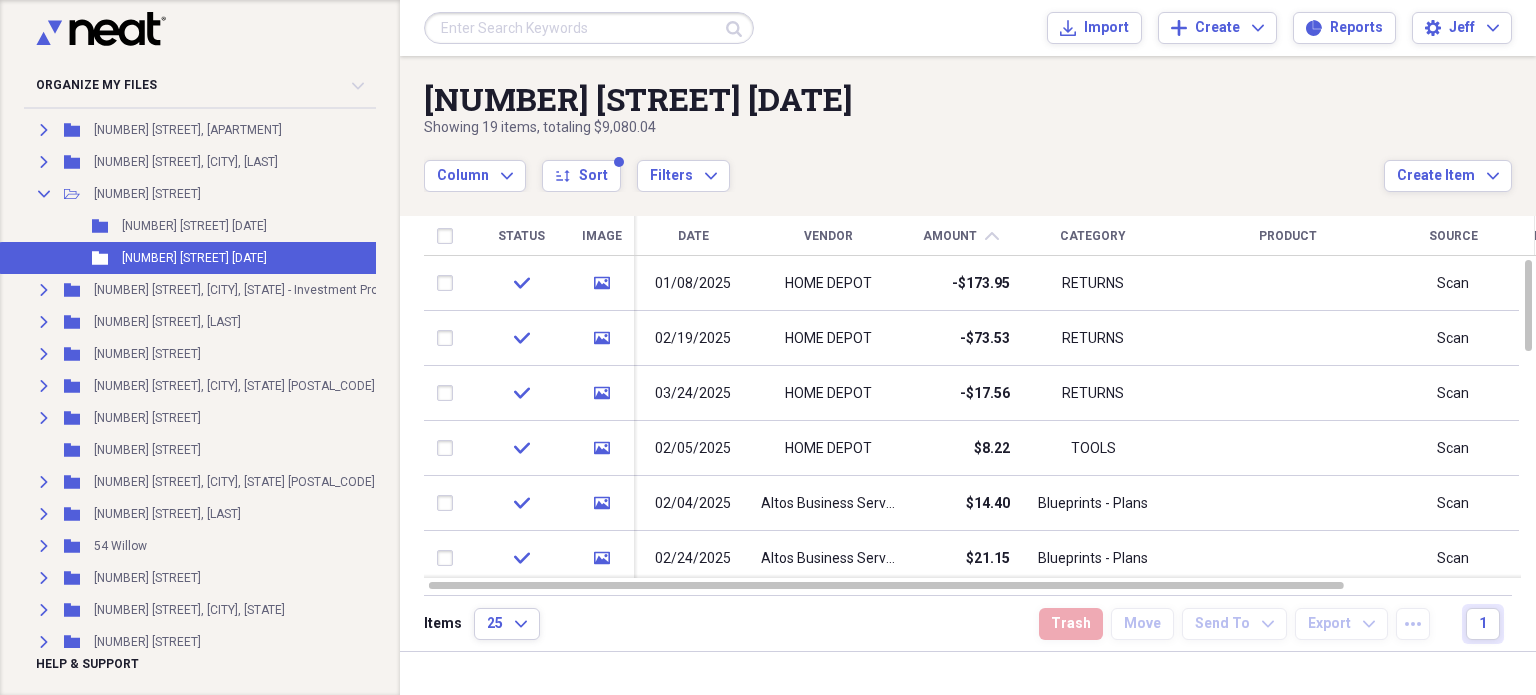 click on "Column Expand sort Sort Filters  Expand" at bounding box center (904, 165) 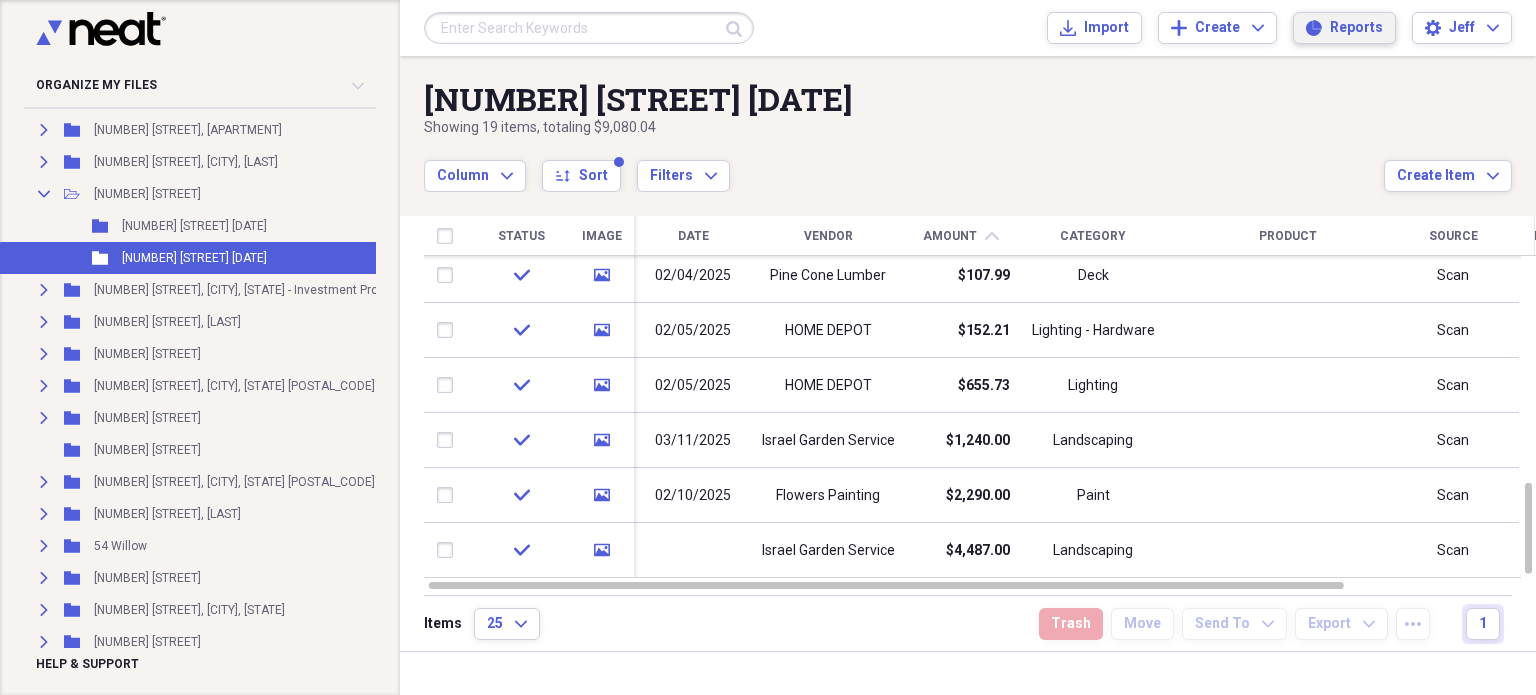 click on "Reports" at bounding box center (1356, 28) 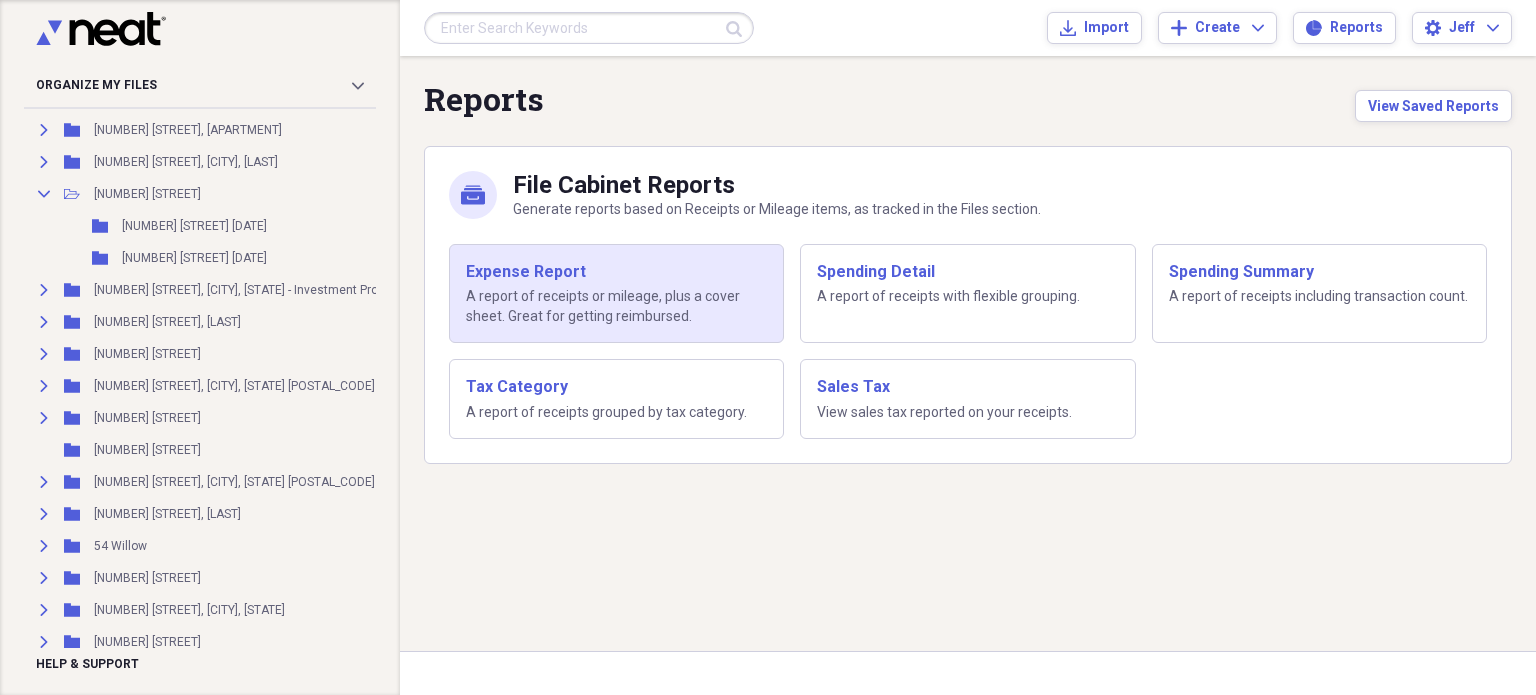 click on "A report of receipts or mileage, plus a cover sheet. Great for getting reimbursed." at bounding box center (616, 306) 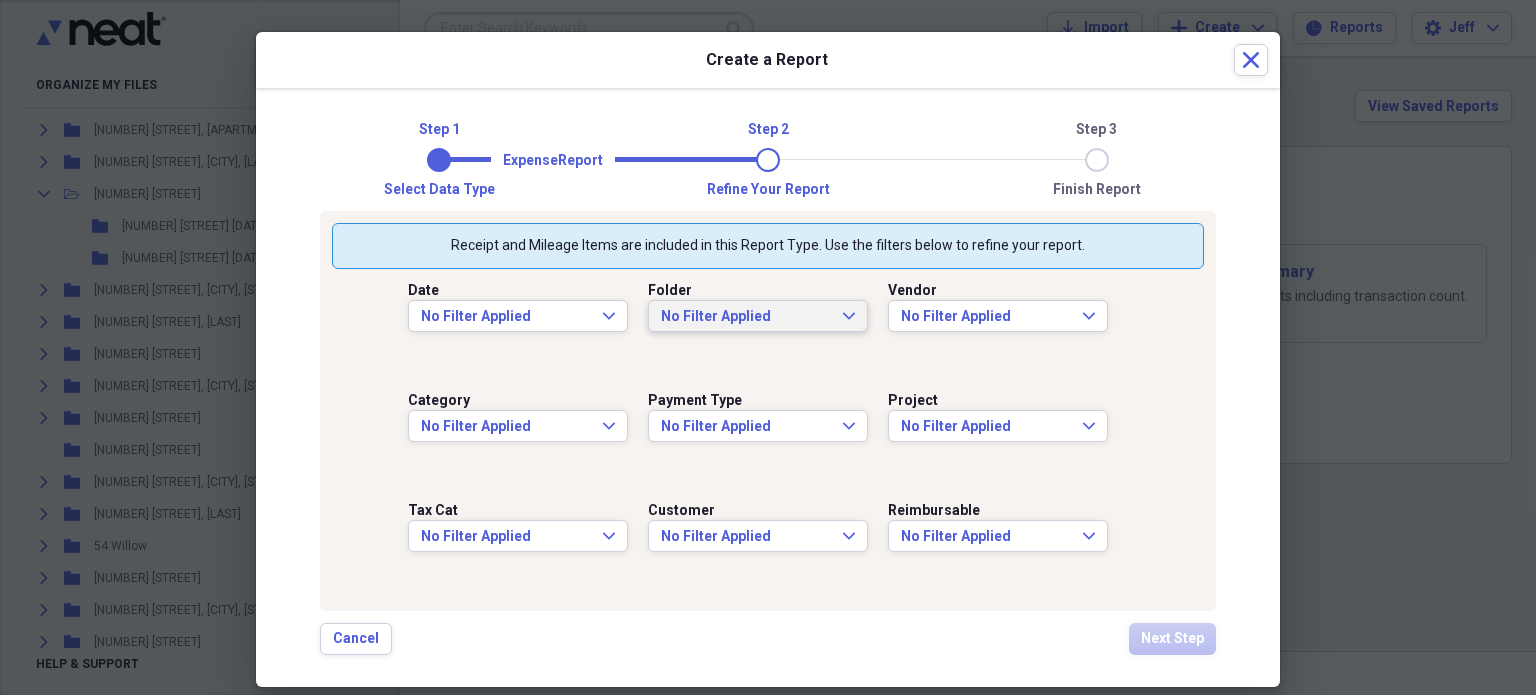 click on "Expand" 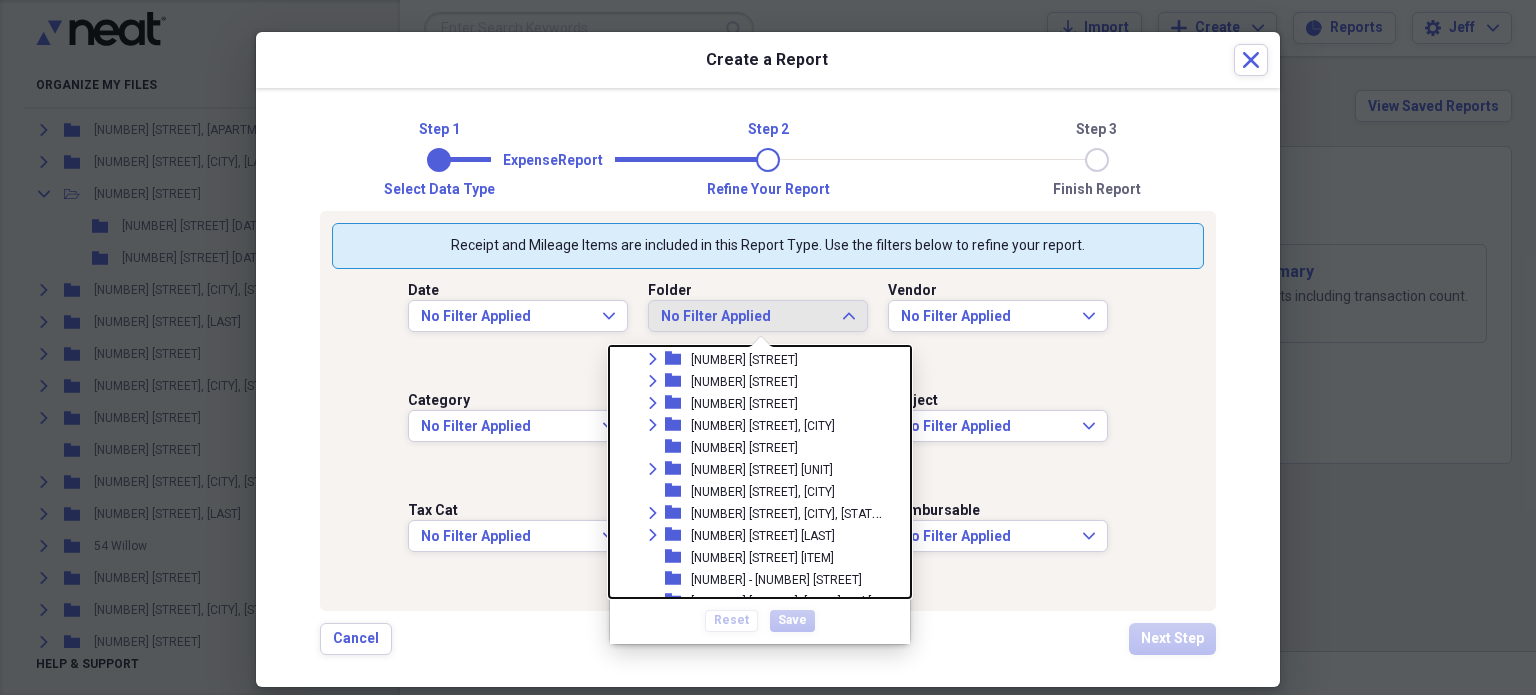scroll, scrollTop: 0, scrollLeft: 0, axis: both 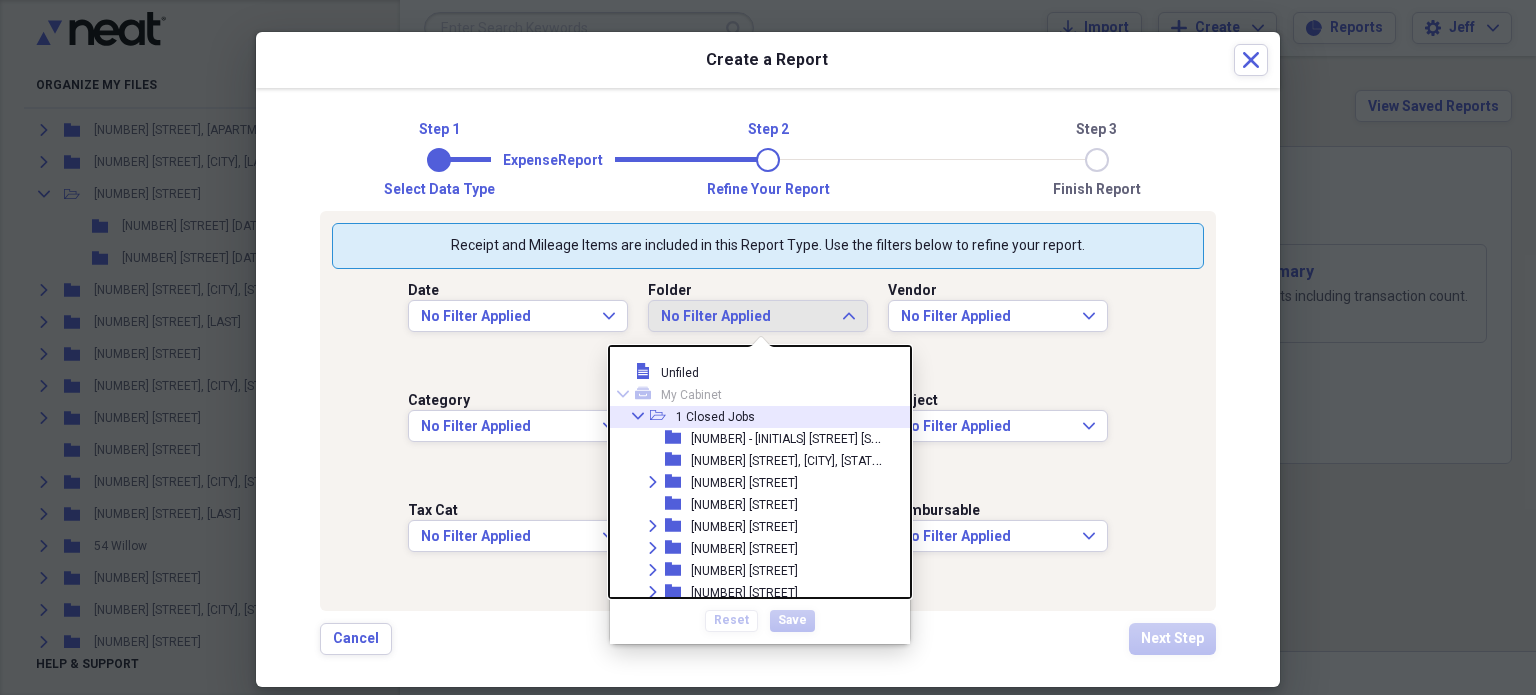 click on "Collapse" 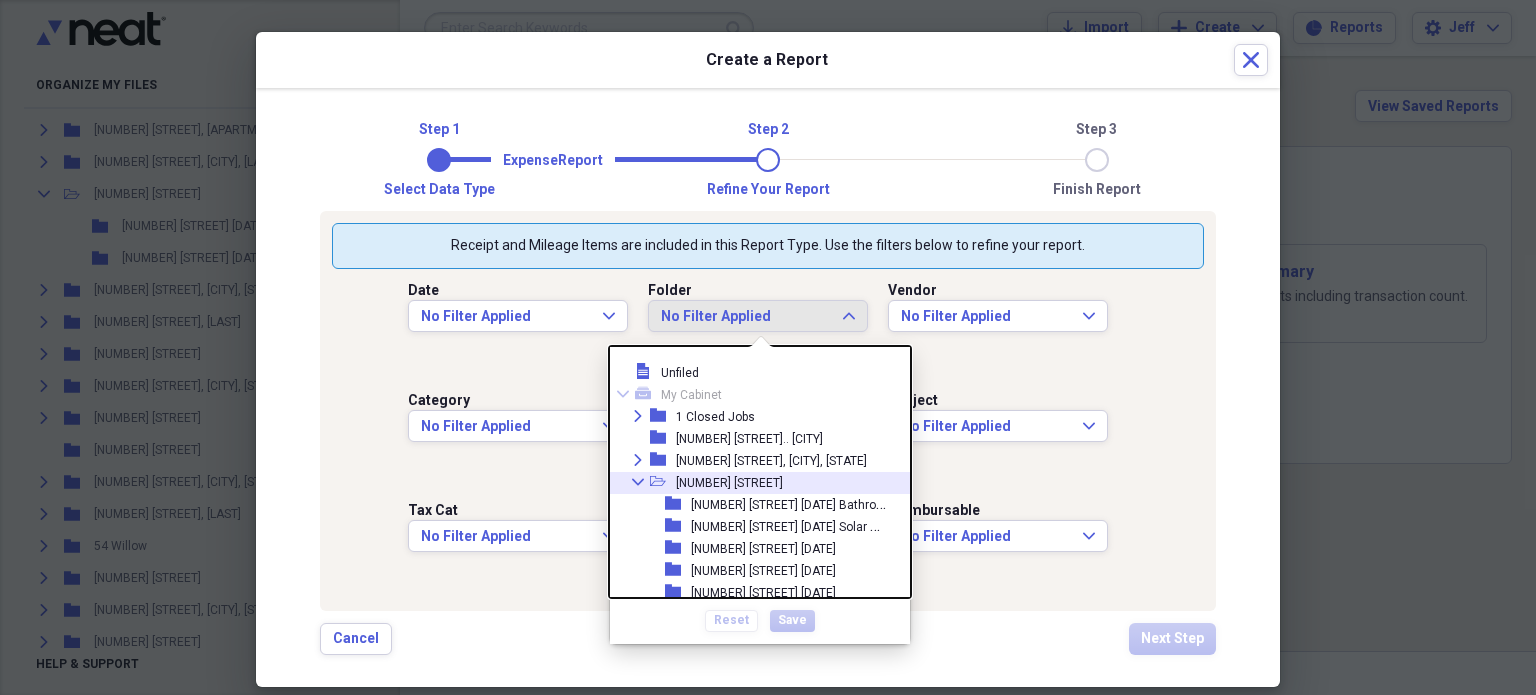 click 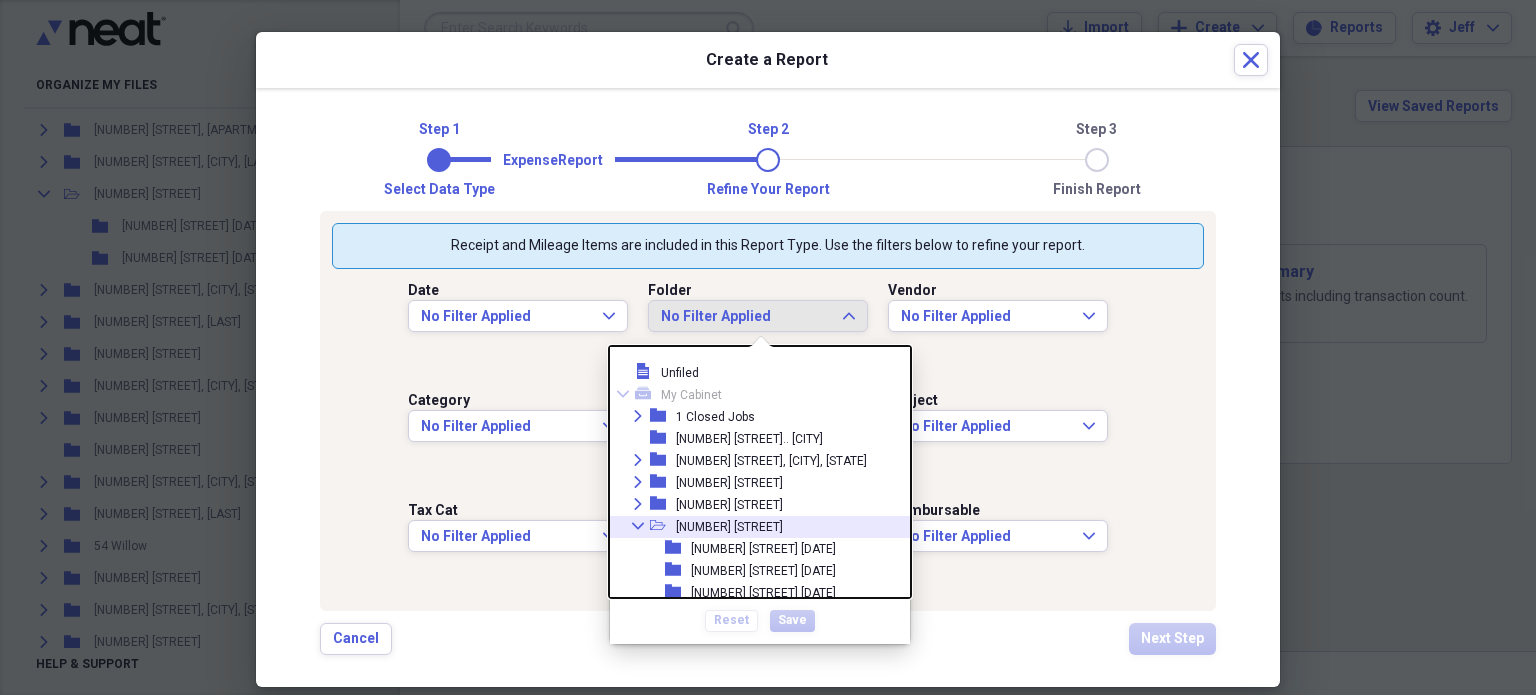 click 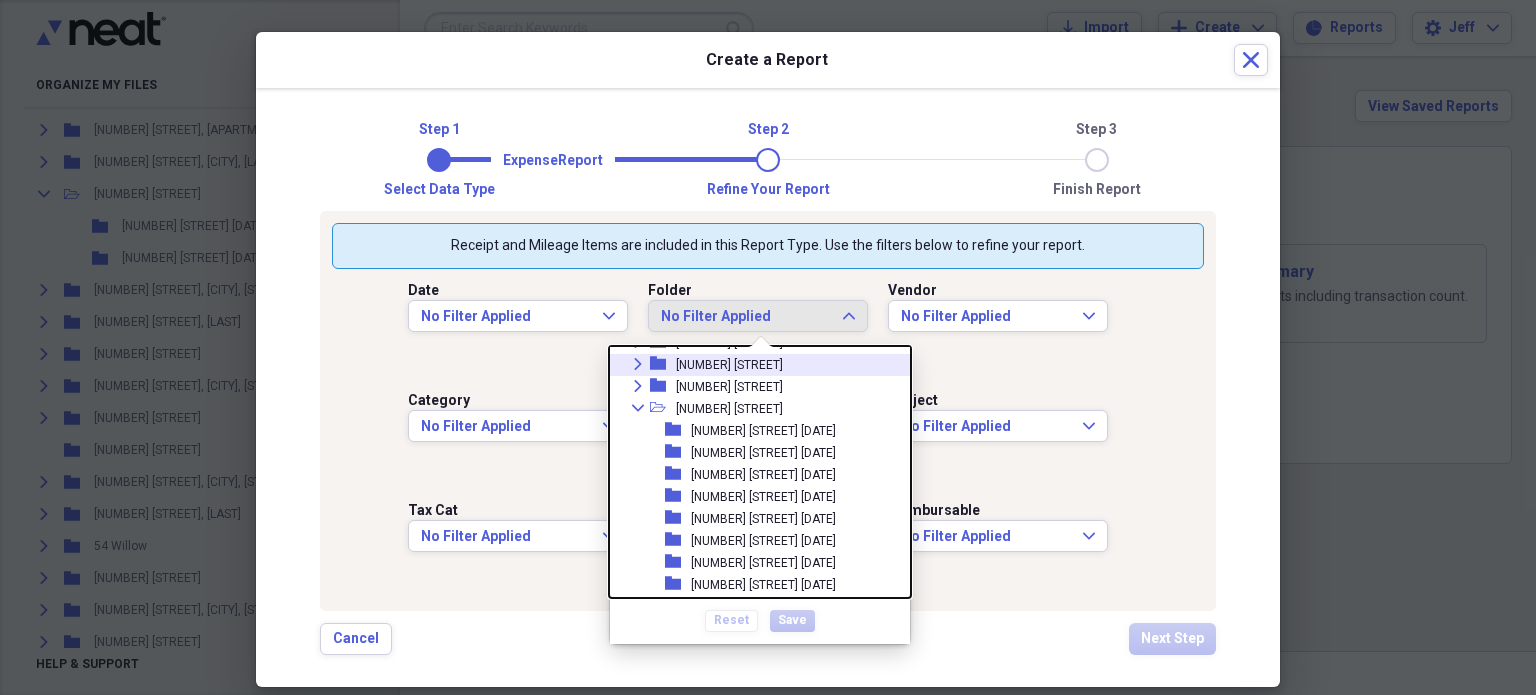 scroll, scrollTop: 180, scrollLeft: 0, axis: vertical 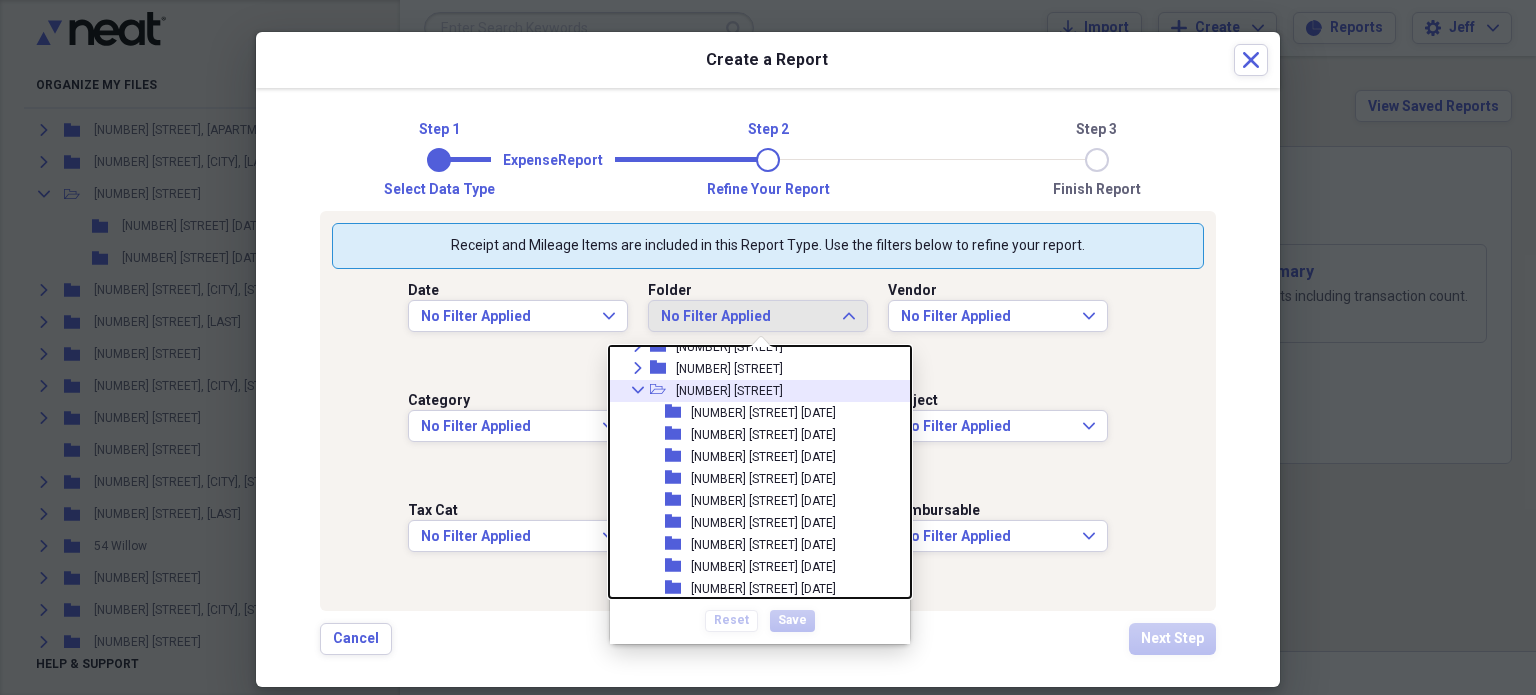 click 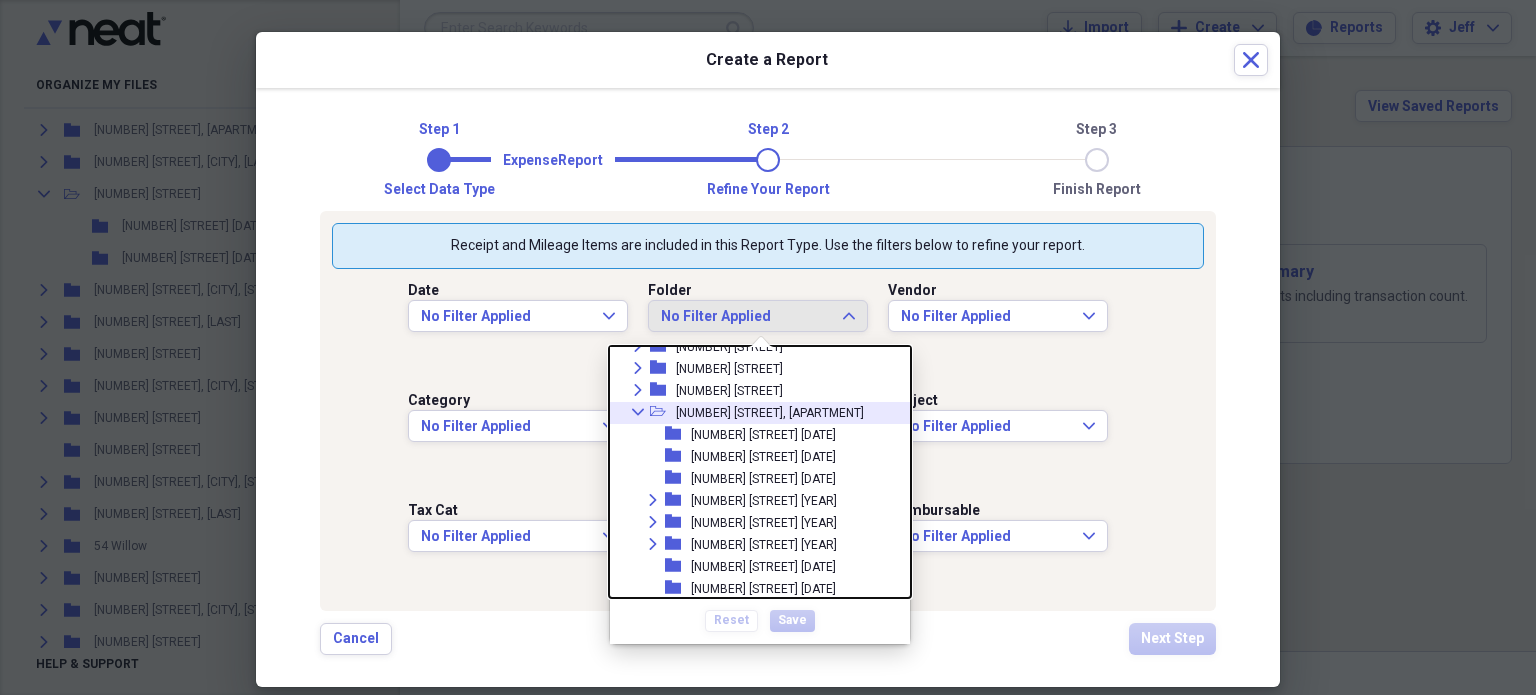 click 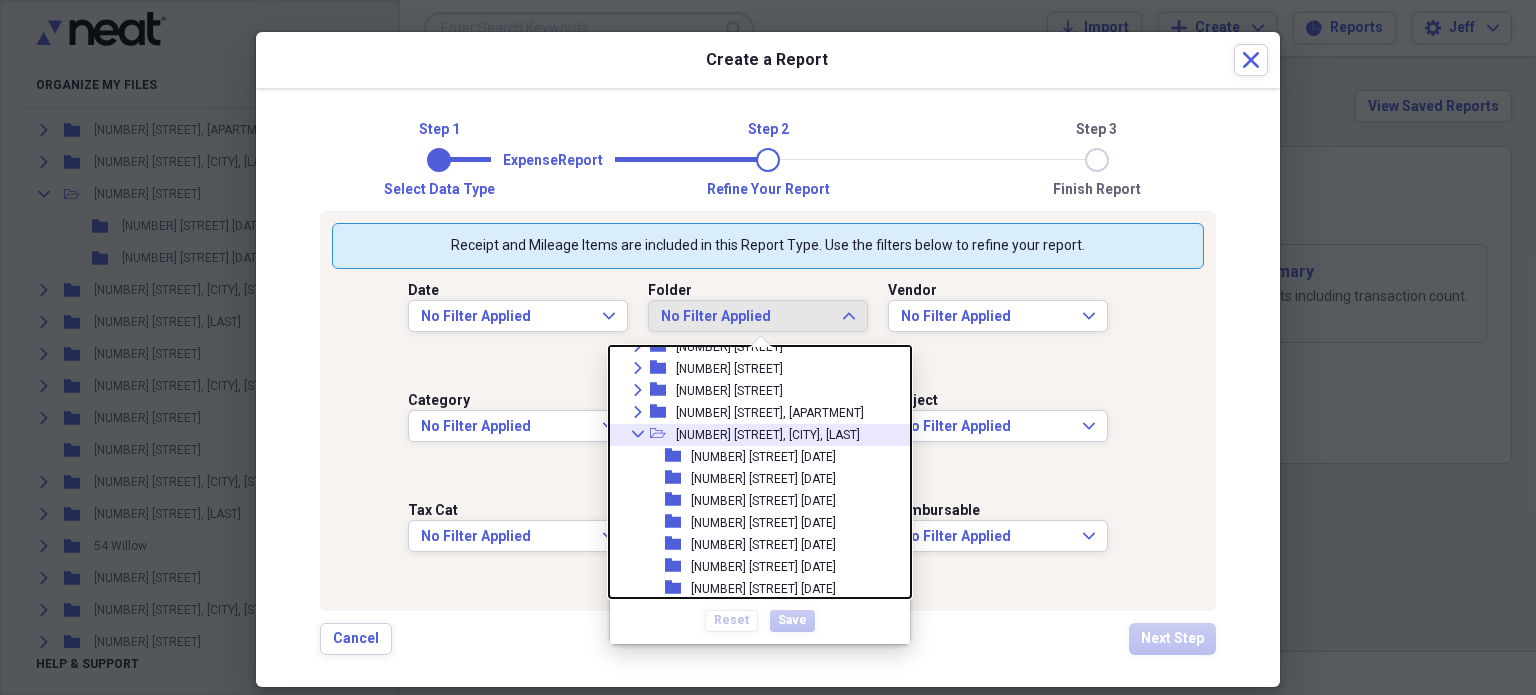 click on "Collapse" 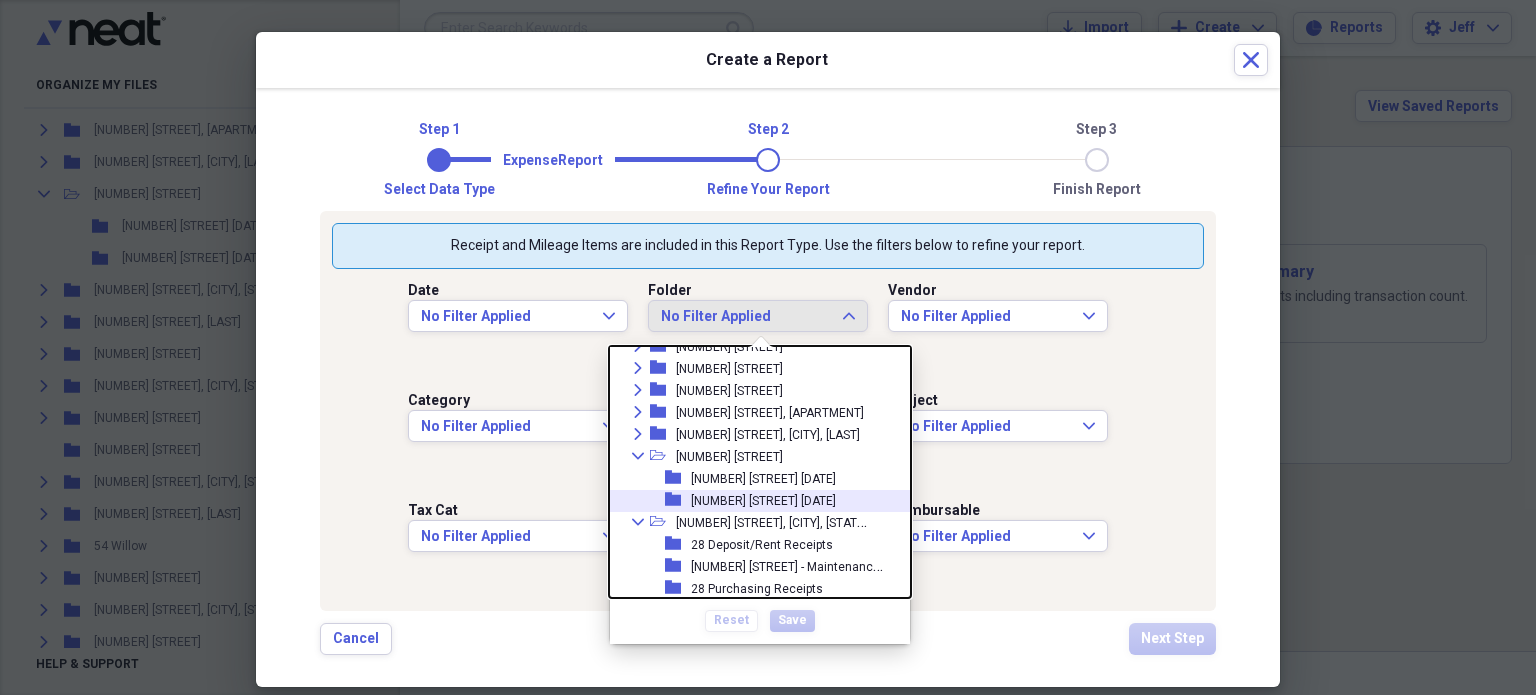click on "[NUMBER] [STREET]" at bounding box center (763, 501) 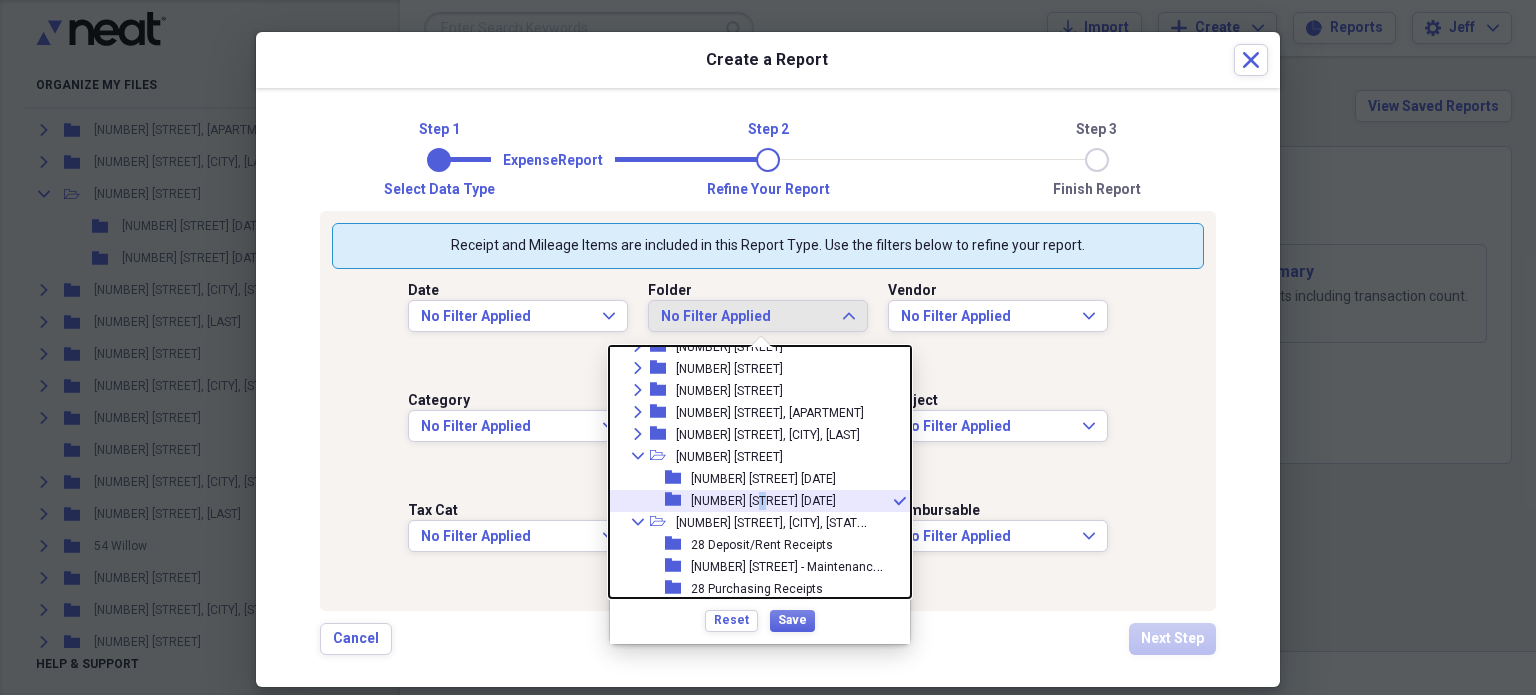 click on "[NUMBER] [STREET]" at bounding box center (763, 501) 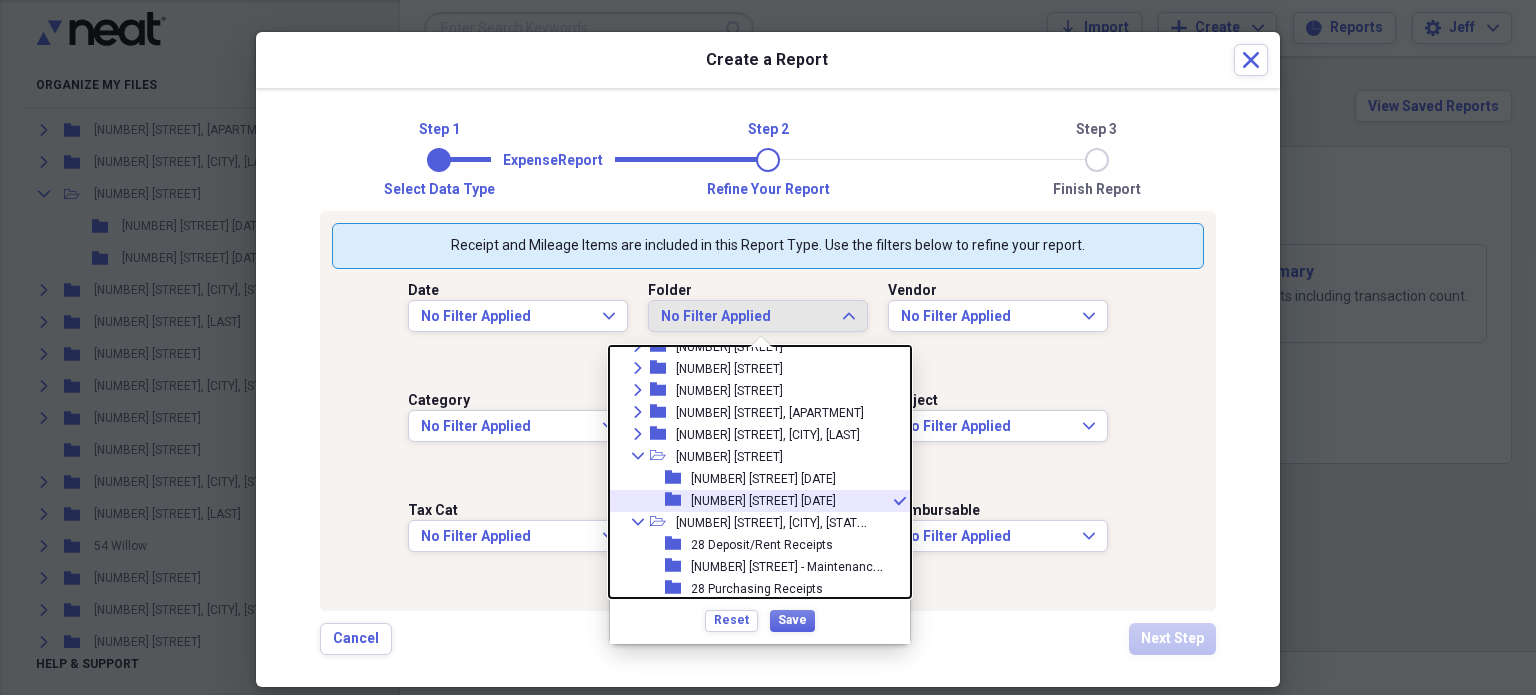 click on "[NUMBER] [STREET]" at bounding box center [763, 501] 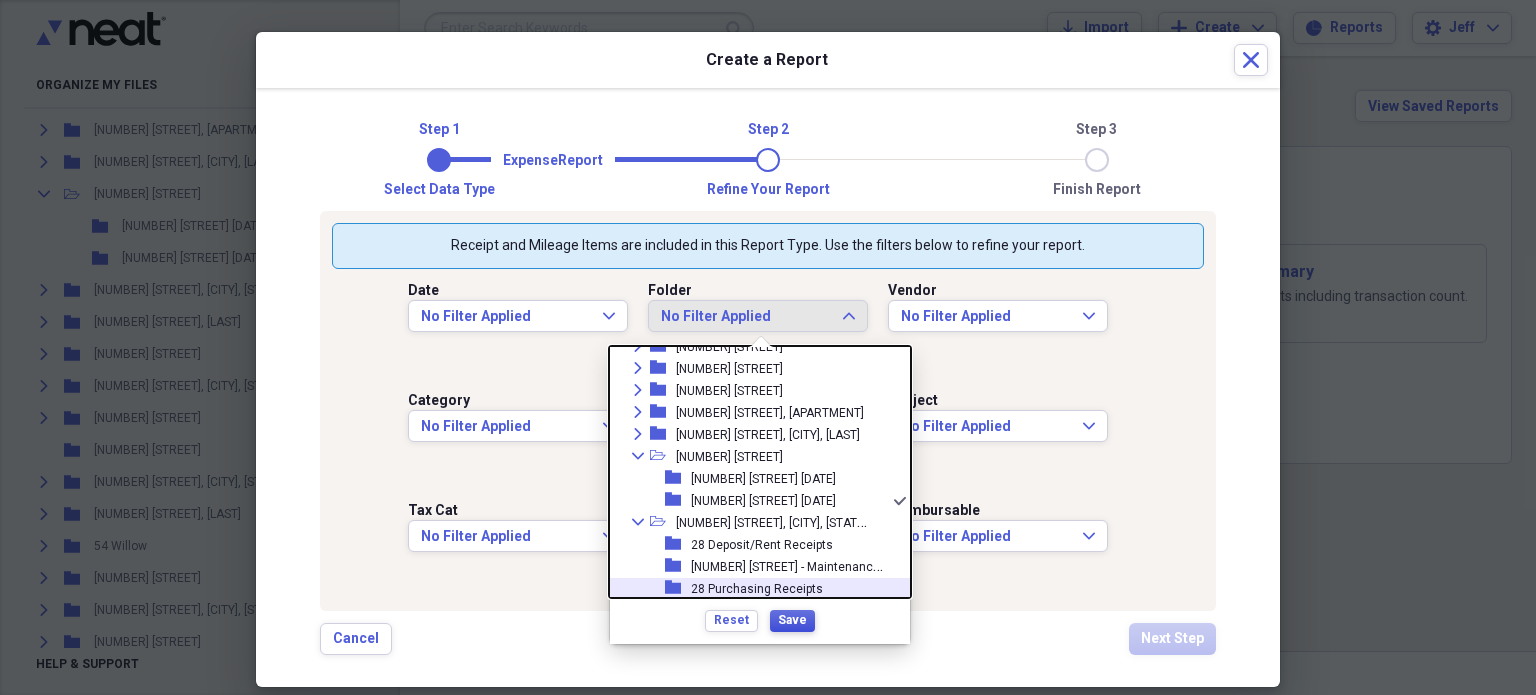 click on "Save" at bounding box center (792, 620) 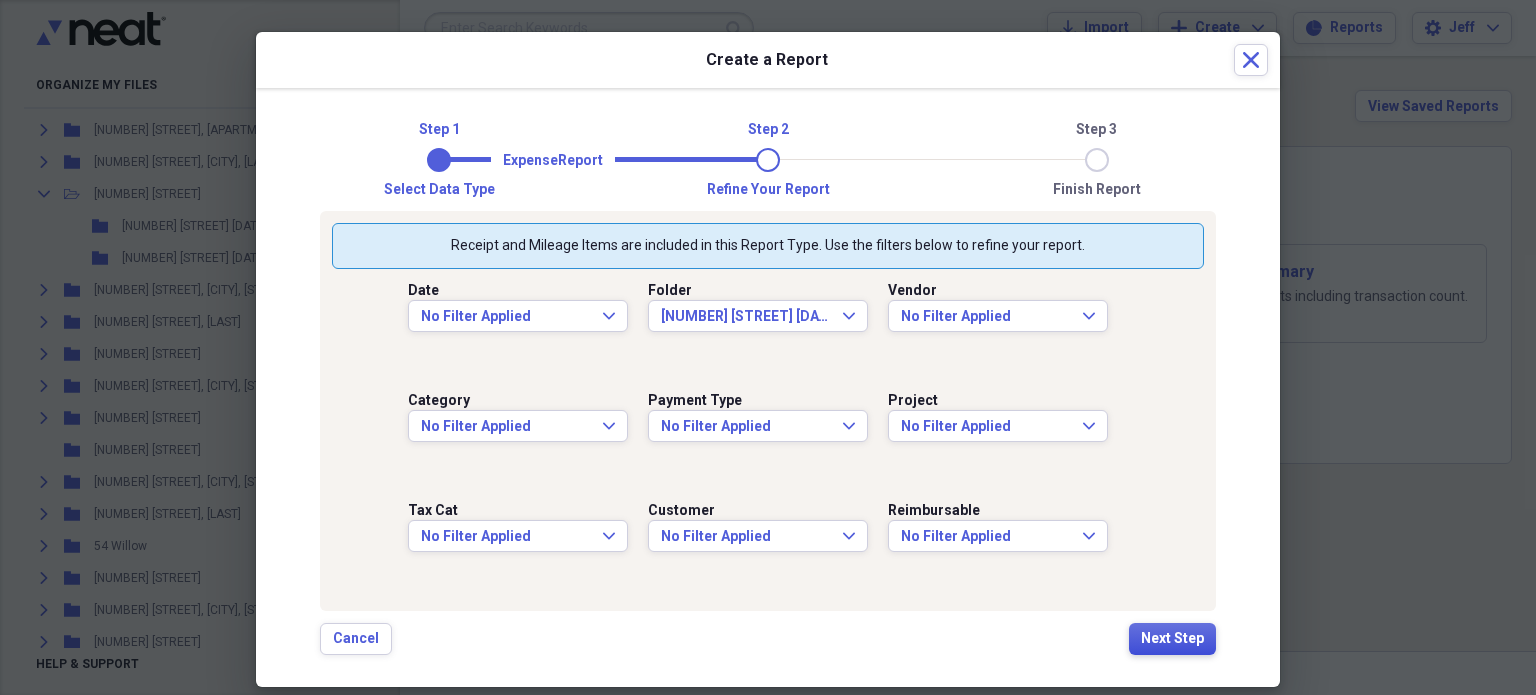 click on "Next Step" at bounding box center [1172, 639] 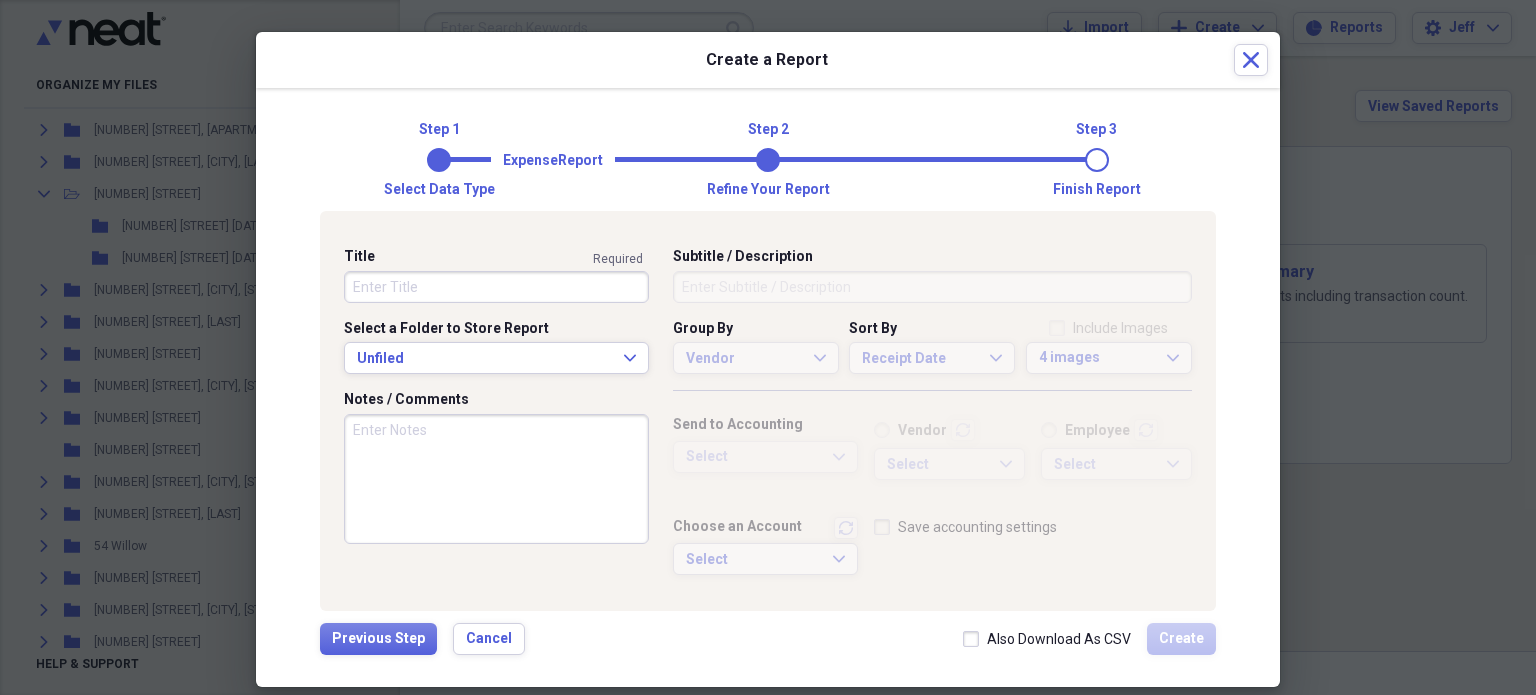 click on "Title" at bounding box center (496, 287) 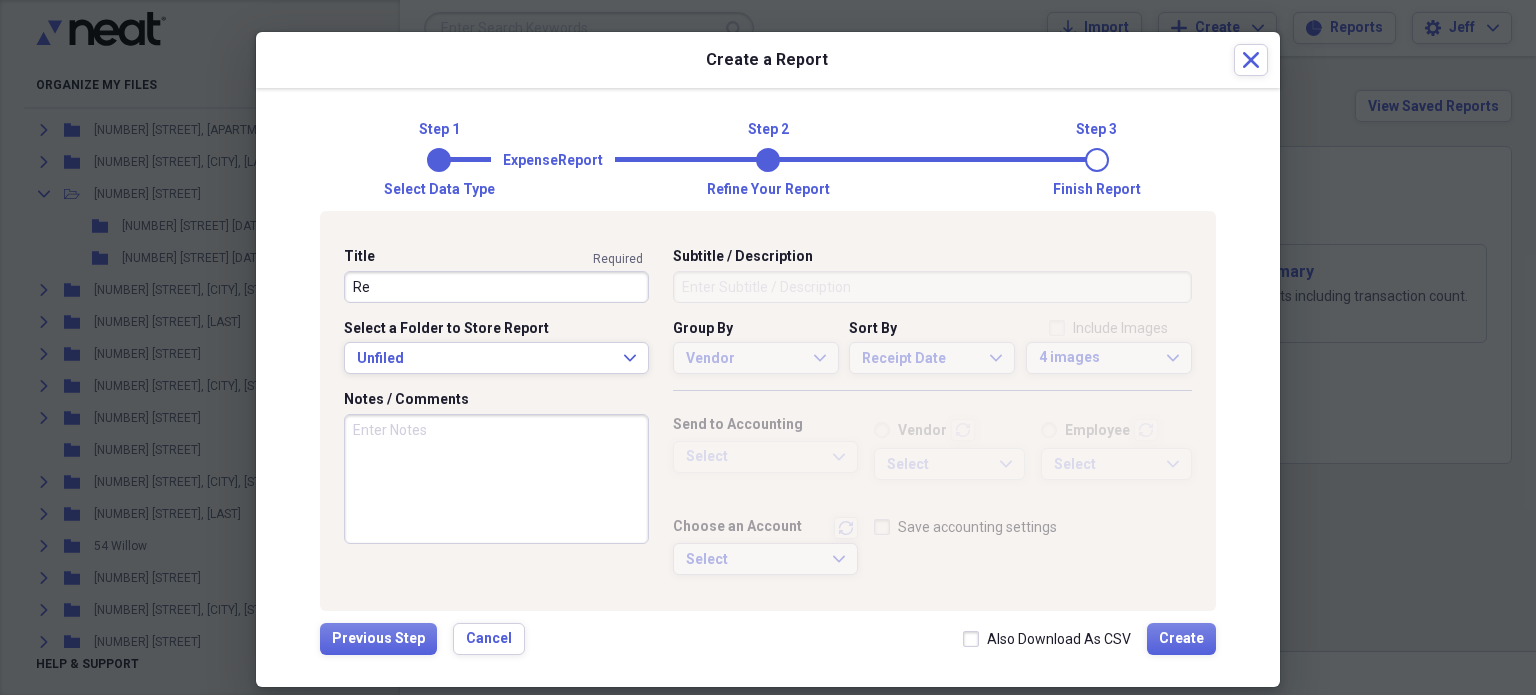 type on "R" 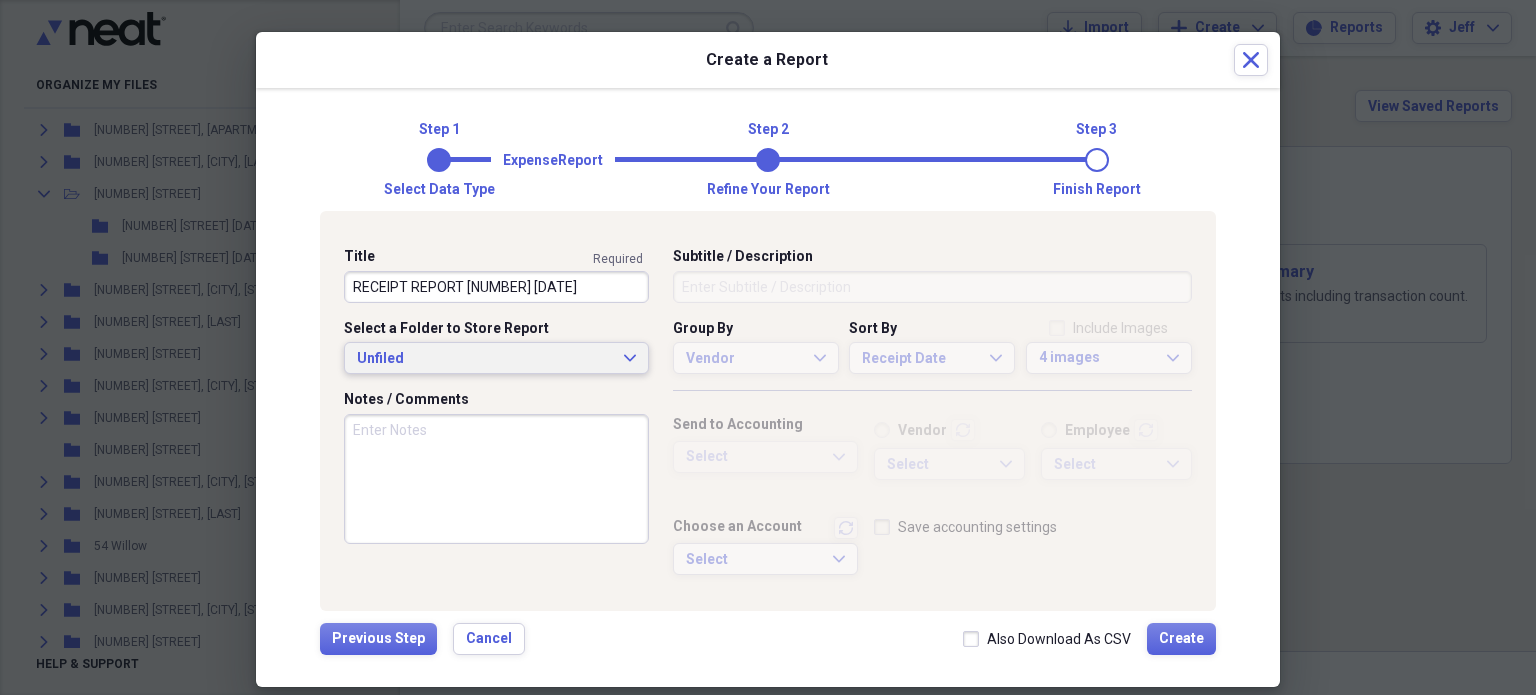 type on "RECEIPT REPORT 251DW 8.6.25" 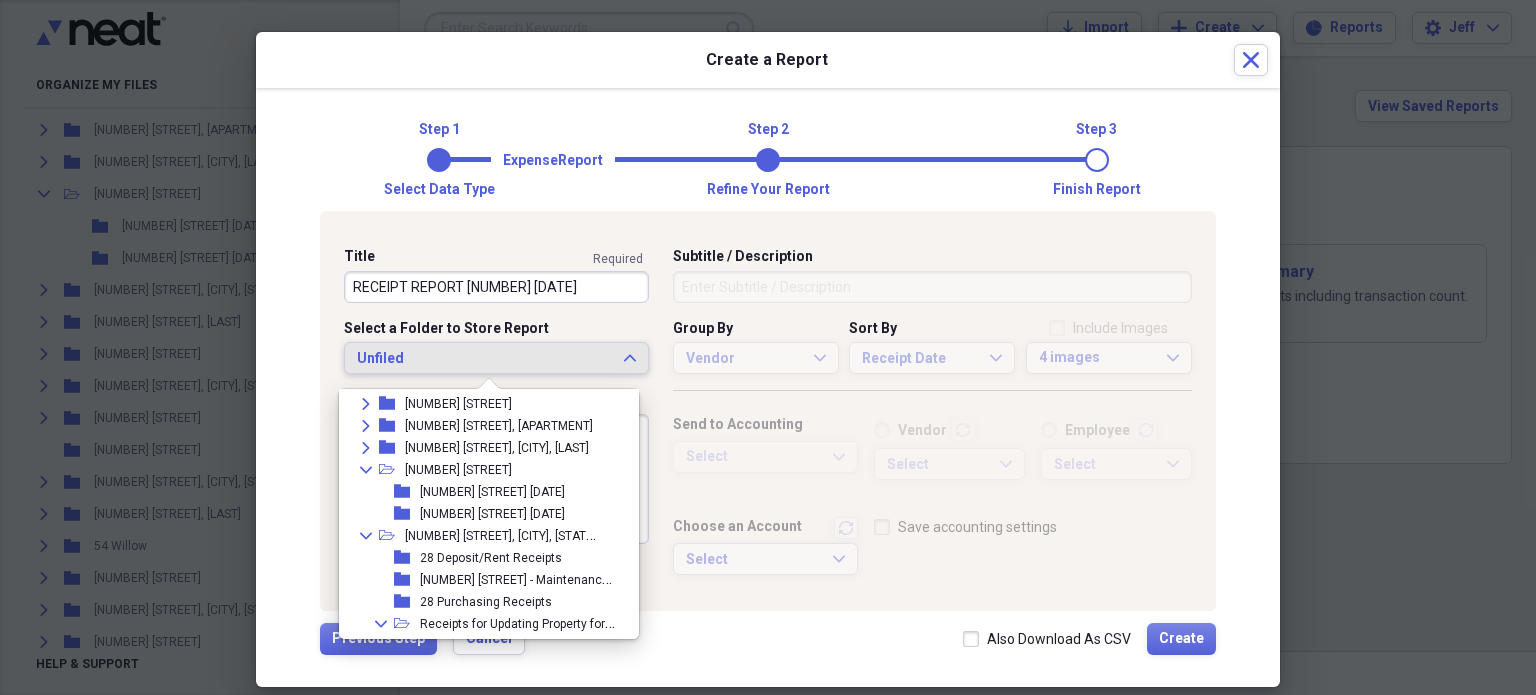 scroll, scrollTop: 210, scrollLeft: 0, axis: vertical 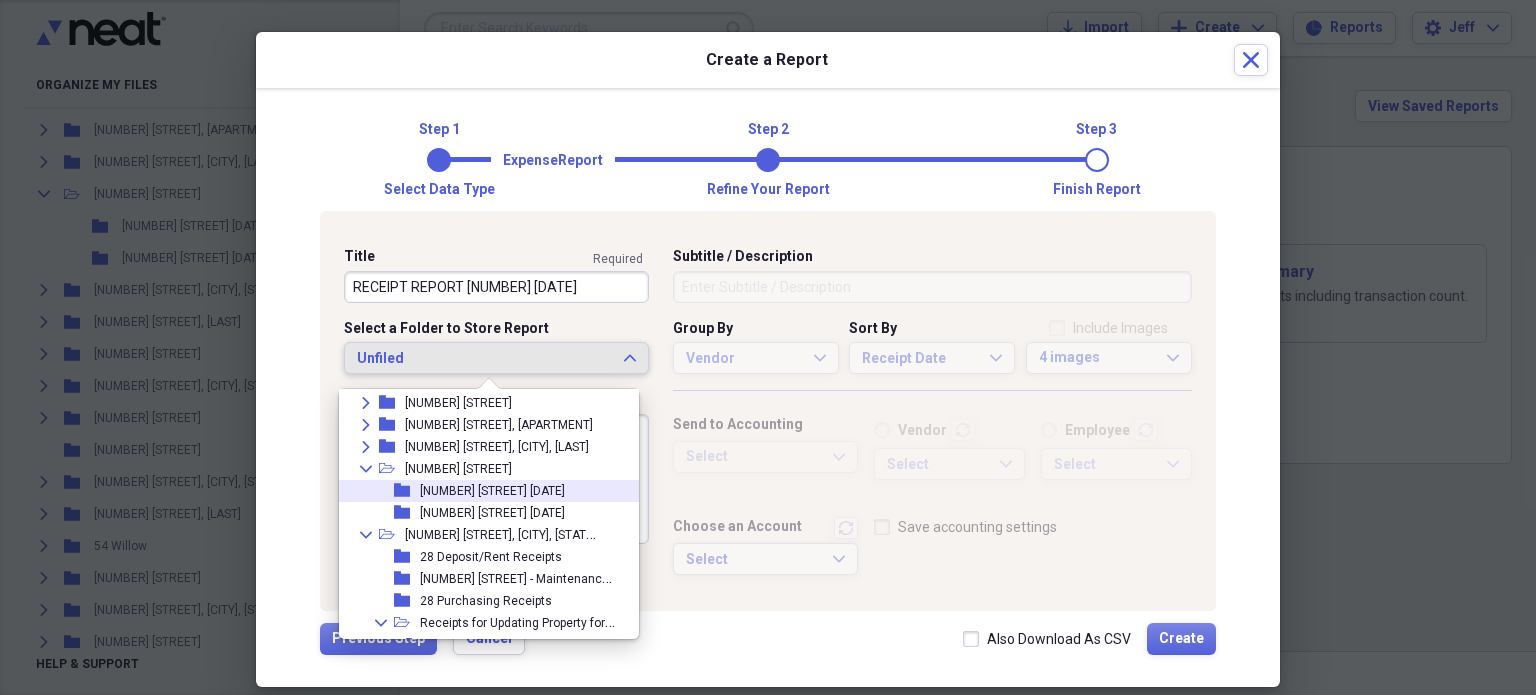 click on "folder 251 Durazno Way 1.27.25" at bounding box center (481, 491) 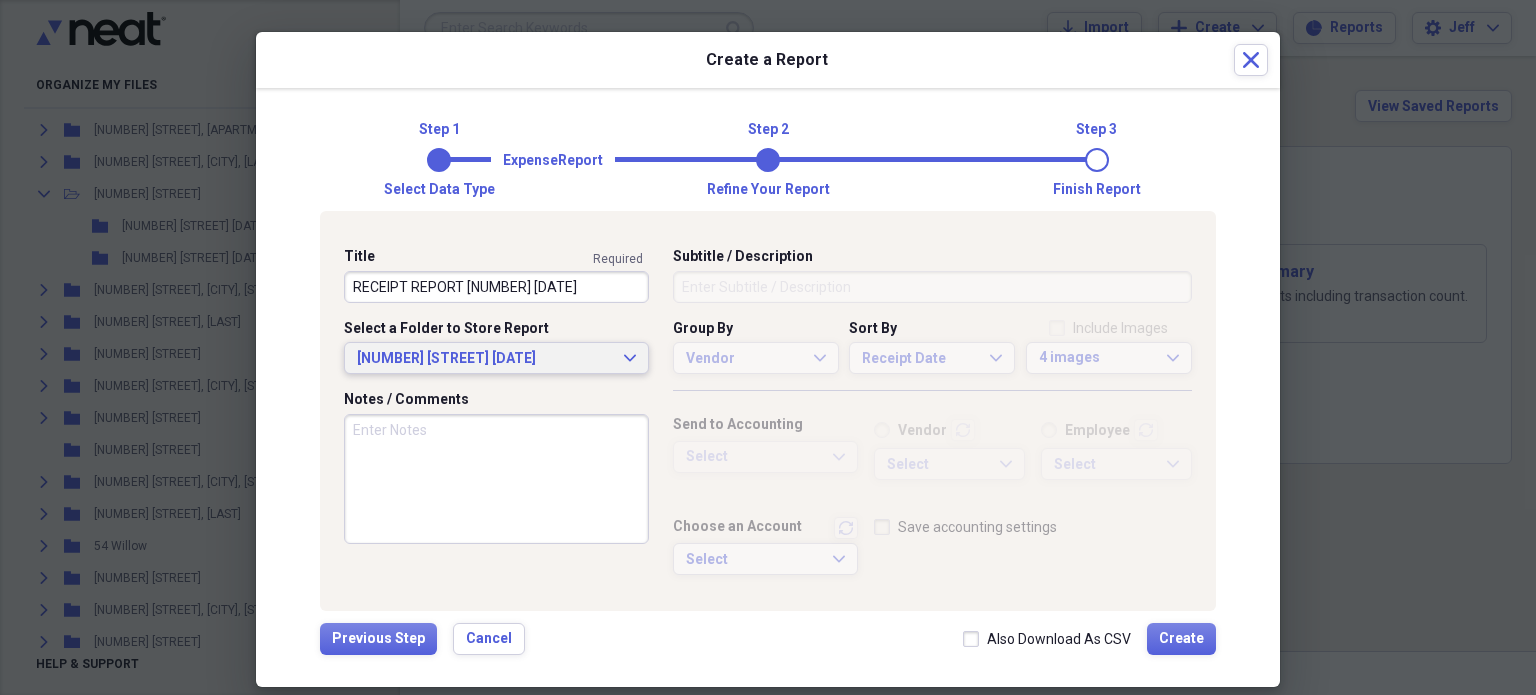 click on "Expand" 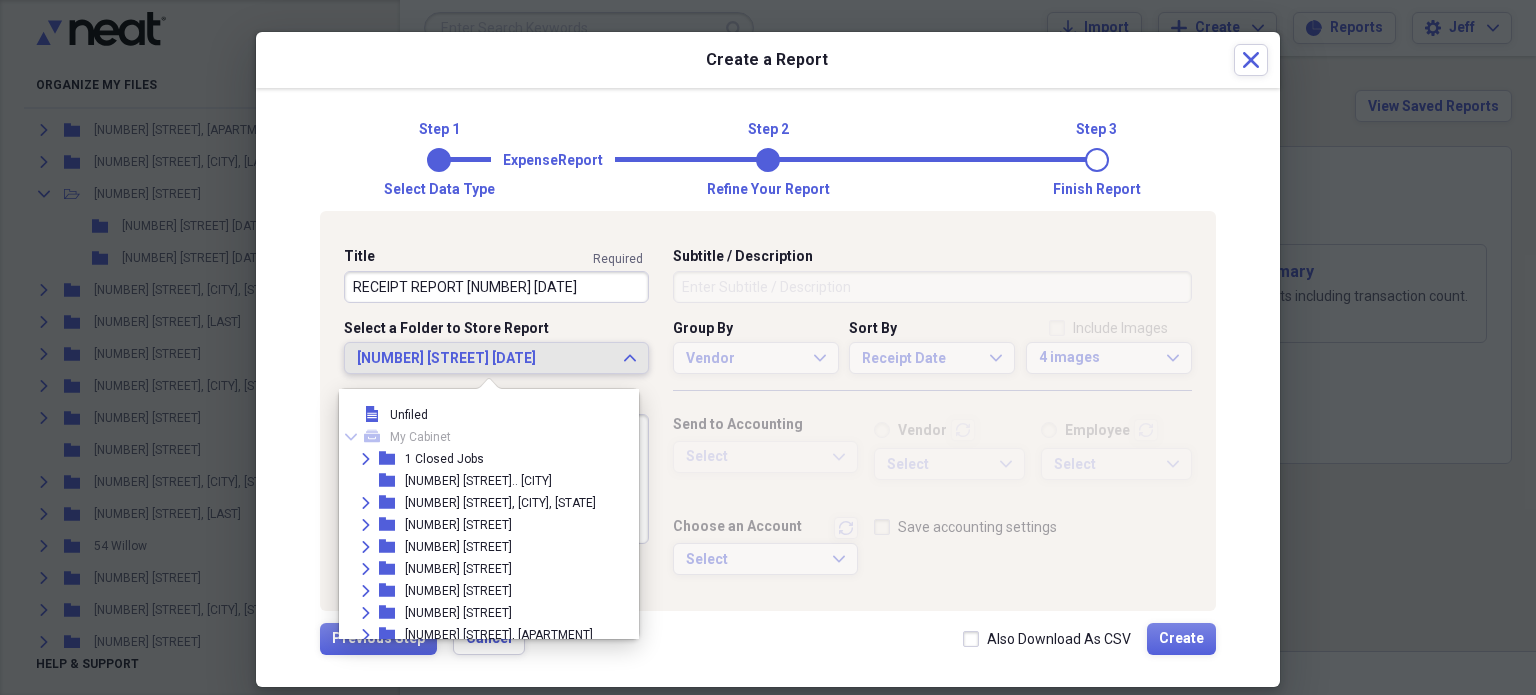 scroll, scrollTop: 194, scrollLeft: 0, axis: vertical 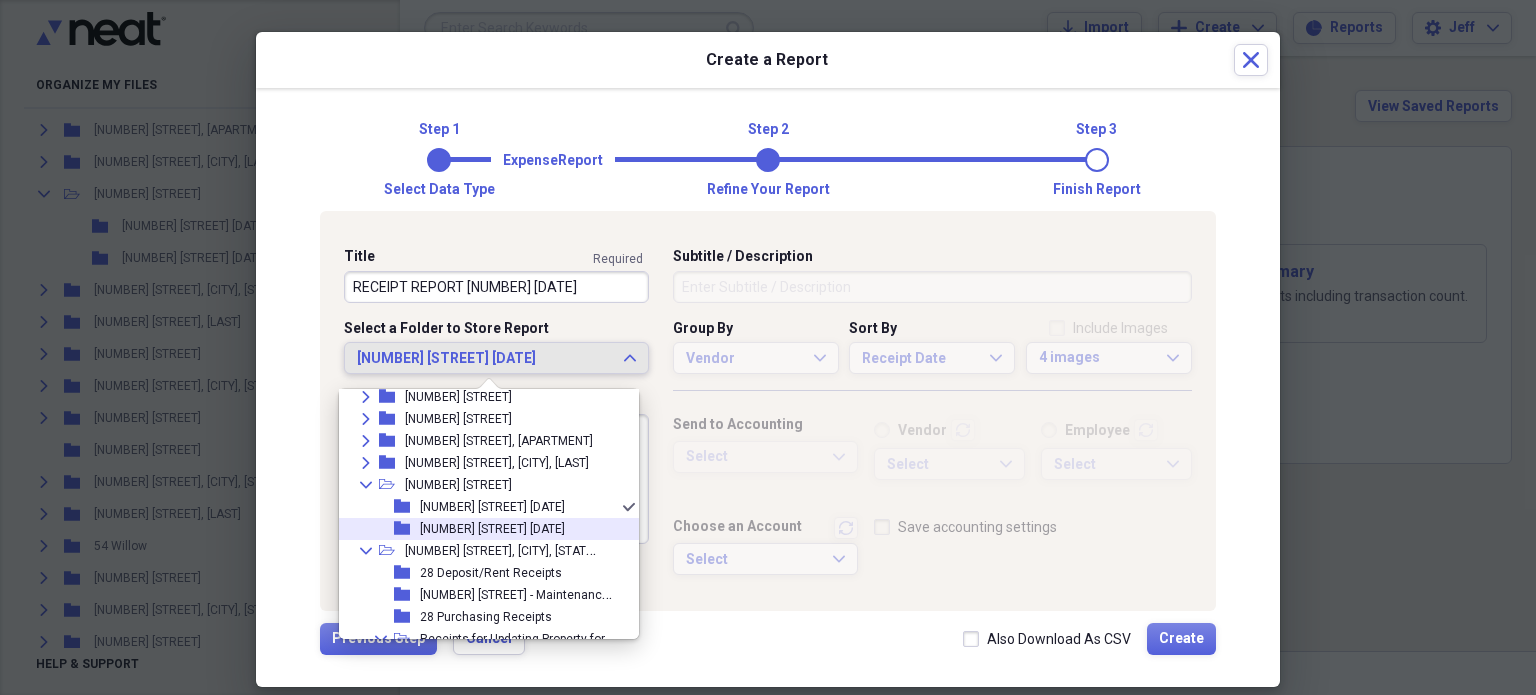click on "folder 251 Durazno Way 2...25" at bounding box center (481, 529) 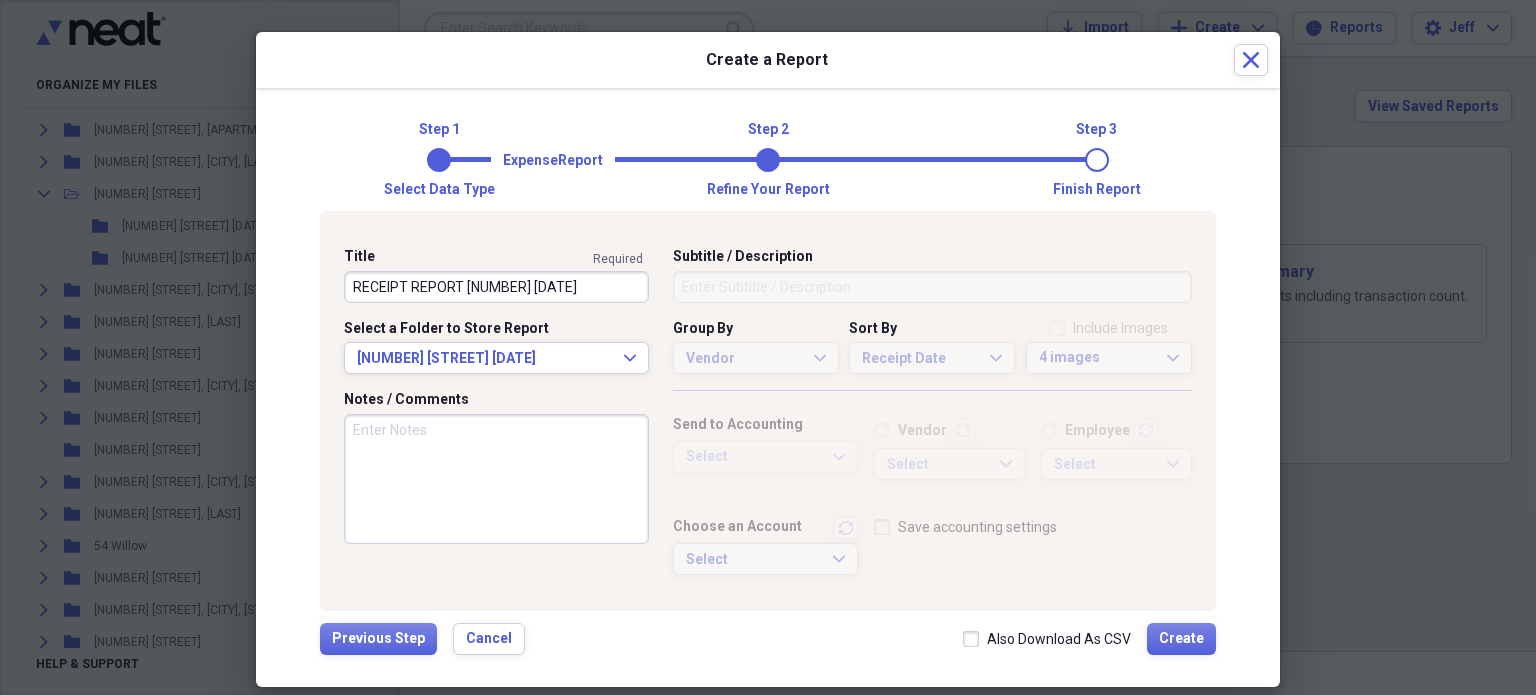 click on "Notes / Comments" at bounding box center [496, 479] 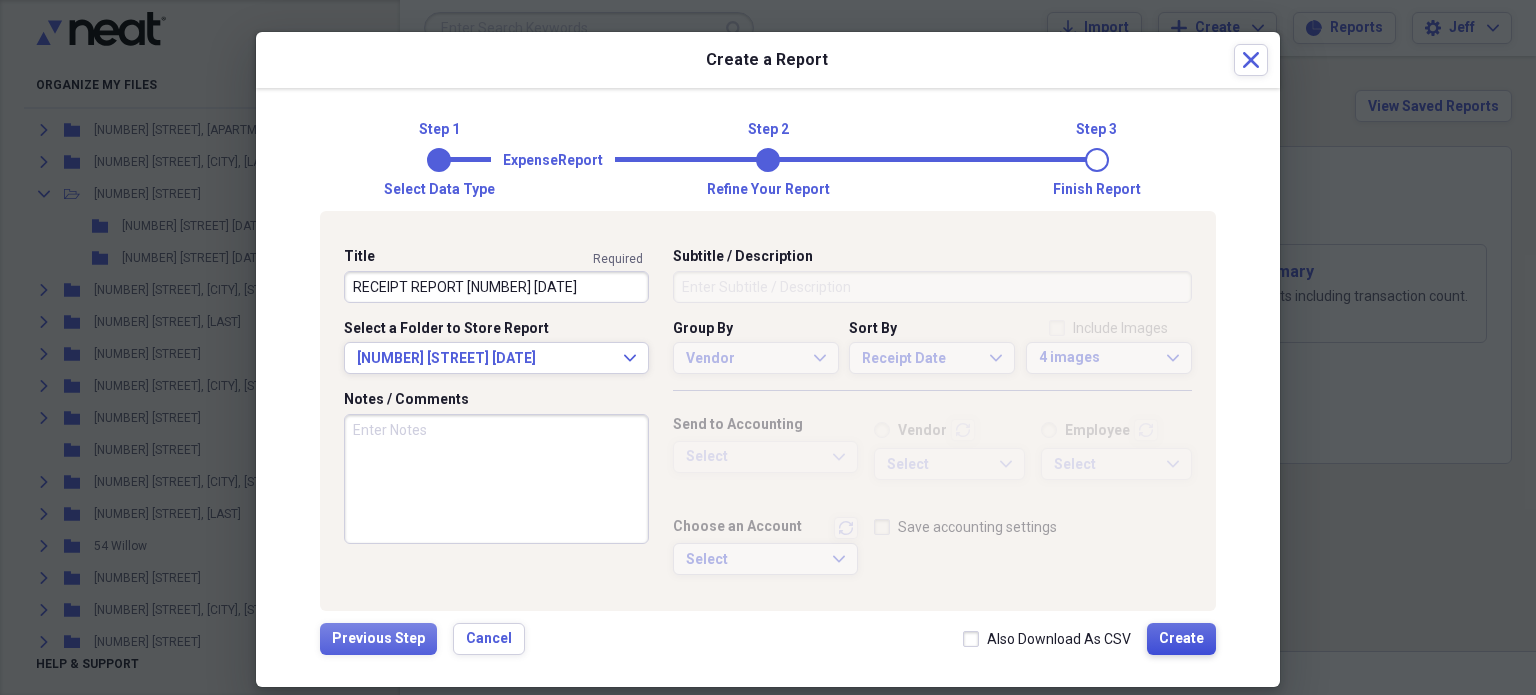 click on "Create" at bounding box center [1181, 639] 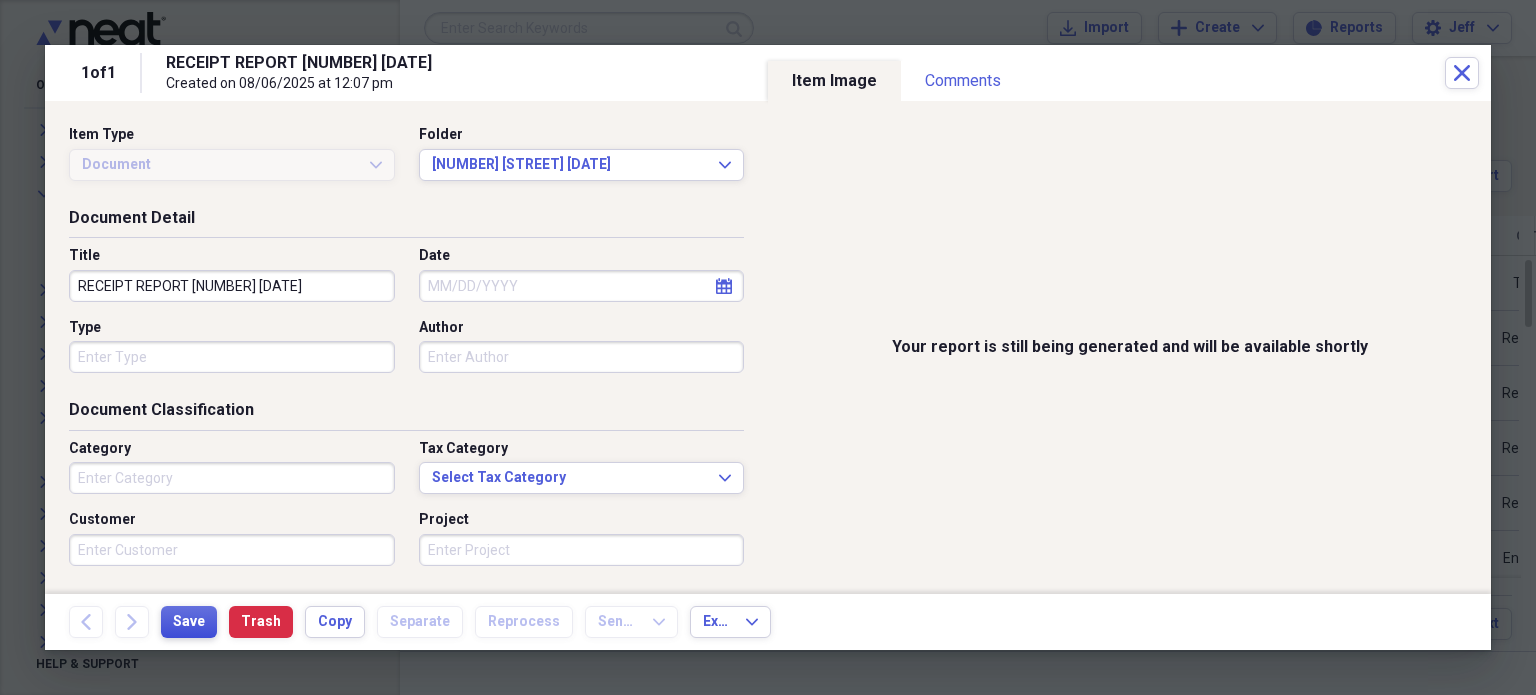 drag, startPoint x: 183, startPoint y: 622, endPoint x: 184, endPoint y: 633, distance: 11.045361 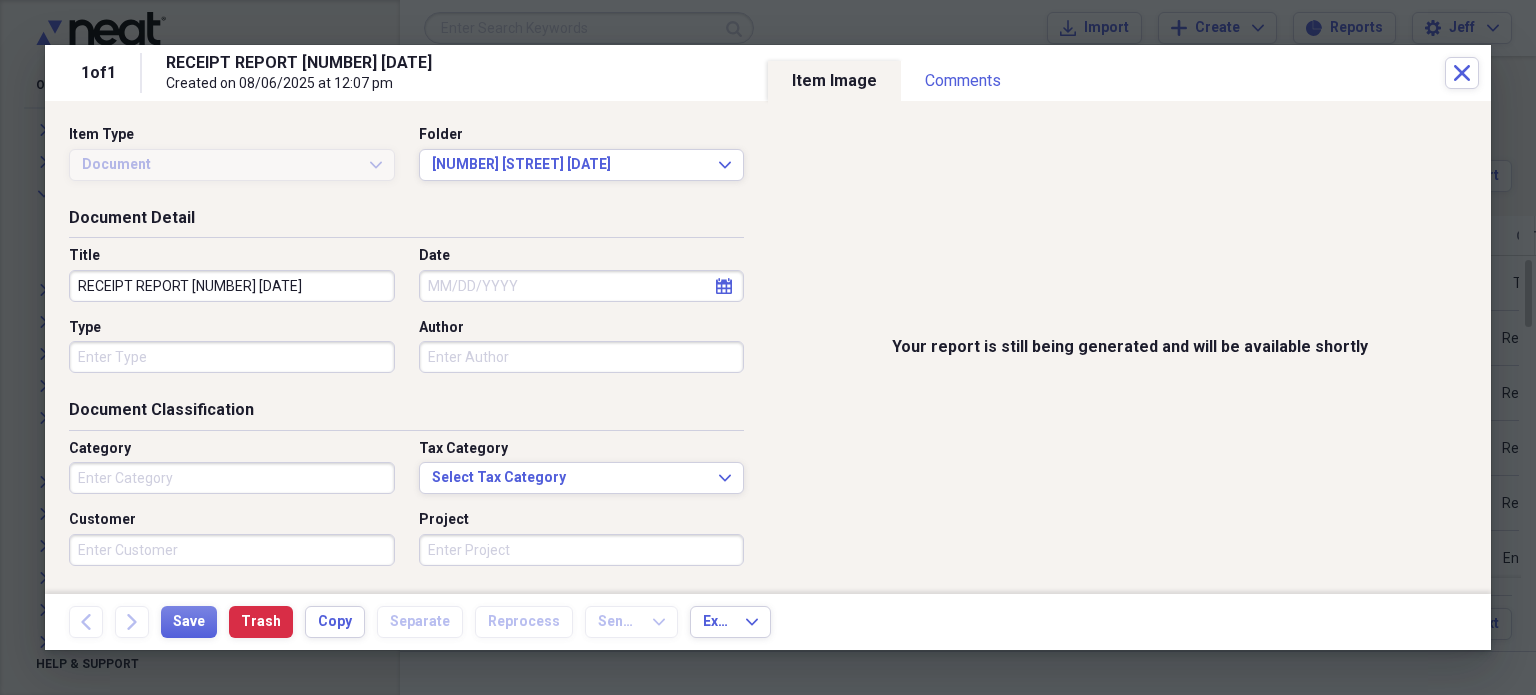 drag, startPoint x: 184, startPoint y: 633, endPoint x: 952, endPoint y: 438, distance: 792.3692 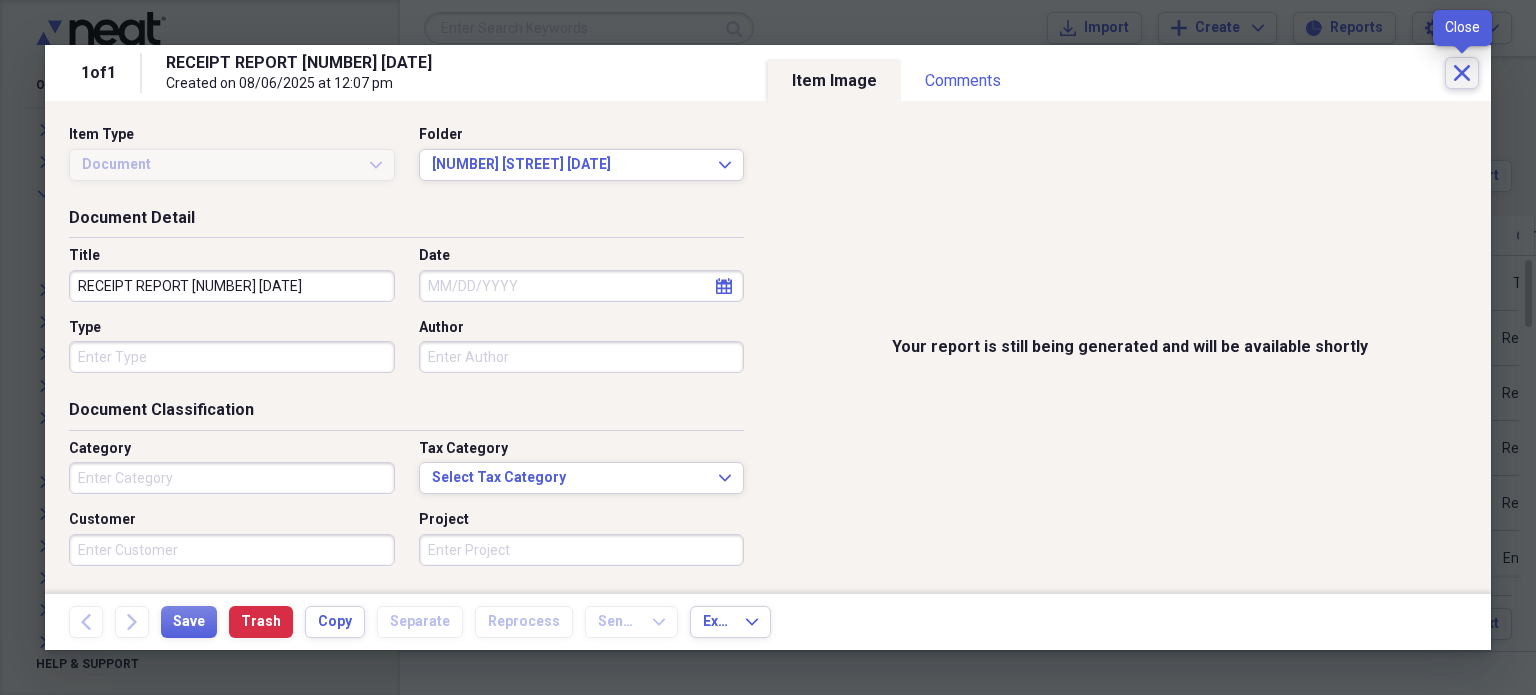 click 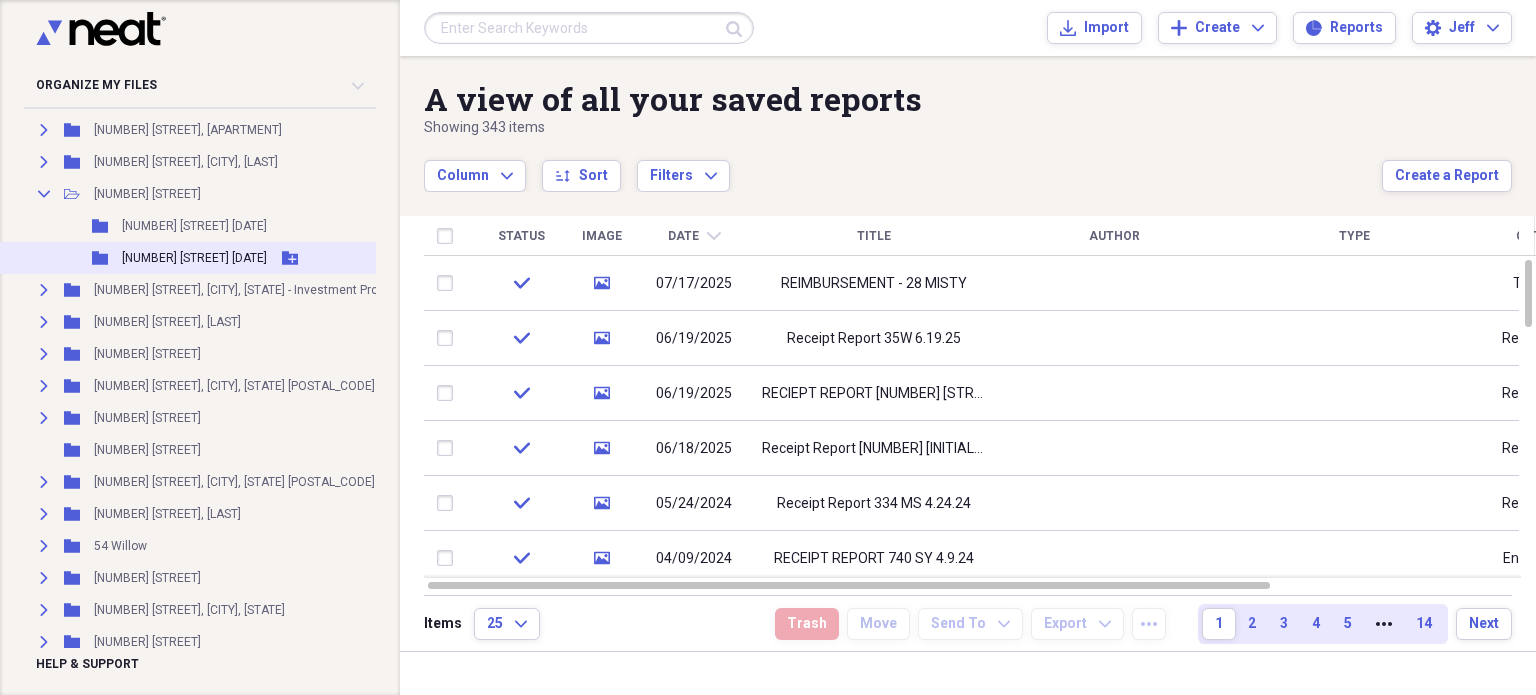 click on "[NUMBER] [STREET]" at bounding box center [194, 258] 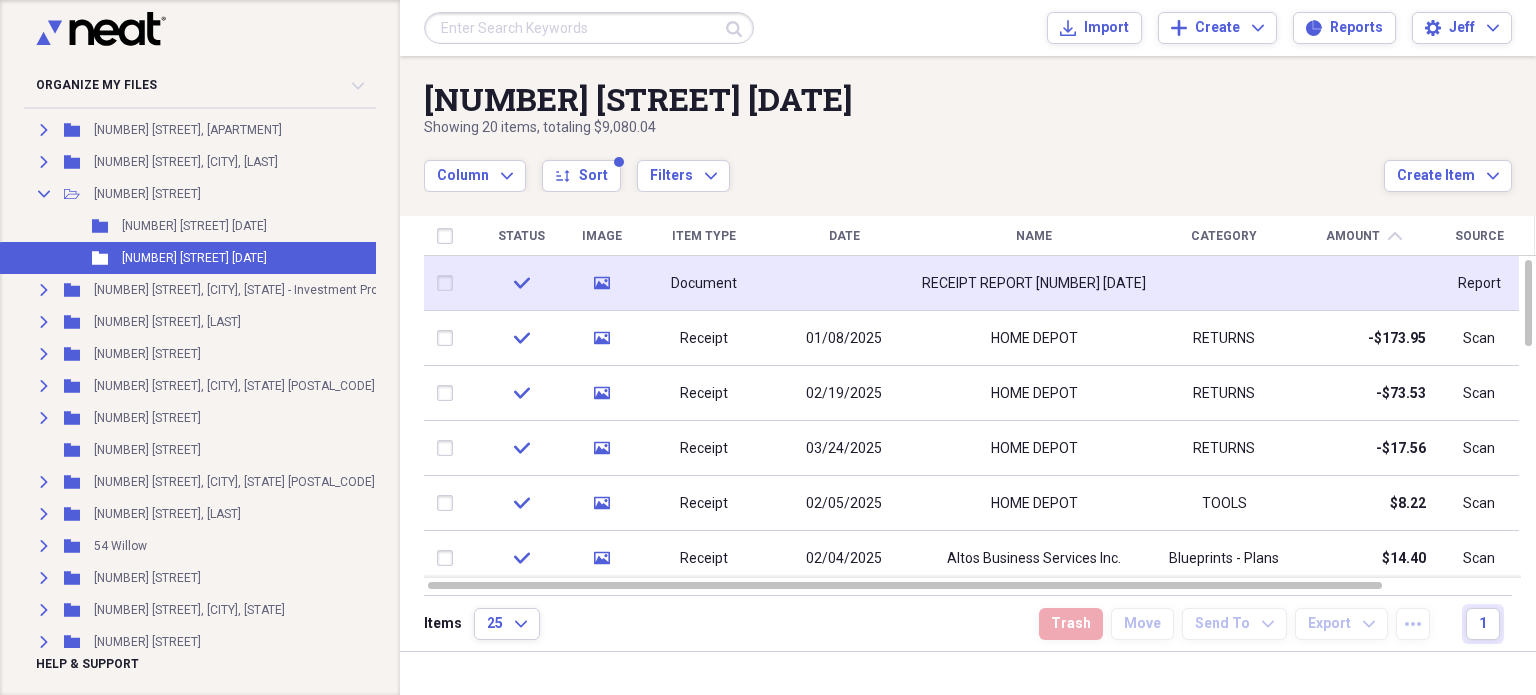 click on "RECEIPT REPORT 251DW 8.6.25" at bounding box center (1034, 284) 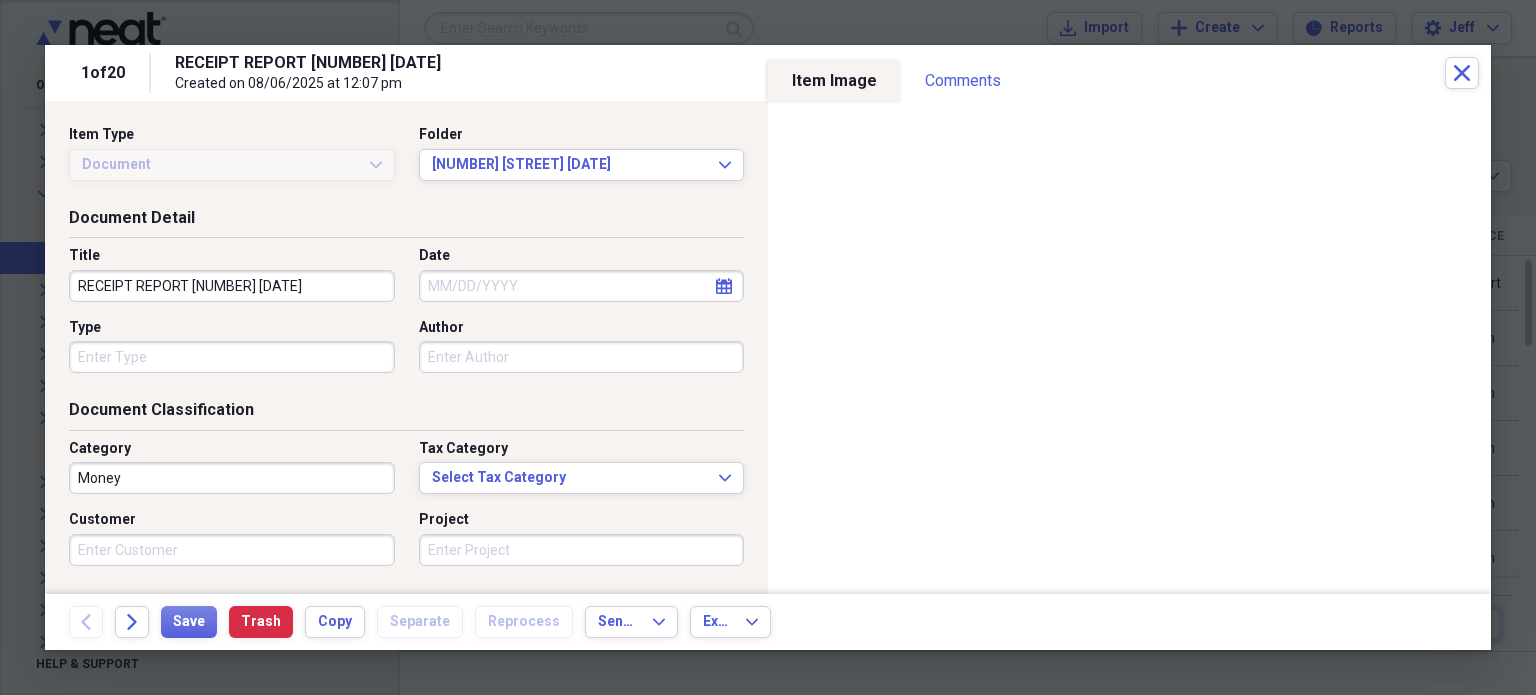 type on "Money" 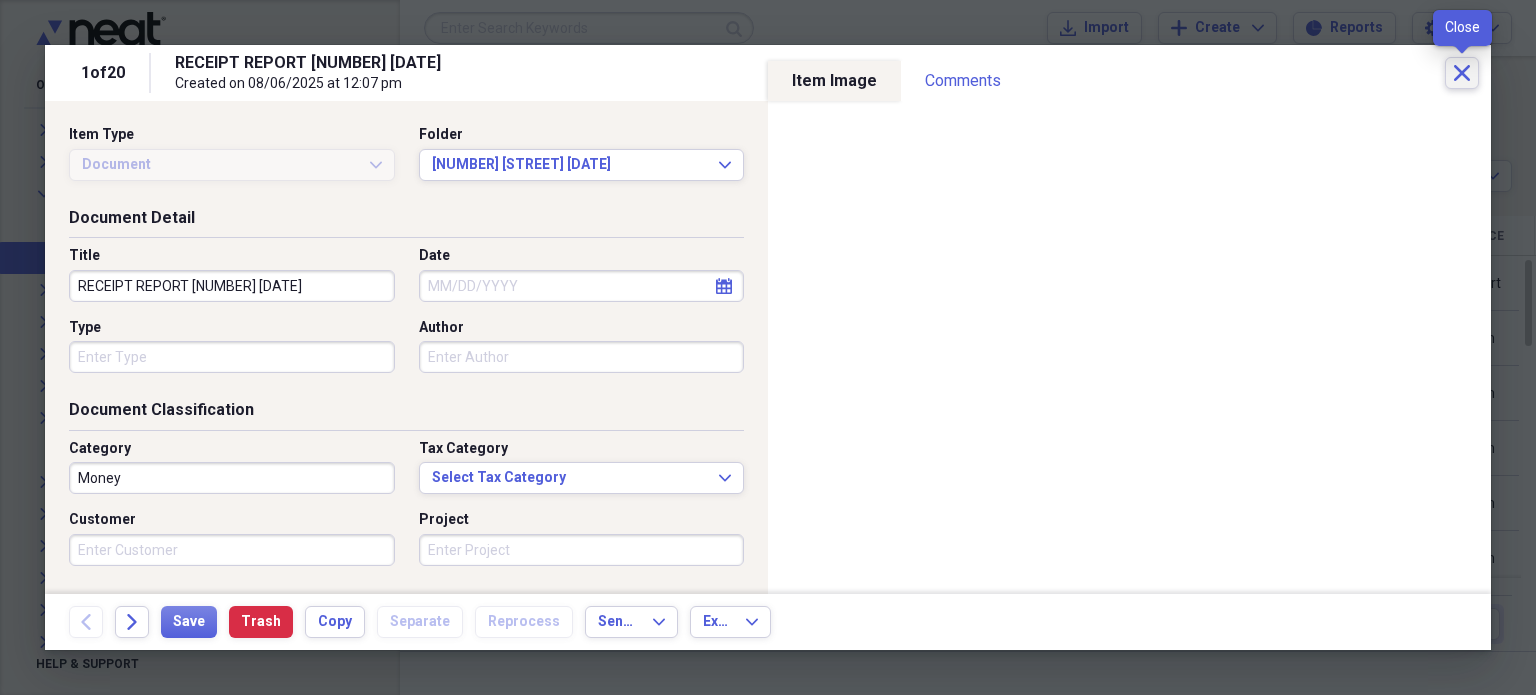 click 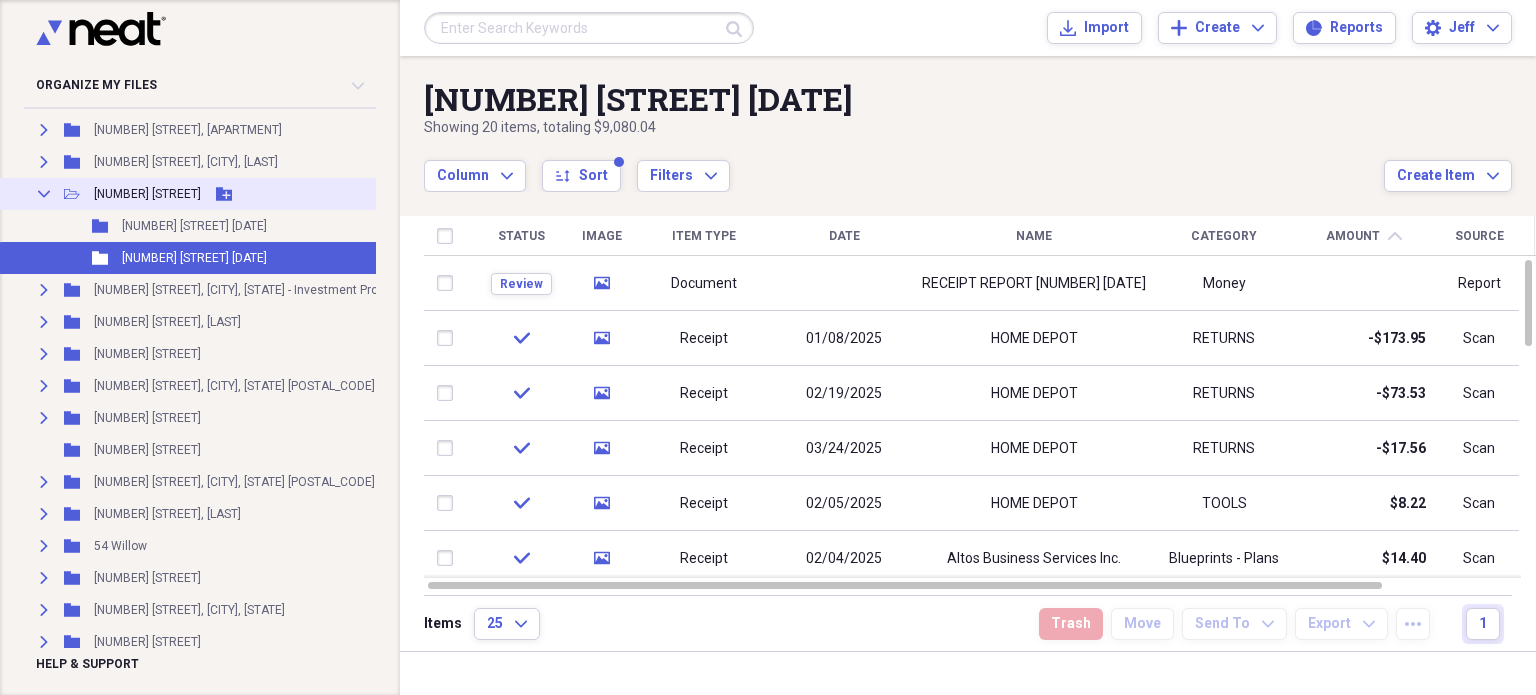 click 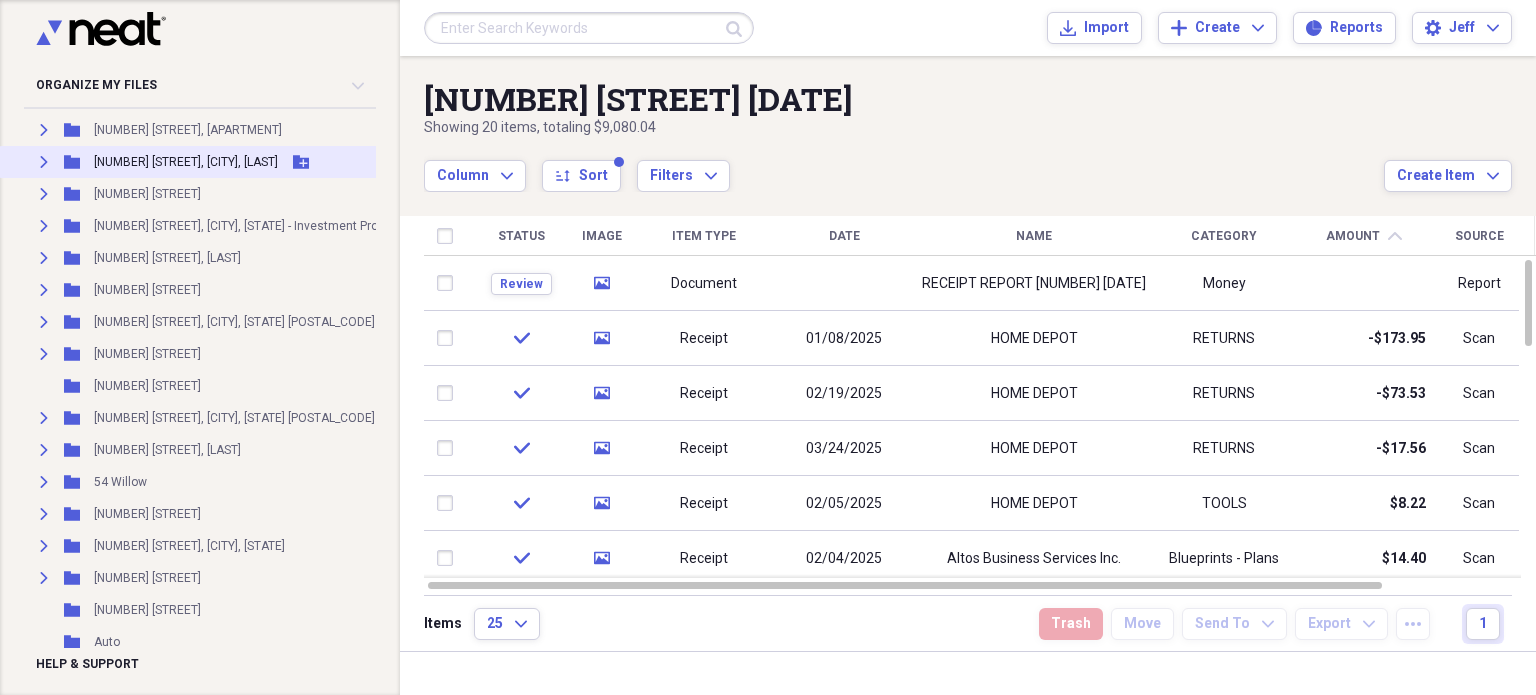 click 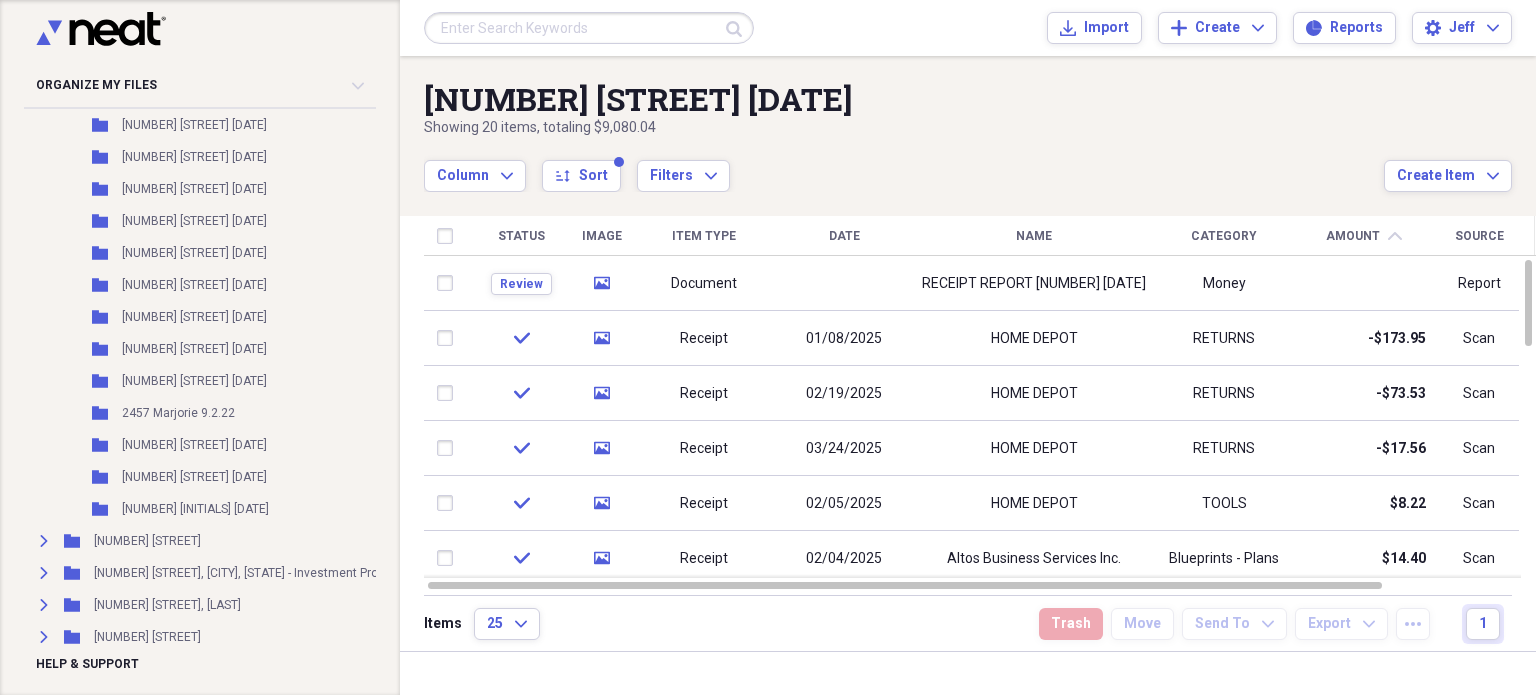 scroll, scrollTop: 777, scrollLeft: 0, axis: vertical 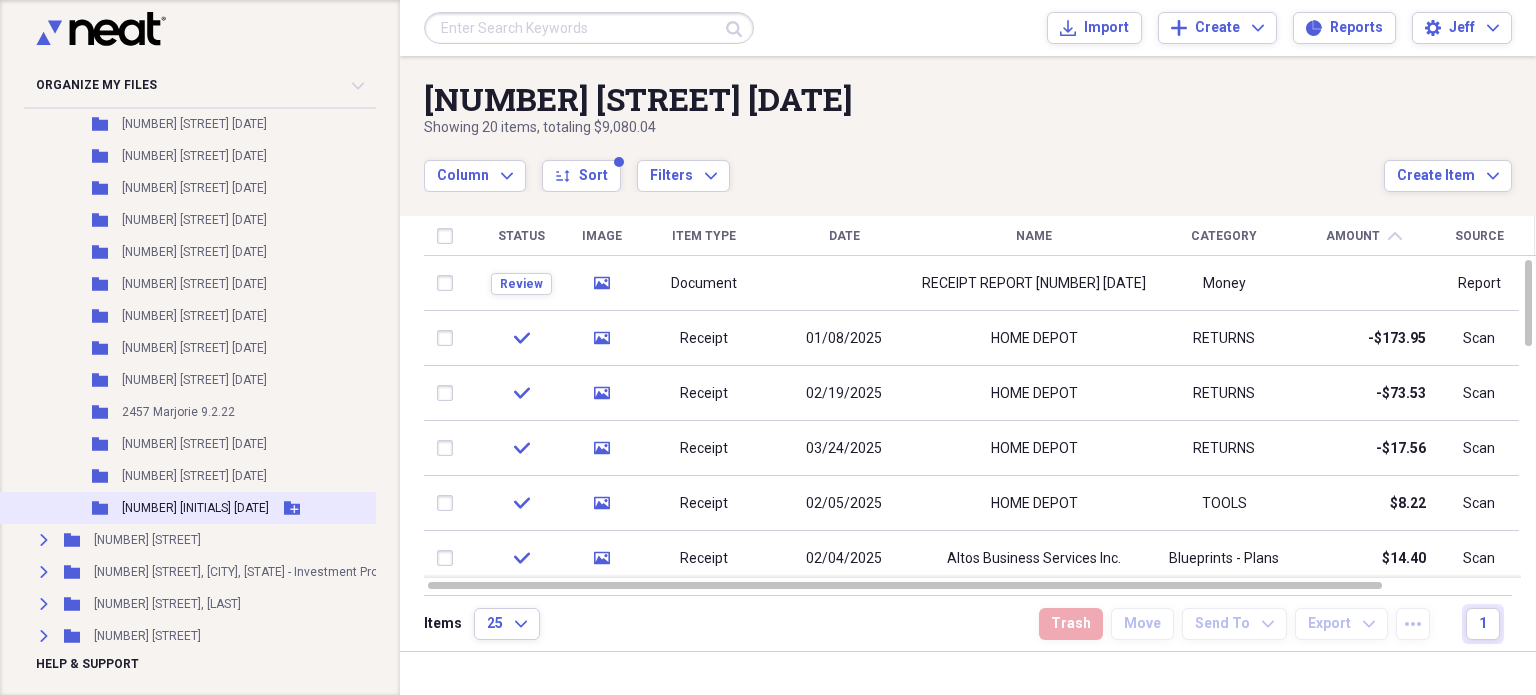 click on "[NUMBER] [STREET] [NUMBER]" at bounding box center [195, 508] 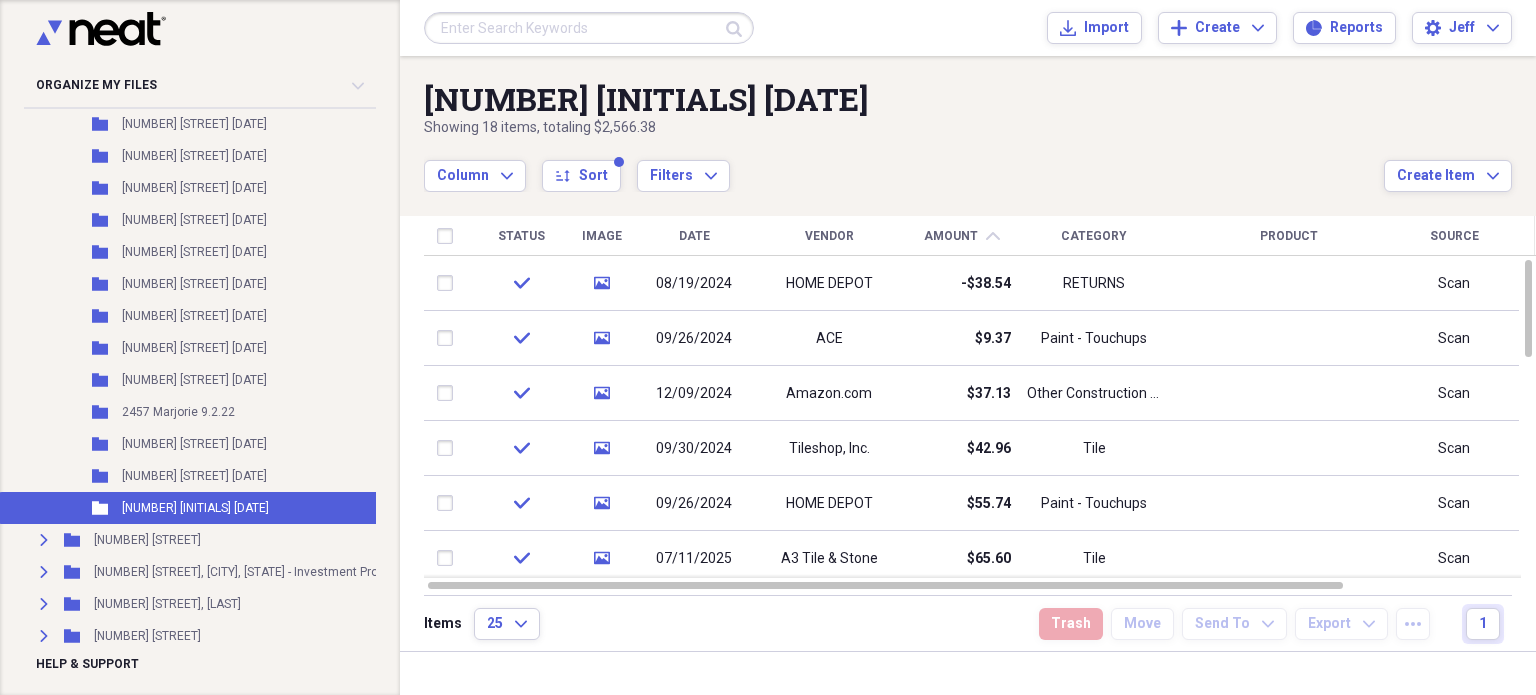 click on "chevron-up" 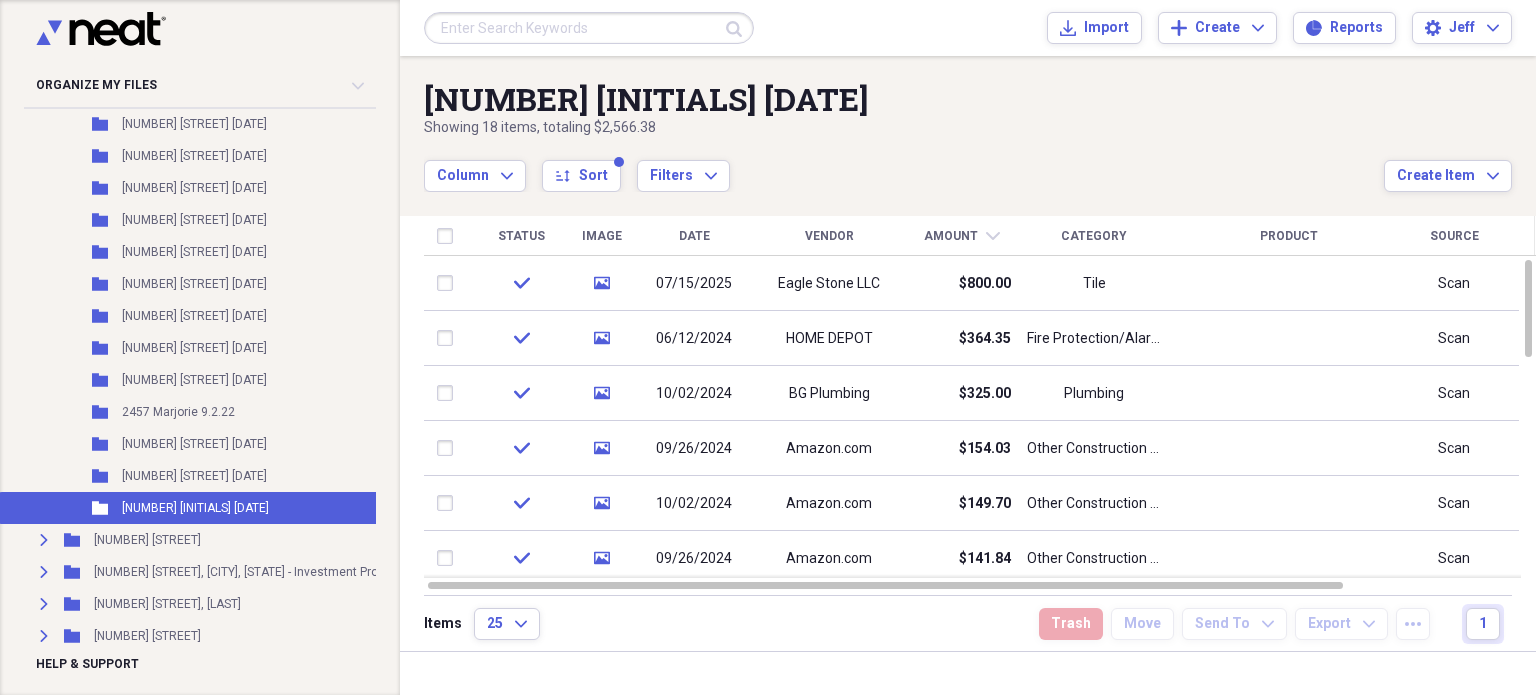 click on "Date" at bounding box center [694, 236] 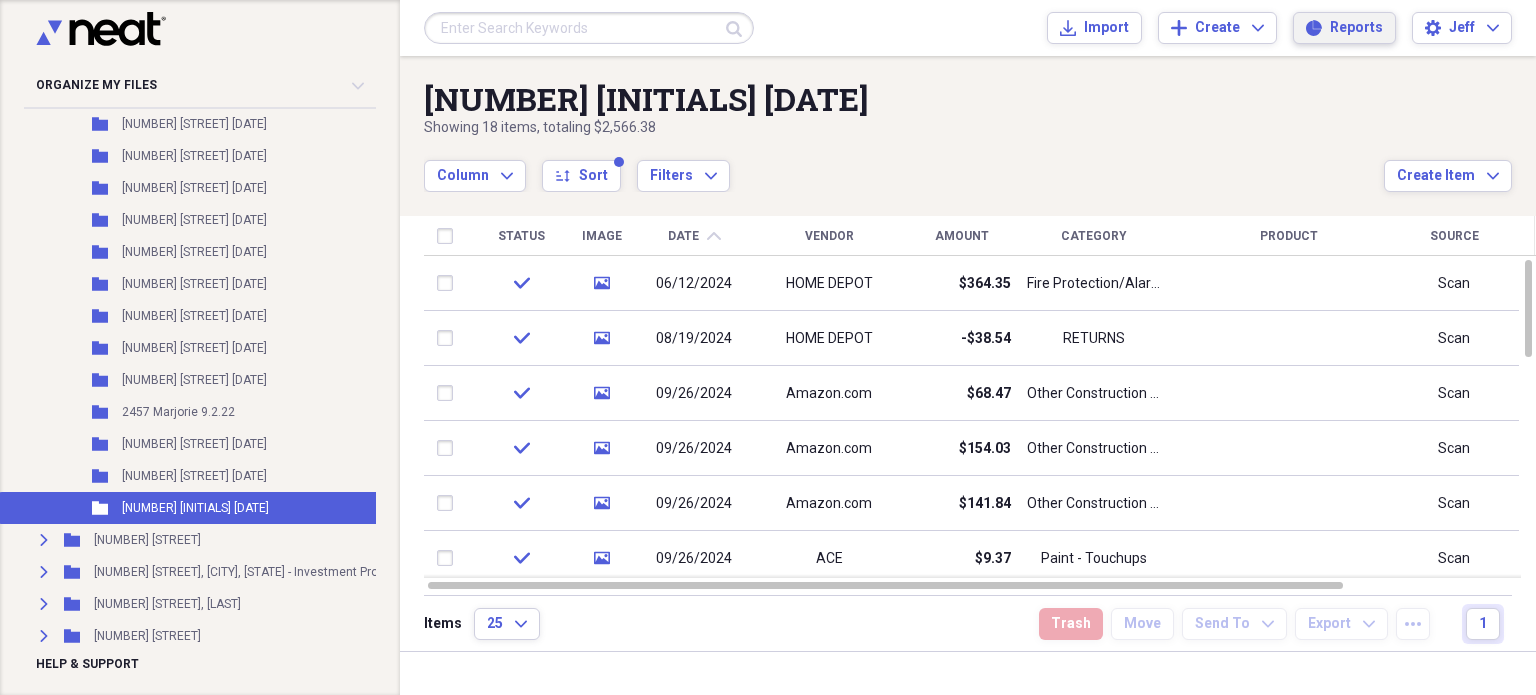 click on "Reports" at bounding box center (1356, 28) 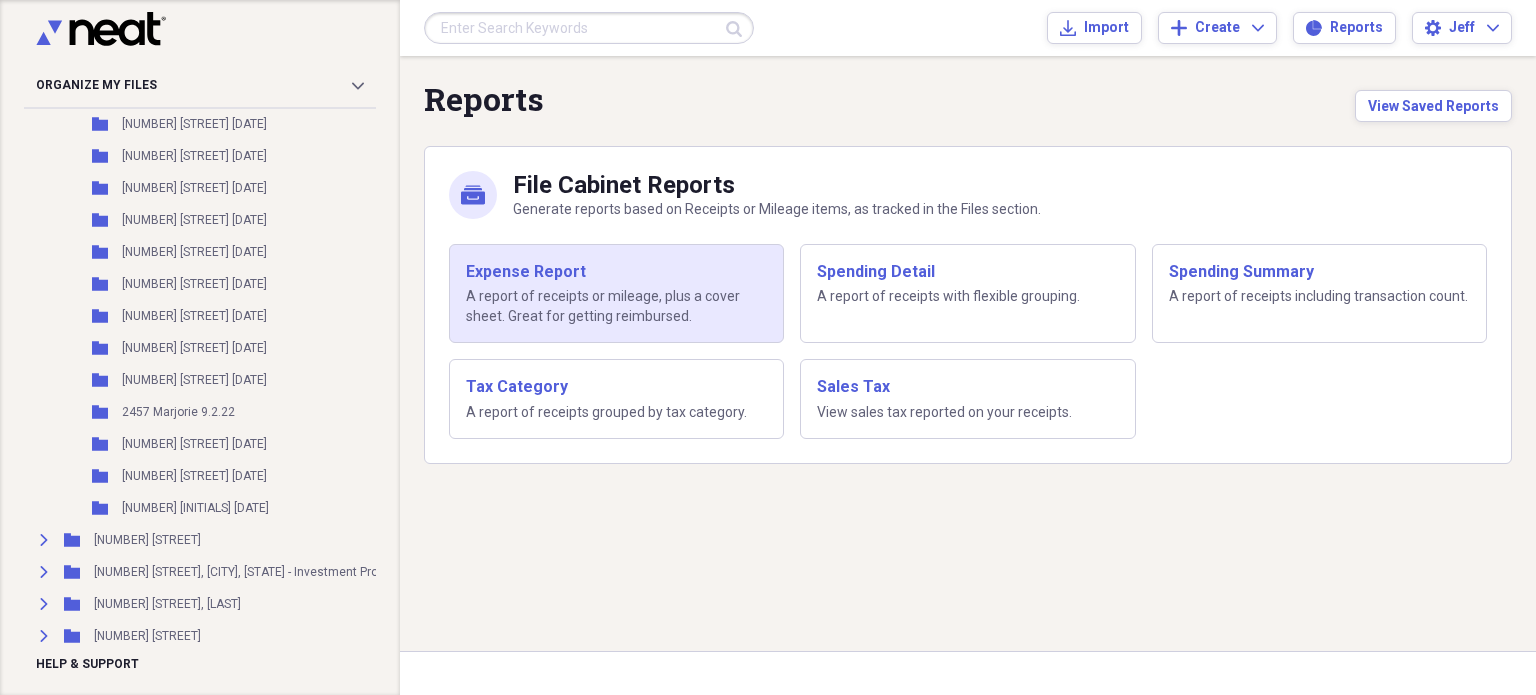 click on "A report of receipts or mileage, plus a cover sheet. Great for getting reimbursed." at bounding box center [616, 306] 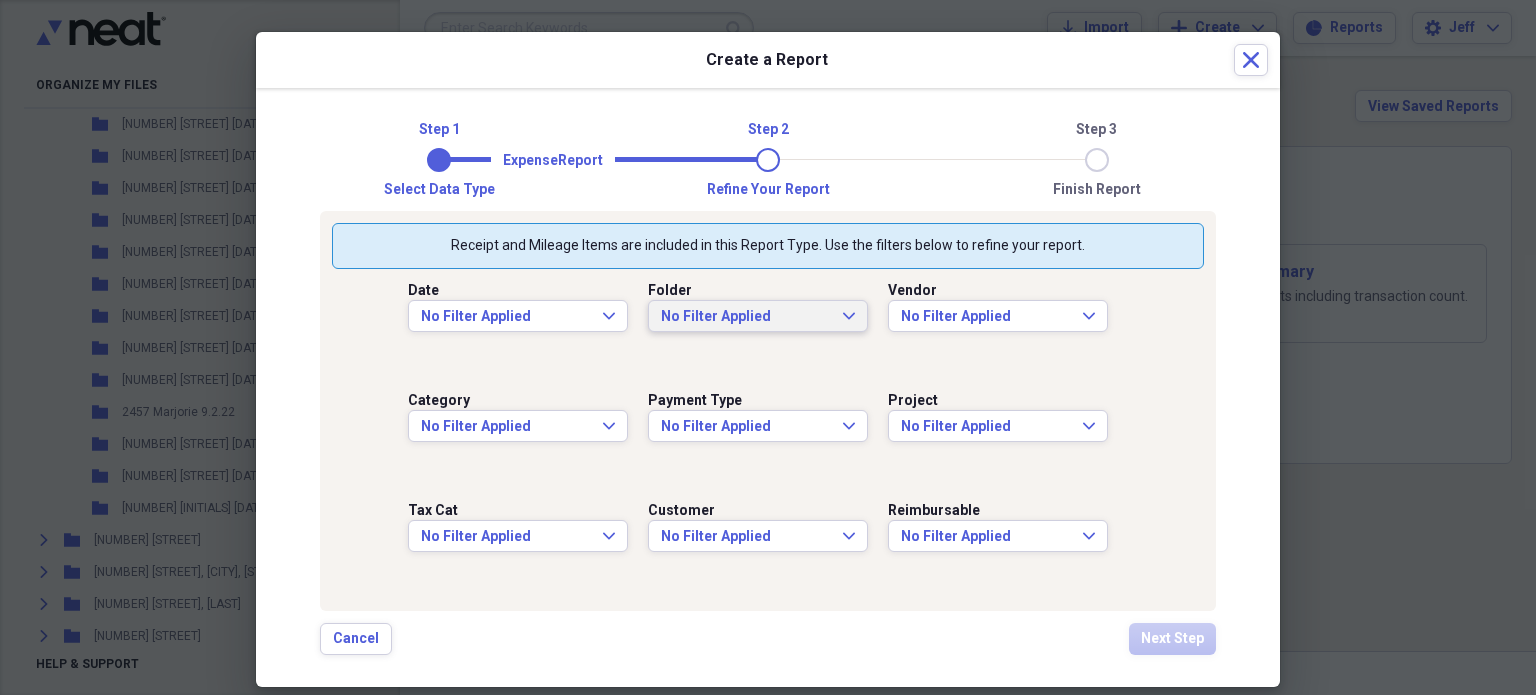 click on "Expand" 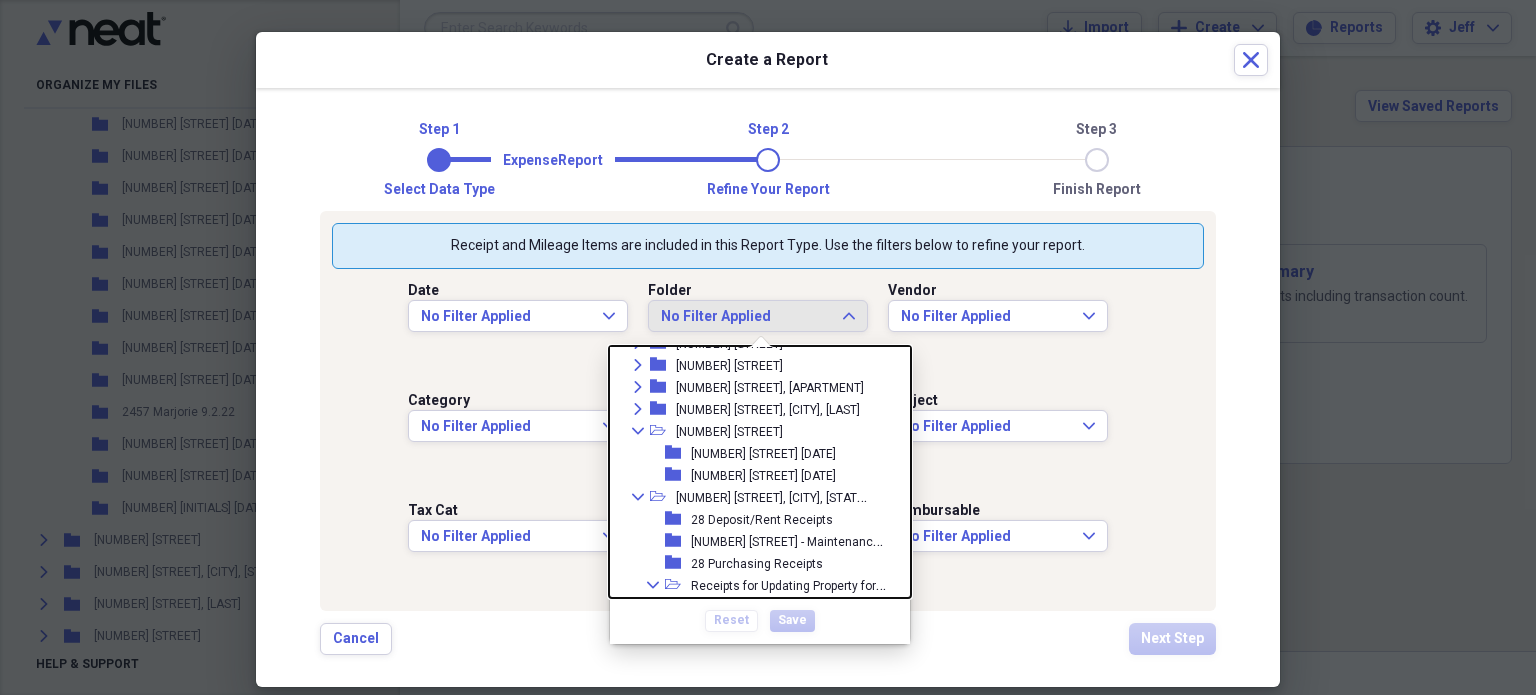 scroll, scrollTop: 206, scrollLeft: 0, axis: vertical 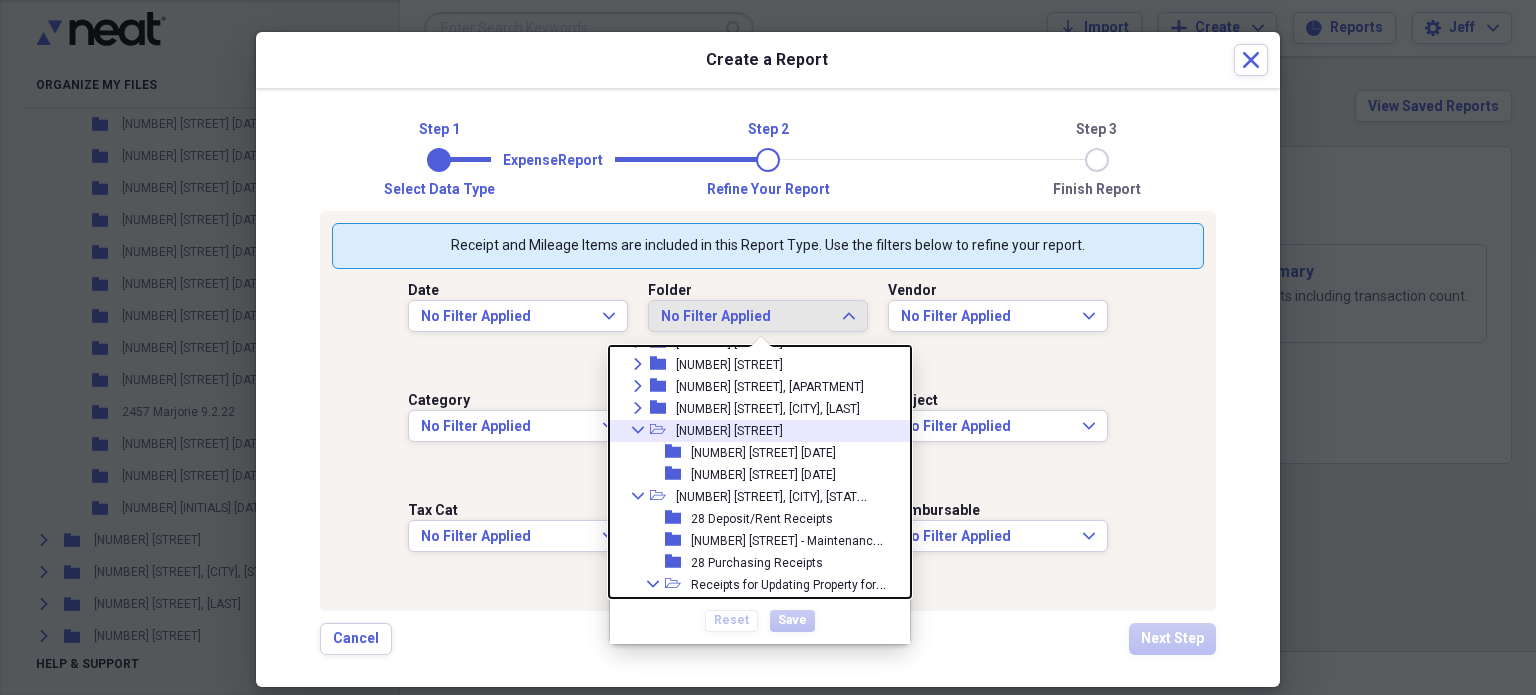 click on "Collapse" 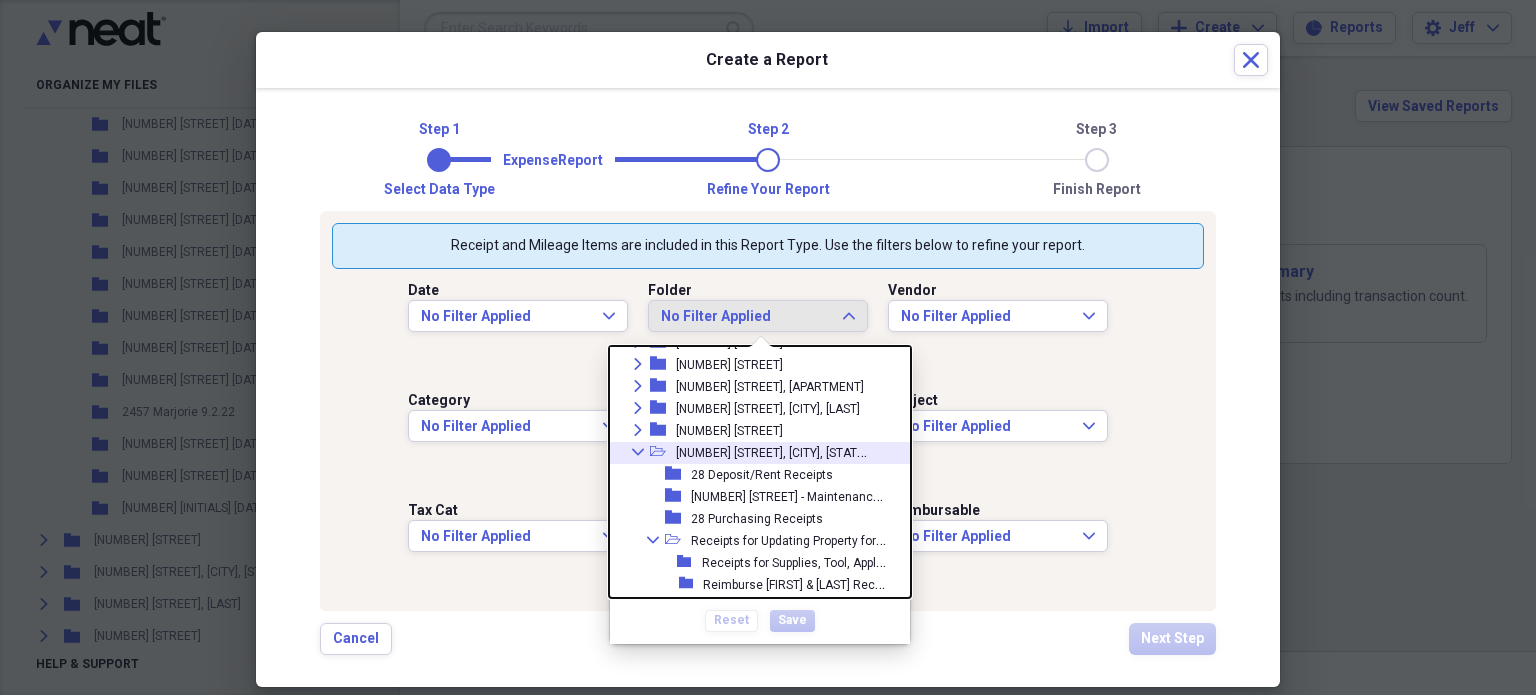 click on "Collapse" 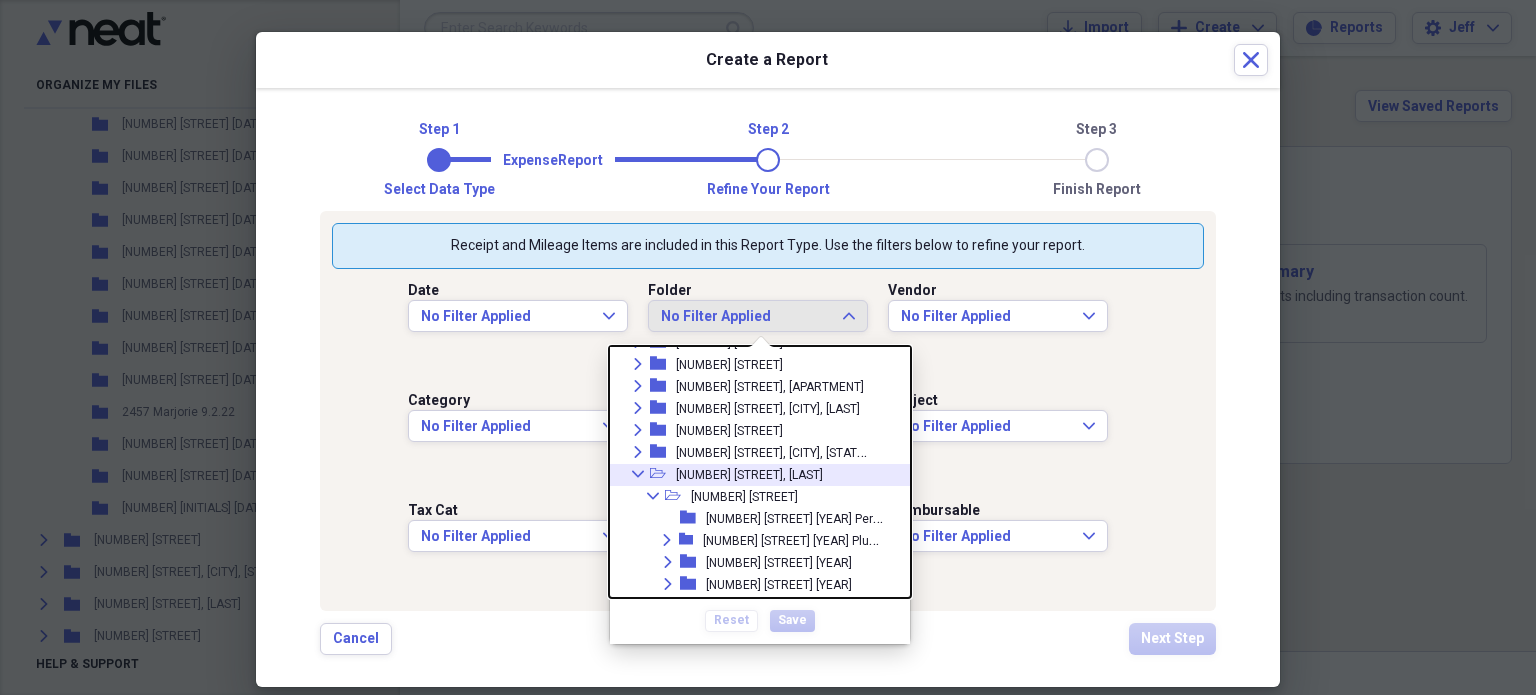 click on "Collapse" 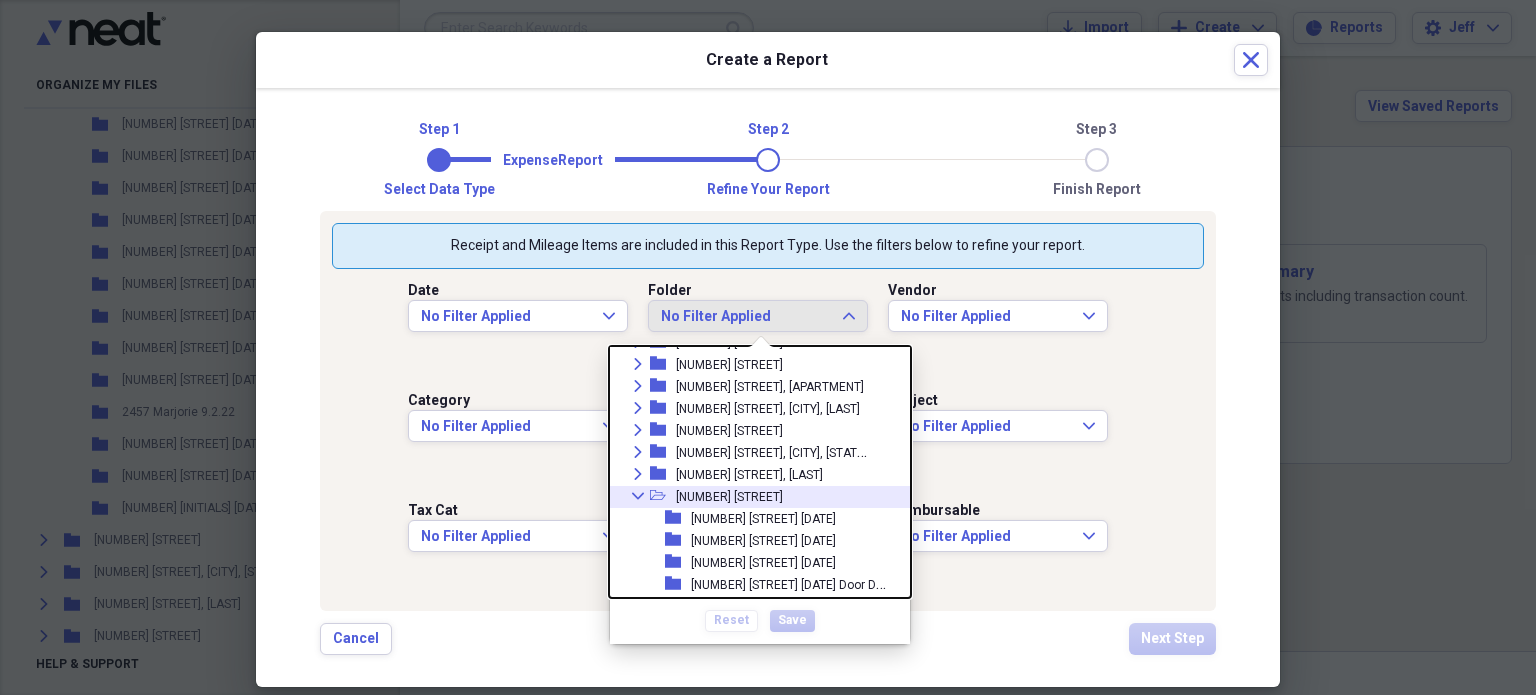 click on "Collapse" 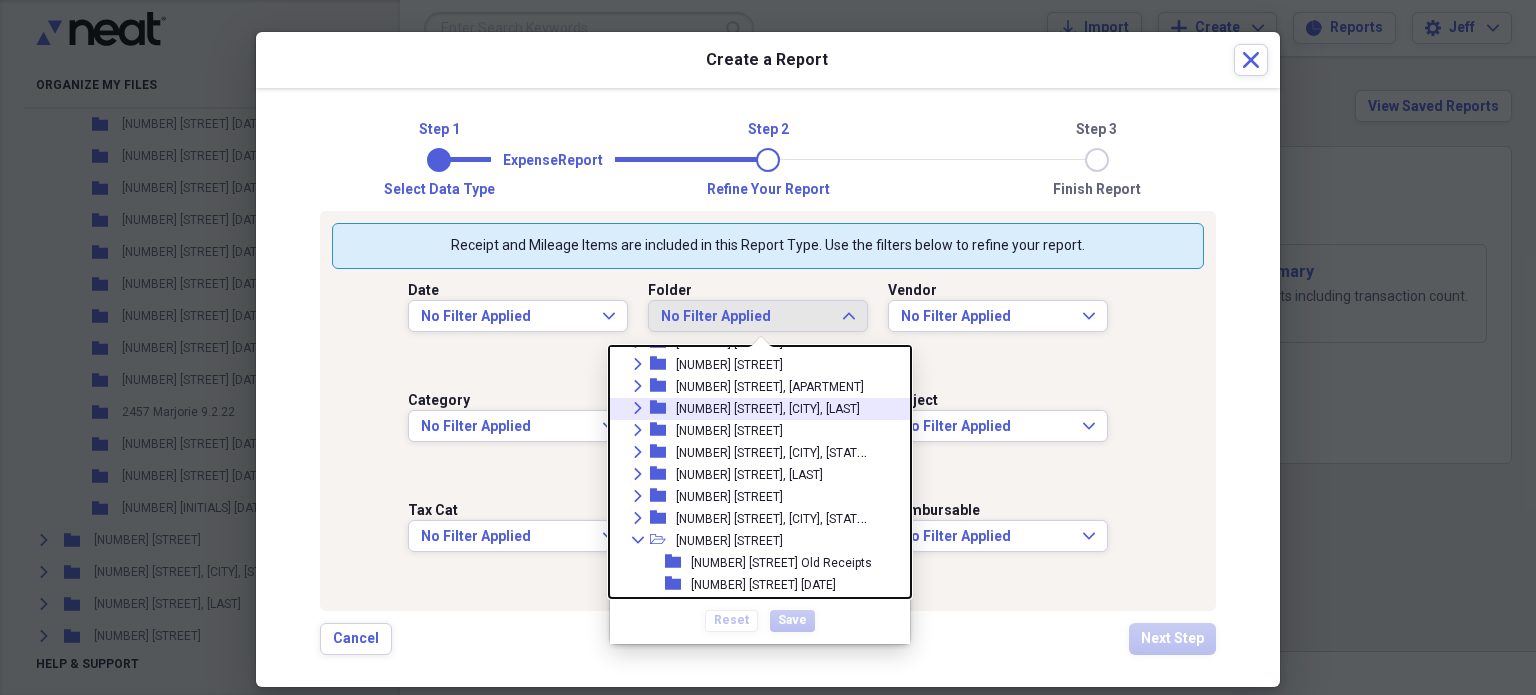 click on "Expand" 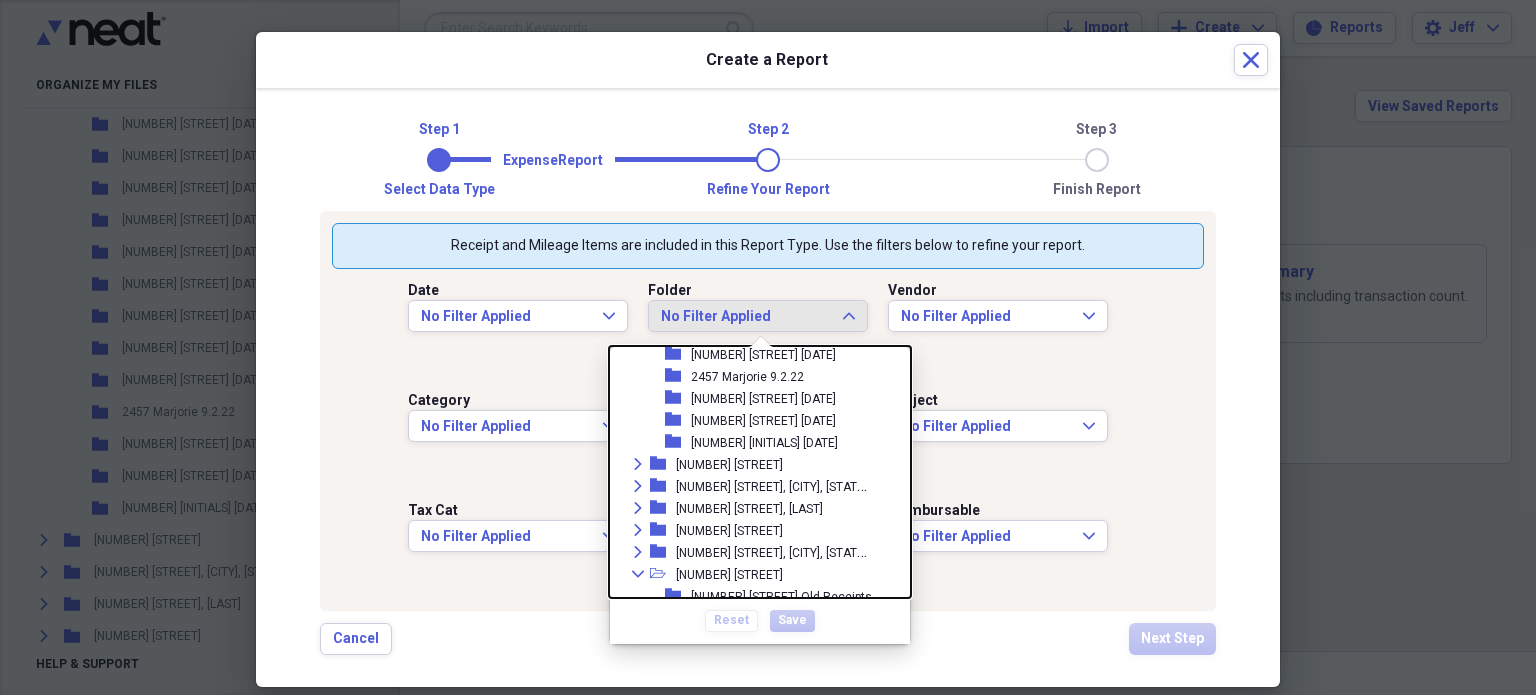 scroll, scrollTop: 657, scrollLeft: 0, axis: vertical 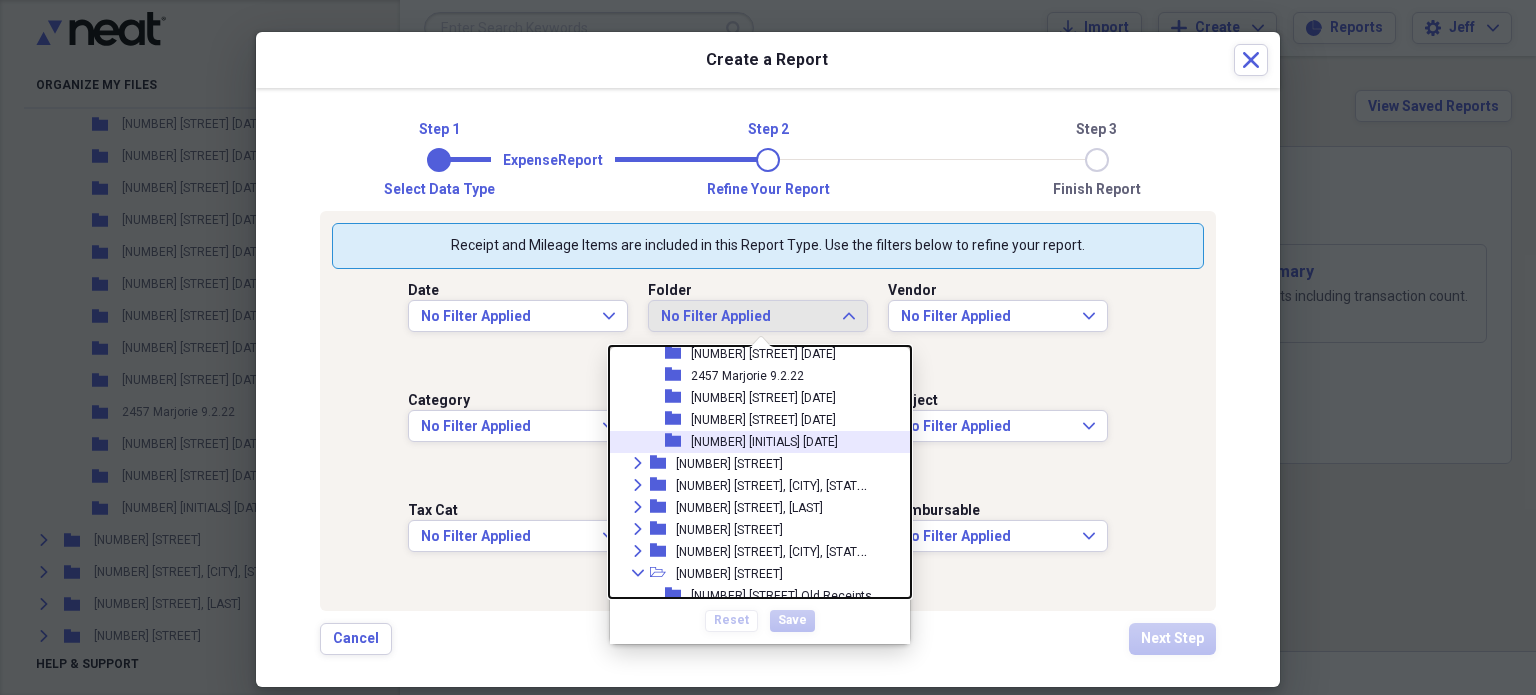 click on "[NUMBER] [STREET] [NUMBER]" at bounding box center (764, 442) 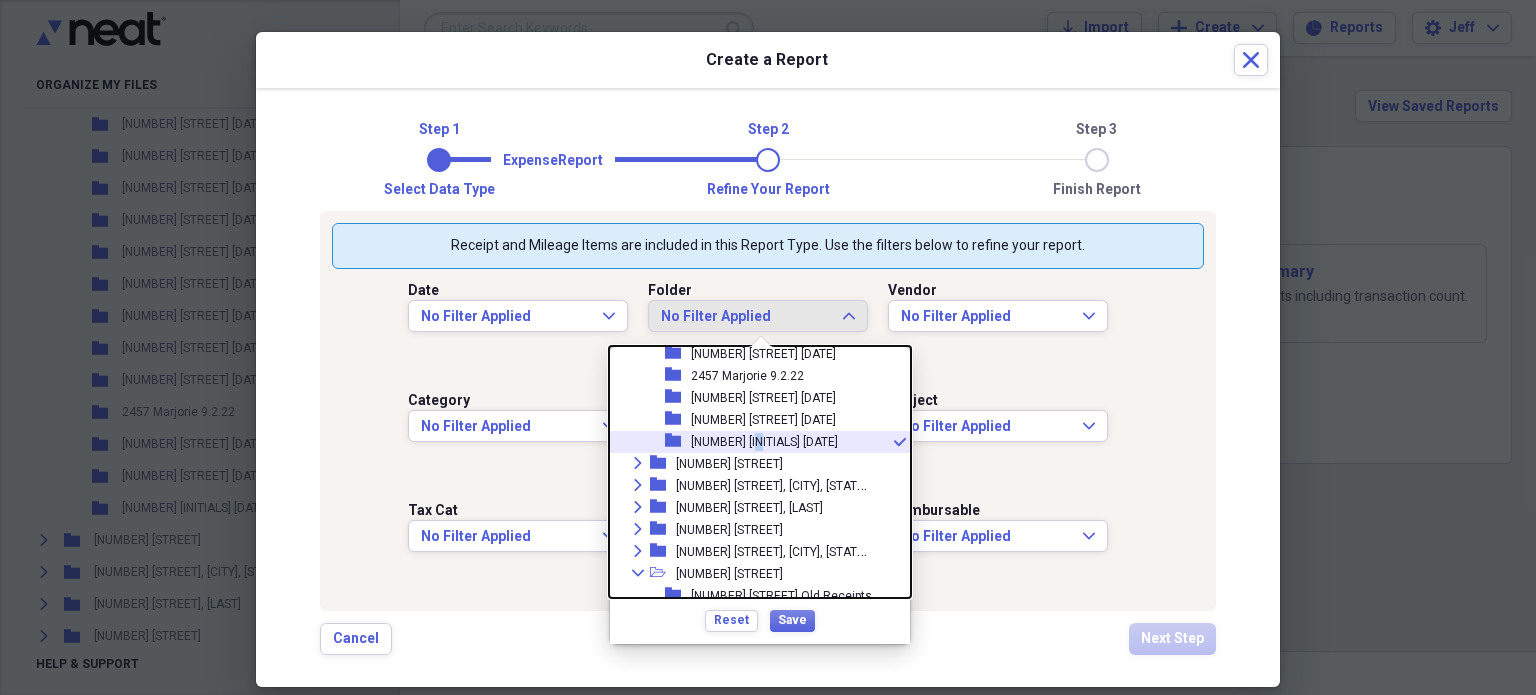 click on "[NUMBER] [STREET] [NUMBER]" at bounding box center [764, 442] 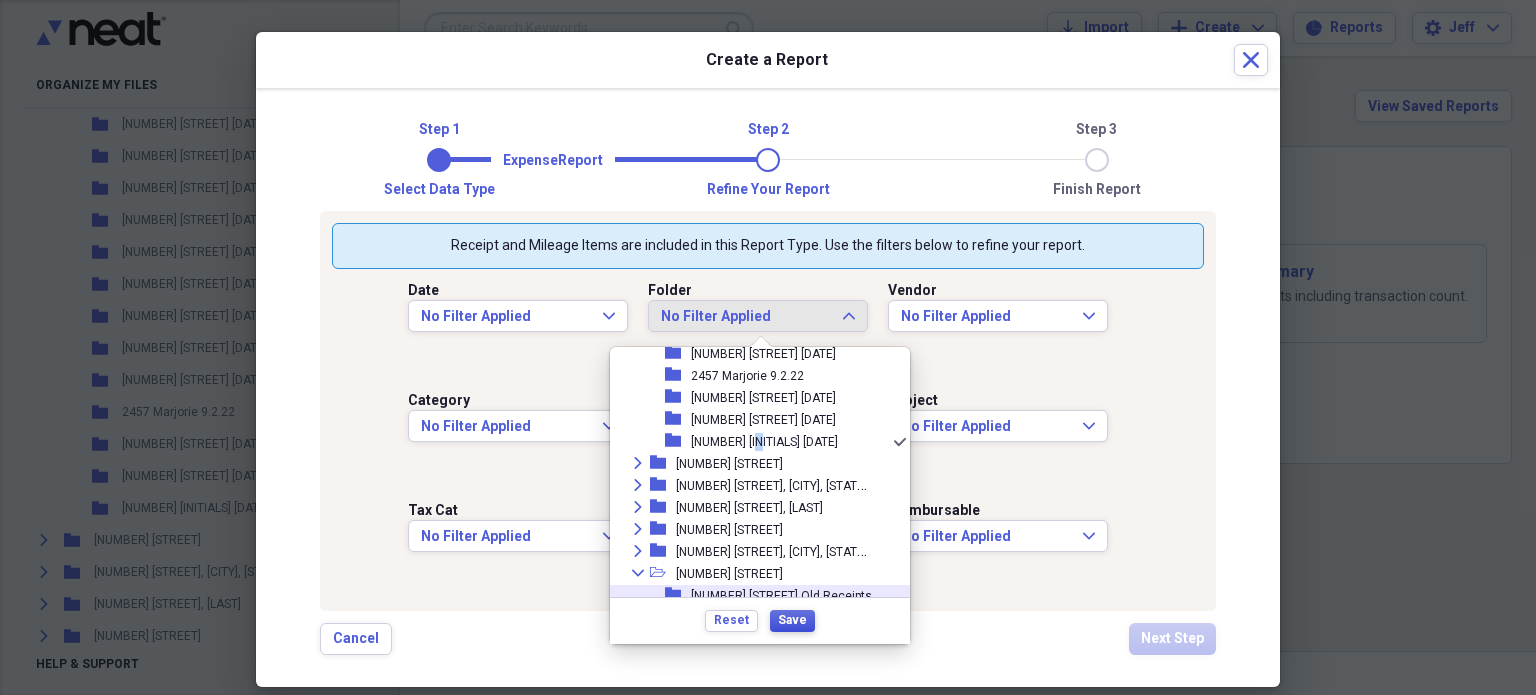 click on "Save" at bounding box center [792, 620] 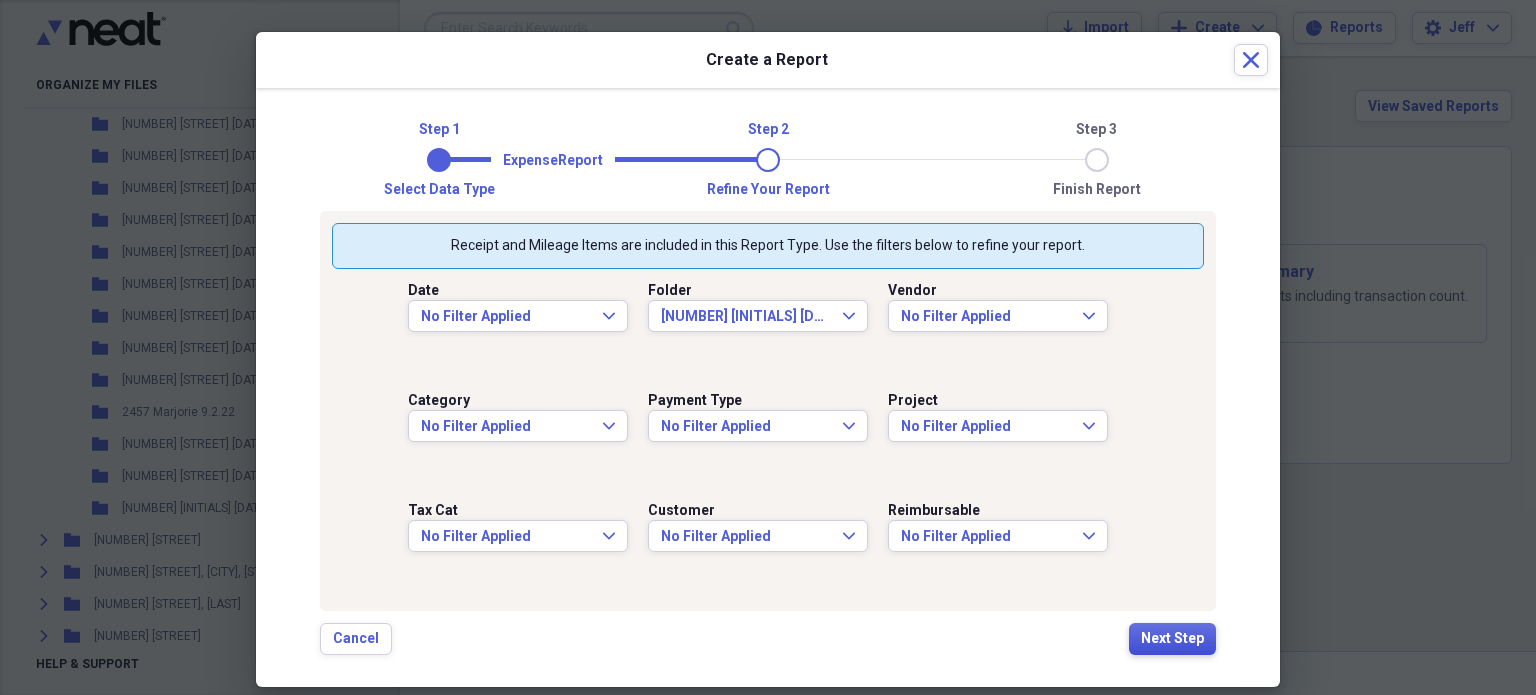 click on "Next Step" at bounding box center (1172, 639) 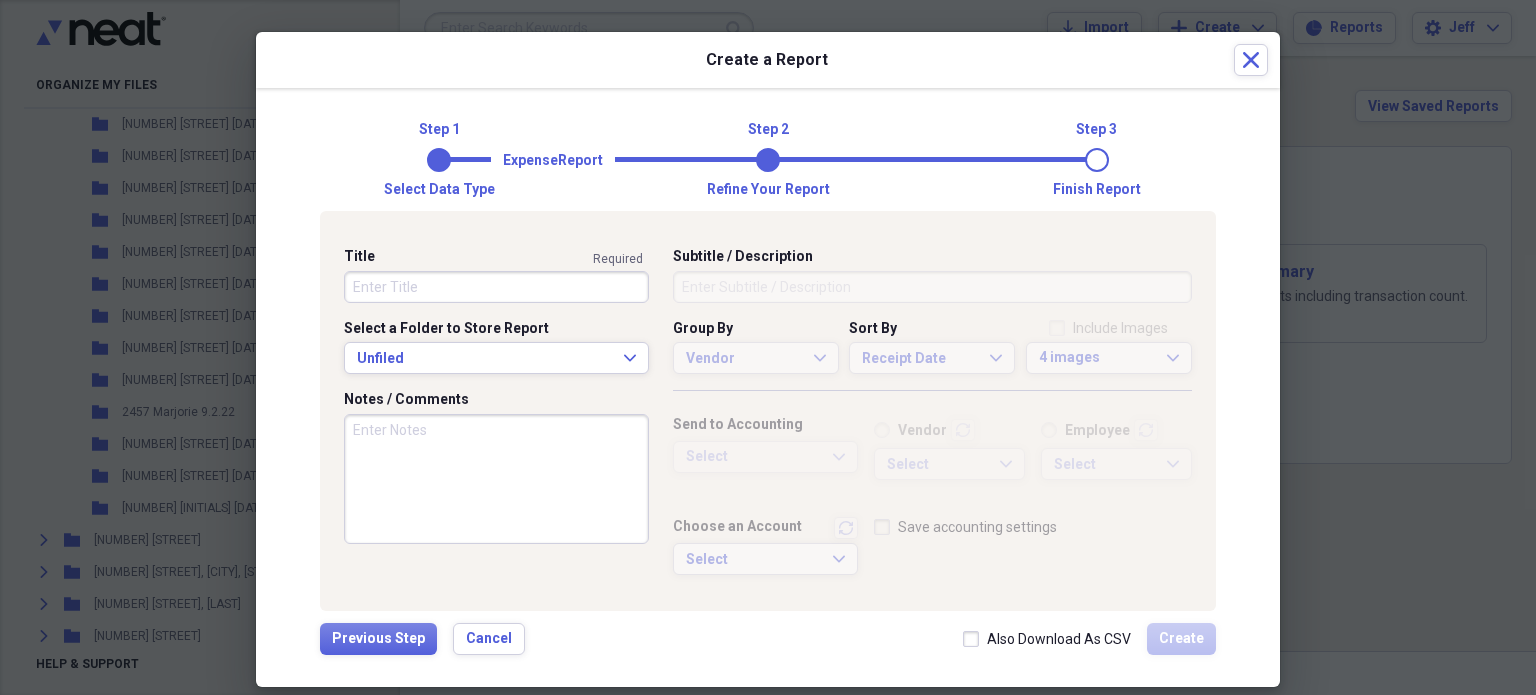click on "Title" at bounding box center [496, 287] 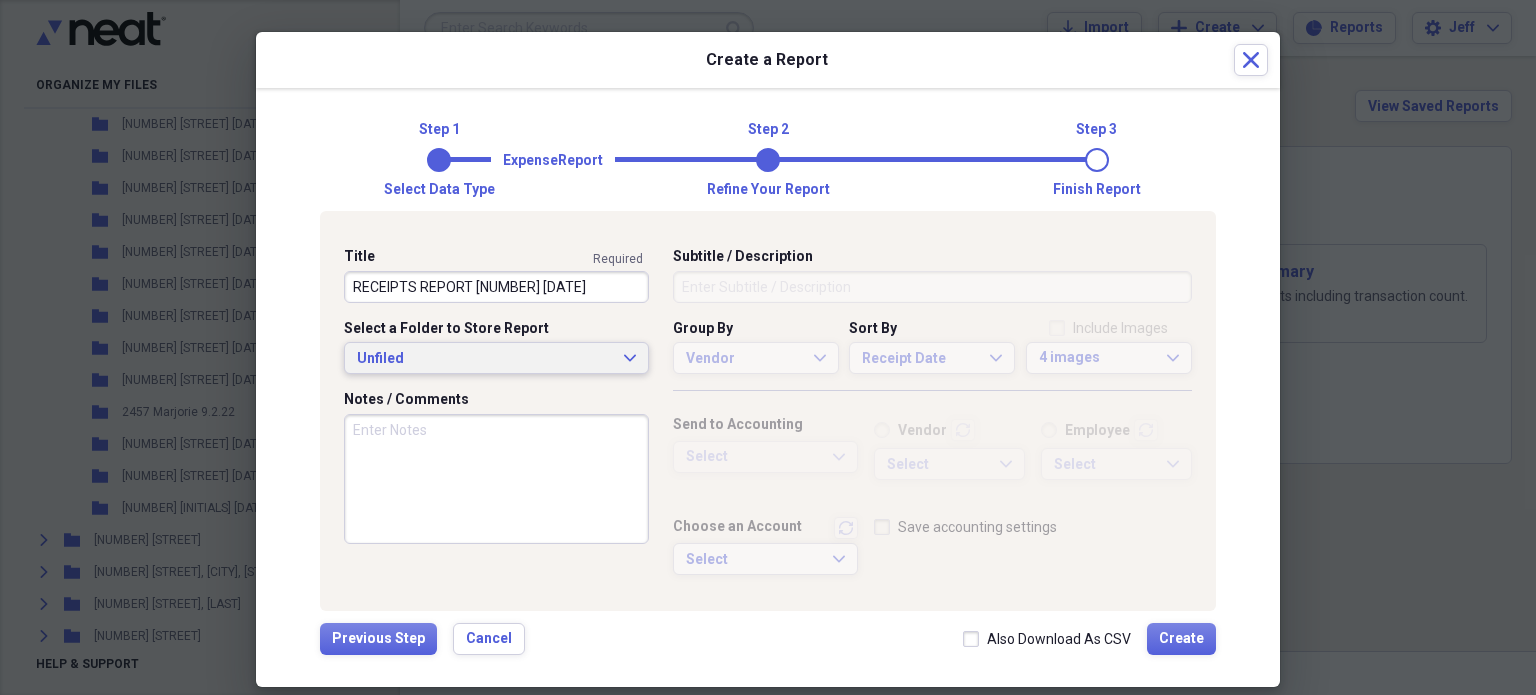 click on "Unfiled Expand" at bounding box center [496, 358] 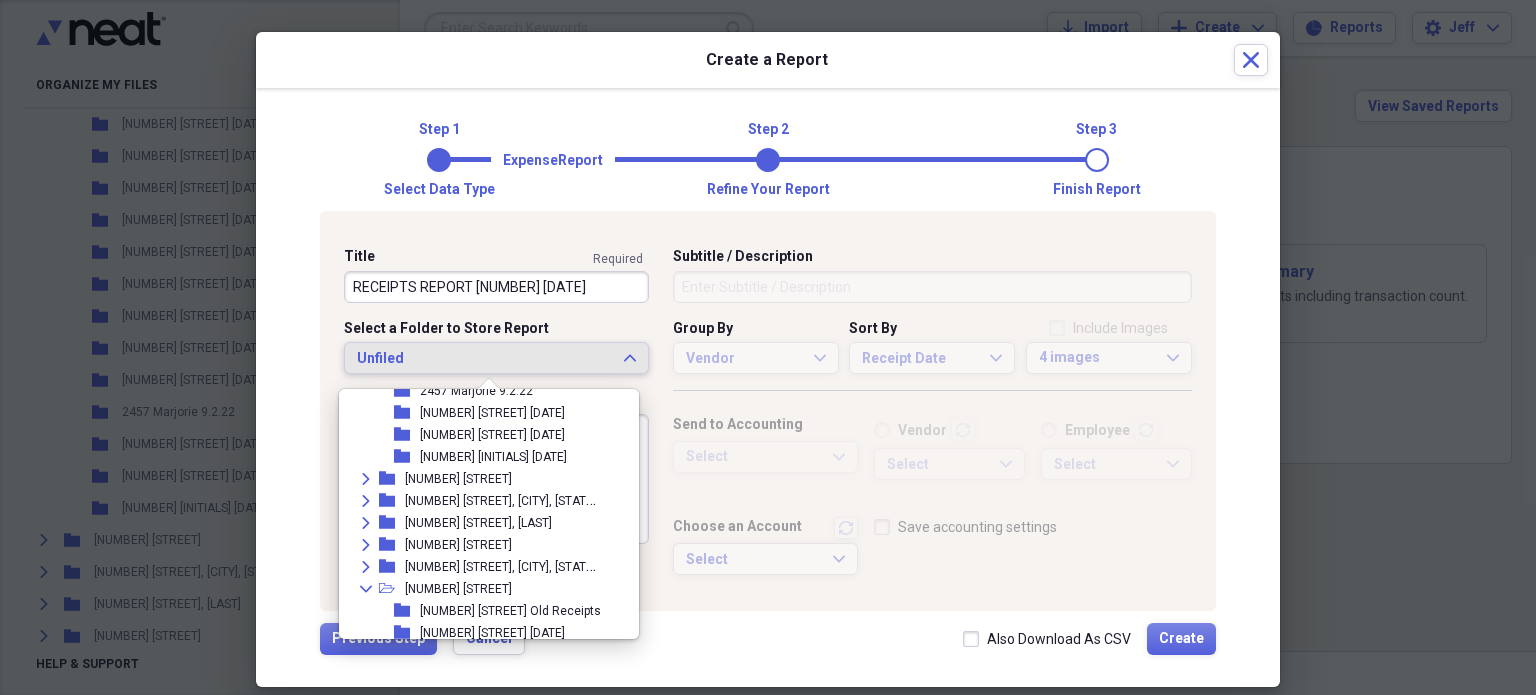 scroll, scrollTop: 681, scrollLeft: 0, axis: vertical 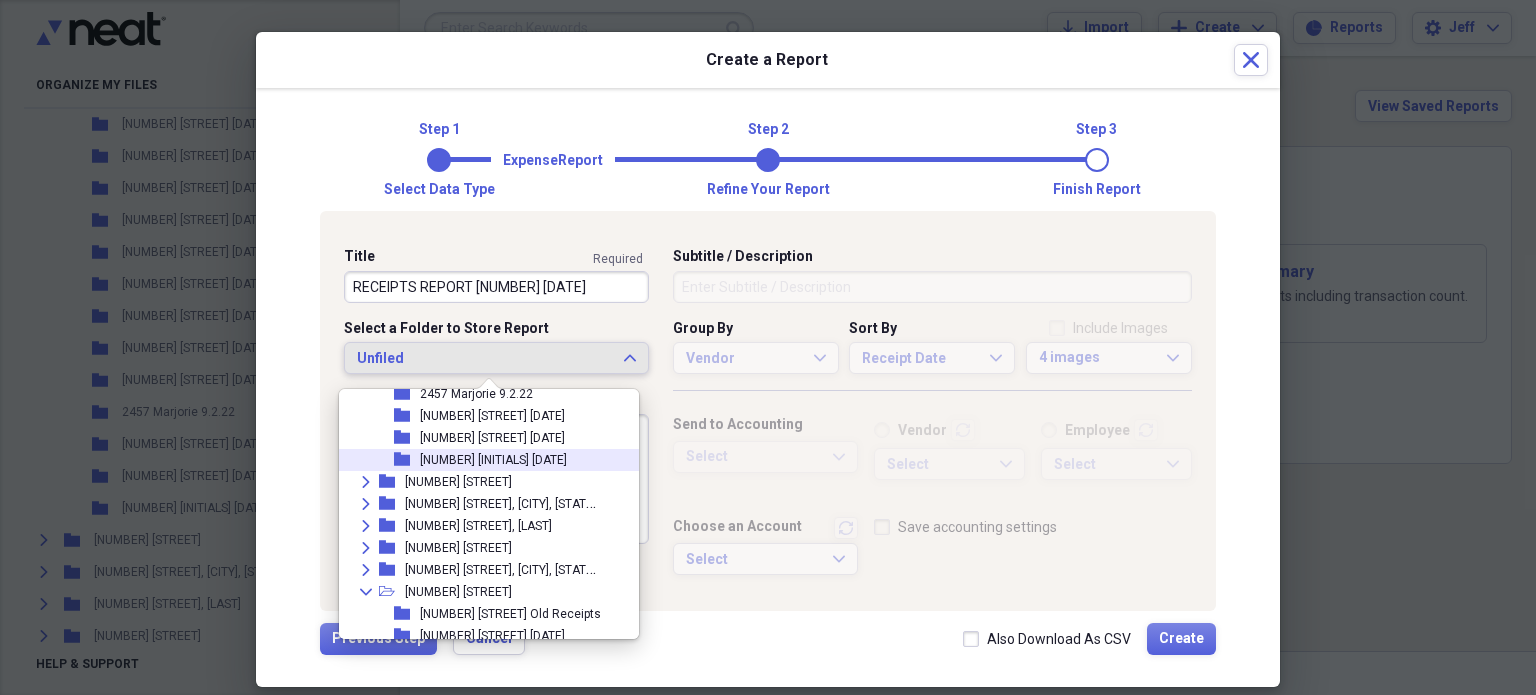click on "[NUMBER] [STREET] [NUMBER]" at bounding box center (493, 460) 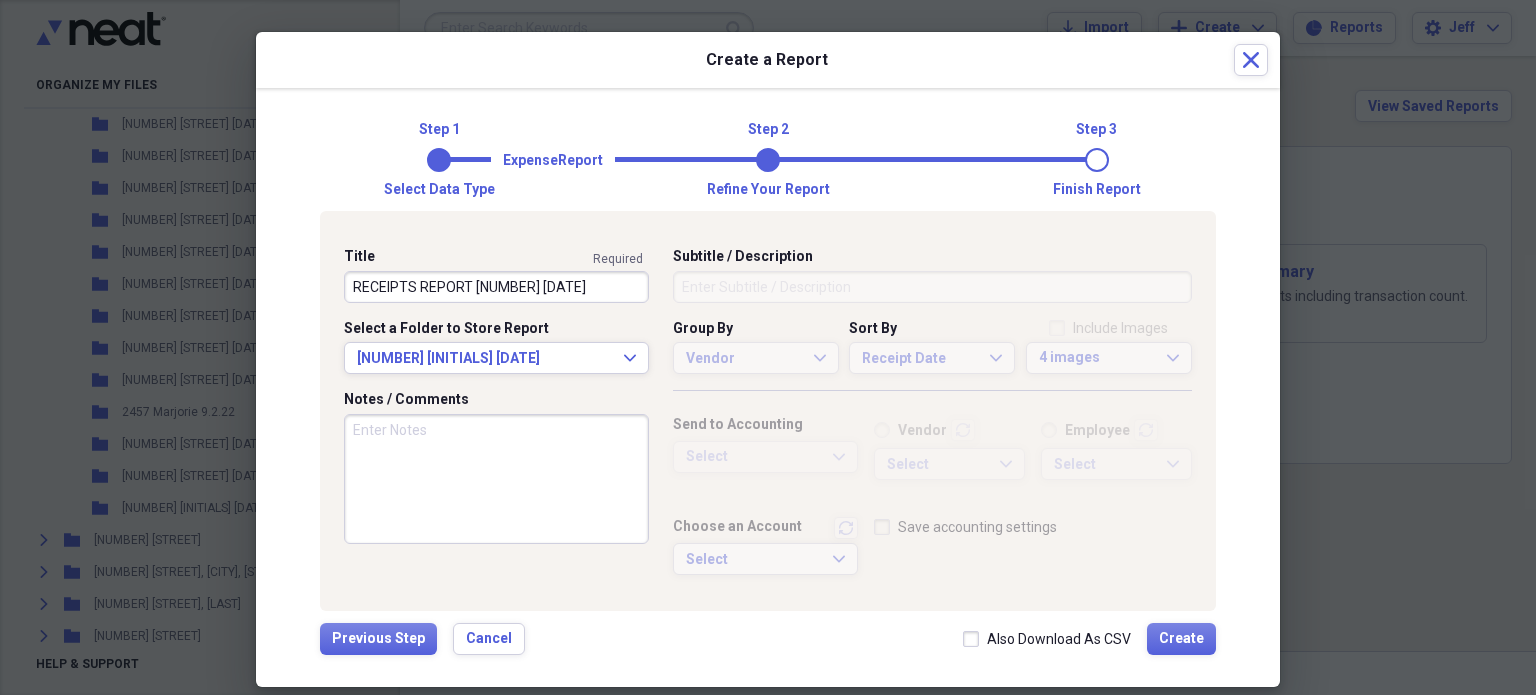 click on "Notes / Comments" at bounding box center [496, 479] 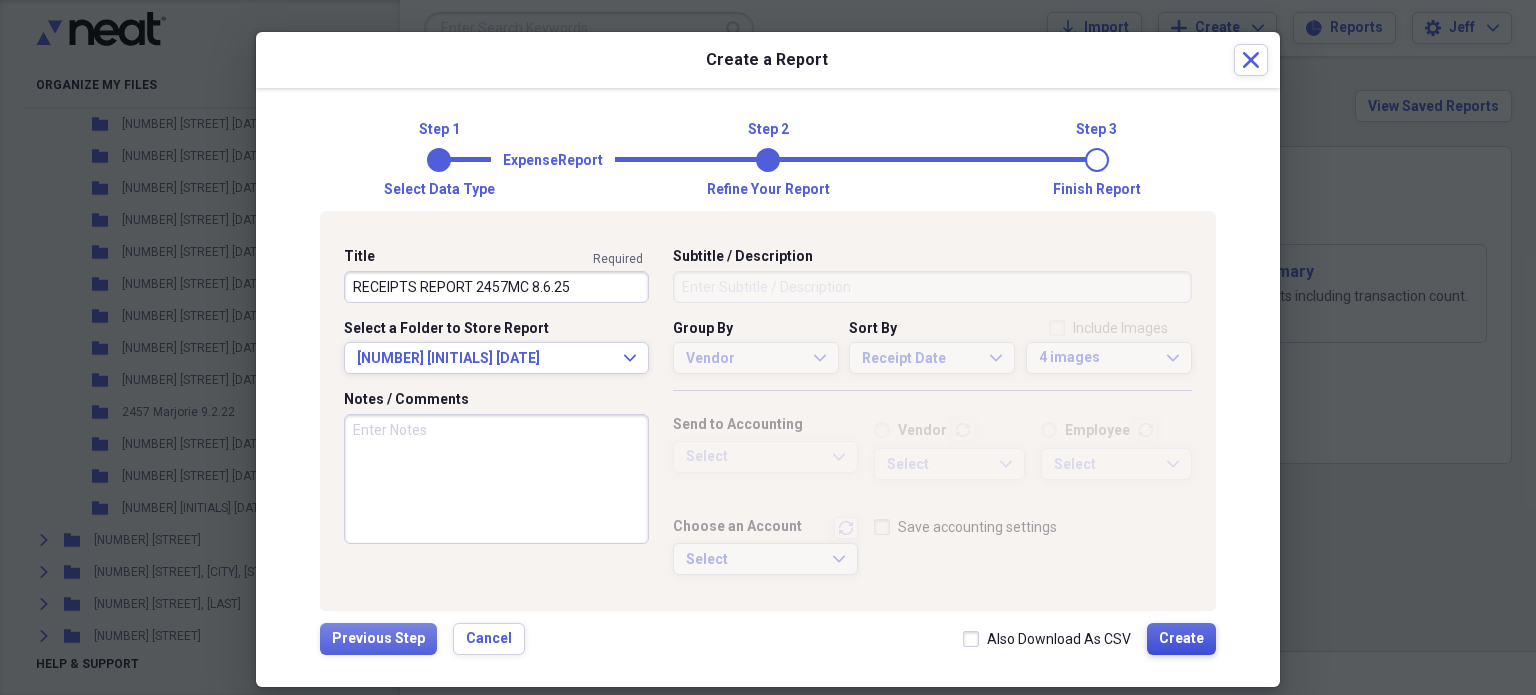 type on "RECEIPTS REPORT 2457MC 8.6.25" 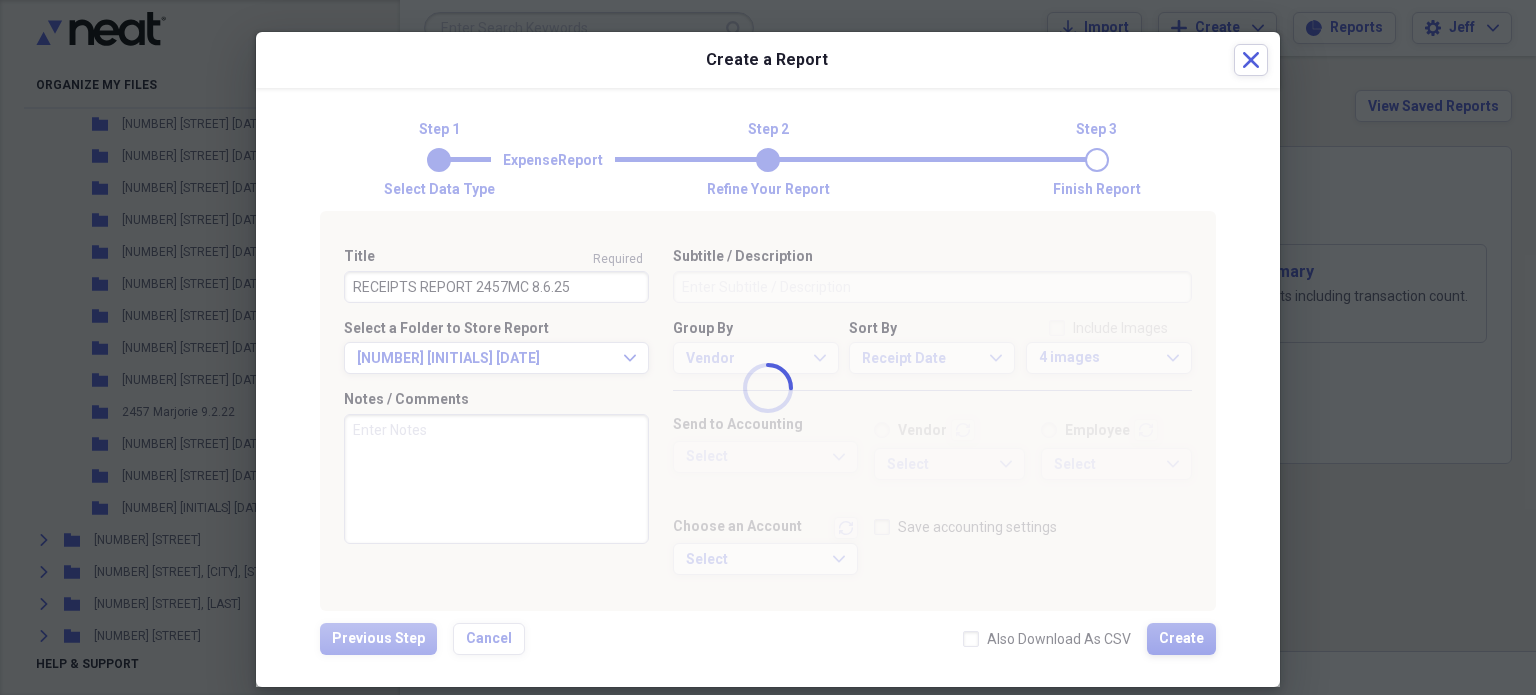 type 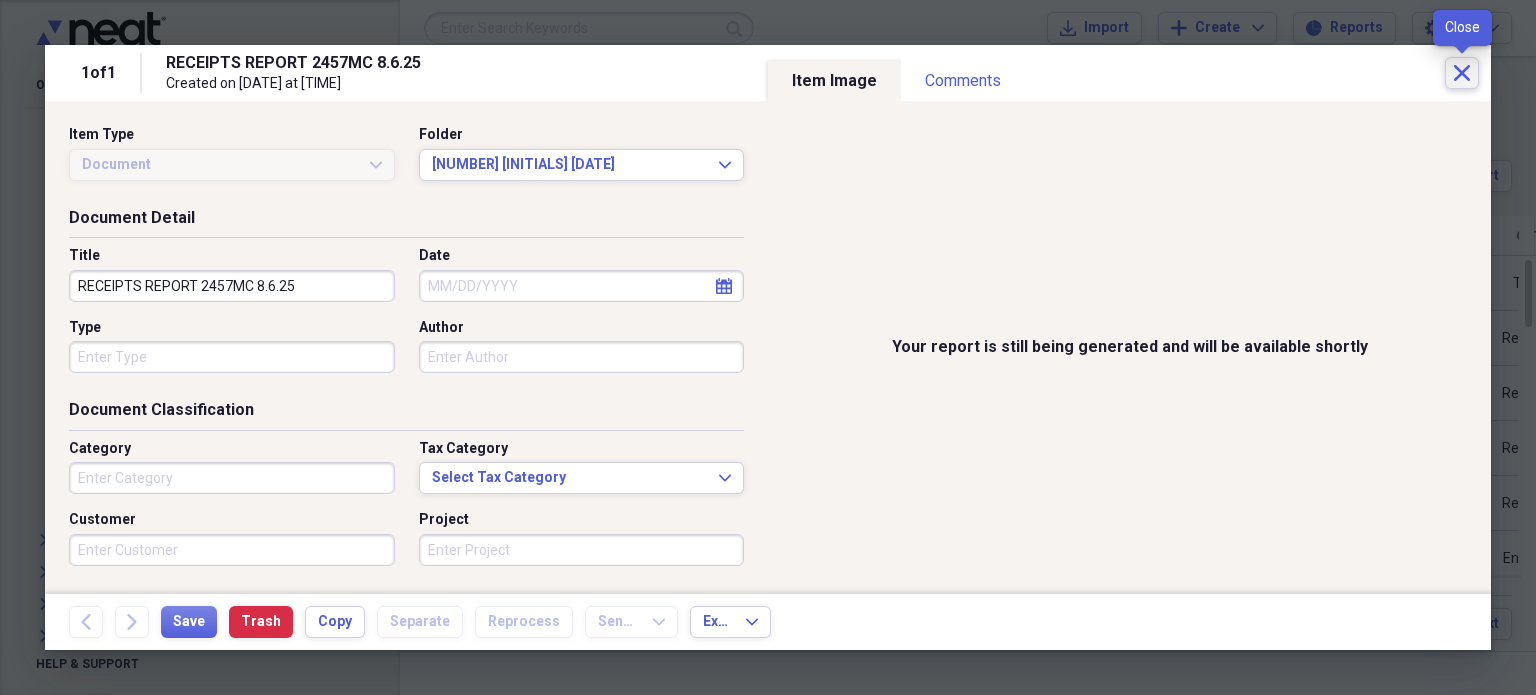 click on "Close" 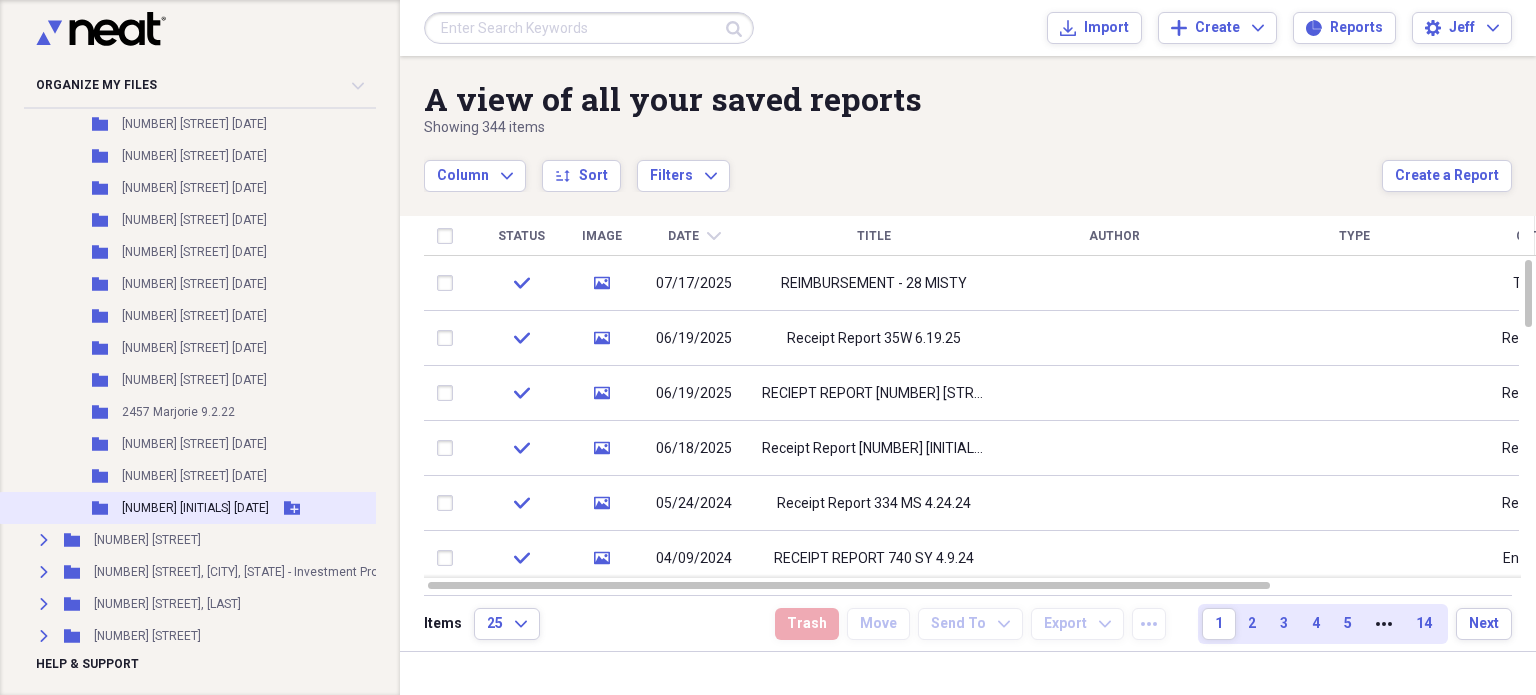 click on "Folder 2457 MC  7....24 Add Folder" at bounding box center (233, 508) 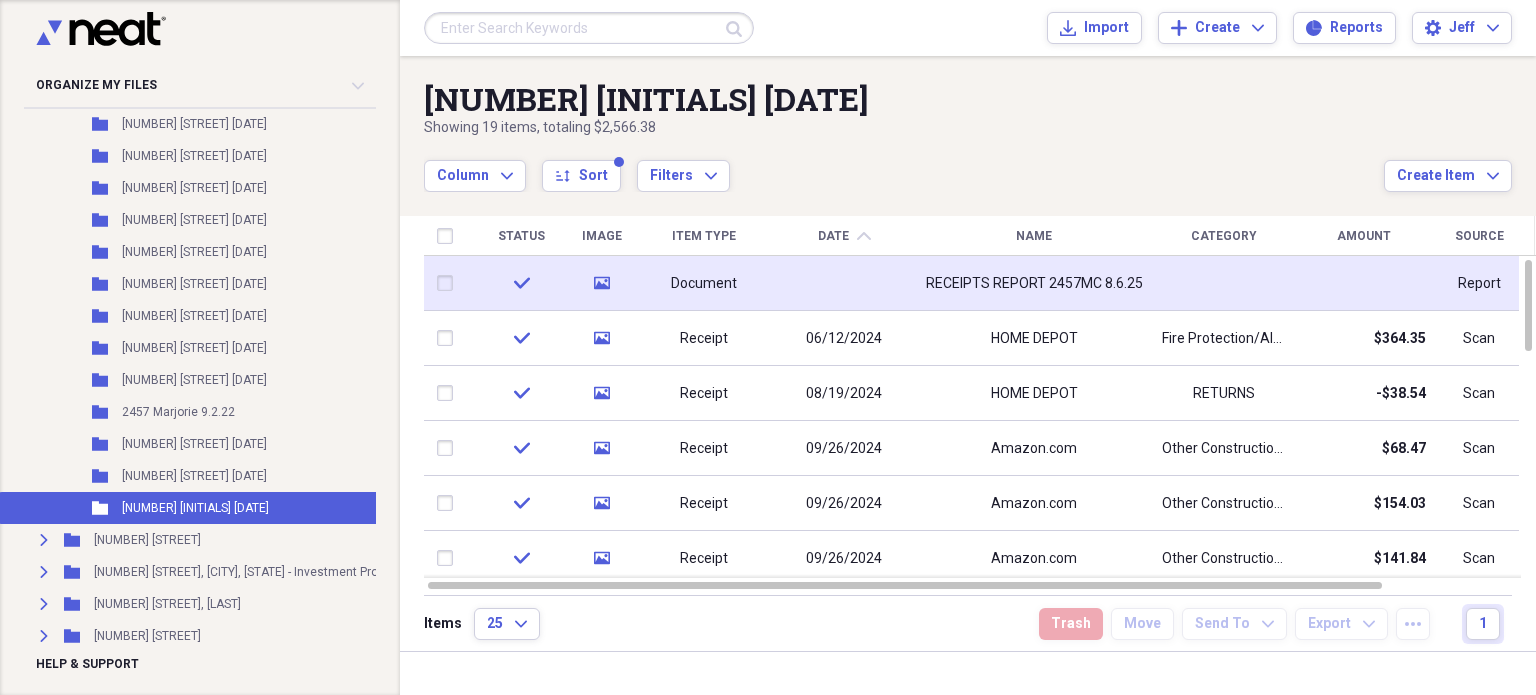 click on "RECEIPTS REPORT 2457MC 8.6.25" at bounding box center (1034, 283) 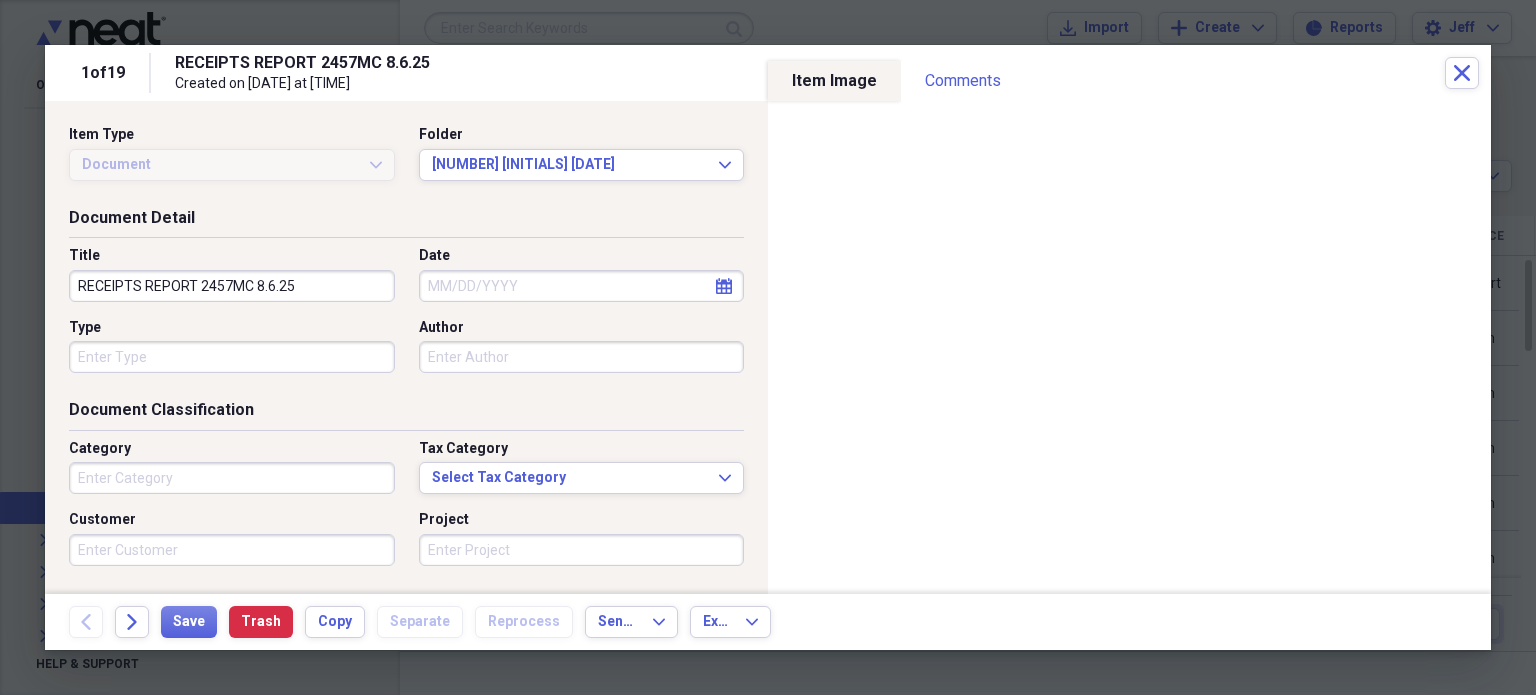 type on "Money" 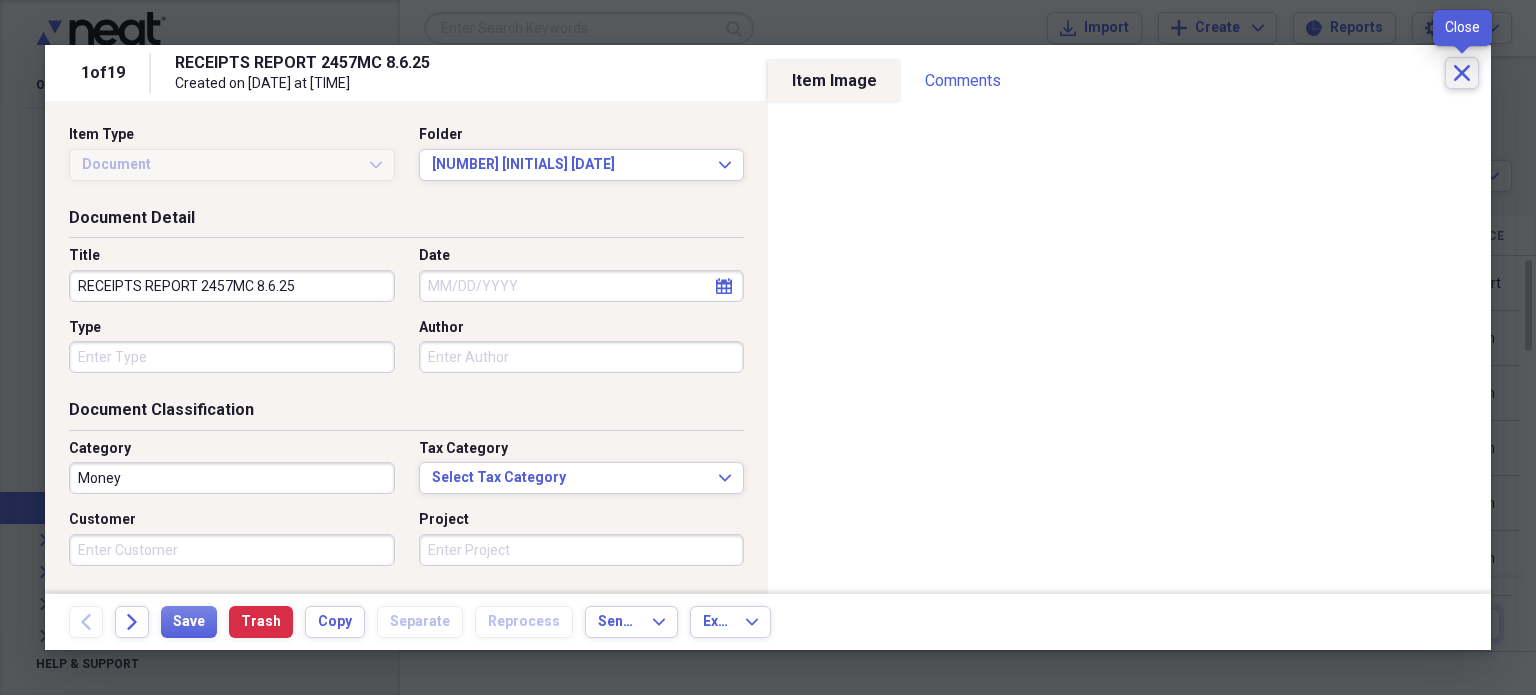 click 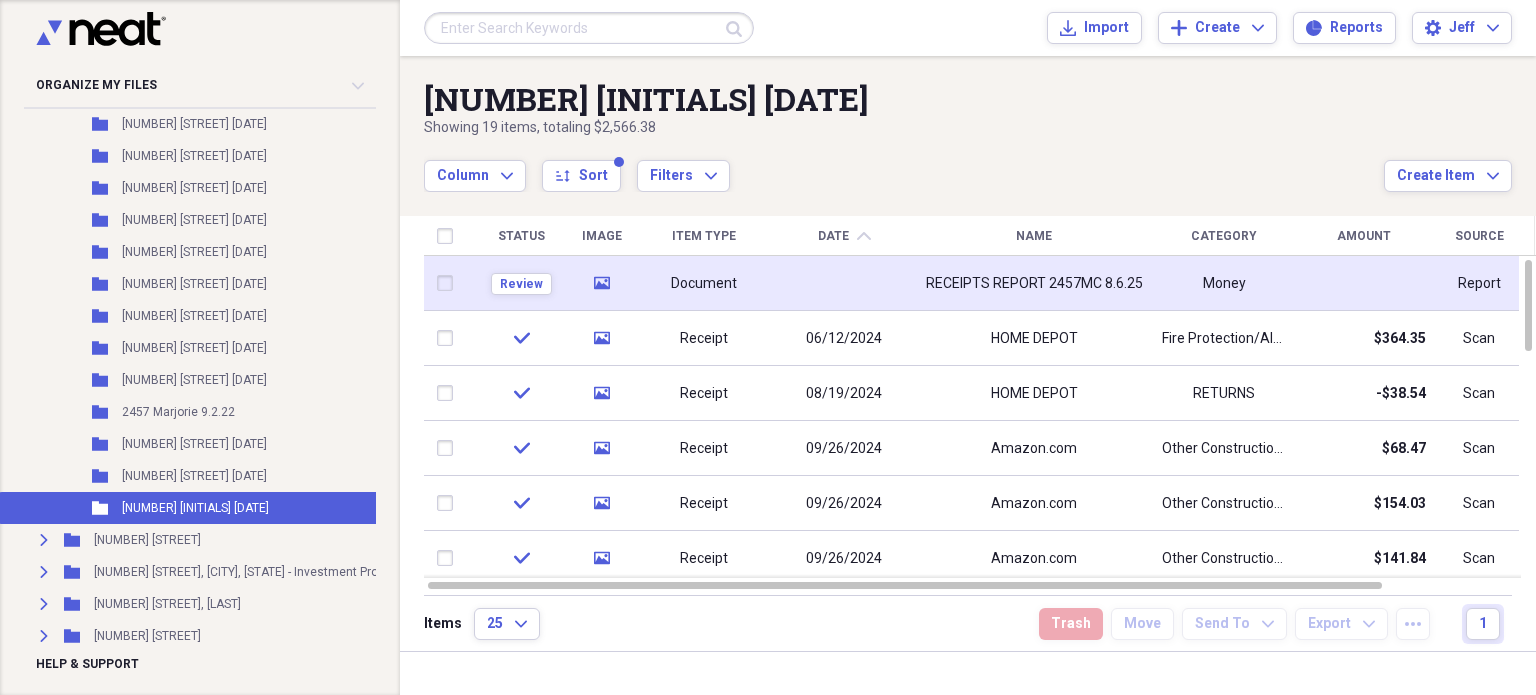 click on "RECEIPTS REPORT 2457MC 8.6.25" at bounding box center (1034, 283) 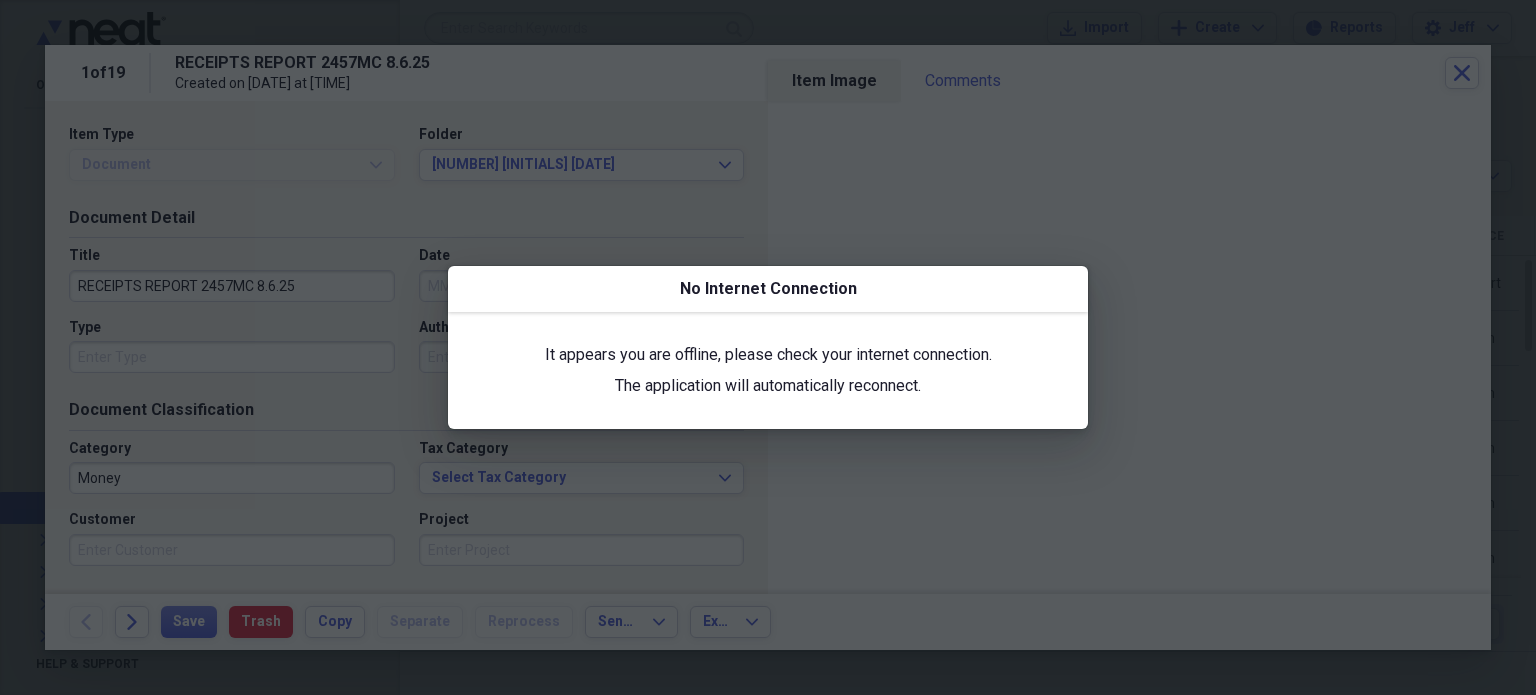 click on "No Internet Connection" at bounding box center (768, 289) 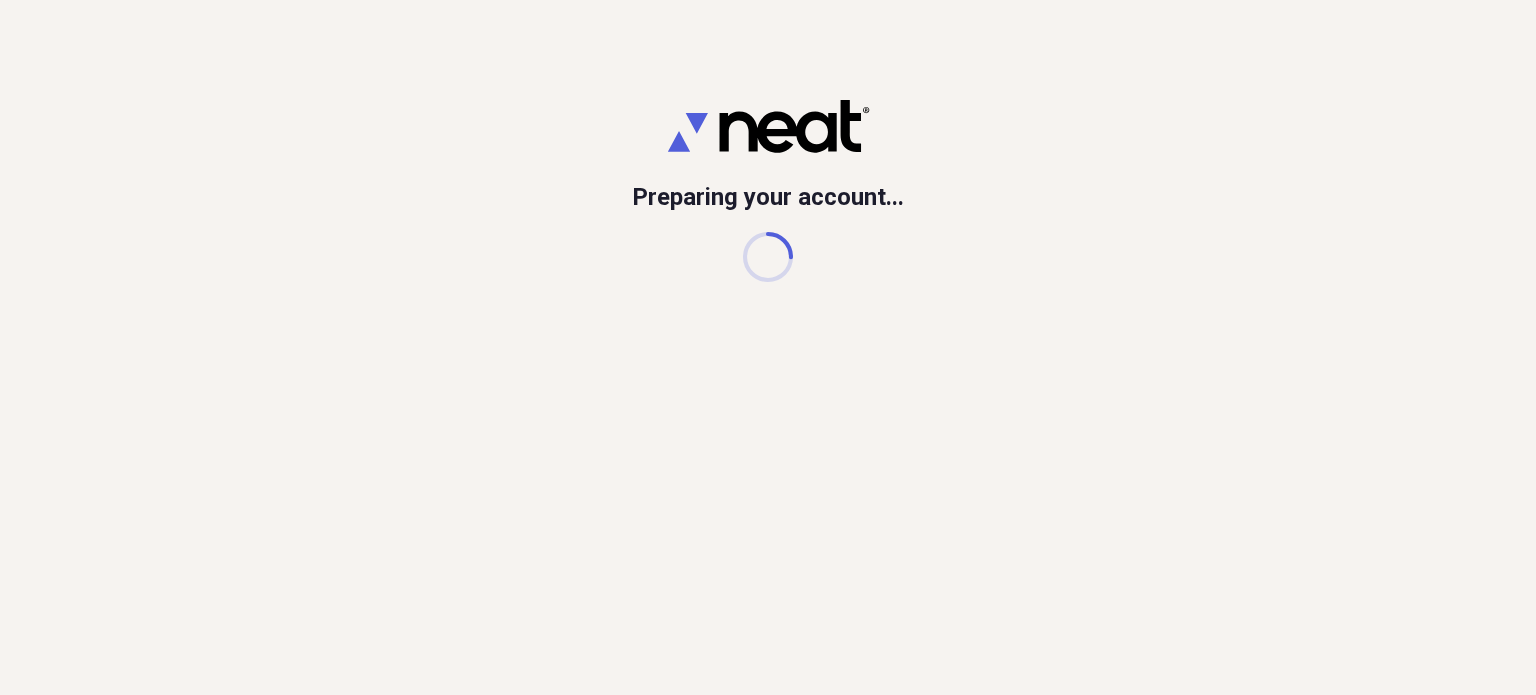 scroll, scrollTop: 0, scrollLeft: 0, axis: both 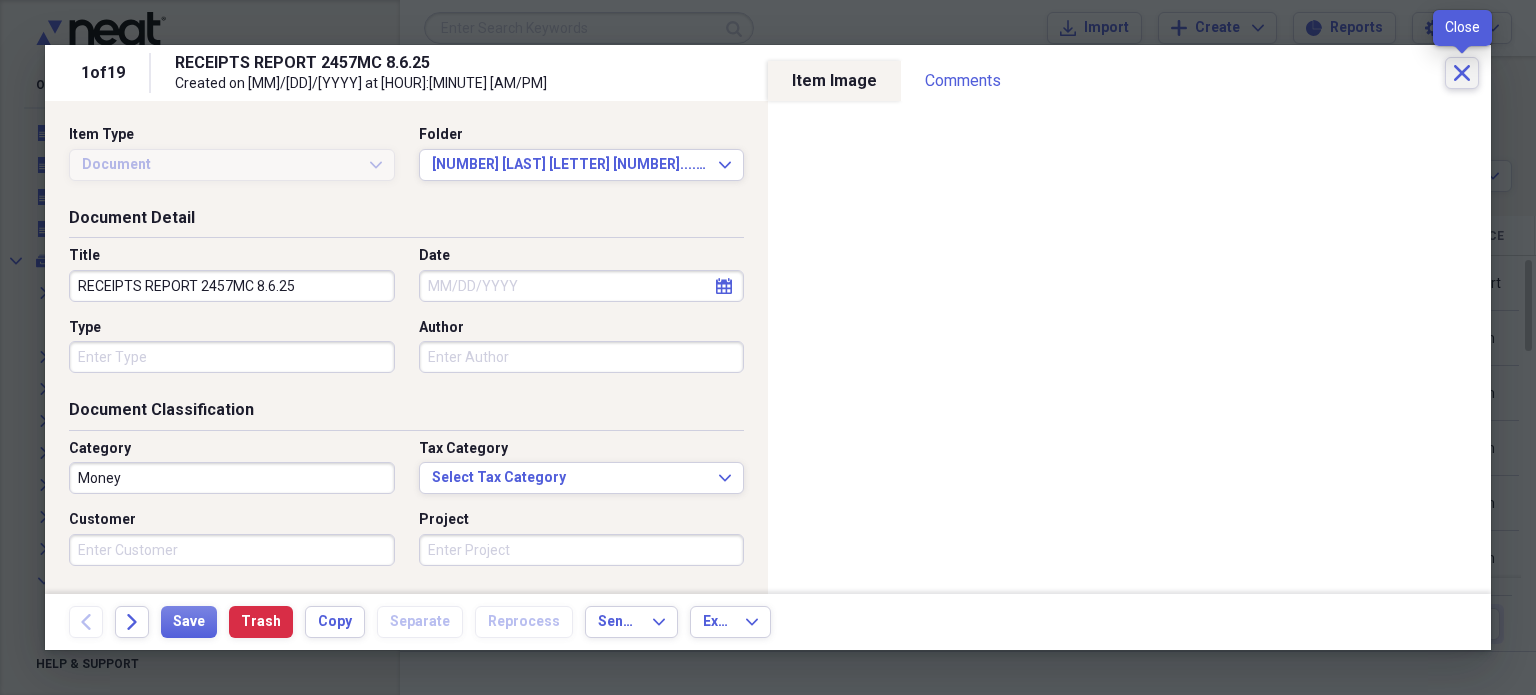 click 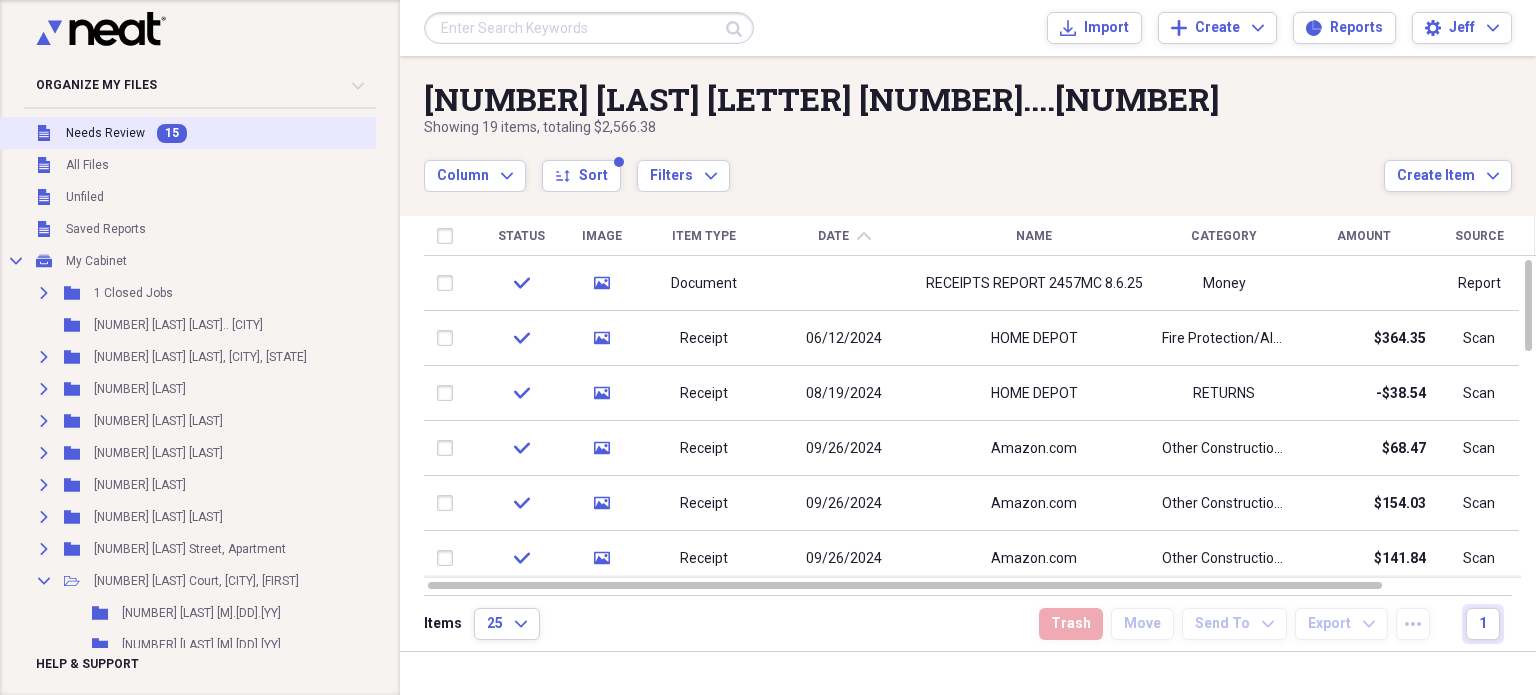 click on "Needs Review" at bounding box center [105, 133] 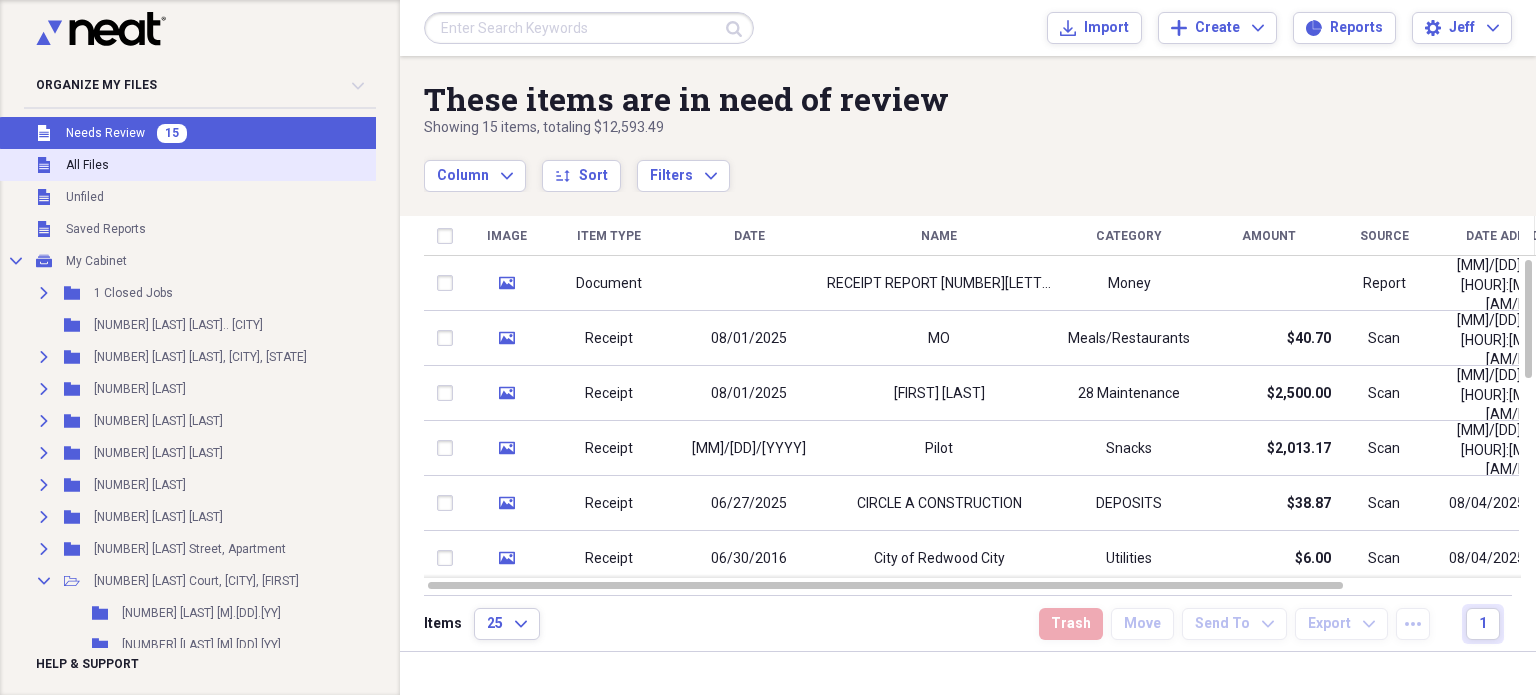 click on "Unfiled All Files" at bounding box center (244, 165) 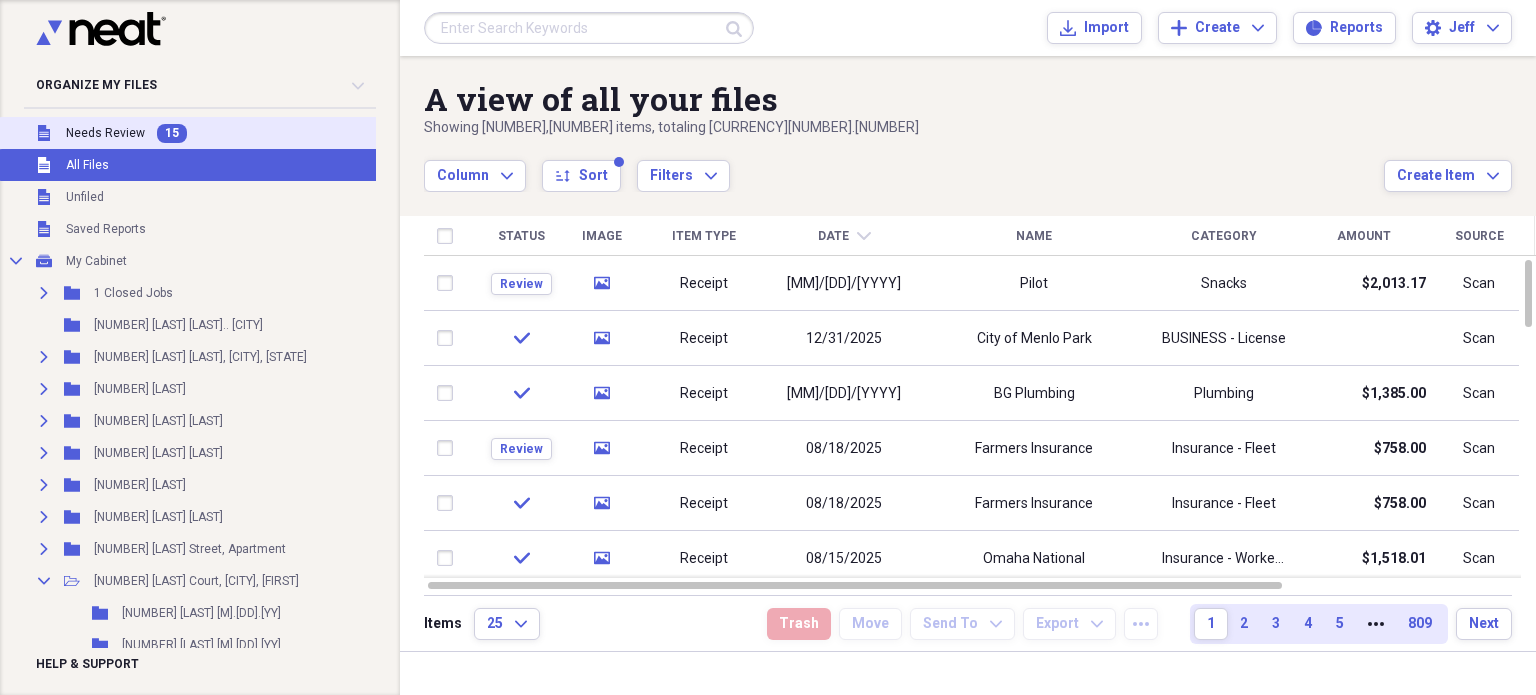 click on "Unfiled Needs Review 15" at bounding box center [244, 133] 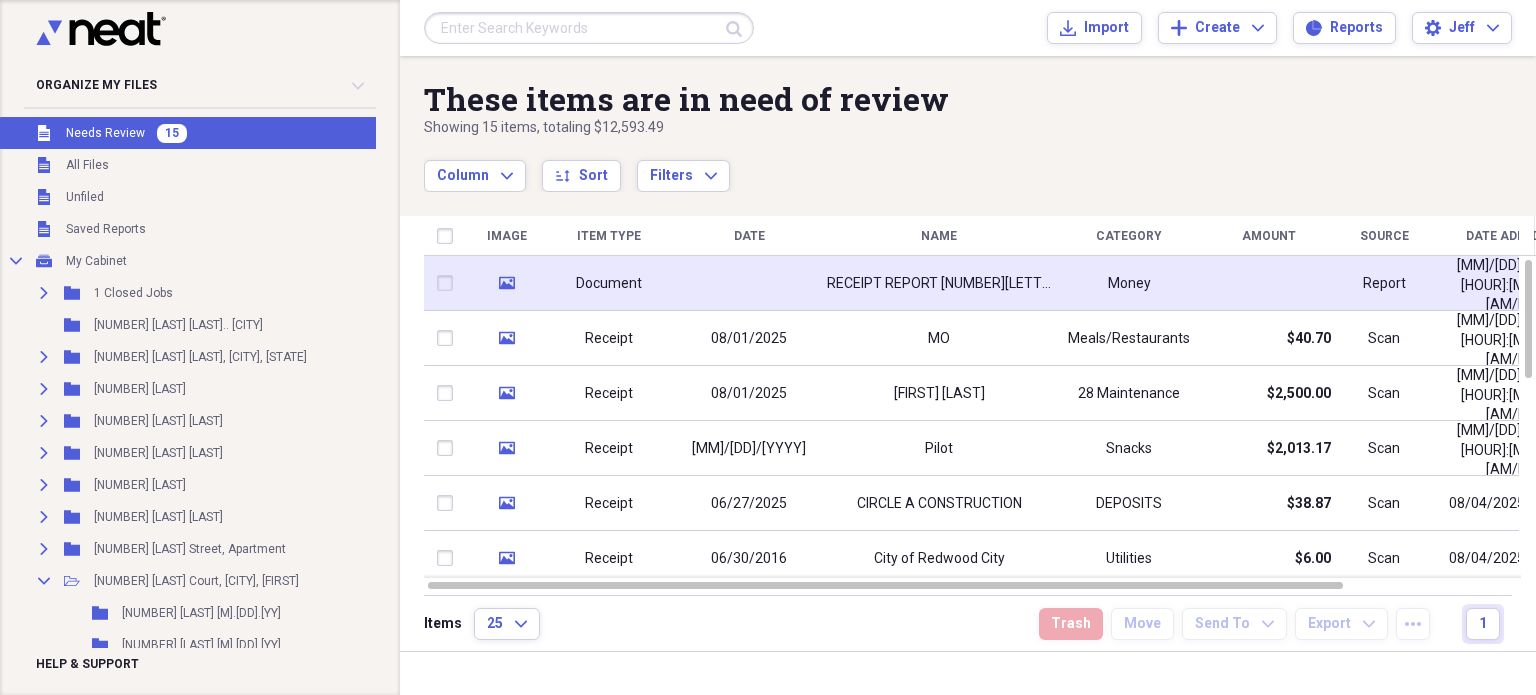 click at bounding box center [749, 283] 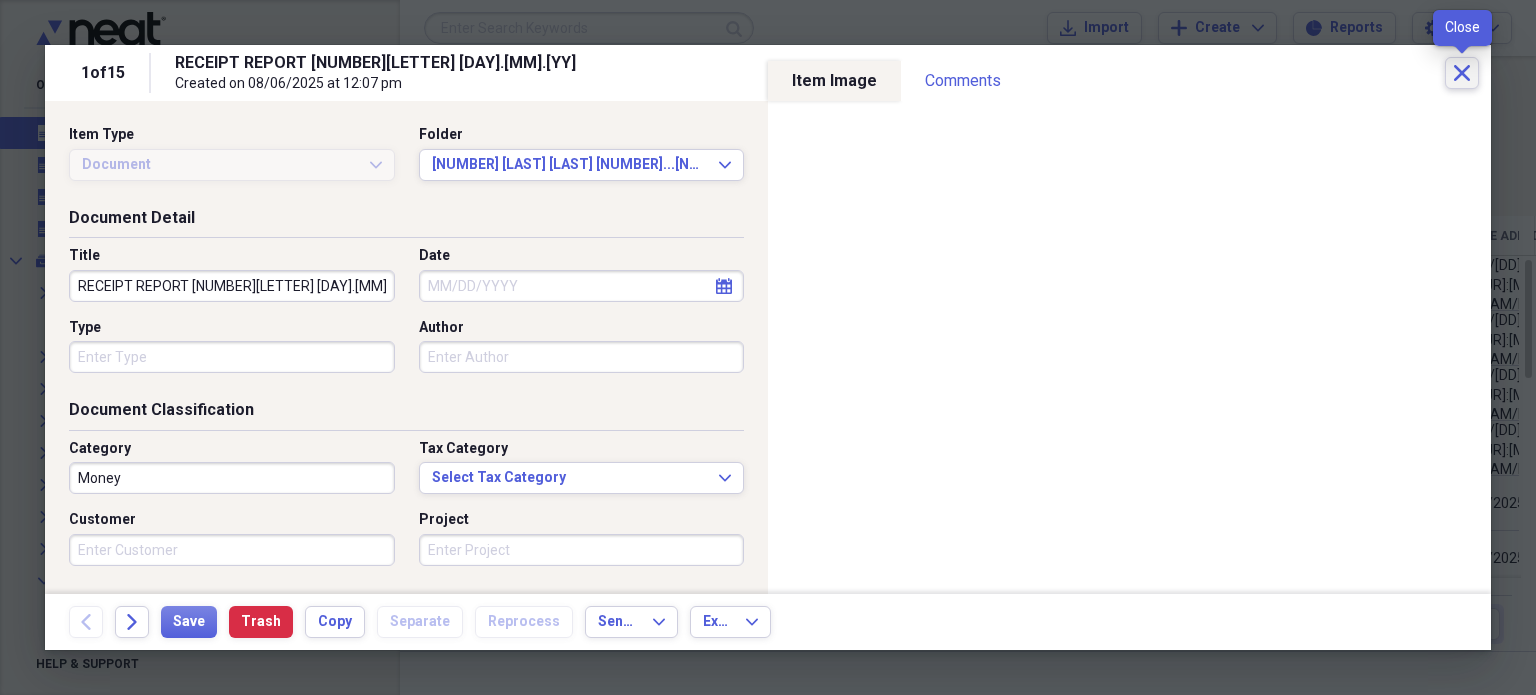 click 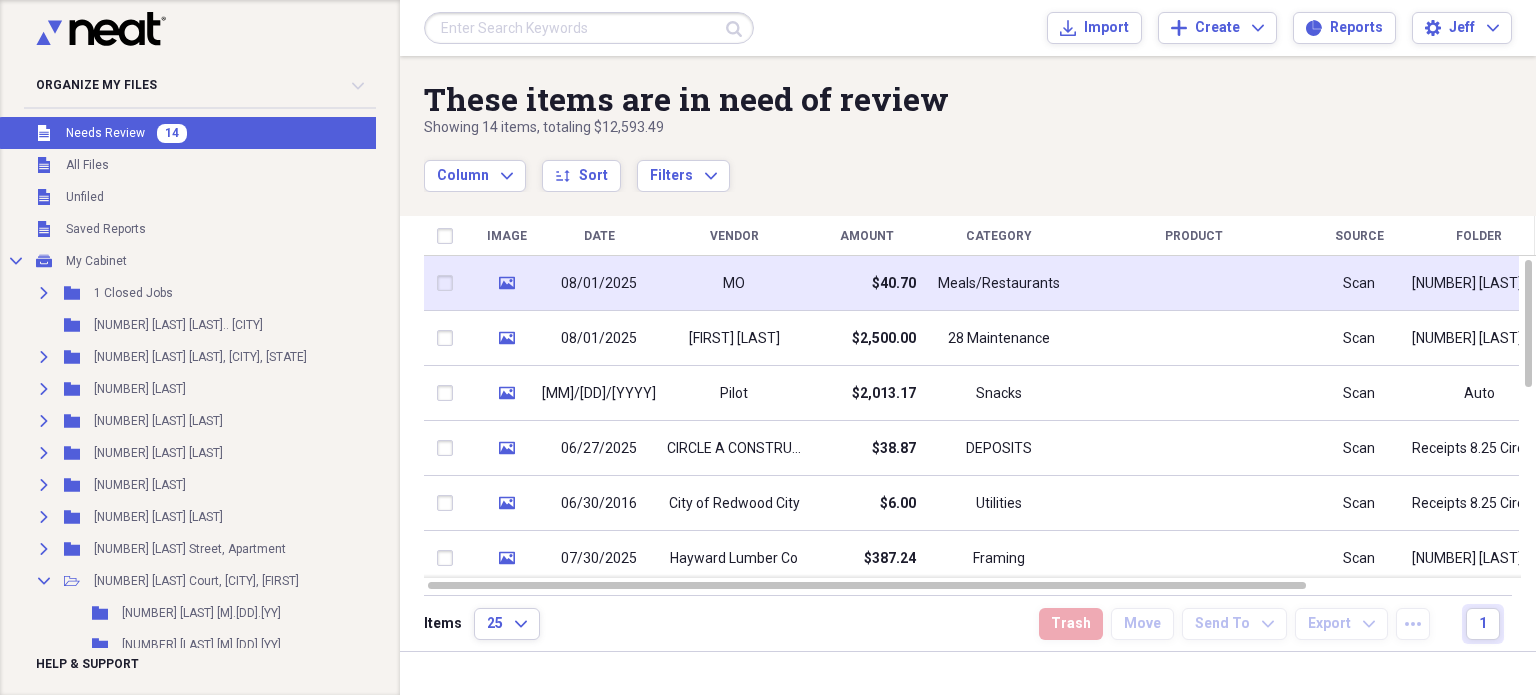 click on "MO" at bounding box center (734, 284) 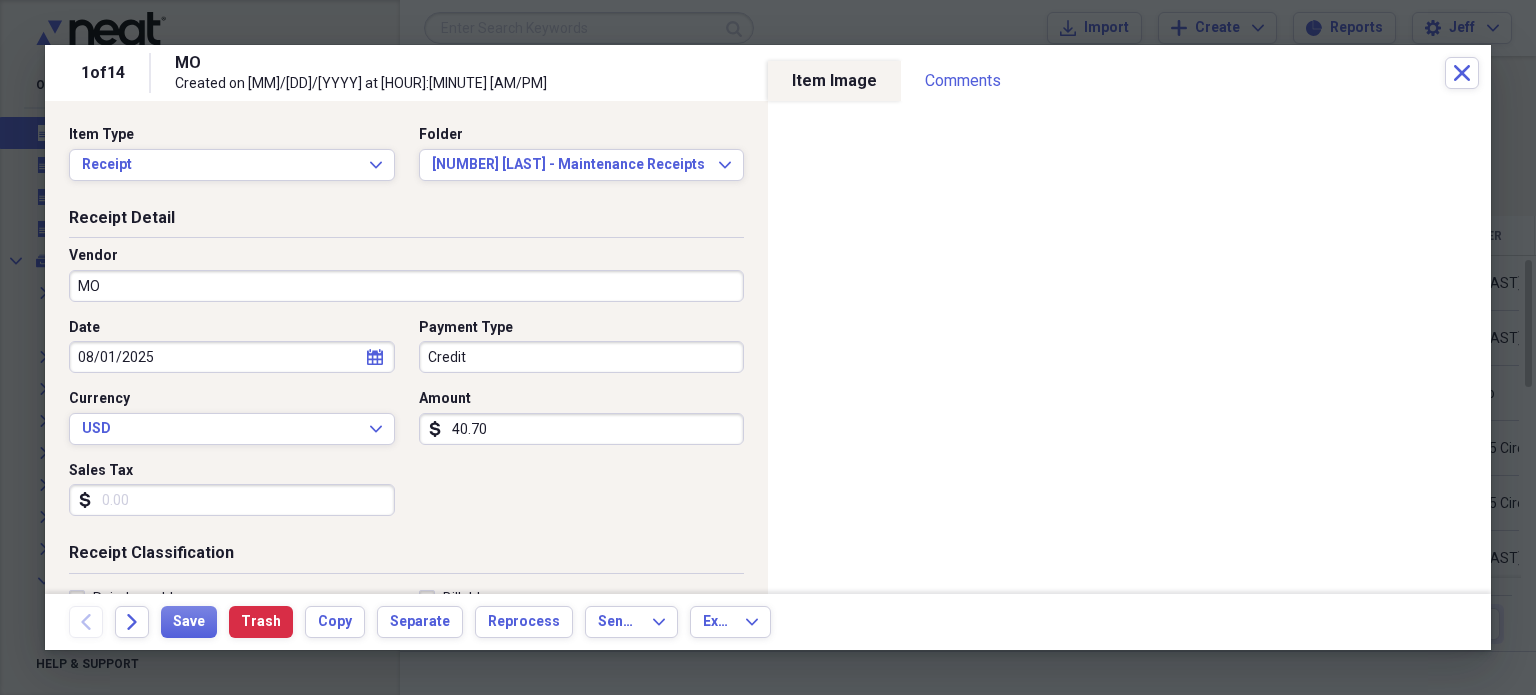 click on "MO" at bounding box center [406, 286] 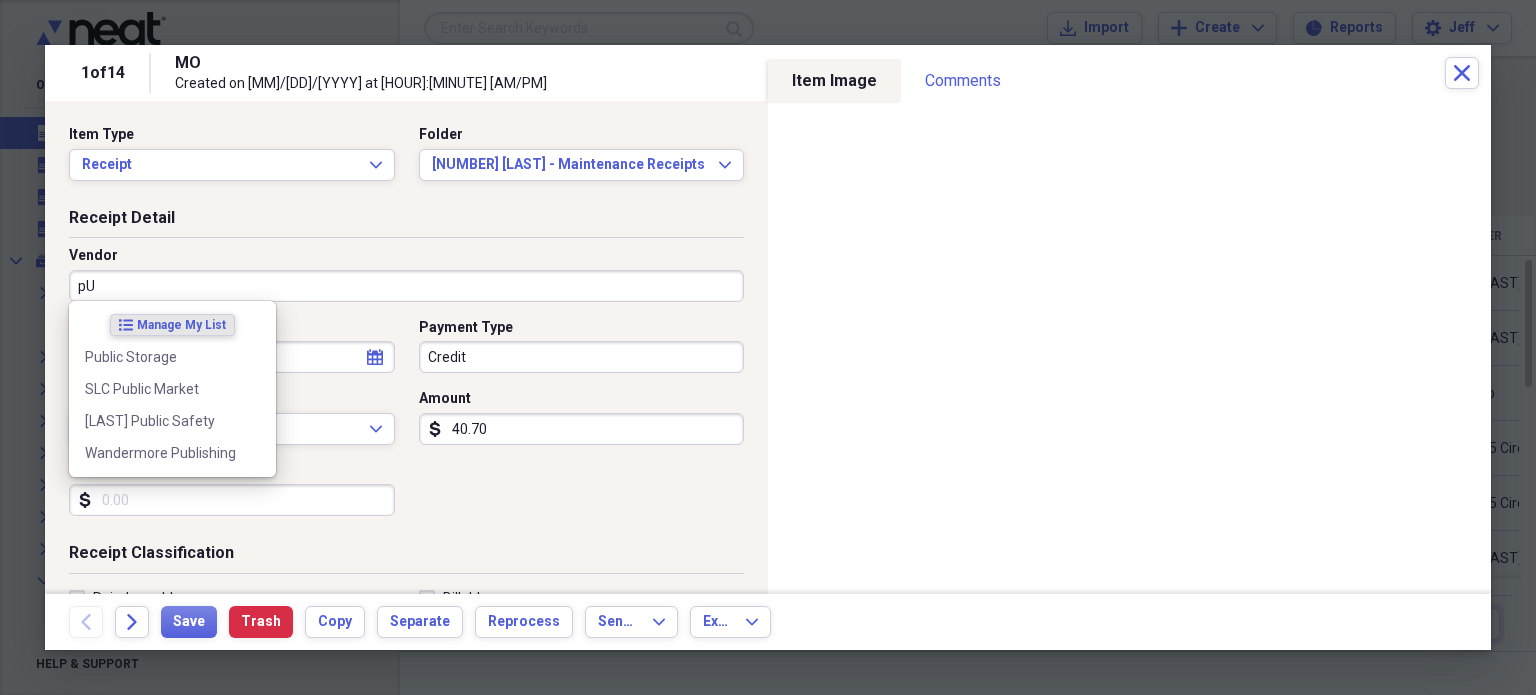 type on "p" 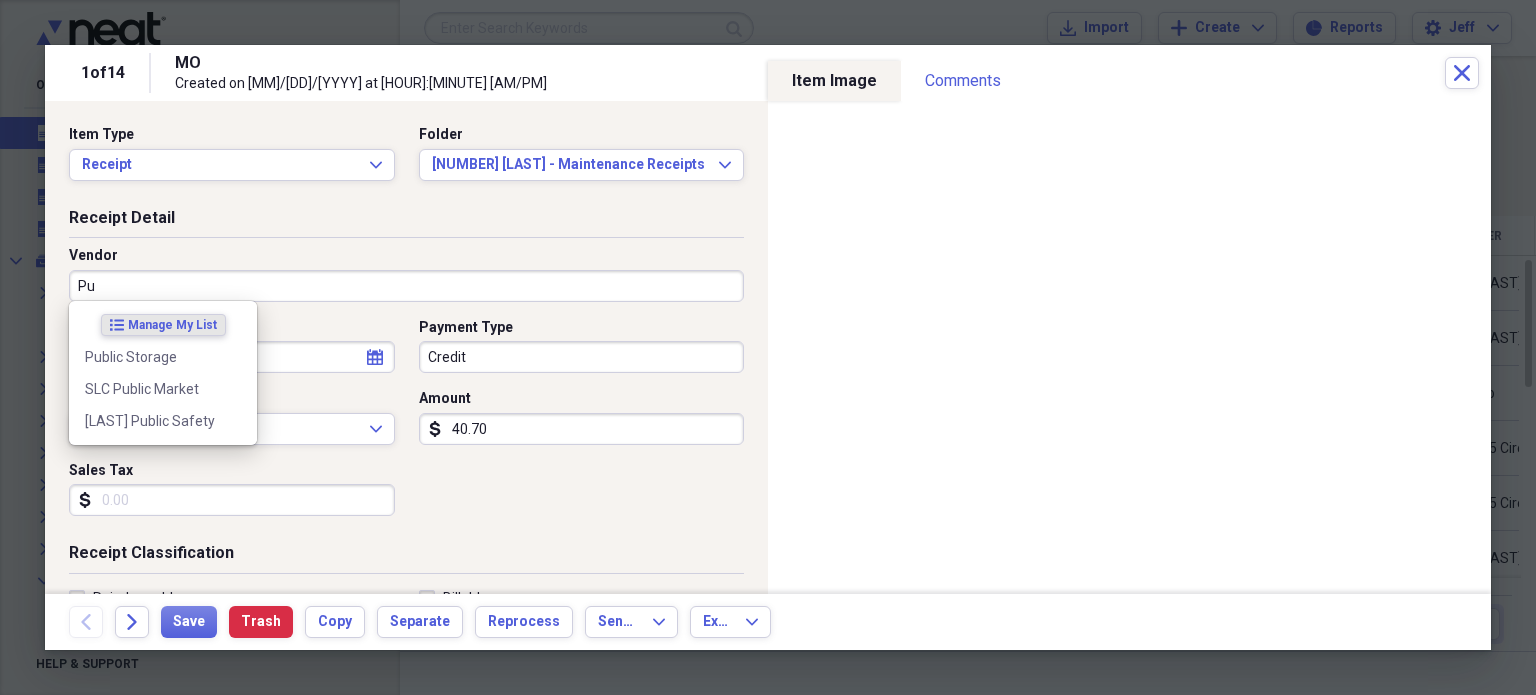 type on "P" 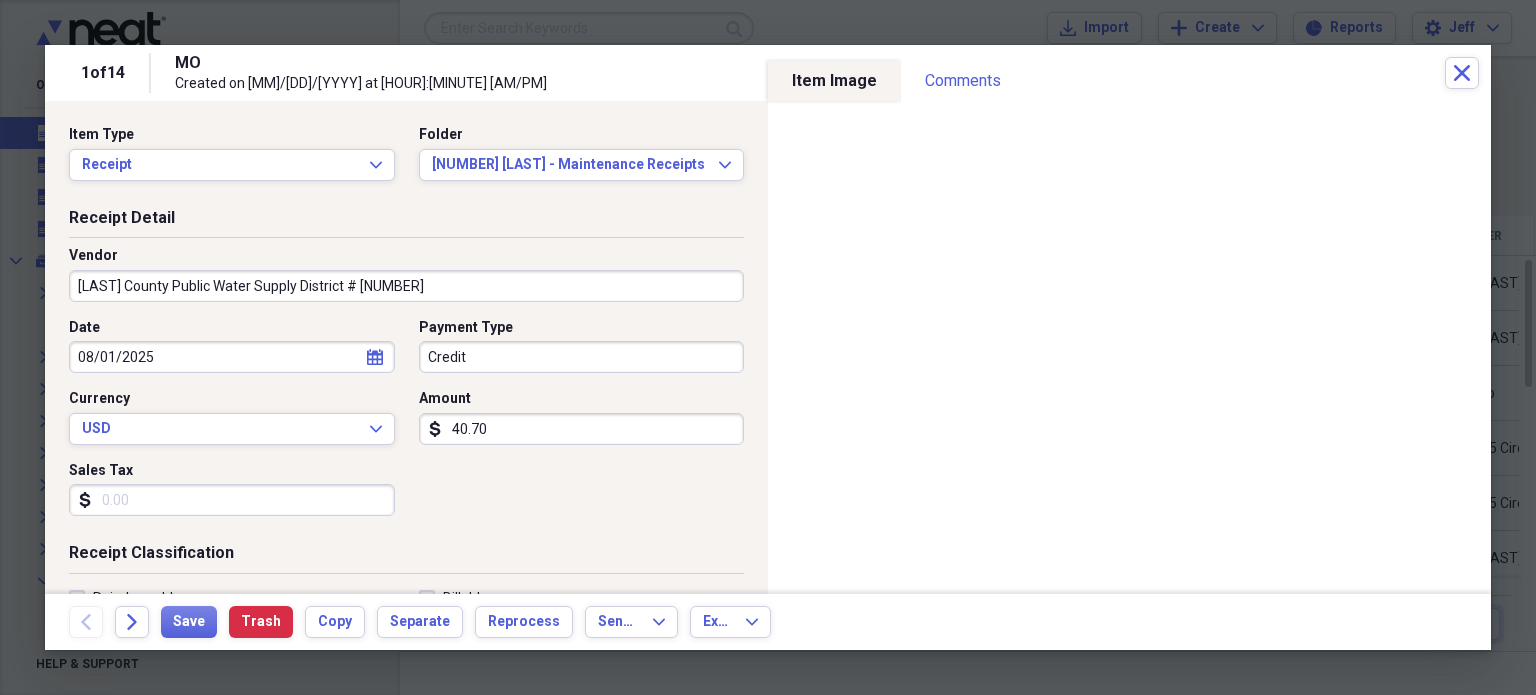 type on "Platte County Public Water Supply District #4" 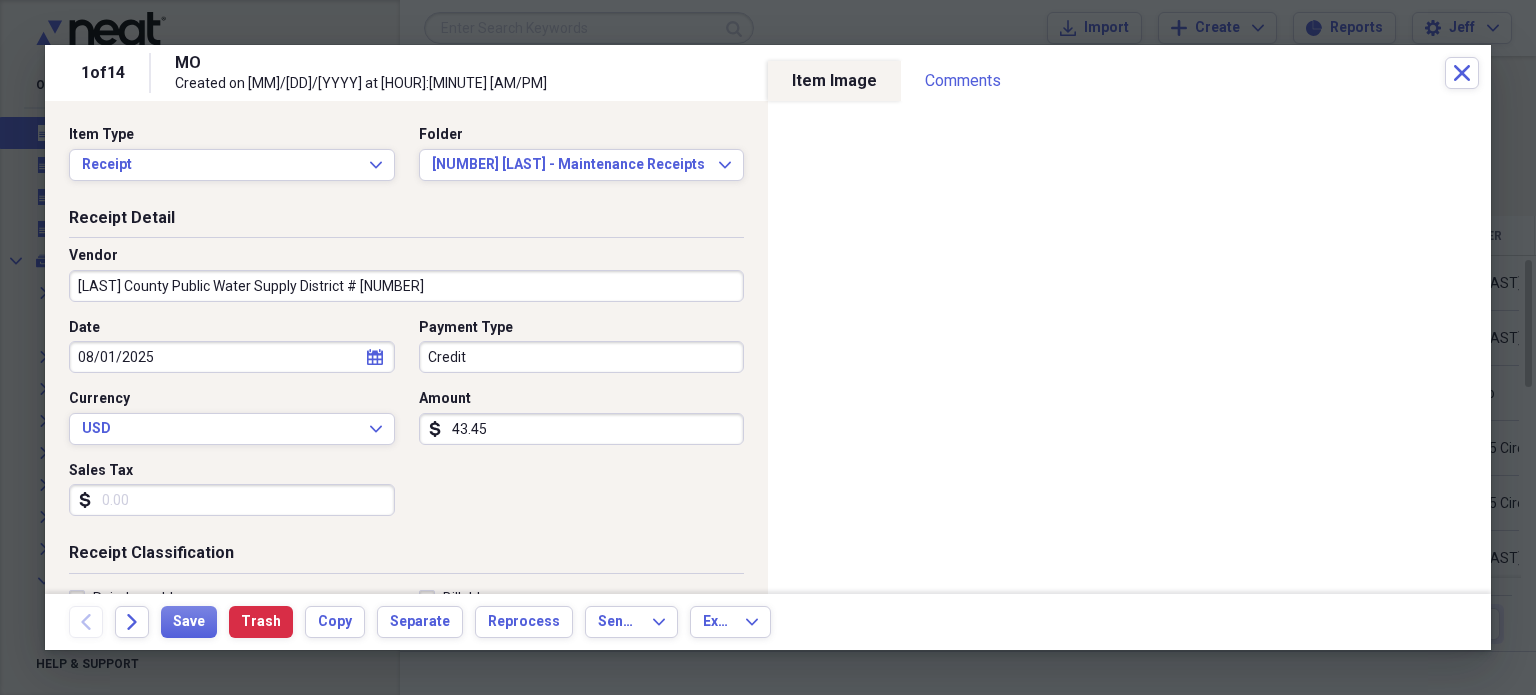 type on "43.45" 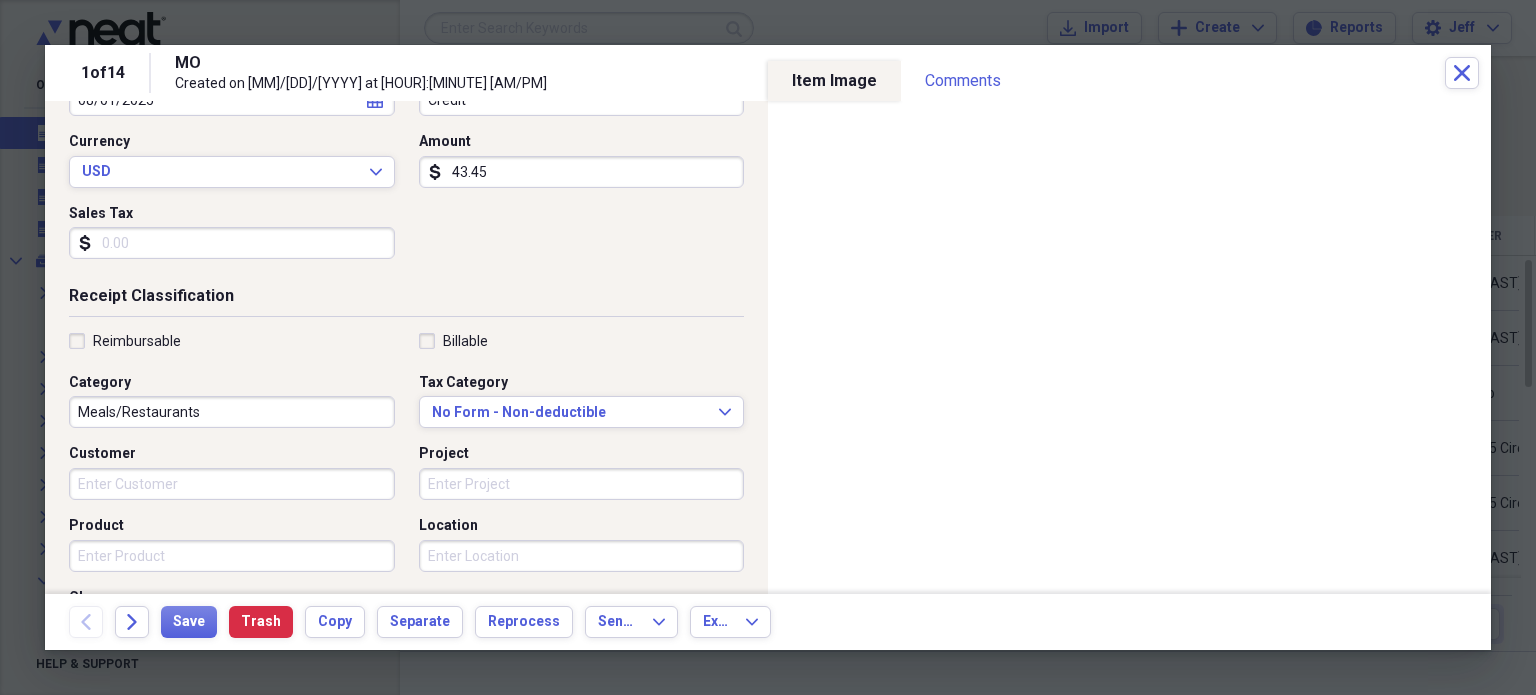 scroll, scrollTop: 259, scrollLeft: 0, axis: vertical 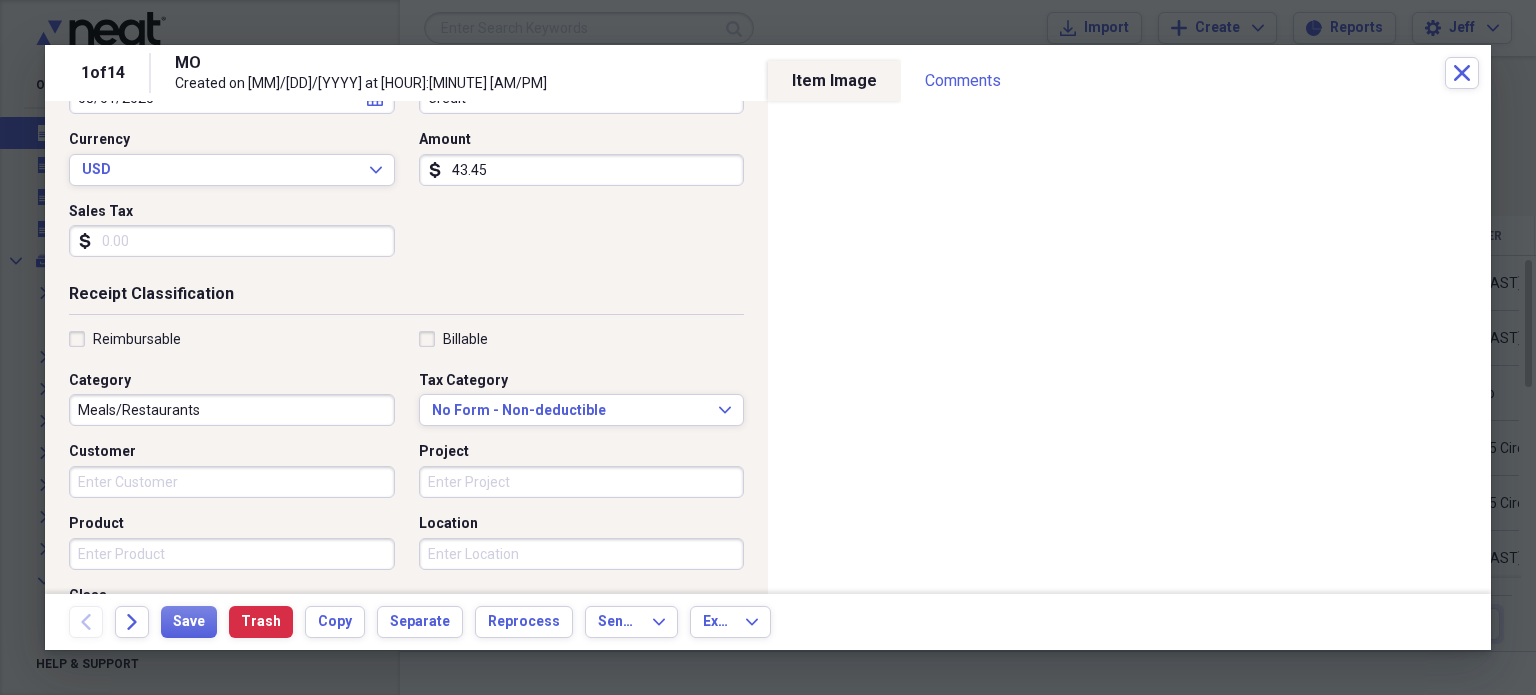 click on "Meals/Restaurants" at bounding box center (232, 410) 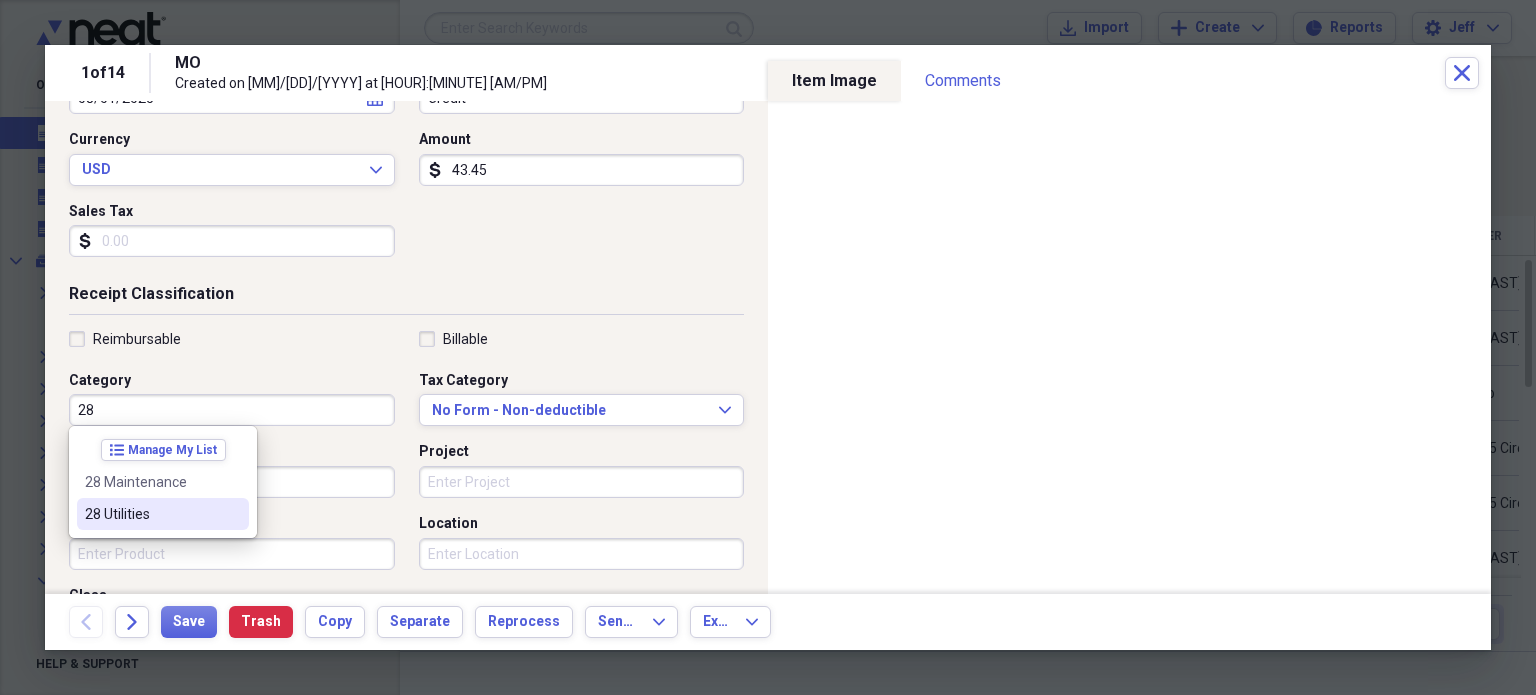 click on "28 Utilities" at bounding box center [151, 514] 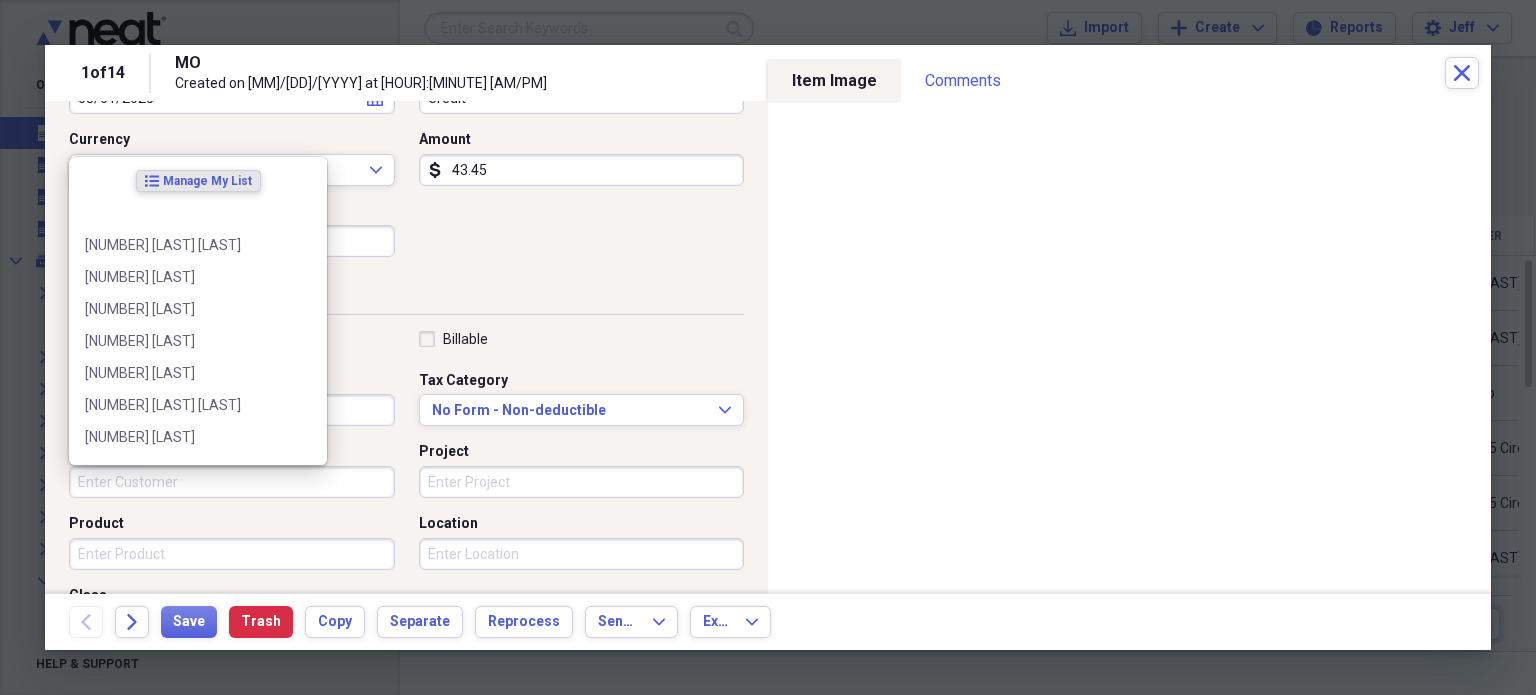 click on "Customer" at bounding box center [232, 482] 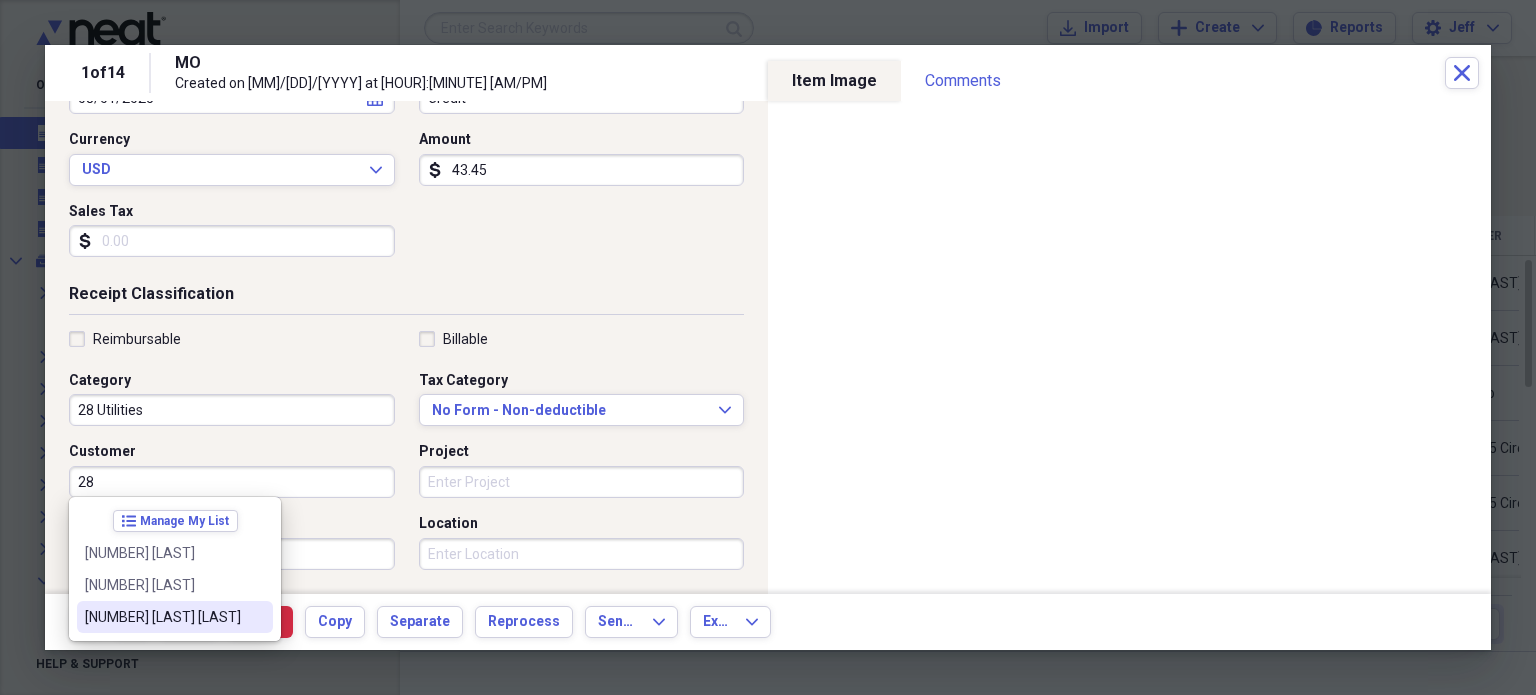 click on "[NUMBER] [STREET]" at bounding box center (163, 617) 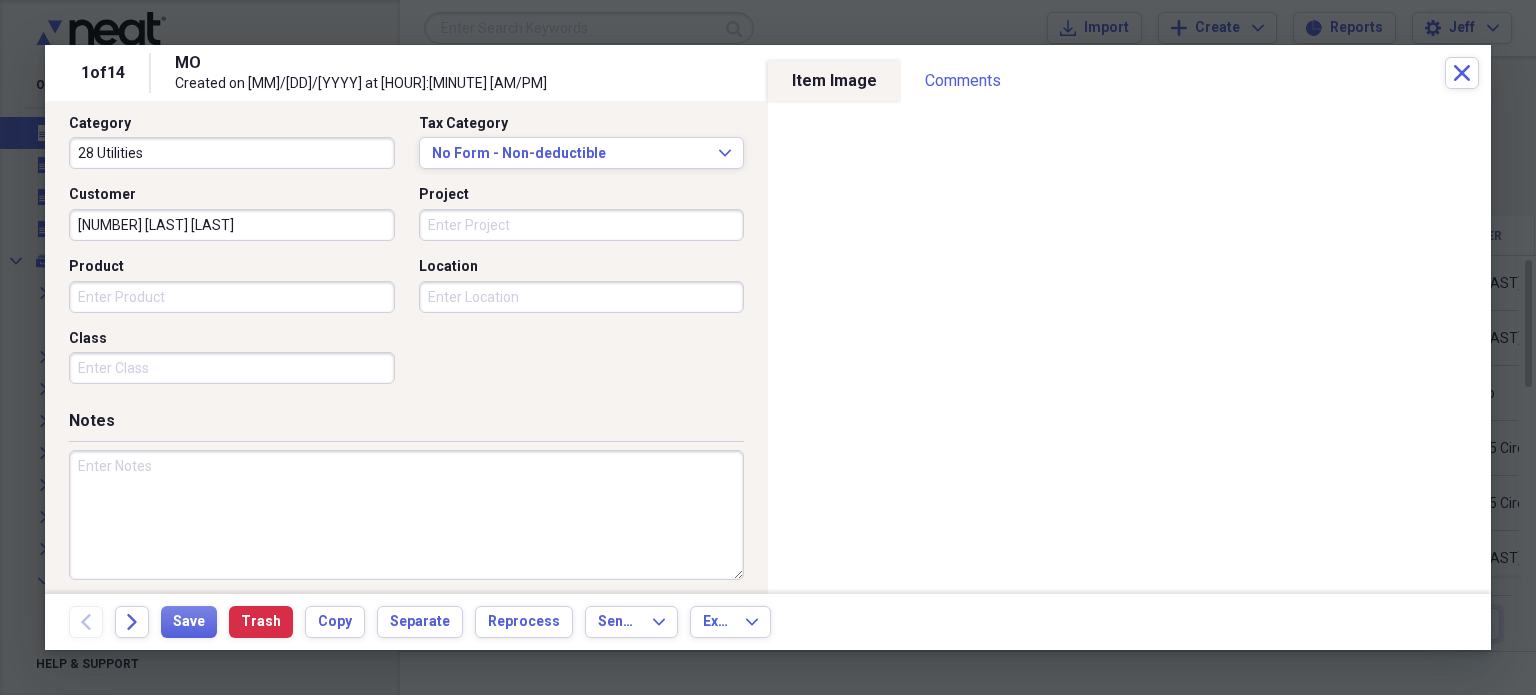 scroll, scrollTop: 526, scrollLeft: 0, axis: vertical 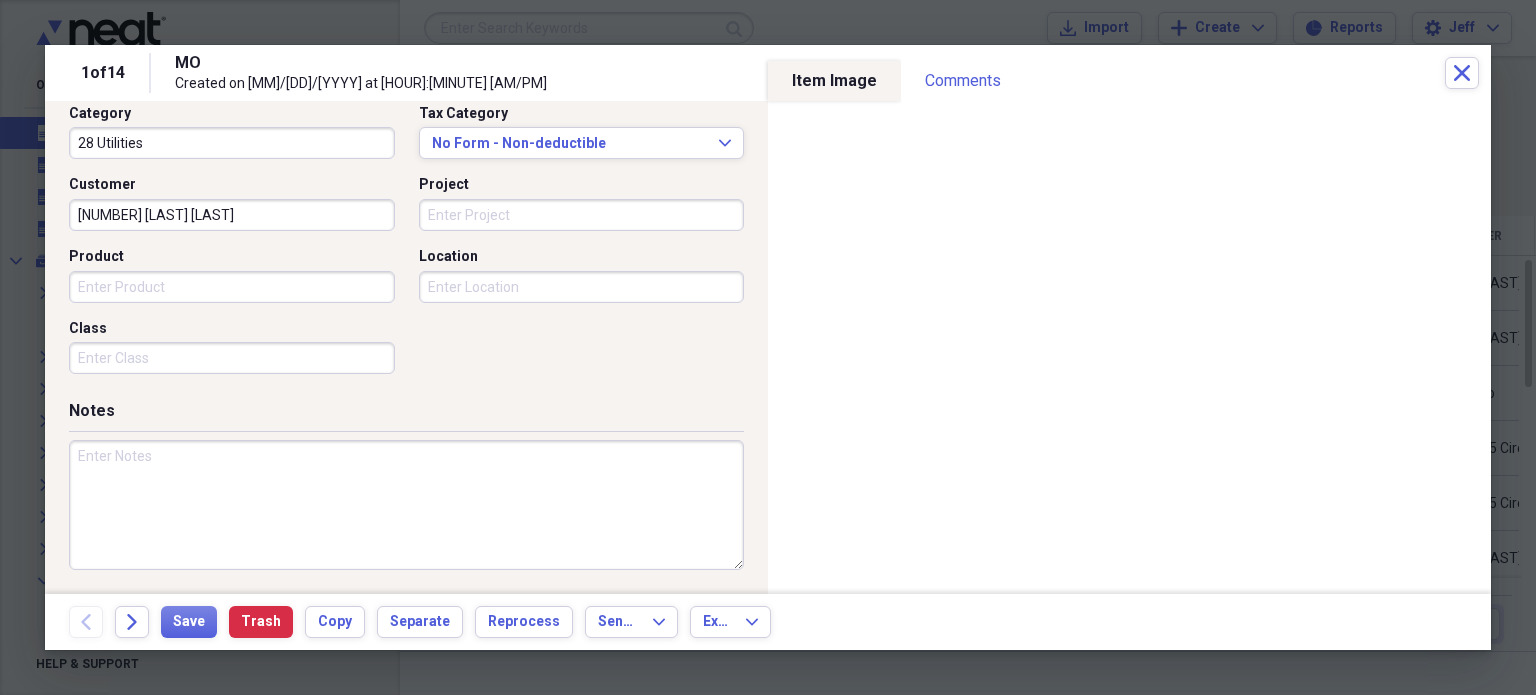 click at bounding box center (406, 505) 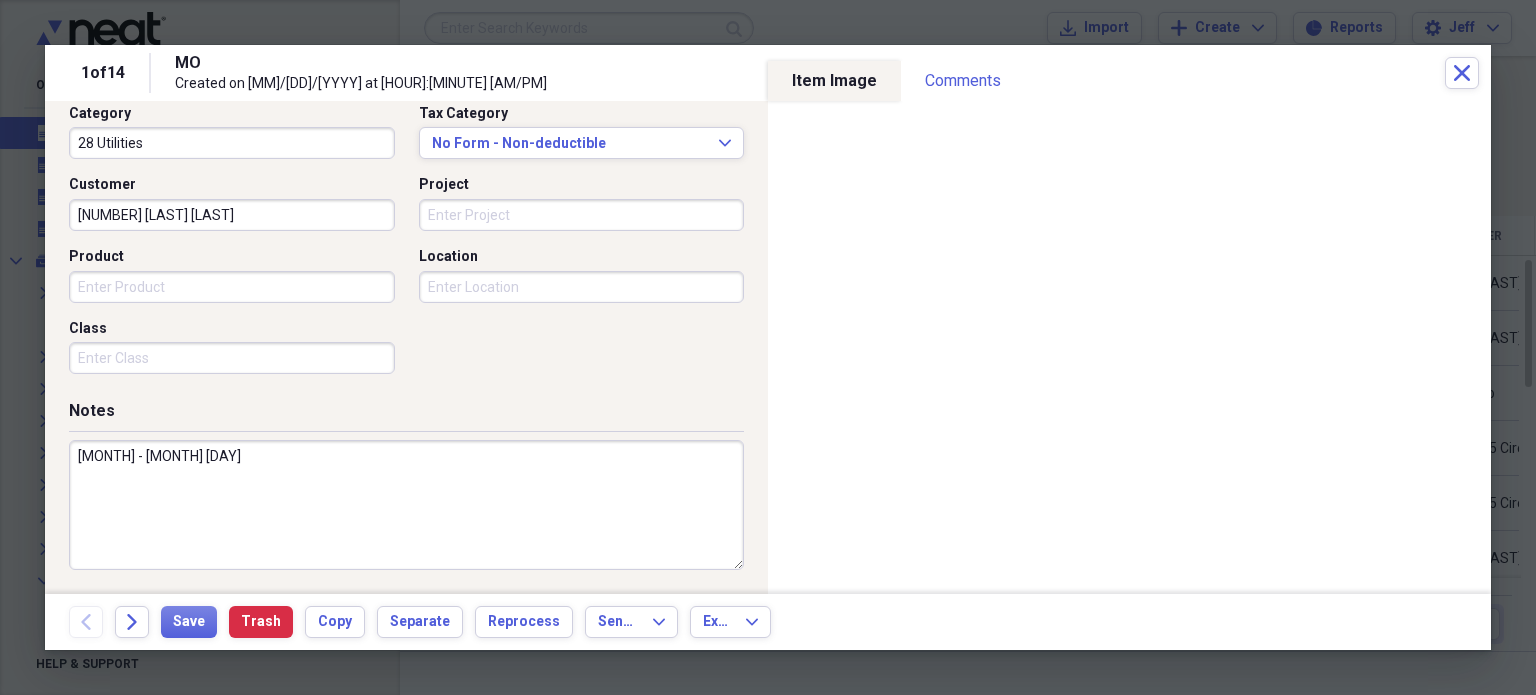click on "July - Aug 20th" at bounding box center (406, 505) 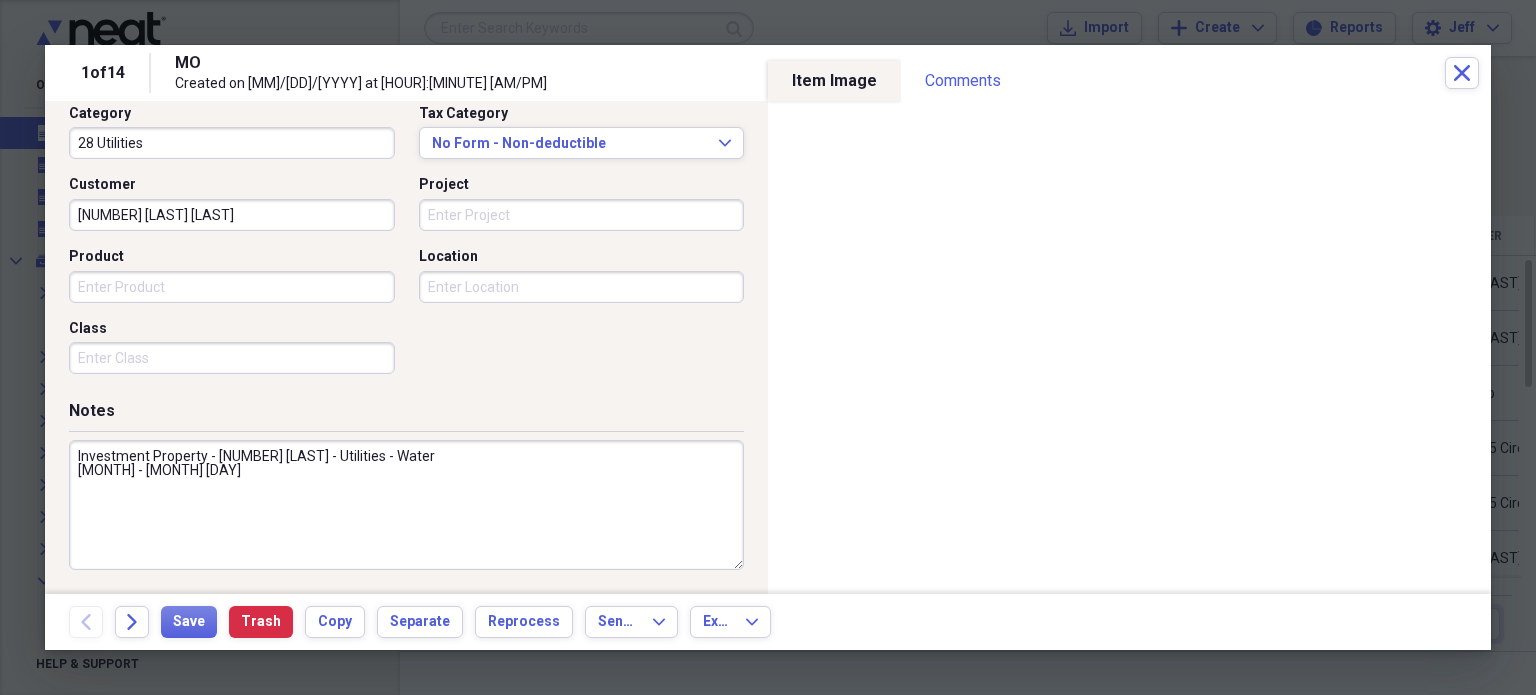 drag, startPoint x: 184, startPoint y: 475, endPoint x: 72, endPoint y: 453, distance: 114.14027 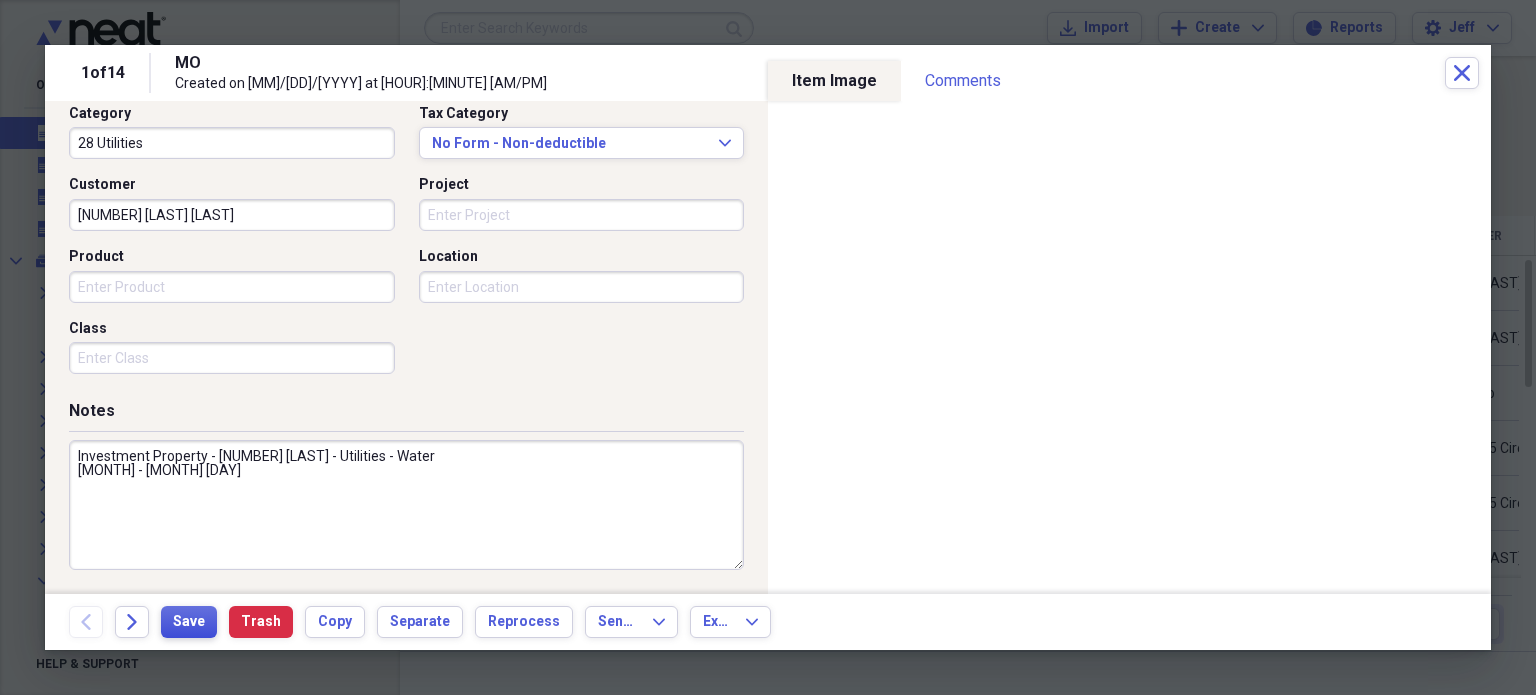 type on "Investment Property - 28 Misty - Utilities - Water
July - Aug 20th" 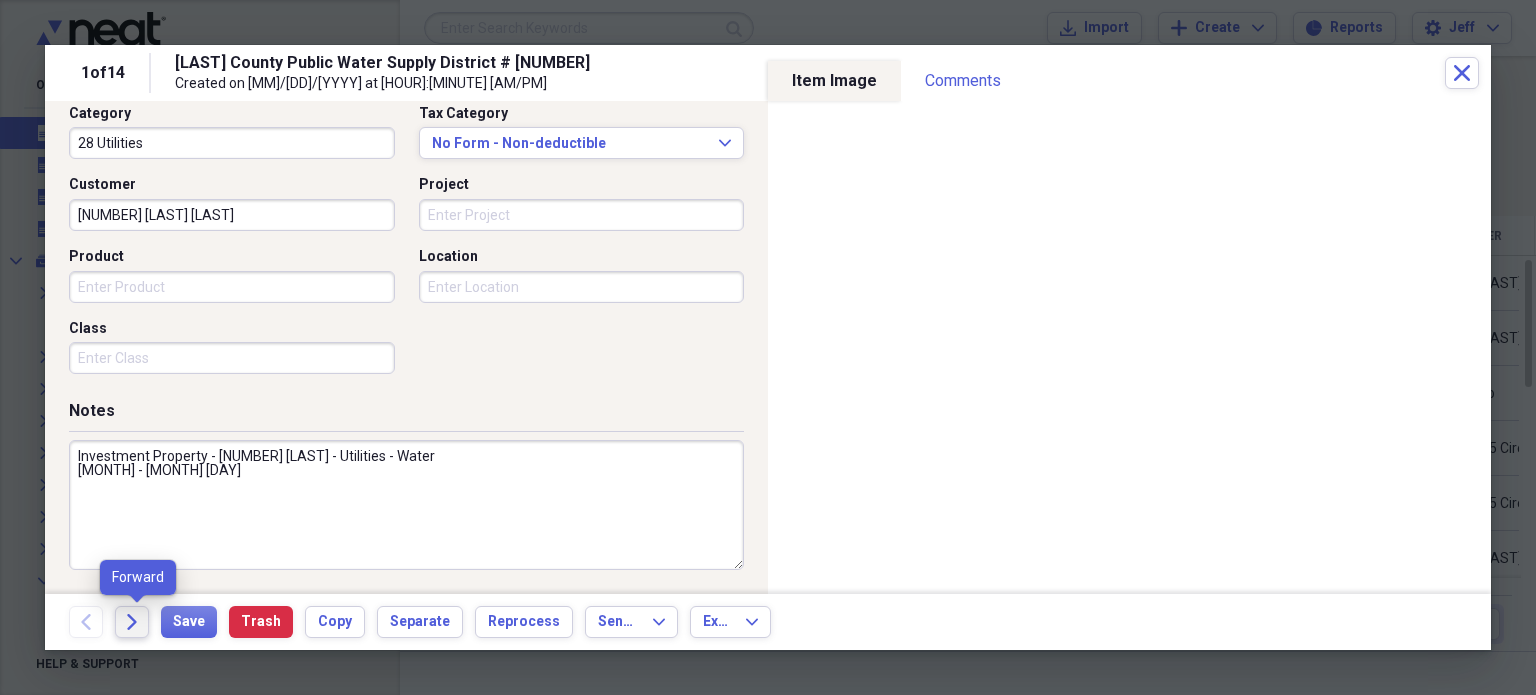 click 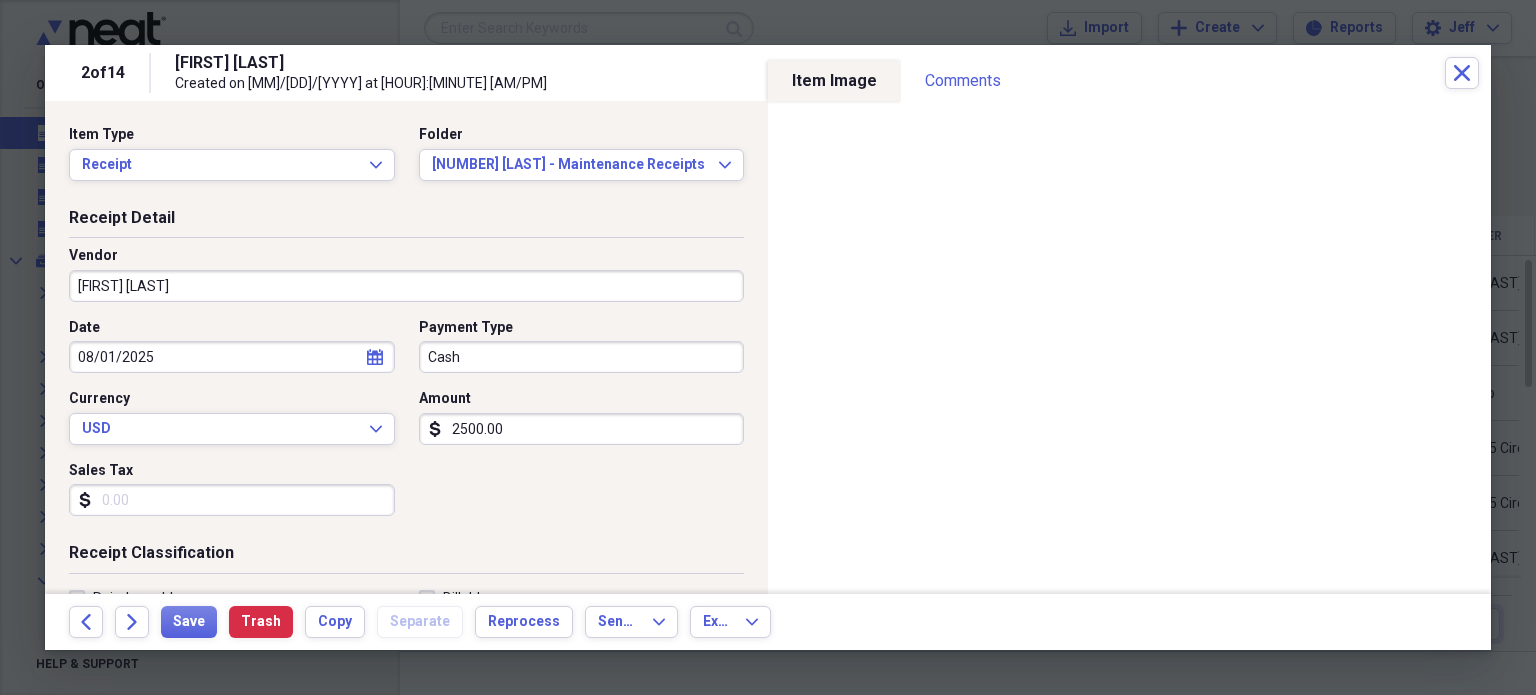 click on "2500.00" at bounding box center (582, 429) 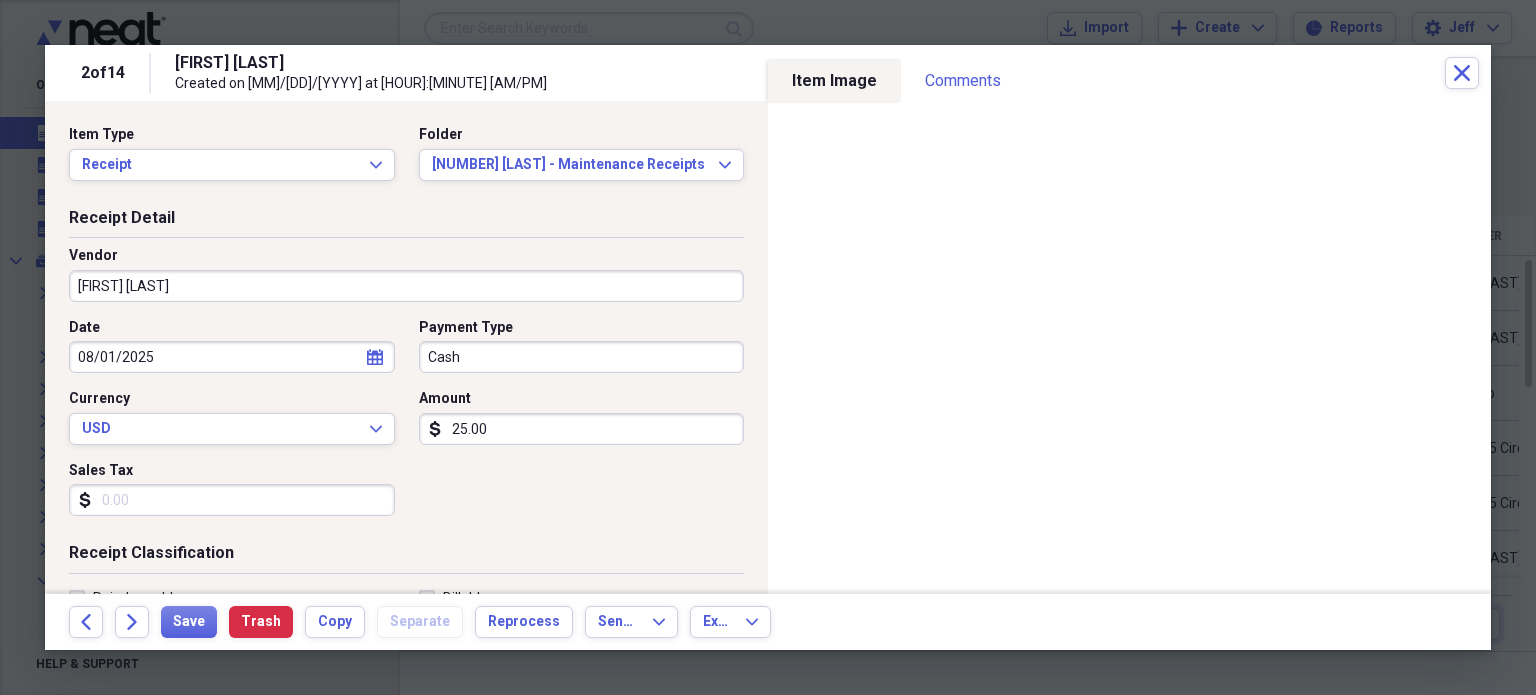 type on "25.00" 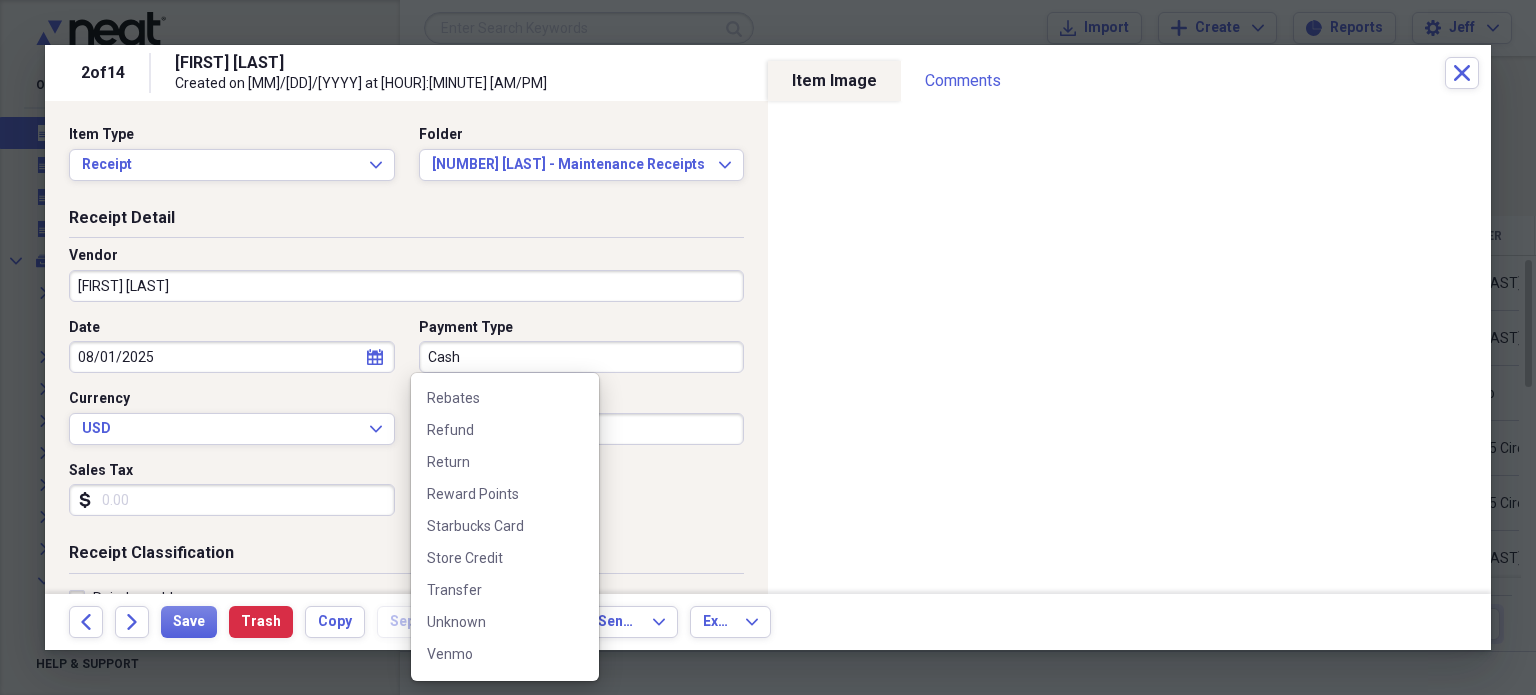 scroll, scrollTop: 988, scrollLeft: 0, axis: vertical 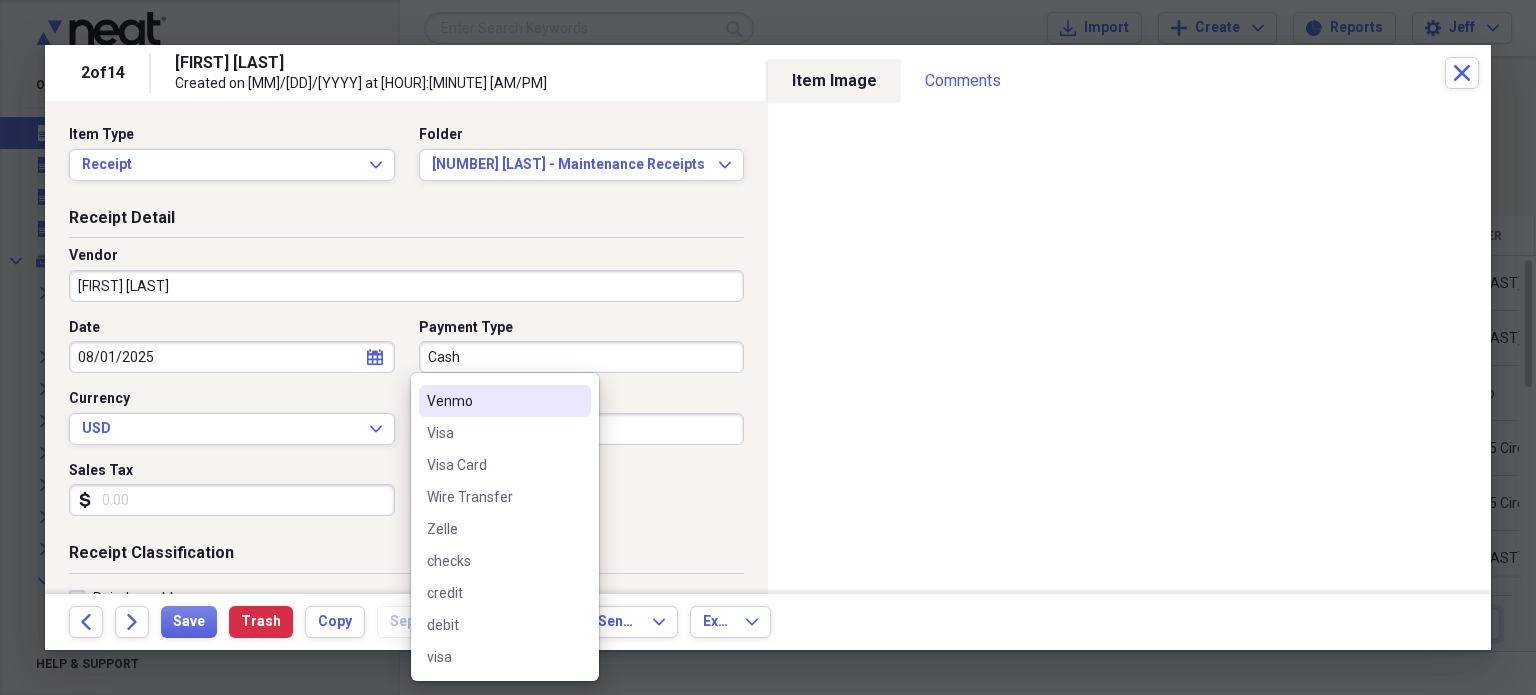 click on "Venmo" at bounding box center (493, 401) 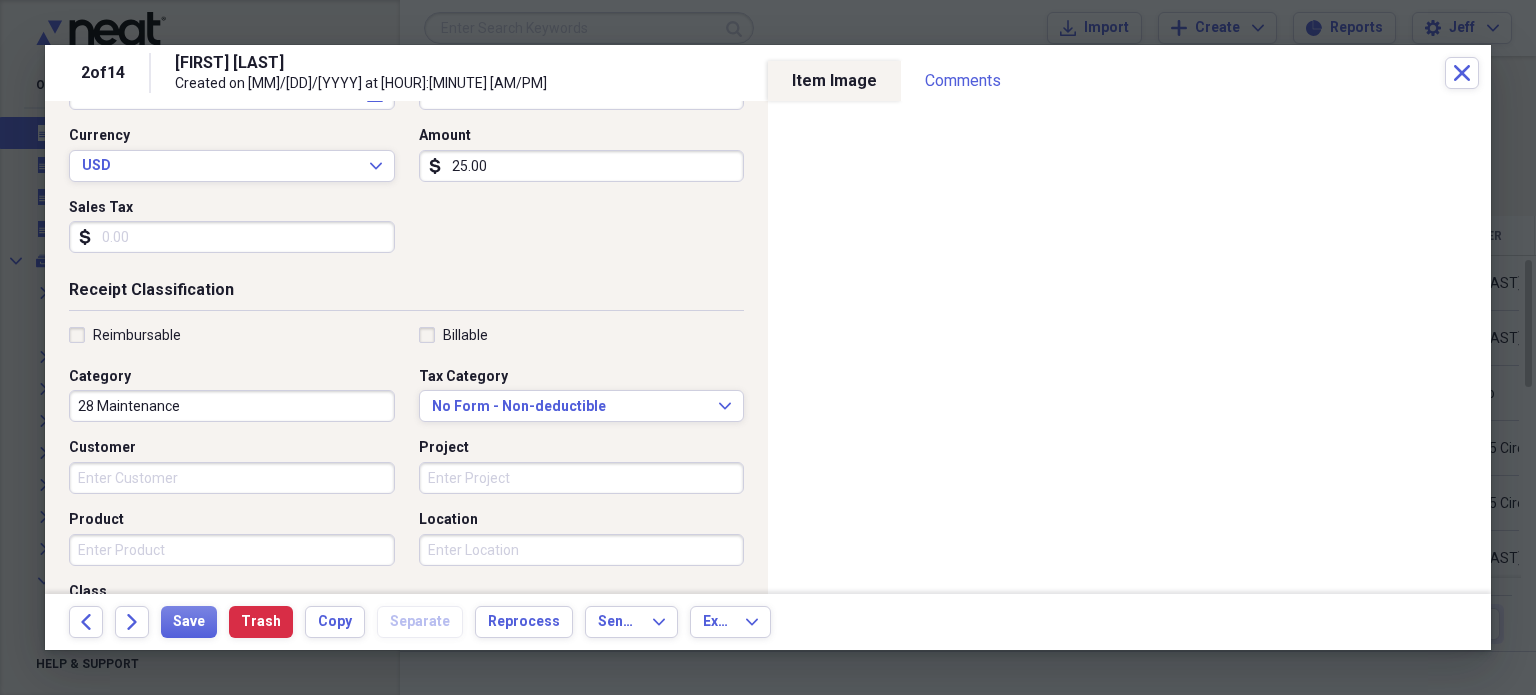 scroll, scrollTop: 270, scrollLeft: 0, axis: vertical 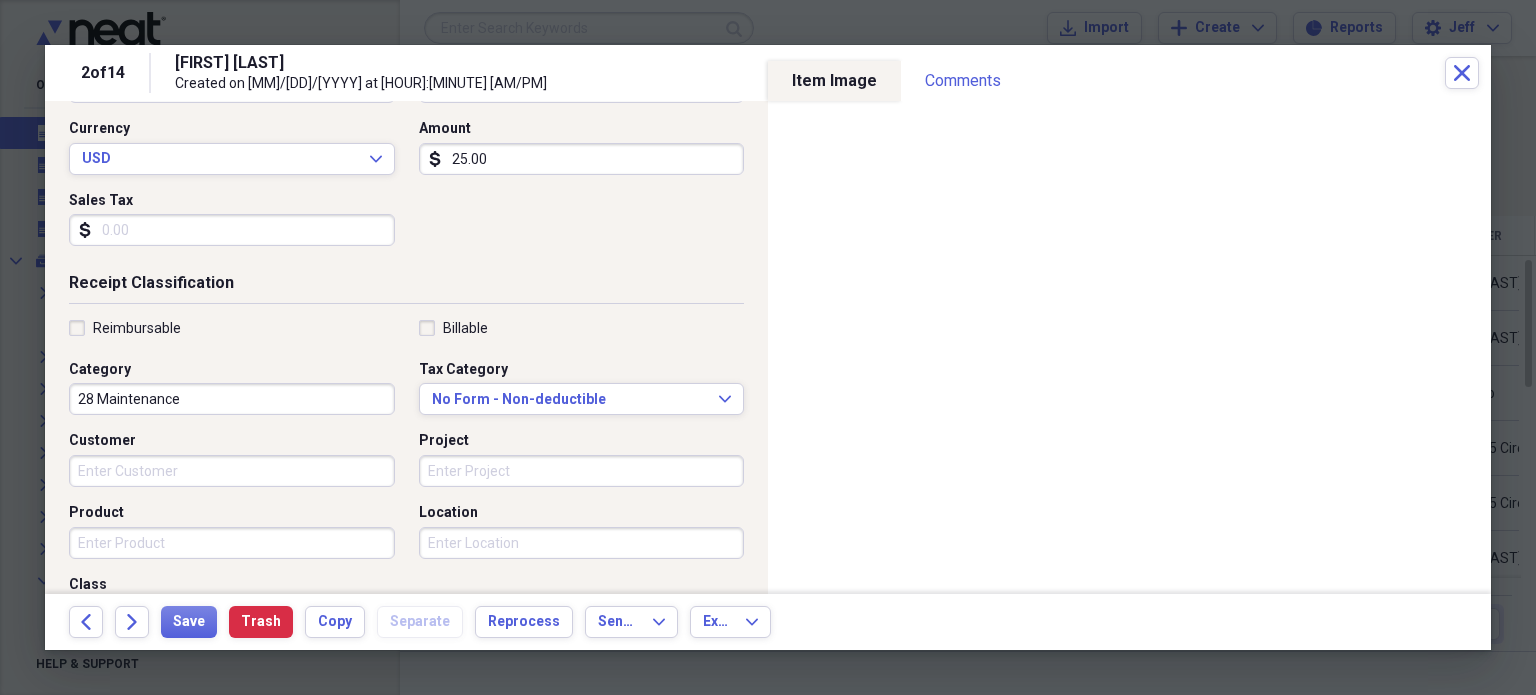 click on "28 Maintenance" at bounding box center [232, 399] 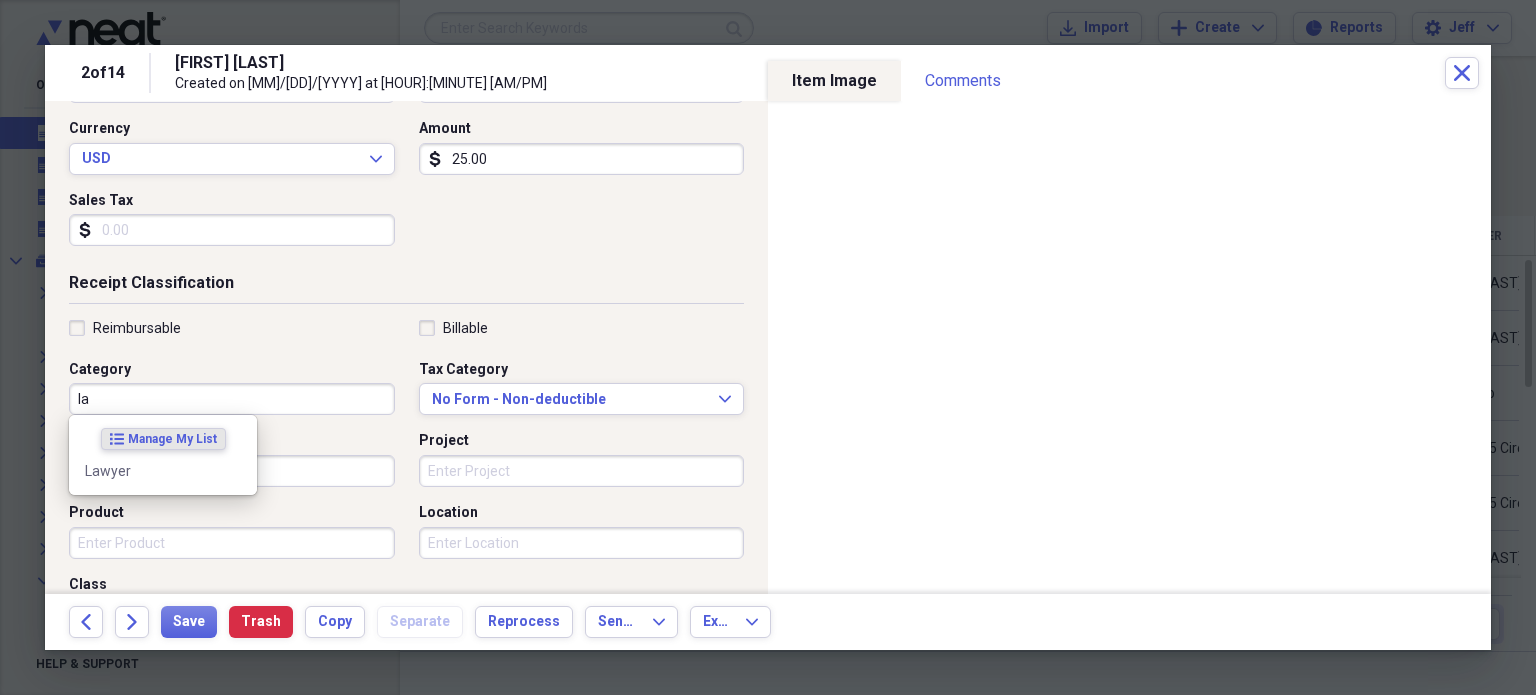 type on "l" 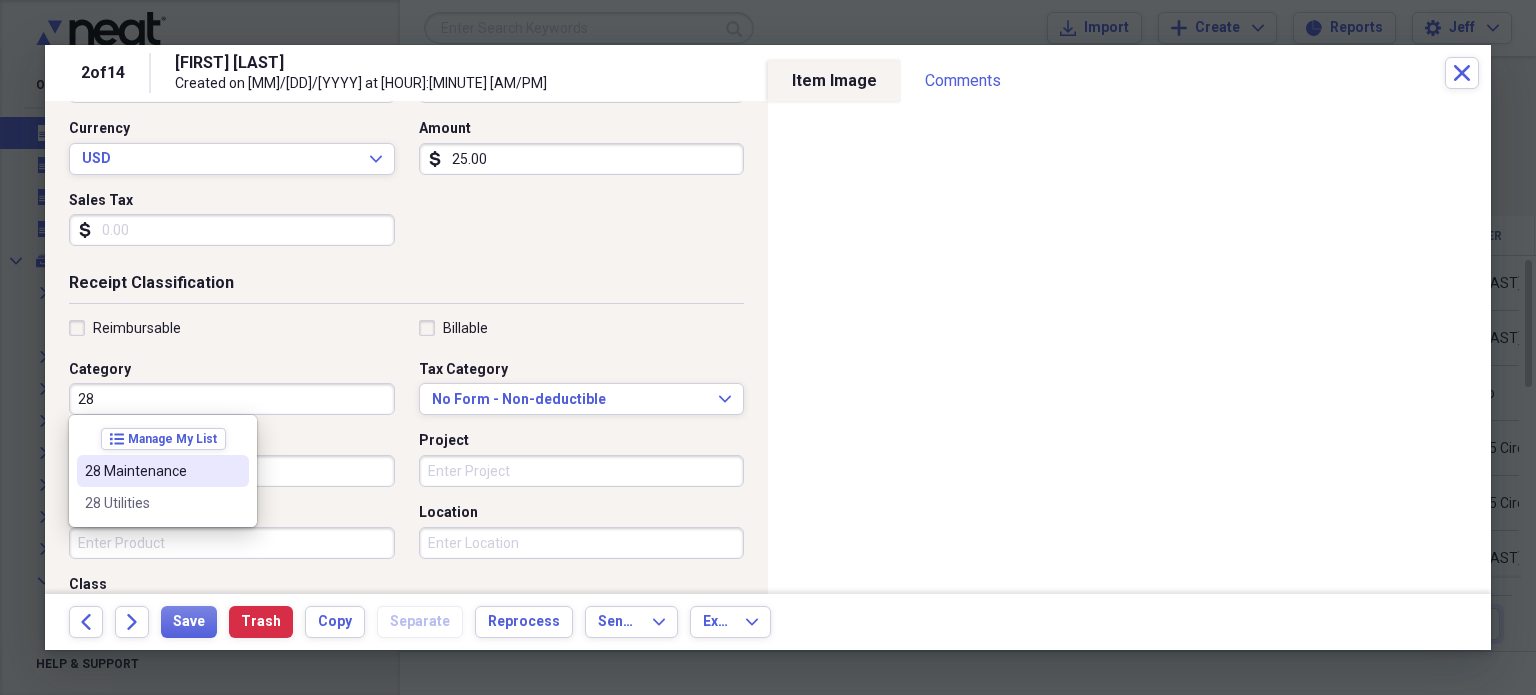 click on "28 Maintenance" at bounding box center [151, 471] 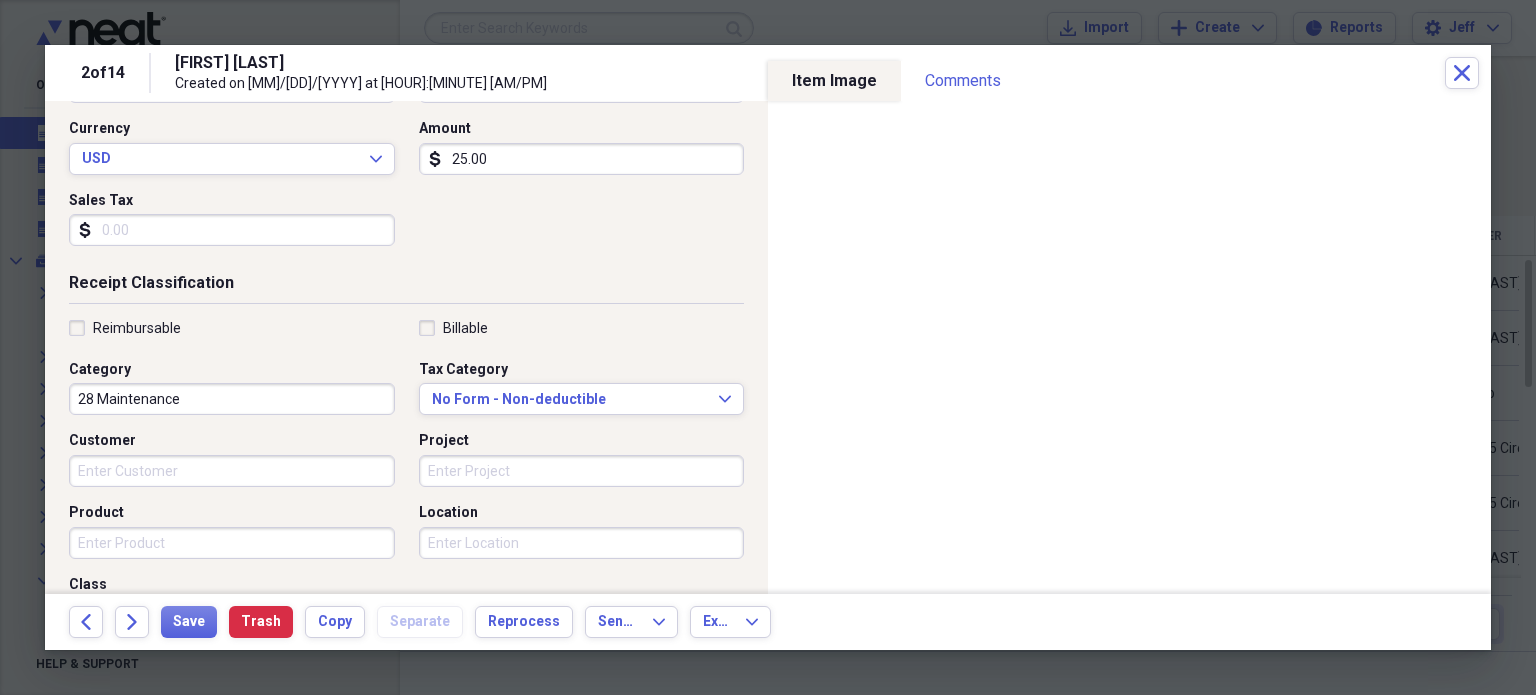 click on "Customer" at bounding box center [232, 471] 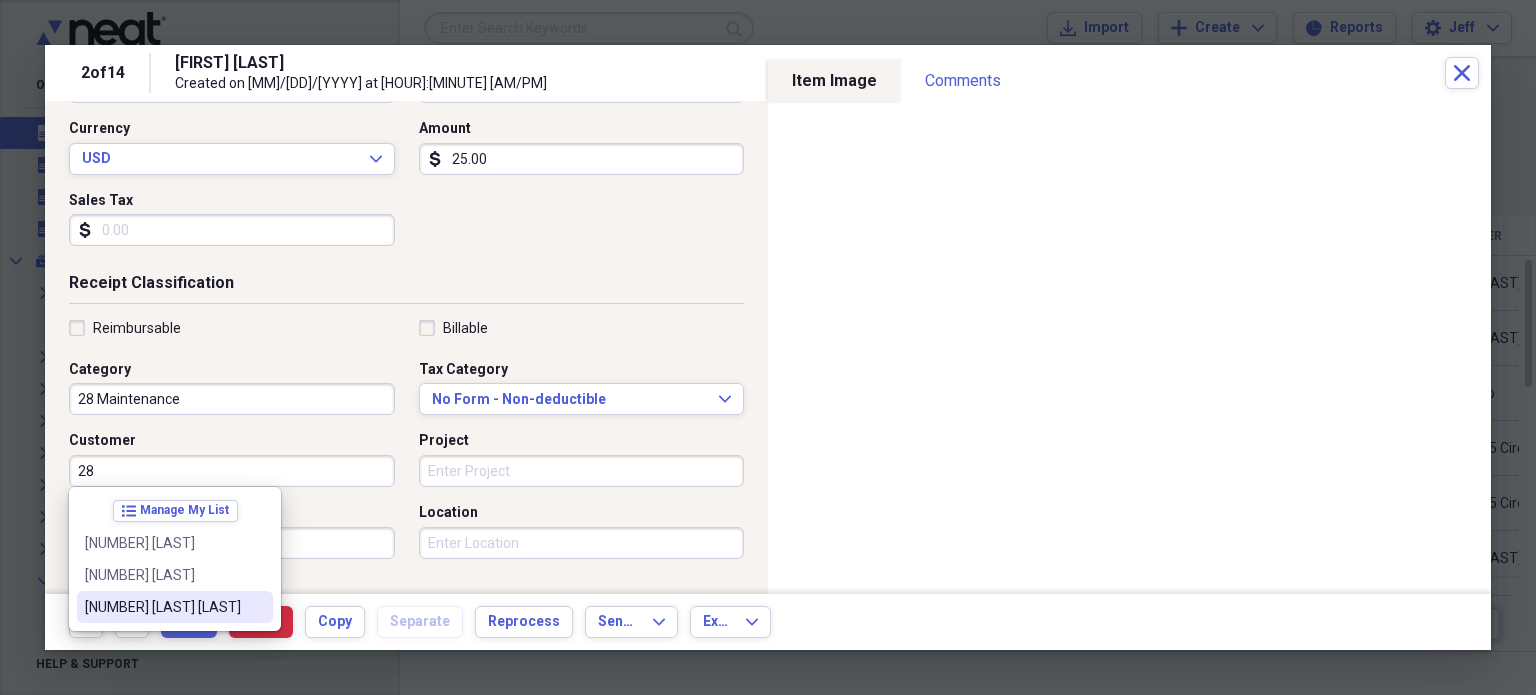 click on "[NUMBER] [STREET]" at bounding box center [163, 607] 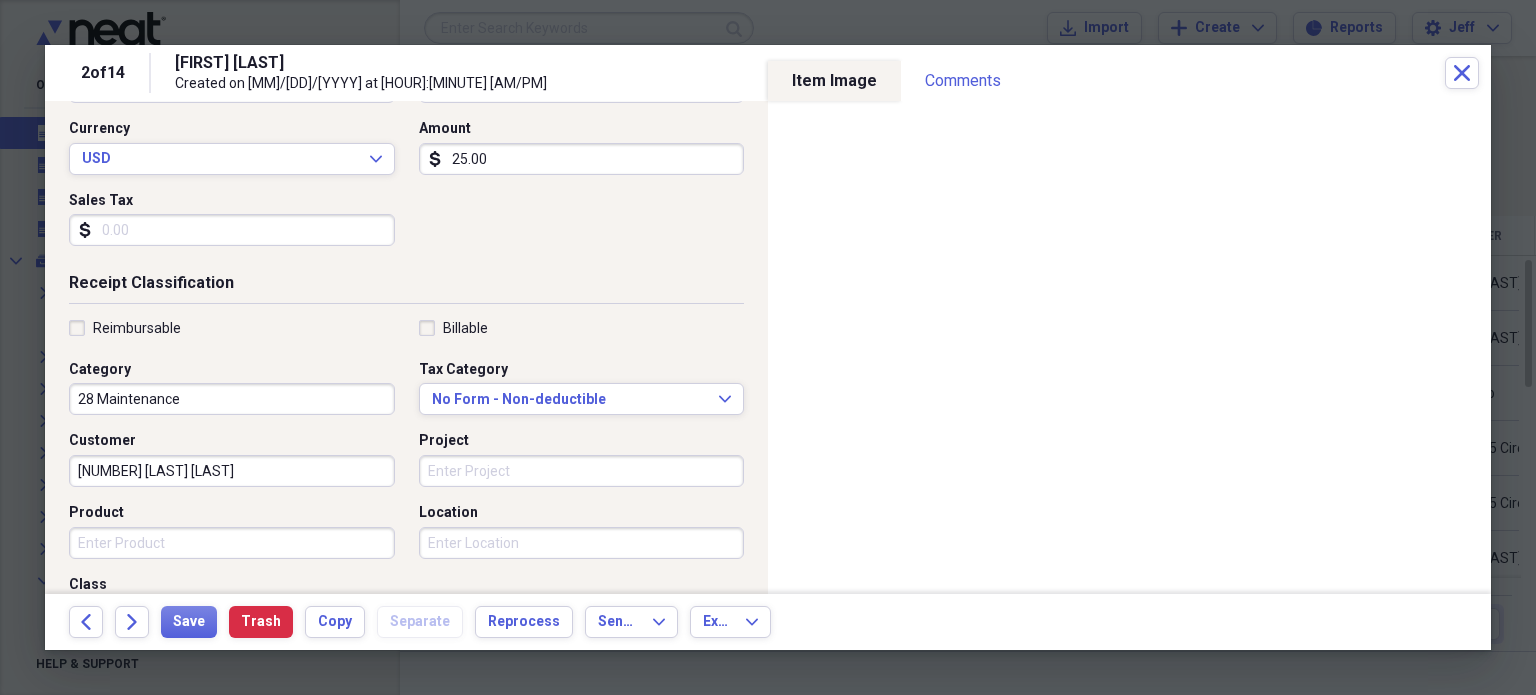 click on "Product" at bounding box center (232, 543) 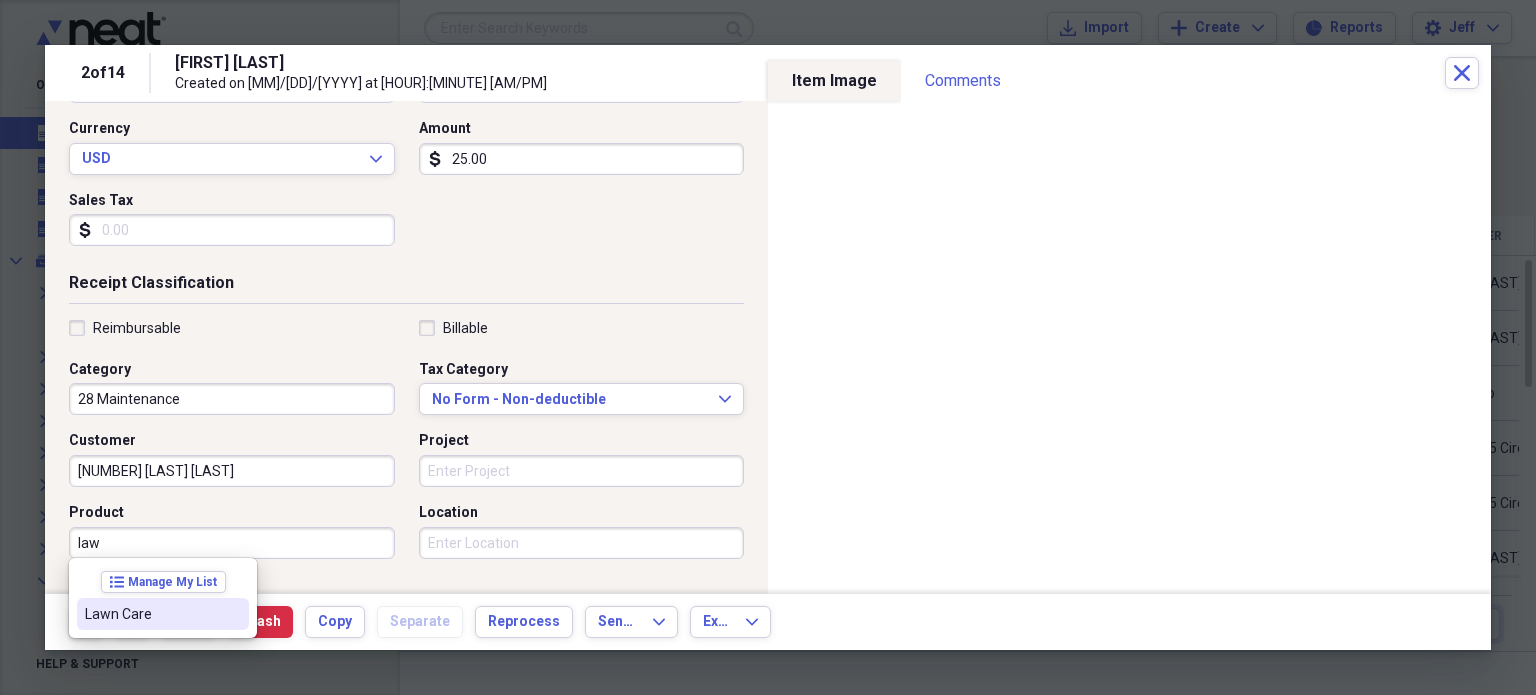 click on "Lawn Care" at bounding box center (163, 614) 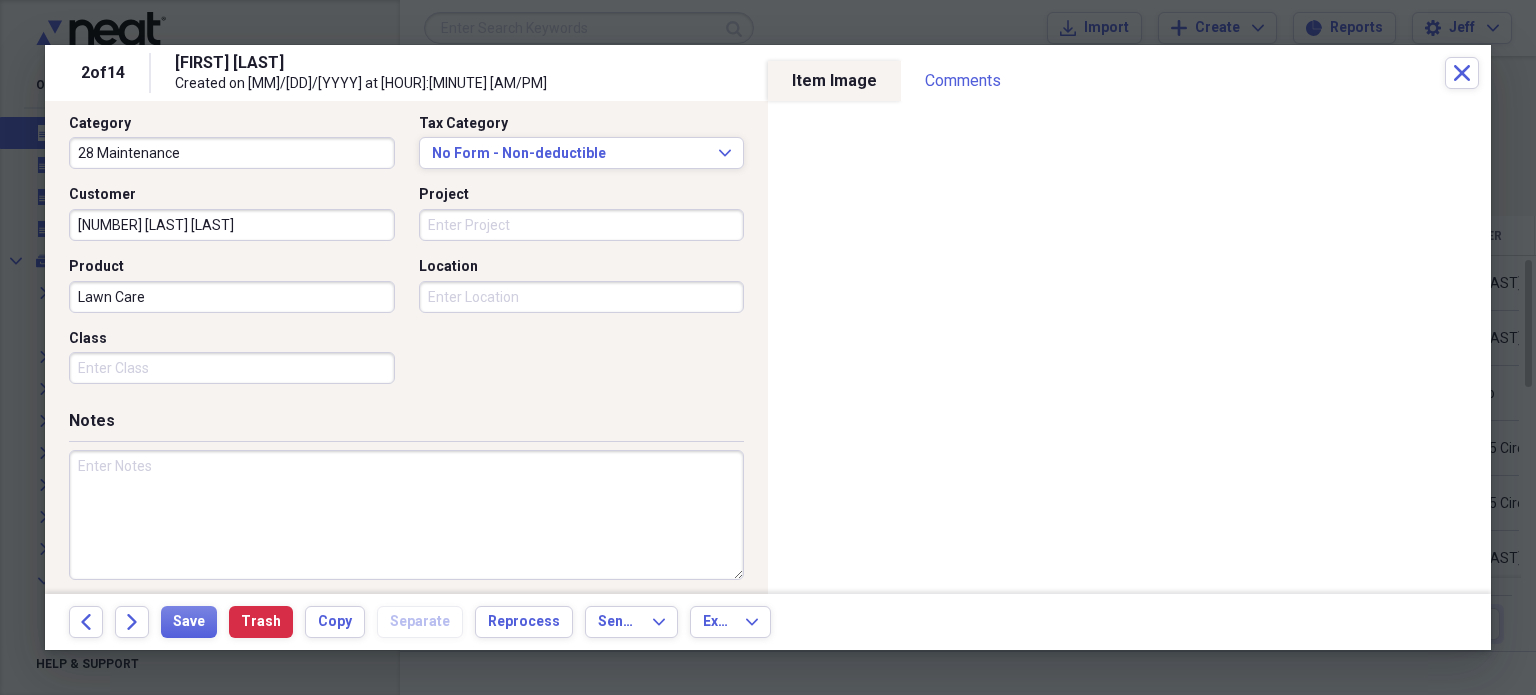 scroll, scrollTop: 517, scrollLeft: 0, axis: vertical 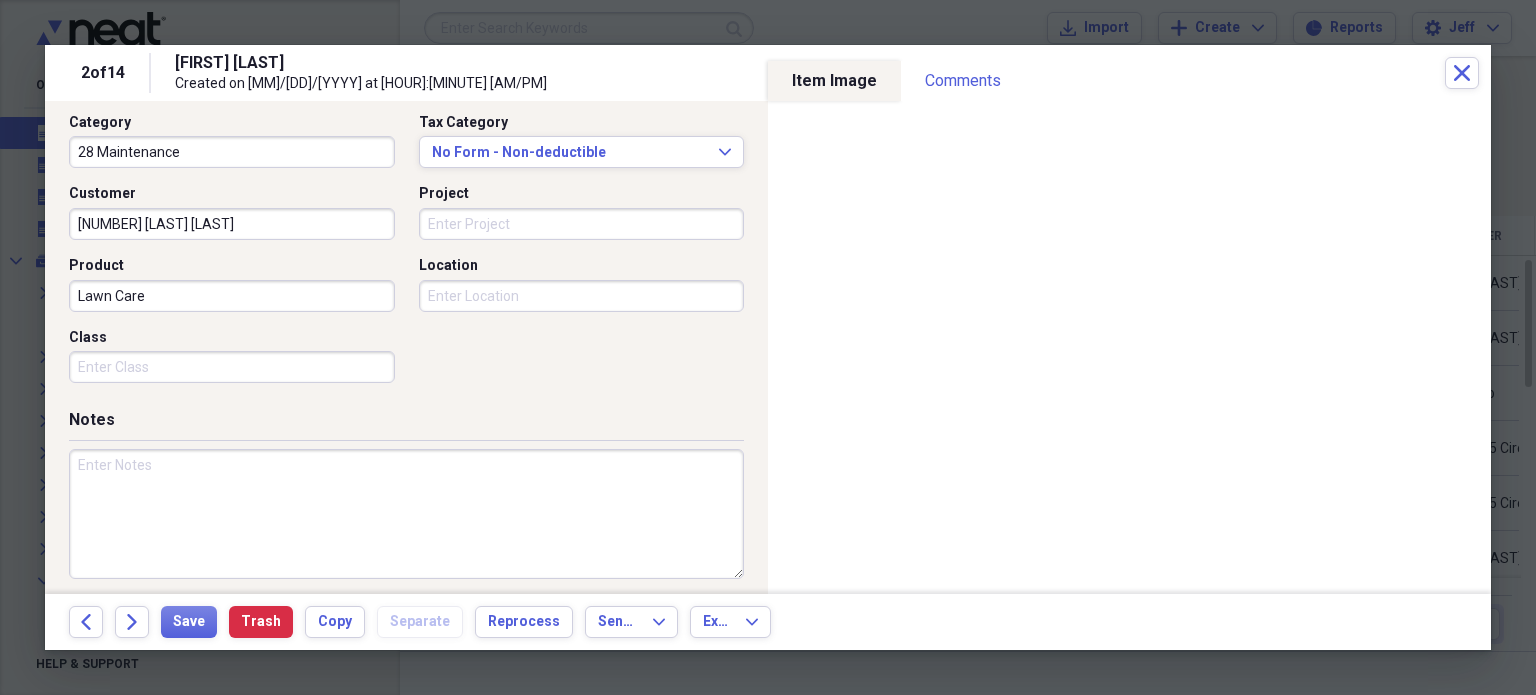 click at bounding box center [406, 514] 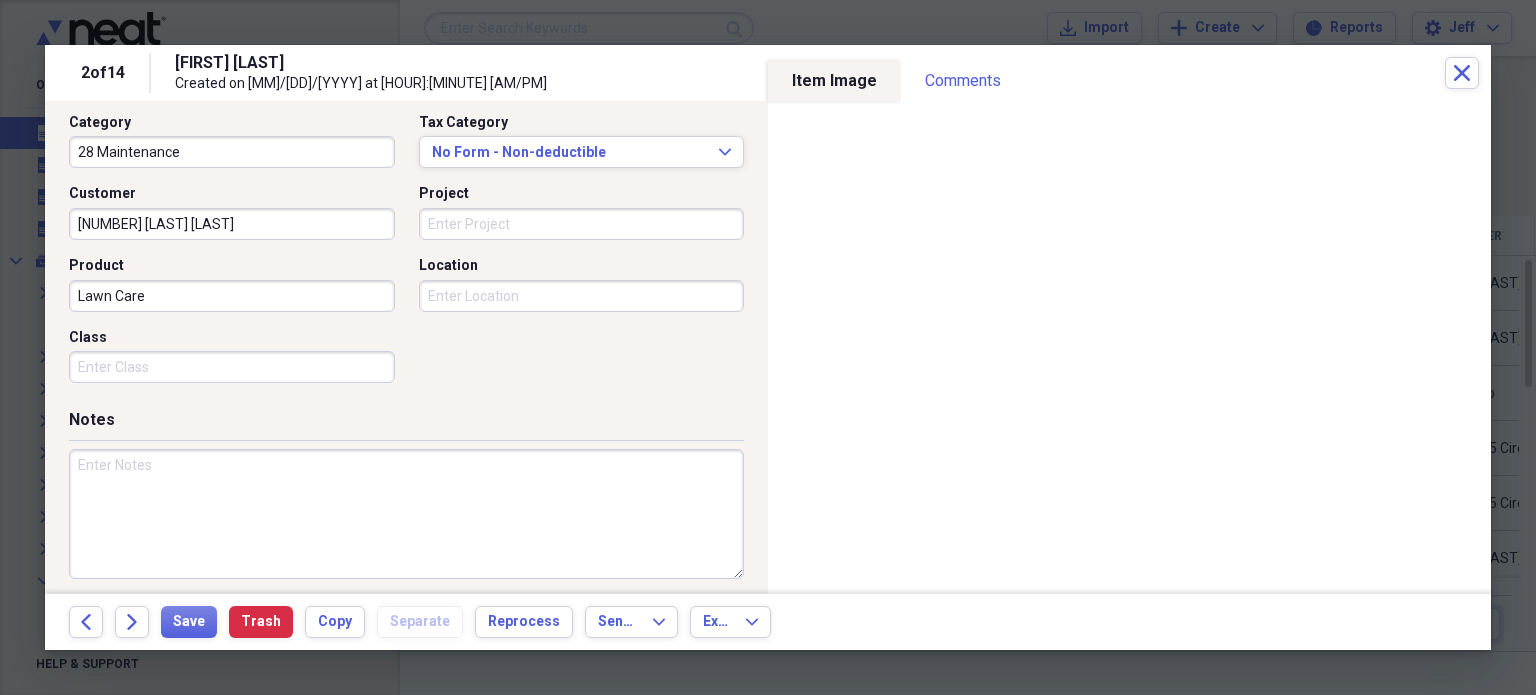 paste on "Investment Property - 28 Misty - Utilities - Water
July - Aug 20th" 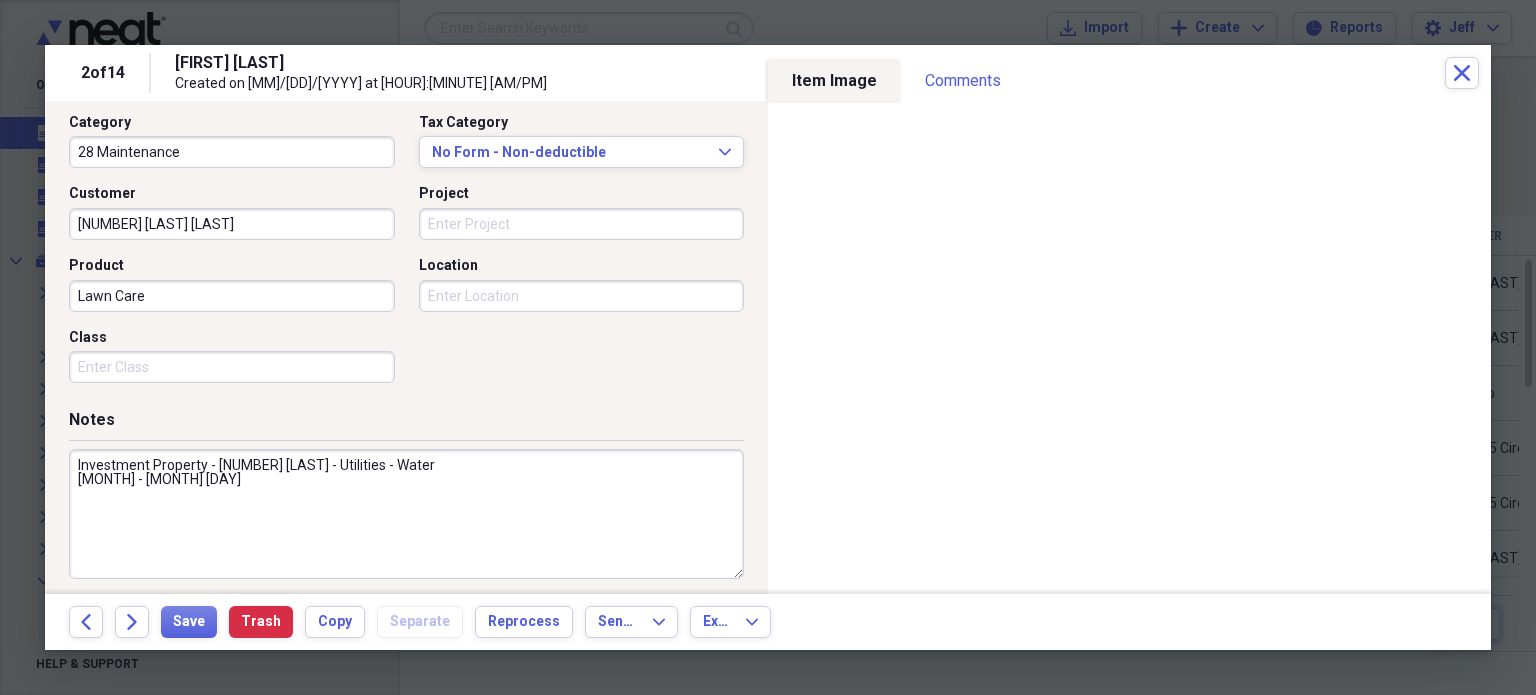 drag, startPoint x: 376, startPoint y: 462, endPoint x: 278, endPoint y: 460, distance: 98.02041 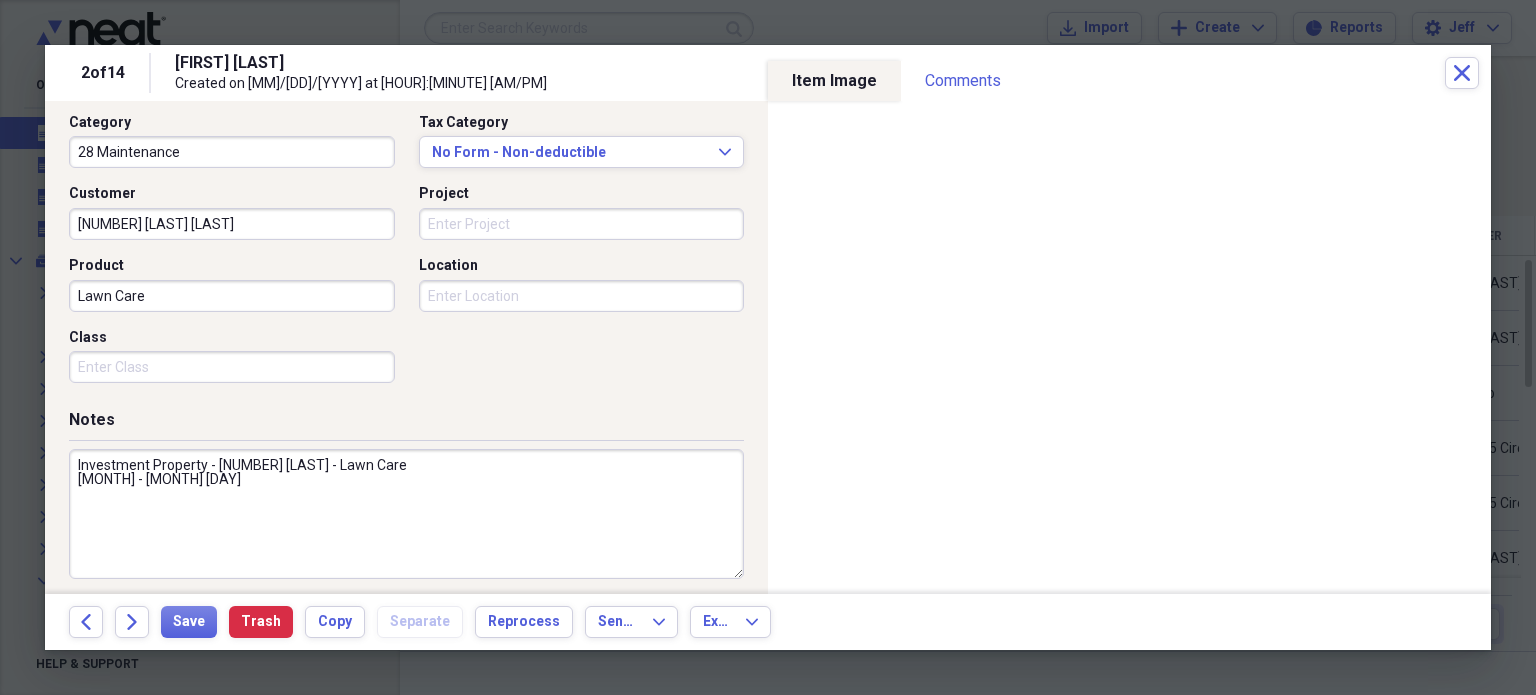 drag, startPoint x: 178, startPoint y: 481, endPoint x: 76, endPoint y: 486, distance: 102.122475 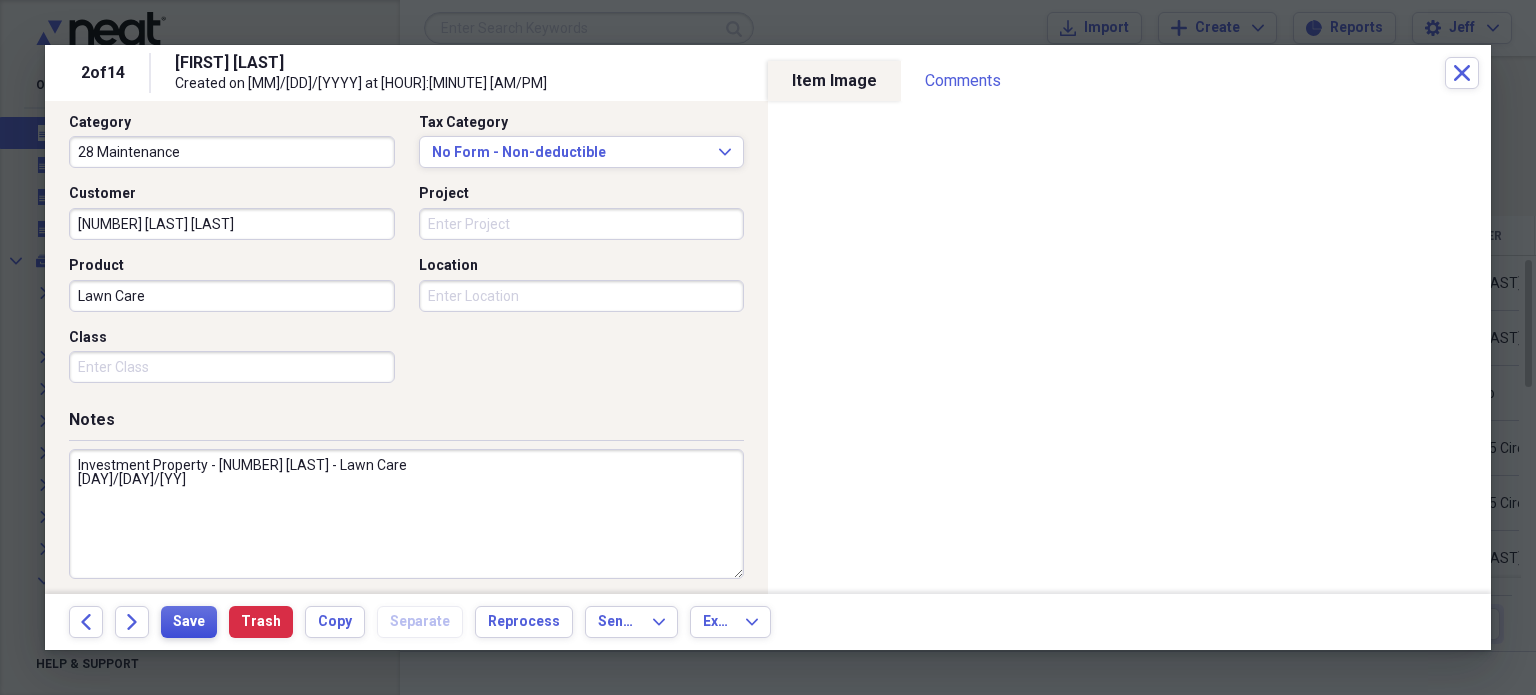 type on "Investment Property - 28 Misty - Lawn Care
8/1/25" 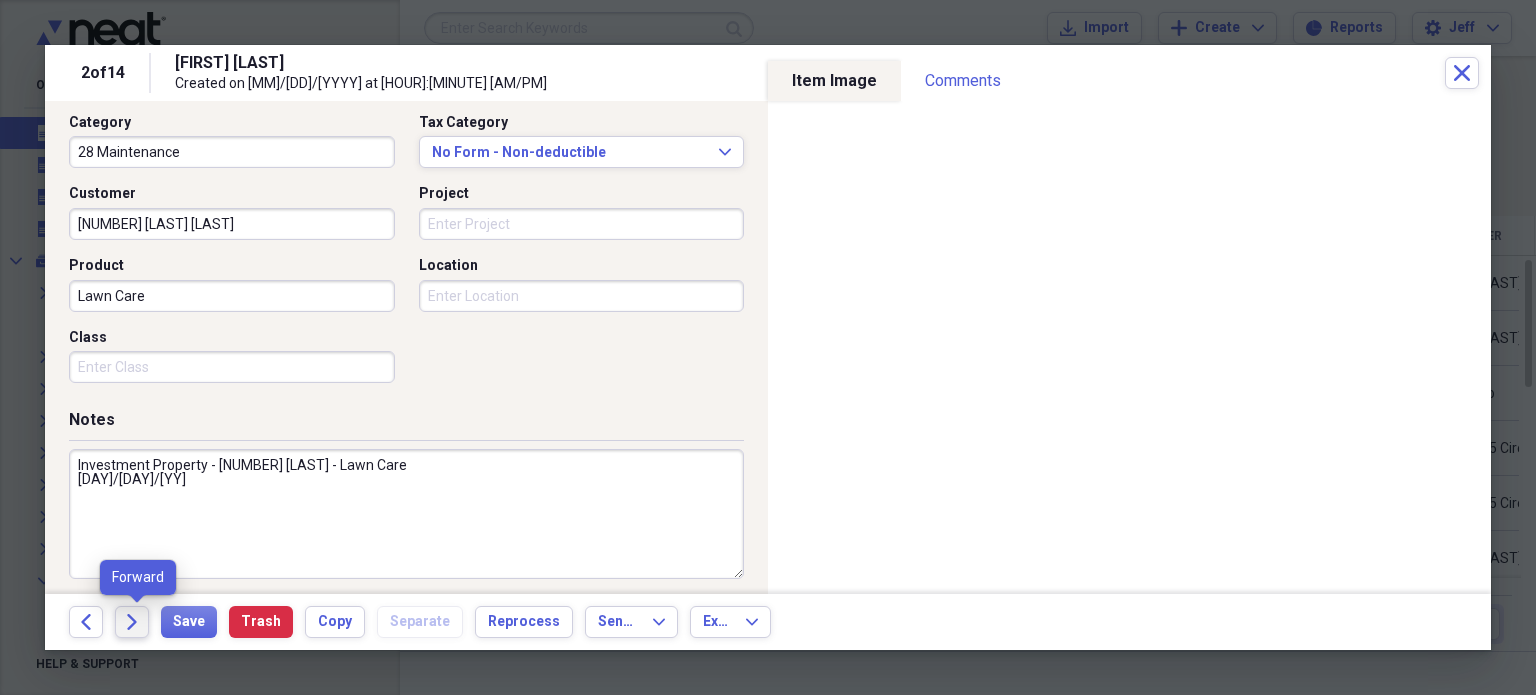 click on "Forward" 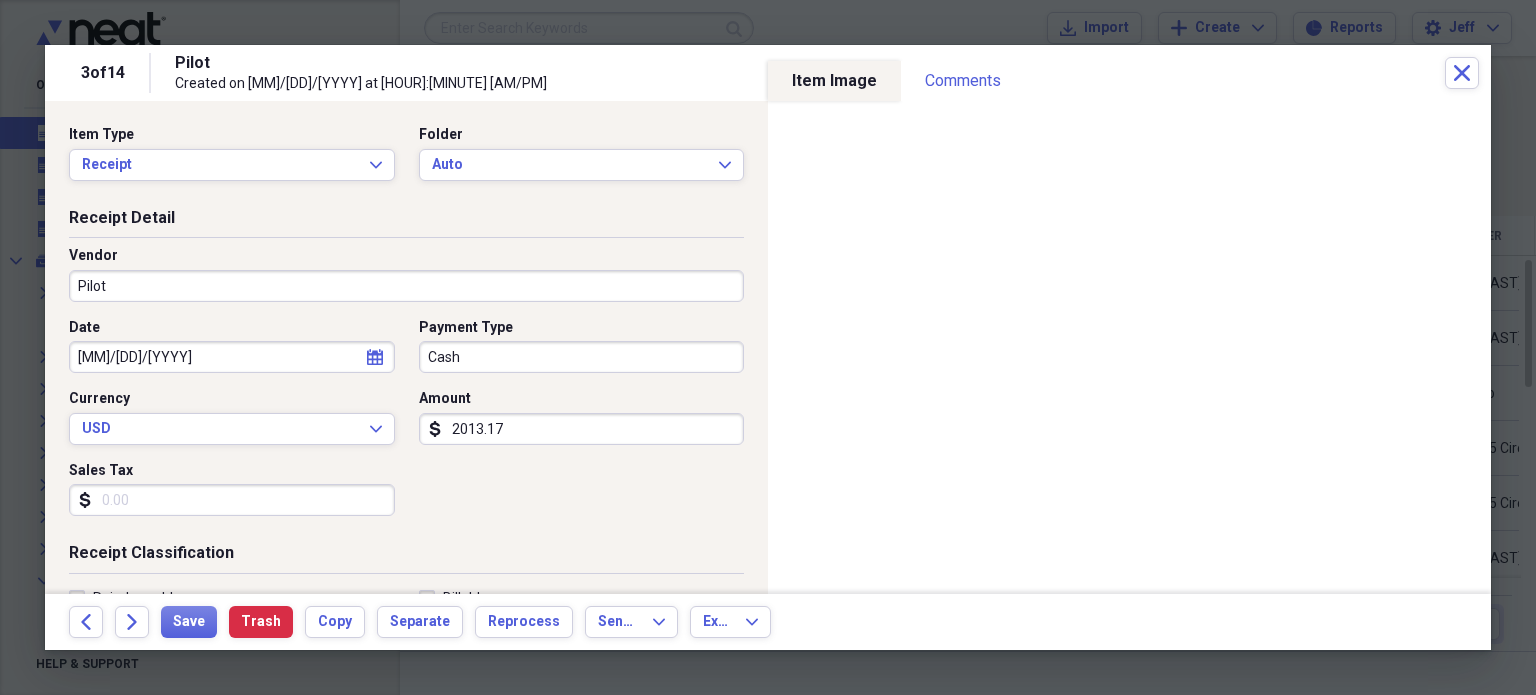 click on "Pilot" at bounding box center (406, 286) 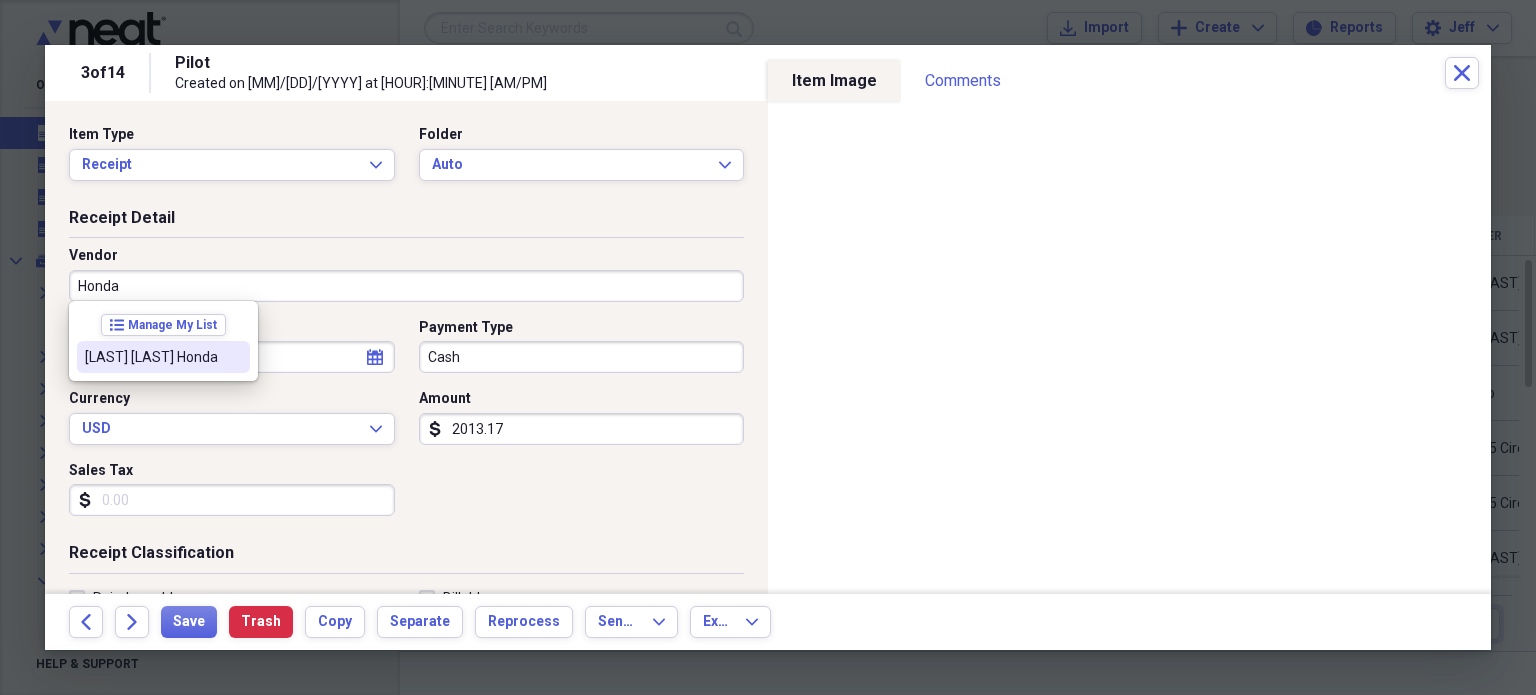 type on "Honda" 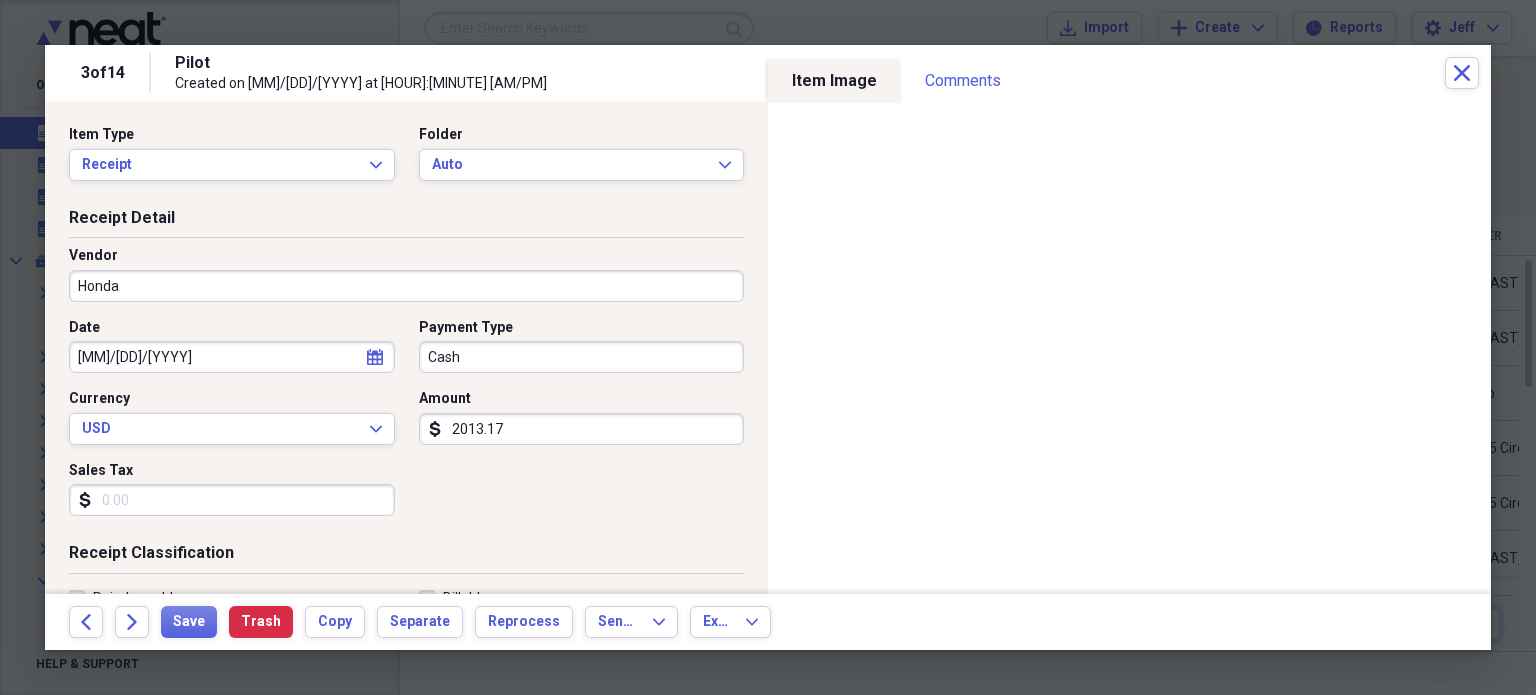 click on "2013.17" at bounding box center [582, 429] 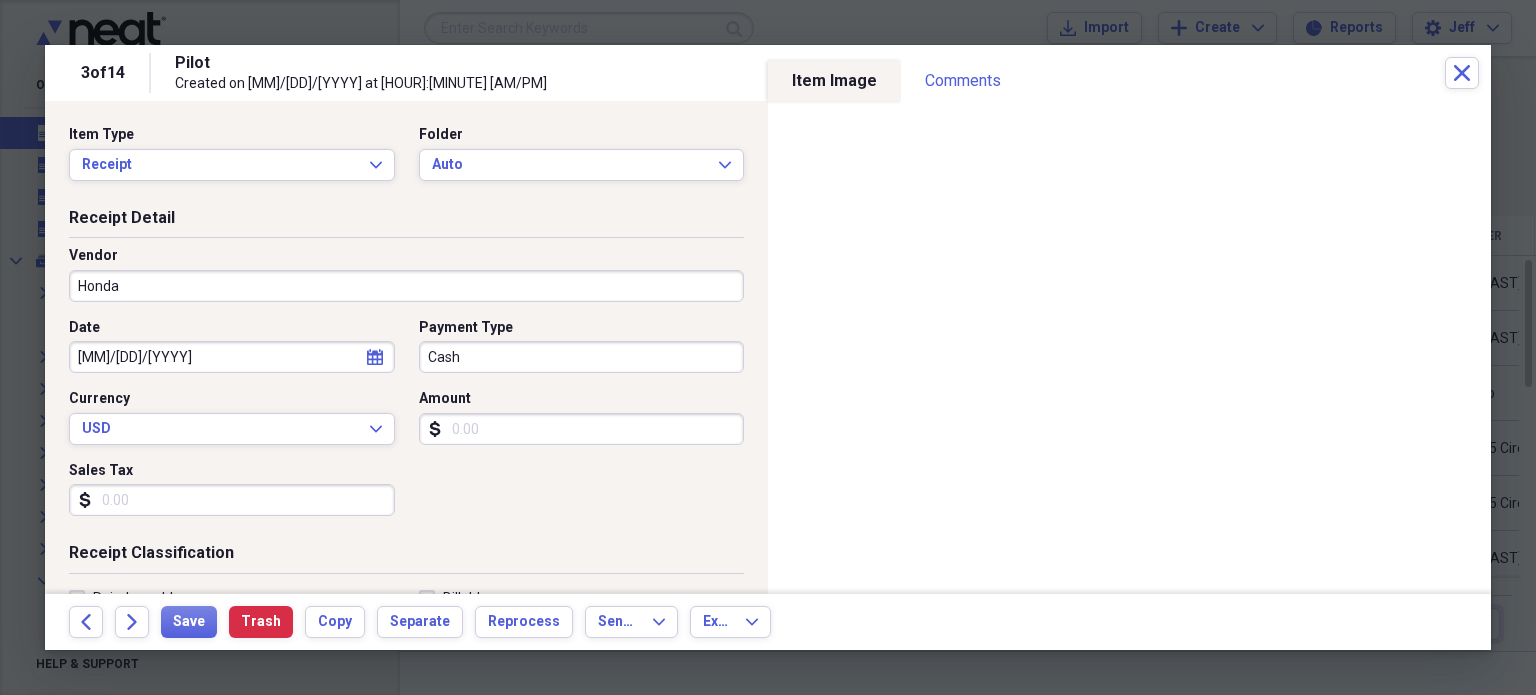 type 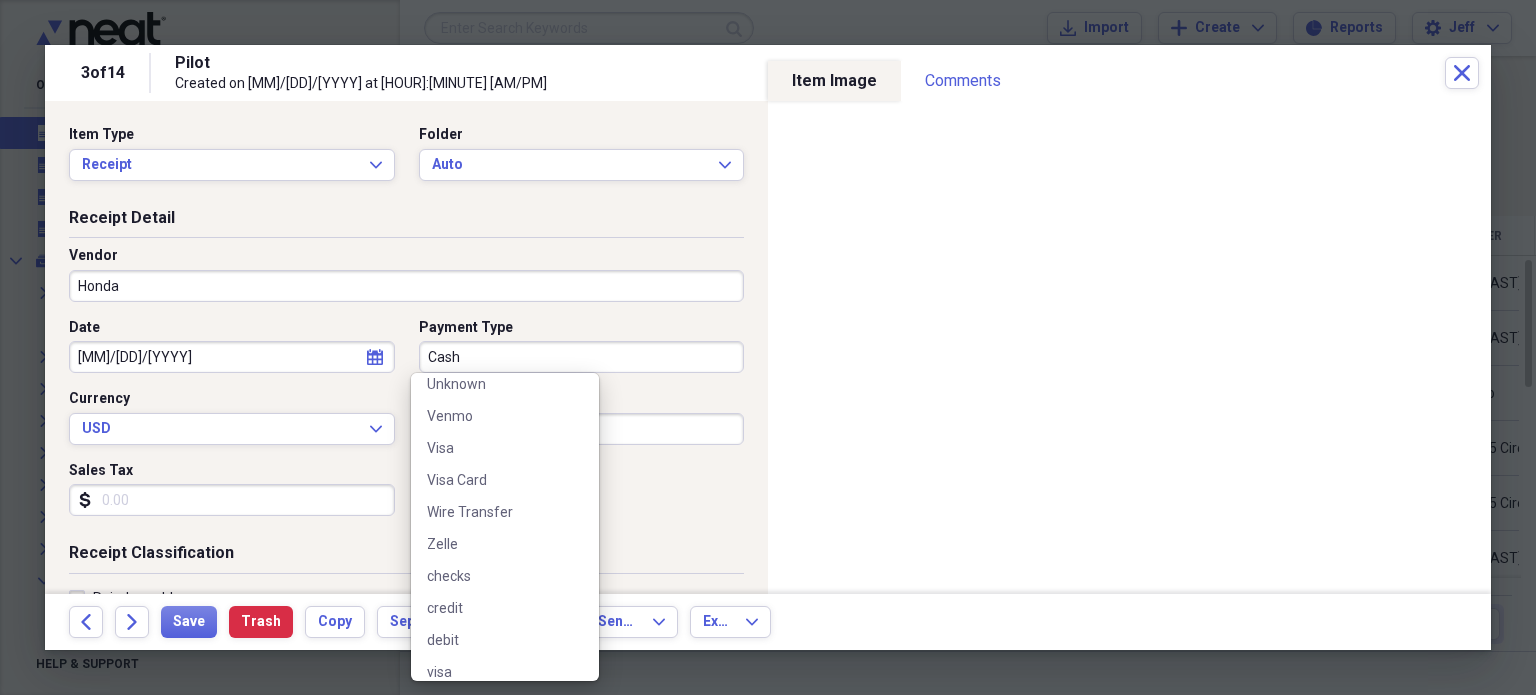 scroll, scrollTop: 988, scrollLeft: 0, axis: vertical 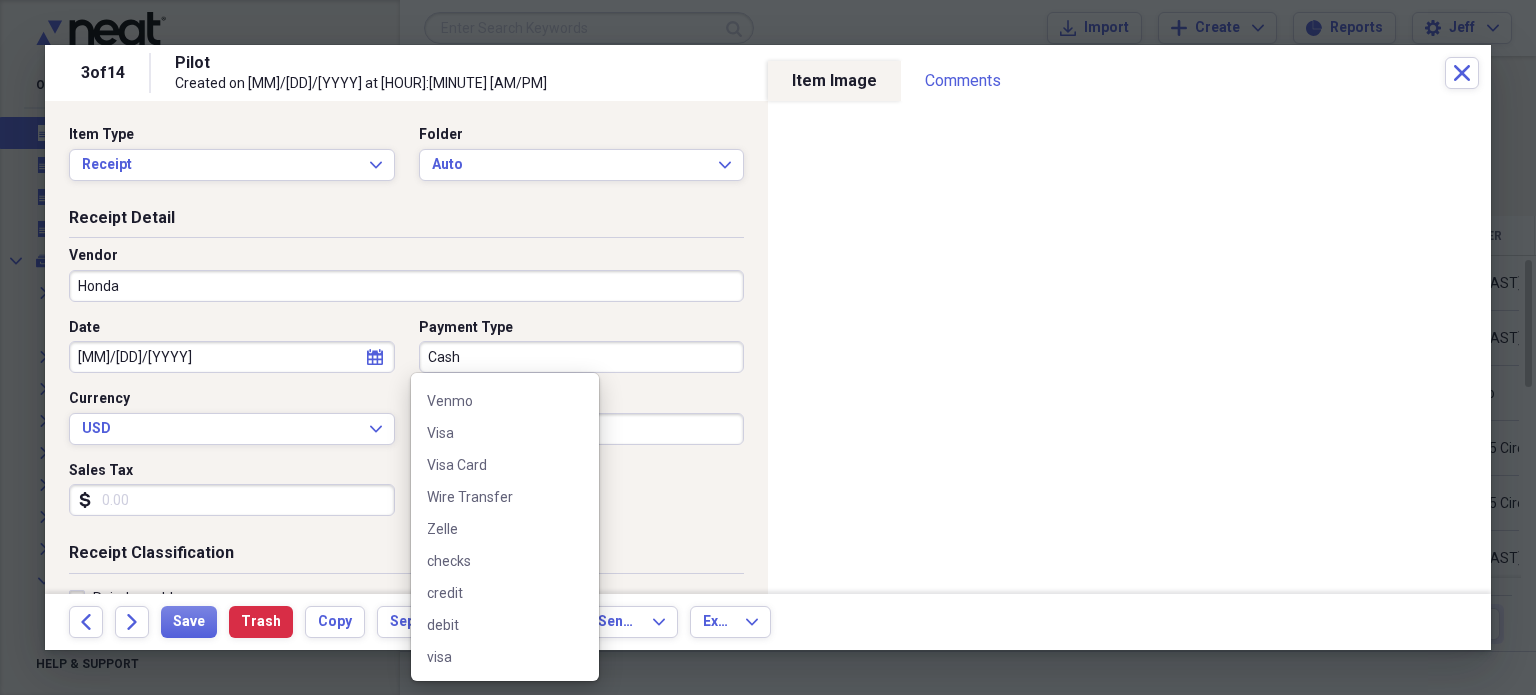 click on "credit" at bounding box center [493, 593] 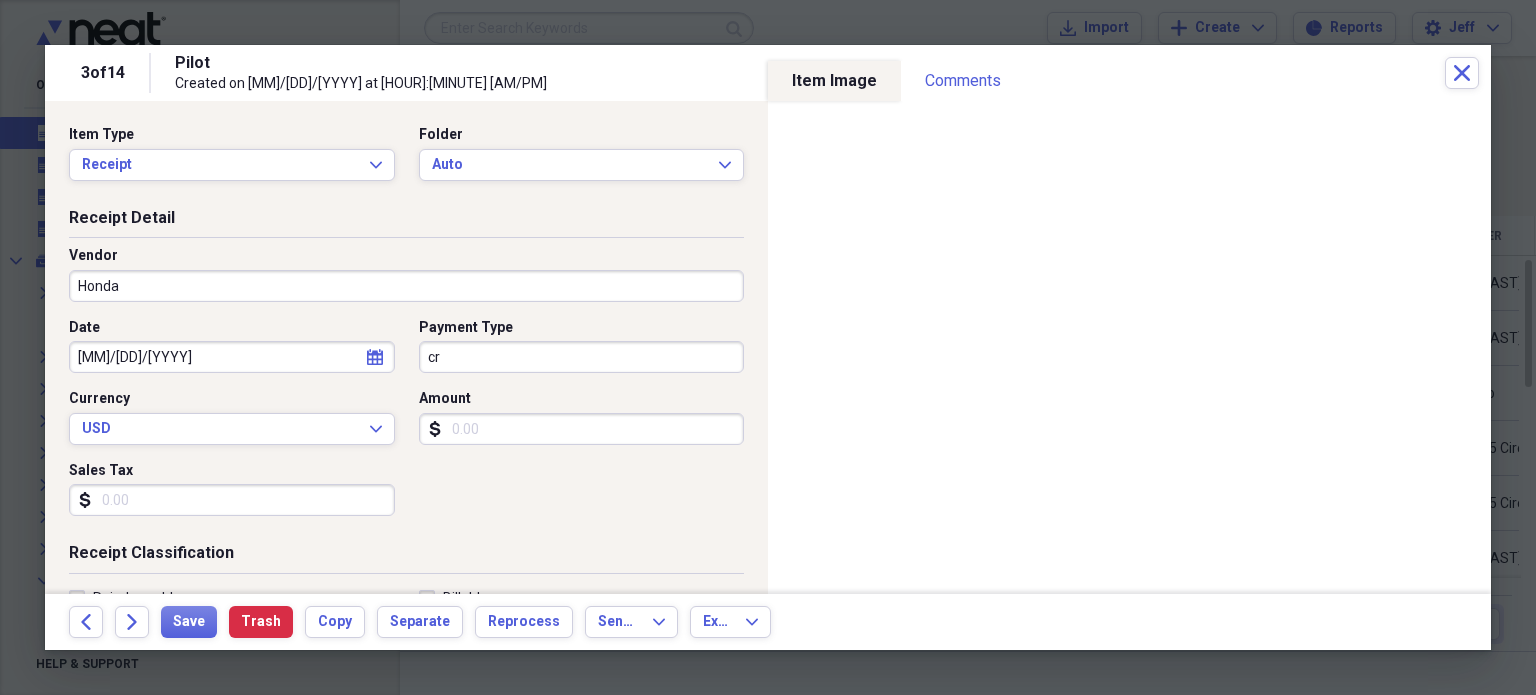 type on "c" 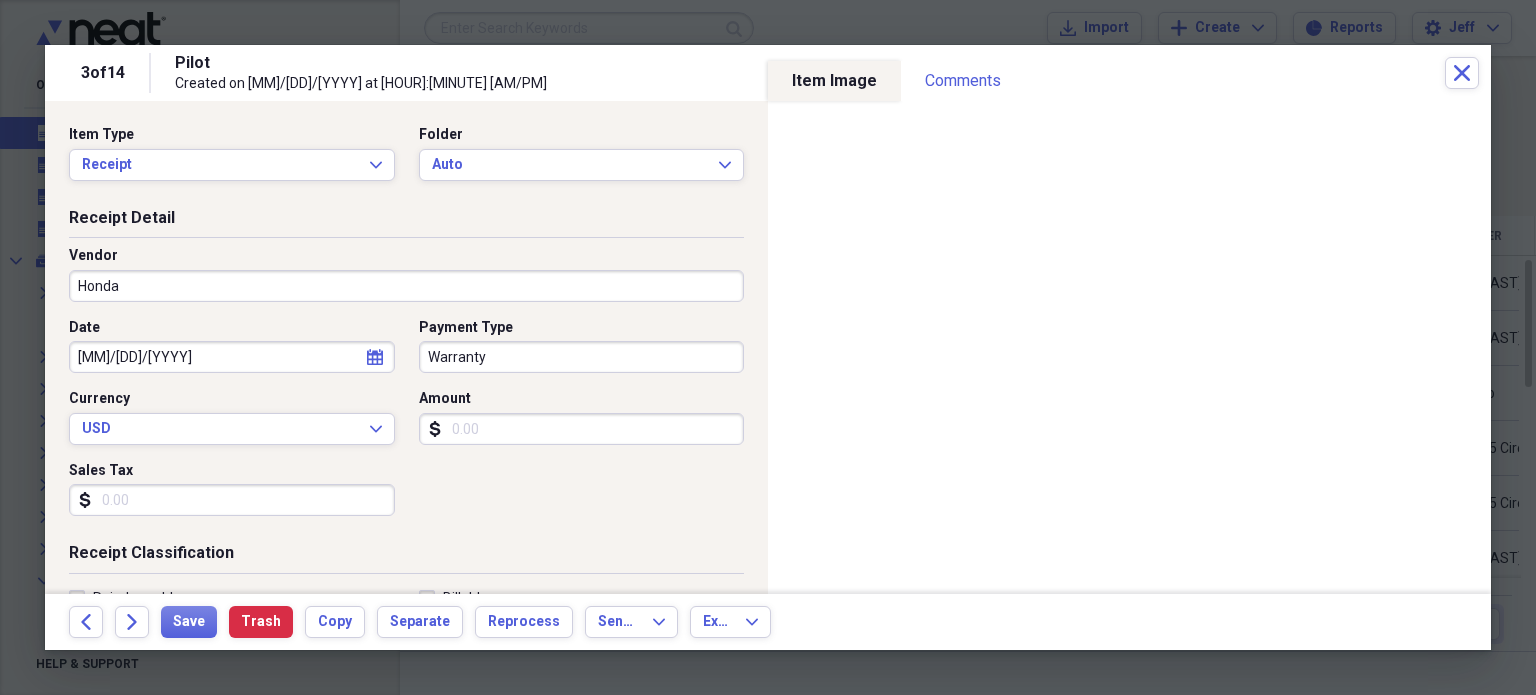 type on "Warranty" 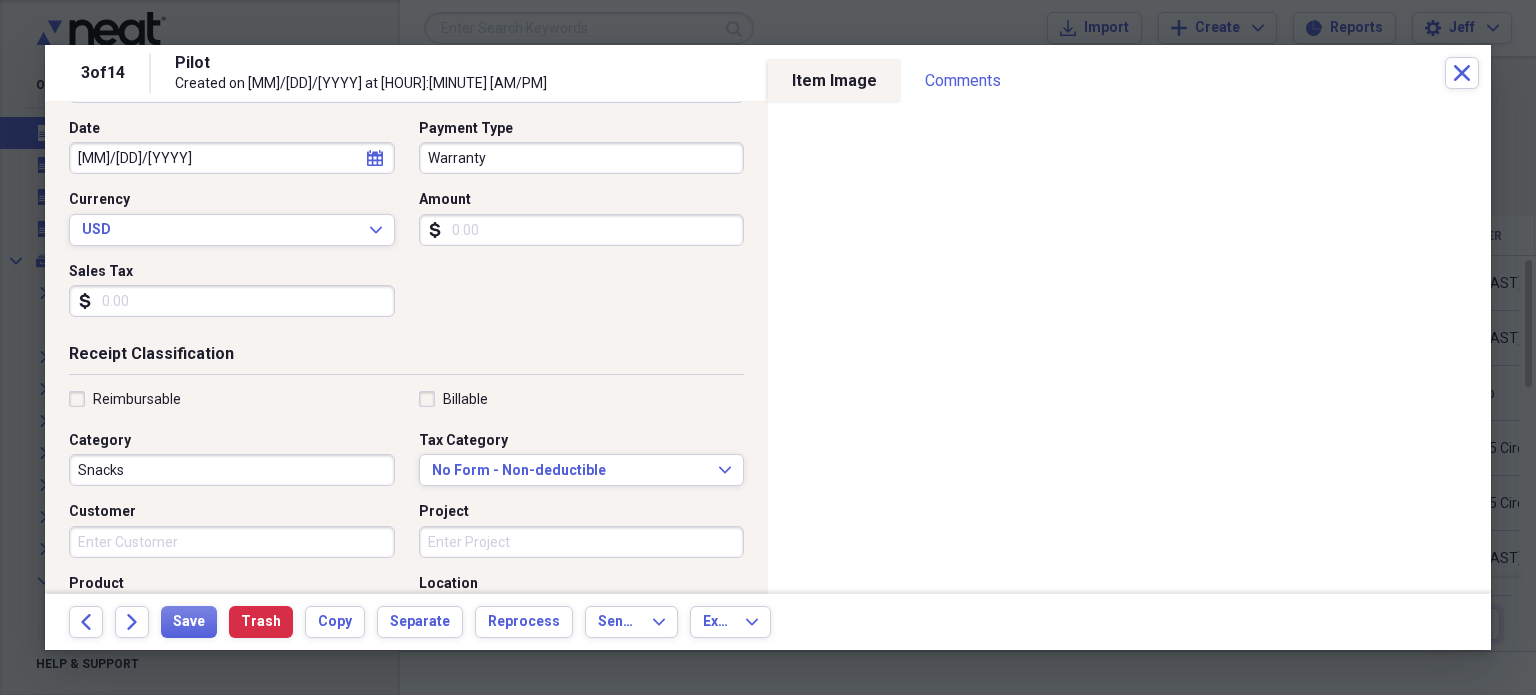 scroll, scrollTop: 228, scrollLeft: 0, axis: vertical 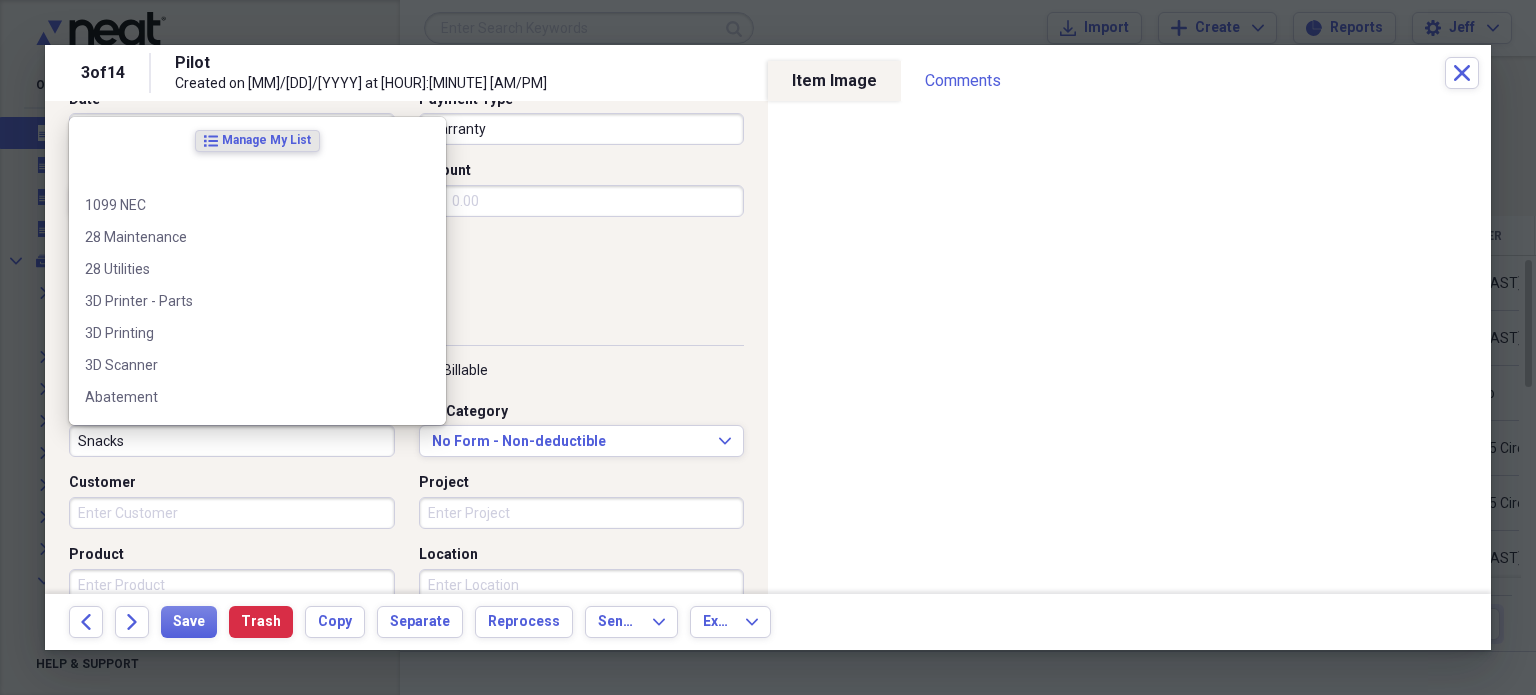 click on "Snacks" at bounding box center [232, 441] 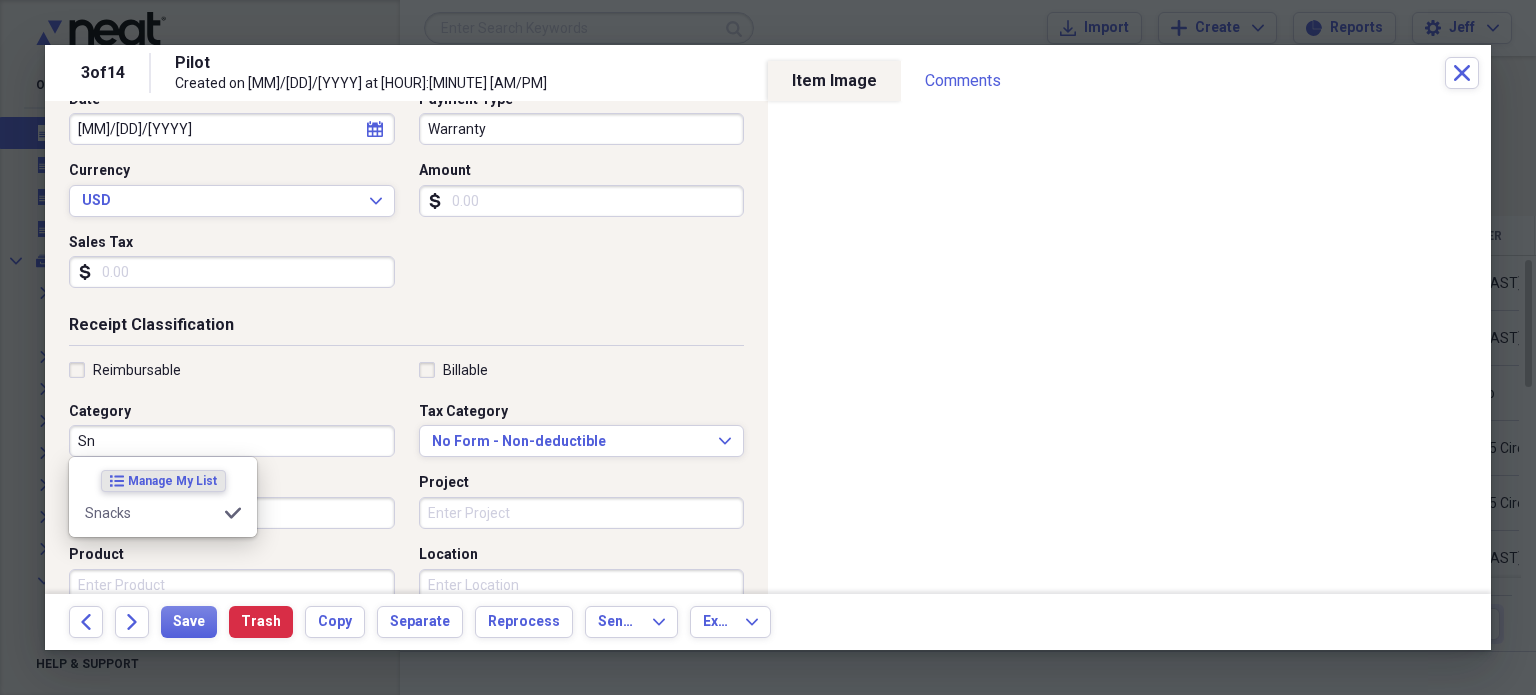 type on "S" 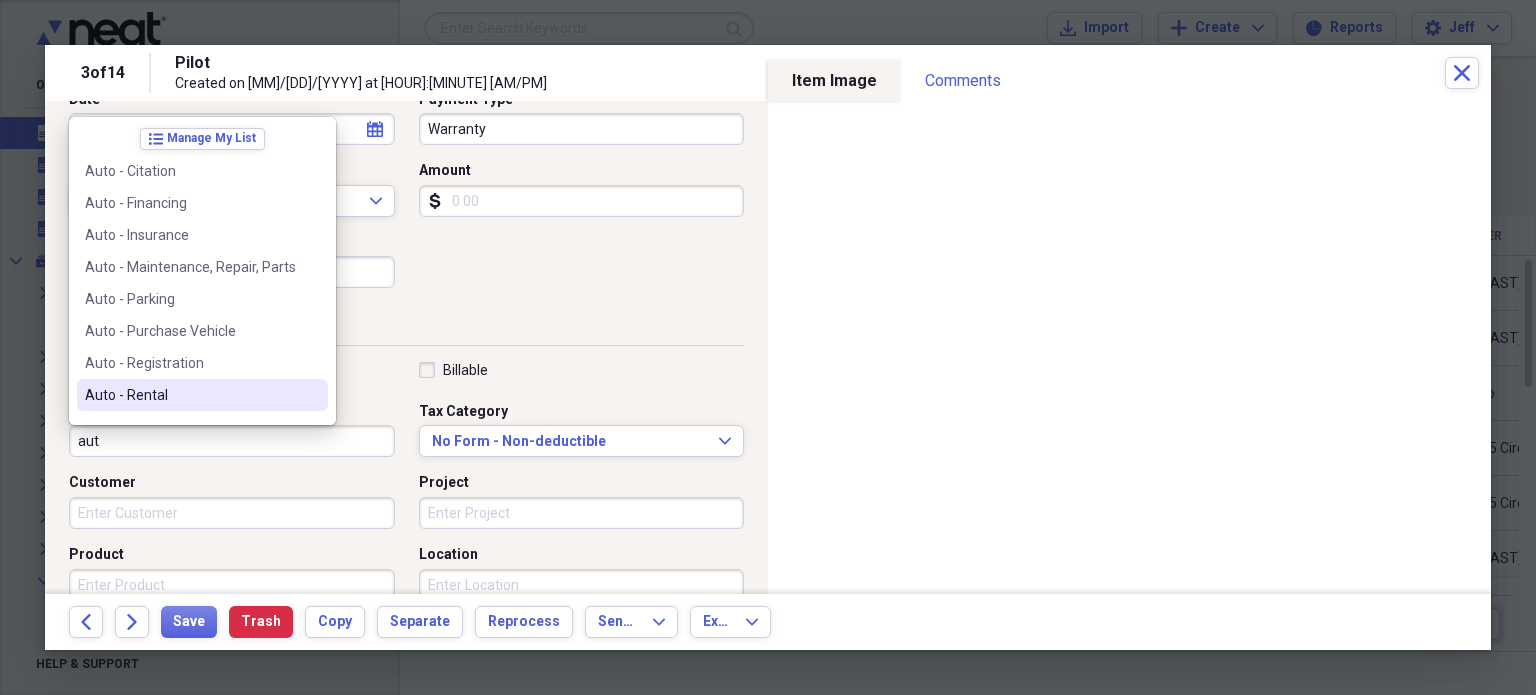 scroll, scrollTop: 0, scrollLeft: 0, axis: both 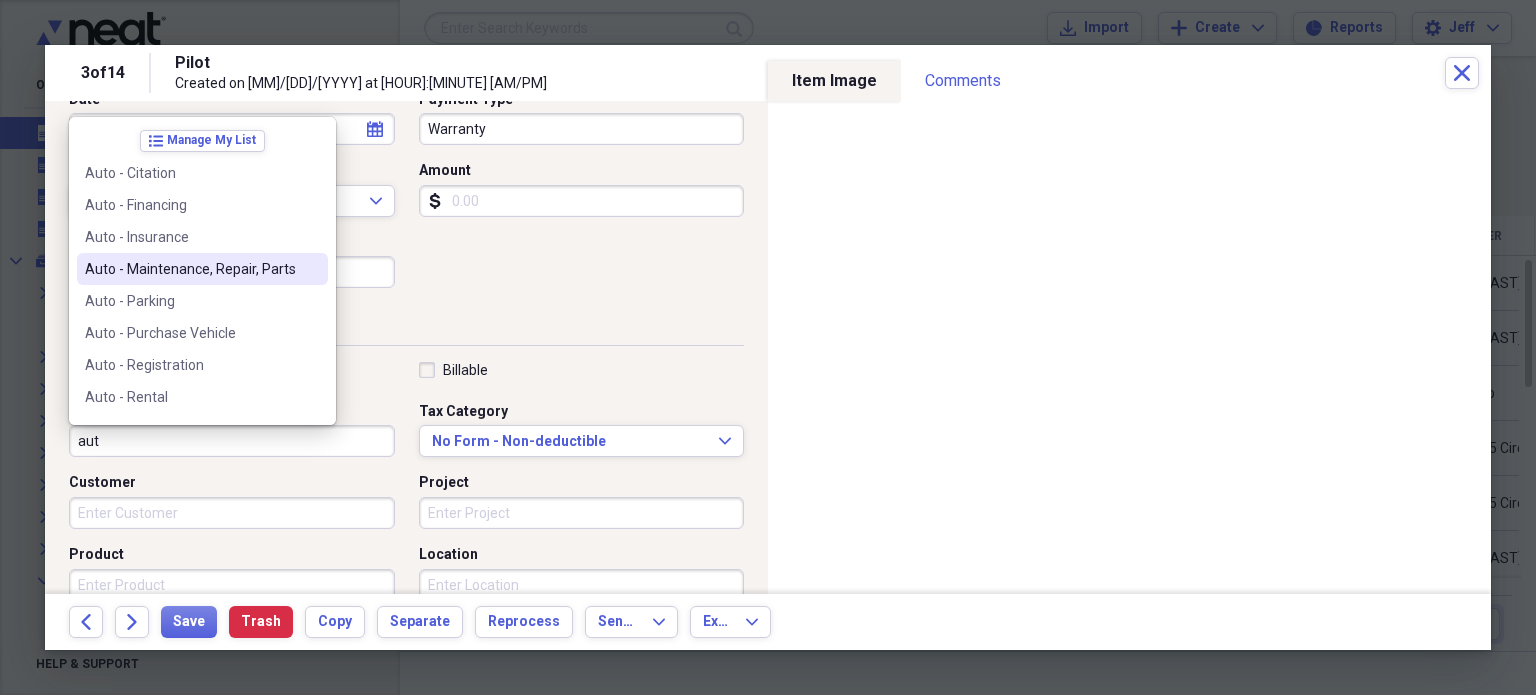 click on "Auto - Maintenance, Repair, Parts" at bounding box center [190, 269] 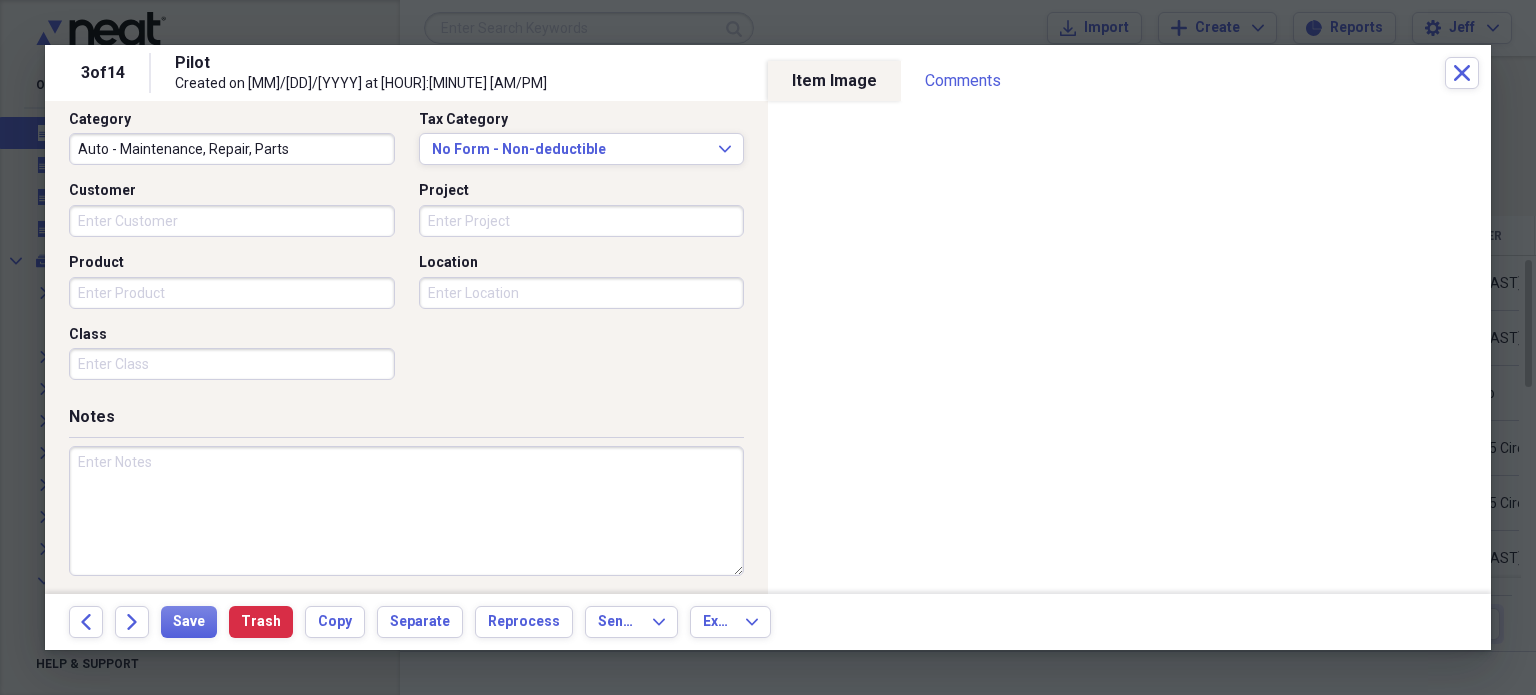 scroll, scrollTop: 526, scrollLeft: 0, axis: vertical 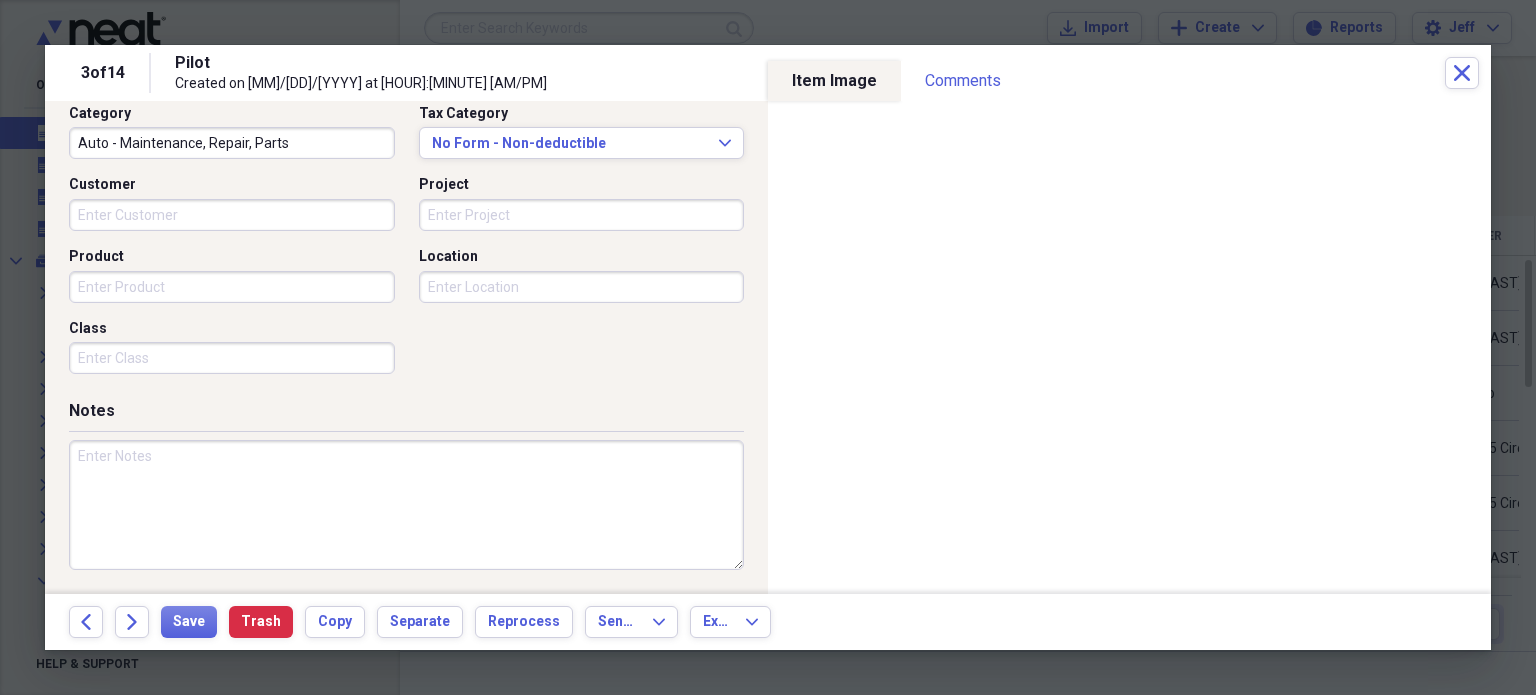click at bounding box center [406, 505] 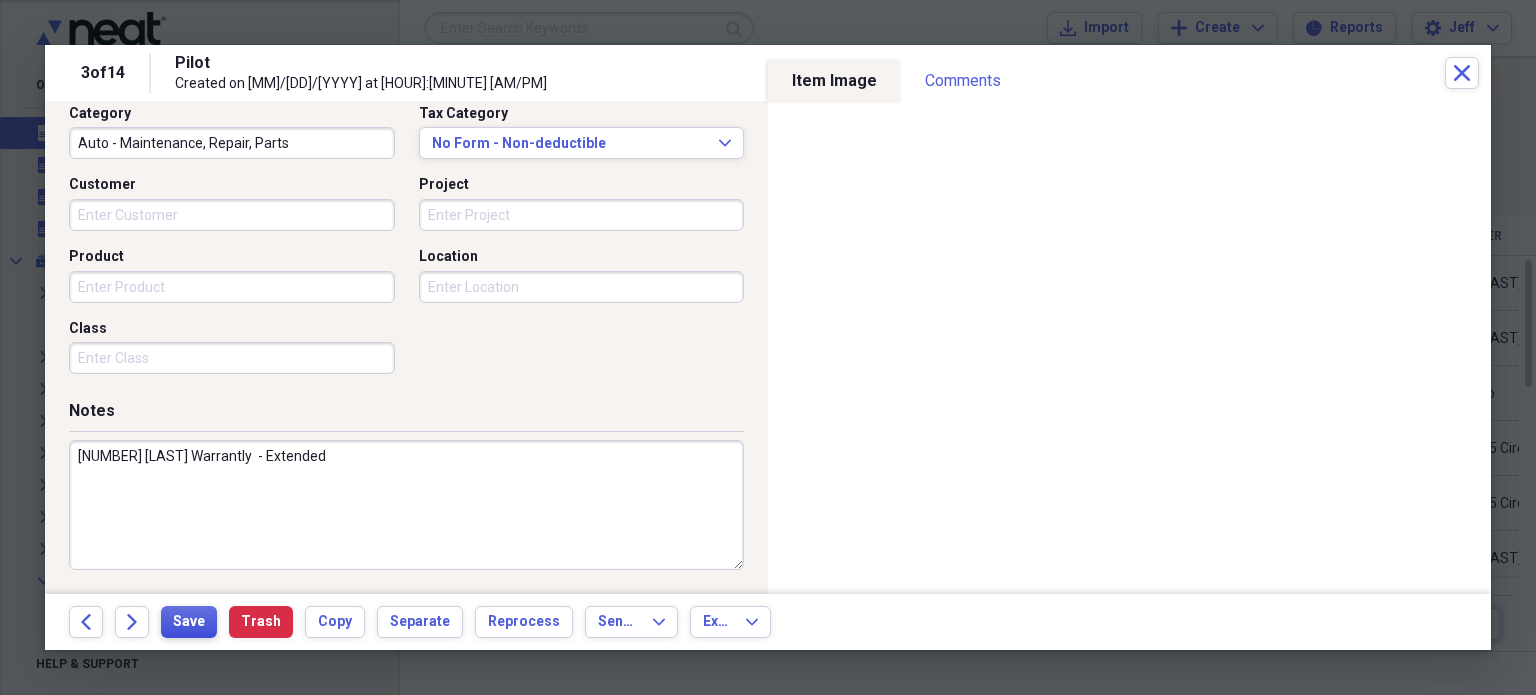 type on "2016 Odyssey Warrantly  - Extended" 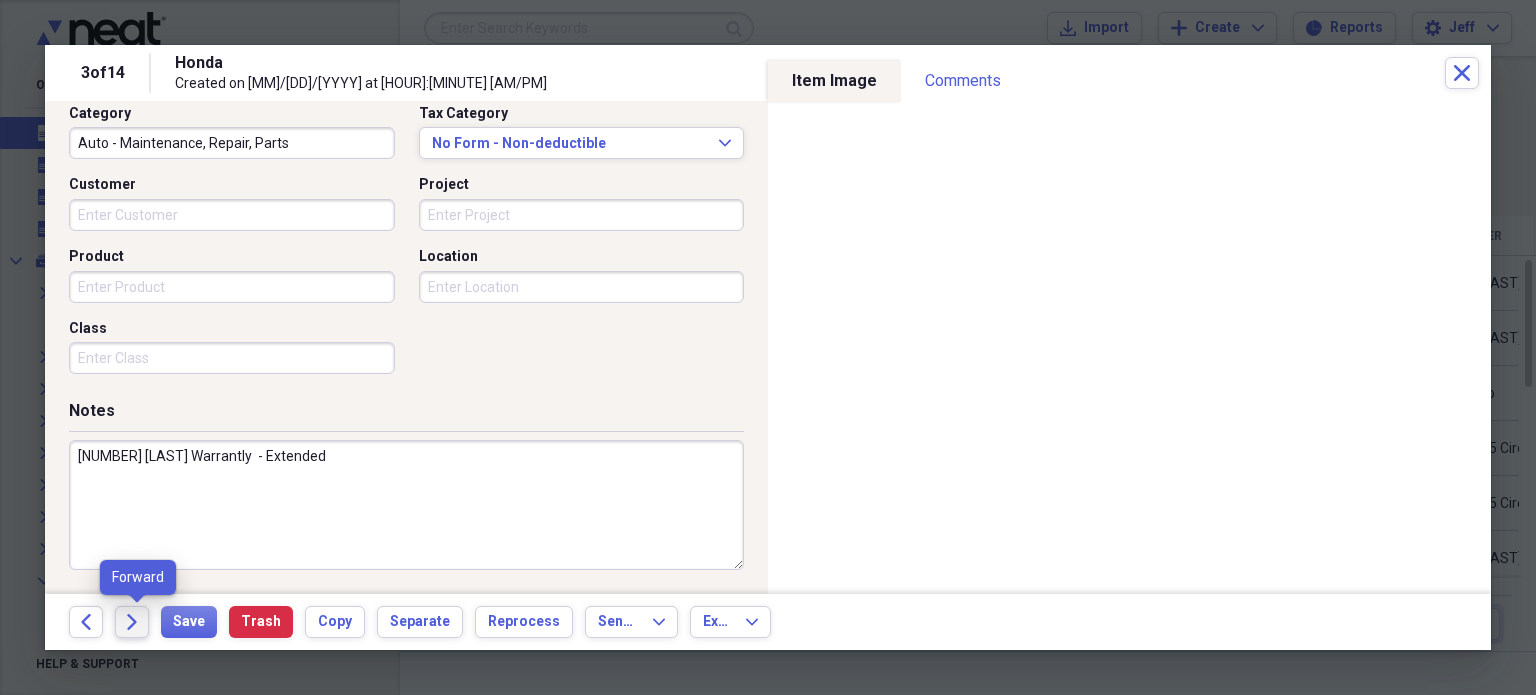click 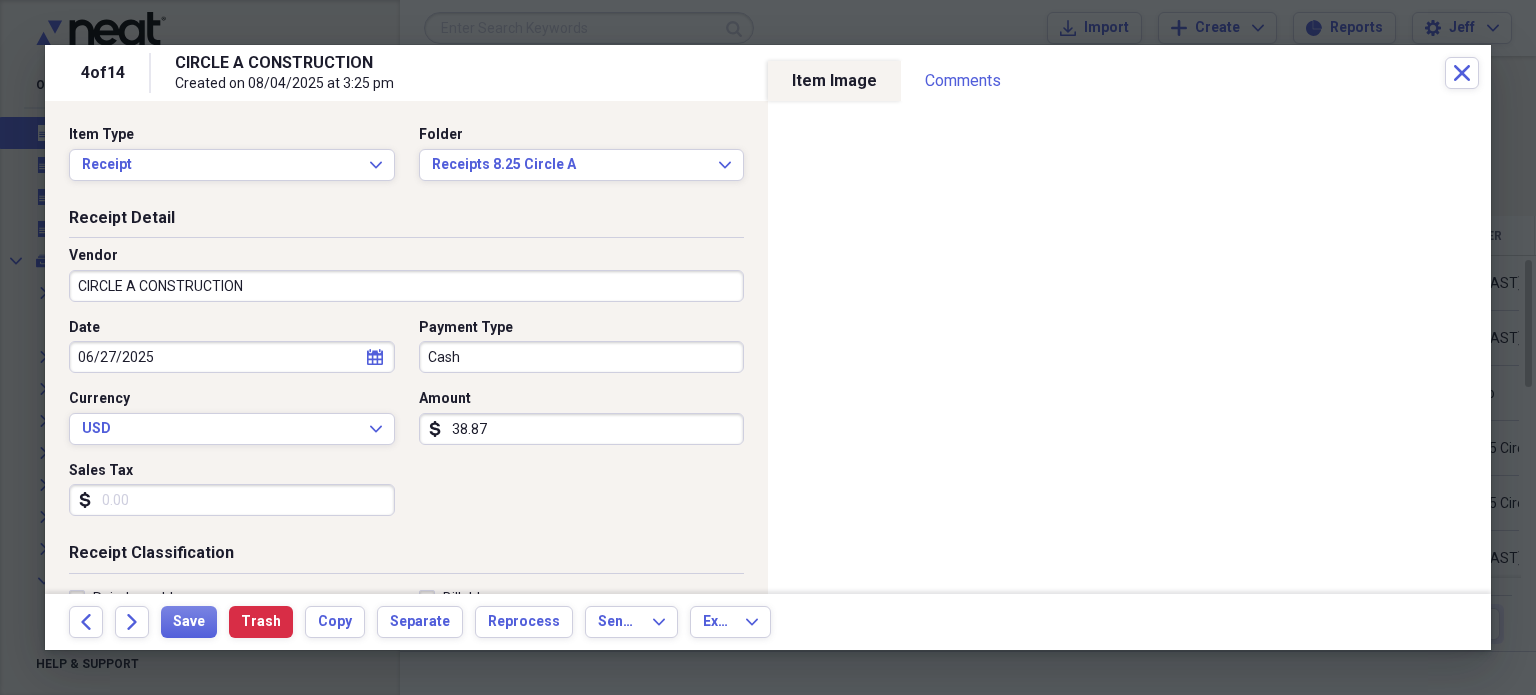 click on "CIRCLE A CONSTRUCTION" at bounding box center [406, 286] 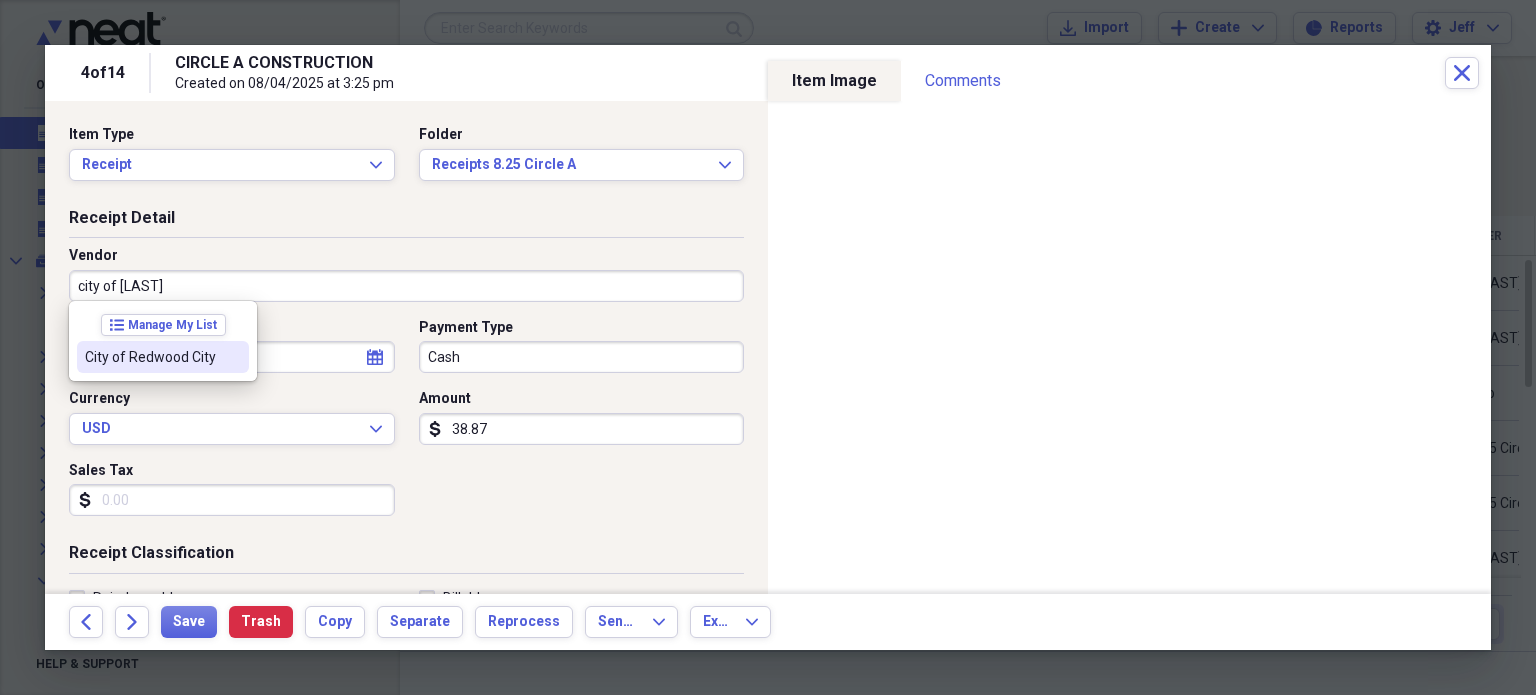 click on "City of Redwood City" at bounding box center [151, 357] 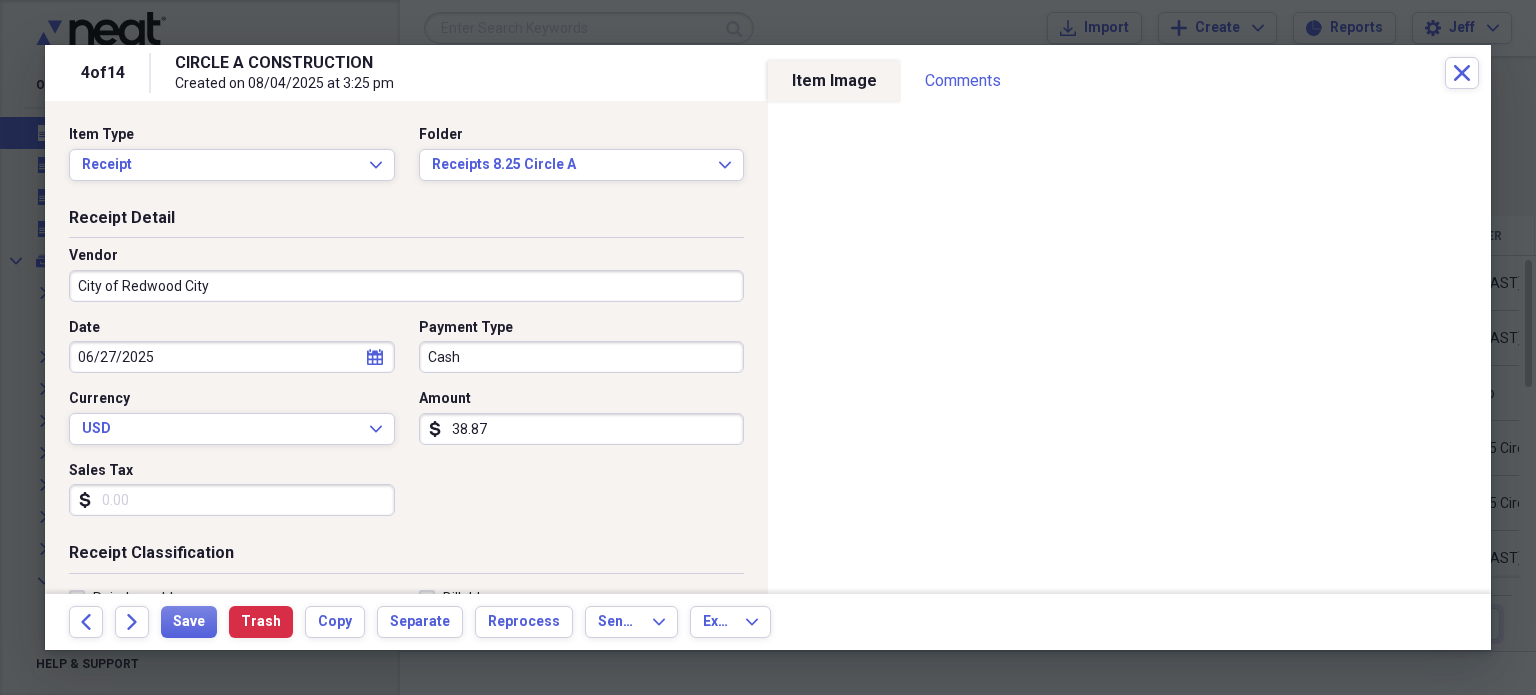 type on "Utilities" 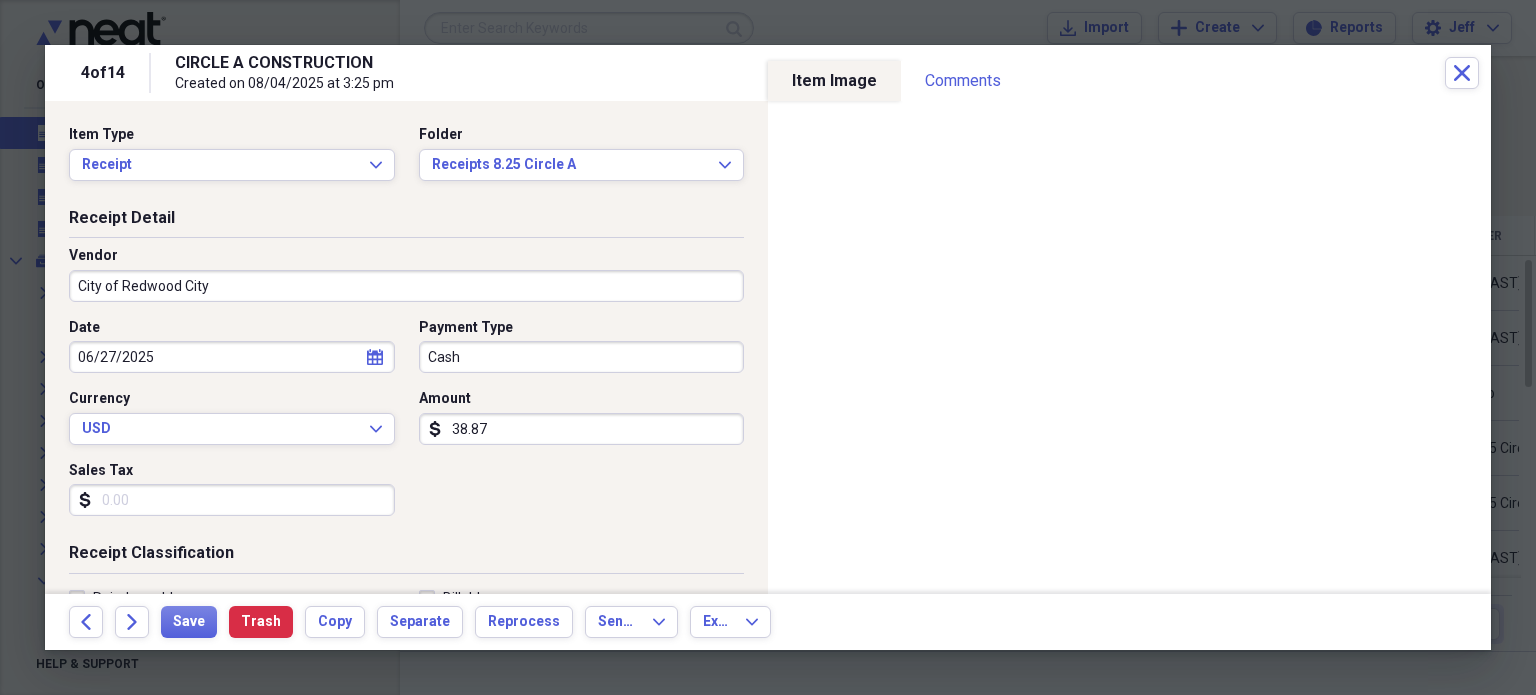 click on "Cash" at bounding box center (582, 357) 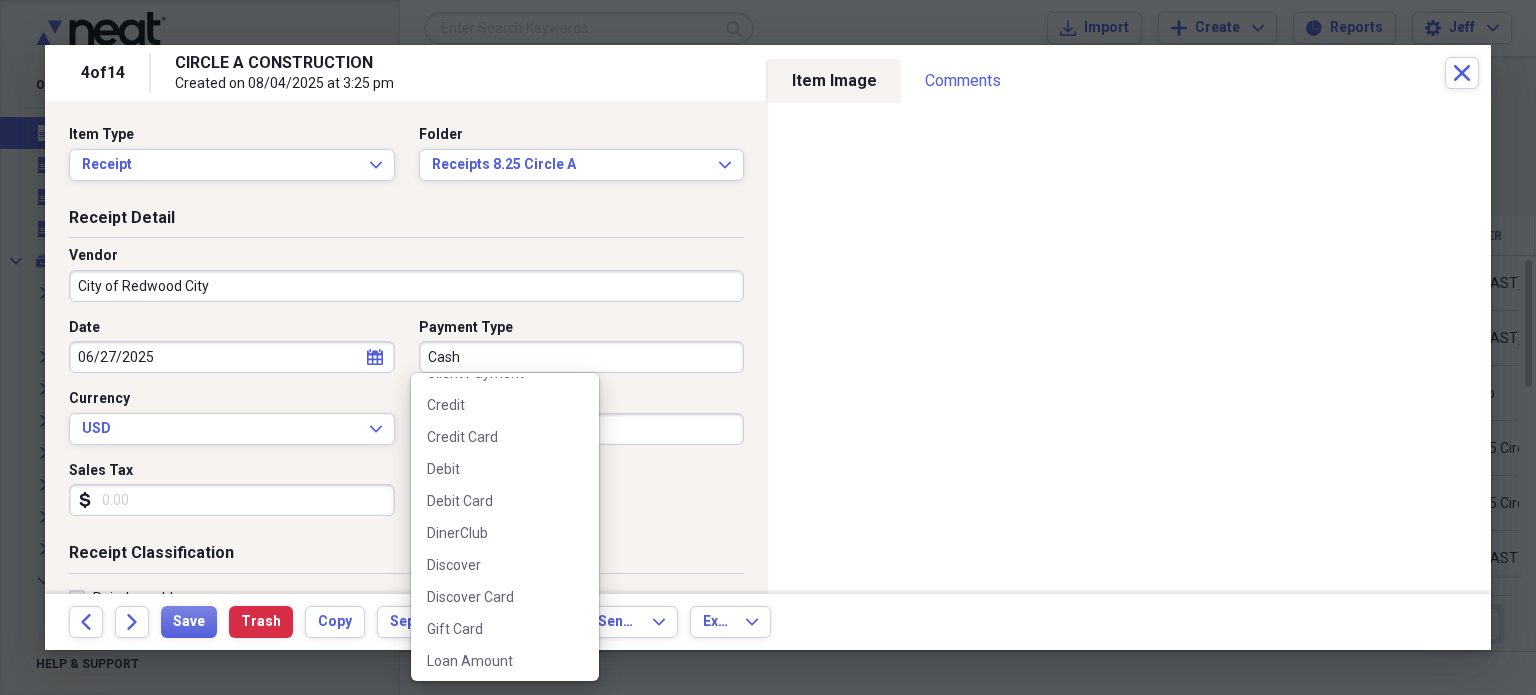 scroll, scrollTop: 315, scrollLeft: 0, axis: vertical 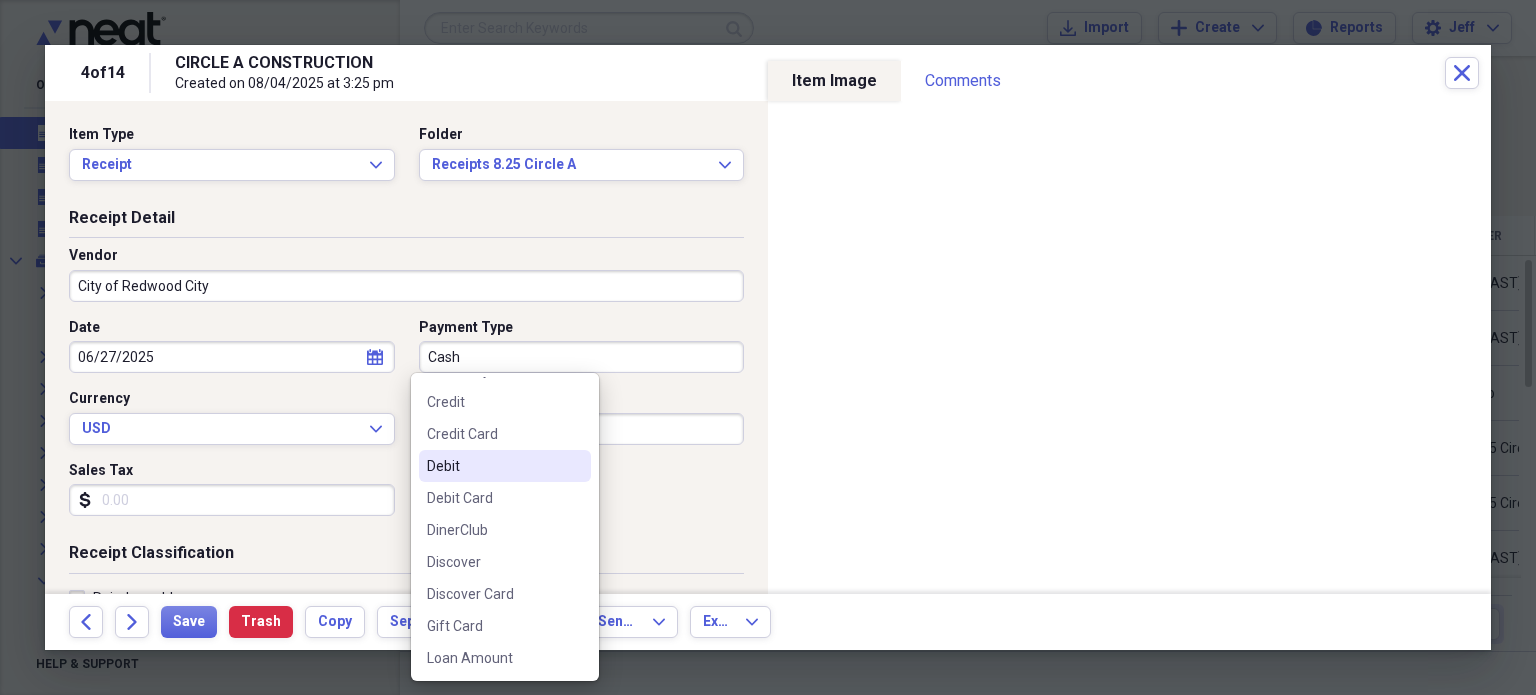 click on "Debit" at bounding box center [493, 466] 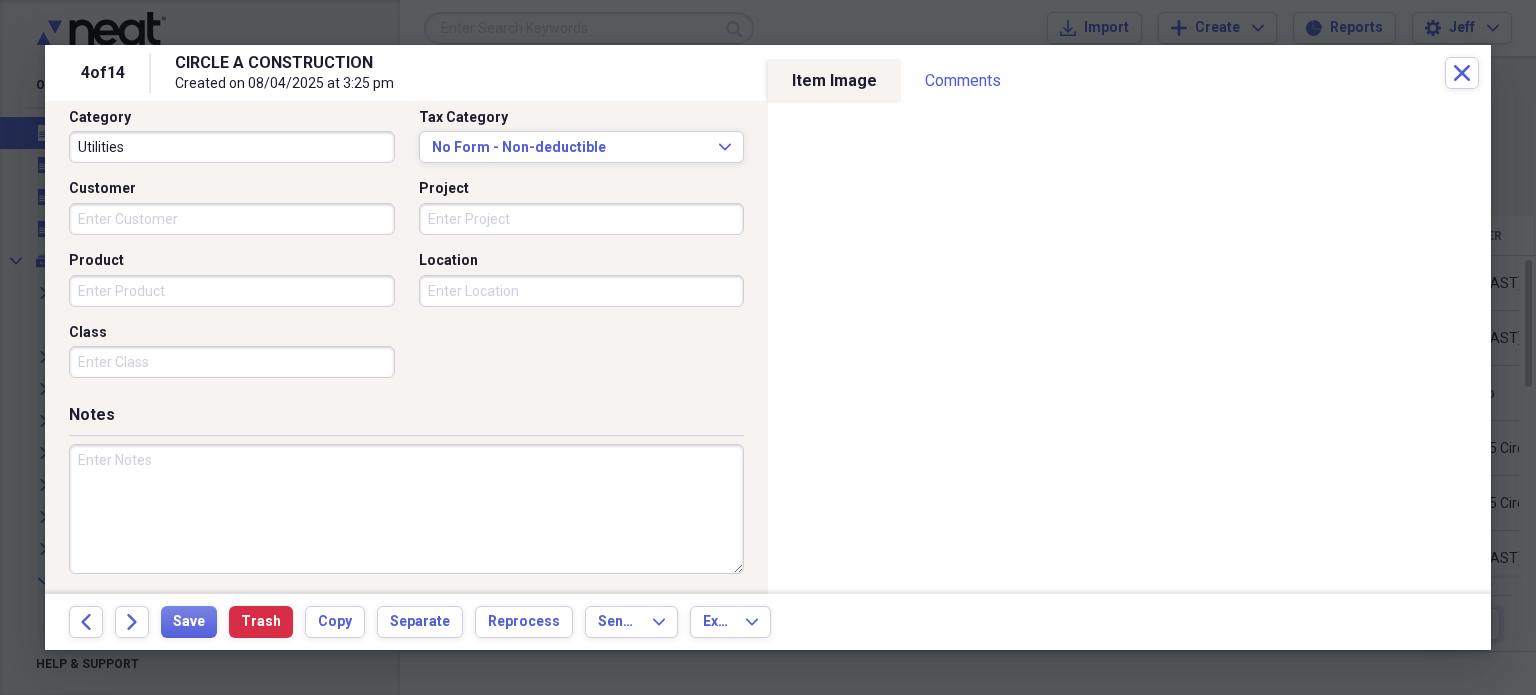 scroll, scrollTop: 523, scrollLeft: 0, axis: vertical 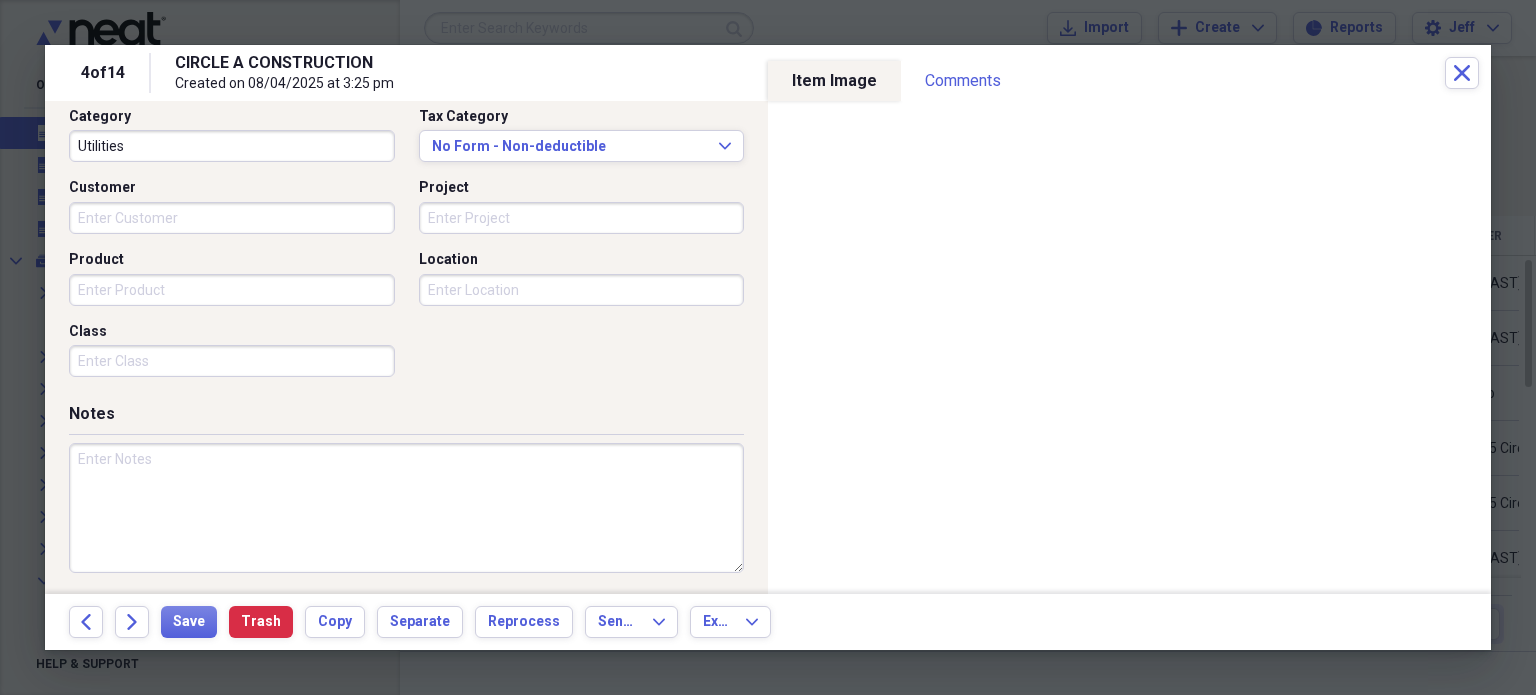 click on "Utilities" at bounding box center [232, 146] 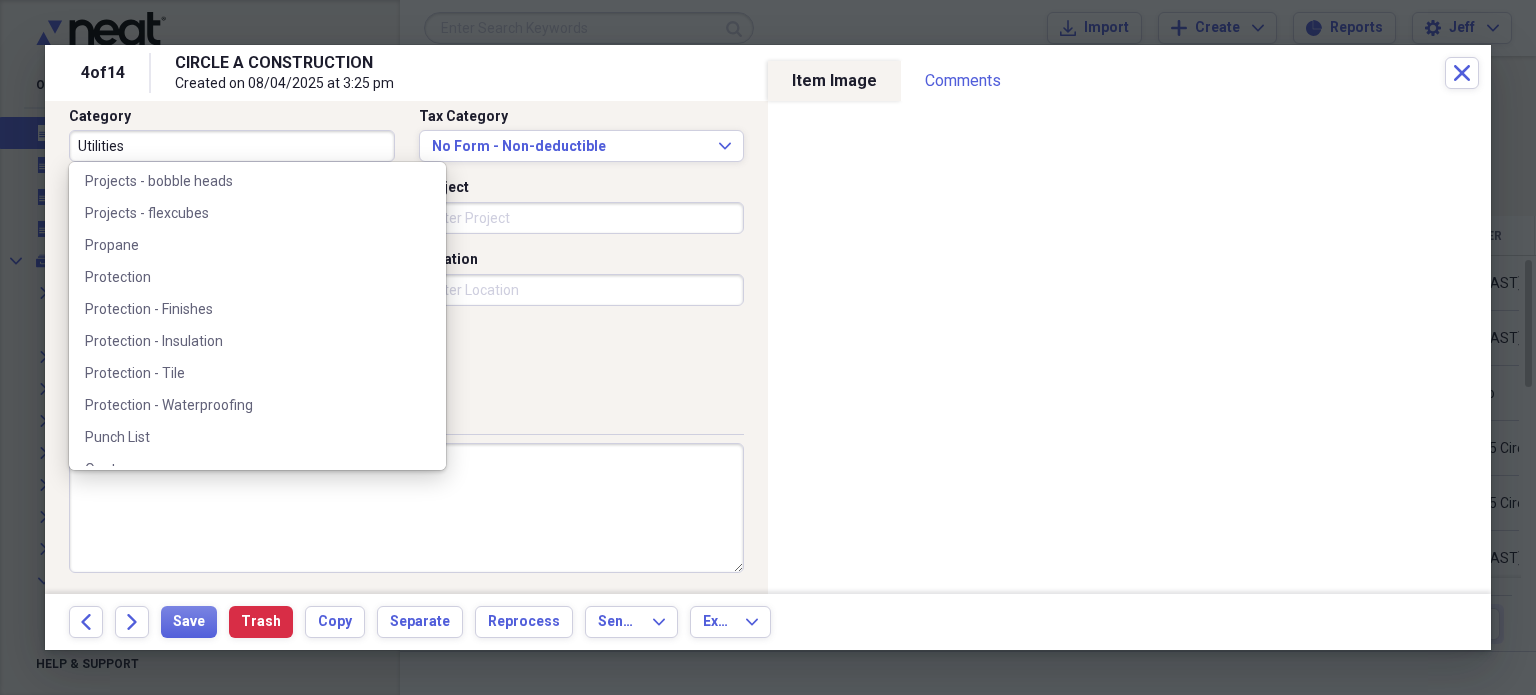 scroll, scrollTop: 14173, scrollLeft: 0, axis: vertical 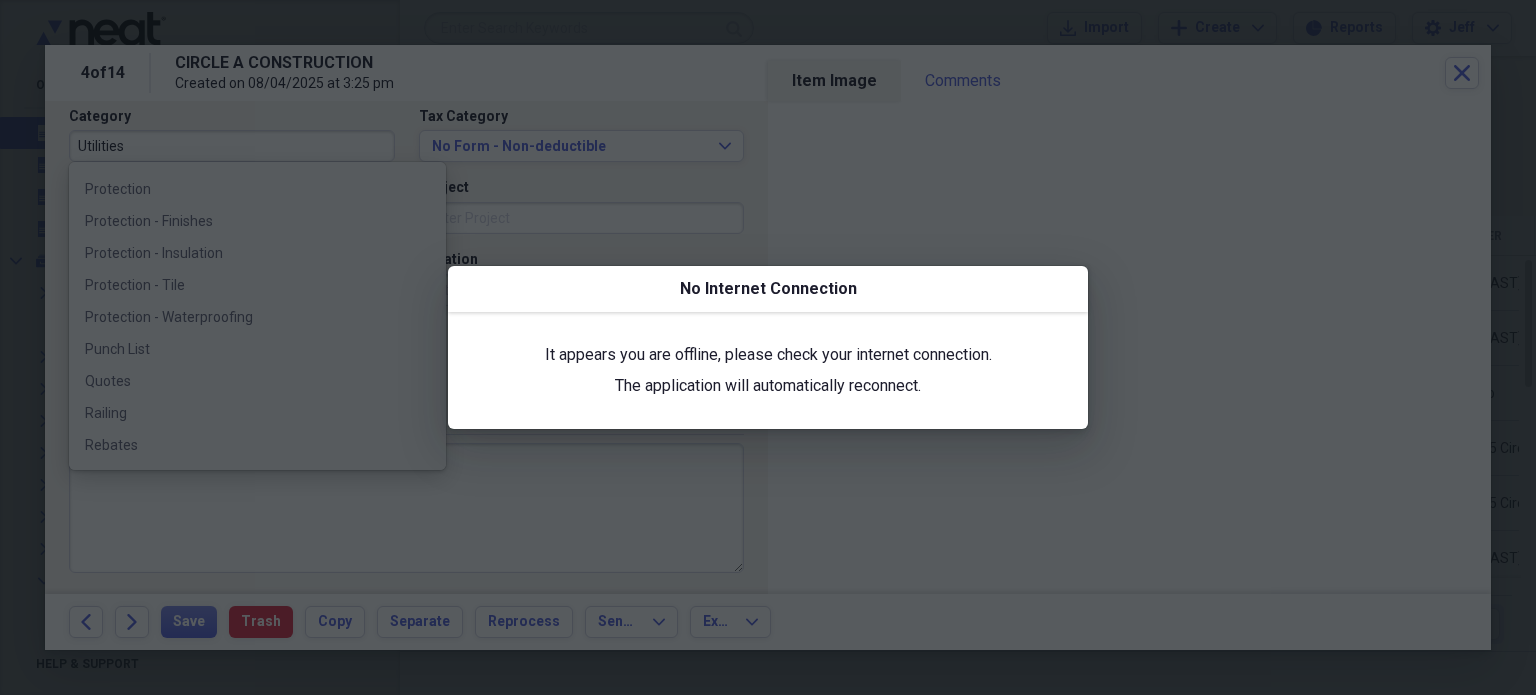 click at bounding box center (768, 347) 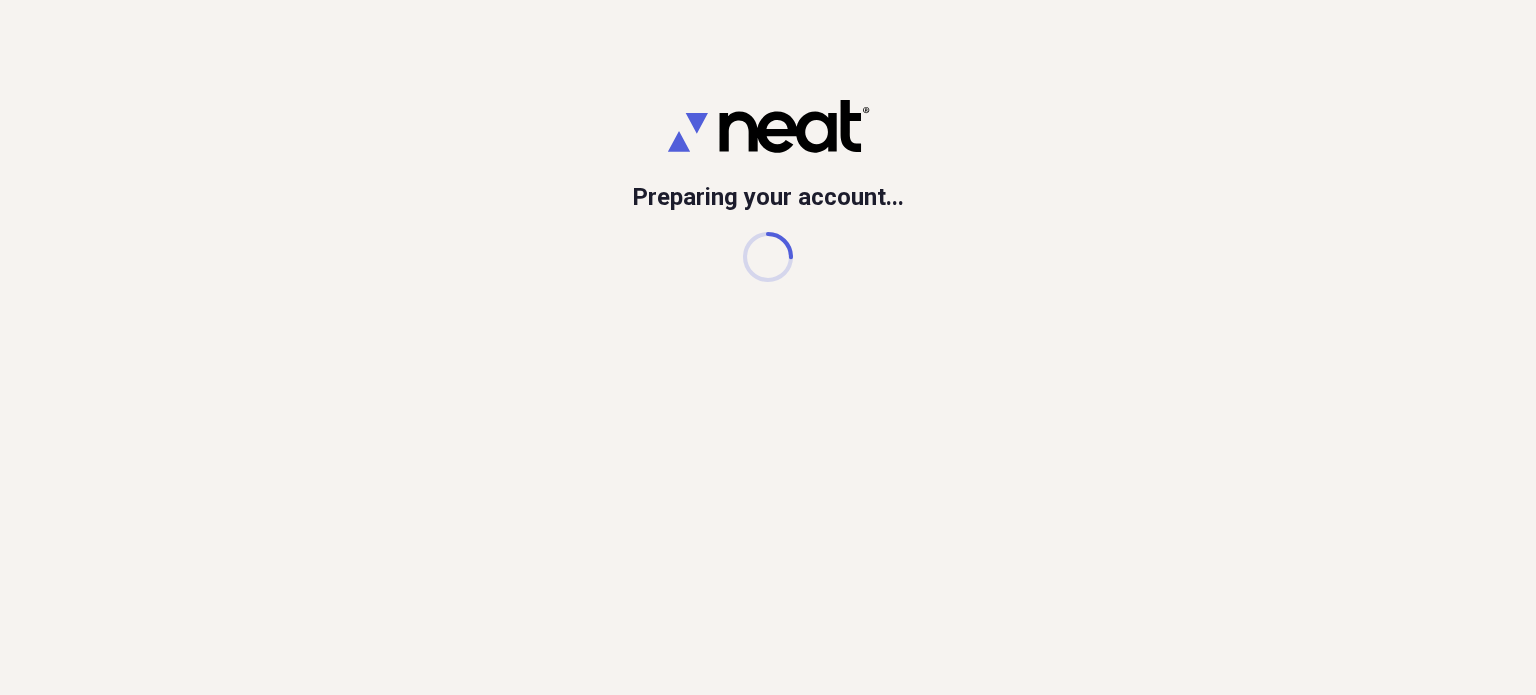 scroll, scrollTop: 0, scrollLeft: 0, axis: both 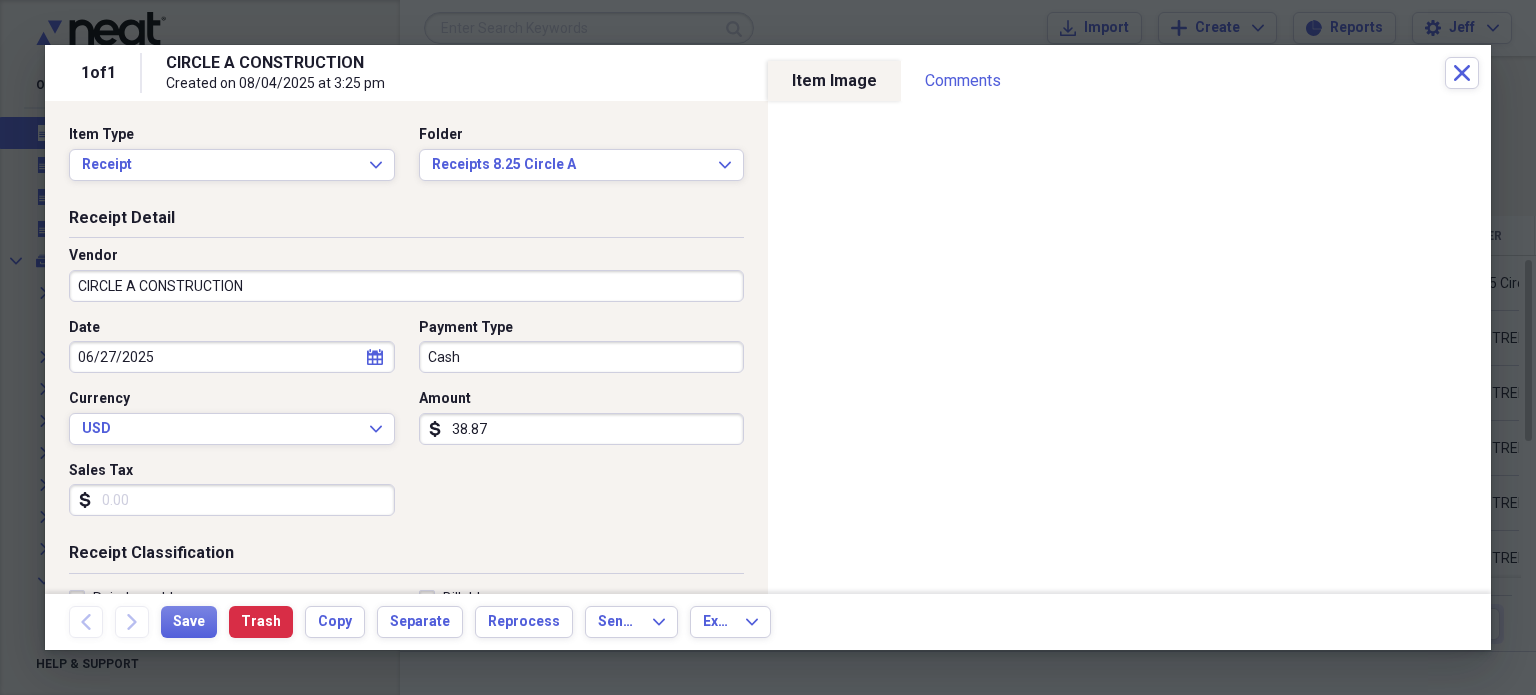 click on "CIRCLE A CONSTRUCTION" at bounding box center (406, 286) 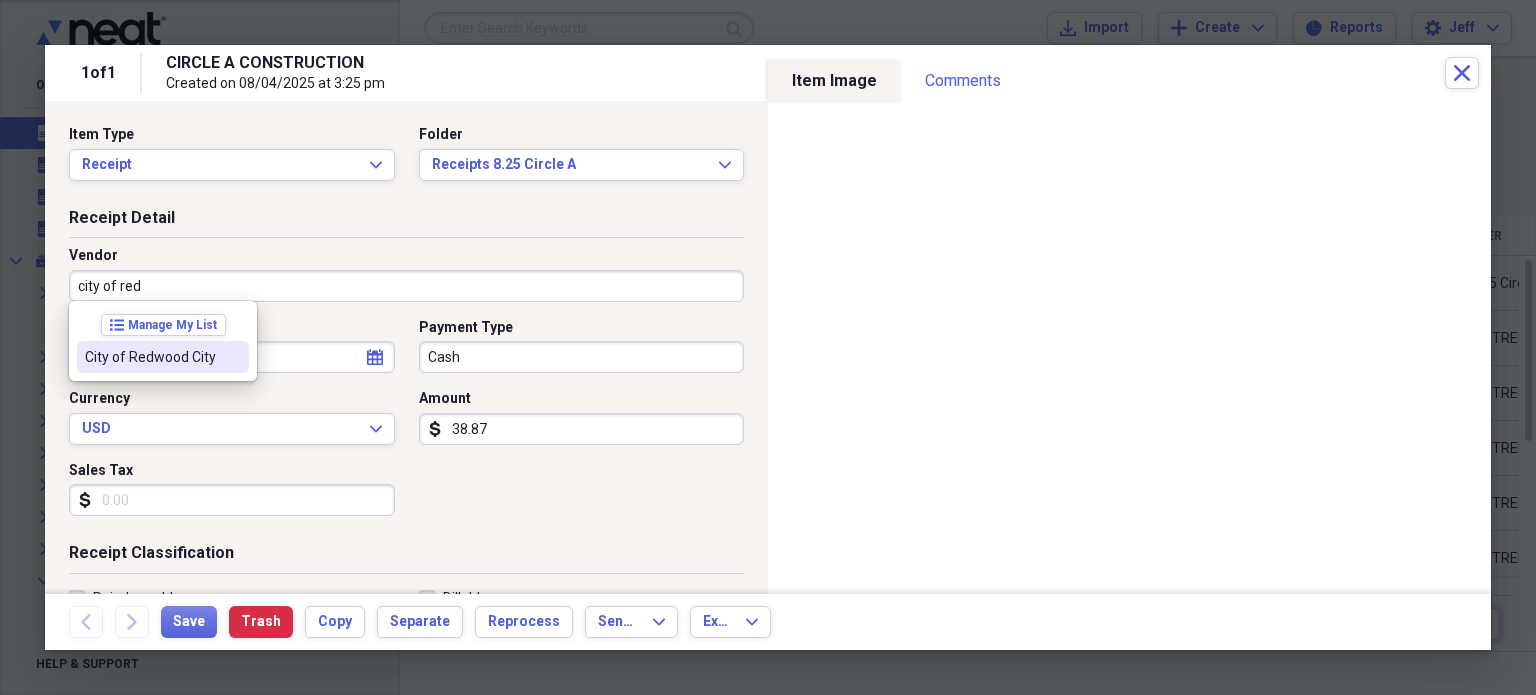click on "City of Redwood City" at bounding box center [163, 357] 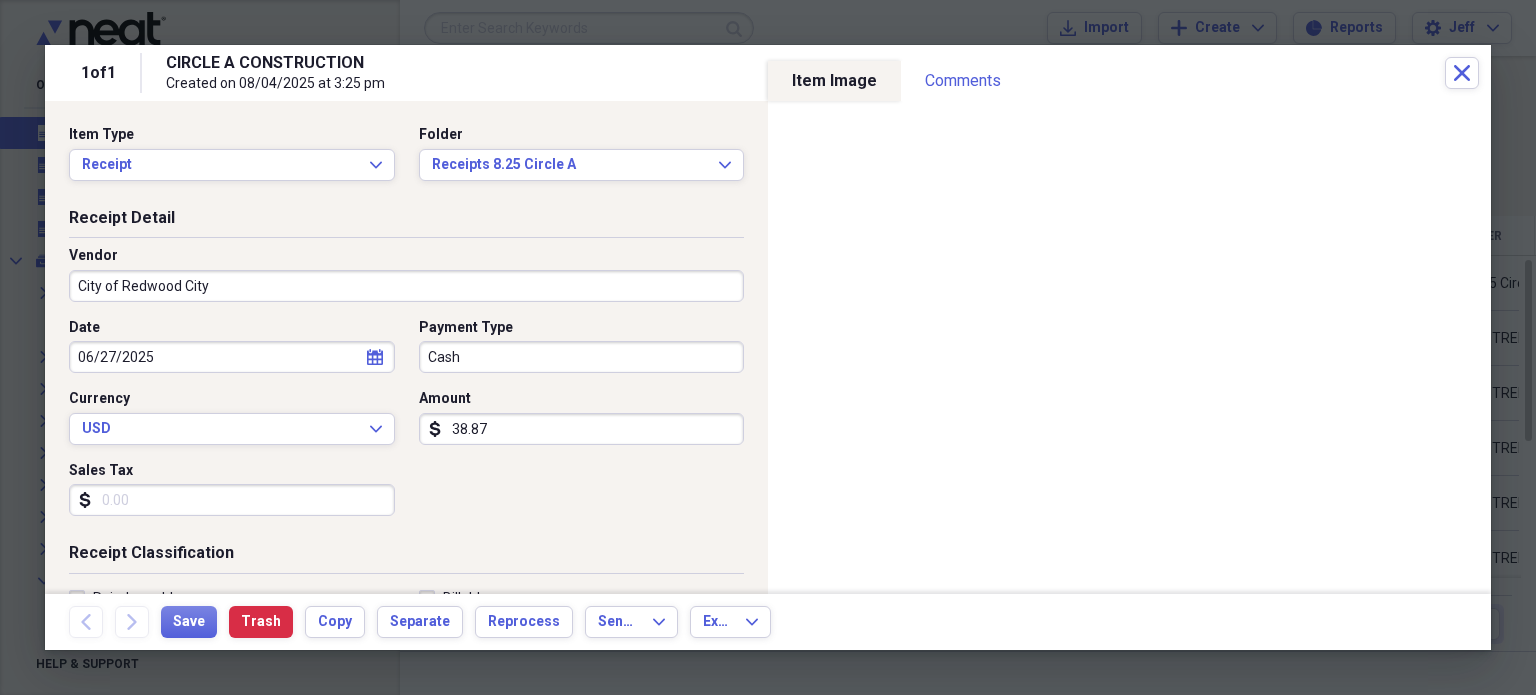 type on "Utilities" 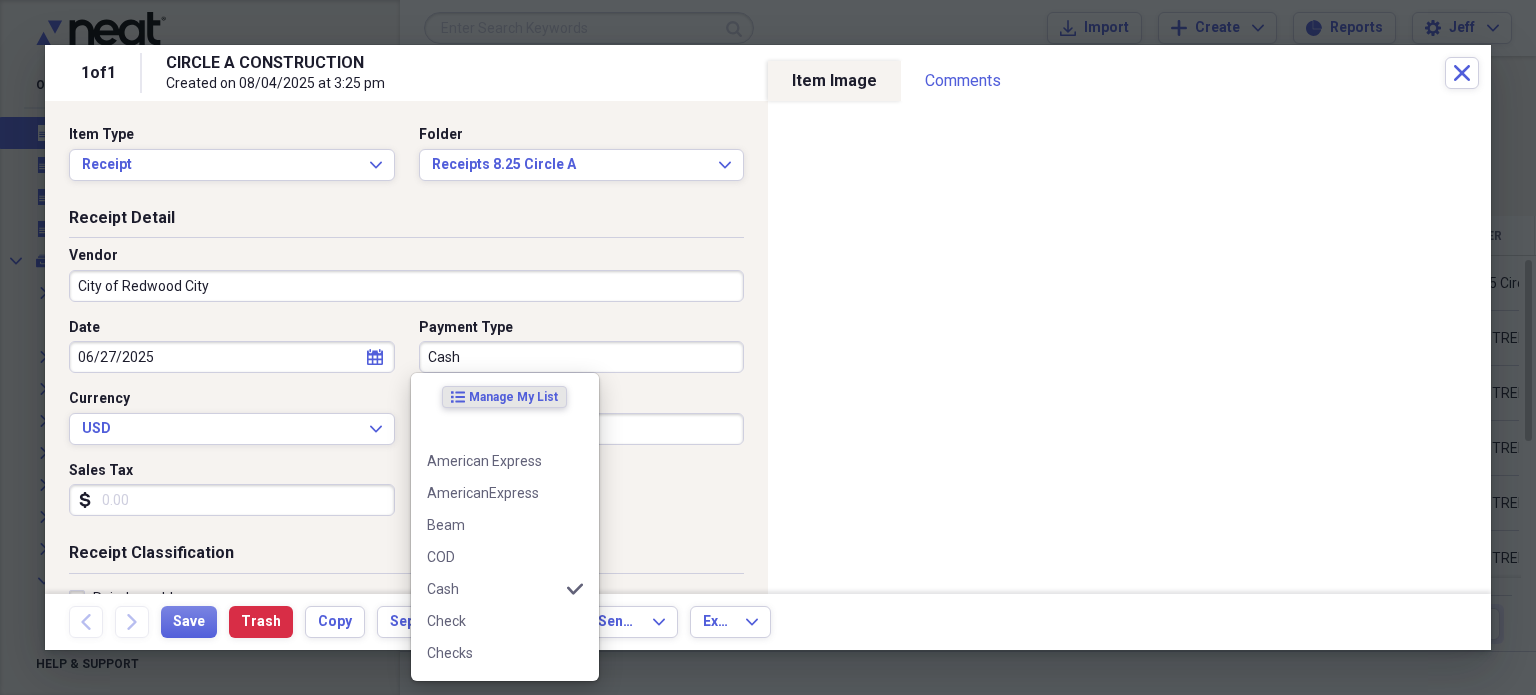 click on "Cash" at bounding box center (582, 357) 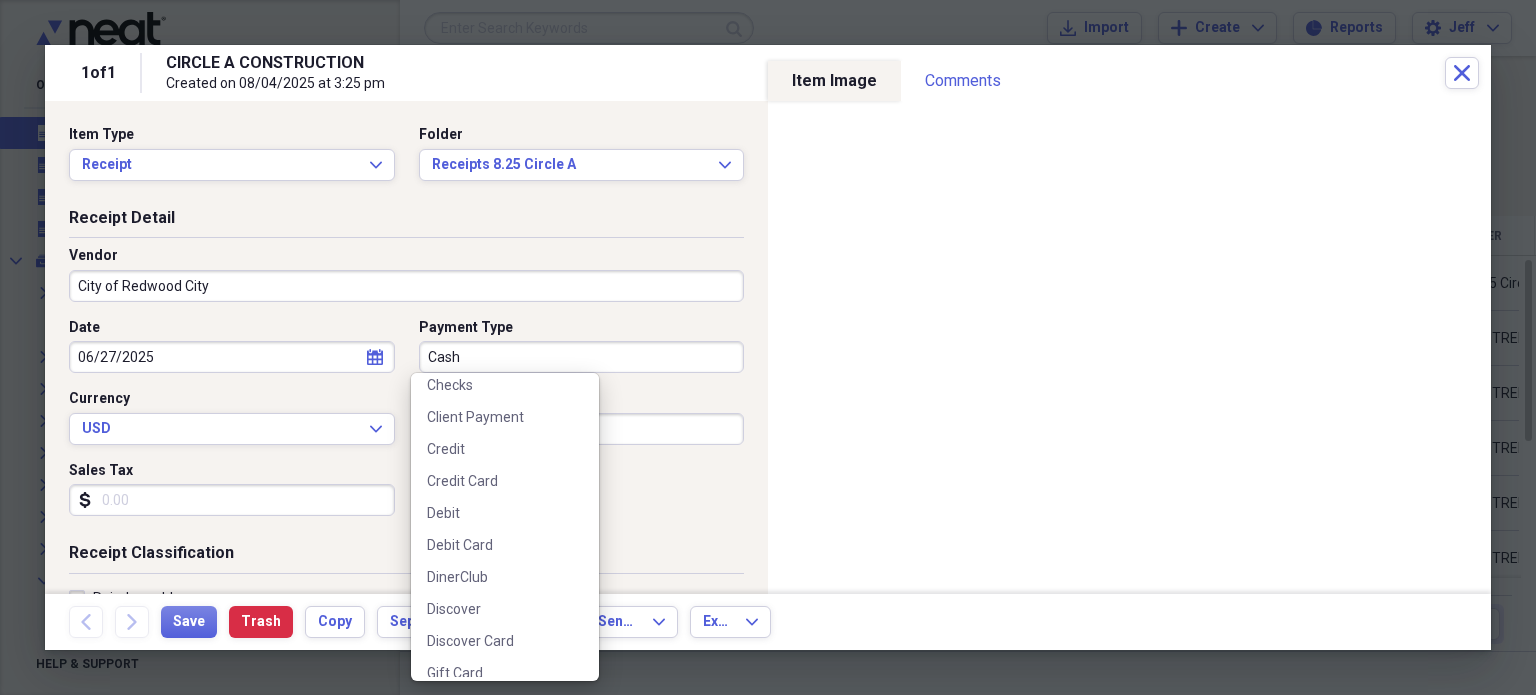scroll, scrollTop: 269, scrollLeft: 0, axis: vertical 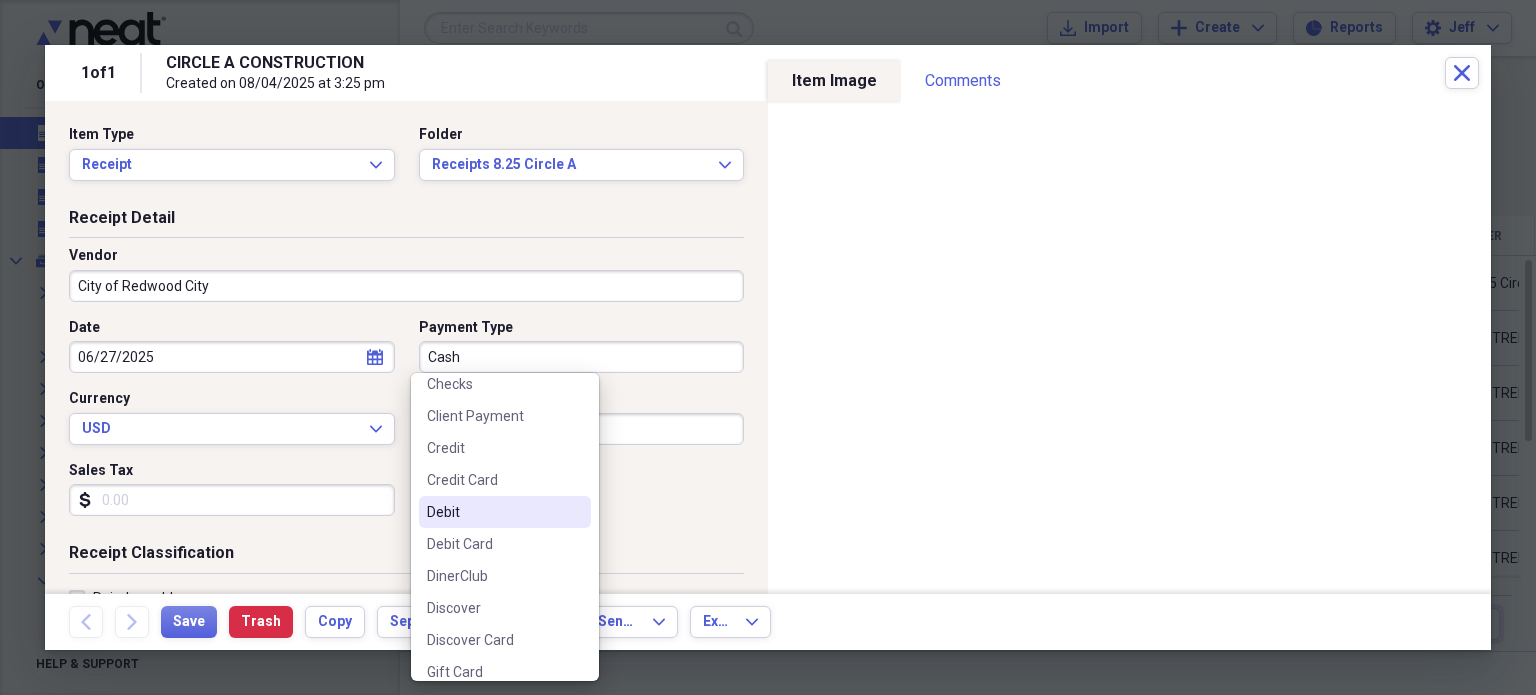 click on "Debit" at bounding box center [493, 512] 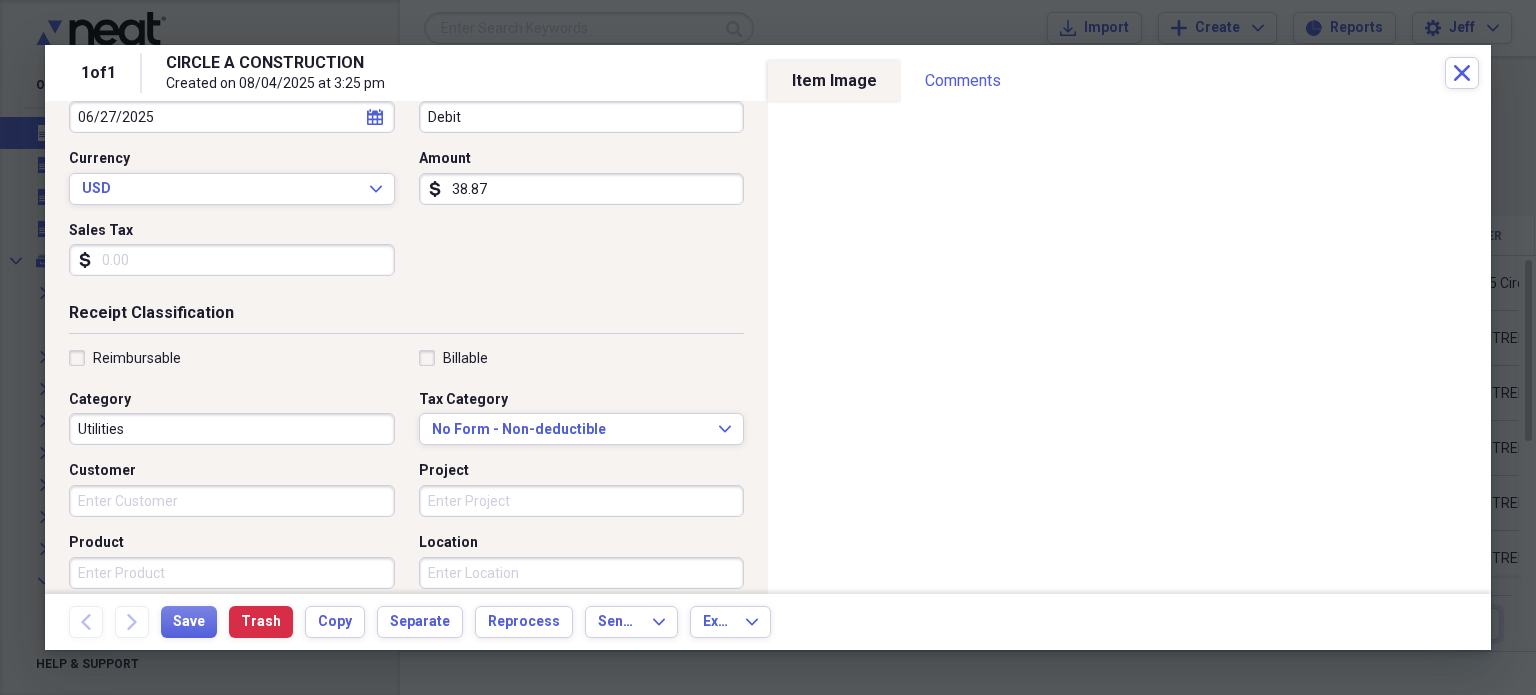 scroll, scrollTop: 247, scrollLeft: 0, axis: vertical 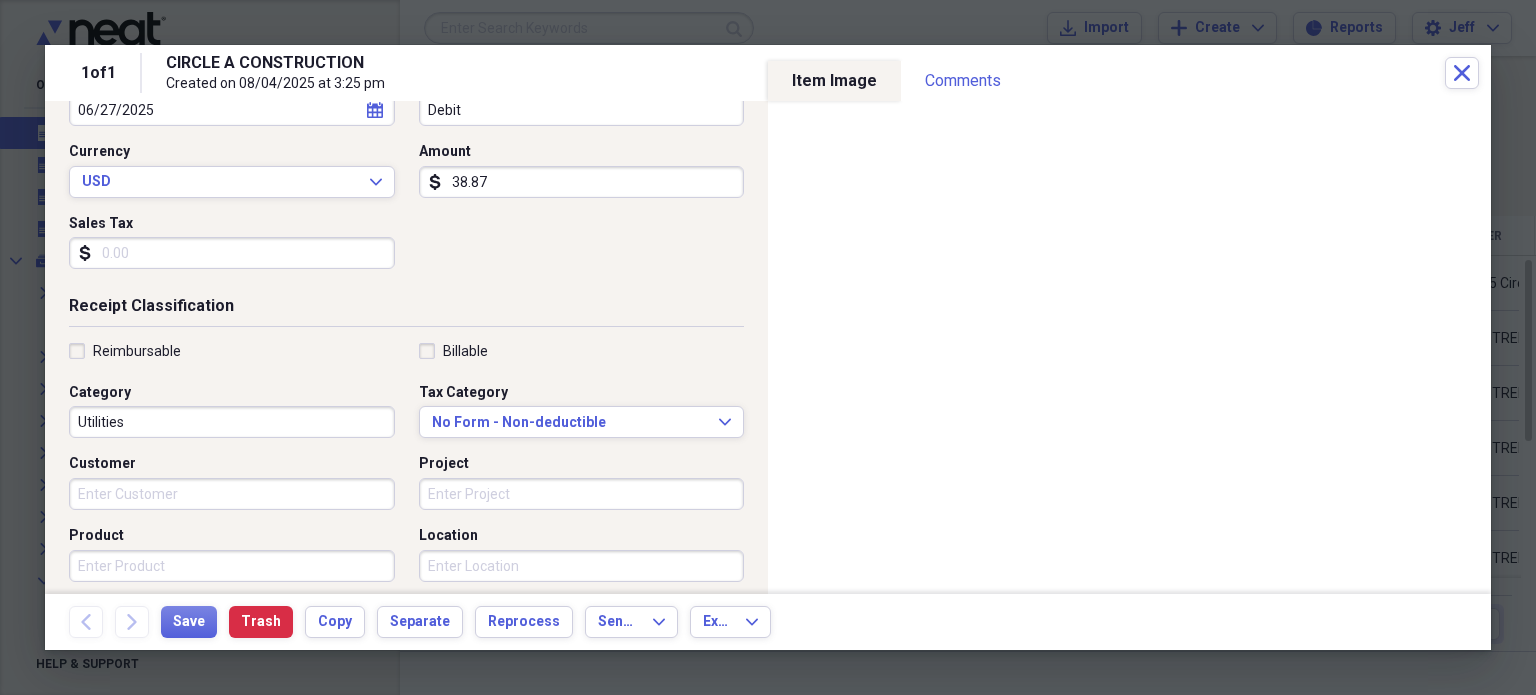 click on "Utilities" at bounding box center (232, 422) 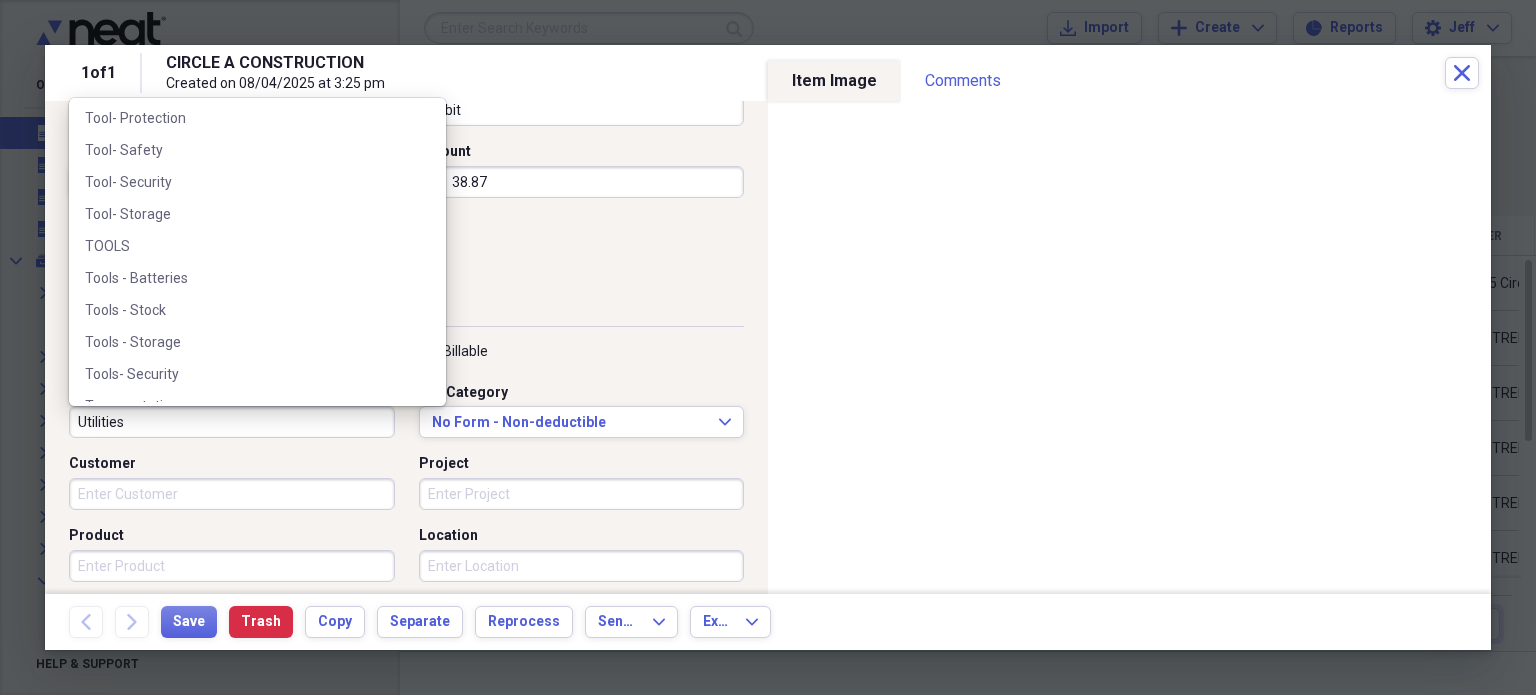 scroll, scrollTop: 19932, scrollLeft: 0, axis: vertical 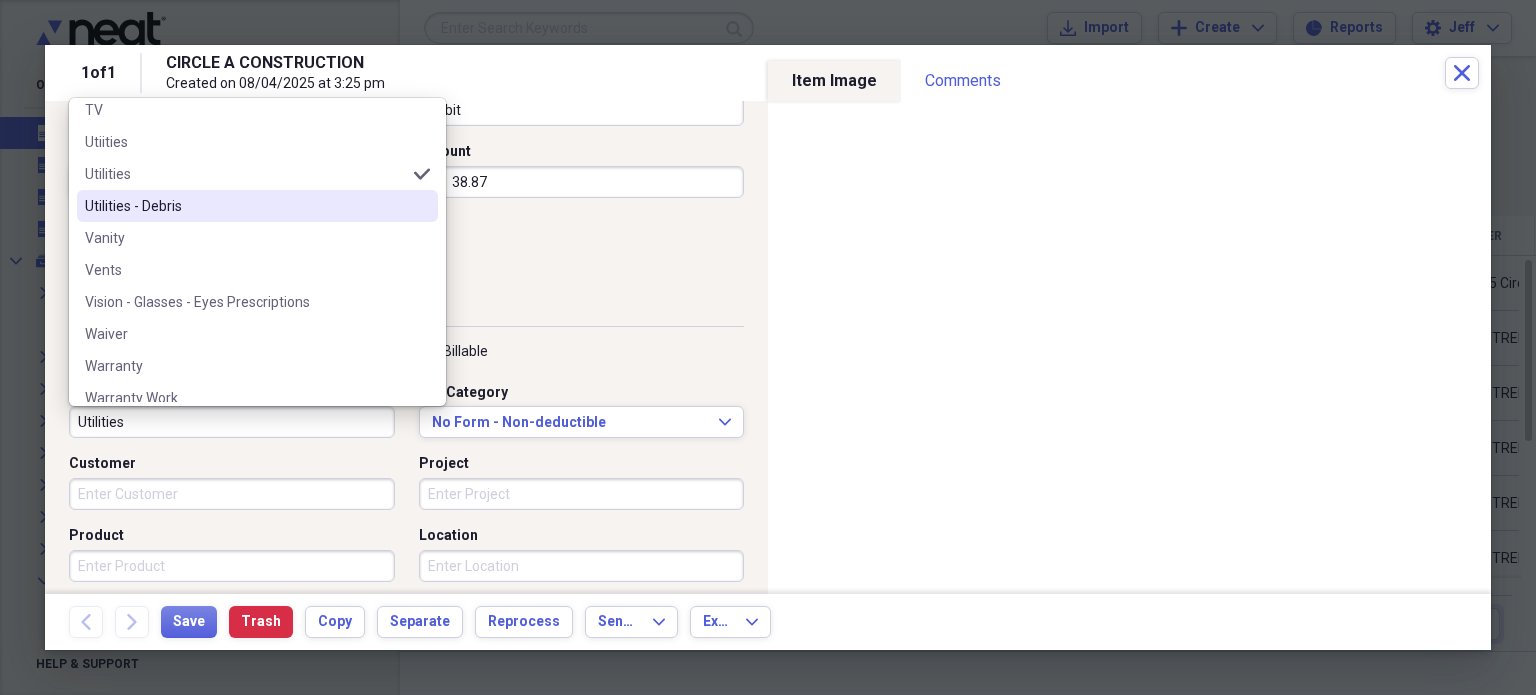 click on "Utilities - Debris" at bounding box center [245, 206] 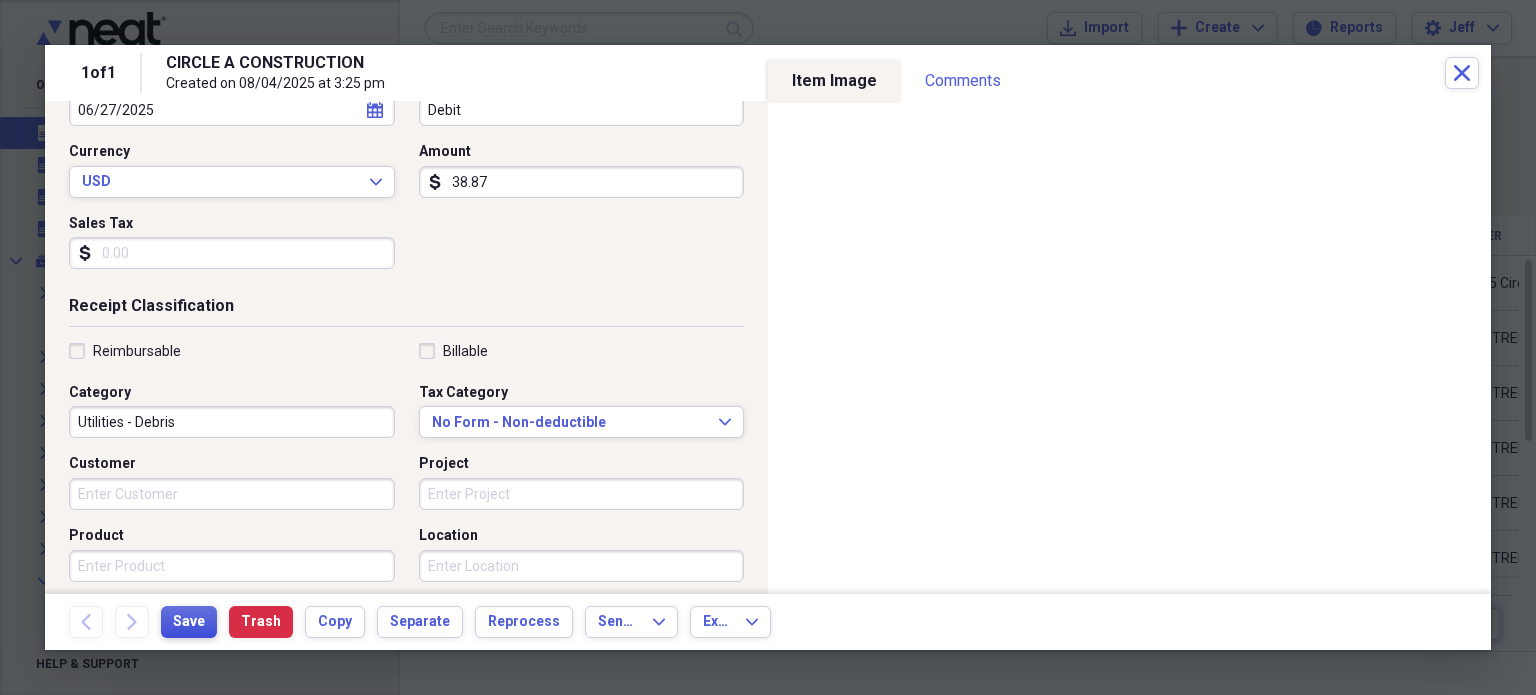 click on "Save" at bounding box center (189, 622) 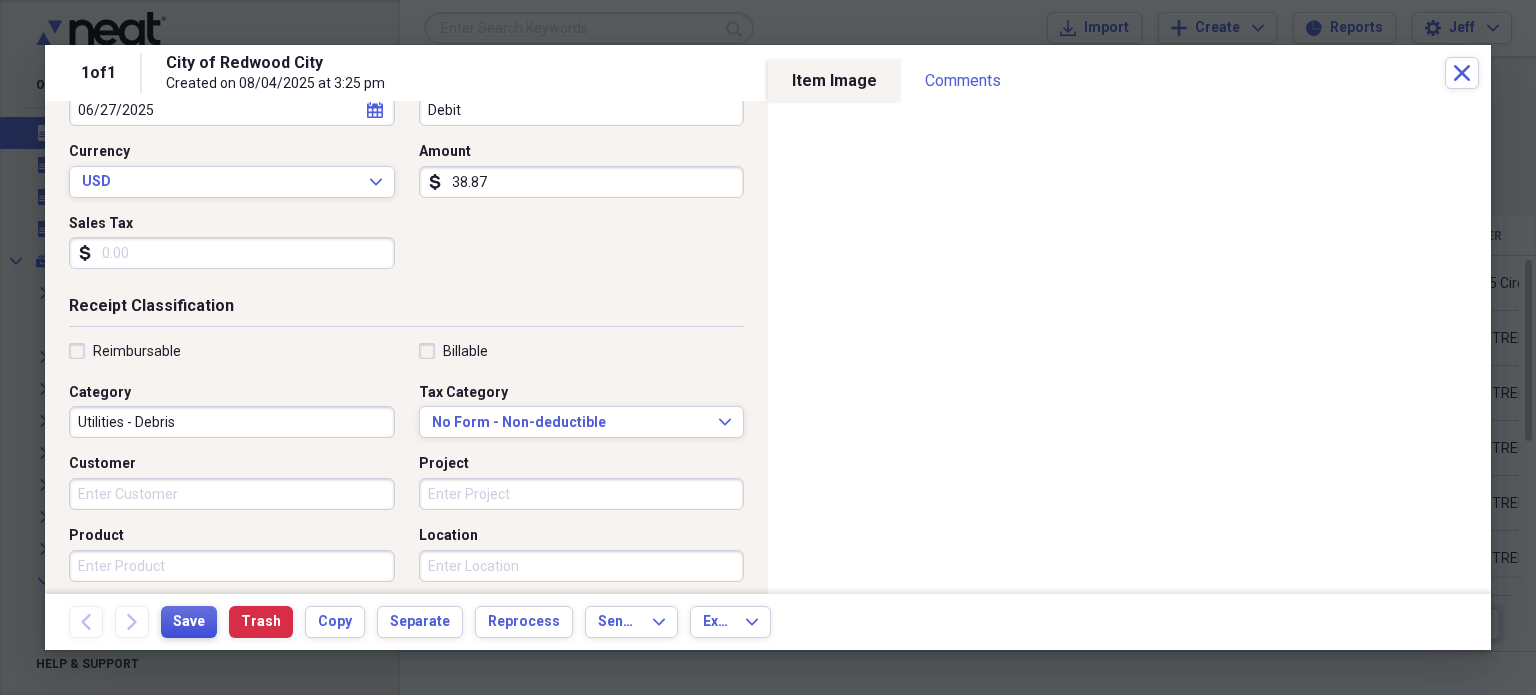 click on "Save" at bounding box center (189, 622) 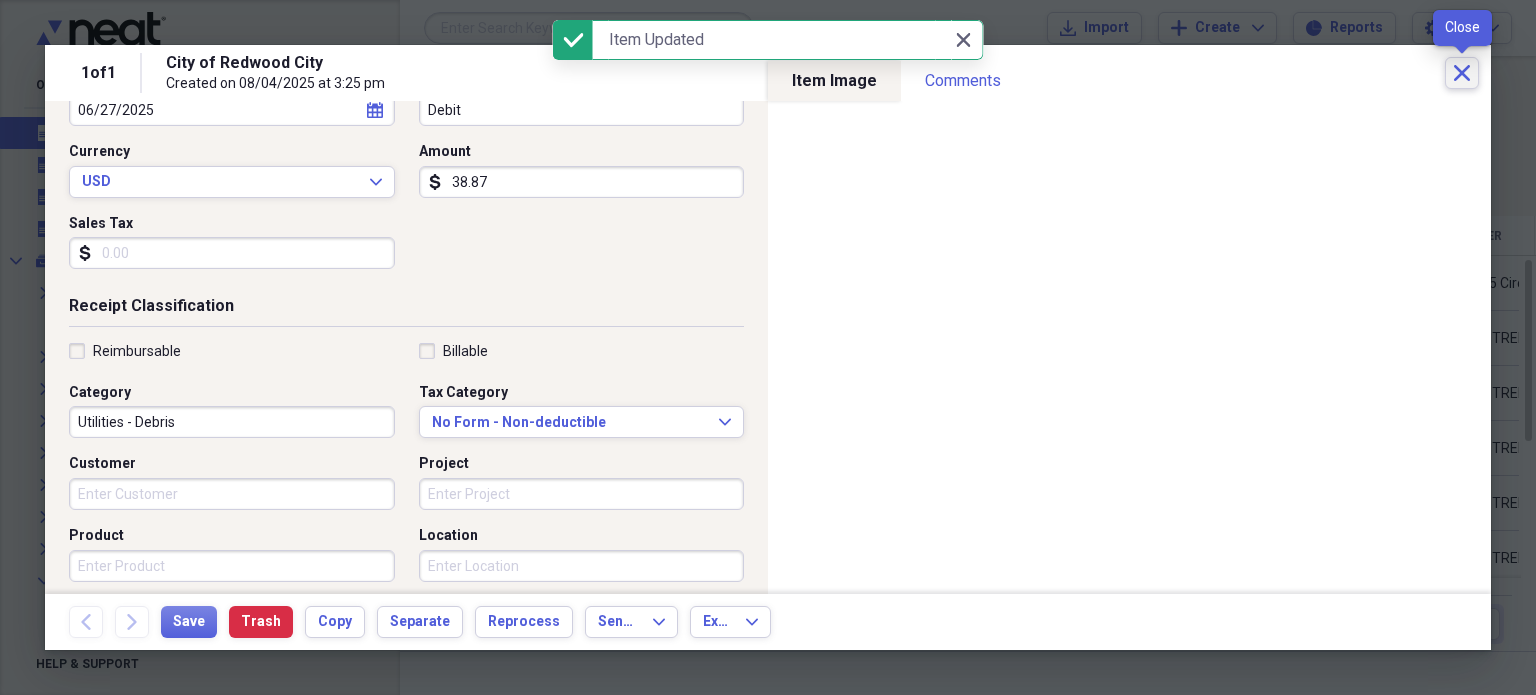 click 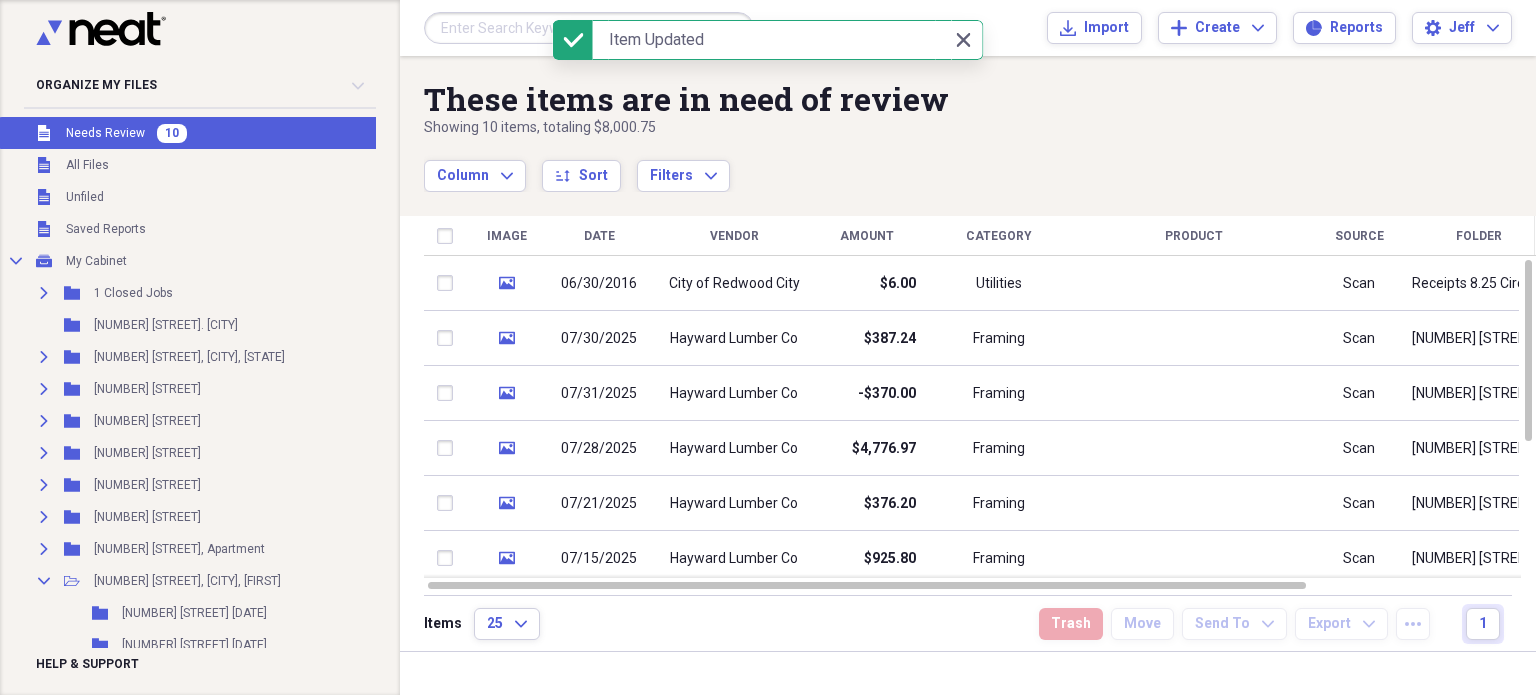 click on "Unfiled Needs Review 10" at bounding box center (233, 133) 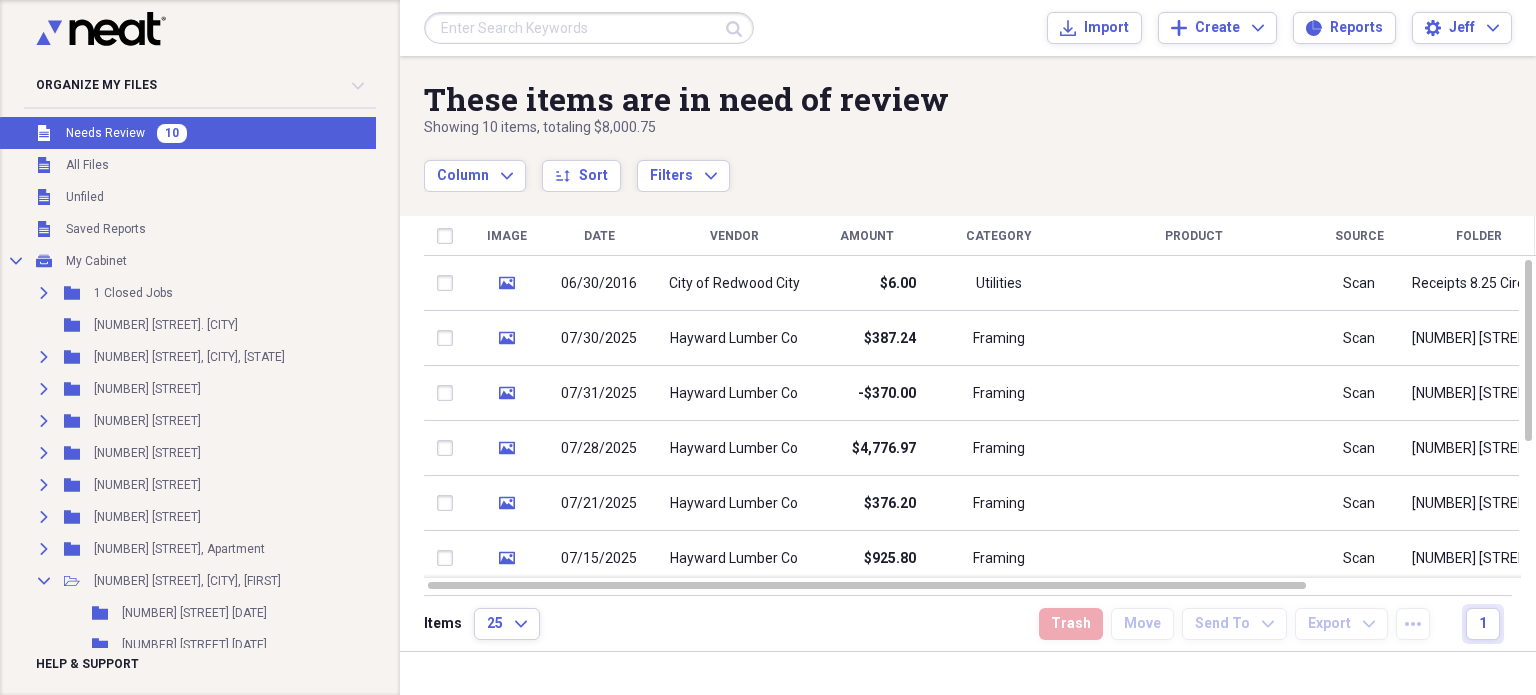 click on "Unfiled Needs Review 10" at bounding box center (233, 133) 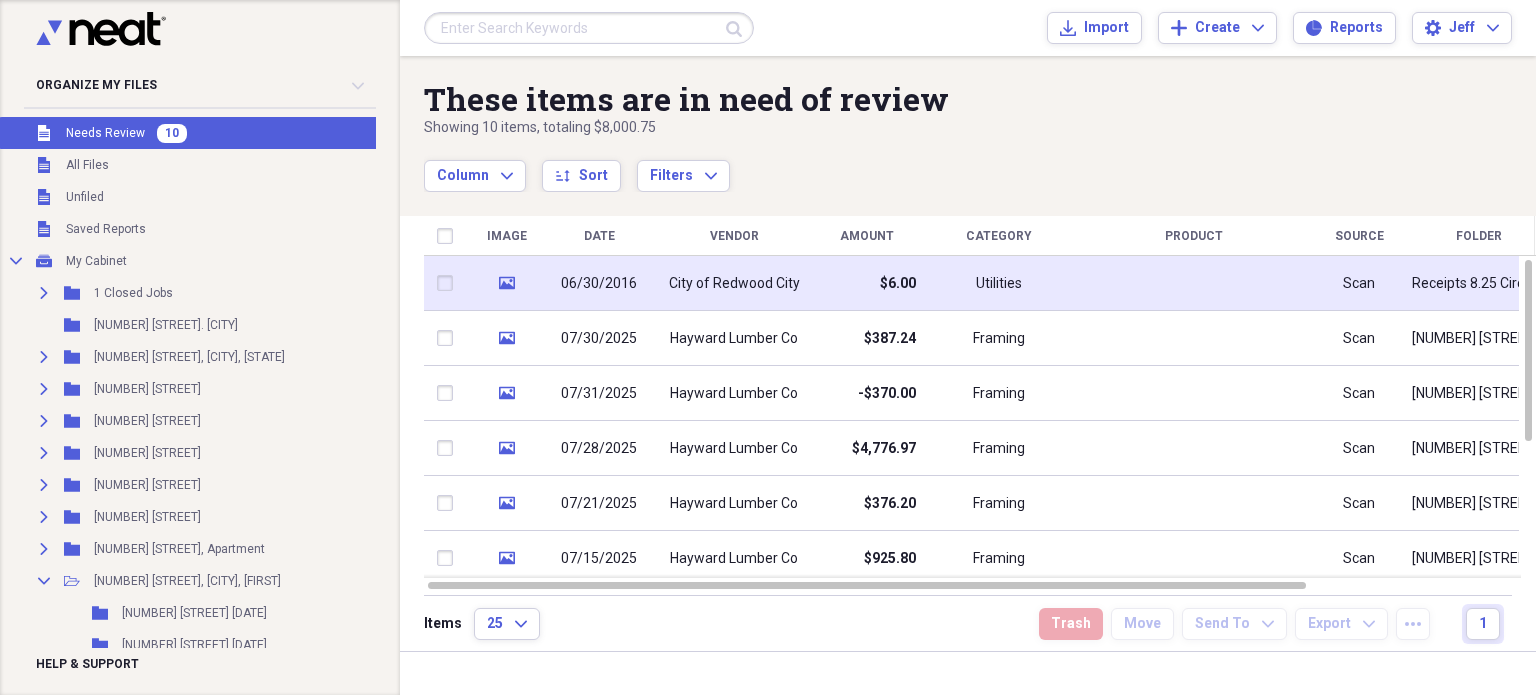 click on "Utilities" at bounding box center [999, 284] 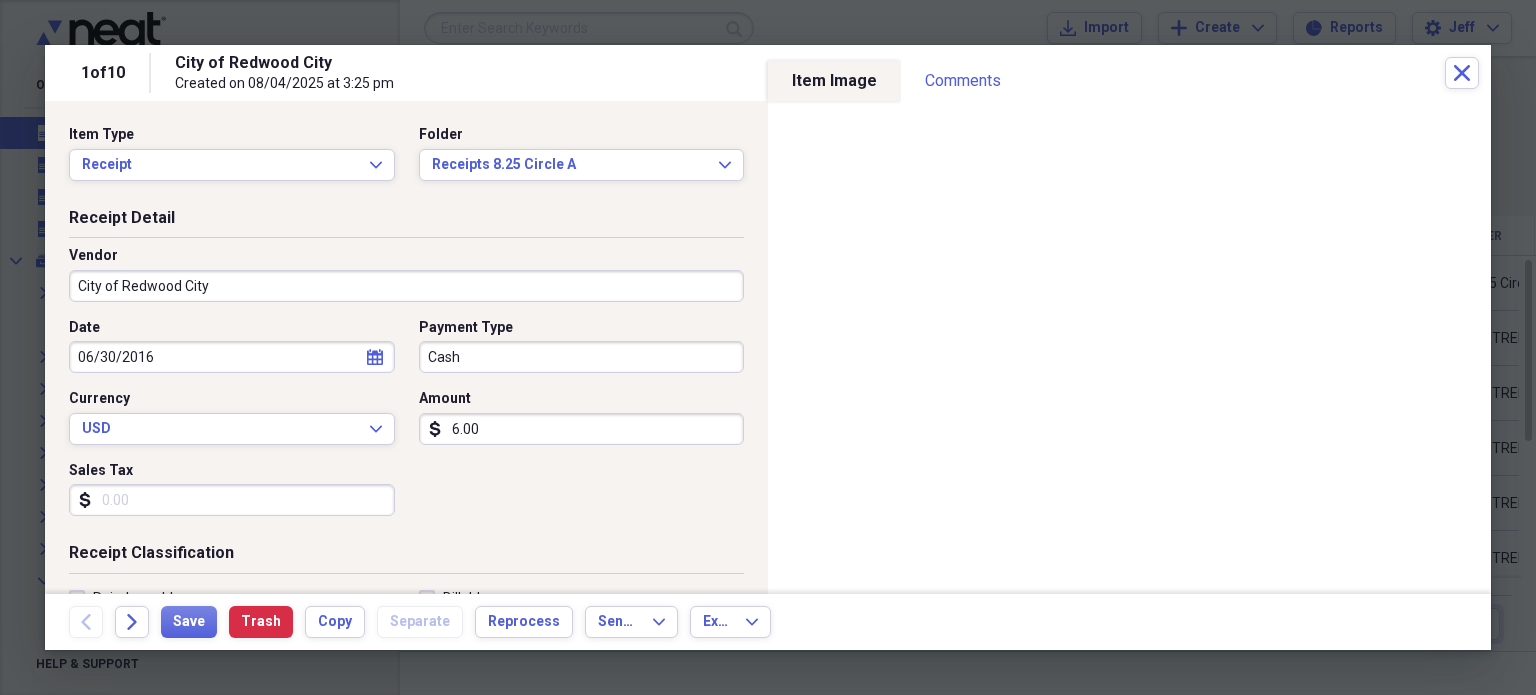 click on "6.00" at bounding box center (582, 429) 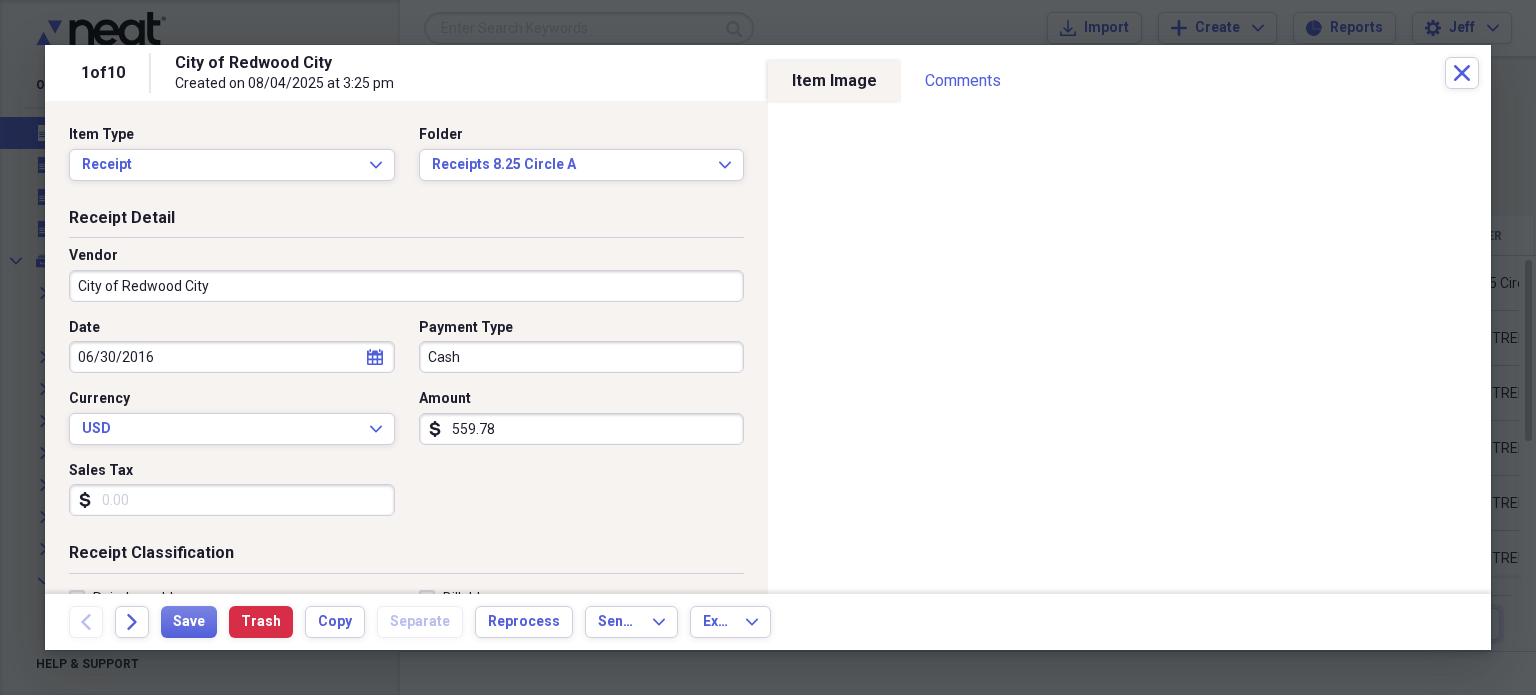 type on "559.78" 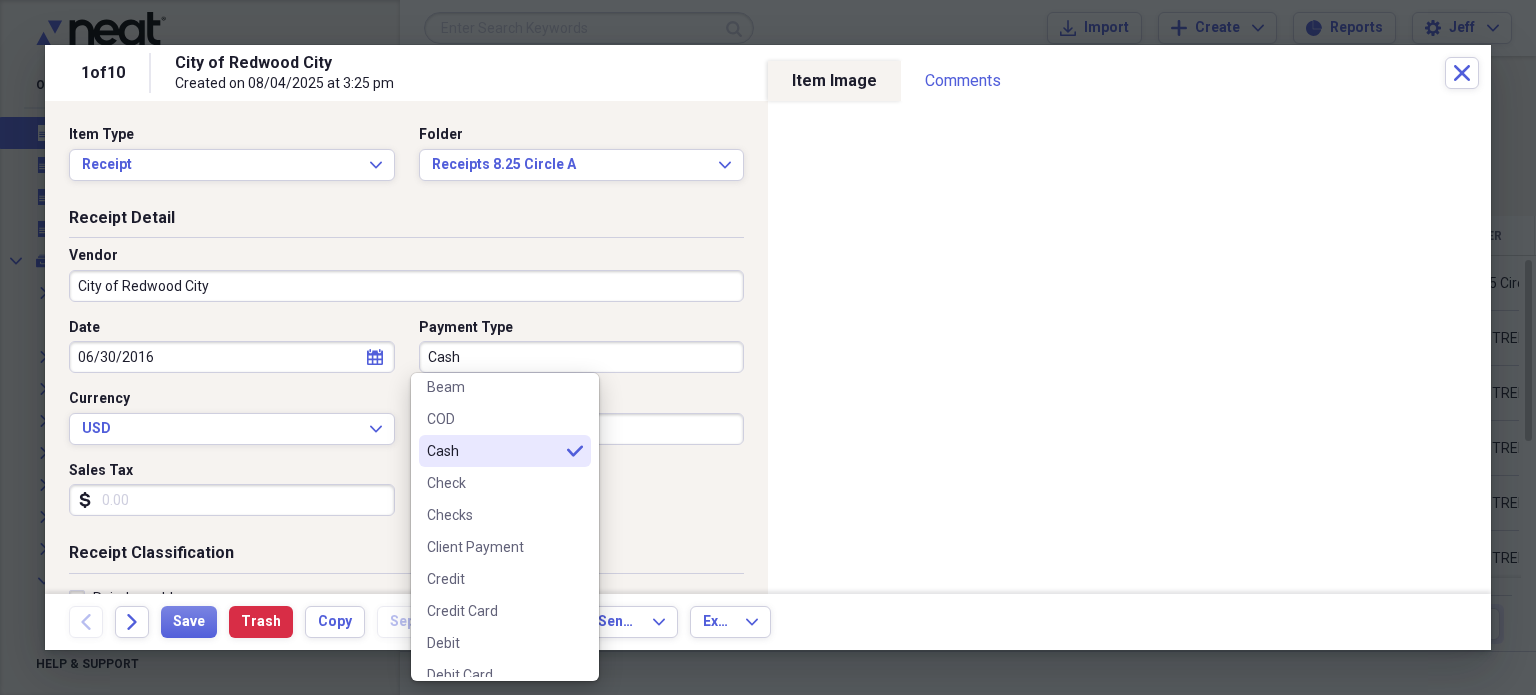 scroll, scrollTop: 139, scrollLeft: 0, axis: vertical 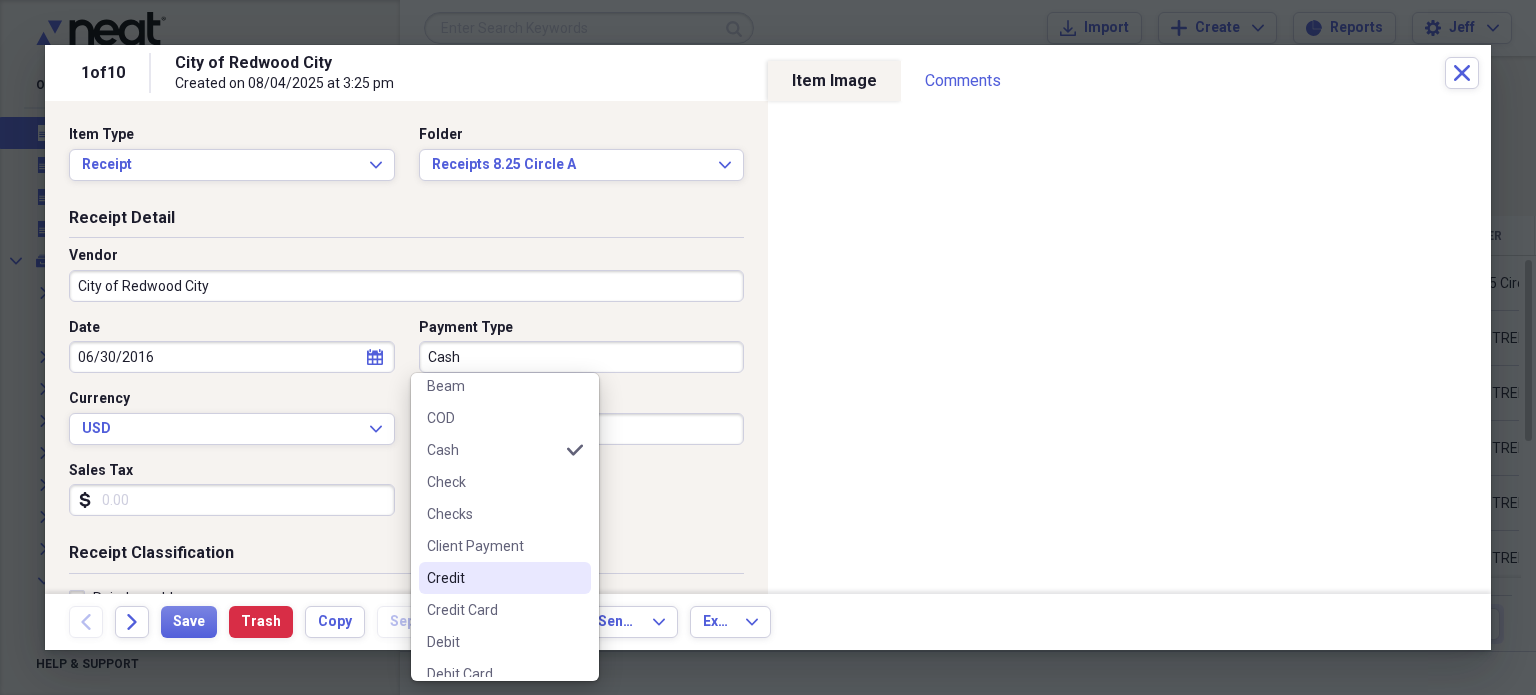click on "Credit" at bounding box center [493, 578] 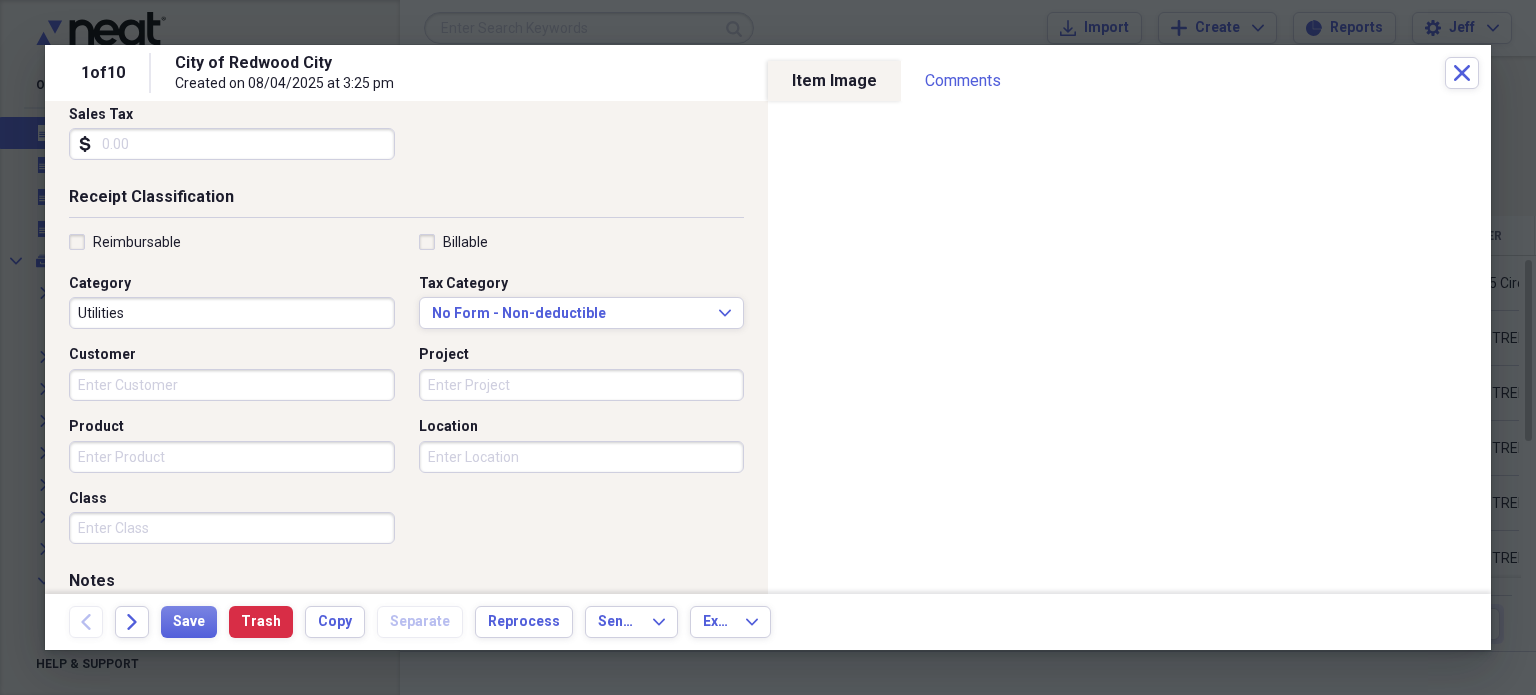 scroll, scrollTop: 360, scrollLeft: 0, axis: vertical 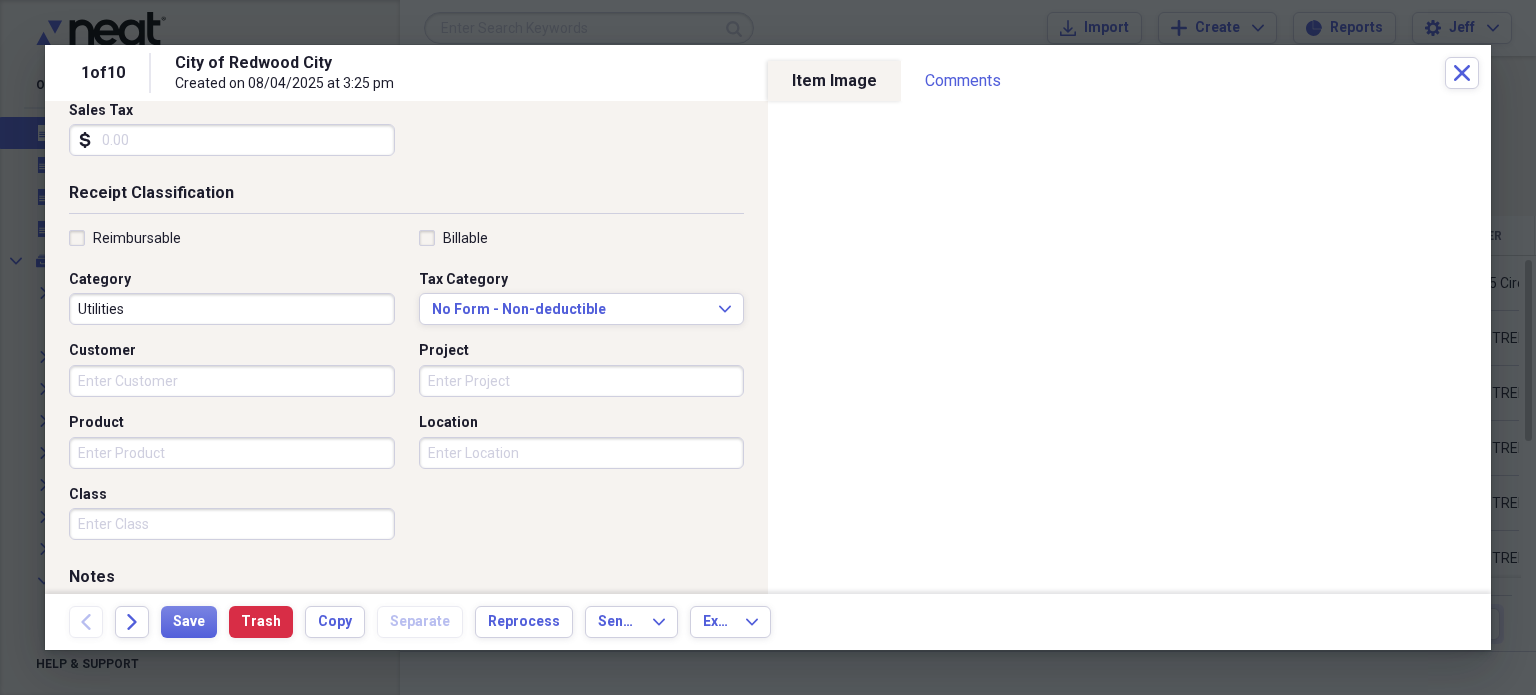 click on "Utilities" at bounding box center (232, 309) 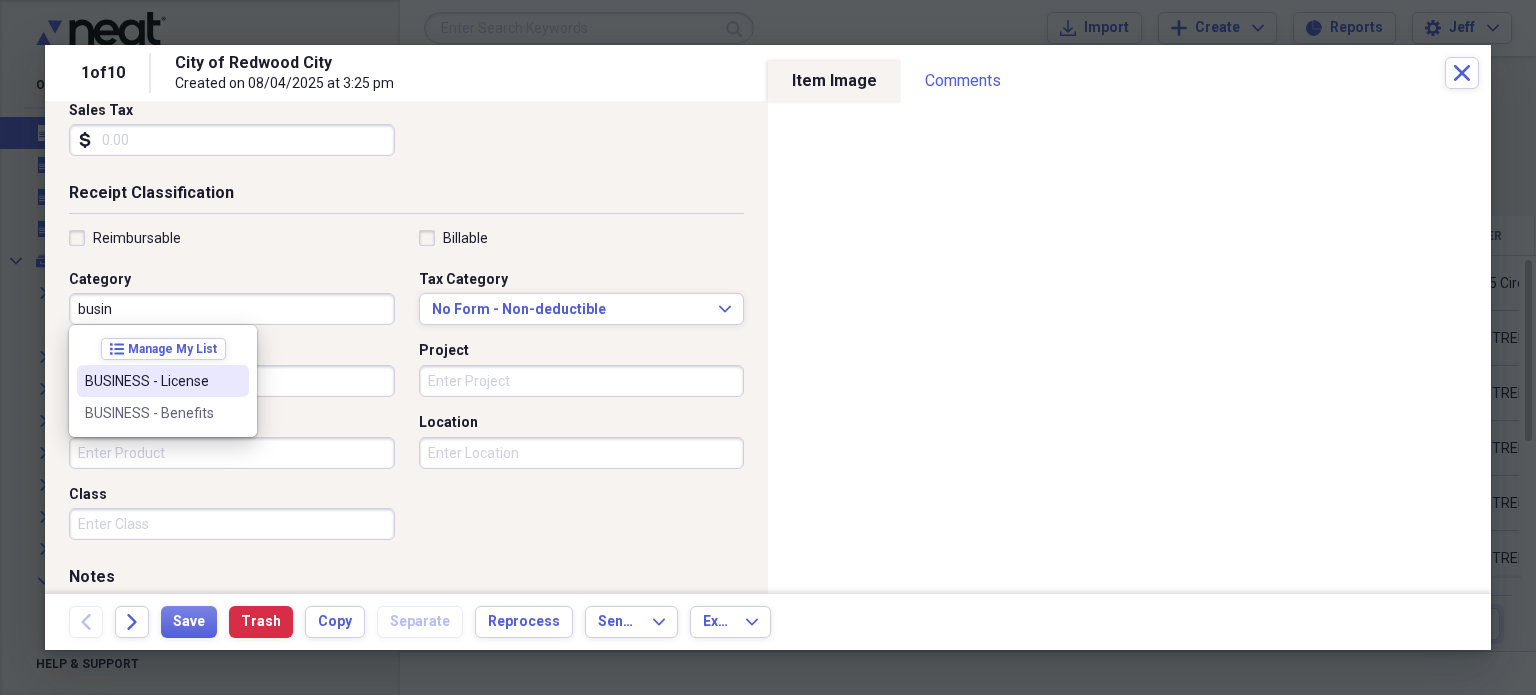 click on "BUSINESS -  License" at bounding box center (151, 381) 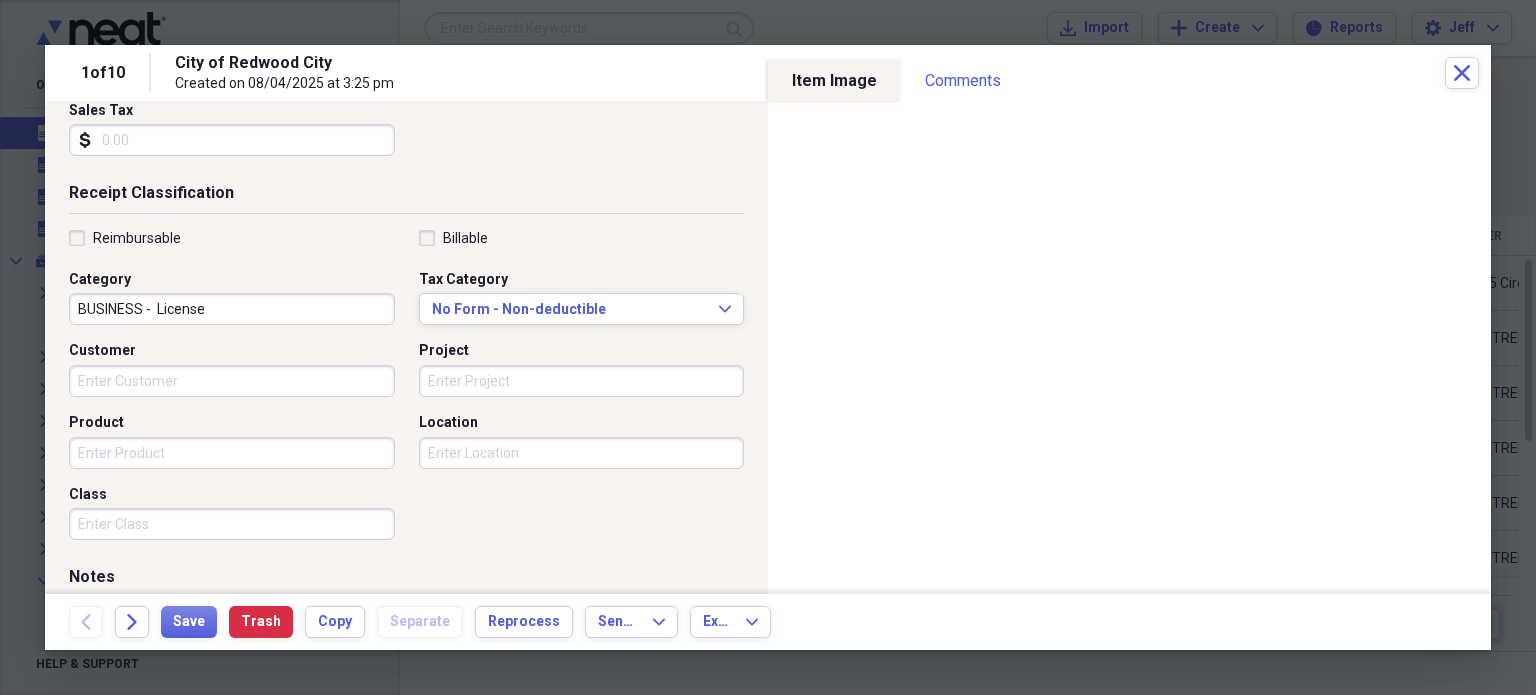 scroll, scrollTop: 526, scrollLeft: 0, axis: vertical 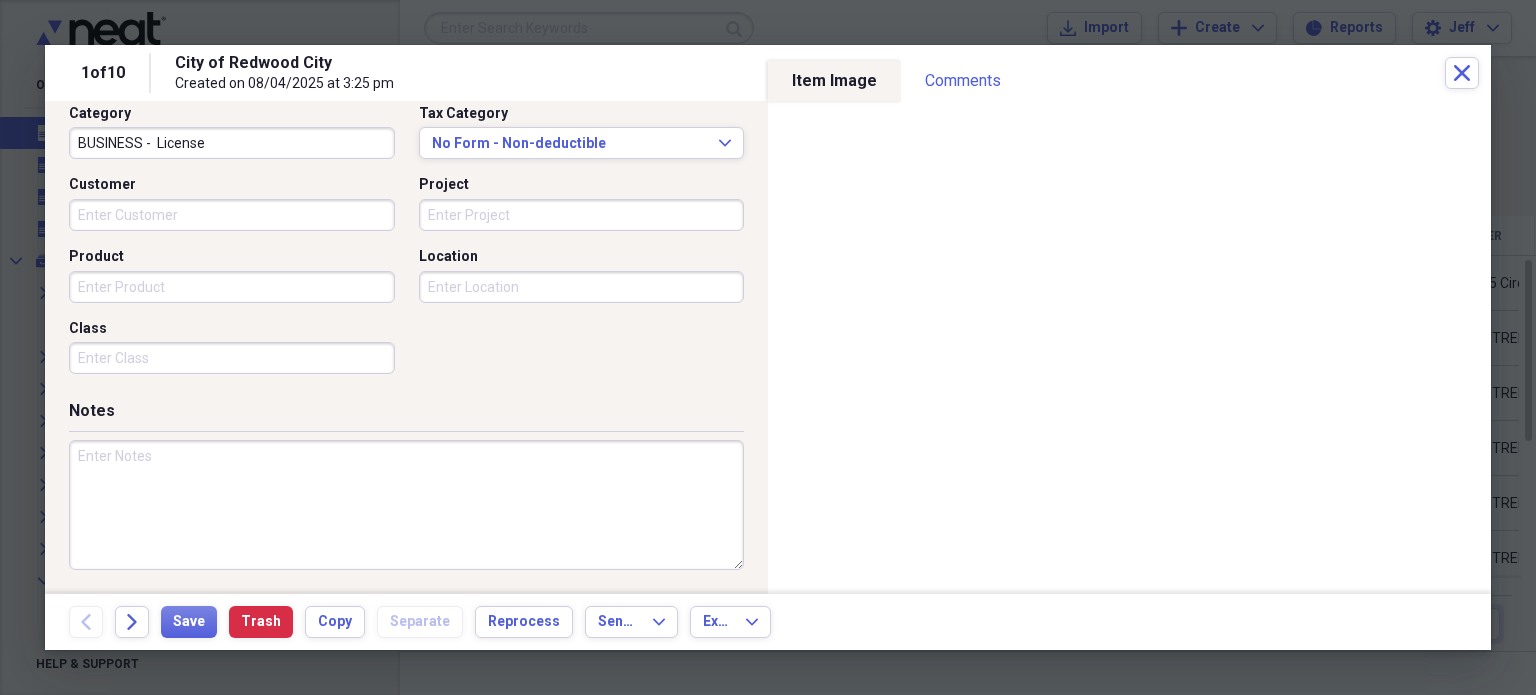 click at bounding box center (406, 505) 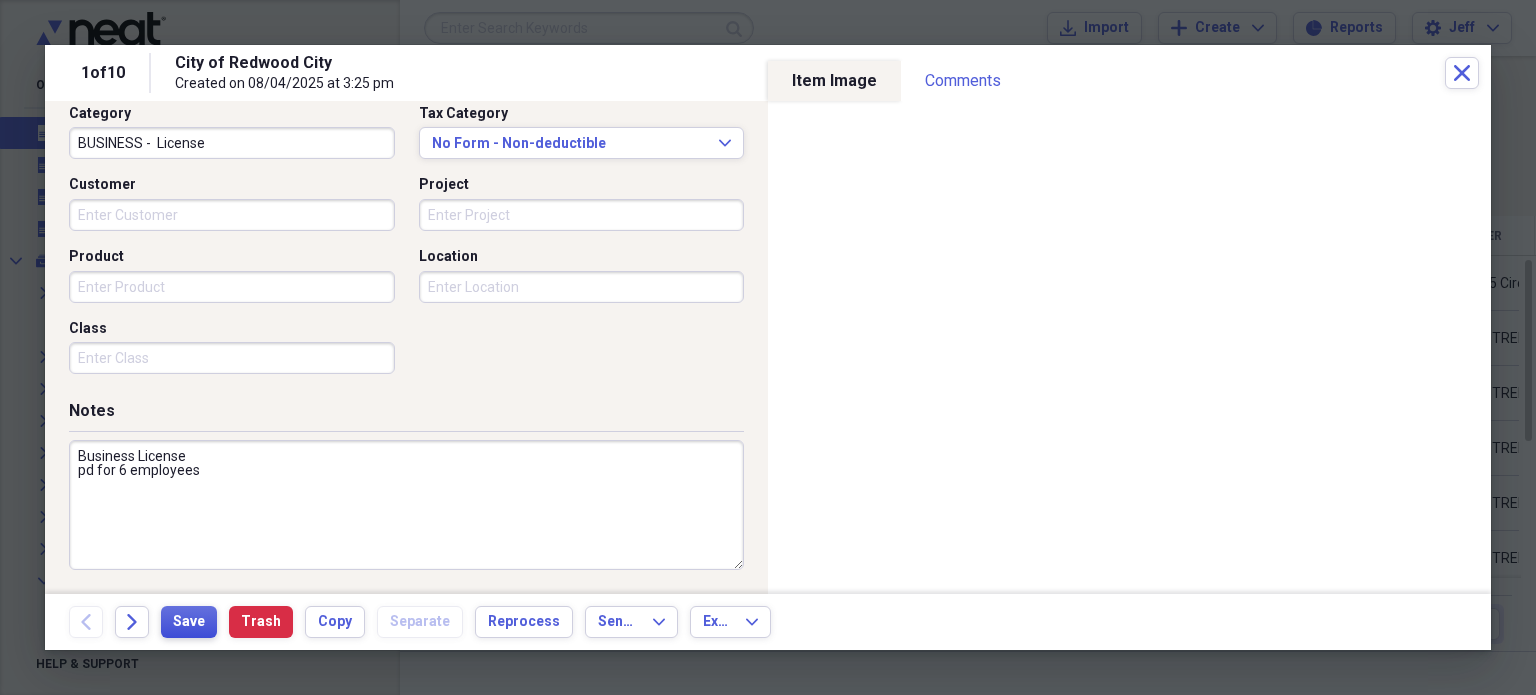 type on "Business License
pd for 6 employees" 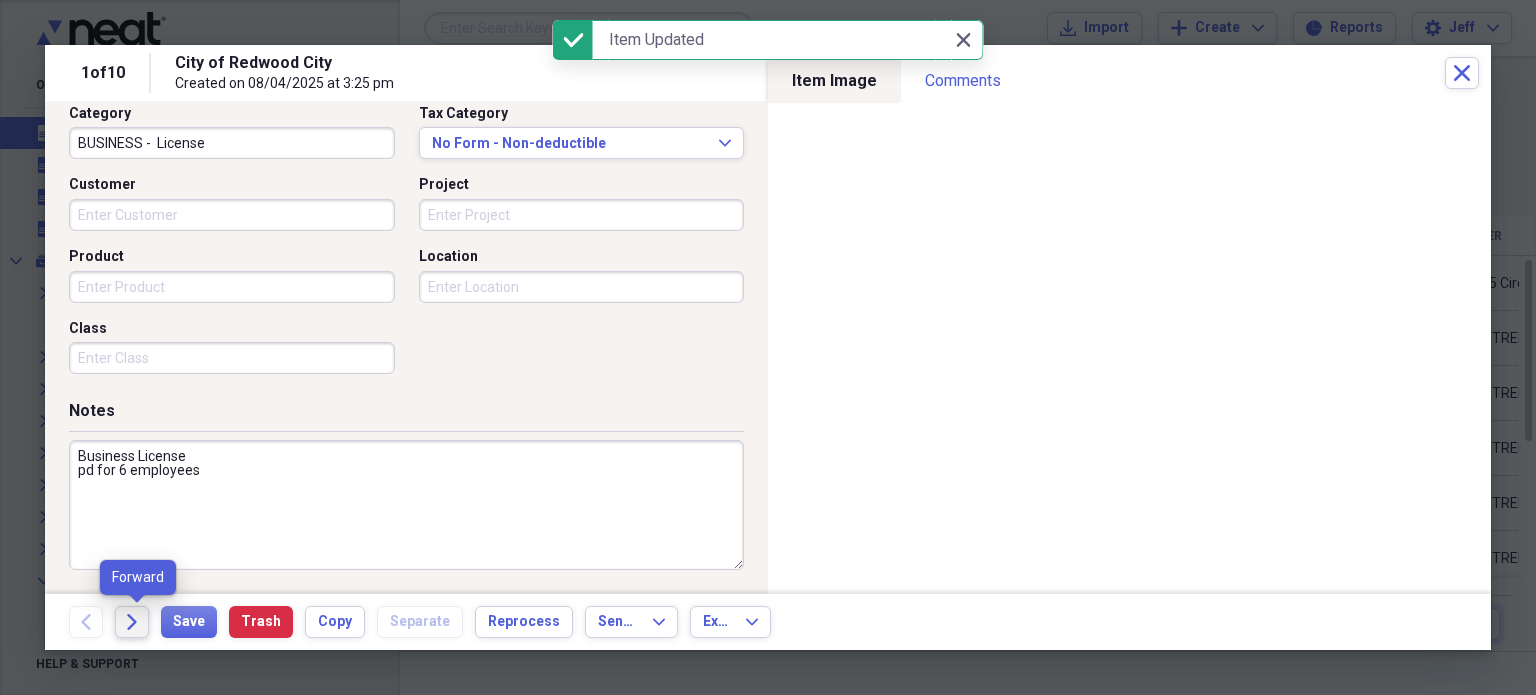 click on "Forward" 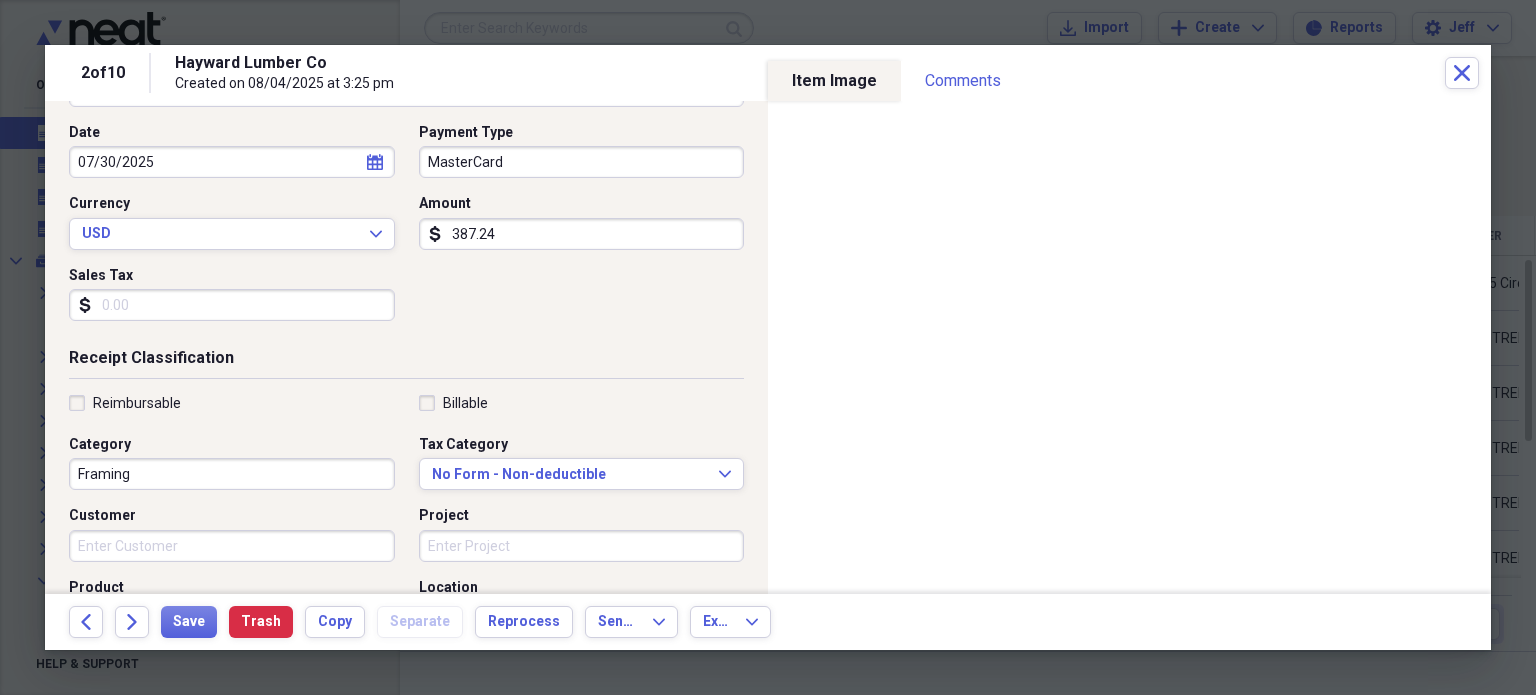 scroll, scrollTop: 196, scrollLeft: 0, axis: vertical 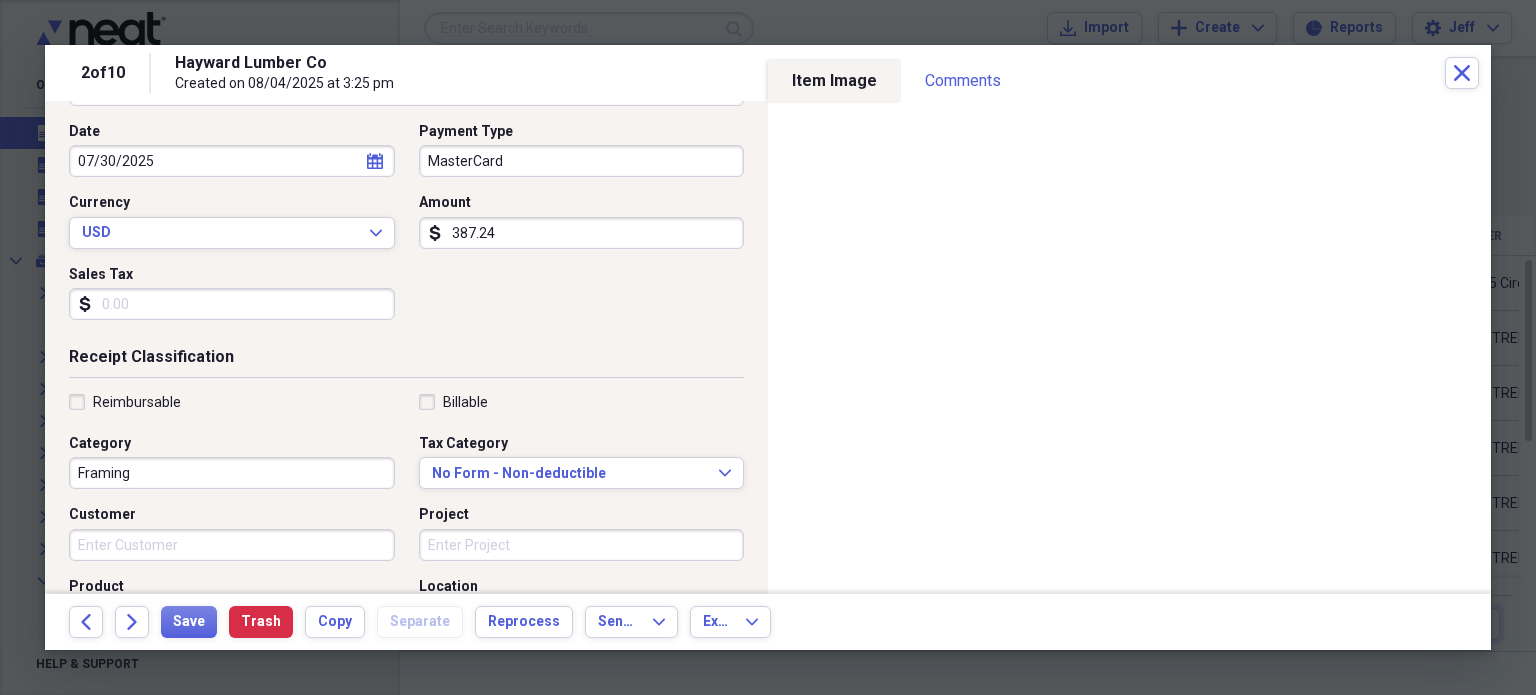 click on "Customer" at bounding box center (232, 545) 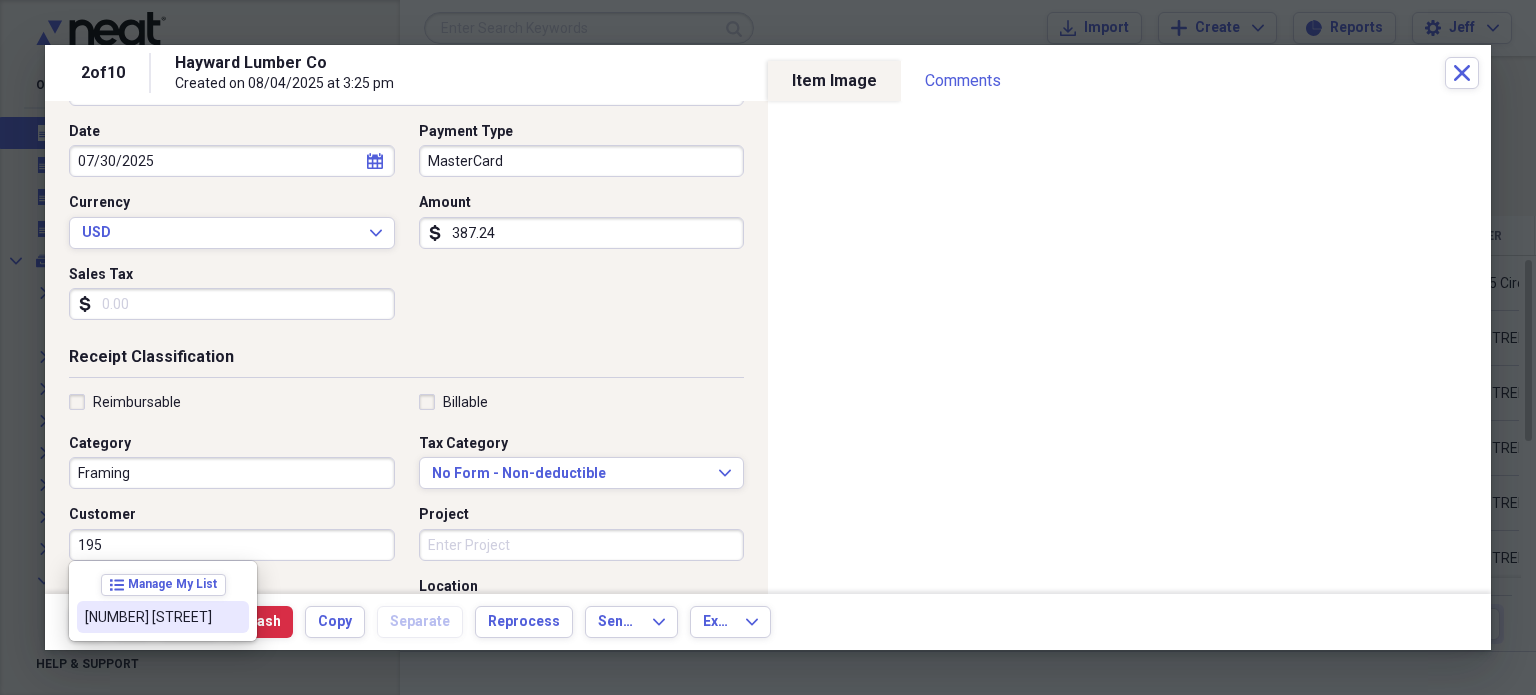 click on "[NUMBER] [STREET]" at bounding box center [151, 617] 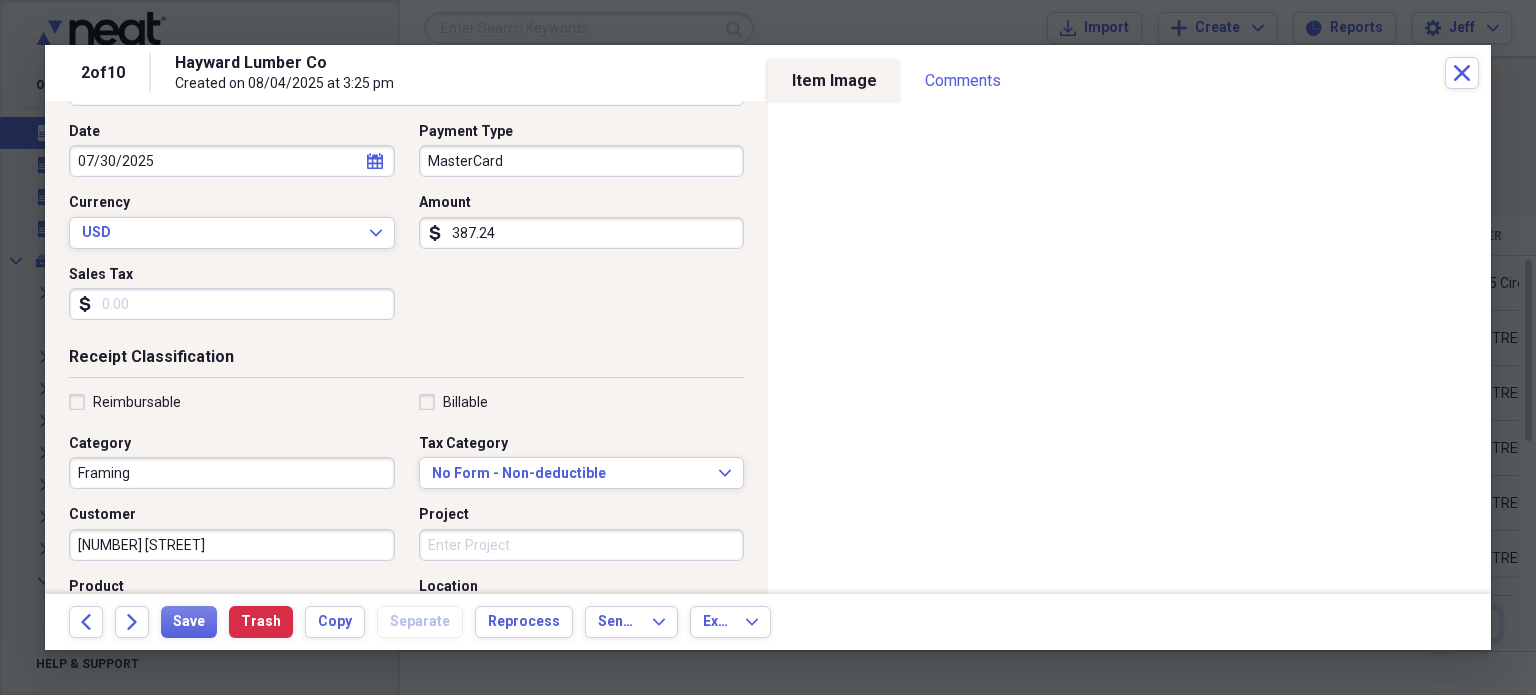 click on "Billable" at bounding box center [453, 402] 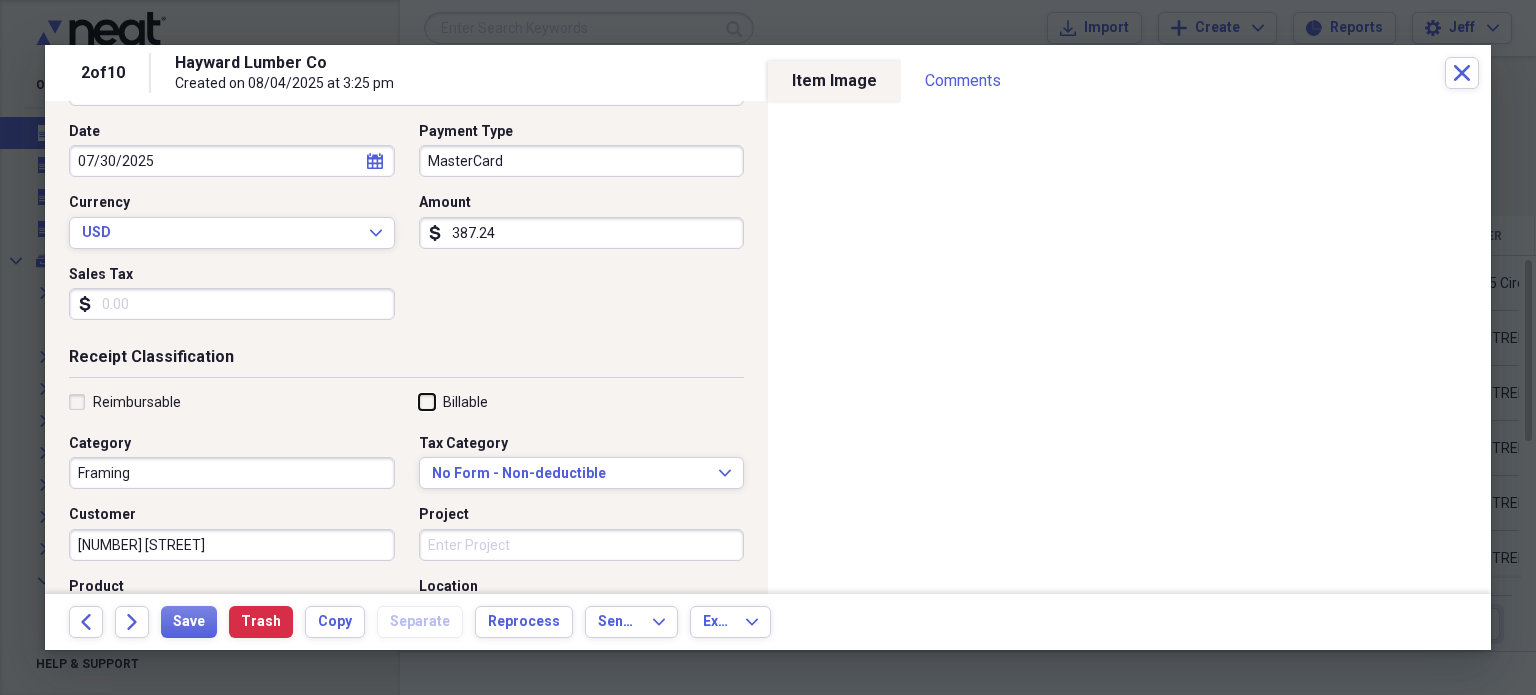 click on "Billable" at bounding box center (419, 401) 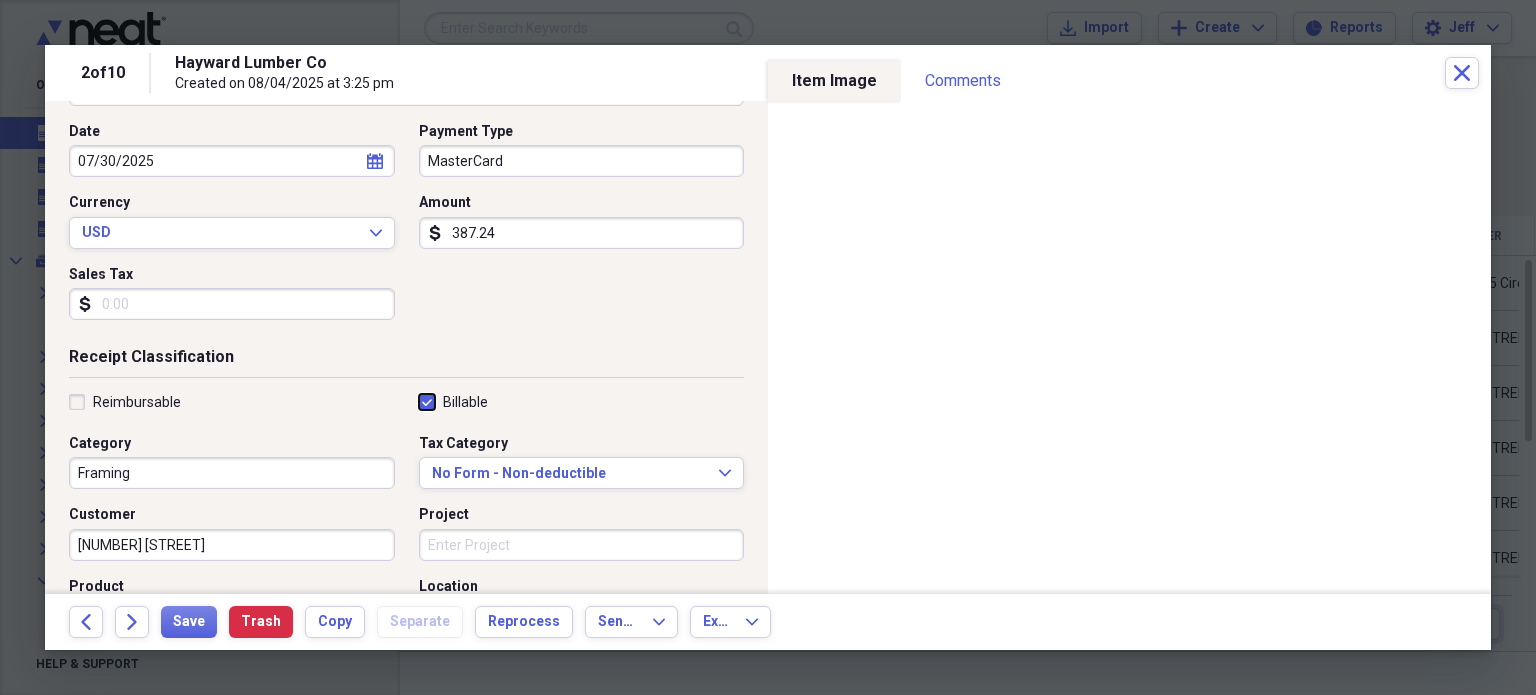 checkbox on "true" 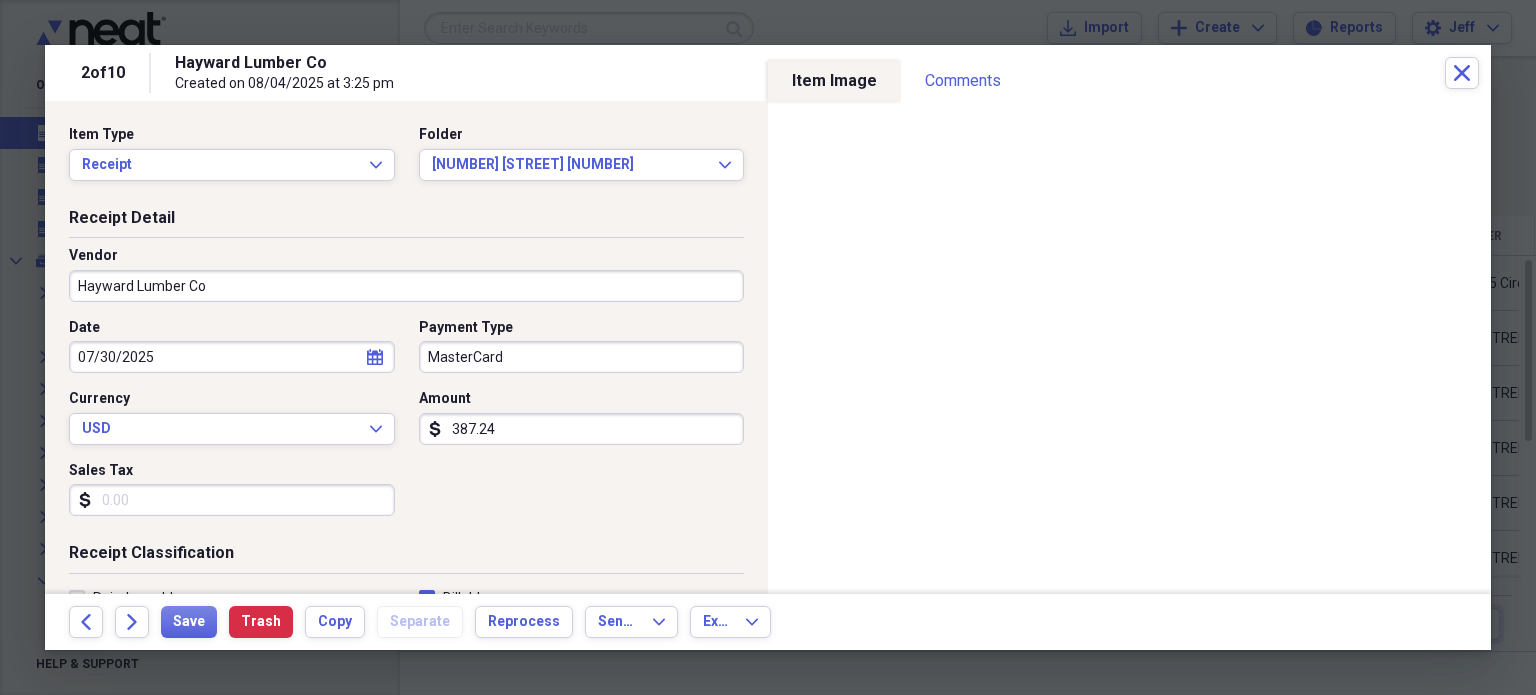 click on "Item Type" at bounding box center (232, 135) 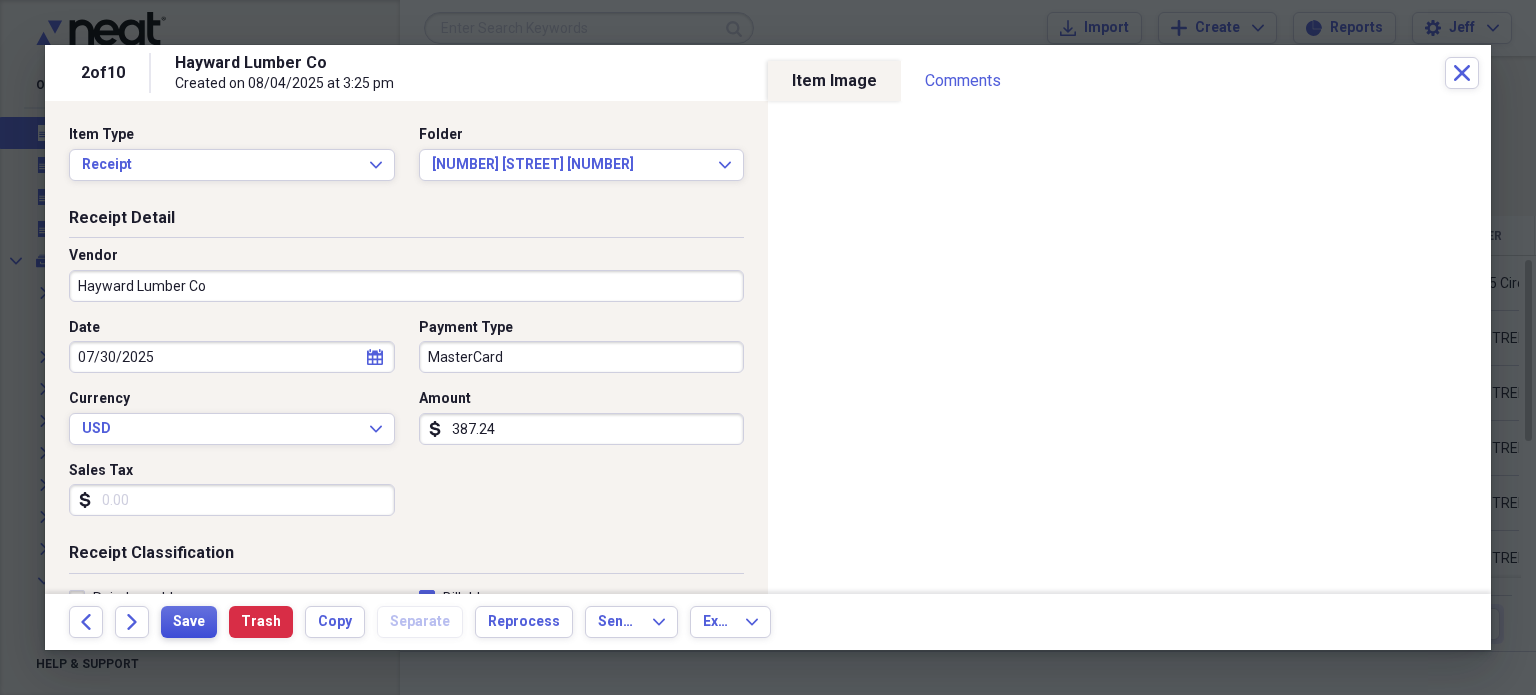 click on "Save" at bounding box center [189, 622] 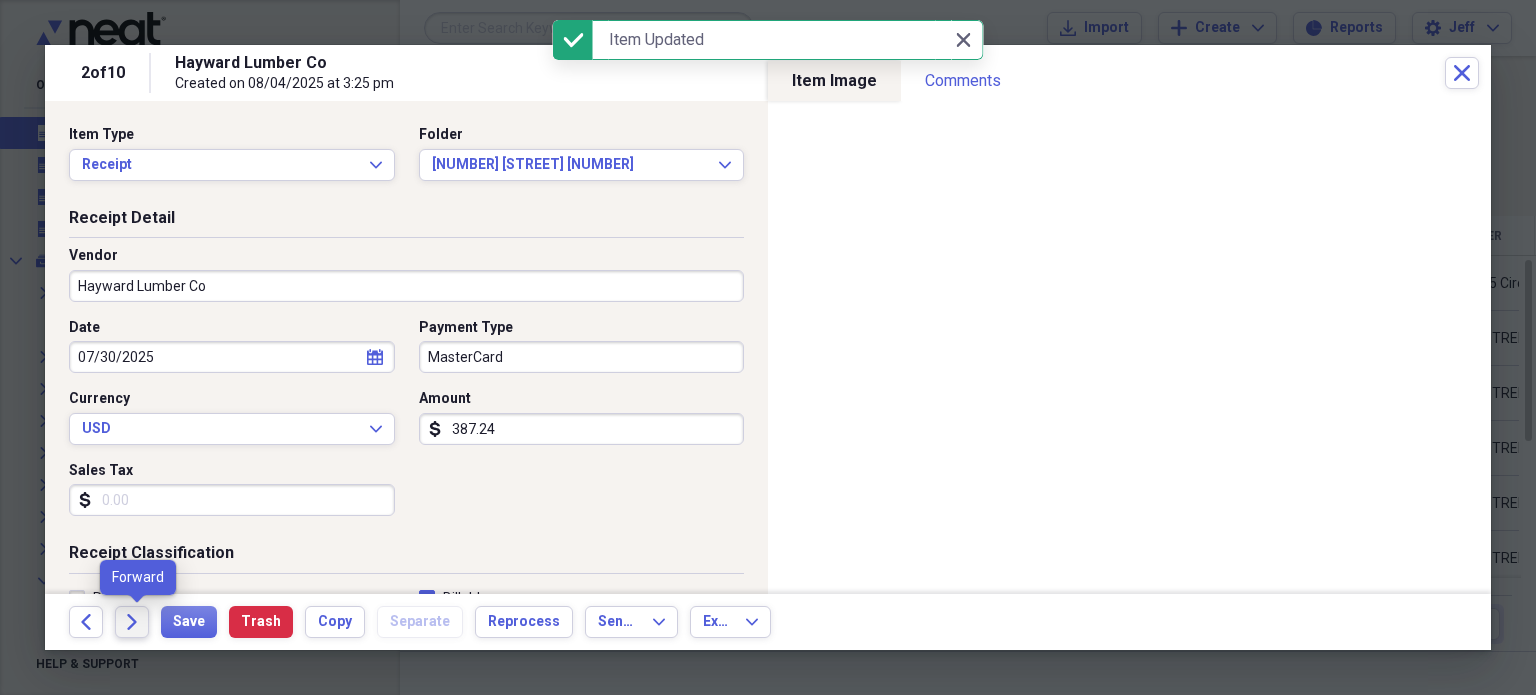 click on "Forward" 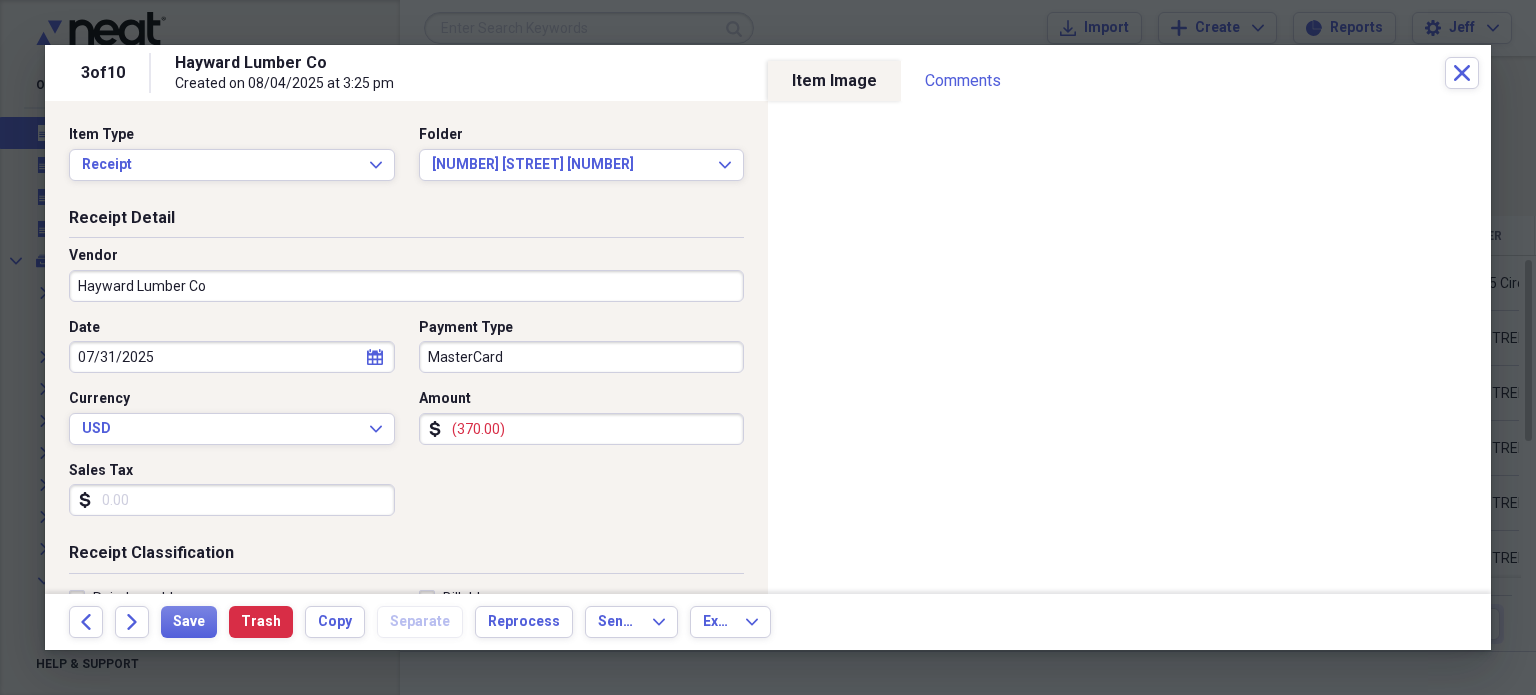 click on "(370.00)" at bounding box center [582, 429] 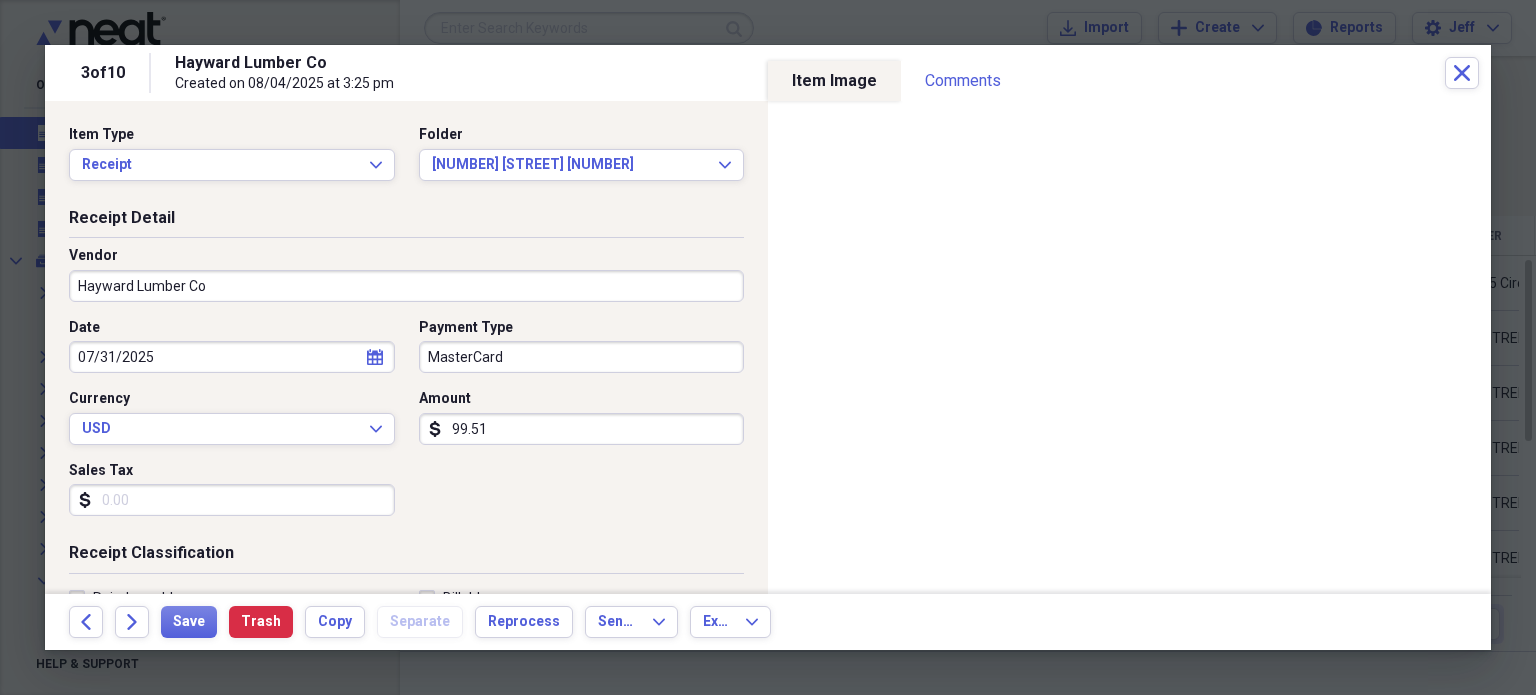 type on "99.51" 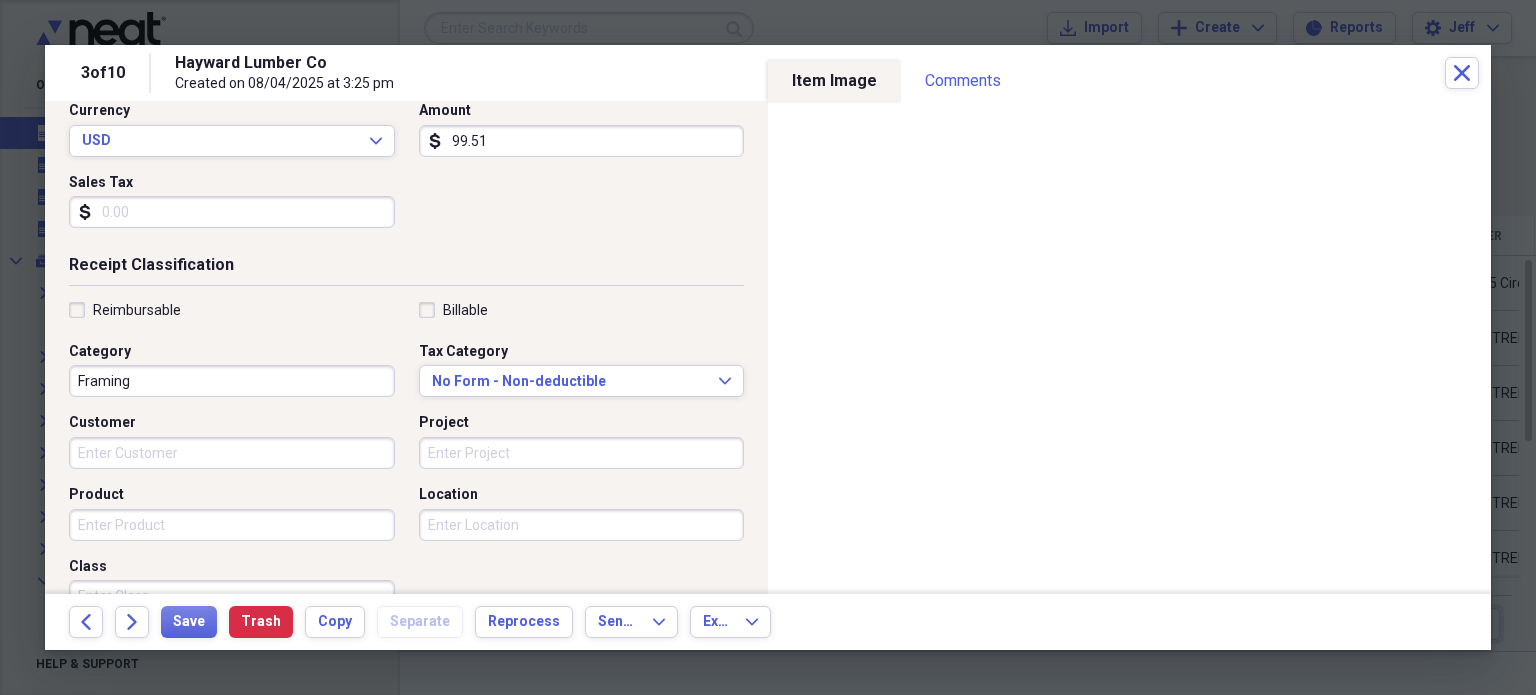 scroll, scrollTop: 291, scrollLeft: 0, axis: vertical 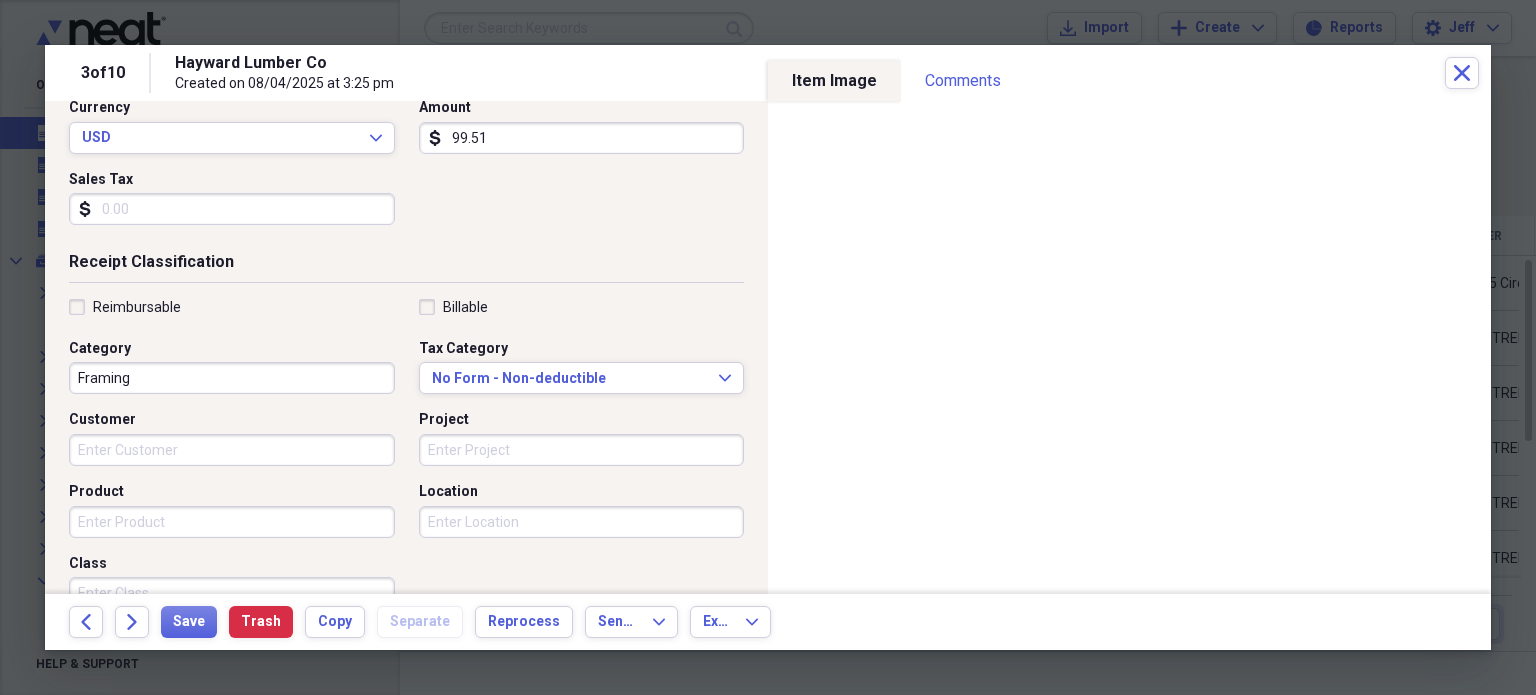 click on "Billable" at bounding box center (453, 307) 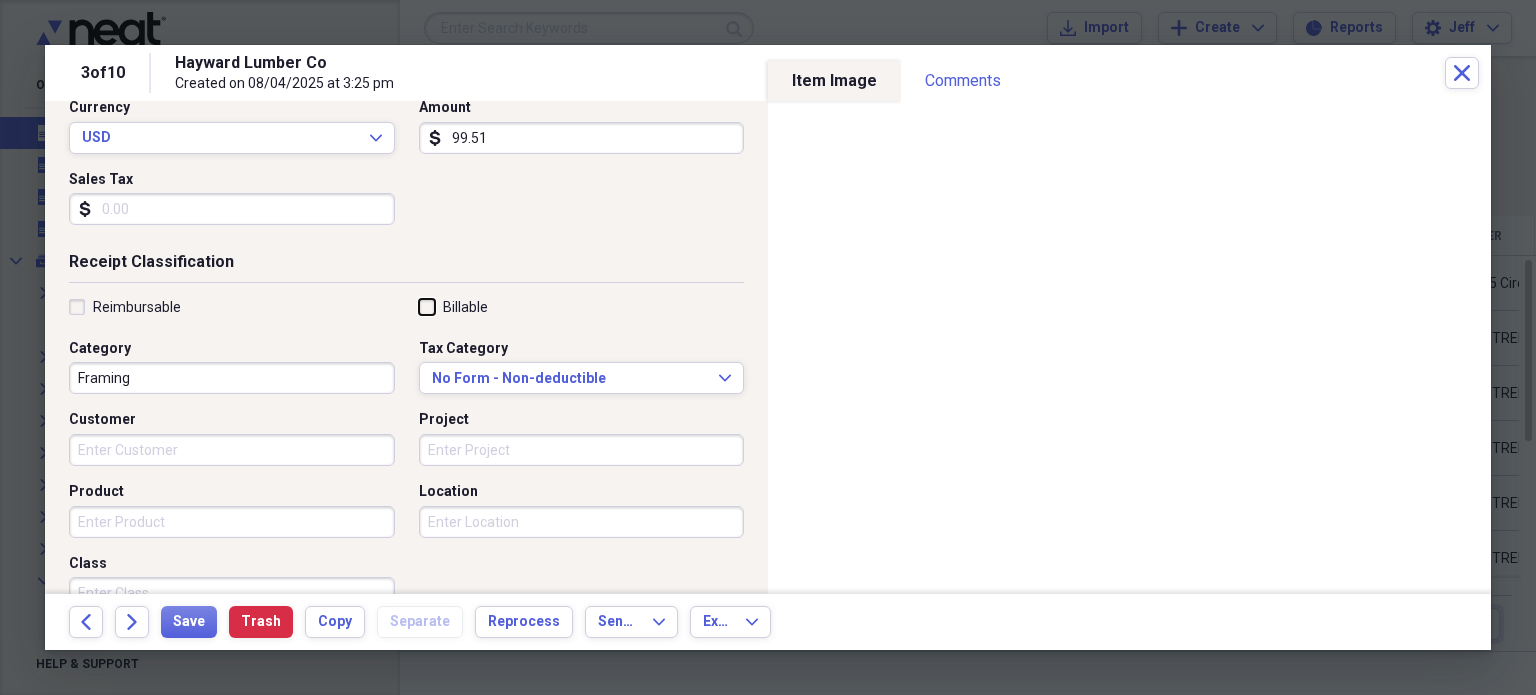 click on "Billable" at bounding box center [419, 306] 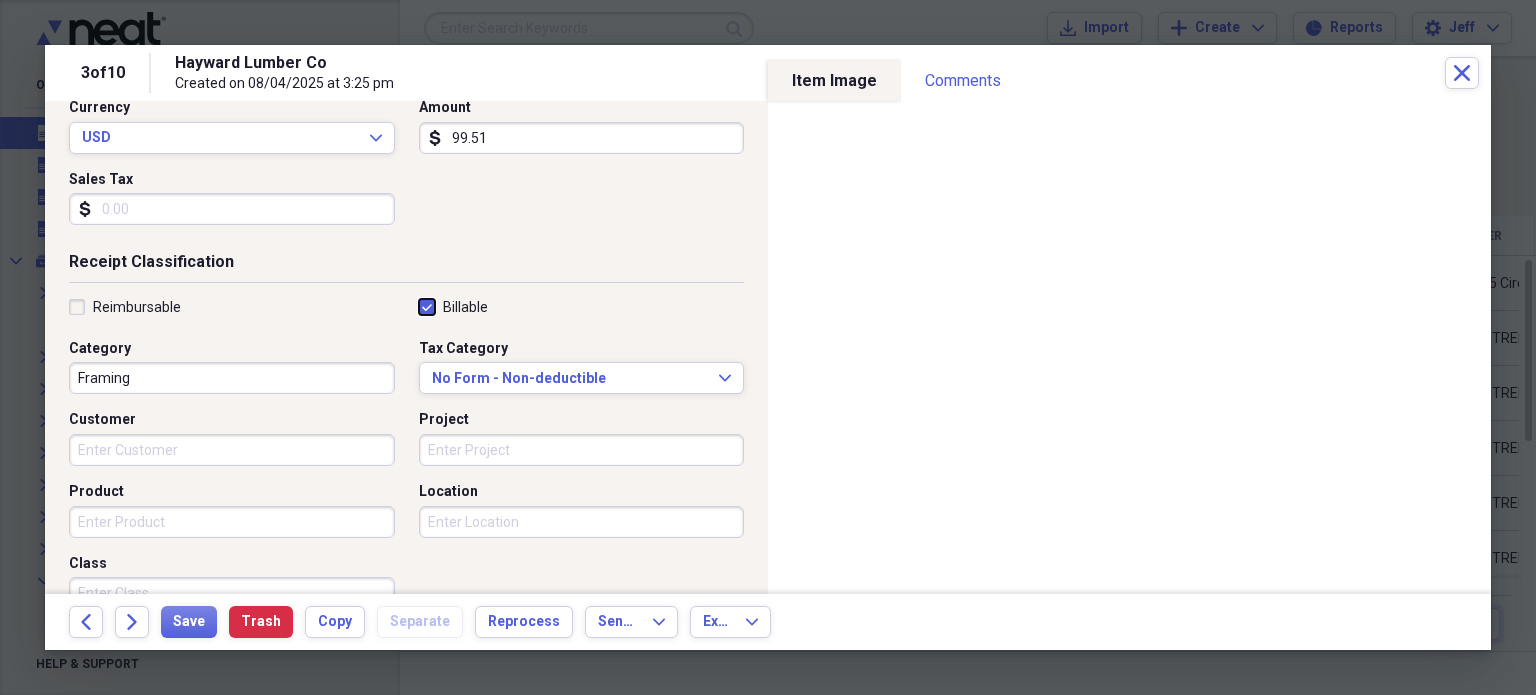 checkbox on "true" 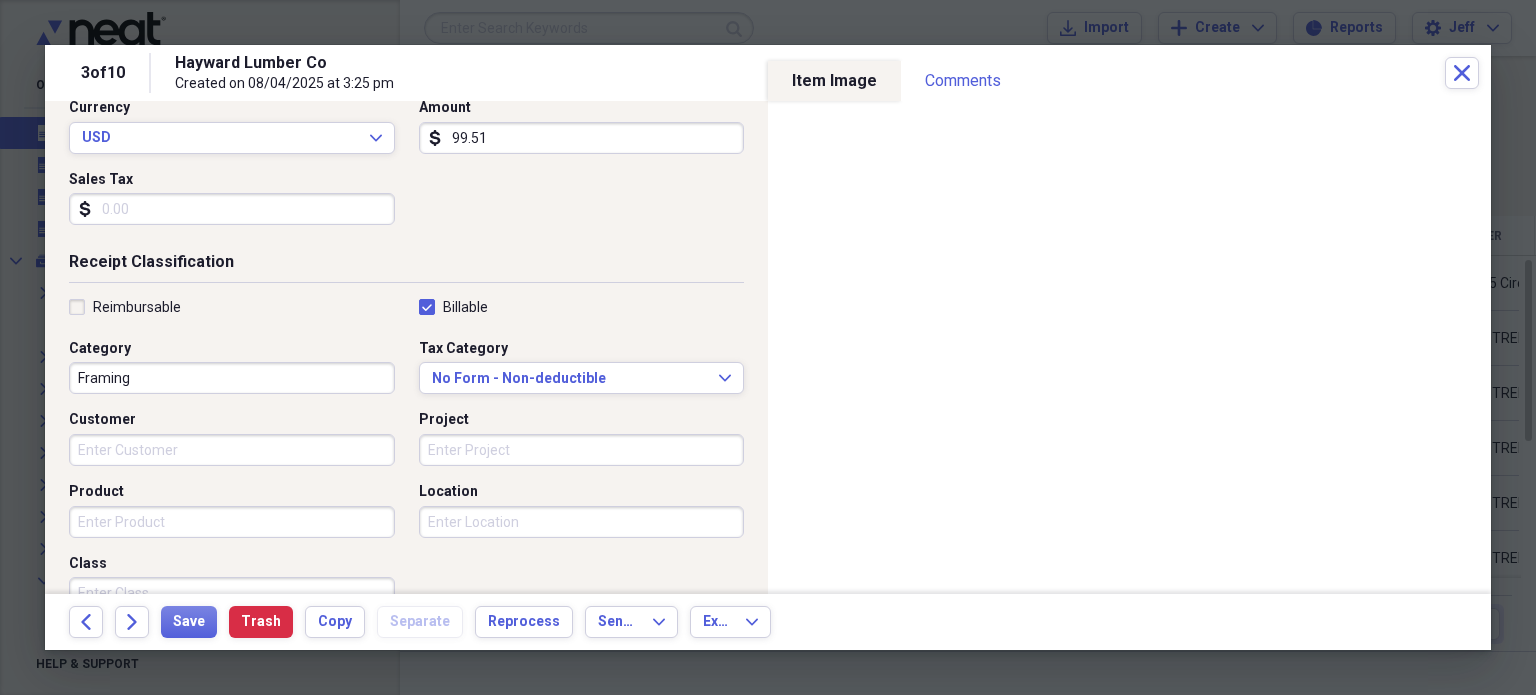click on "Customer" at bounding box center [232, 450] 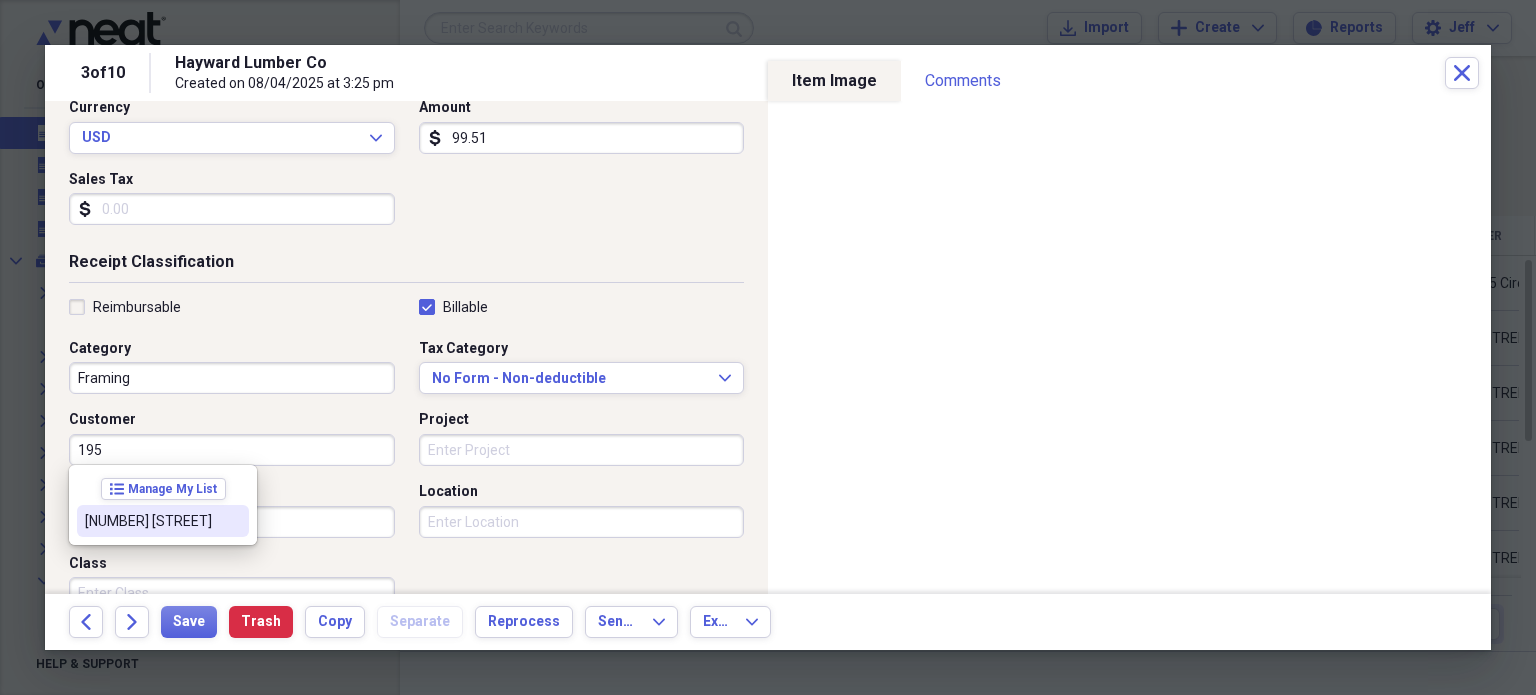 click on "[NUMBER] [STREET]" at bounding box center [163, 521] 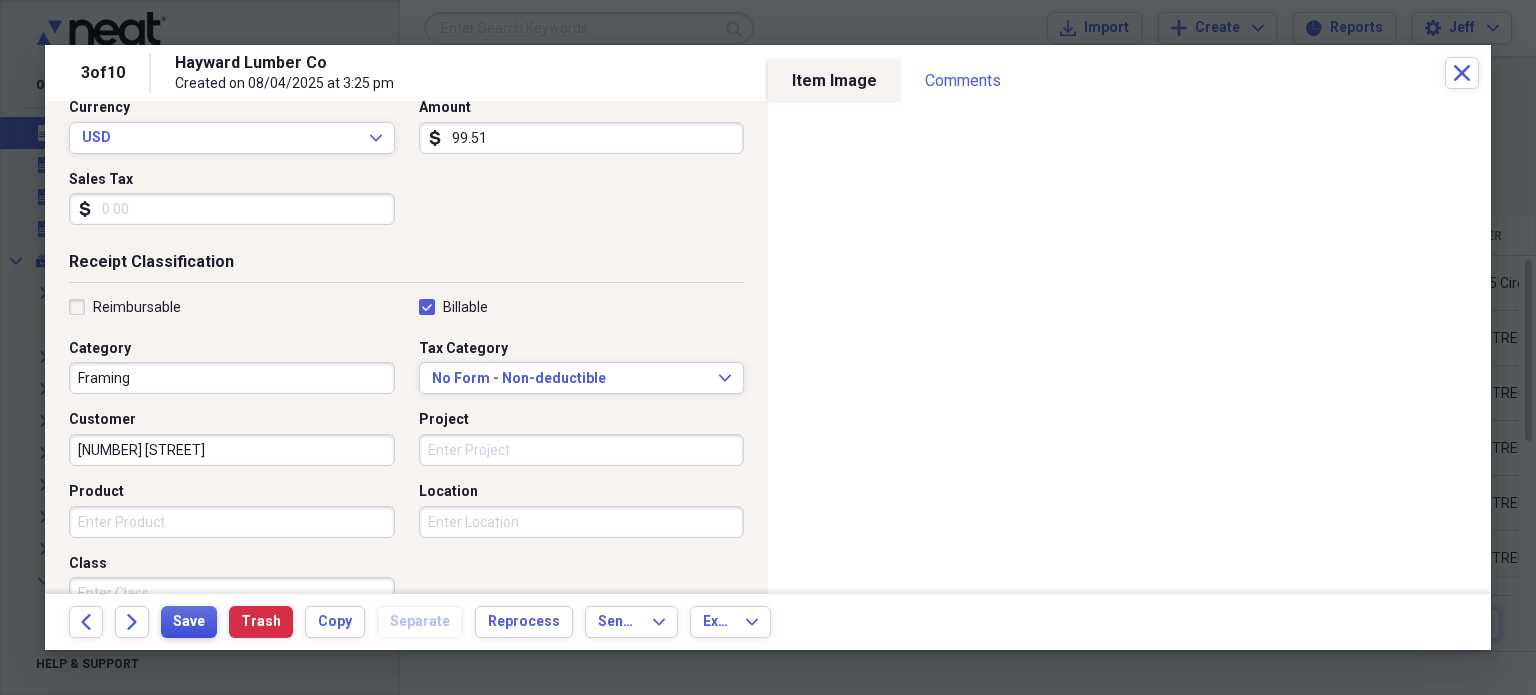click on "Save" at bounding box center [189, 622] 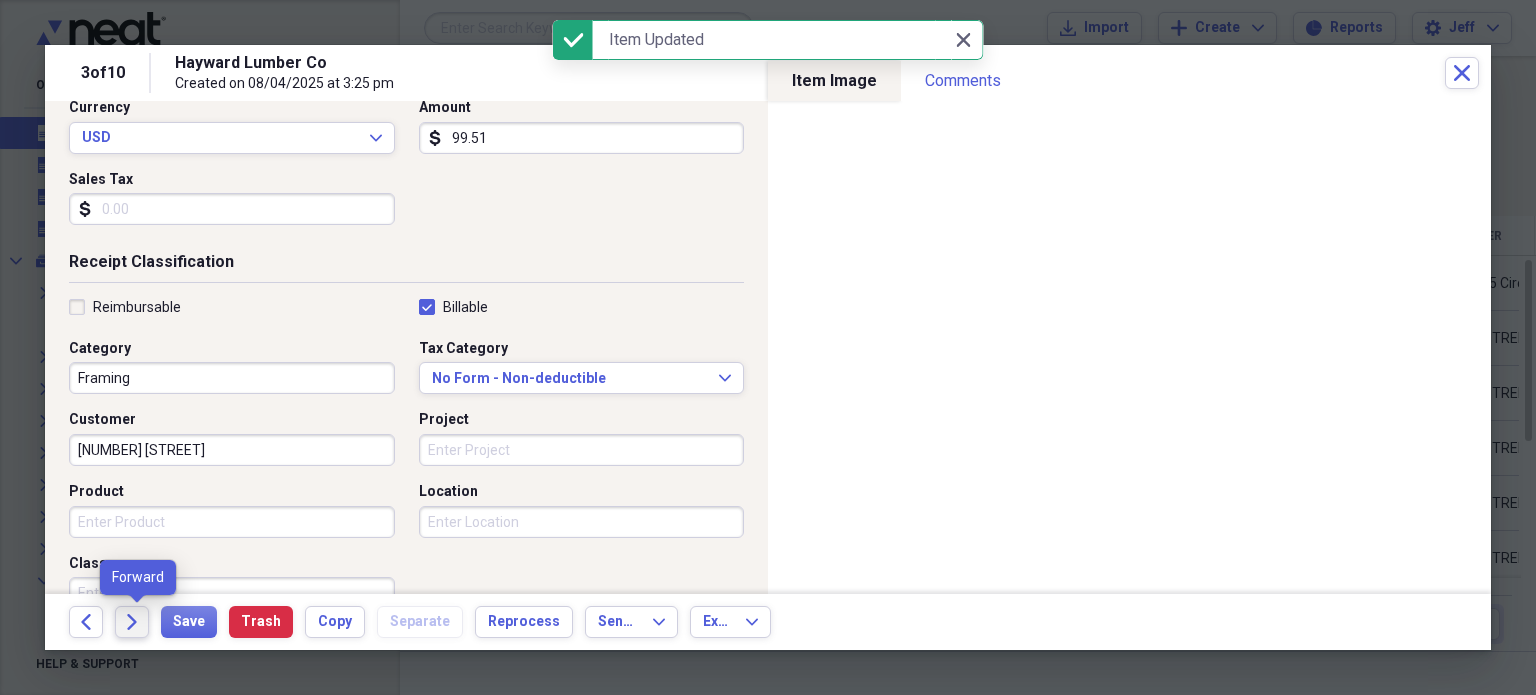 click on "Forward" 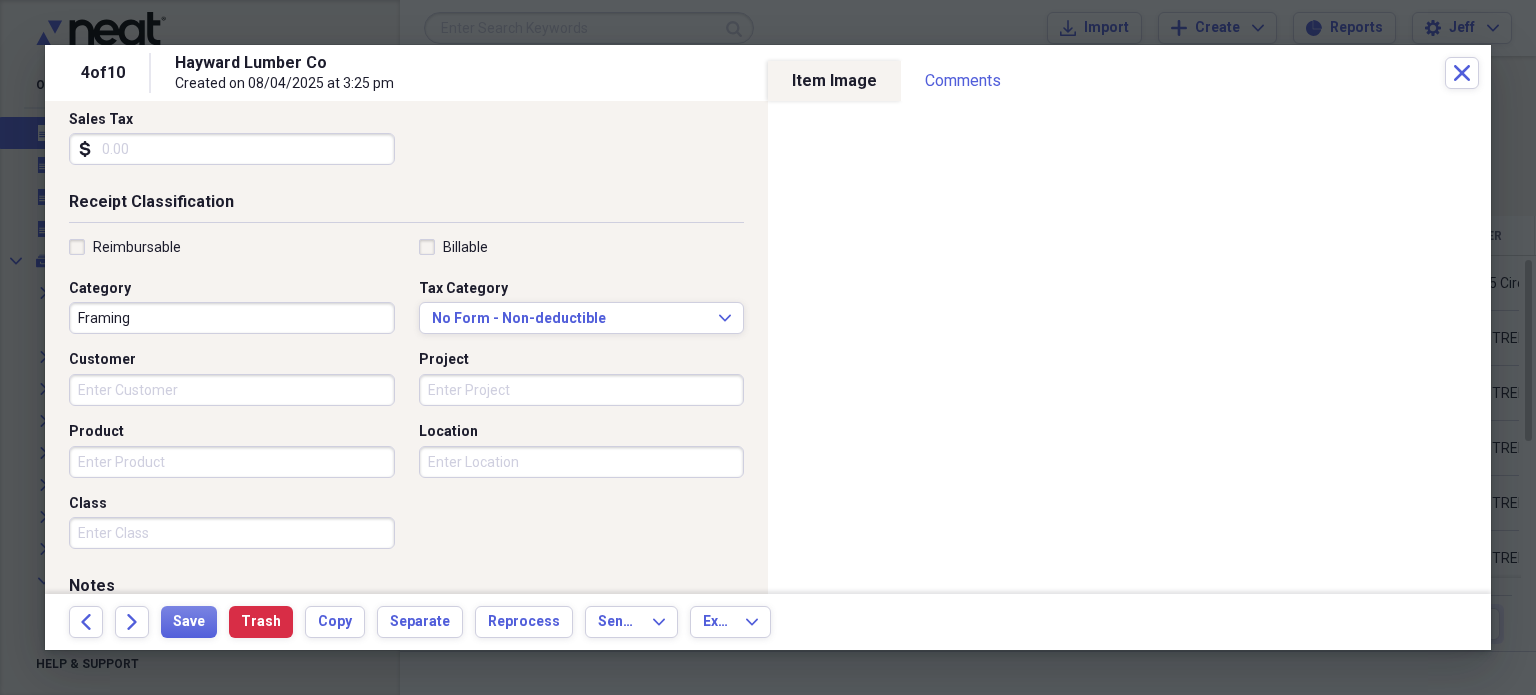 scroll, scrollTop: 355, scrollLeft: 0, axis: vertical 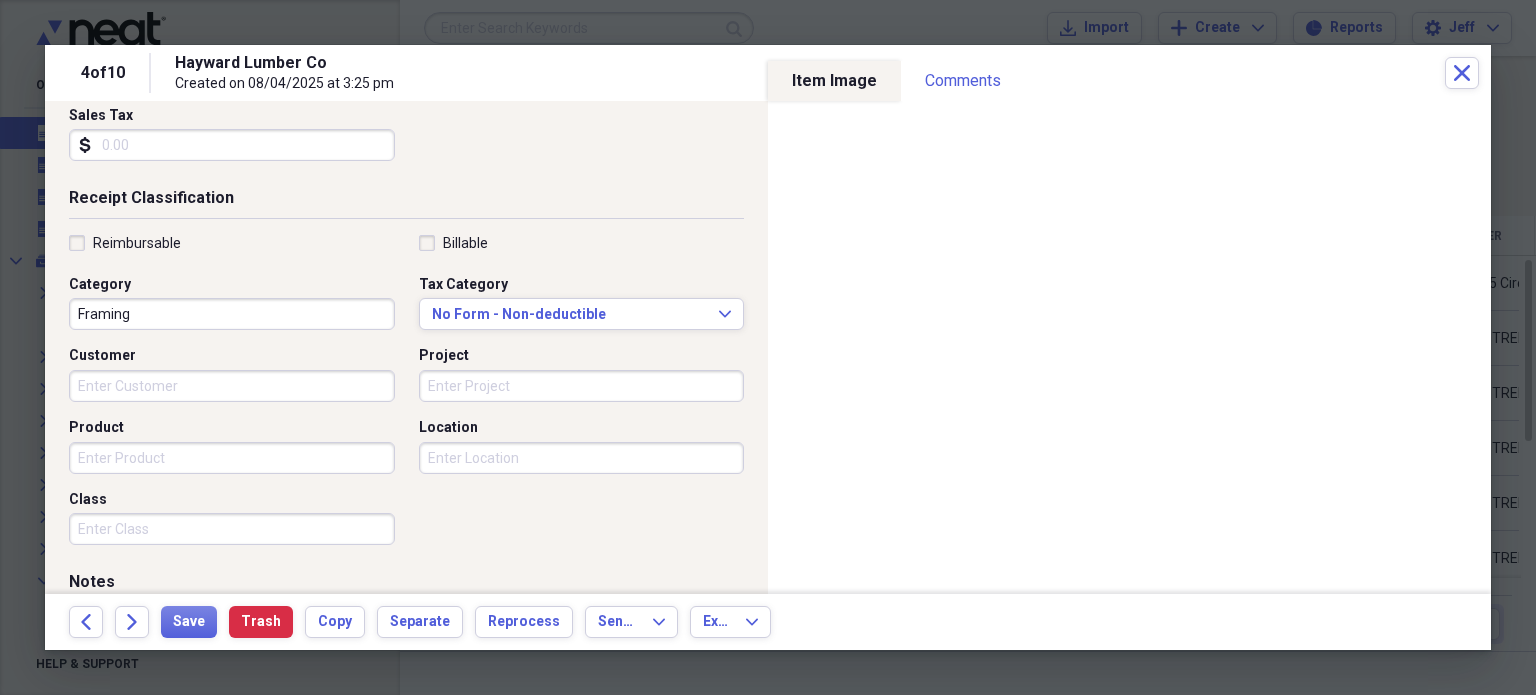 click on "Billable" at bounding box center [453, 243] 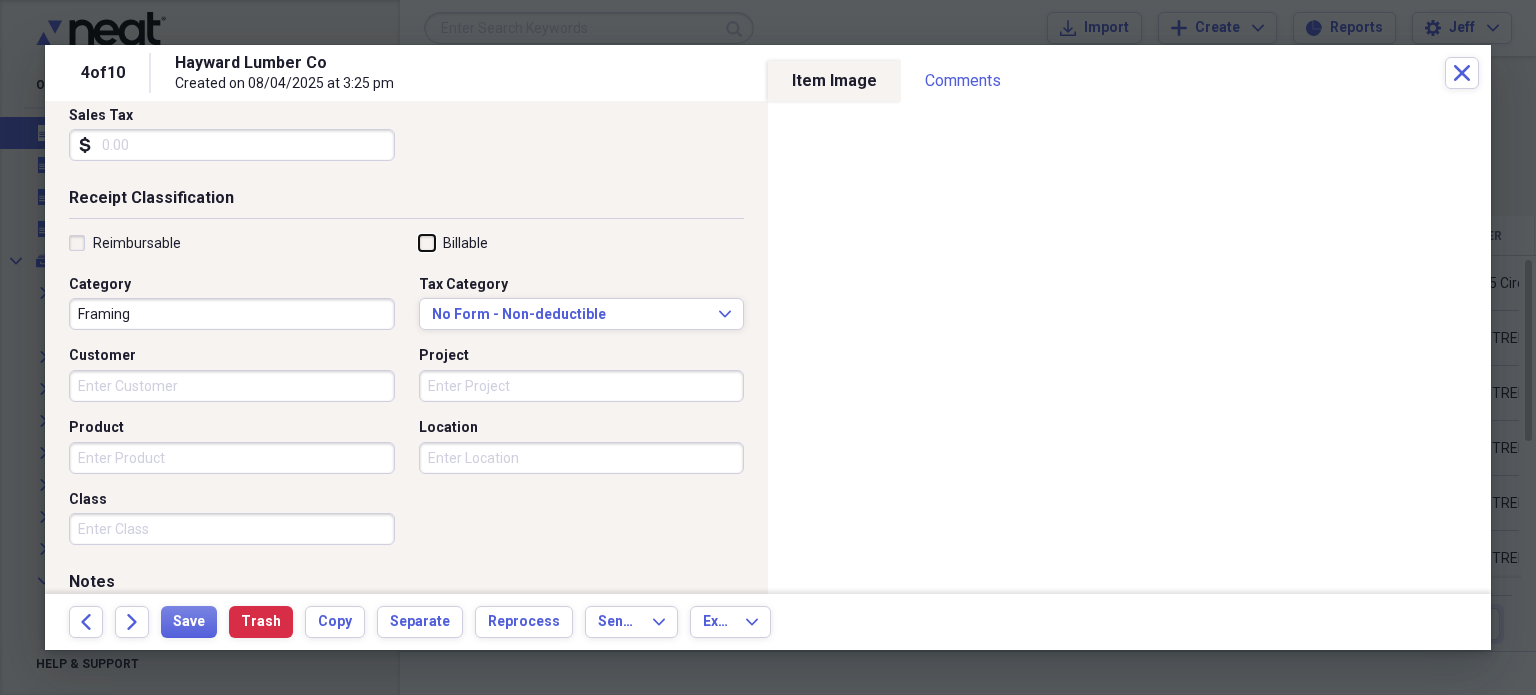 click on "Billable" at bounding box center (419, 242) 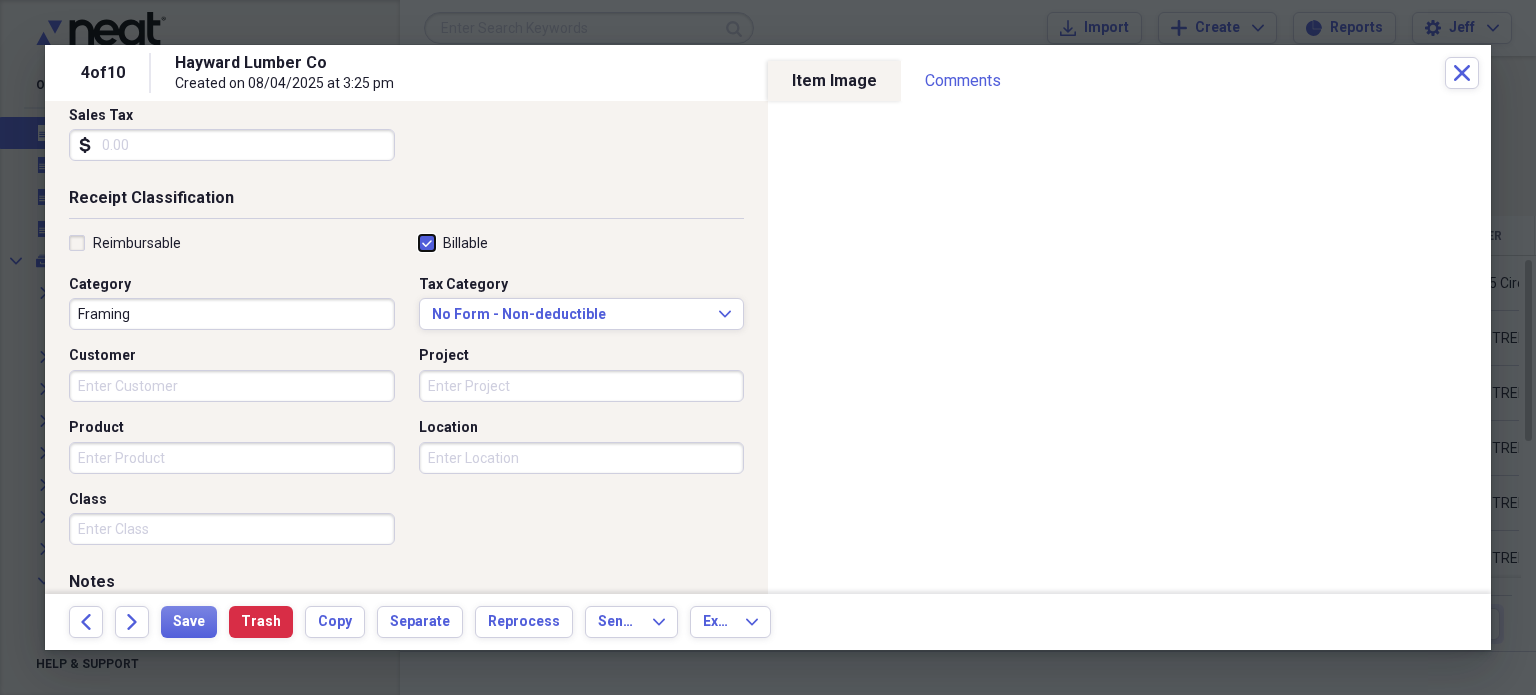 checkbox on "true" 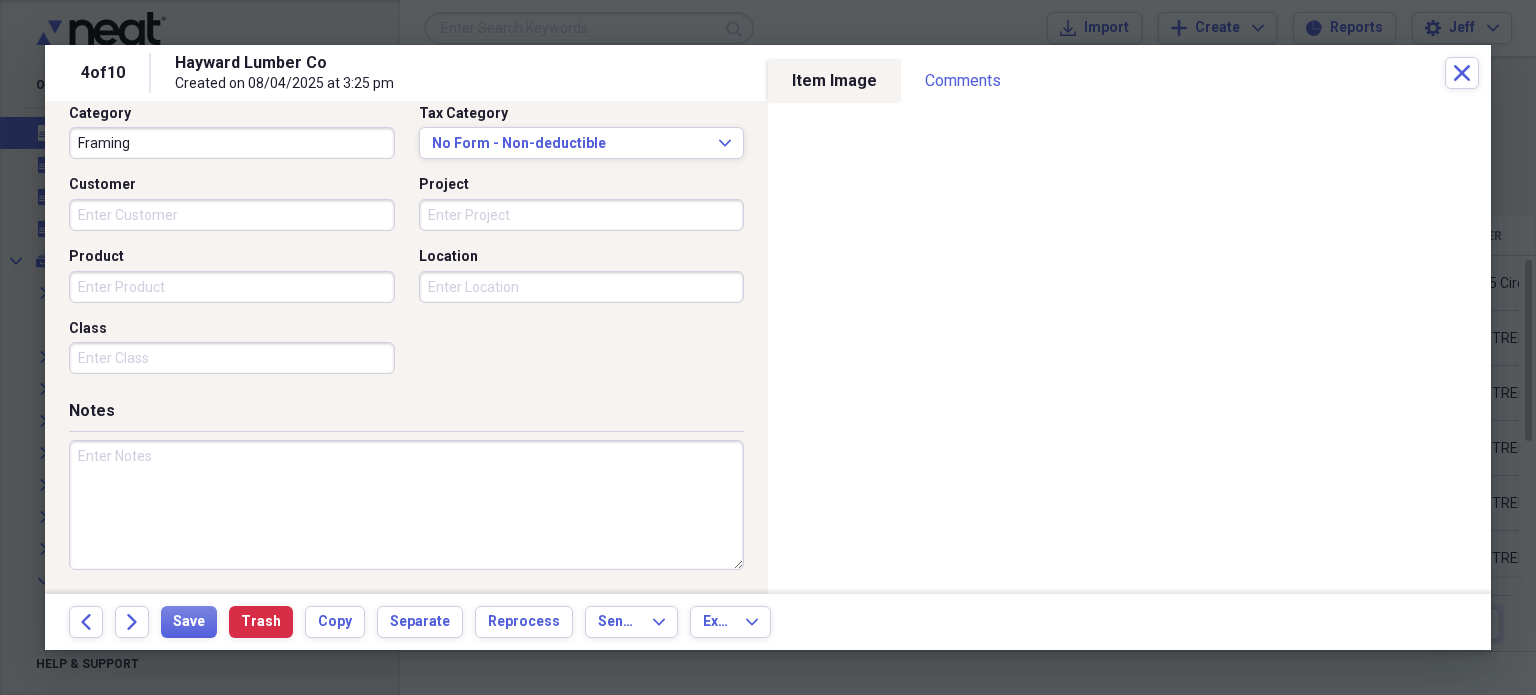 click at bounding box center [406, 505] 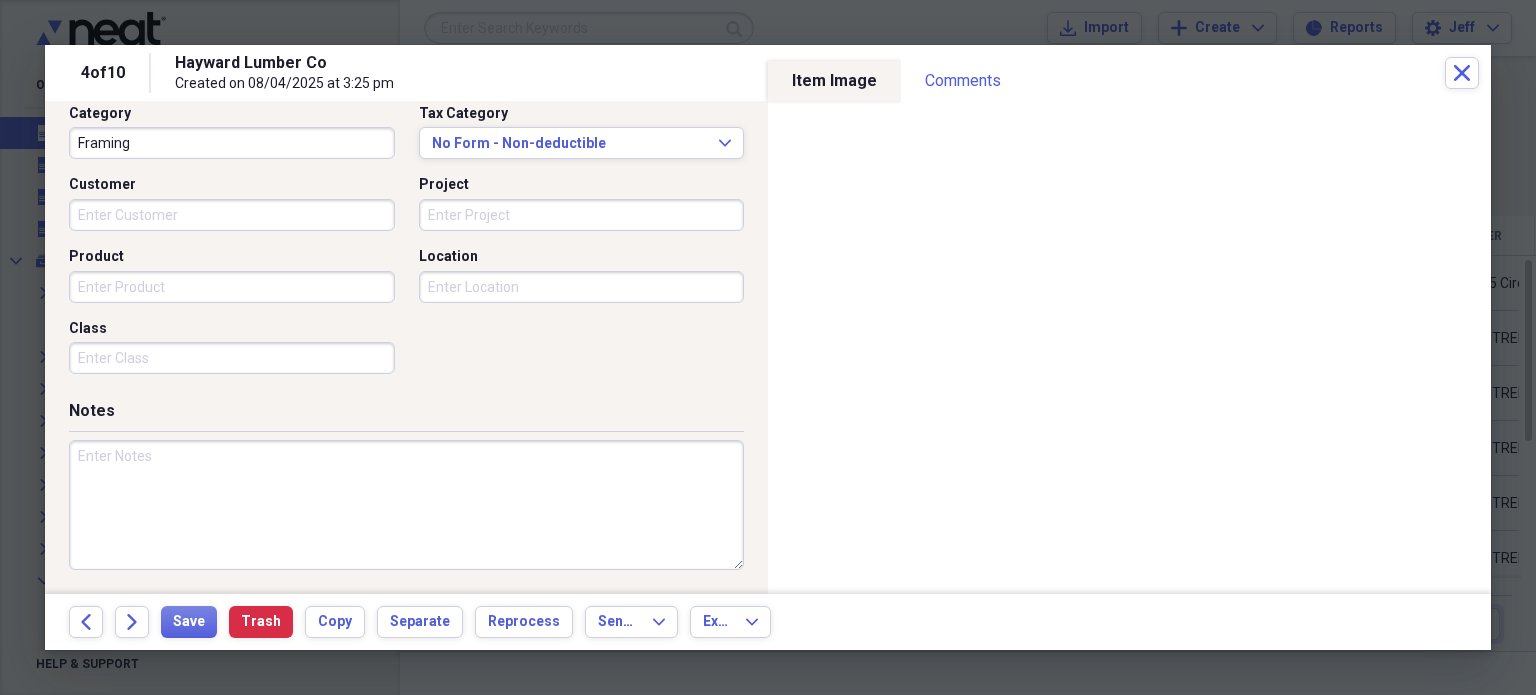 type on "q" 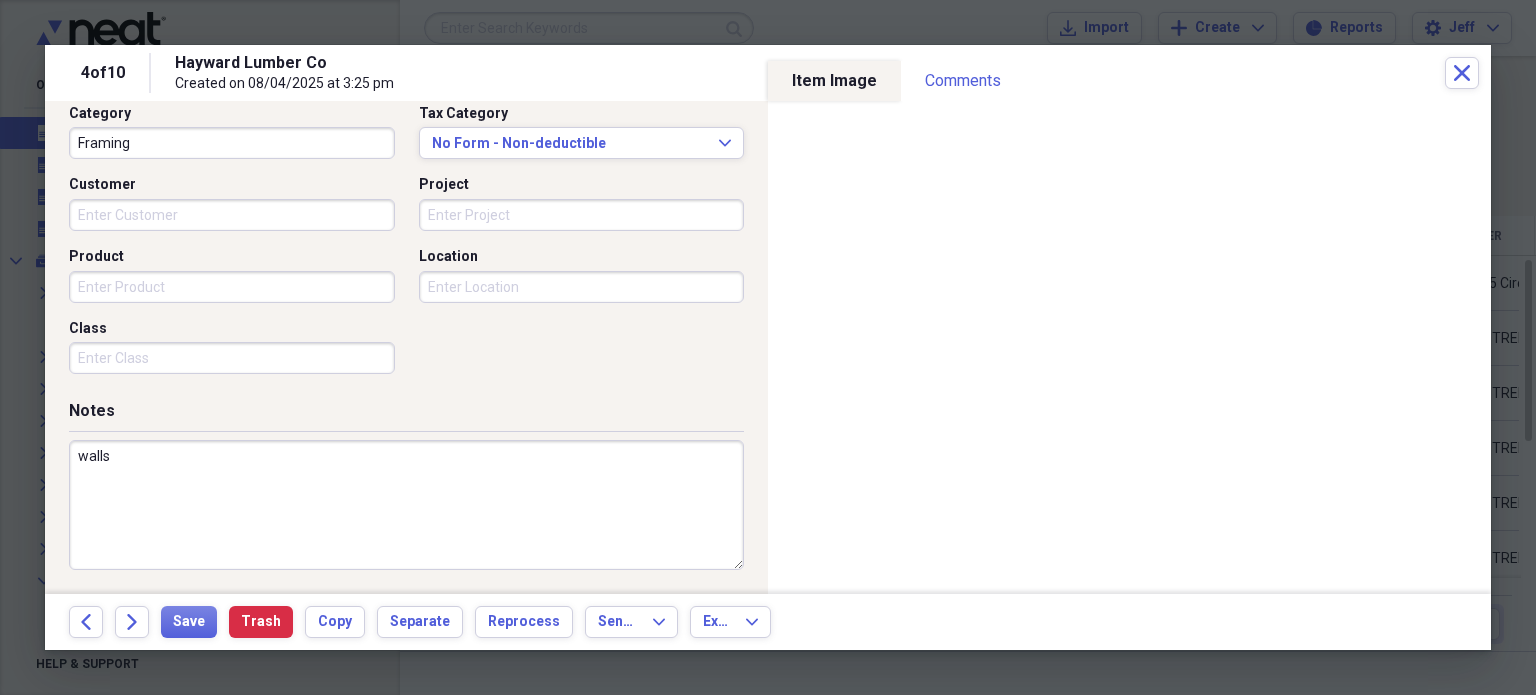 type on "walls" 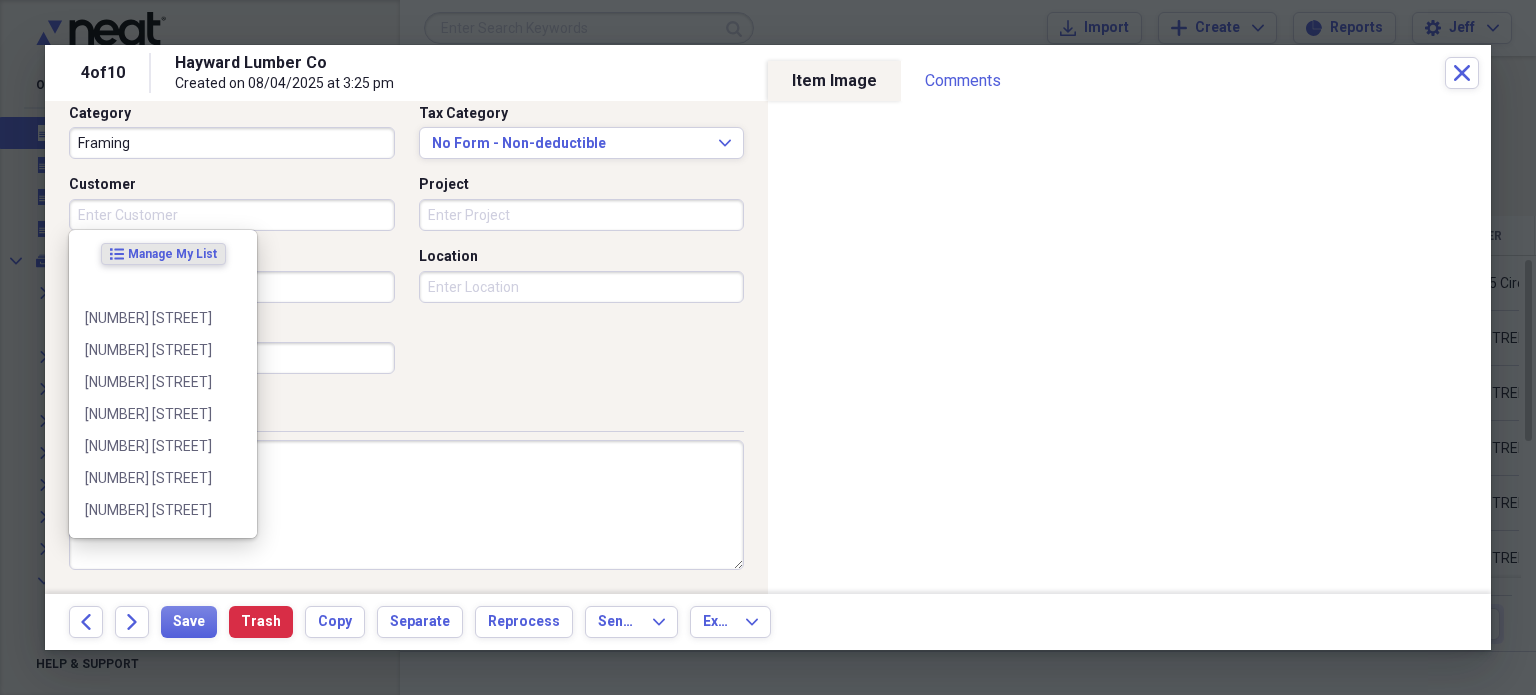 click on "Customer" at bounding box center [232, 215] 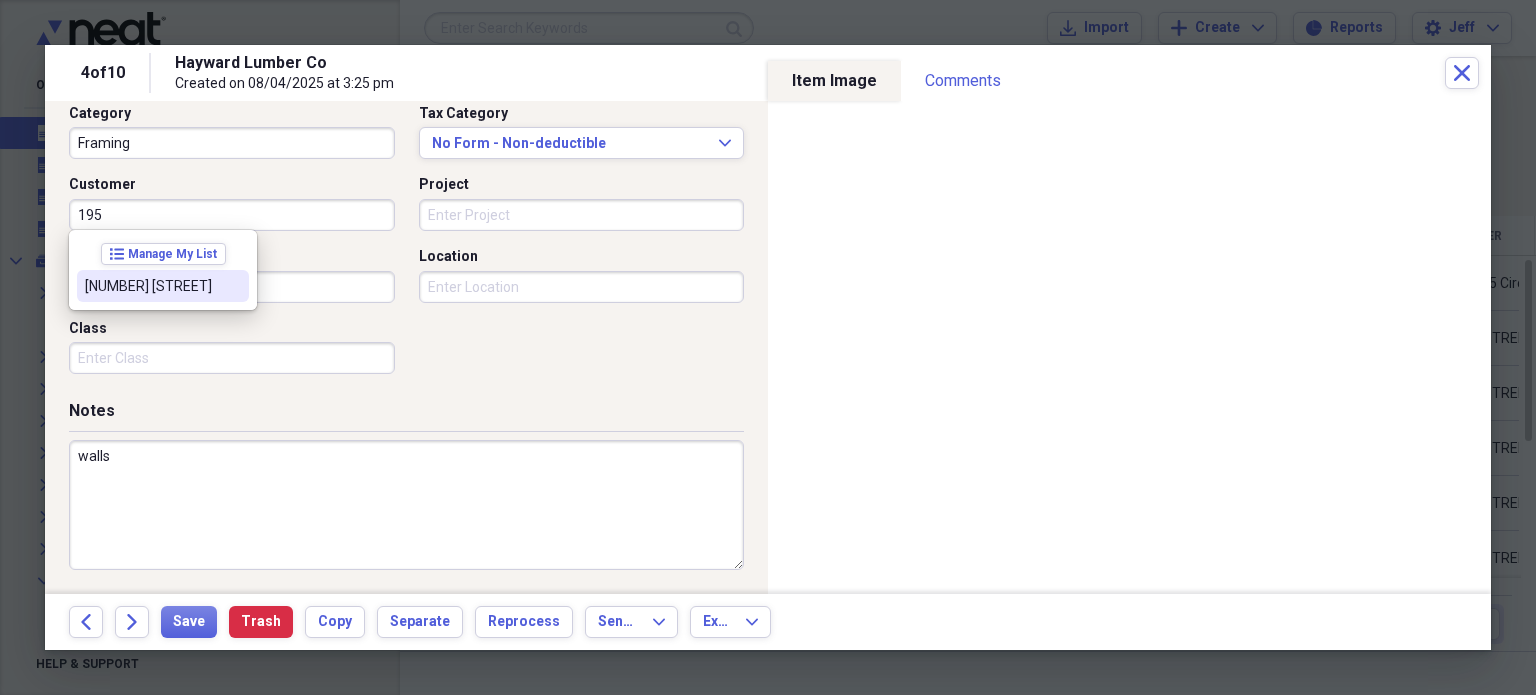click on "[NUMBER] [STREET]" at bounding box center (151, 286) 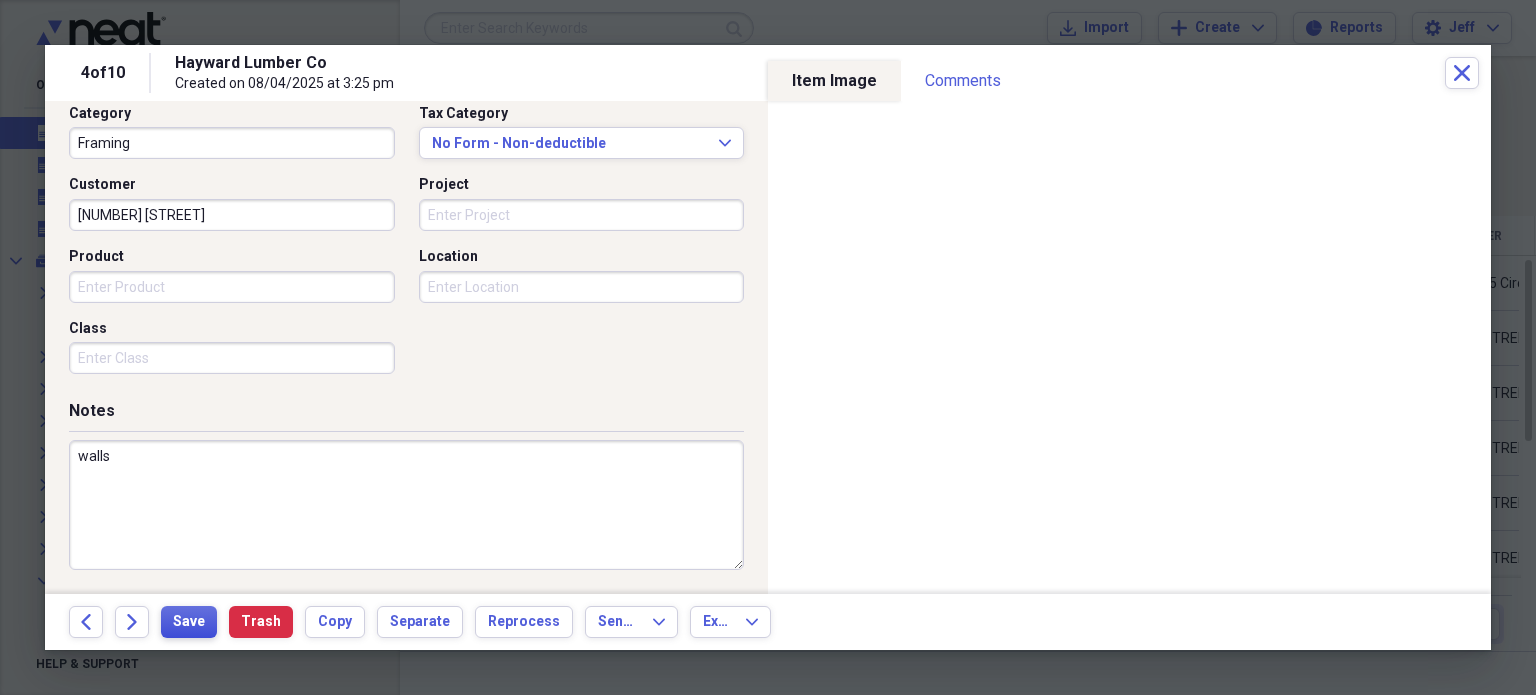 click on "Save" at bounding box center (189, 622) 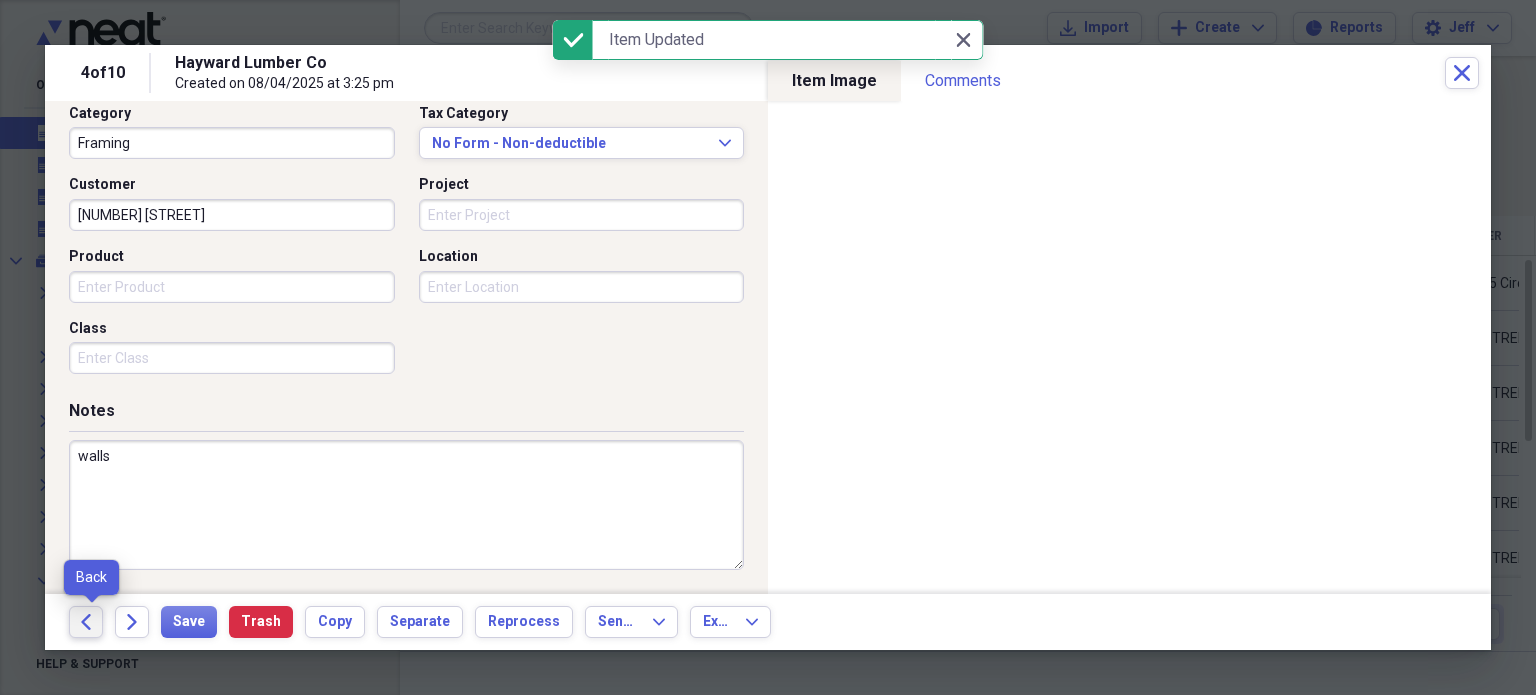 click 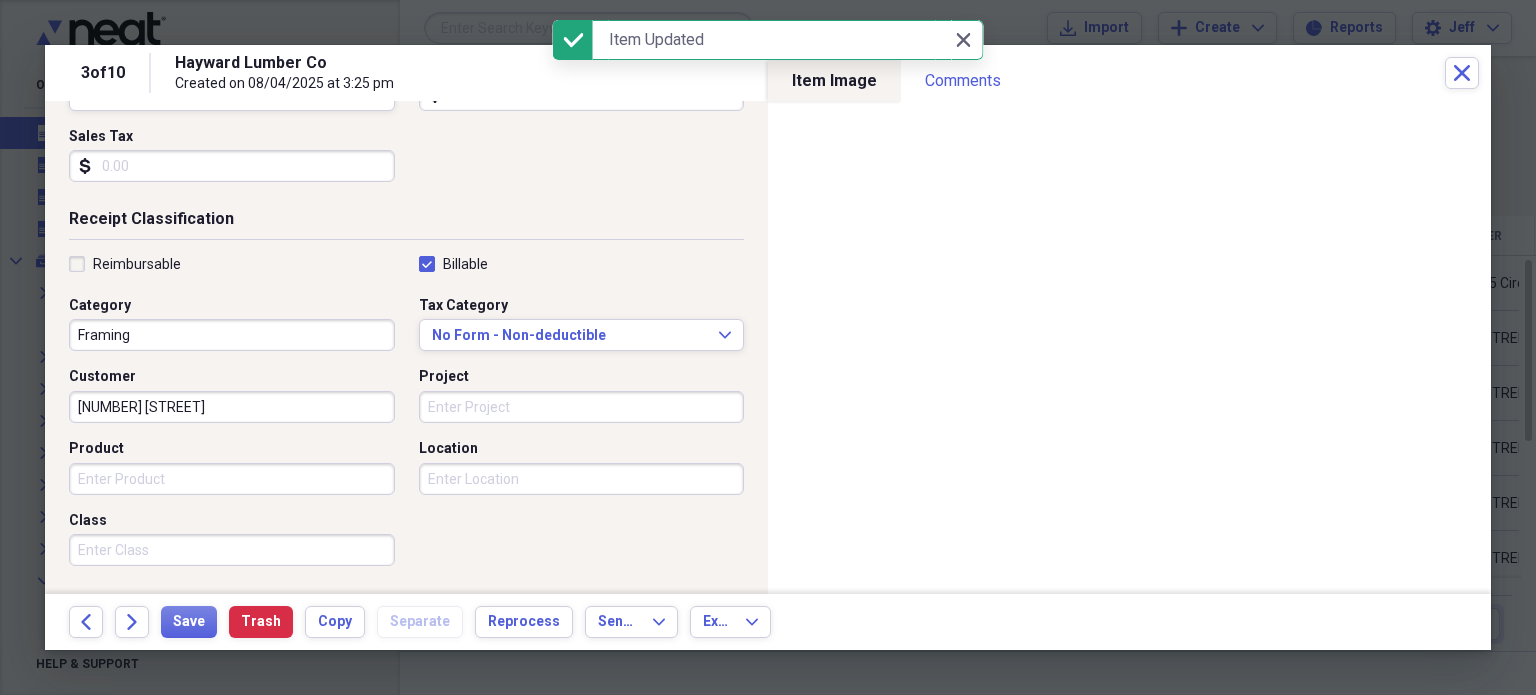 scroll, scrollTop: 338, scrollLeft: 0, axis: vertical 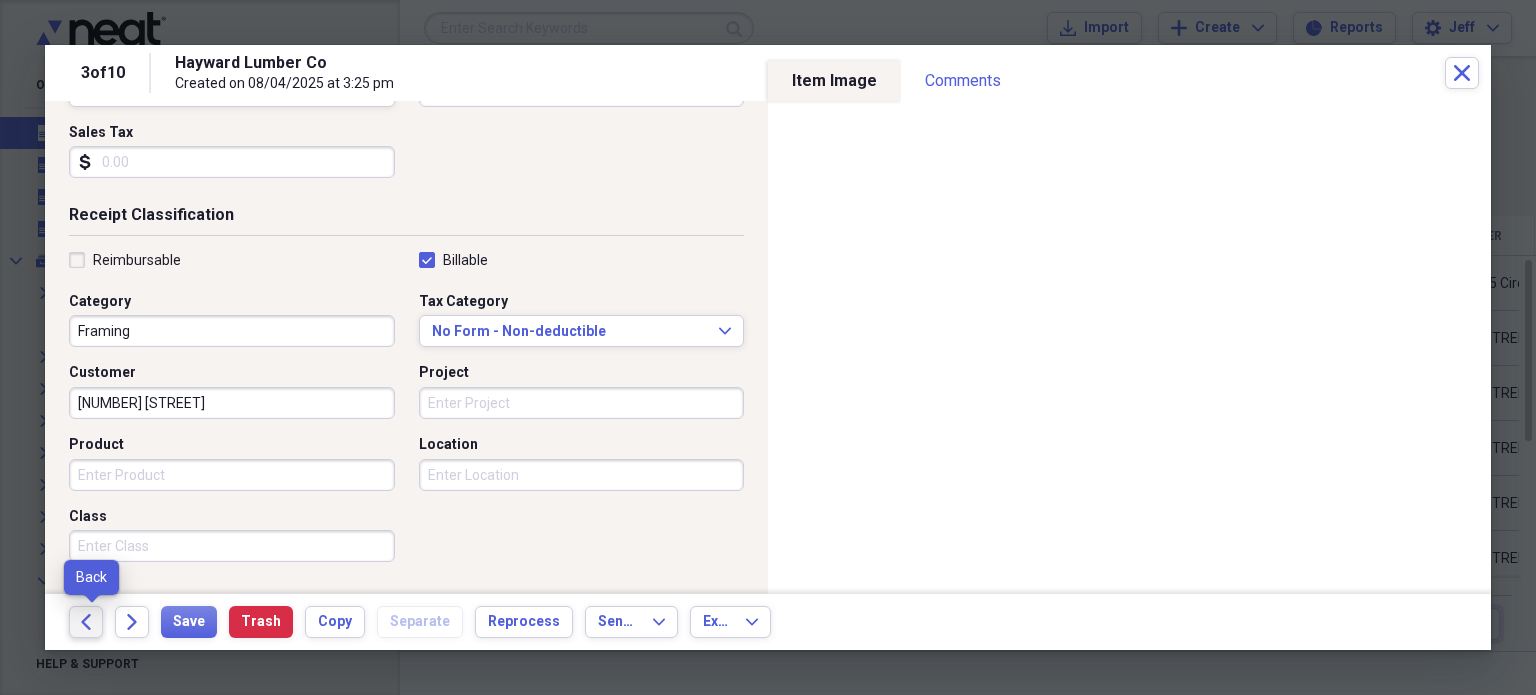 click on "Back" 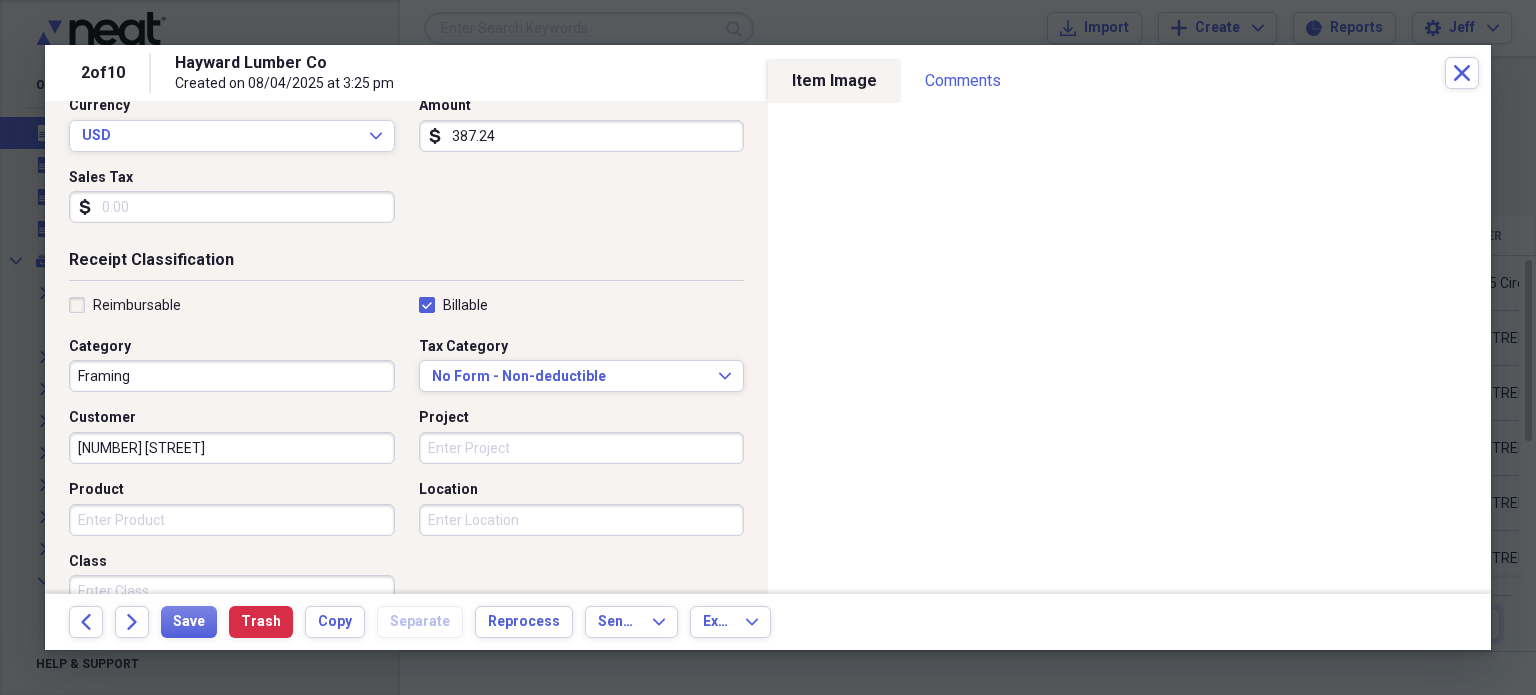 scroll, scrollTop: 295, scrollLeft: 0, axis: vertical 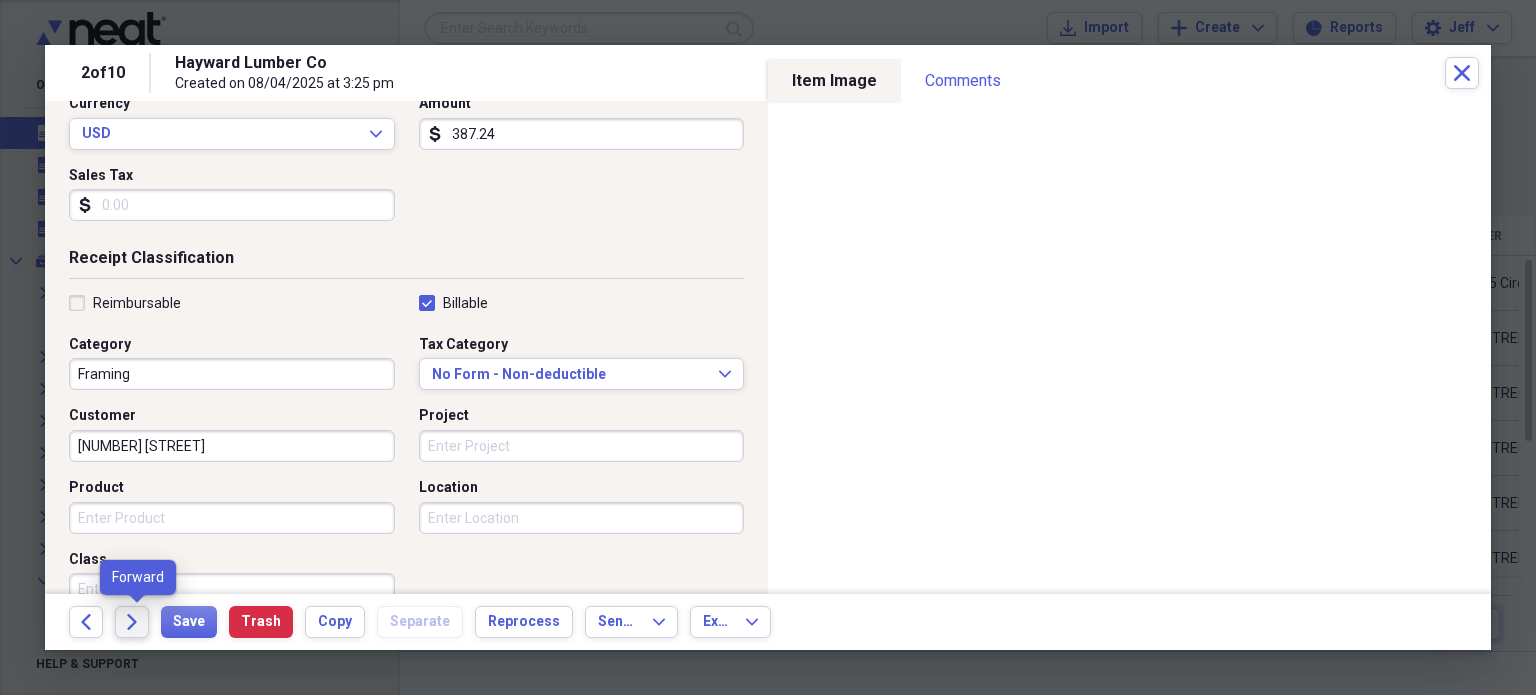 click on "Forward" 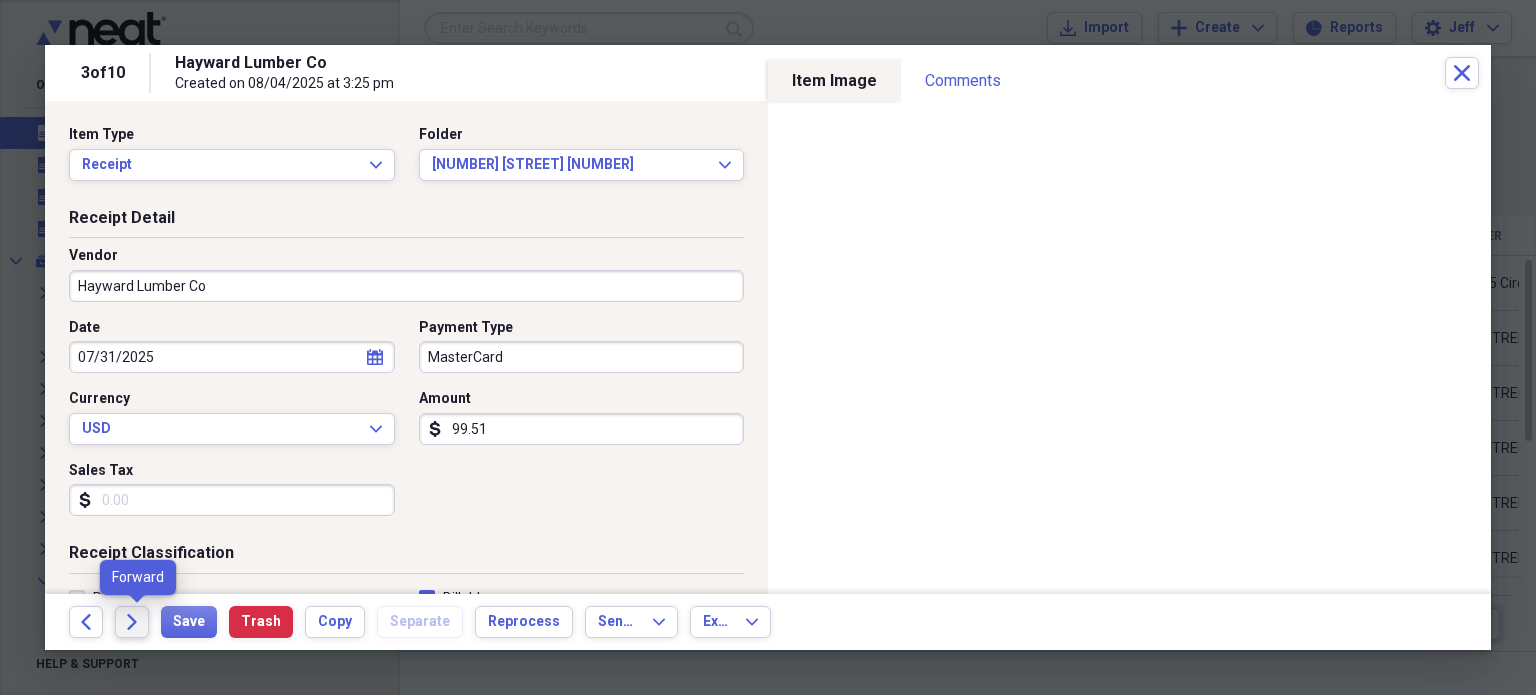 click on "Forward" 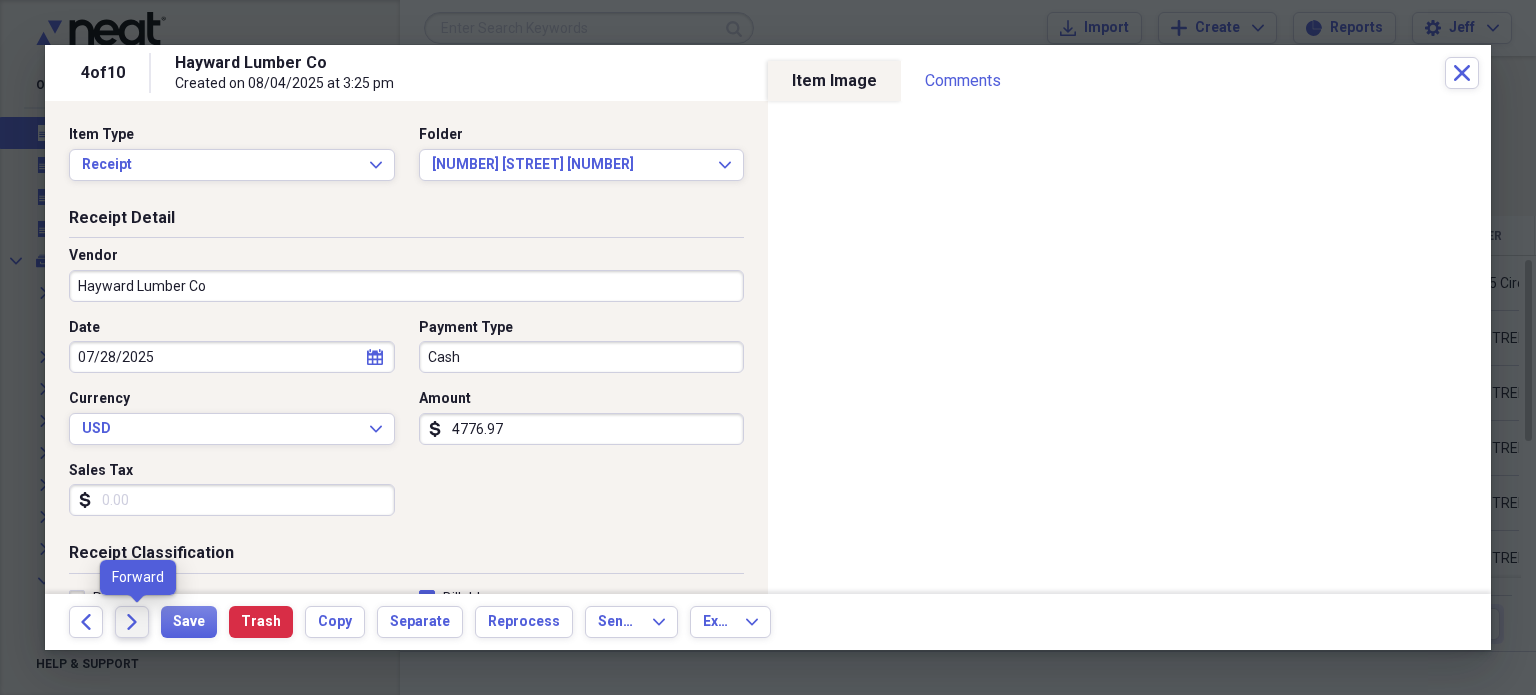 click on "Forward" 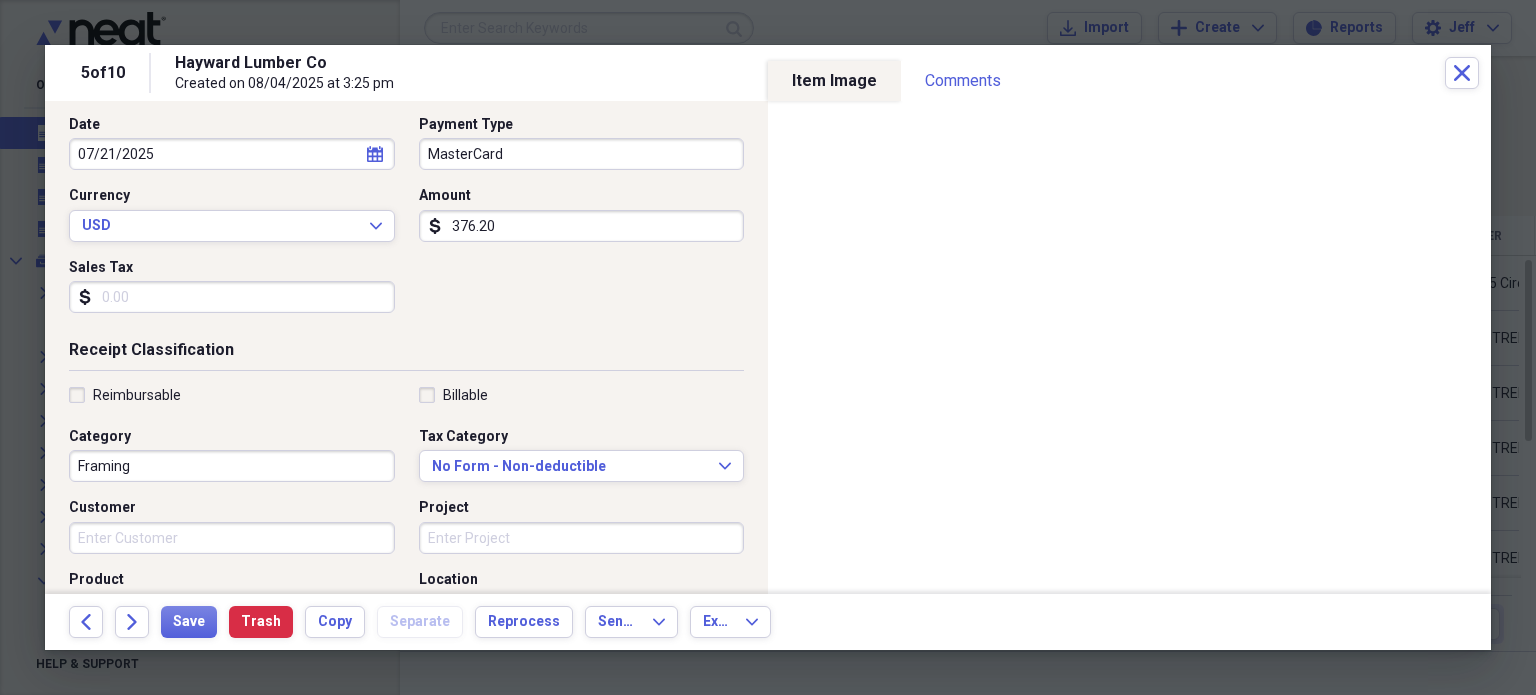 scroll, scrollTop: 204, scrollLeft: 0, axis: vertical 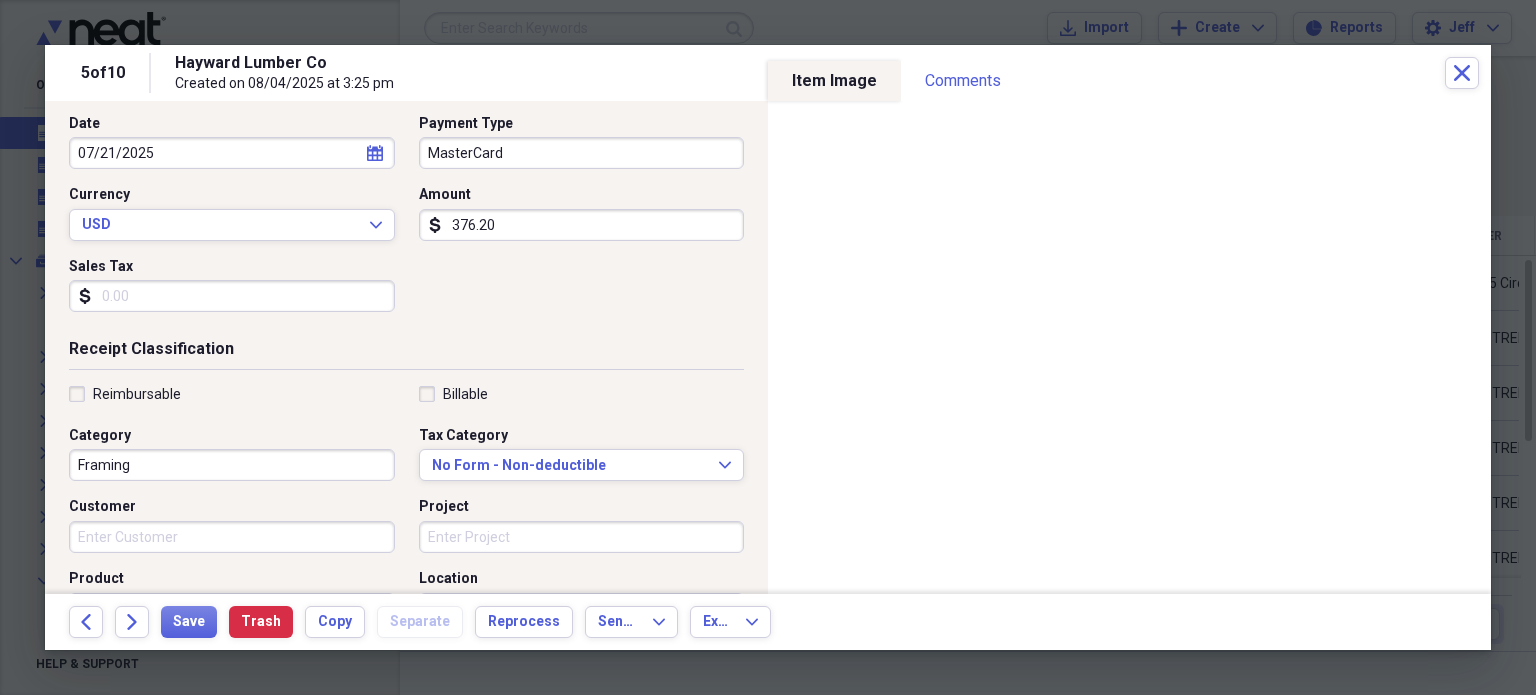 click on "Billable" at bounding box center (453, 394) 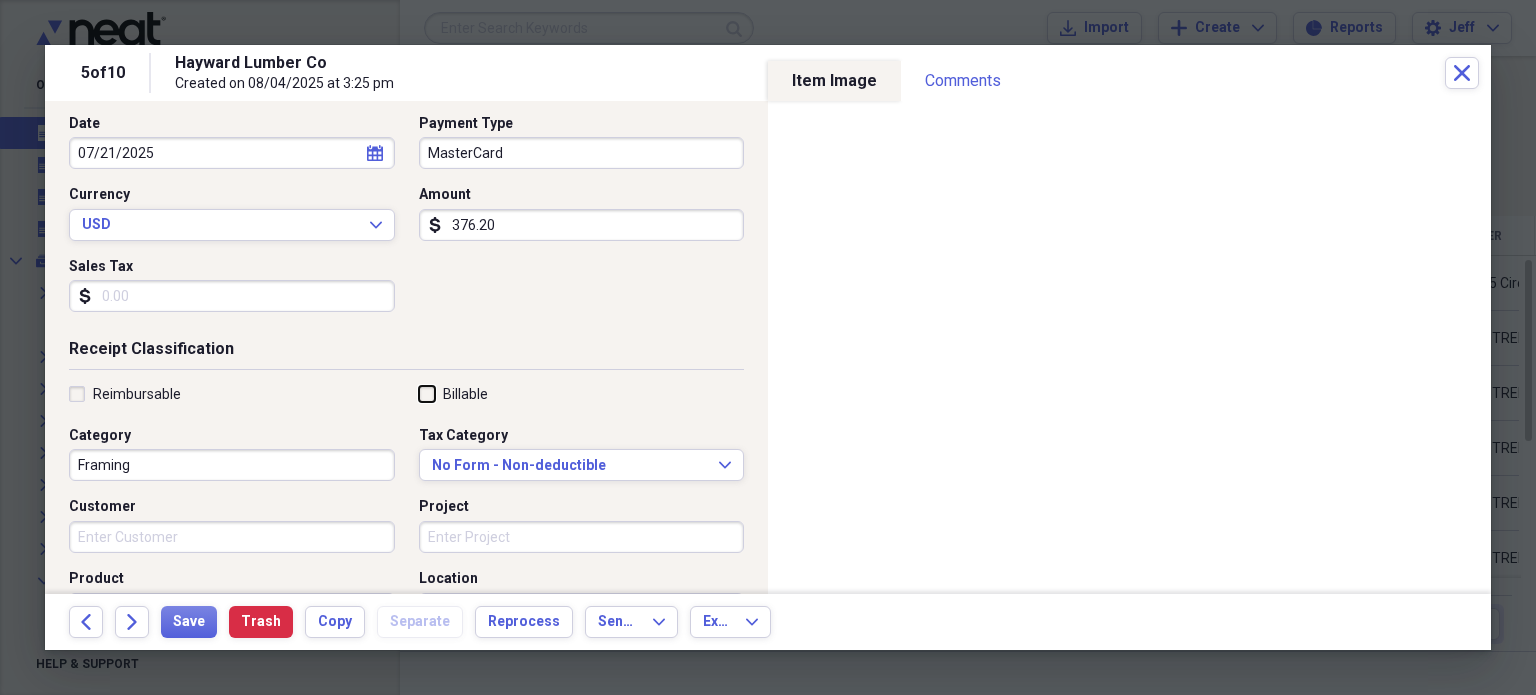click on "Billable" at bounding box center (419, 393) 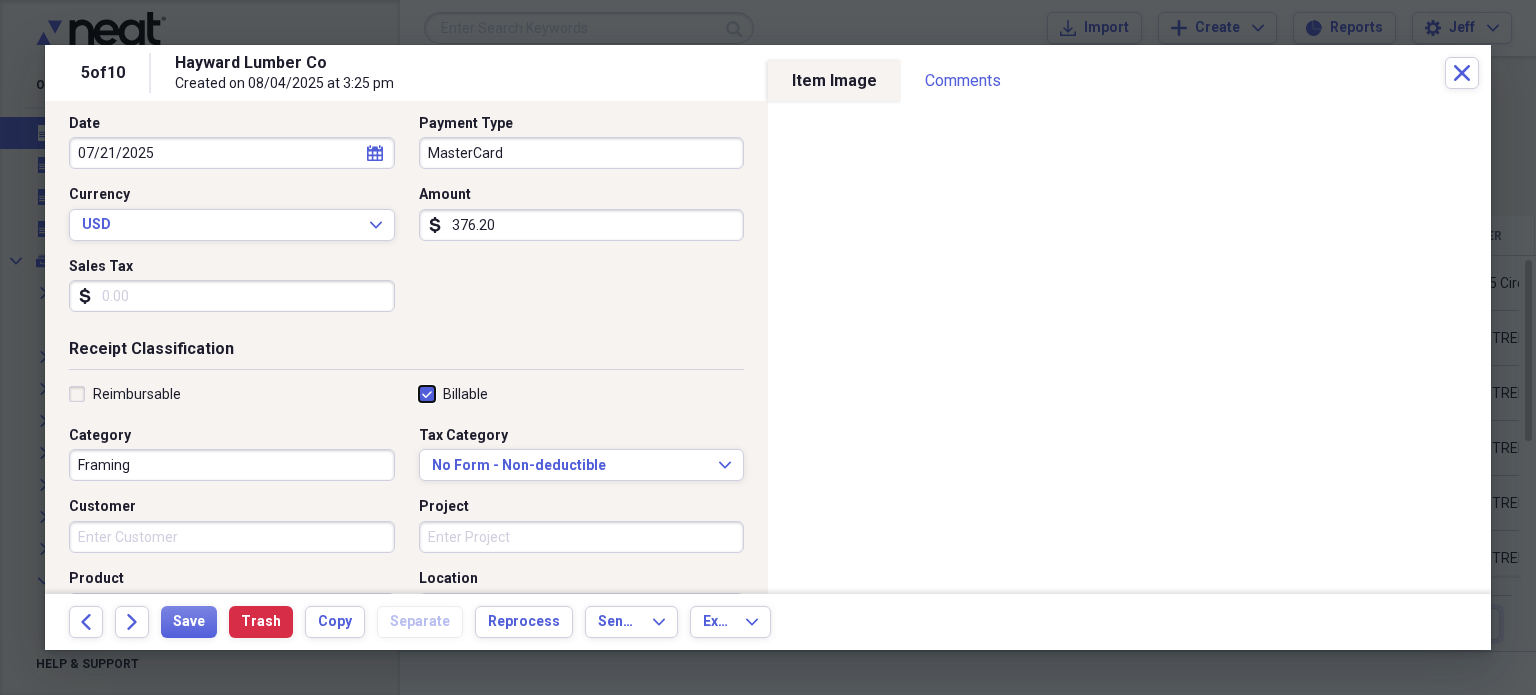 checkbox on "true" 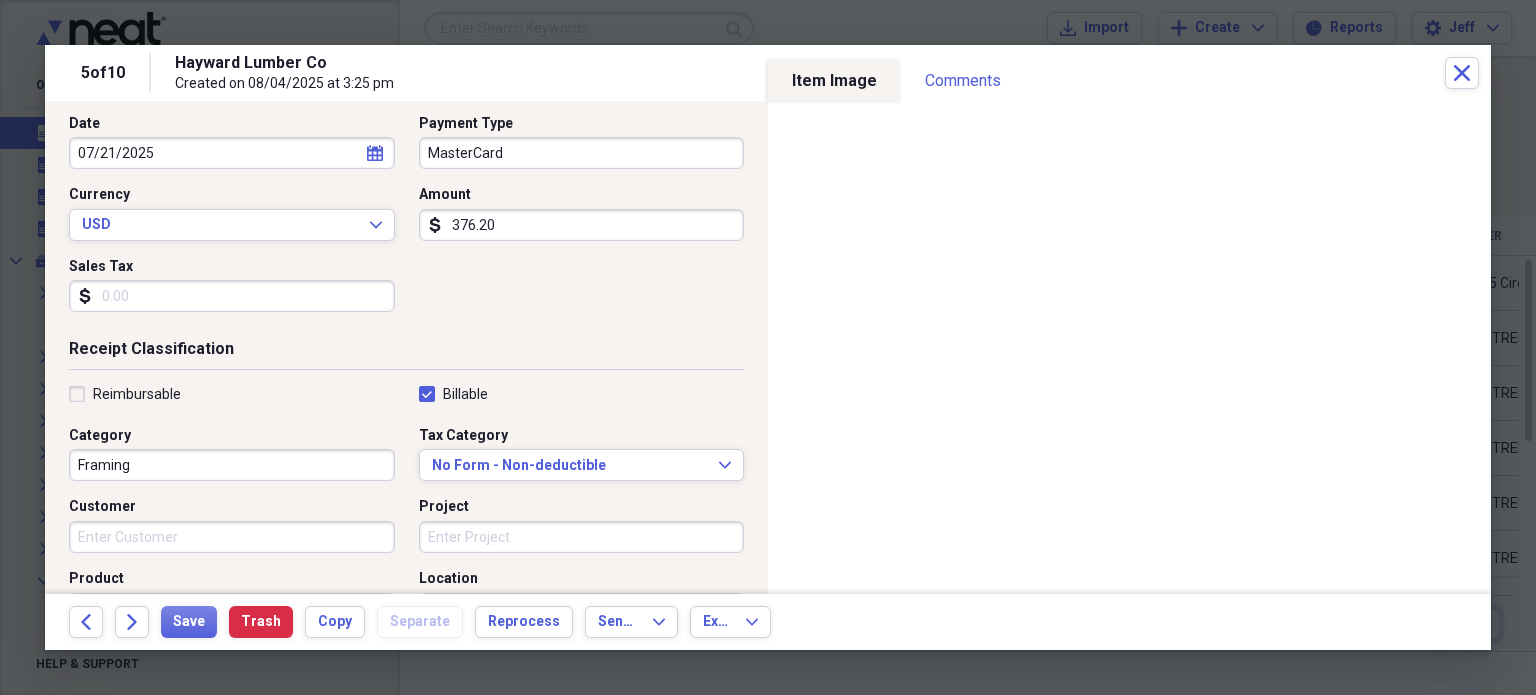 click on "Customer" at bounding box center (232, 537) 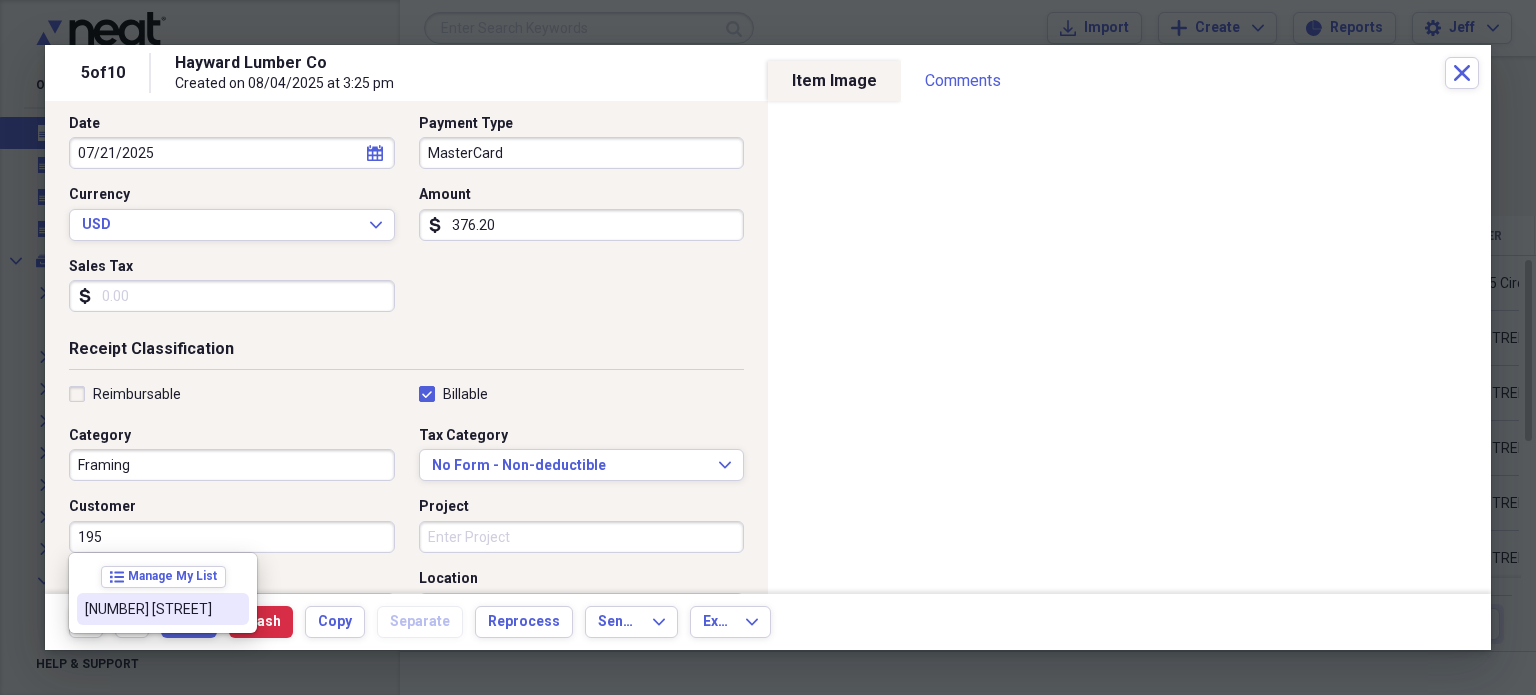click on "[NUMBER] [STREET]" at bounding box center [151, 609] 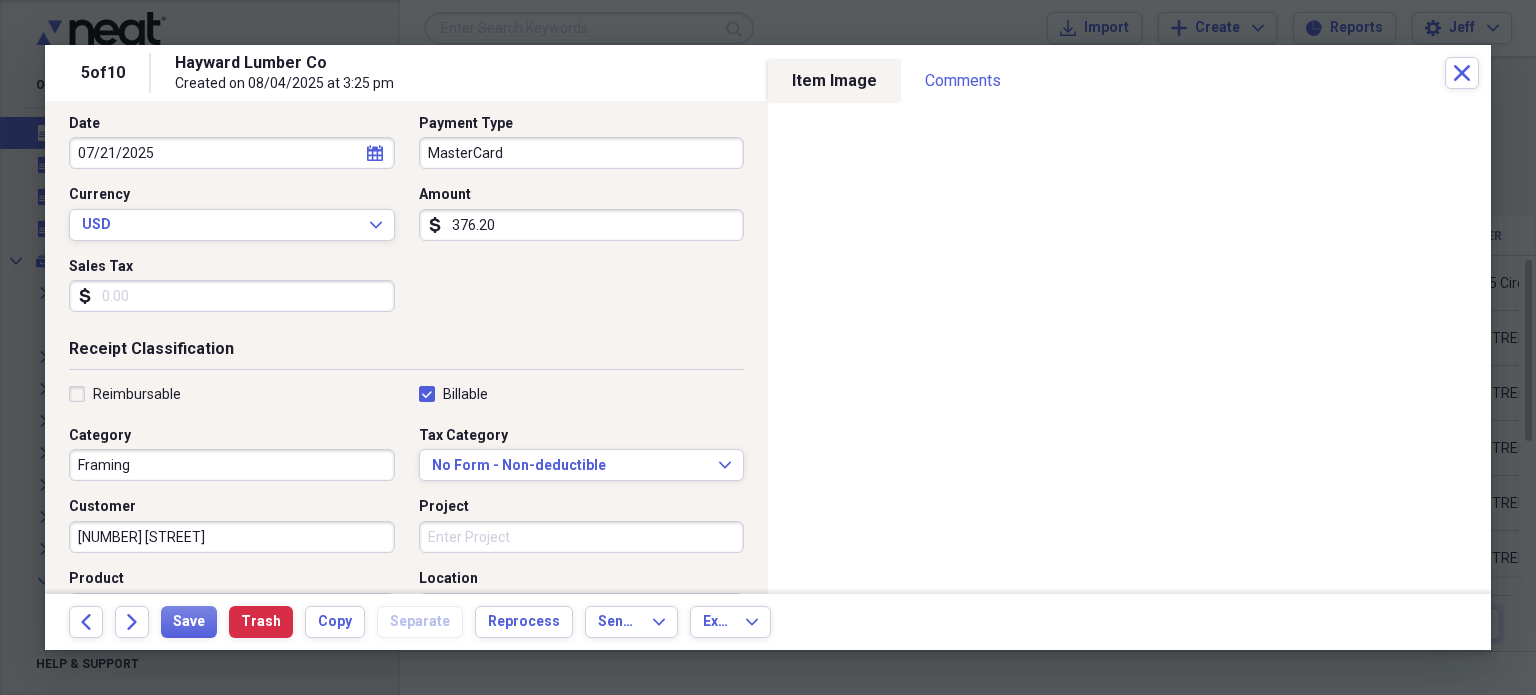 scroll, scrollTop: 0, scrollLeft: 0, axis: both 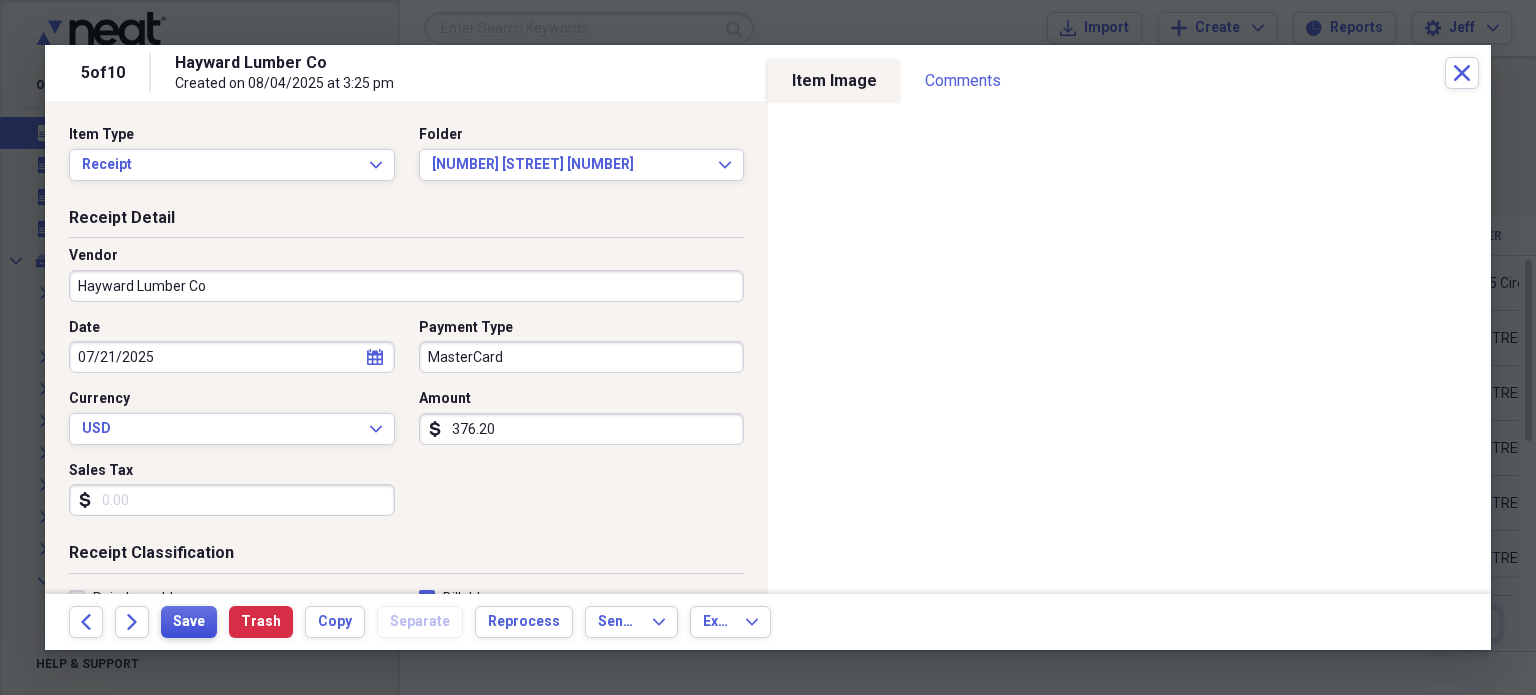 click on "Save" at bounding box center (189, 622) 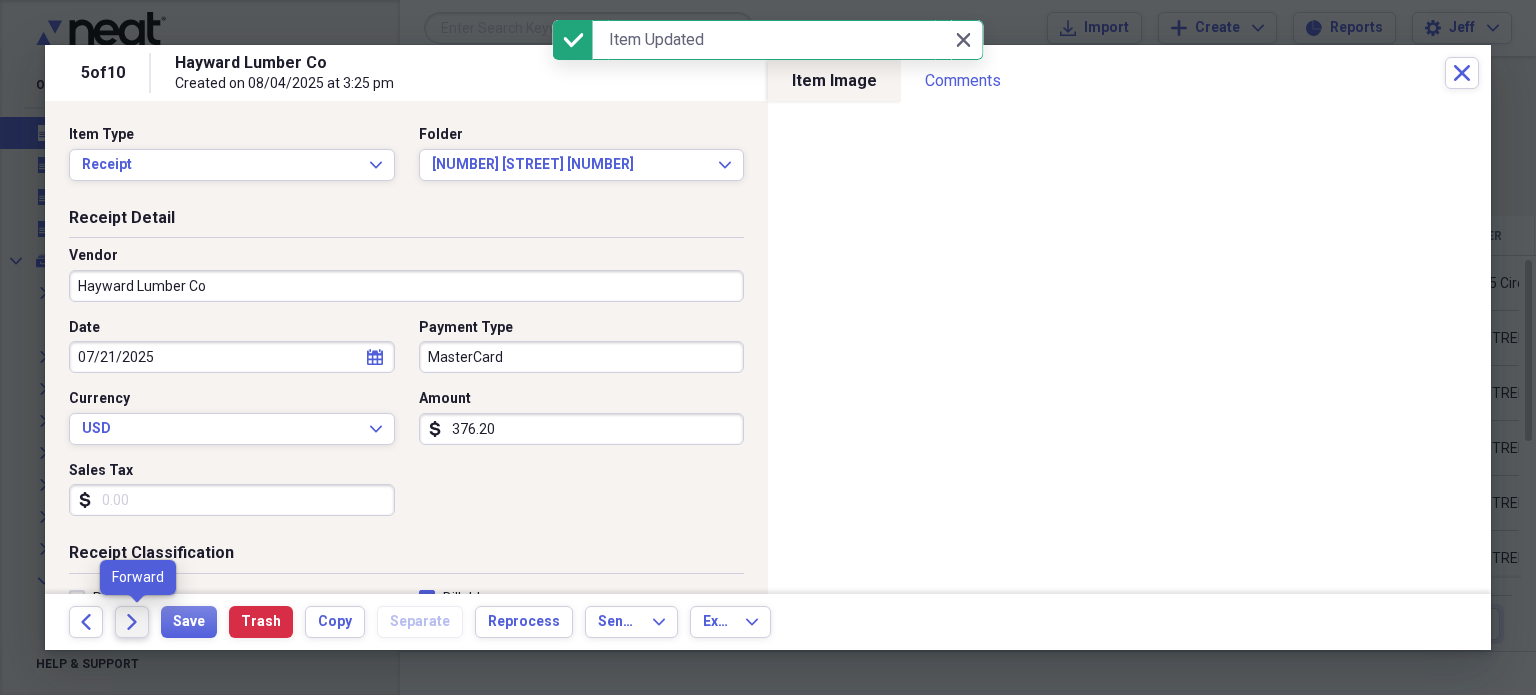 click on "Forward" 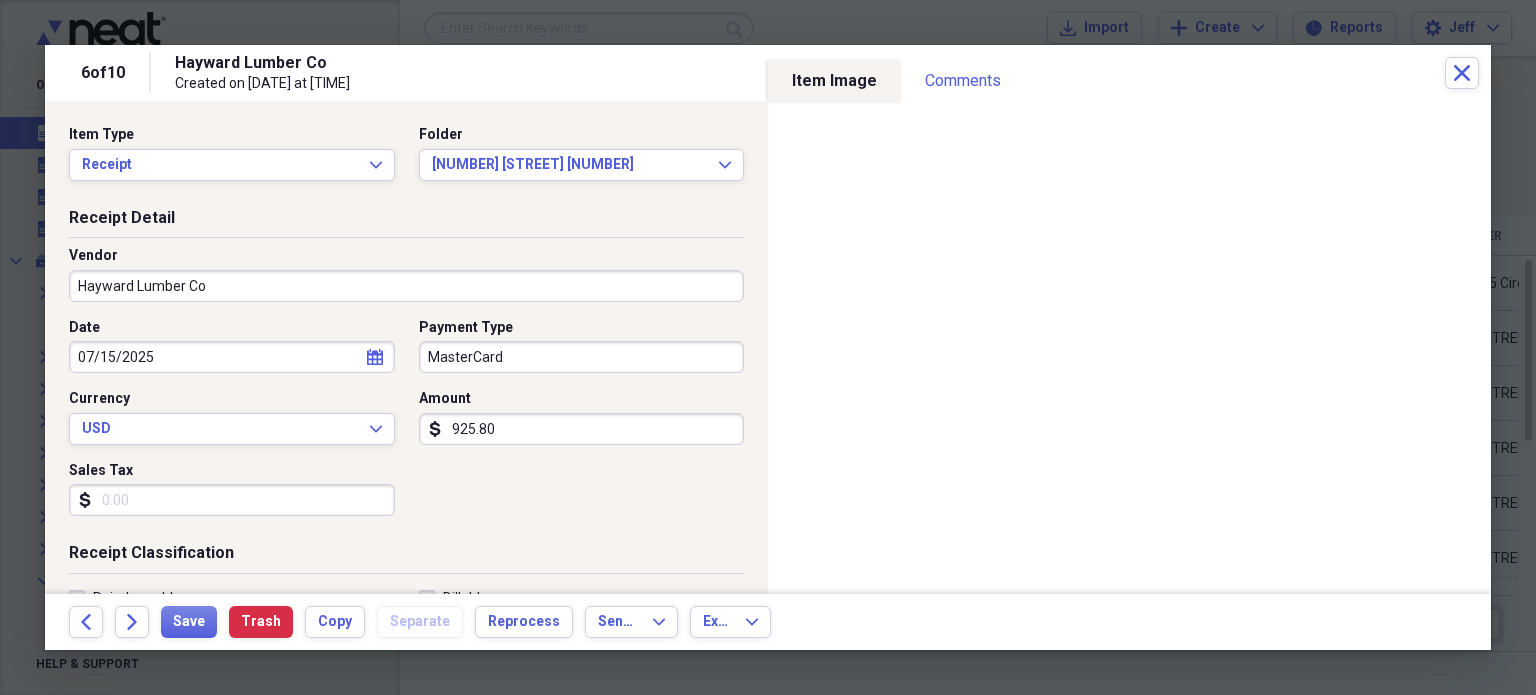 click on "925.80" at bounding box center [582, 429] 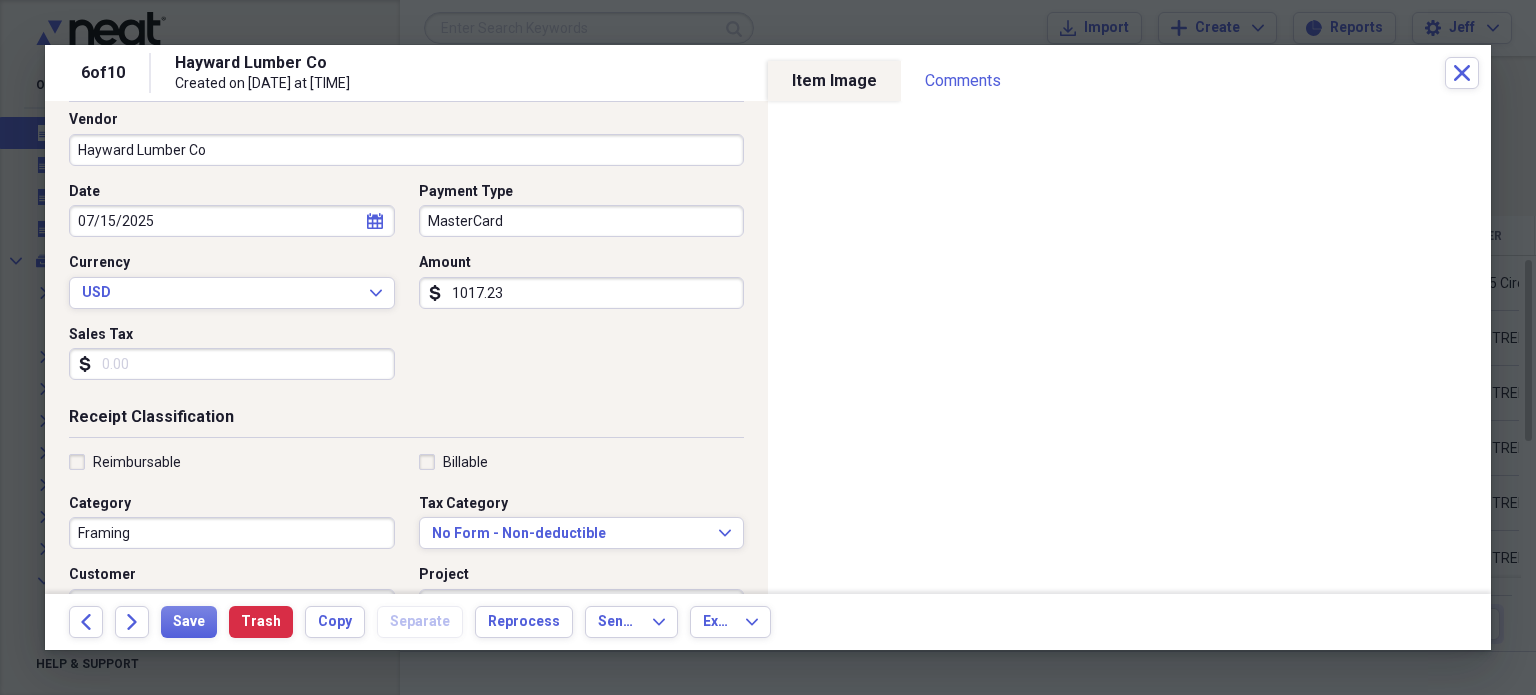 scroll, scrollTop: 137, scrollLeft: 0, axis: vertical 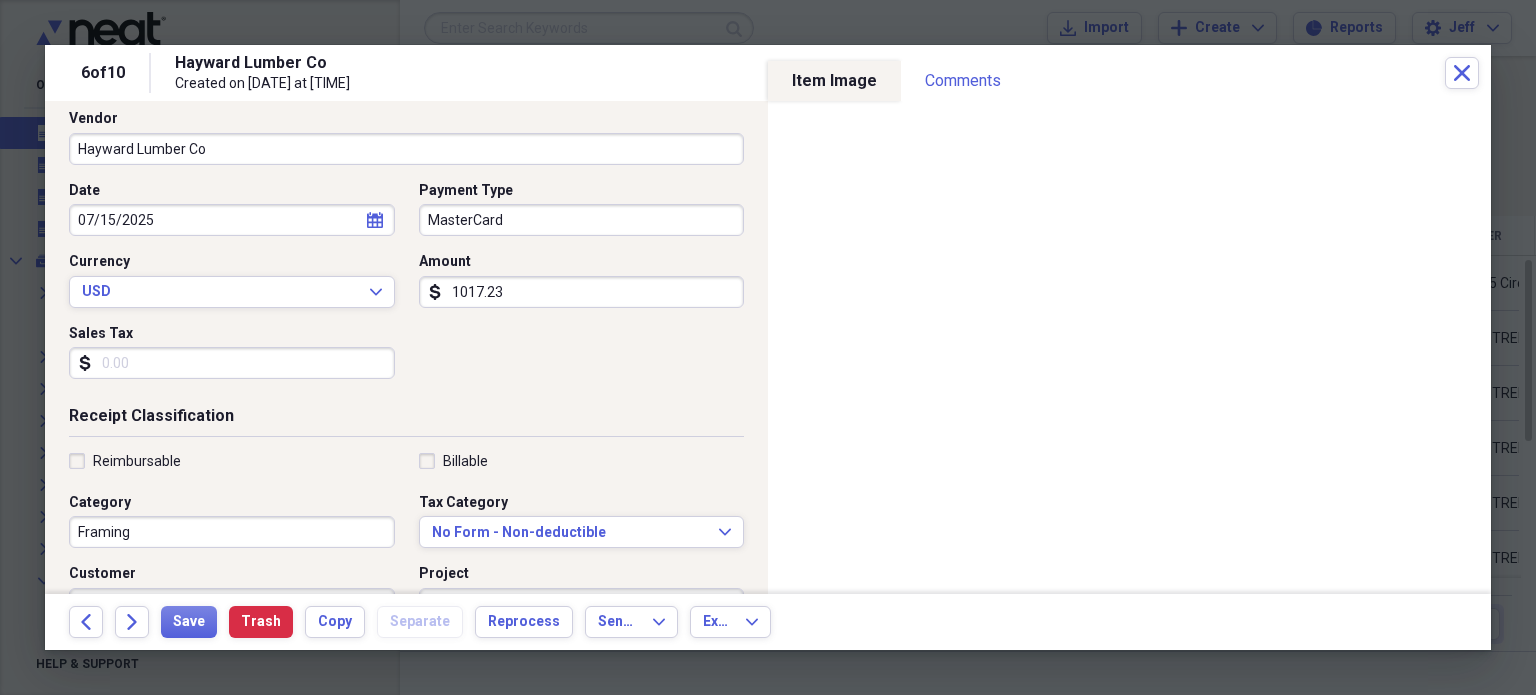 type on "1017.23" 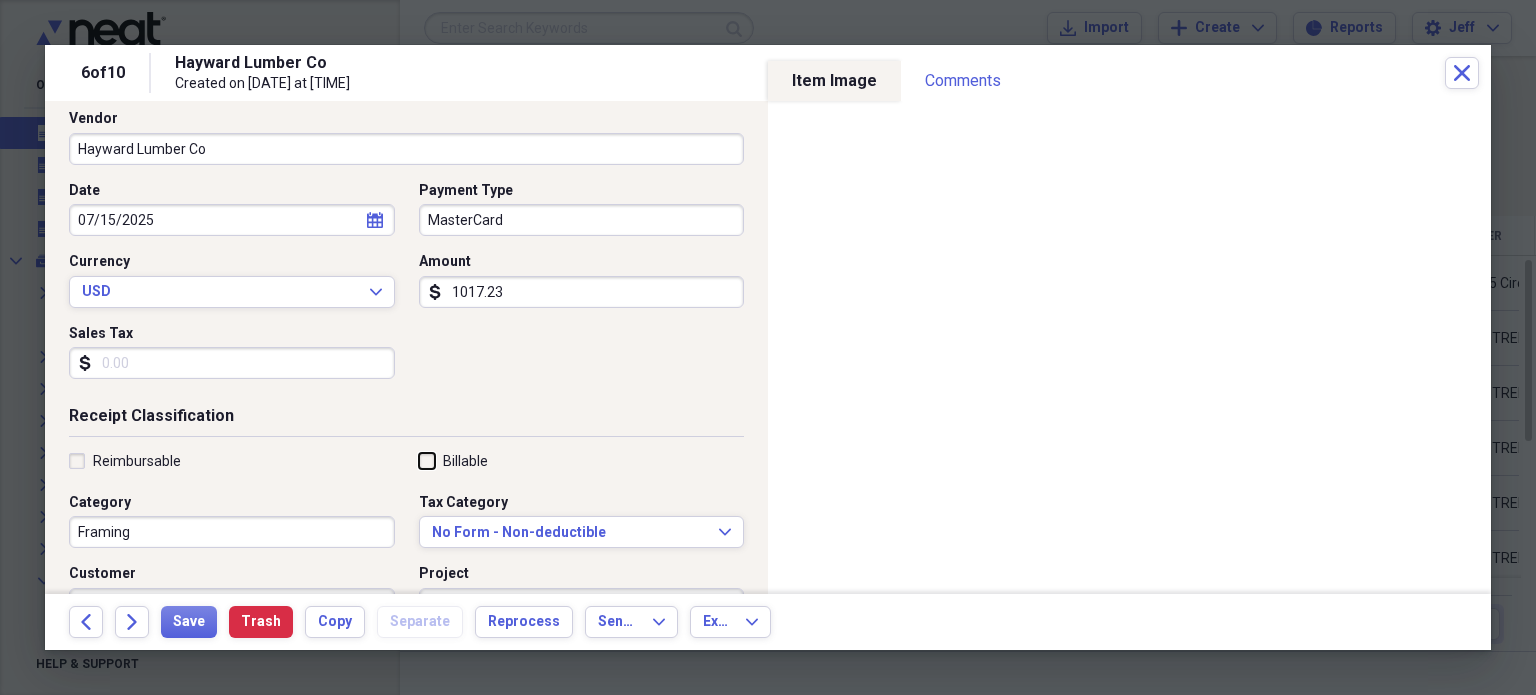 click on "Billable" at bounding box center (419, 460) 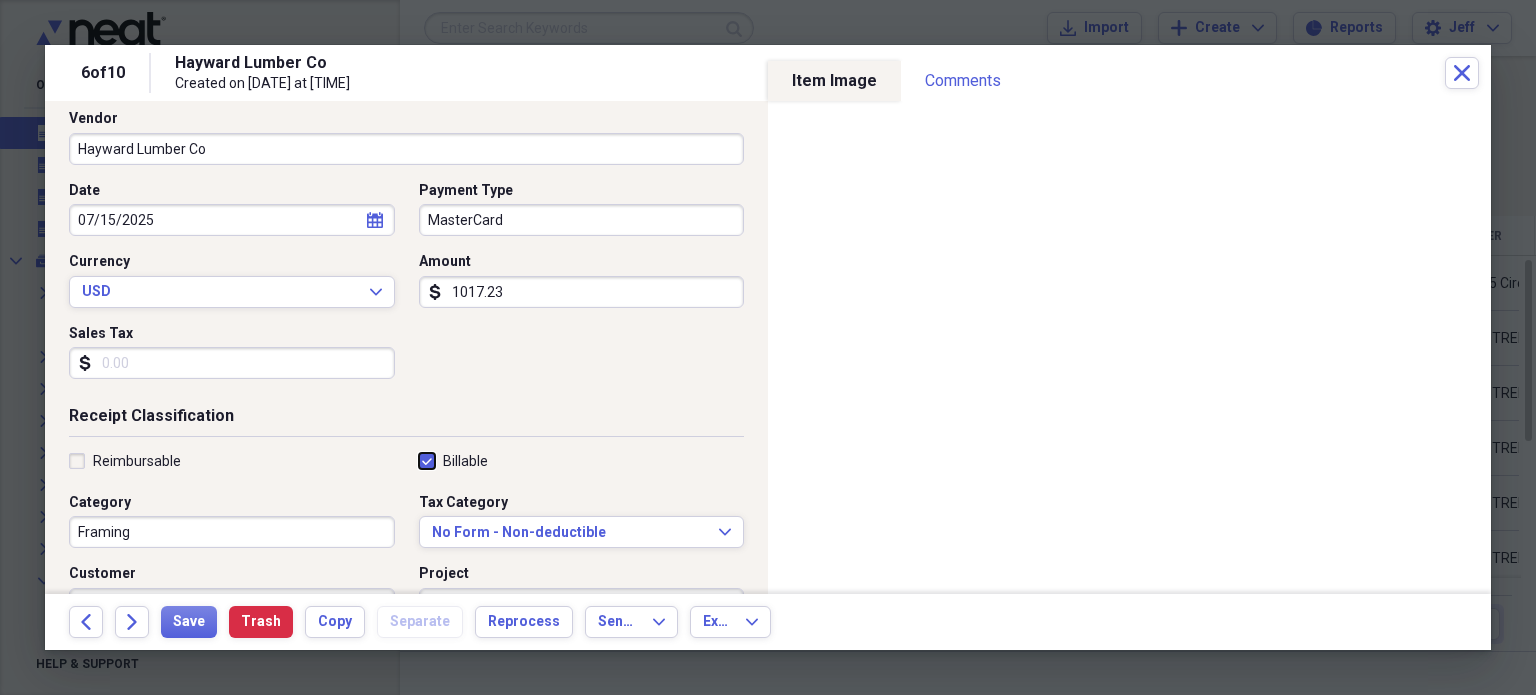 checkbox on "true" 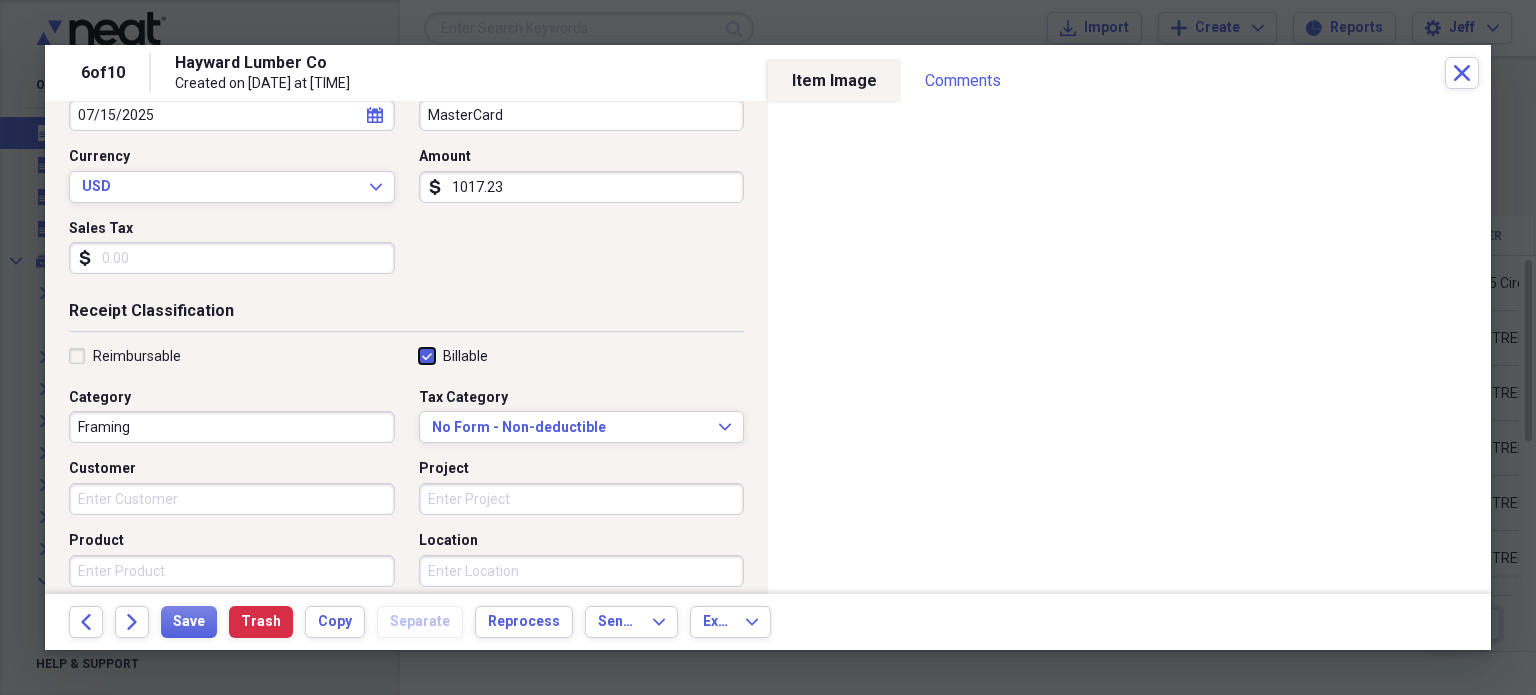 scroll, scrollTop: 243, scrollLeft: 0, axis: vertical 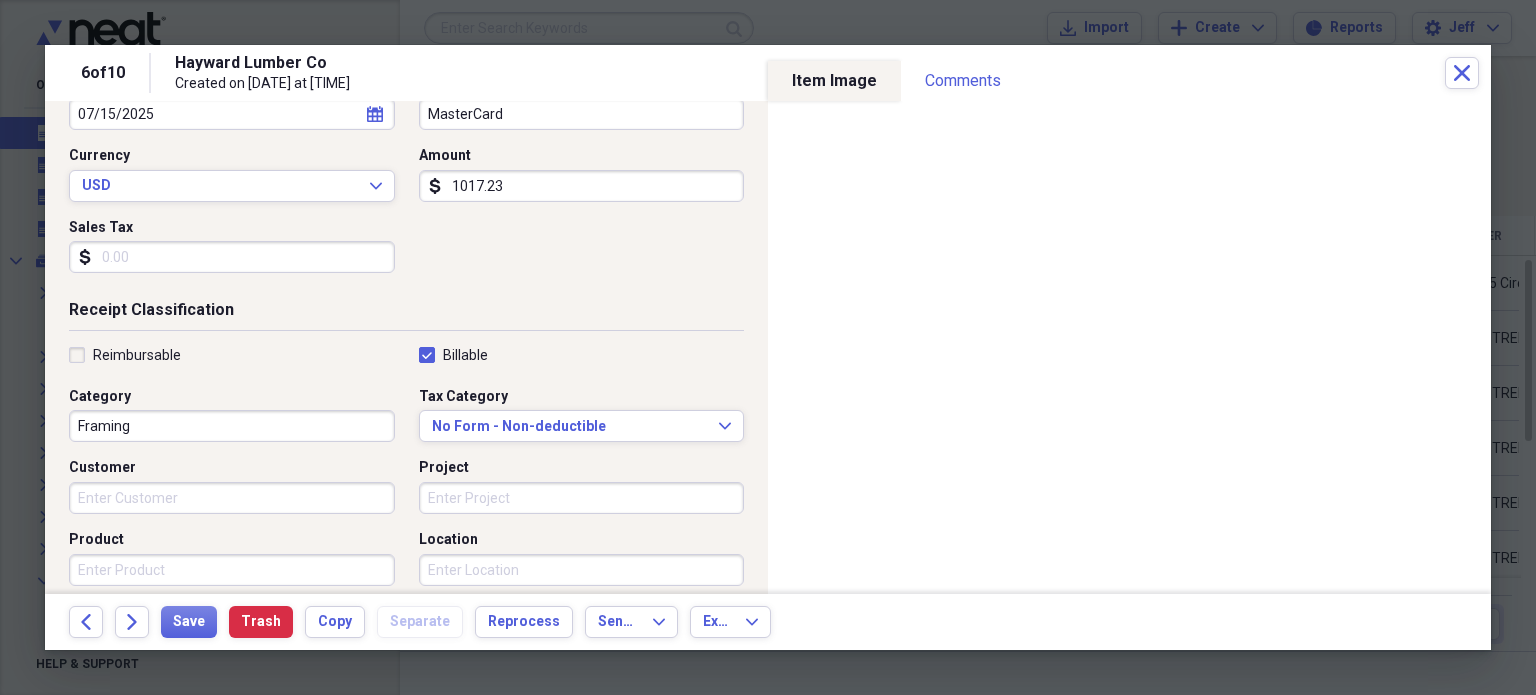 click on "Customer" at bounding box center [232, 498] 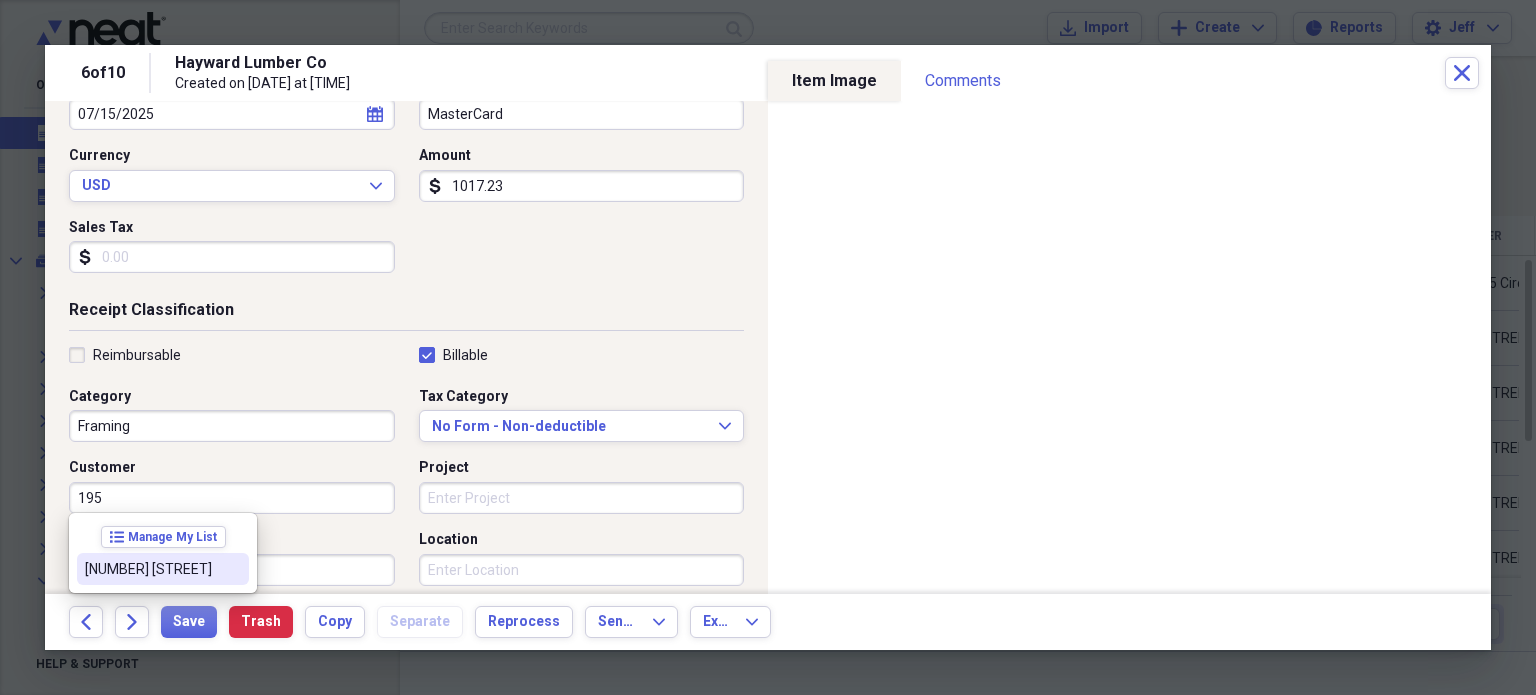 click on "[NUMBER] [STREET]" at bounding box center (151, 569) 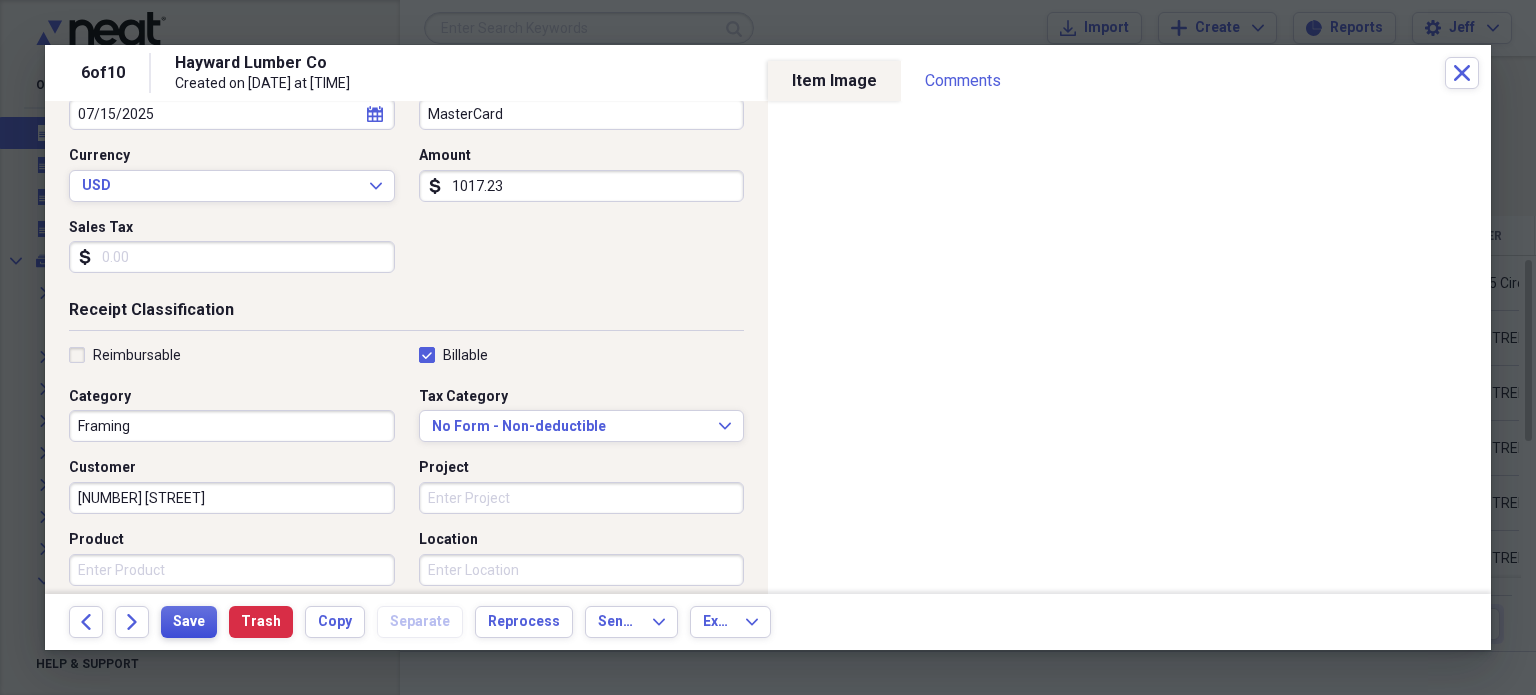 click on "Save" at bounding box center [189, 622] 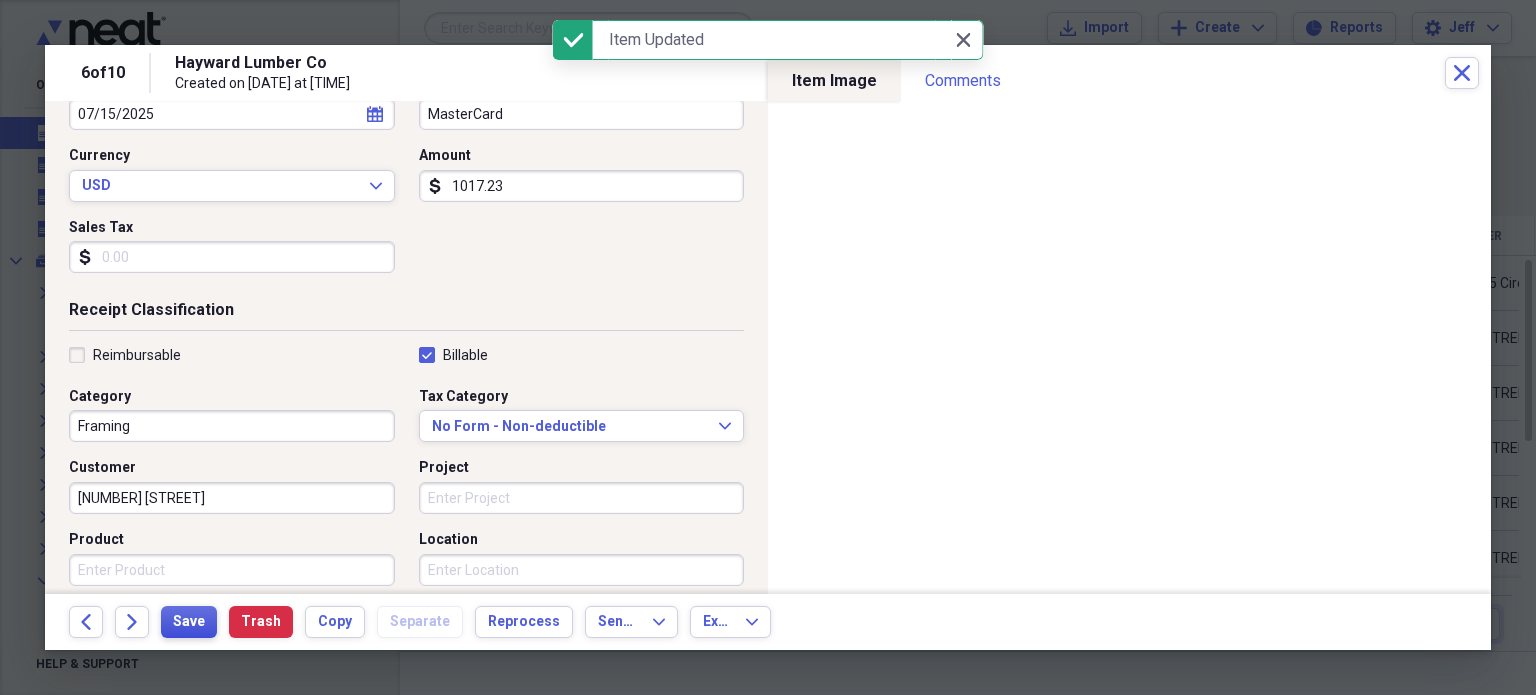 scroll, scrollTop: 0, scrollLeft: 0, axis: both 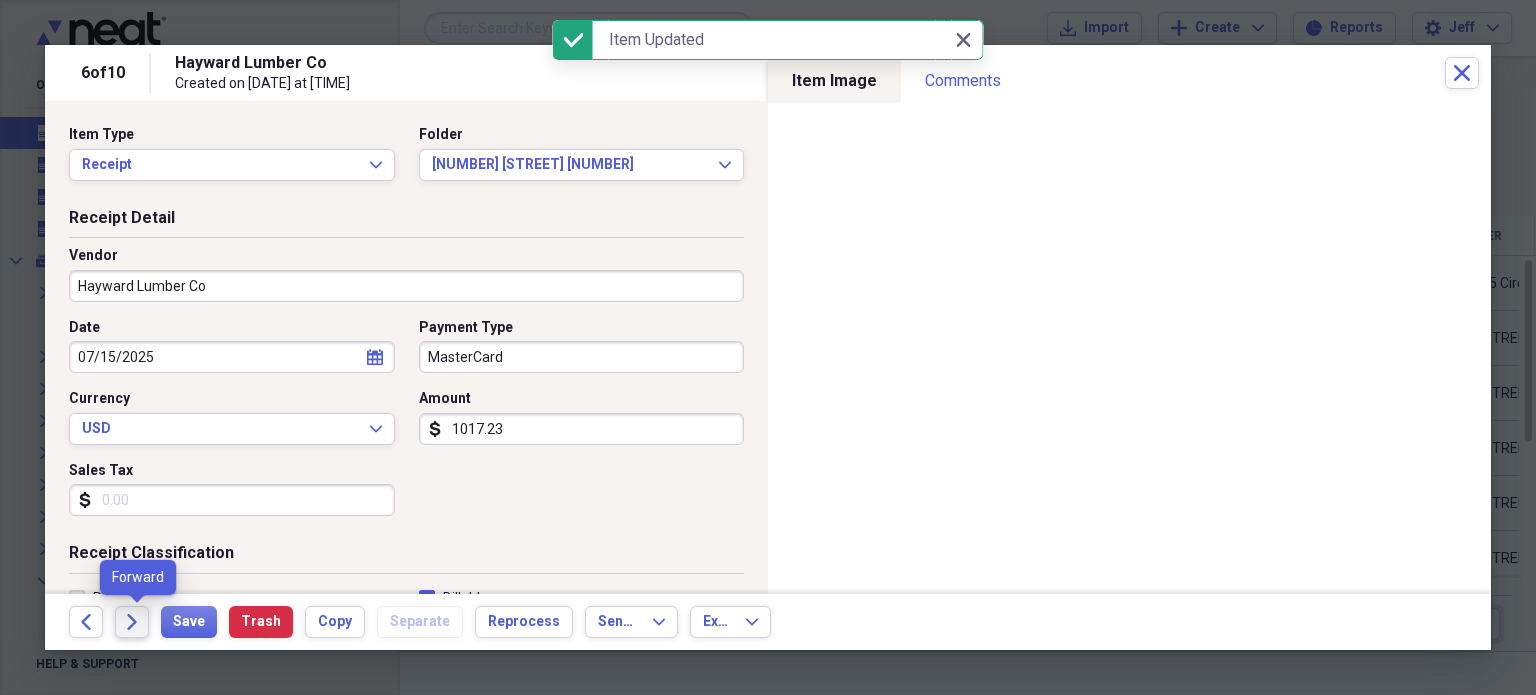 click on "Forward" 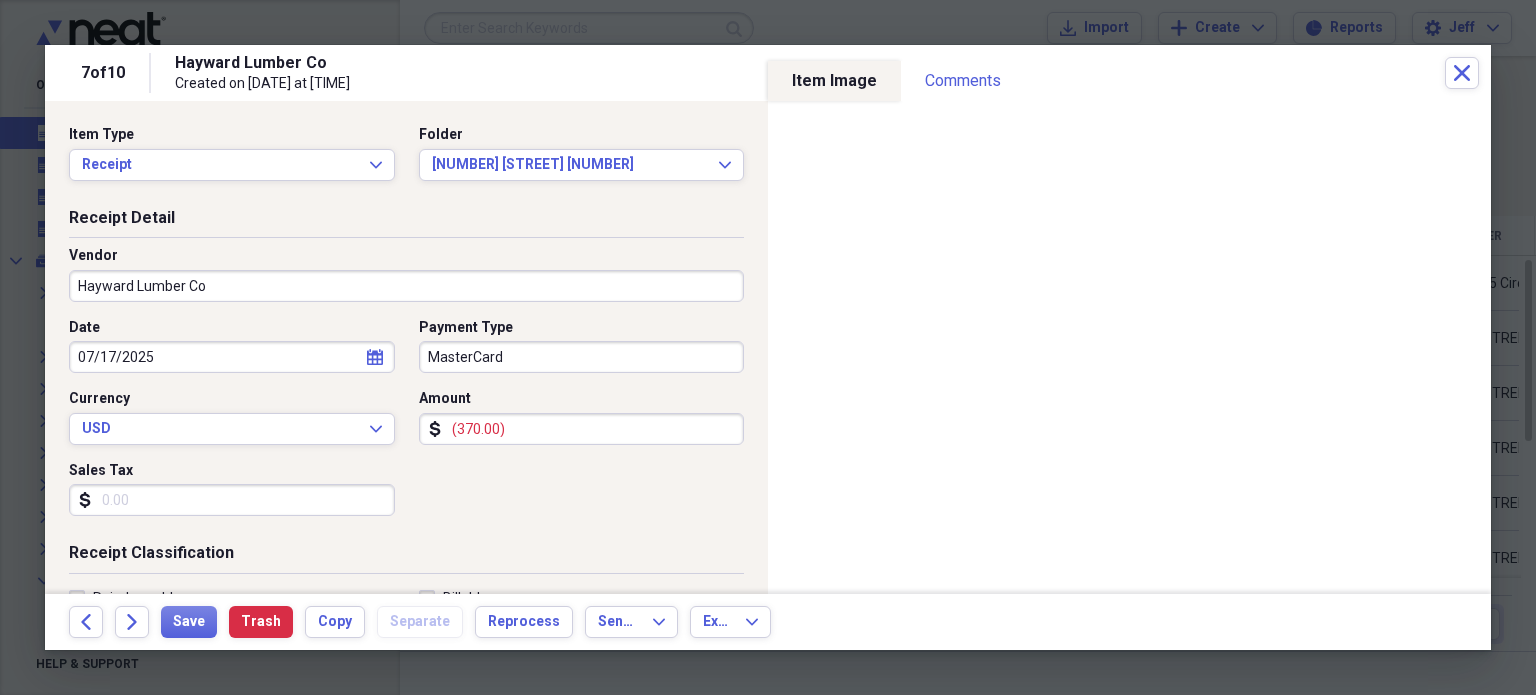 click on "(370.00)" at bounding box center (582, 429) 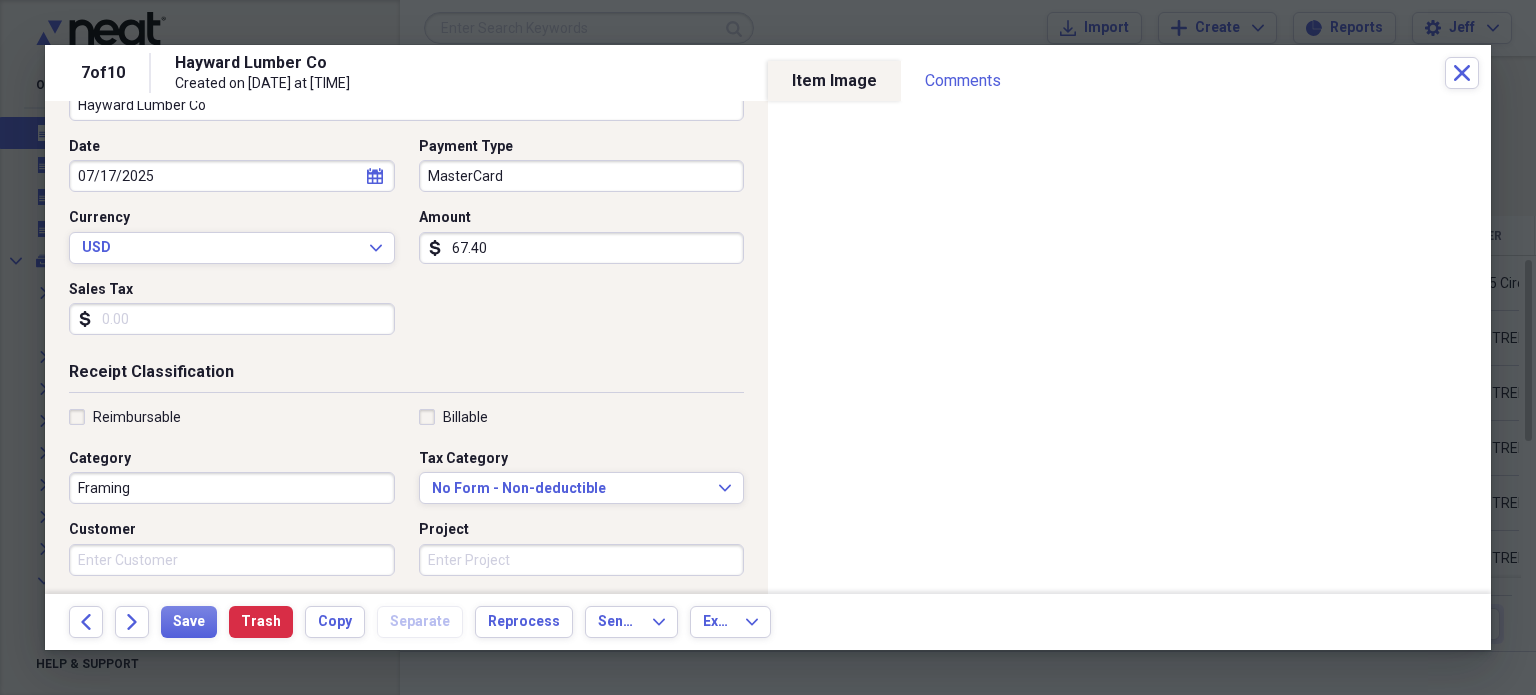 scroll, scrollTop: 182, scrollLeft: 0, axis: vertical 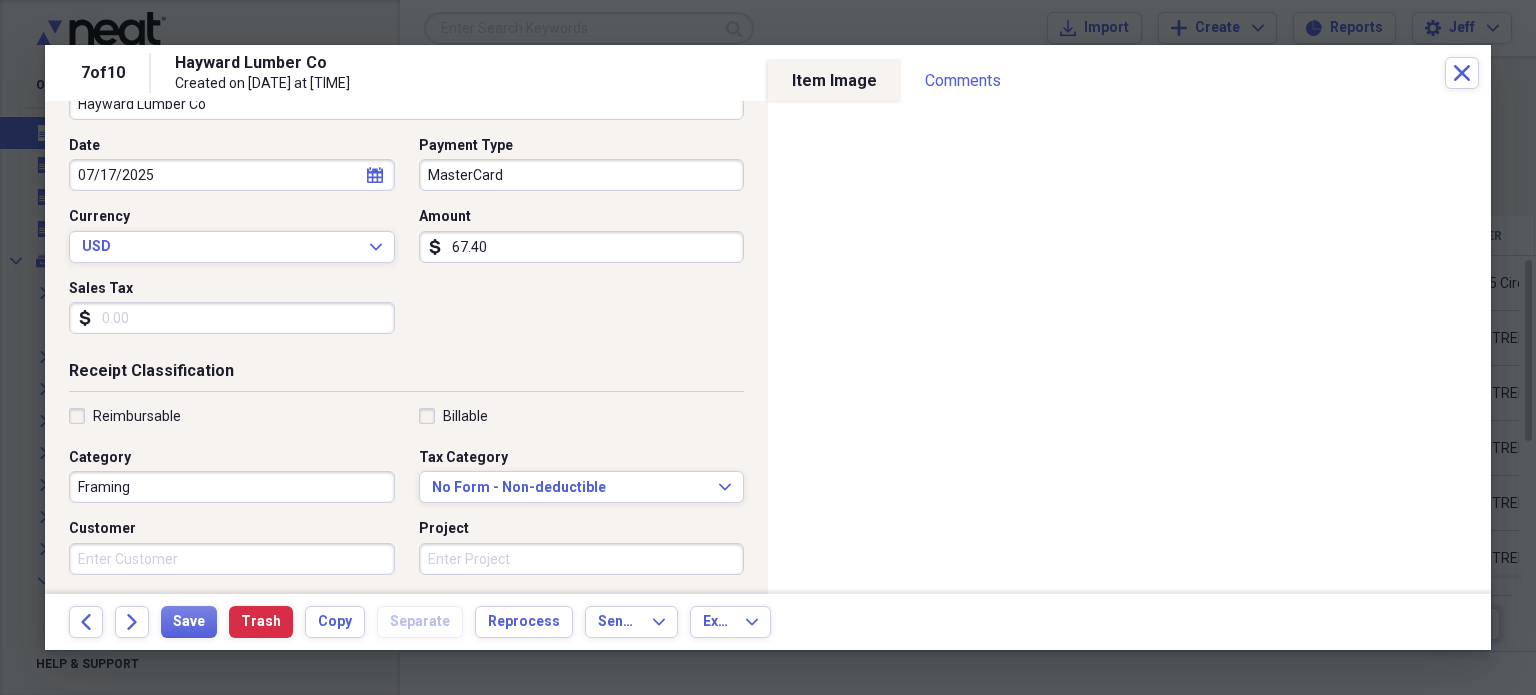 type on "67.40" 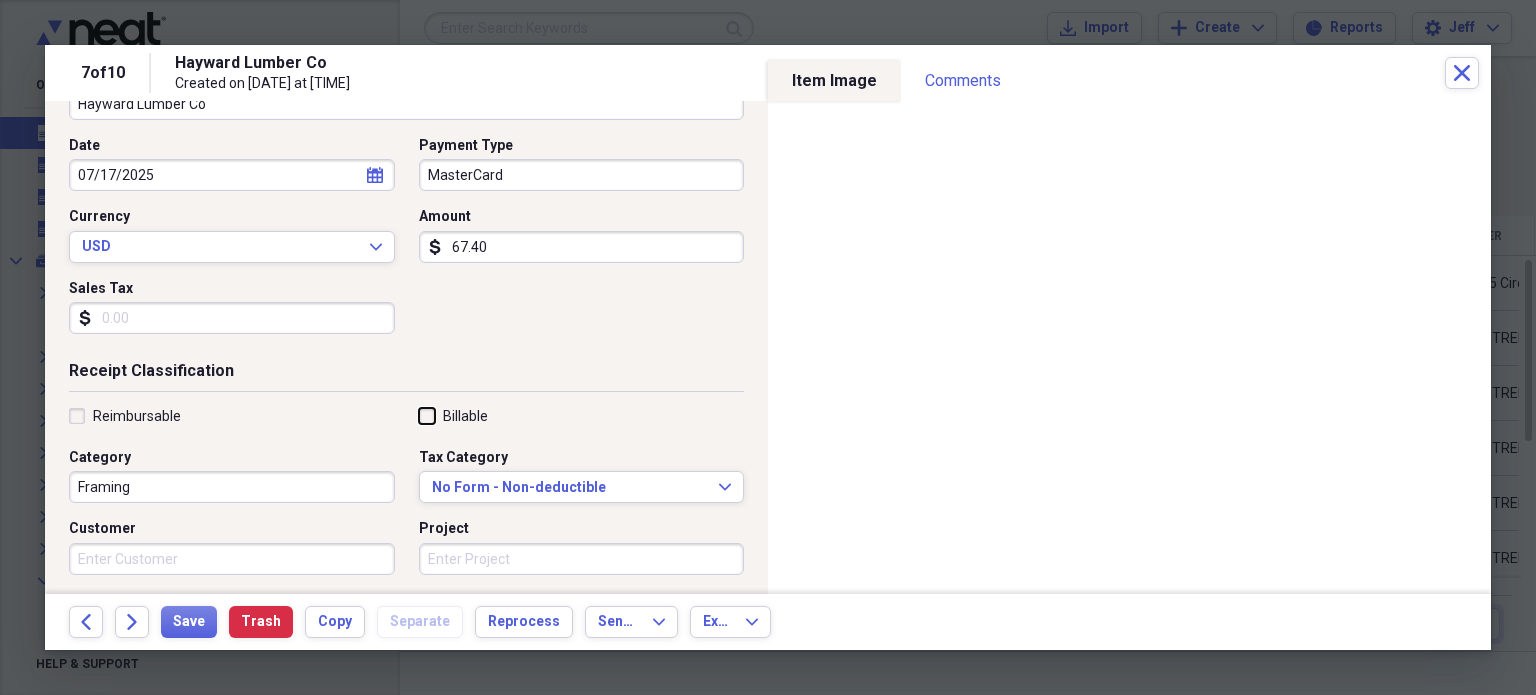 click on "Billable" at bounding box center (419, 415) 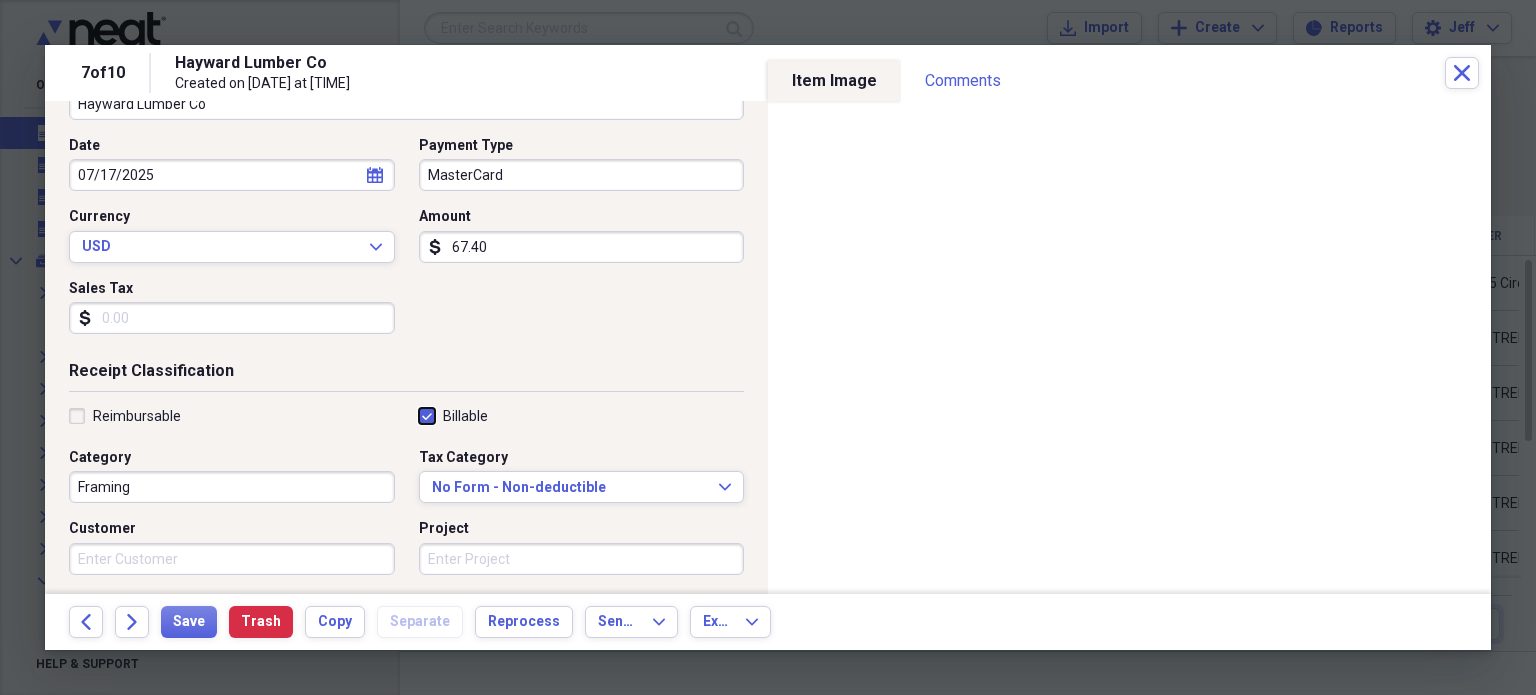 checkbox on "true" 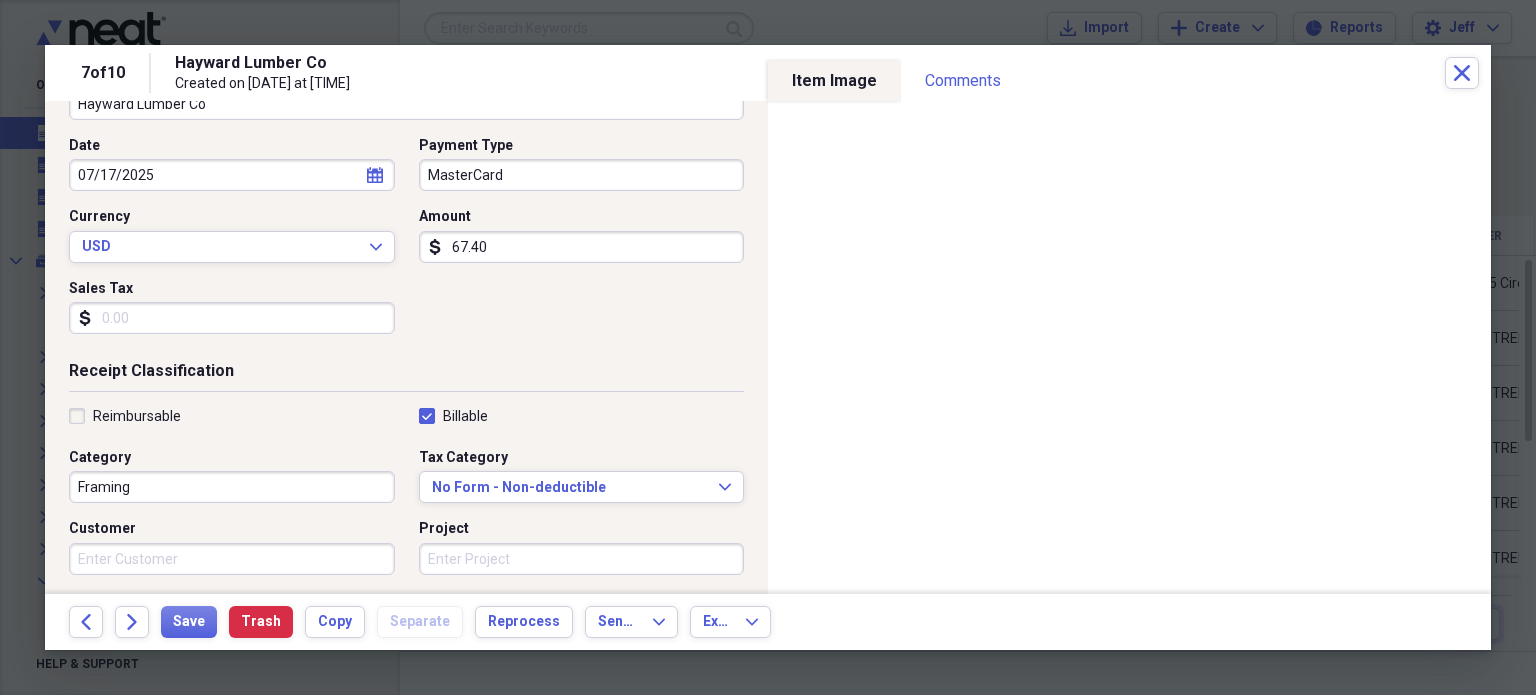 click on "Customer" at bounding box center [232, 559] 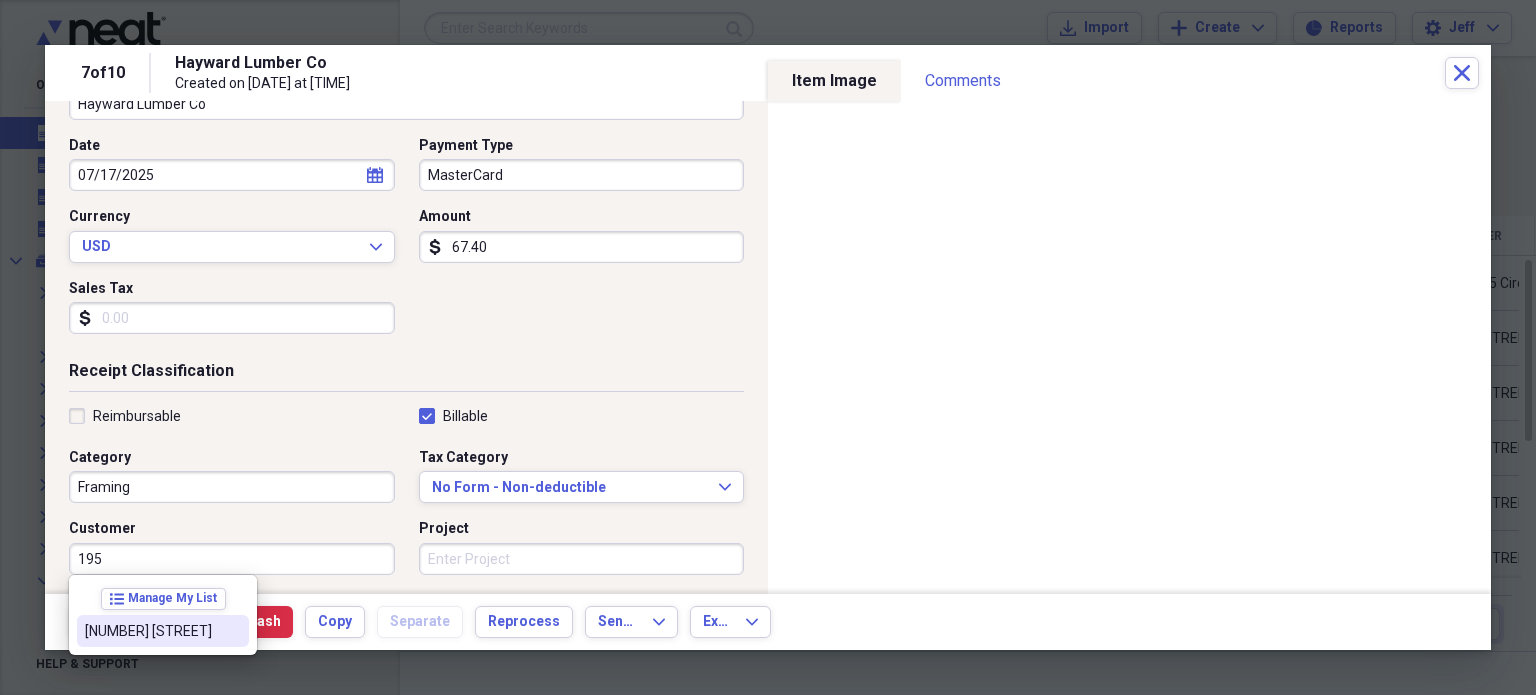 click on "[NUMBER] [STREET]" at bounding box center (151, 631) 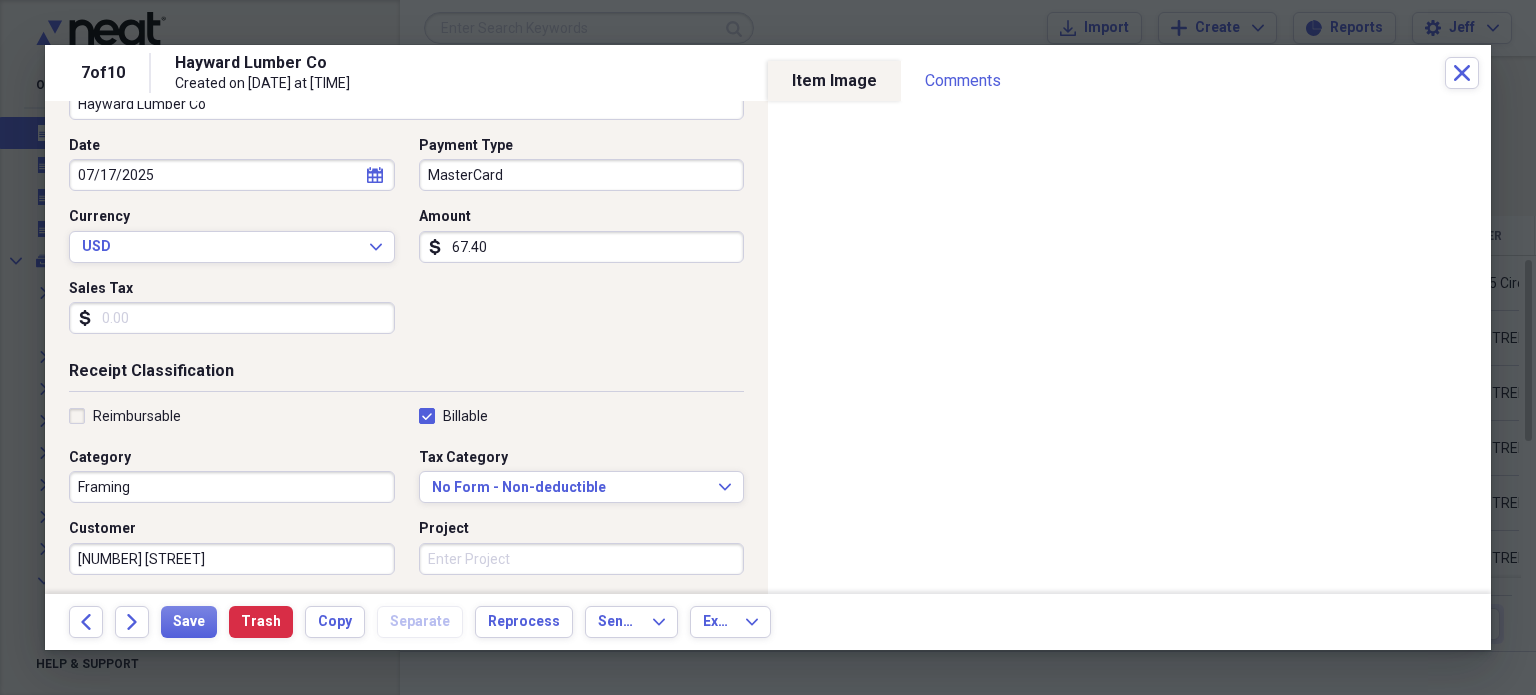 scroll, scrollTop: 0, scrollLeft: 0, axis: both 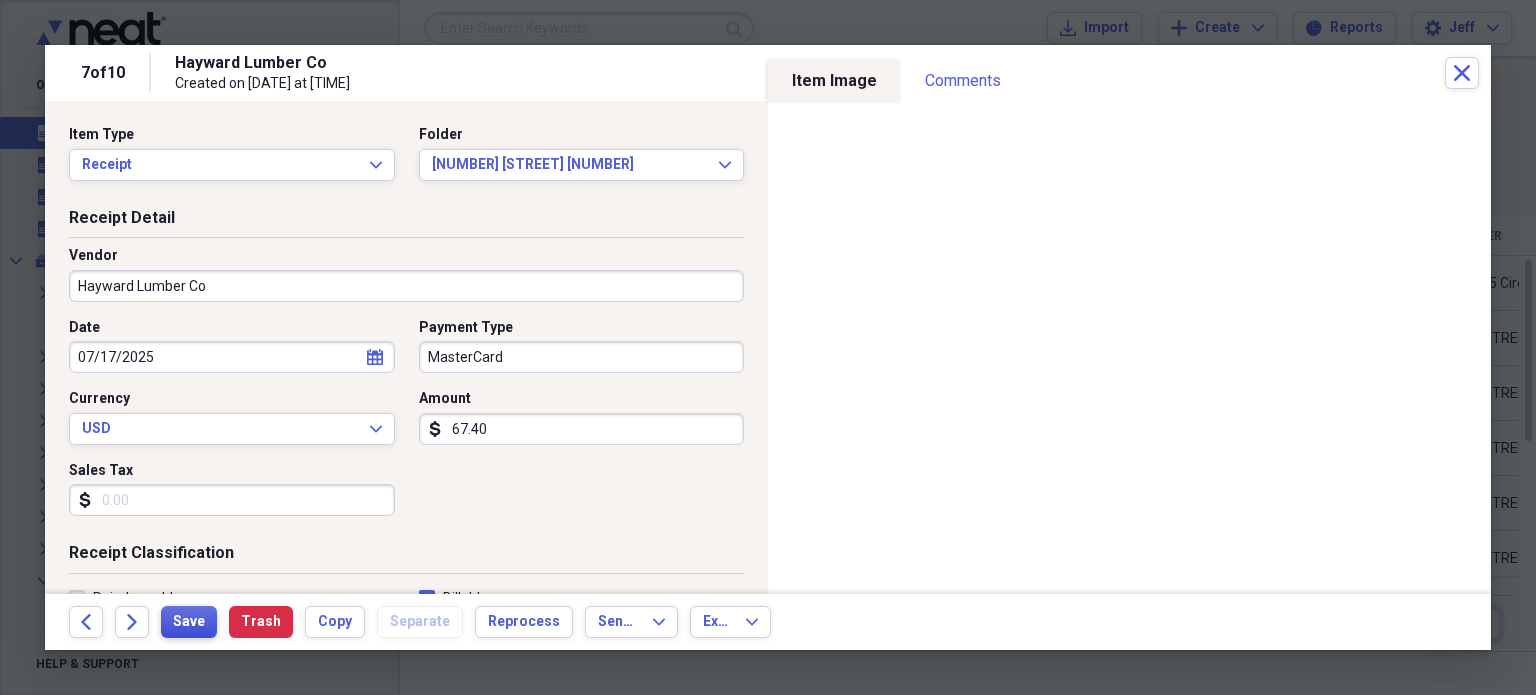 click on "Save" at bounding box center [189, 622] 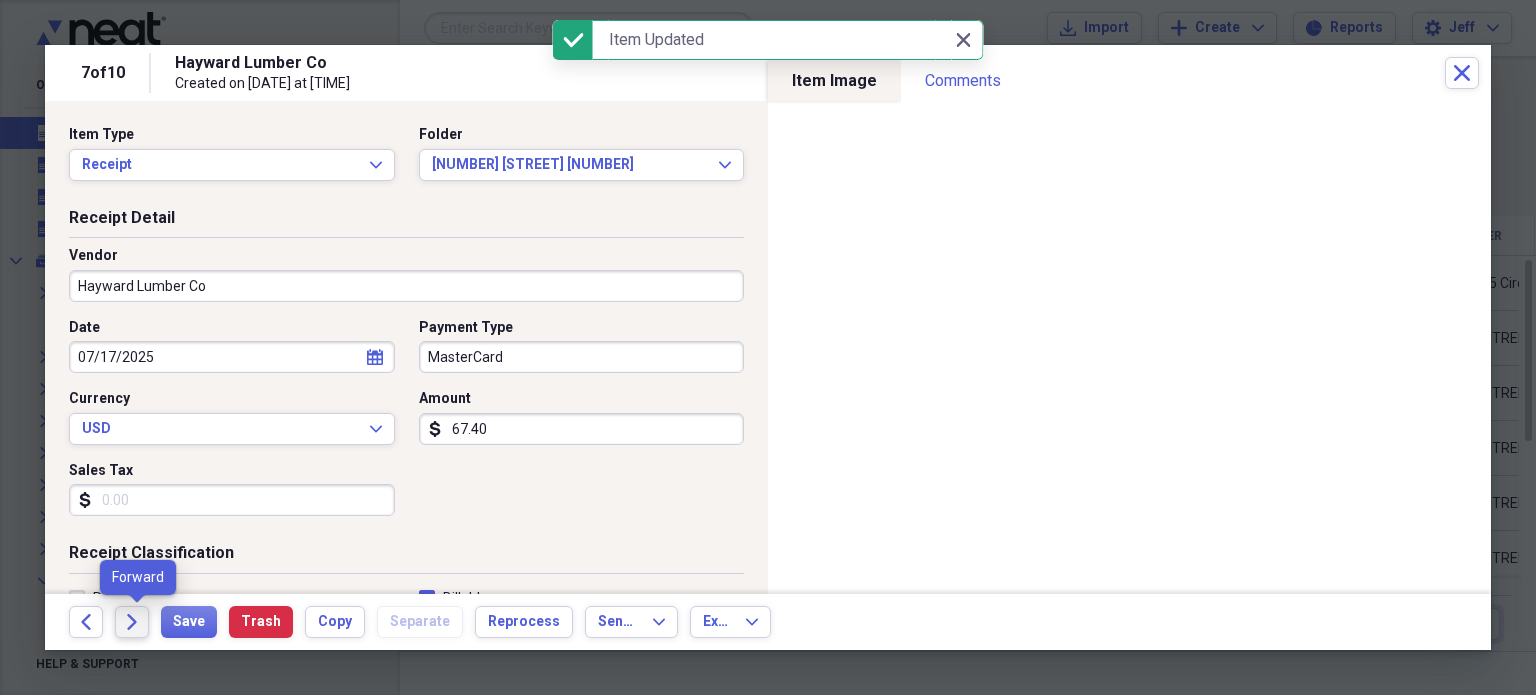 click on "Forward" 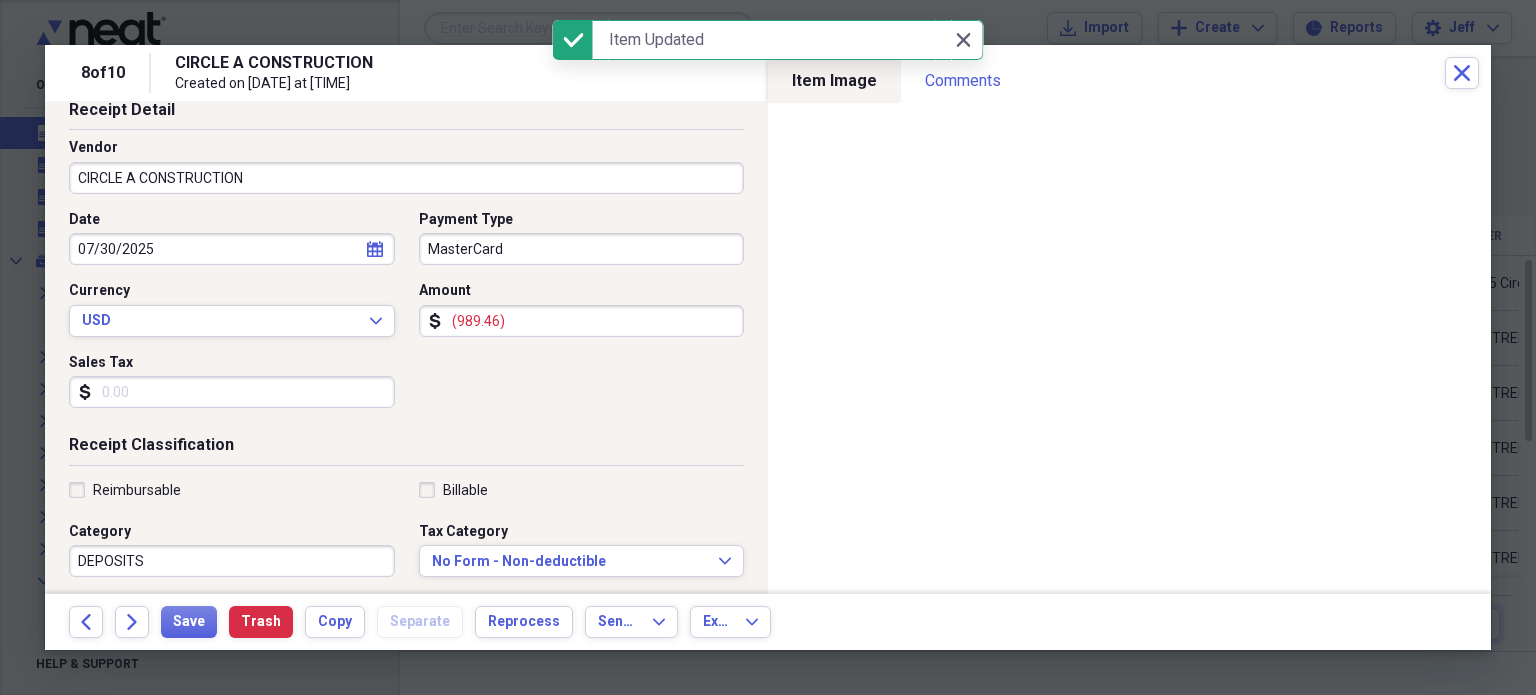 scroll, scrollTop: 109, scrollLeft: 0, axis: vertical 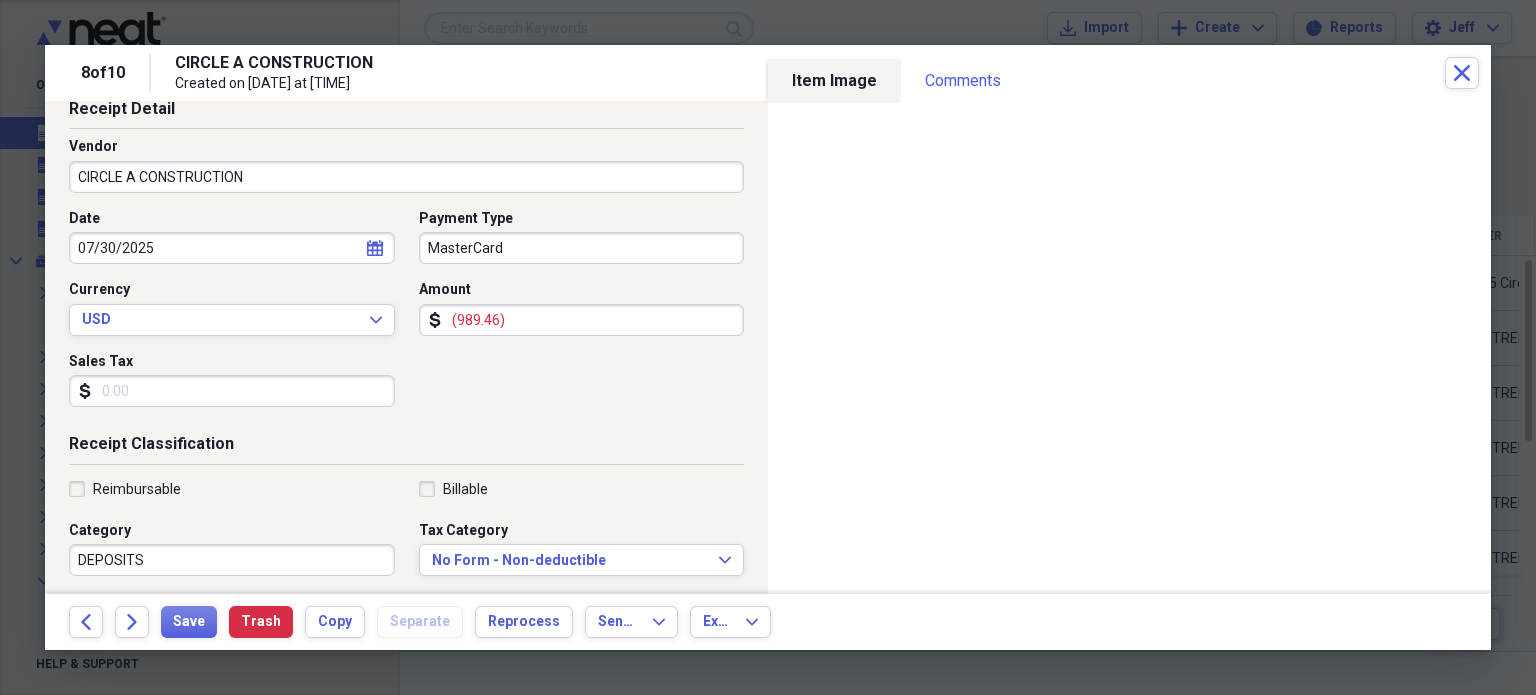 click on "CIRCLE A CONSTRUCTION" at bounding box center [406, 177] 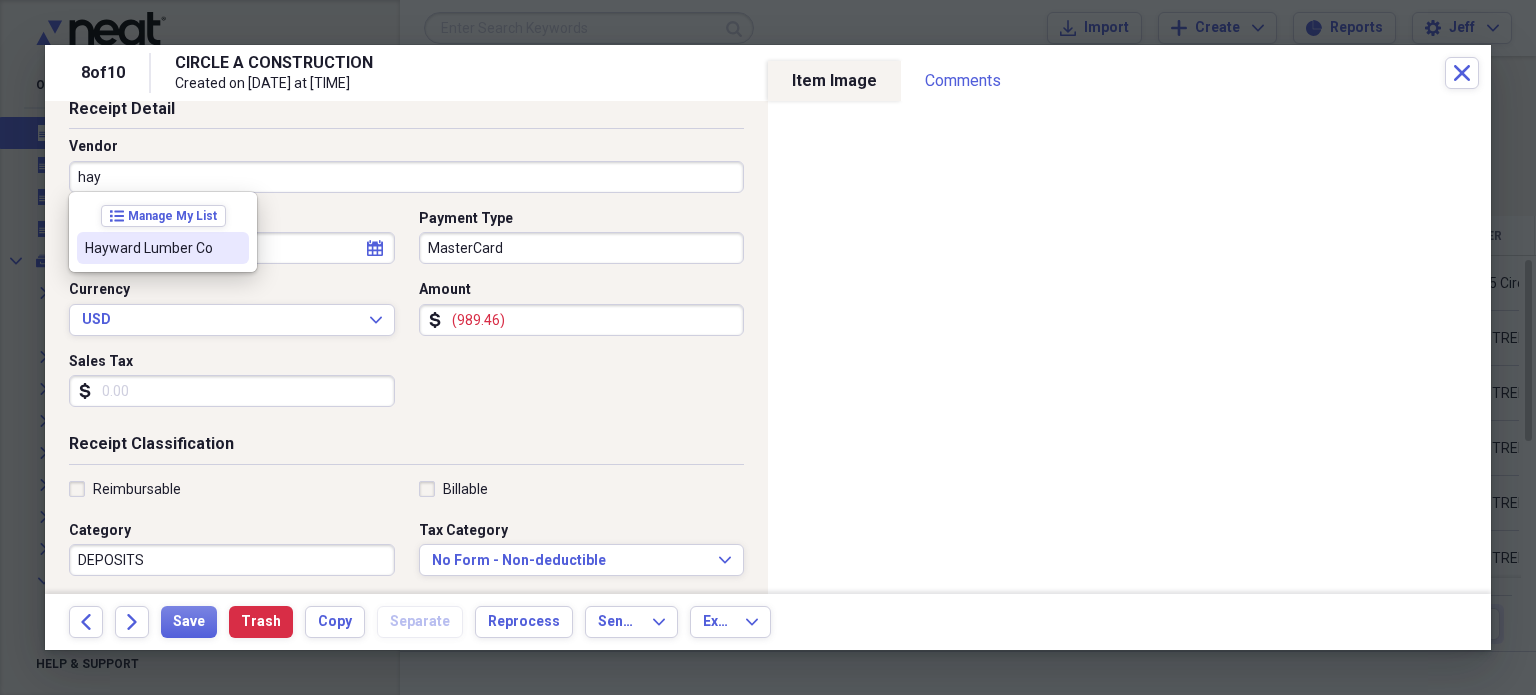 click on "Hayward Lumber Co" at bounding box center (163, 248) 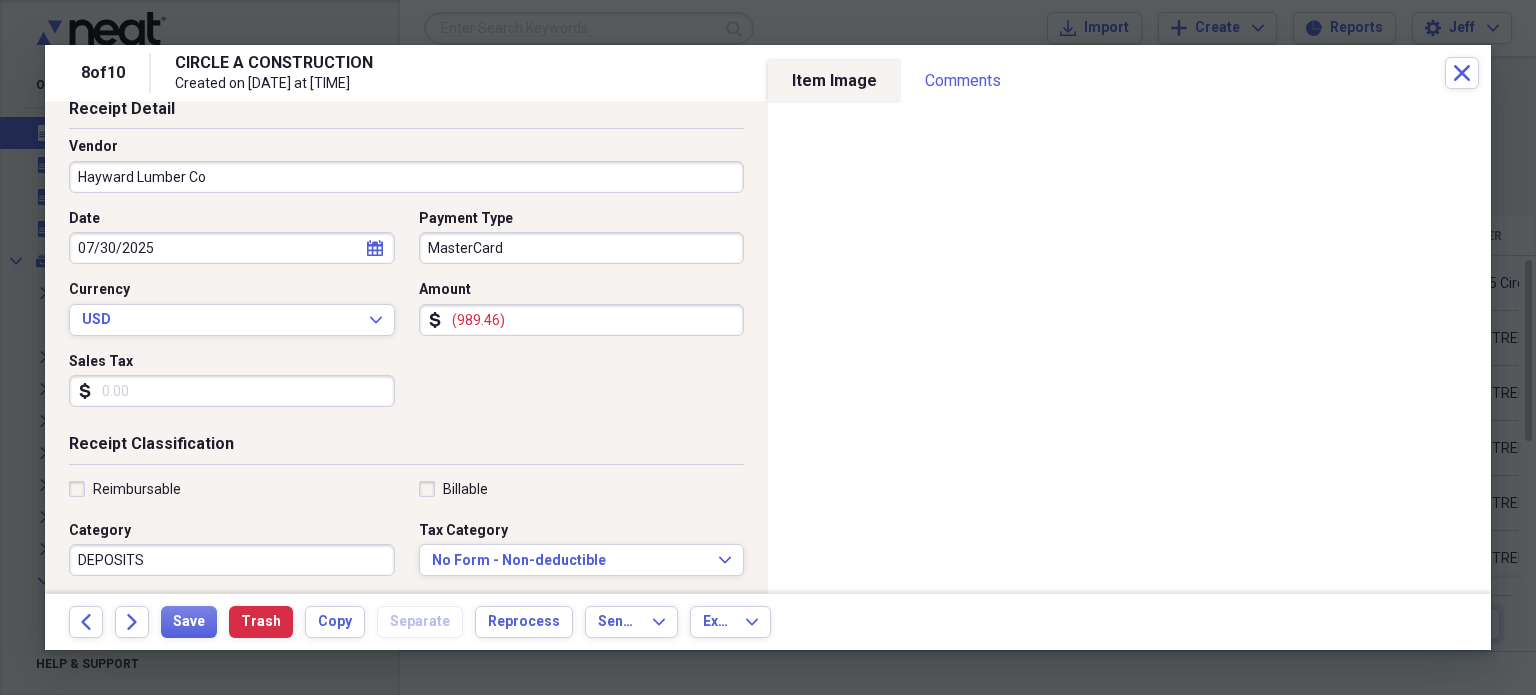 type on "Framing" 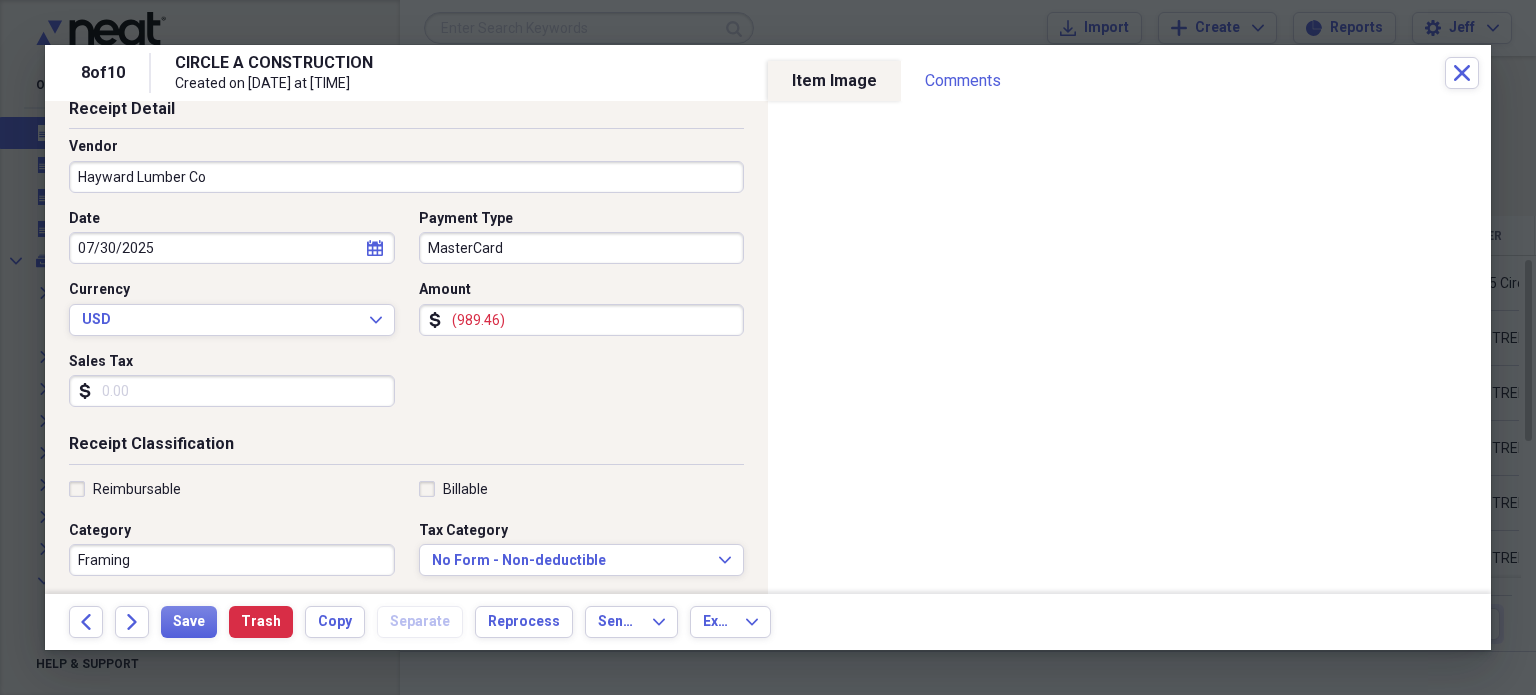 click on "Billable" at bounding box center [453, 489] 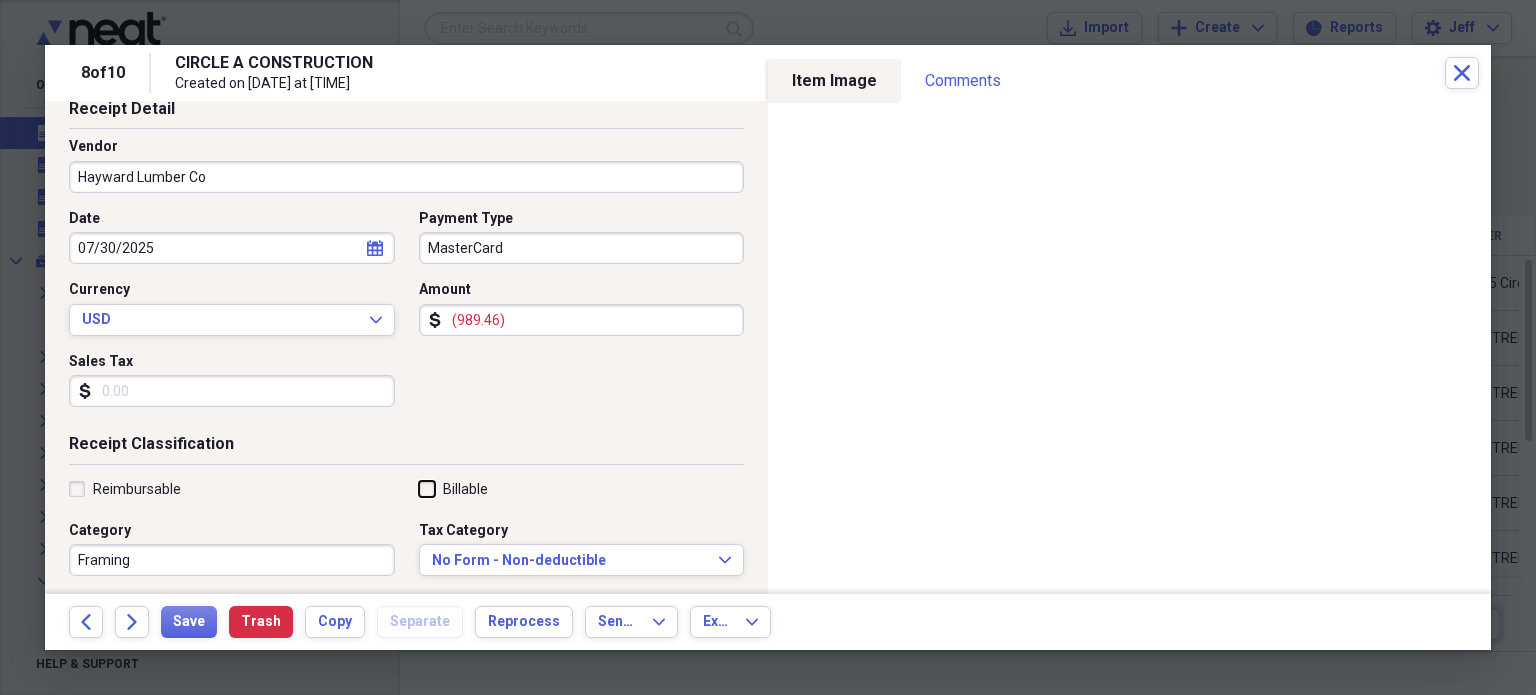 click on "Billable" at bounding box center (419, 488) 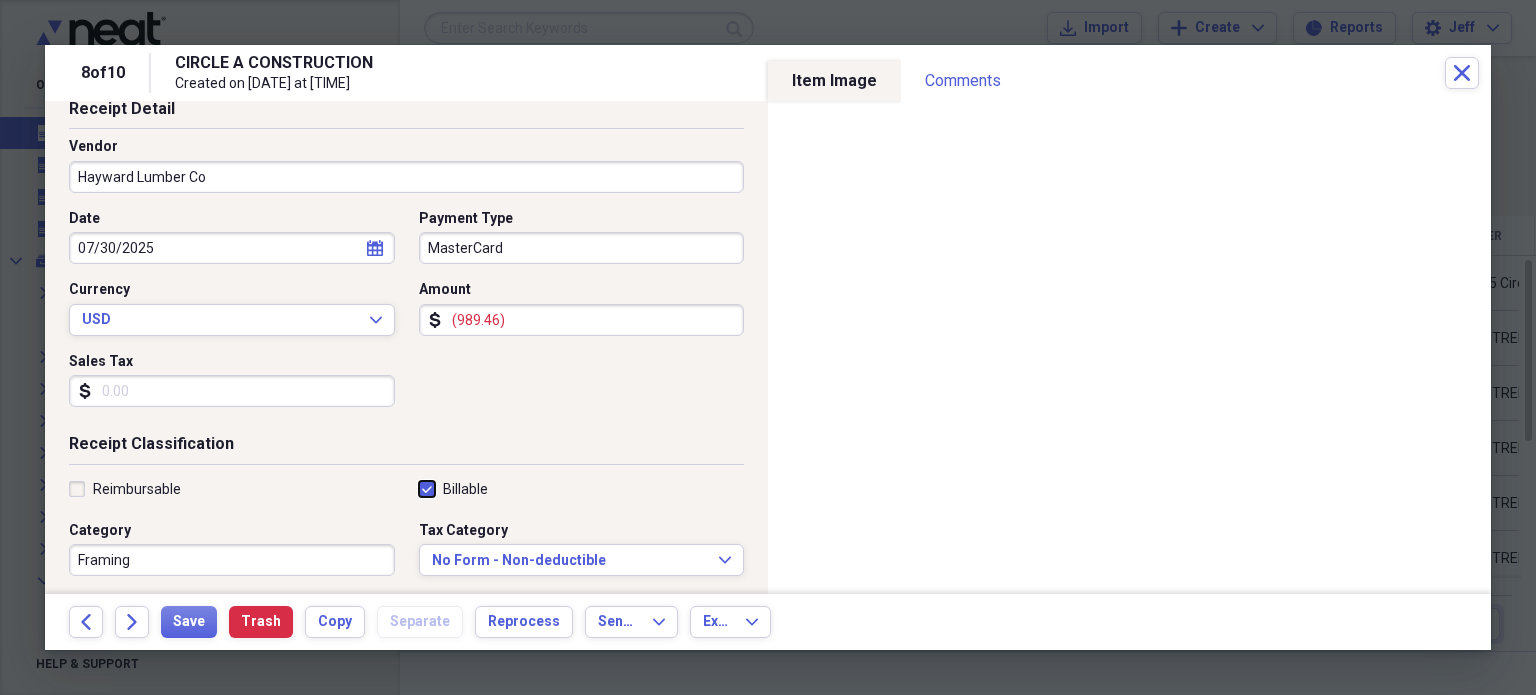 checkbox on "true" 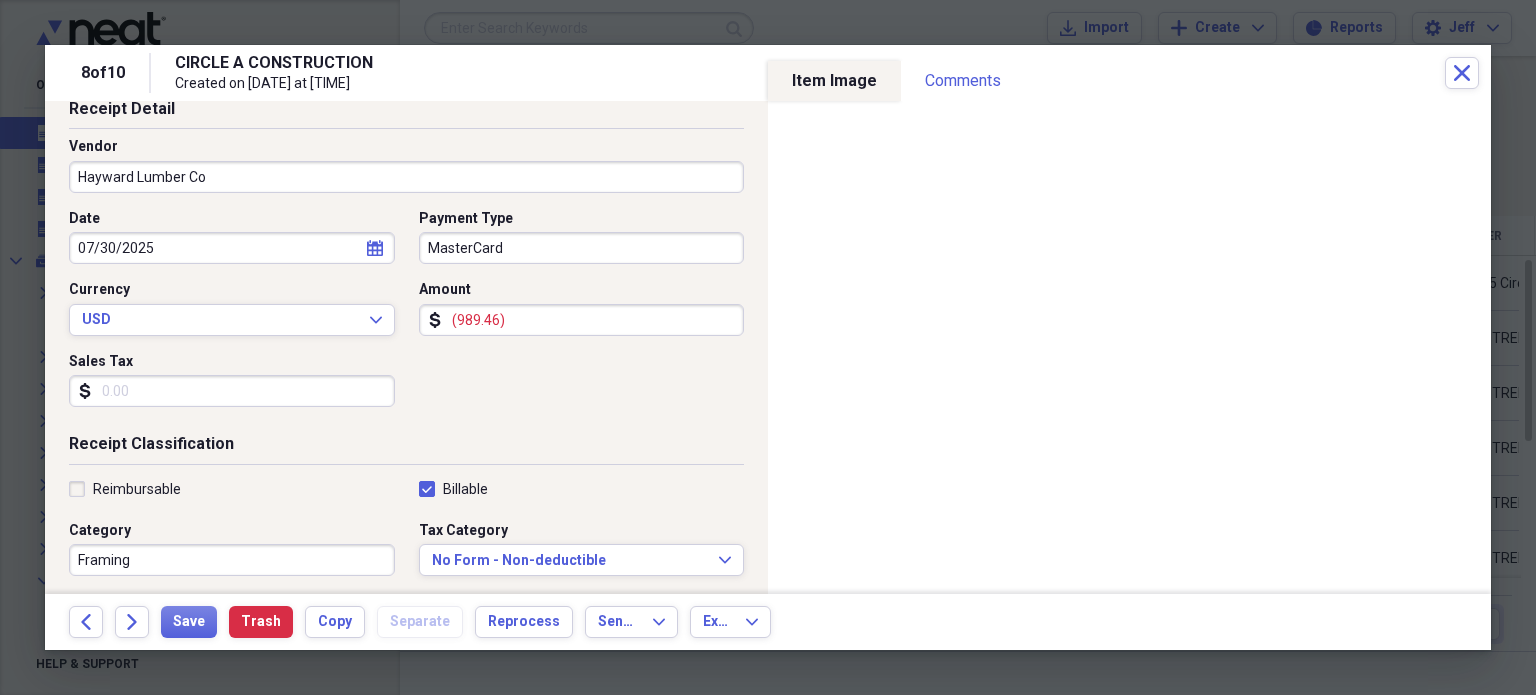 click on "Framing" at bounding box center (232, 560) 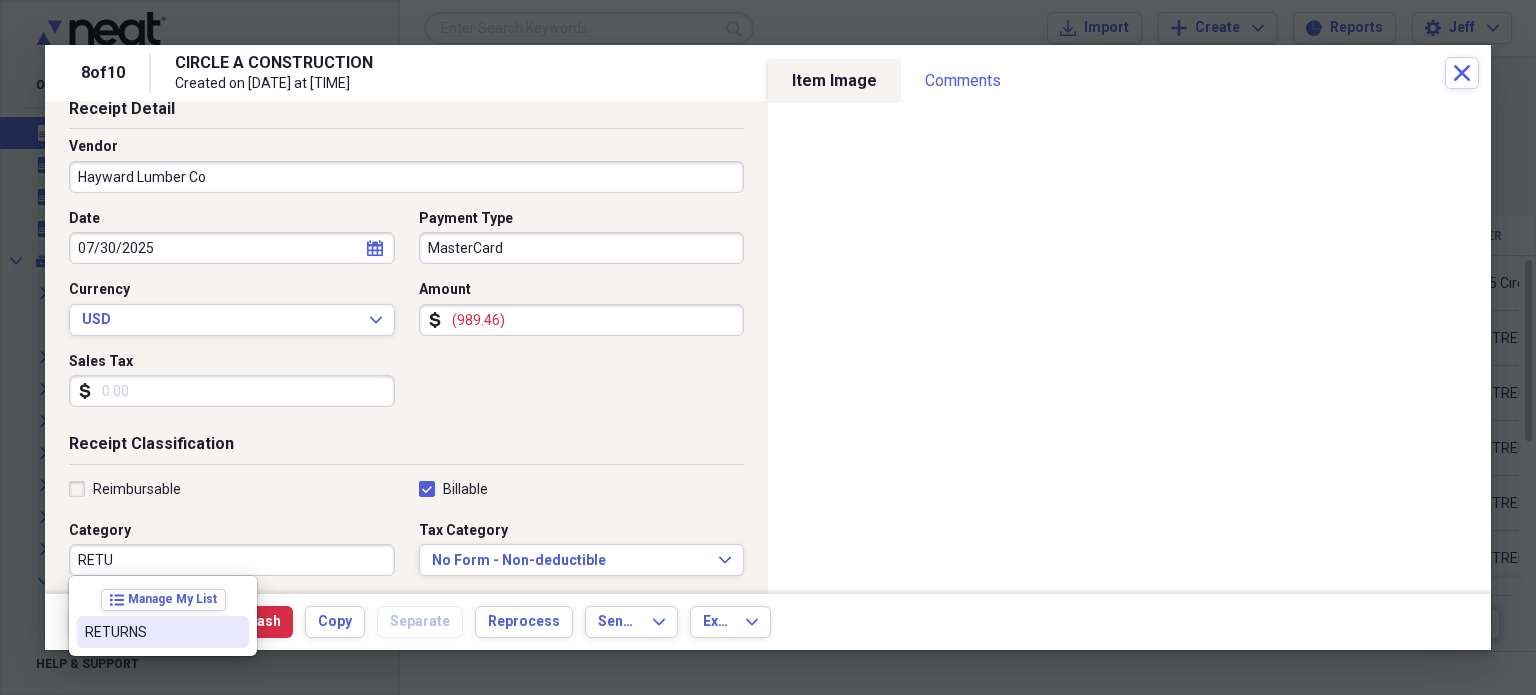 click on "RETURNS" at bounding box center [151, 632] 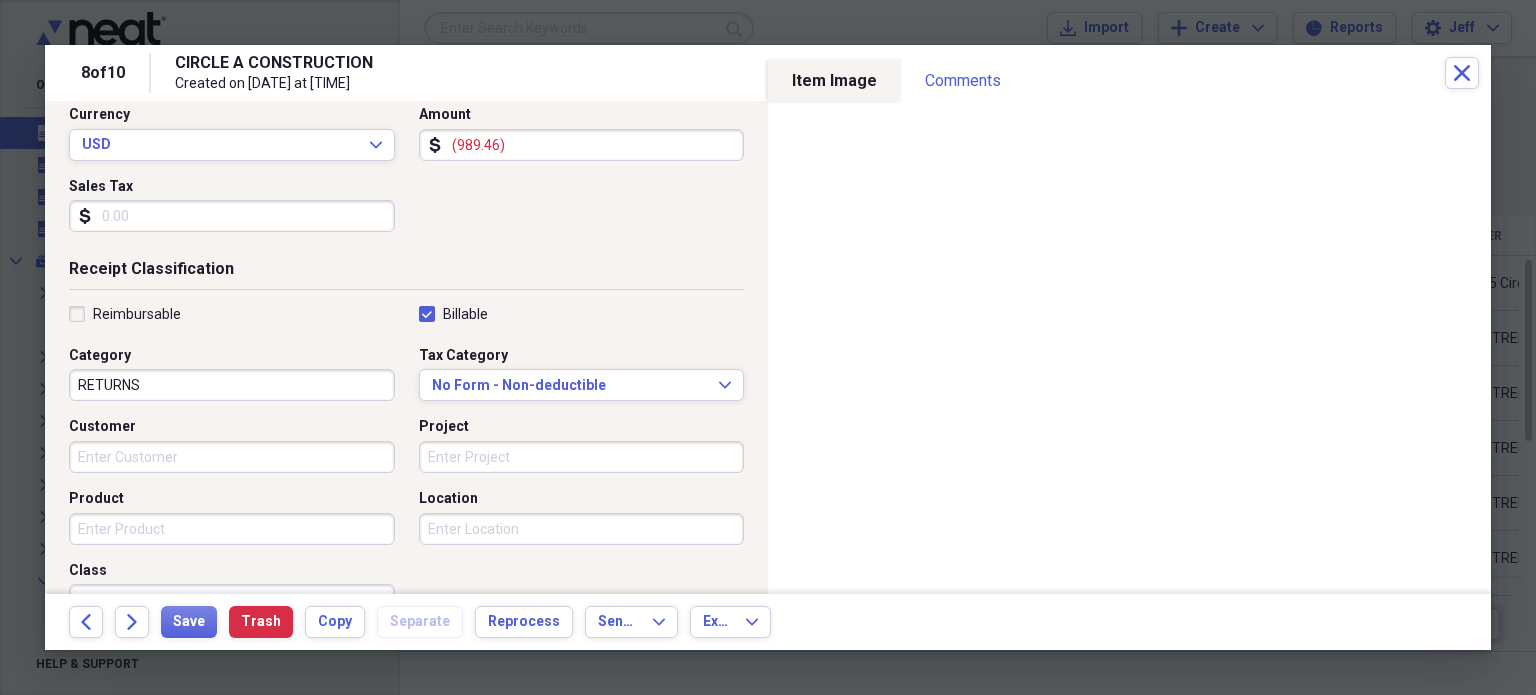 scroll, scrollTop: 285, scrollLeft: 0, axis: vertical 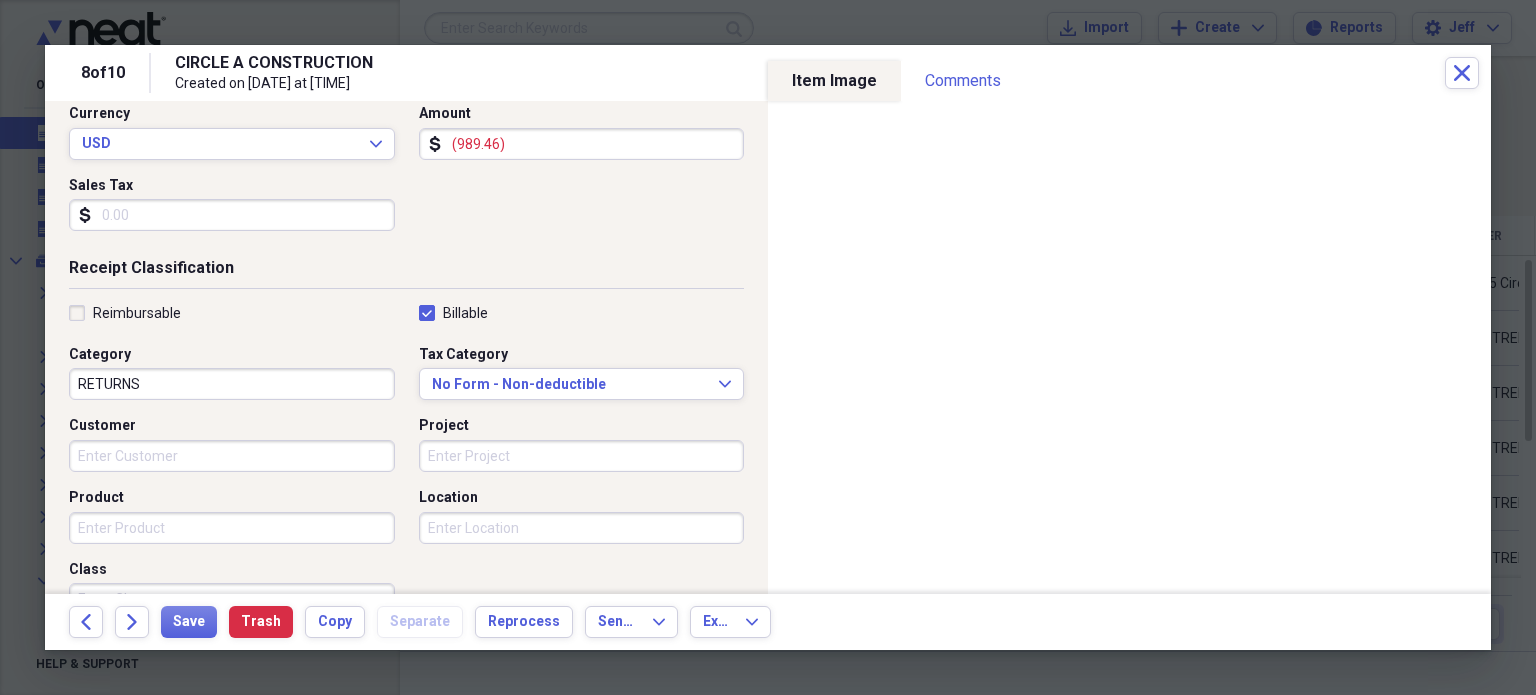 click on "Customer" at bounding box center (232, 456) 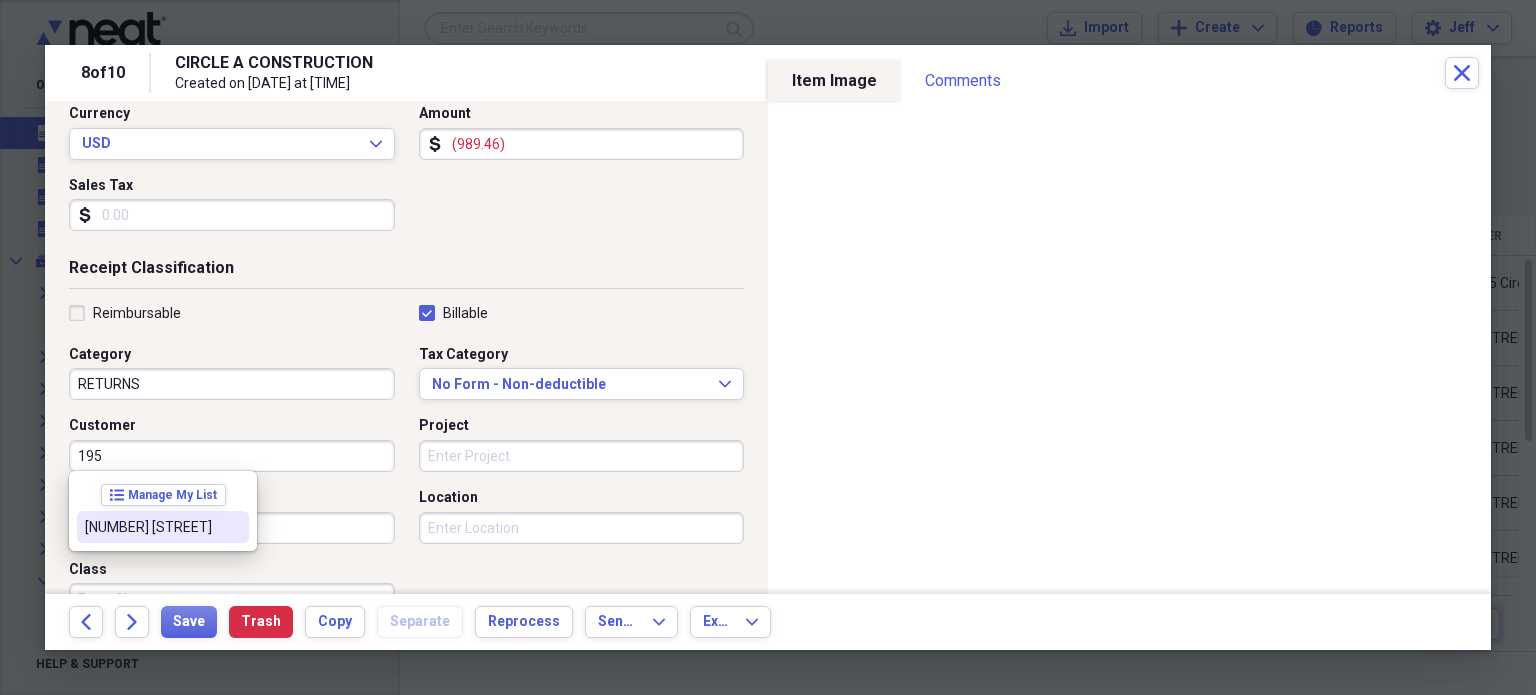 click on "[NUMBER] [STREET]" at bounding box center [151, 527] 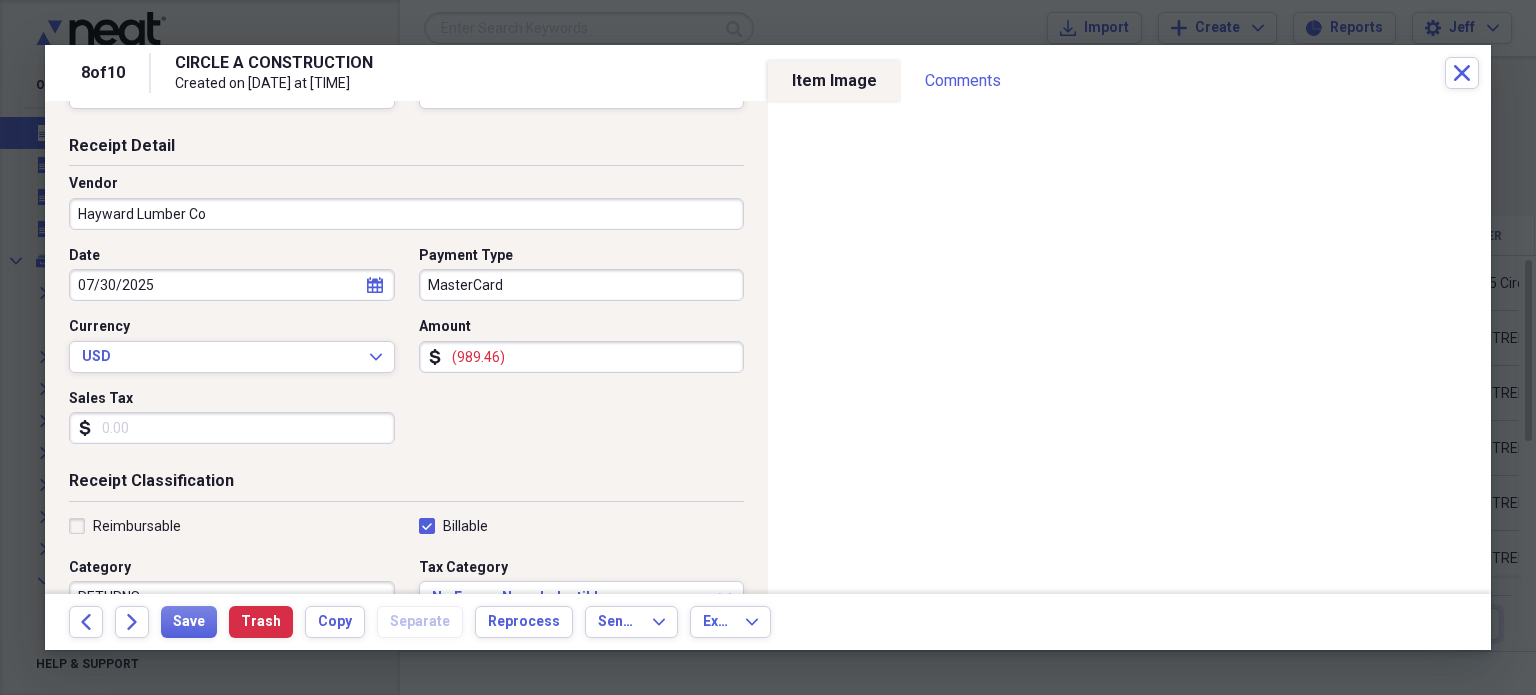 scroll, scrollTop: 0, scrollLeft: 0, axis: both 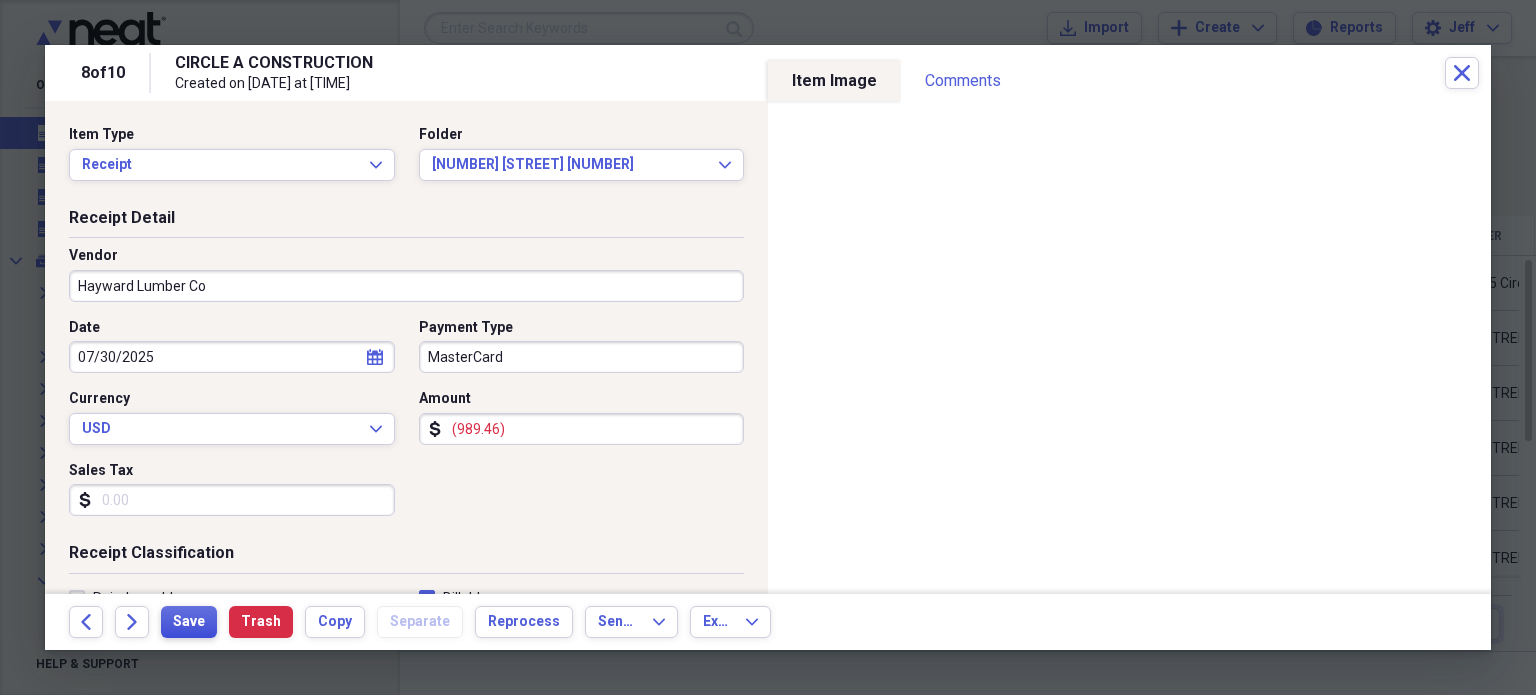 click on "Save" at bounding box center [189, 622] 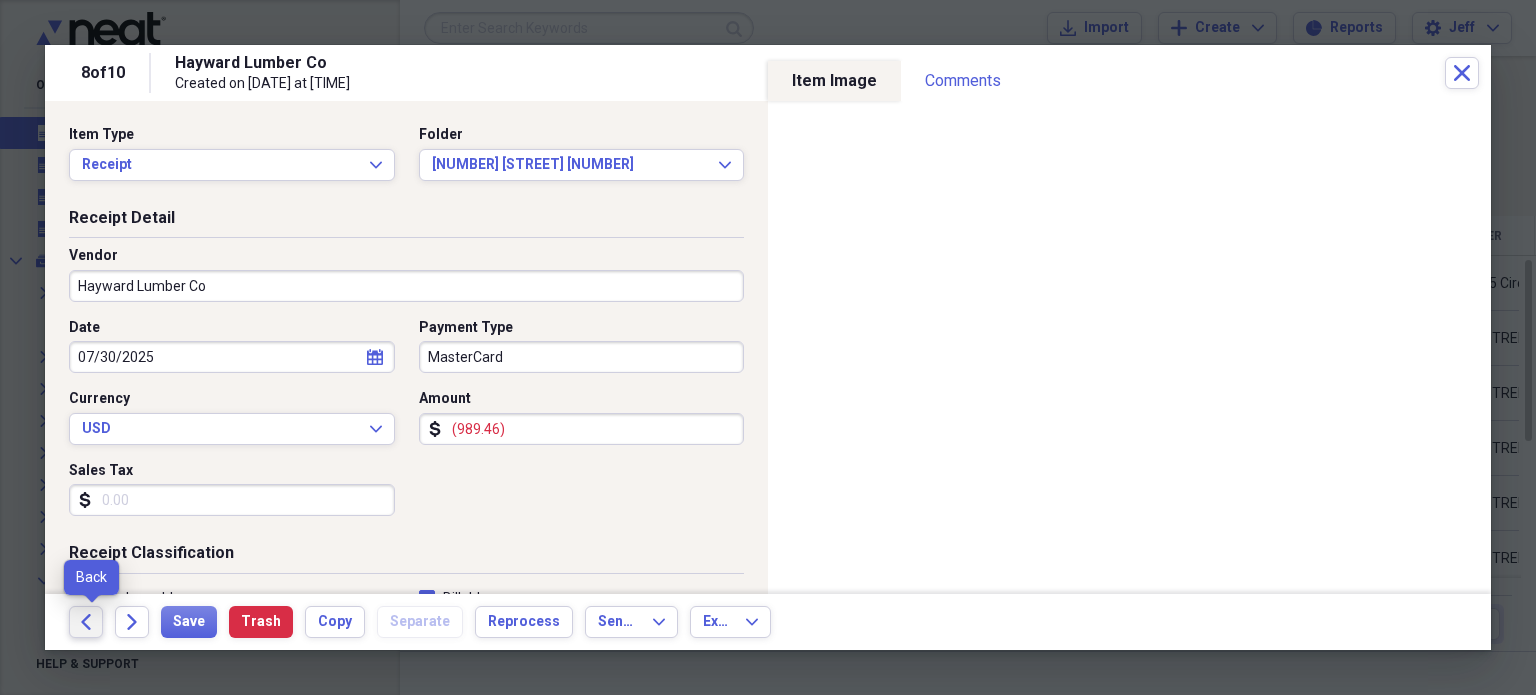 click 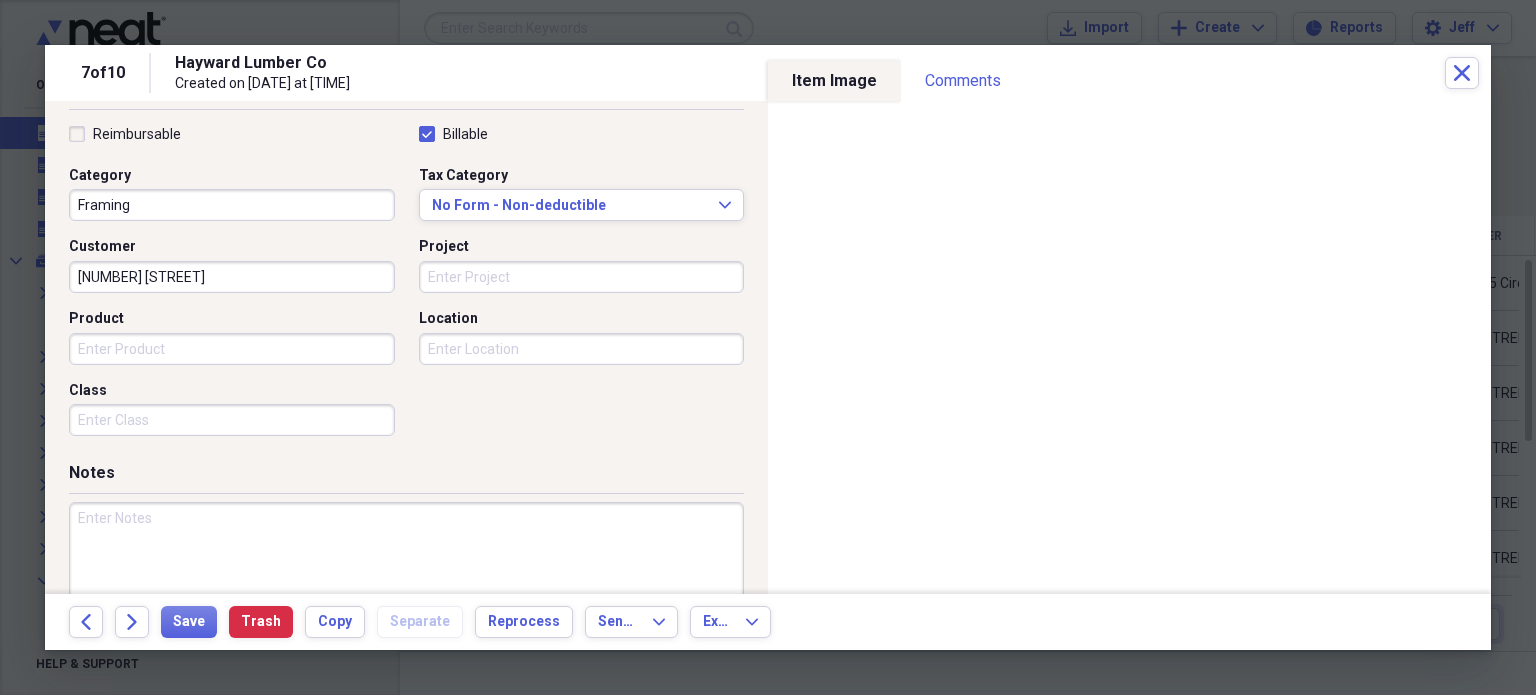 scroll, scrollTop: 0, scrollLeft: 0, axis: both 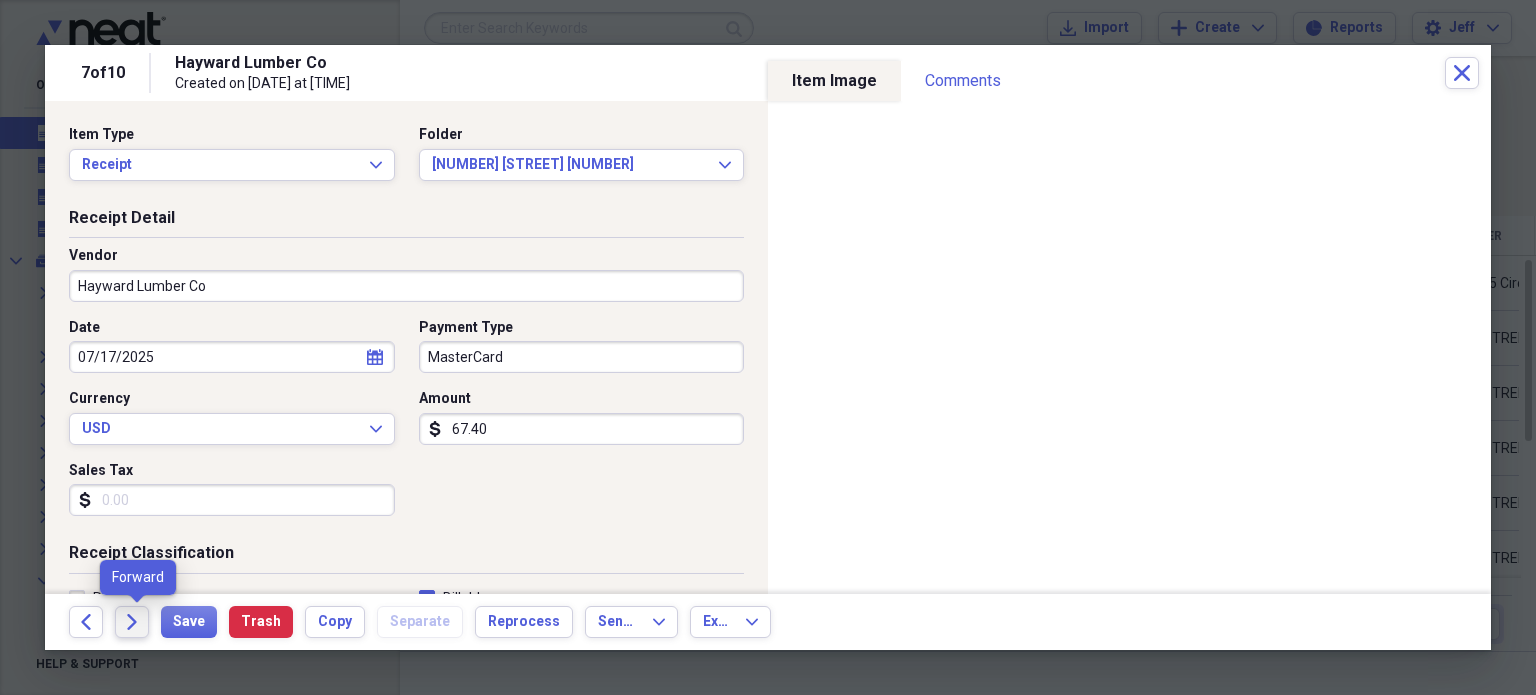 click on "Forward" 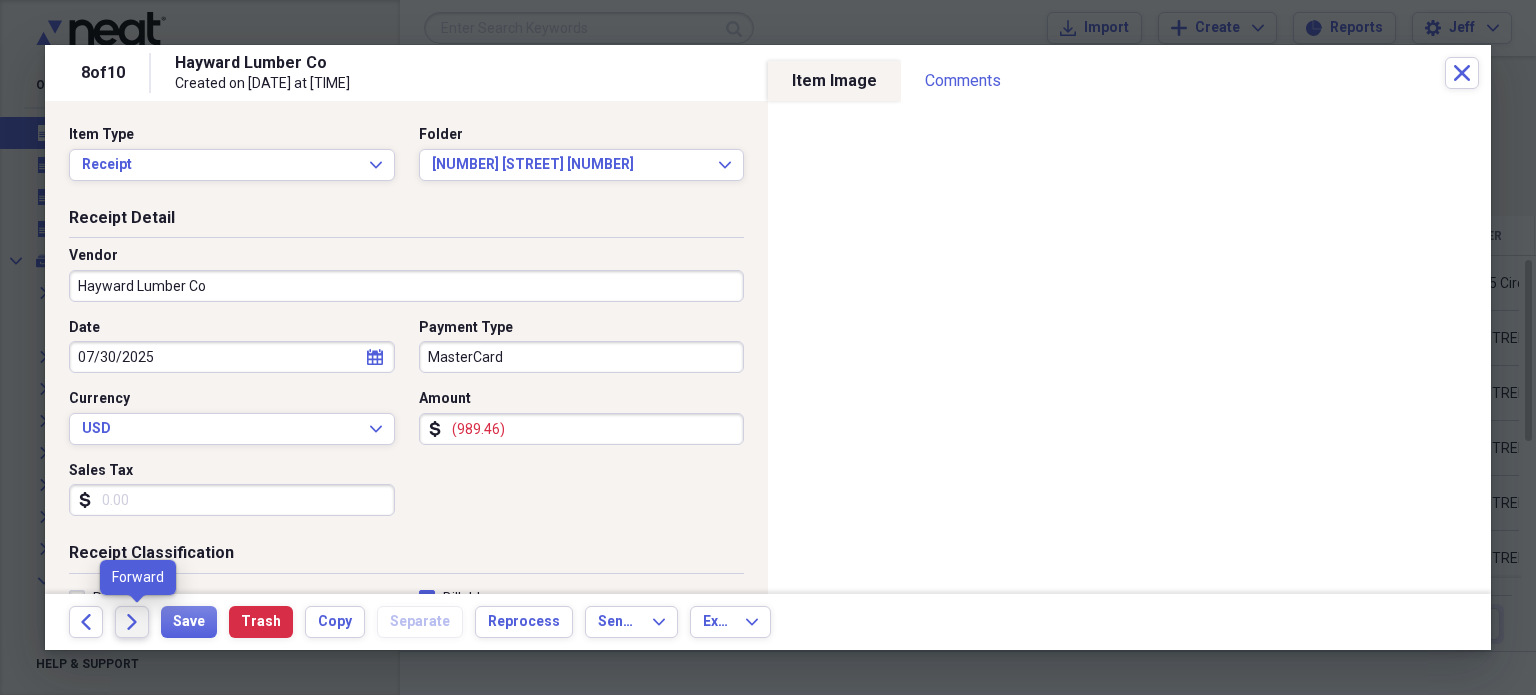click on "Forward" 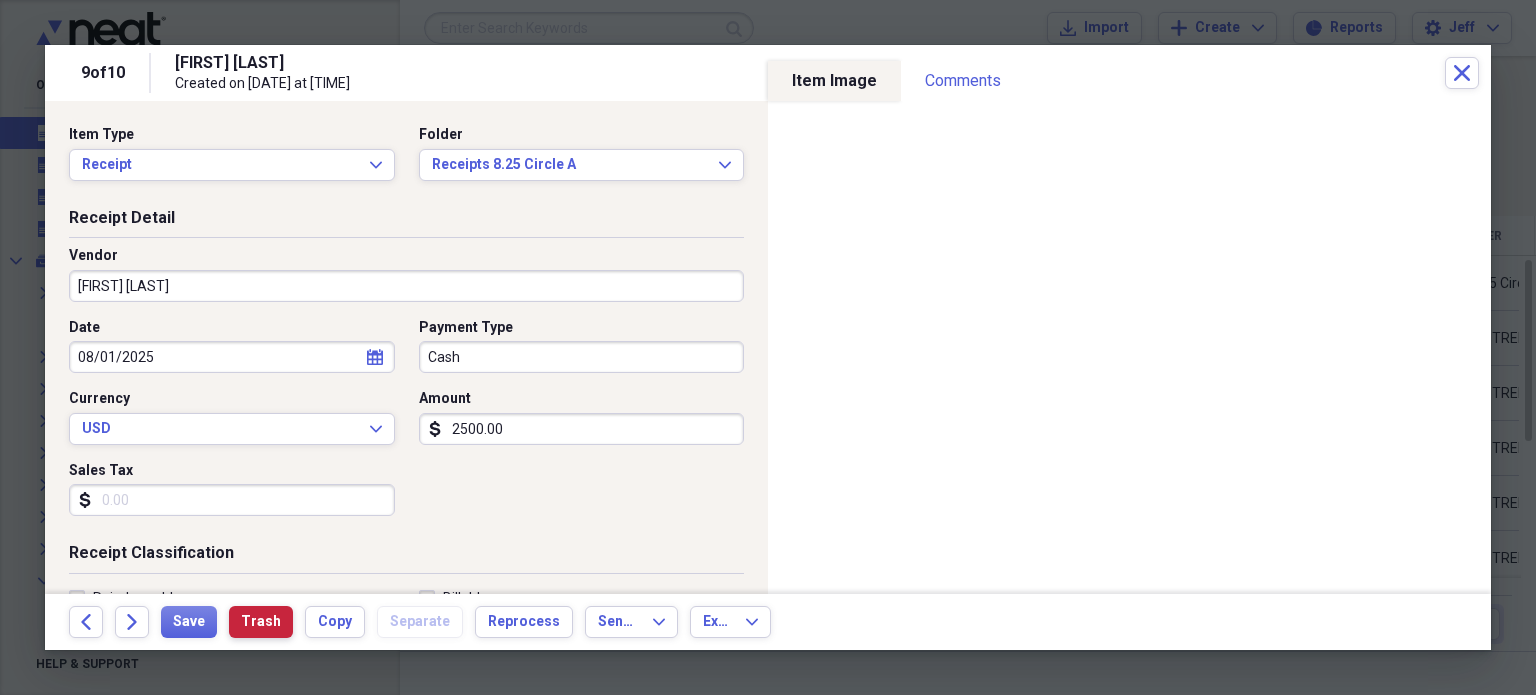 click on "Trash" at bounding box center [261, 622] 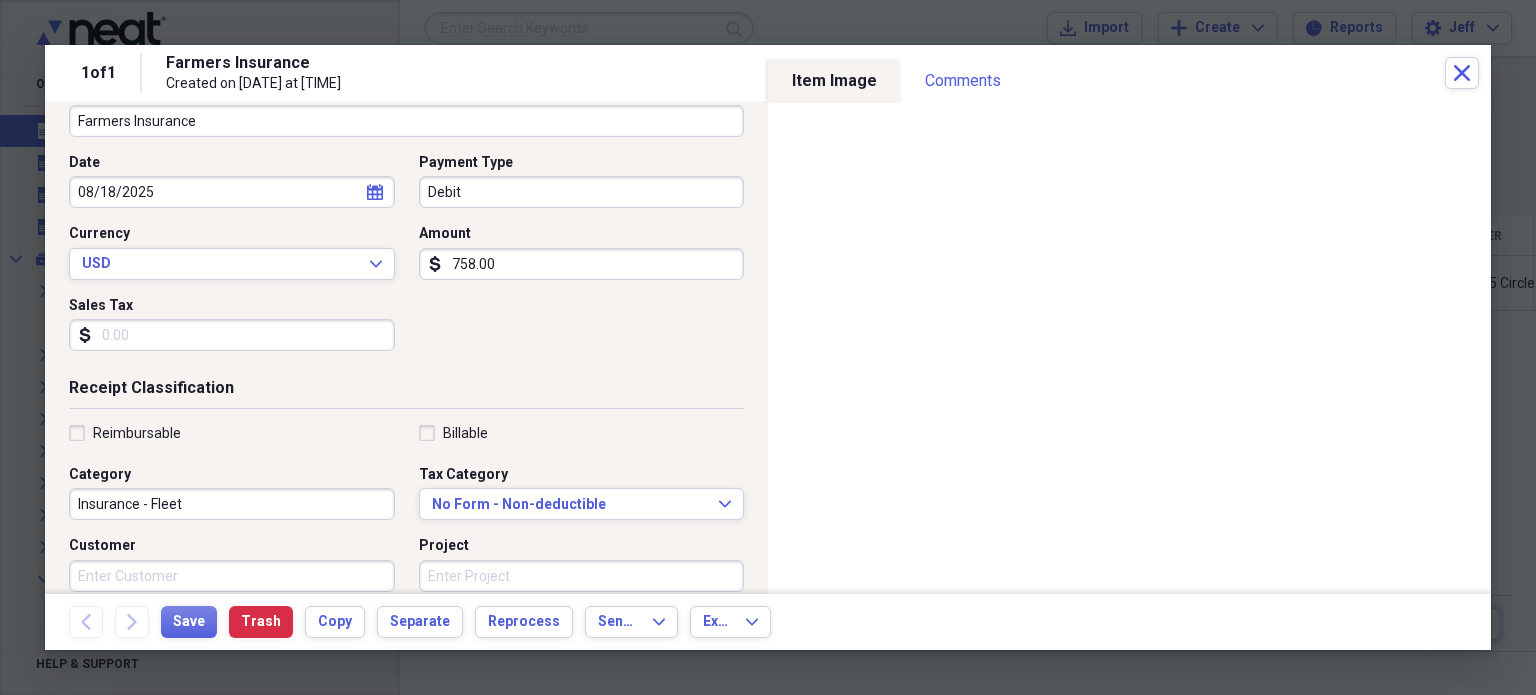 scroll, scrollTop: 166, scrollLeft: 0, axis: vertical 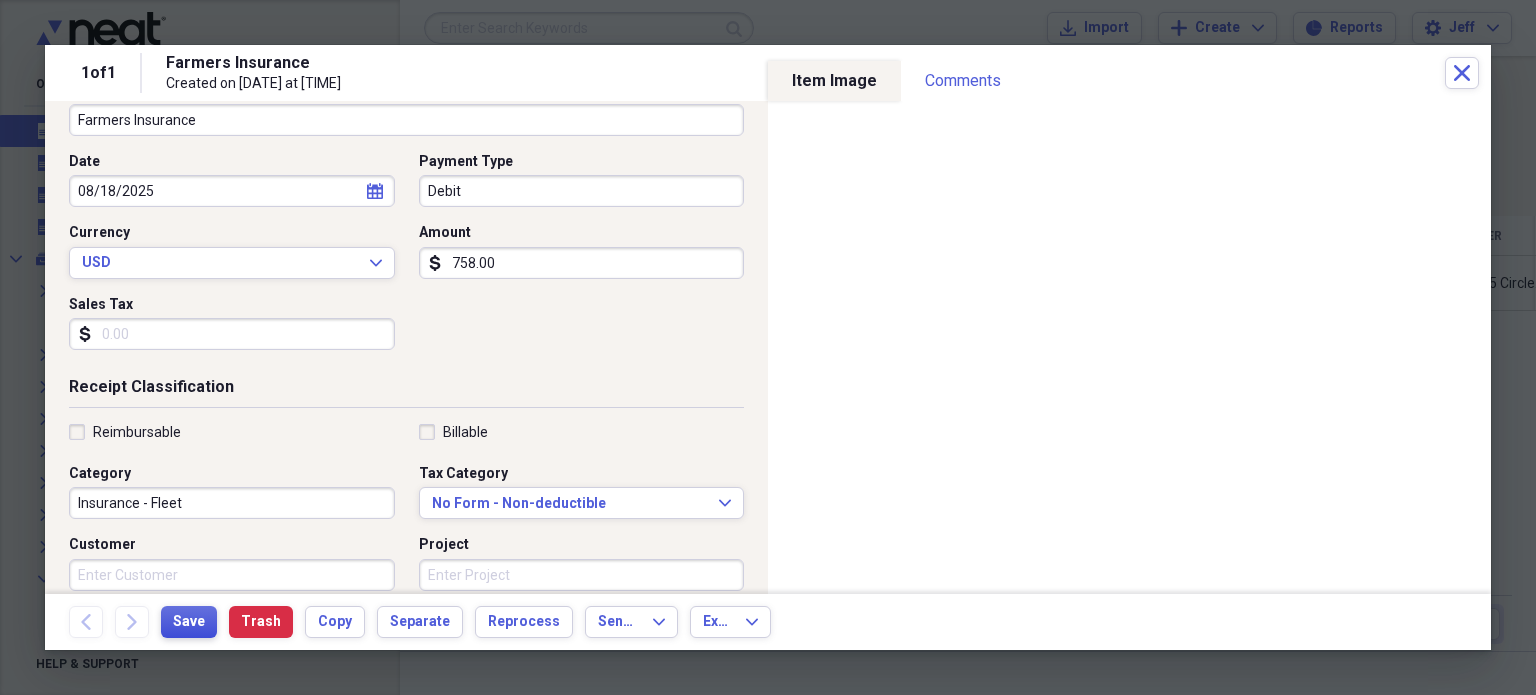 click on "Save" at bounding box center (189, 622) 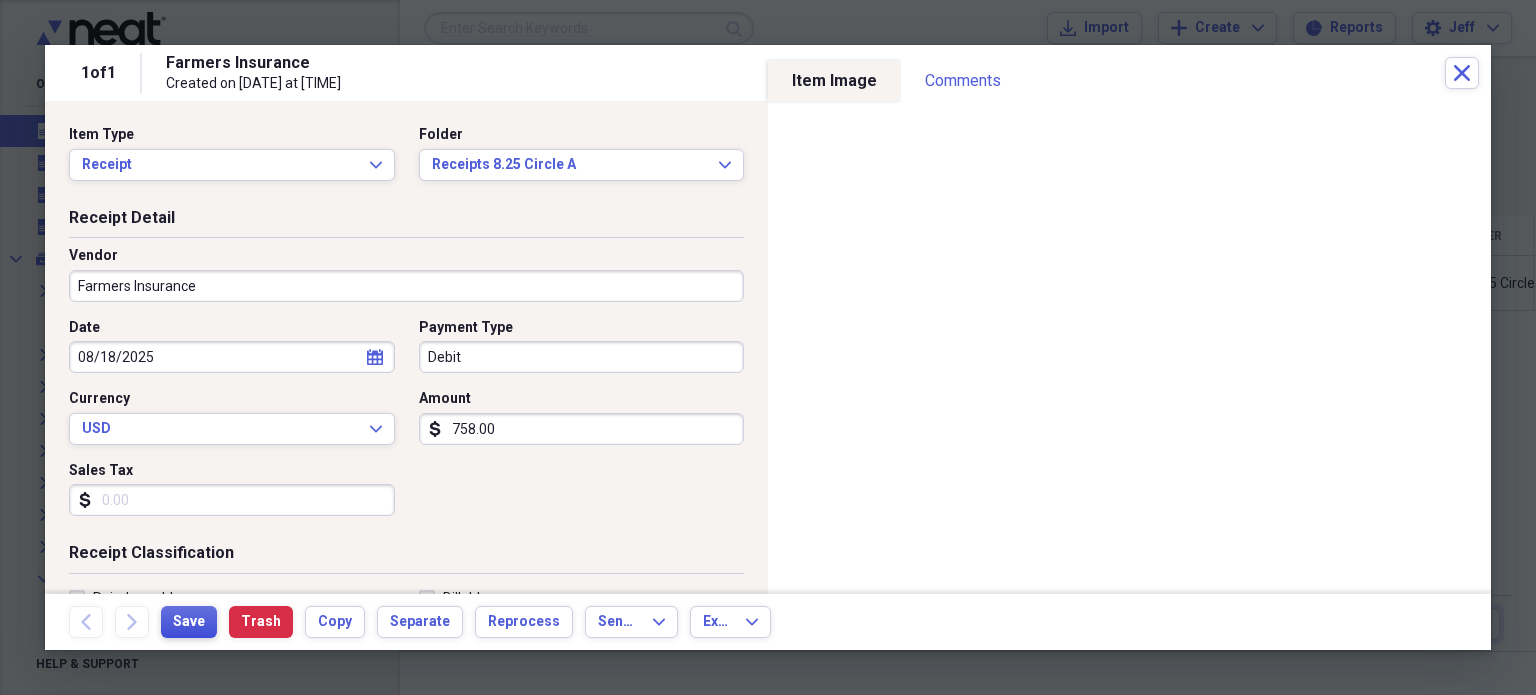 click on "Save" at bounding box center [189, 622] 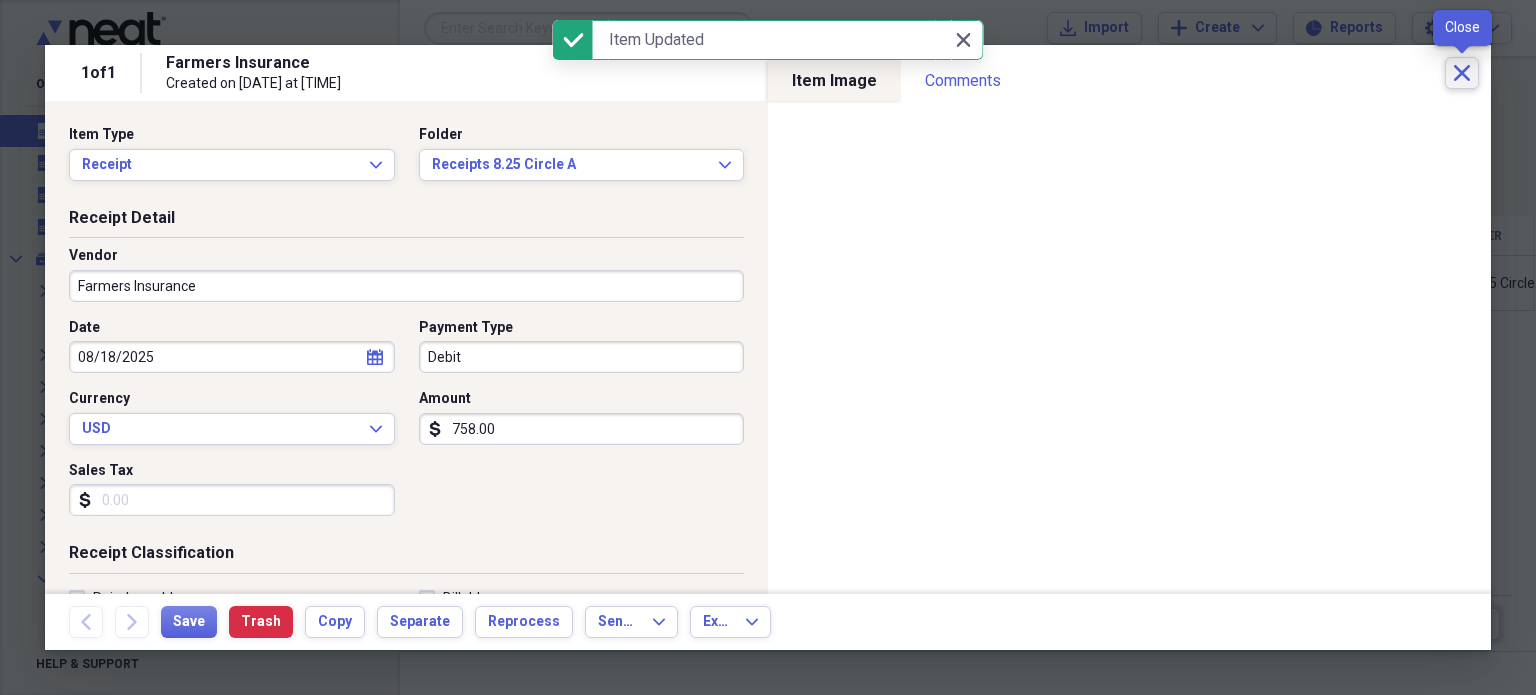 click on "Close" at bounding box center (1462, 73) 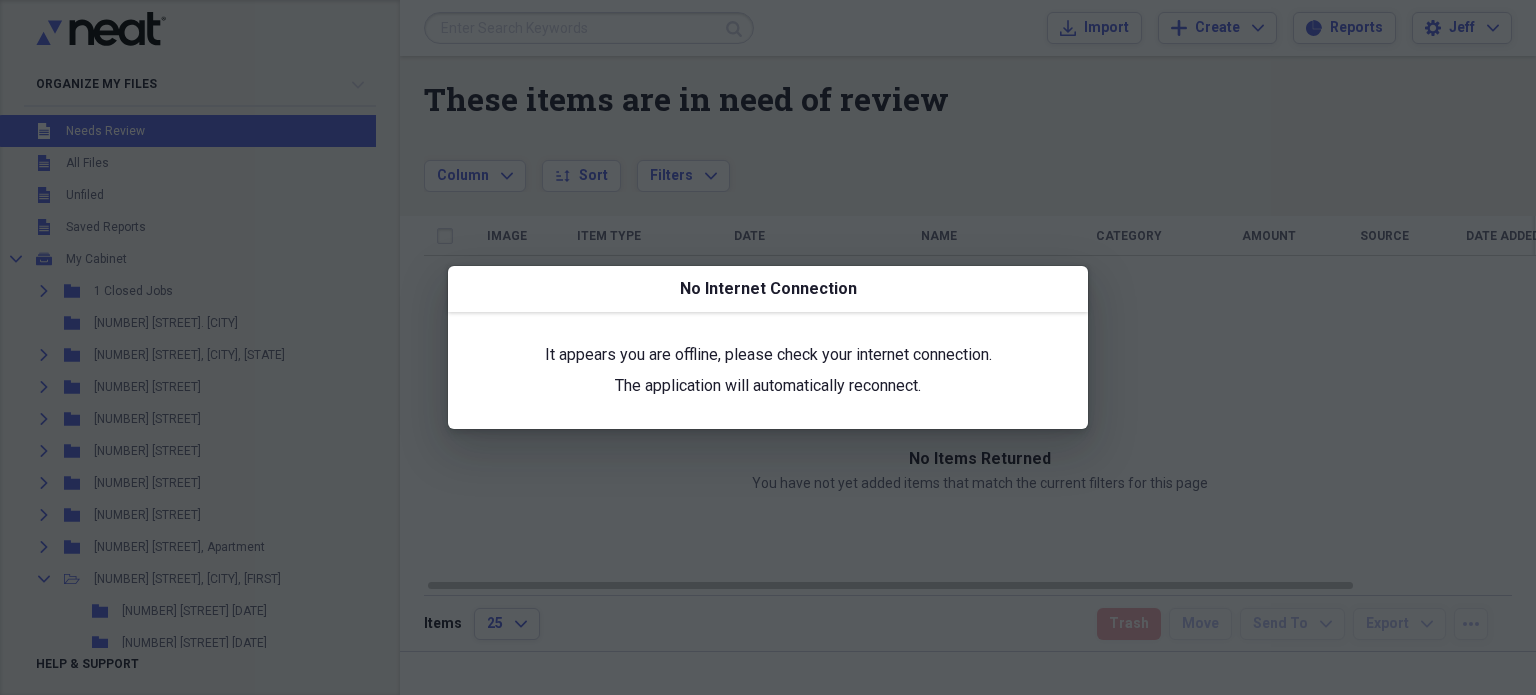 click at bounding box center [768, 347] 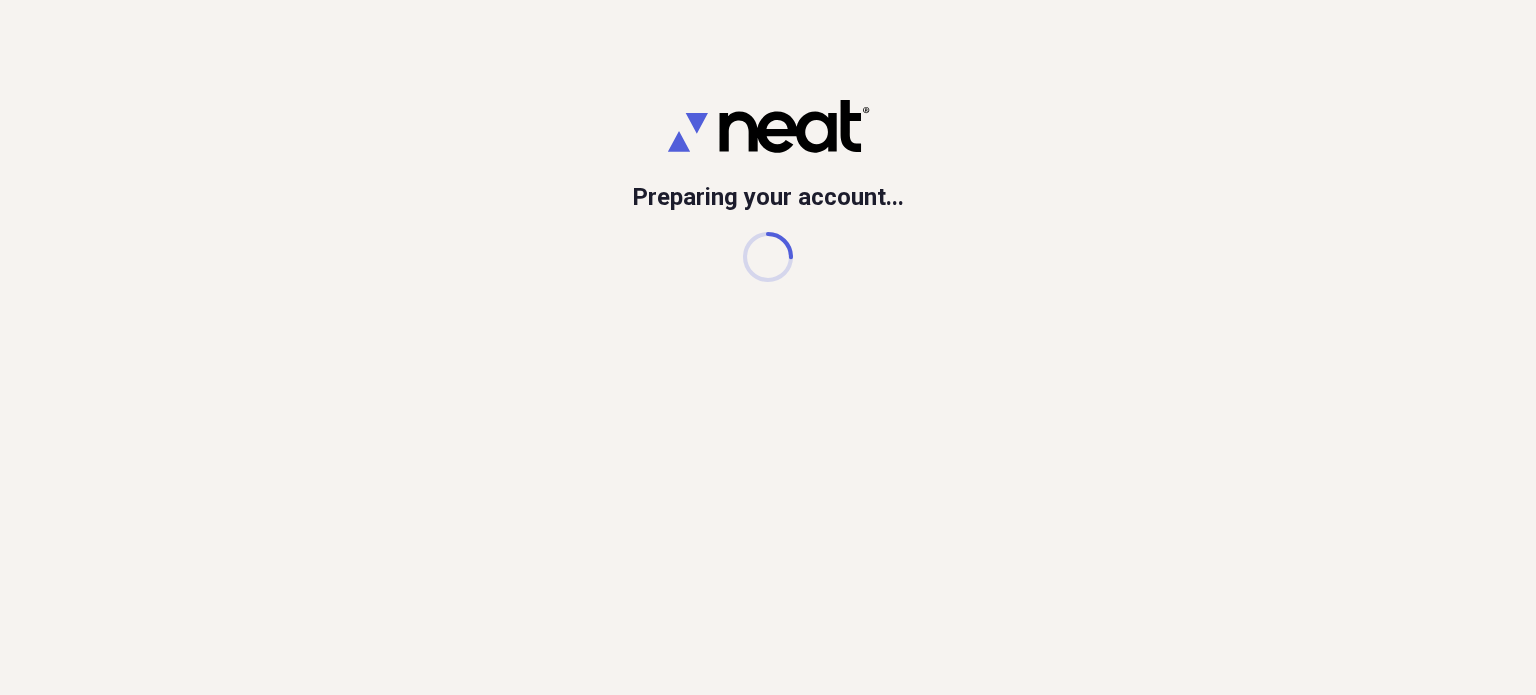 scroll, scrollTop: 0, scrollLeft: 0, axis: both 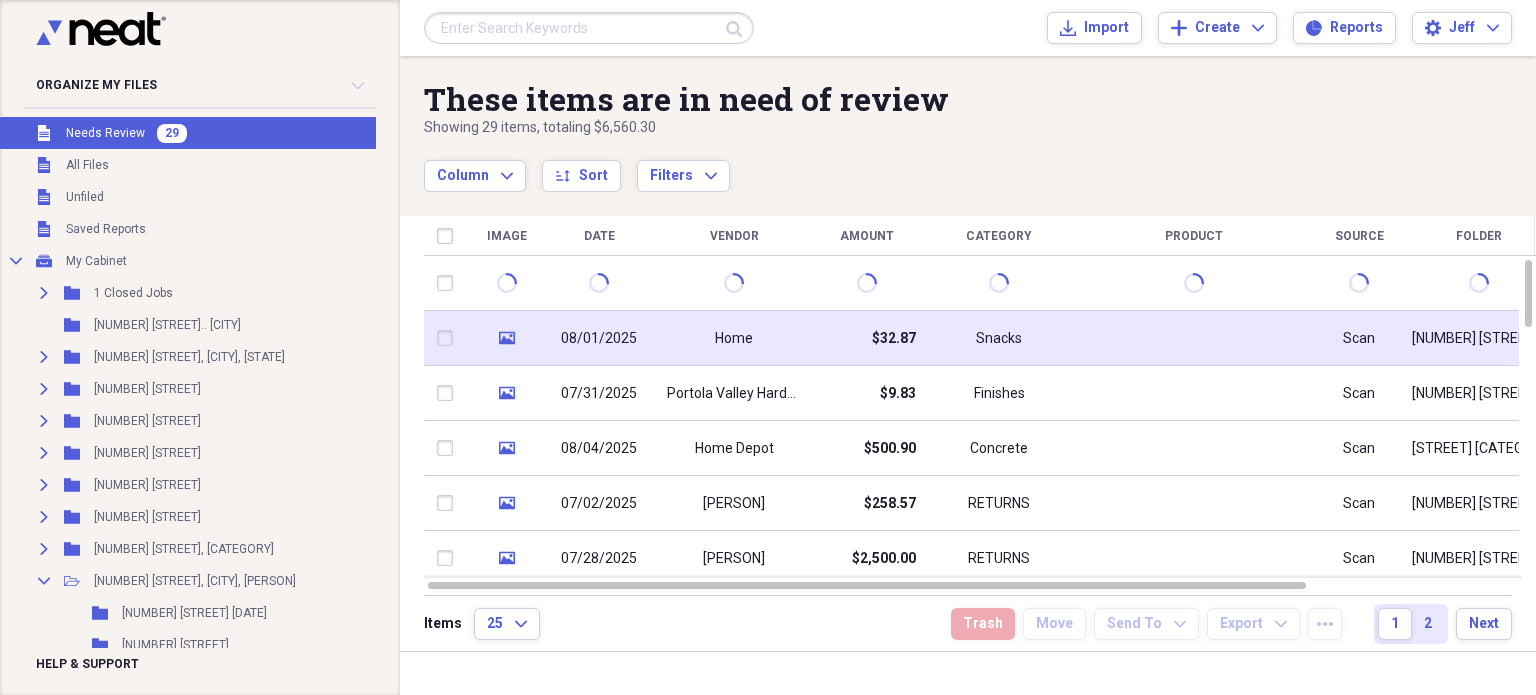 click on "Home" at bounding box center (734, 338) 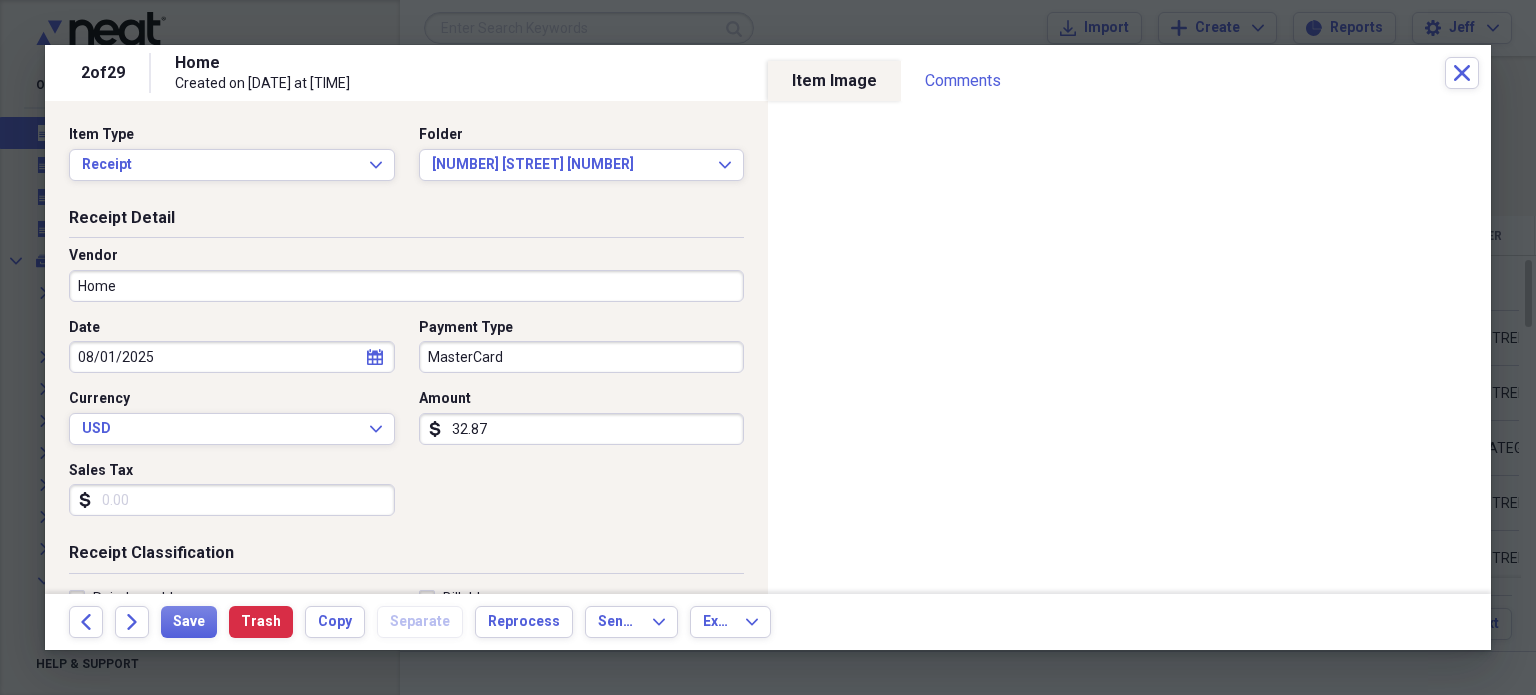 click on "Home" at bounding box center [406, 286] 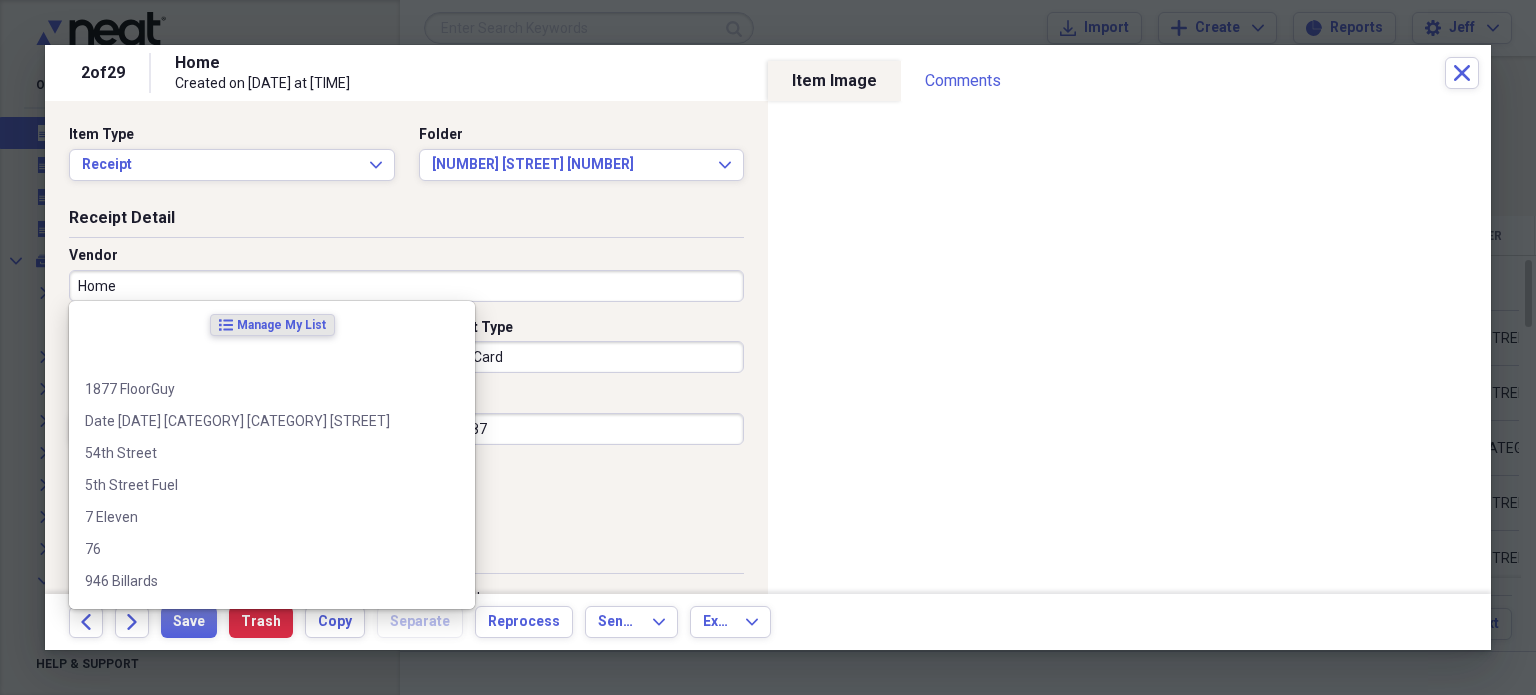 click on "Home" at bounding box center (406, 286) 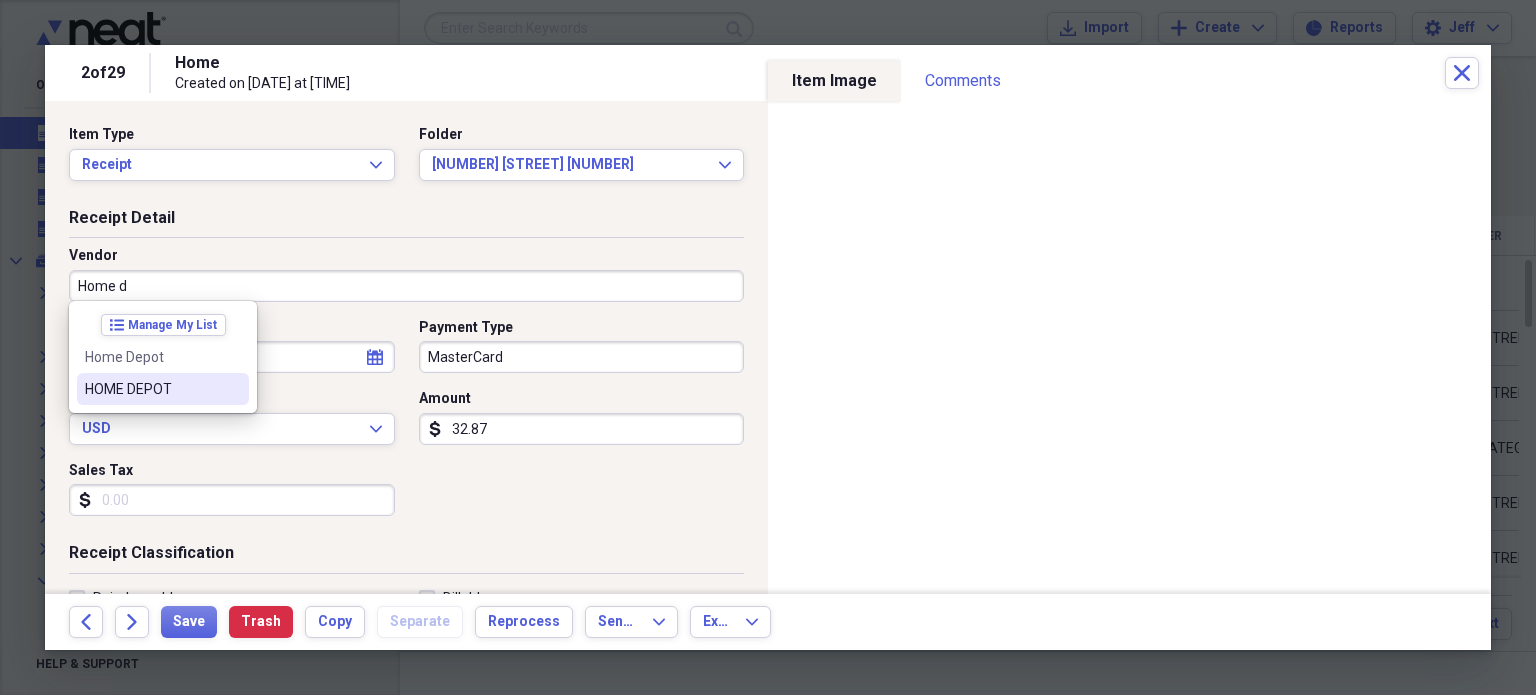 click on "HOME DEPOT" at bounding box center (151, 389) 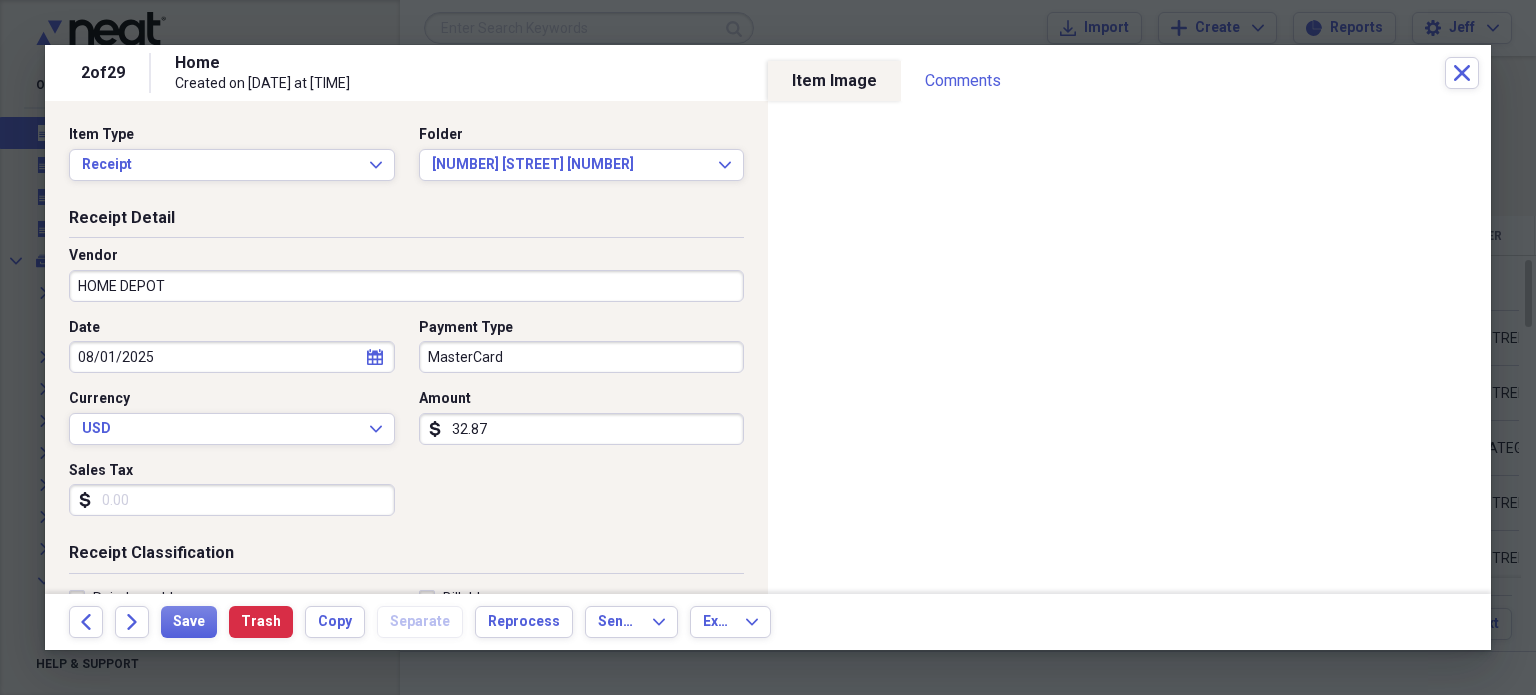 type on "TOOLS" 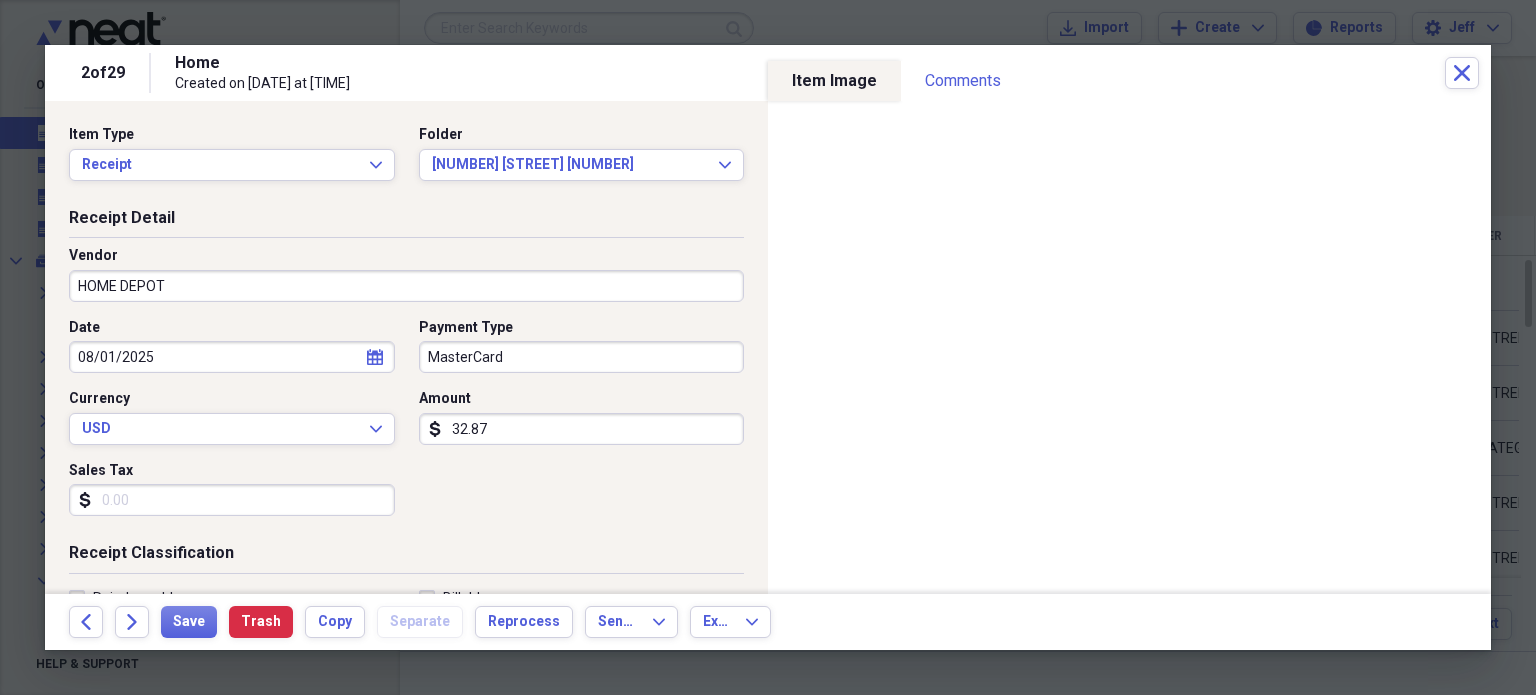 click on "32.87" at bounding box center (582, 429) 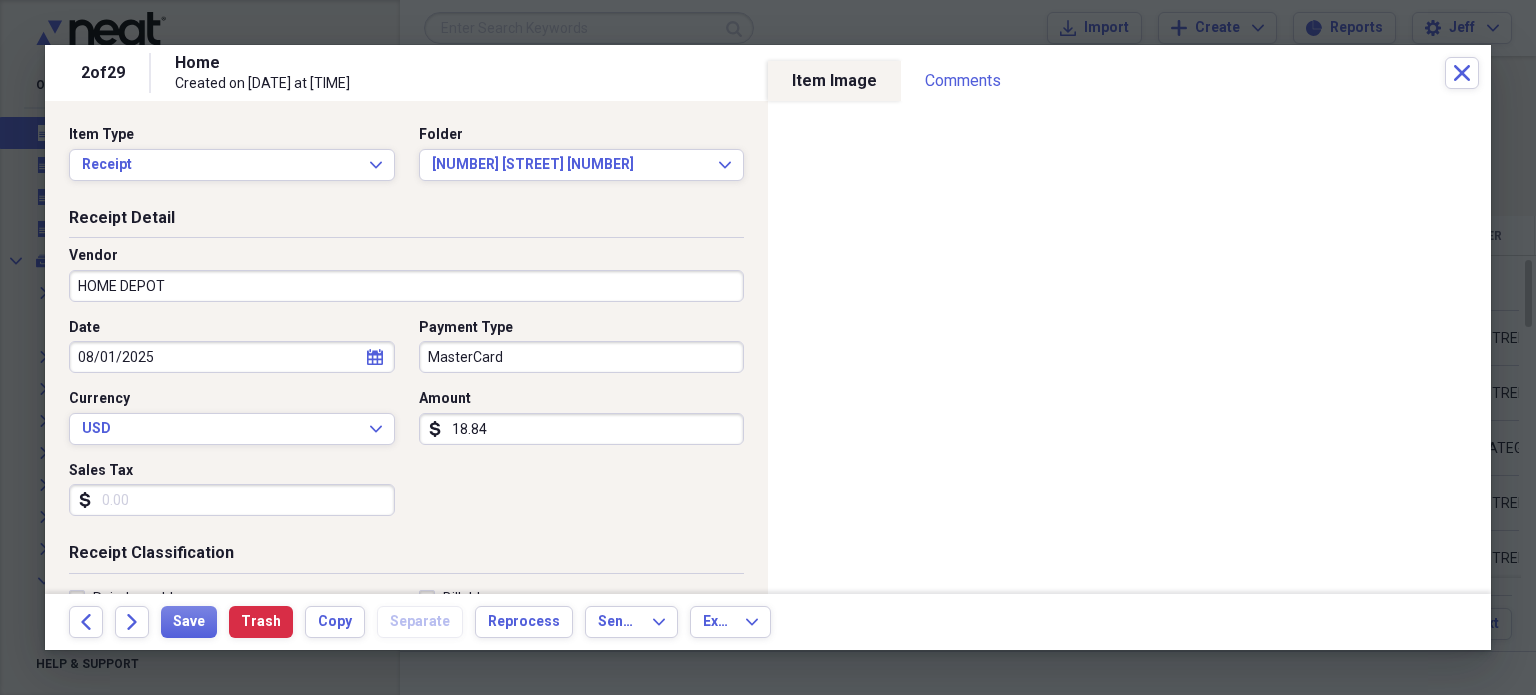 type on "18.84" 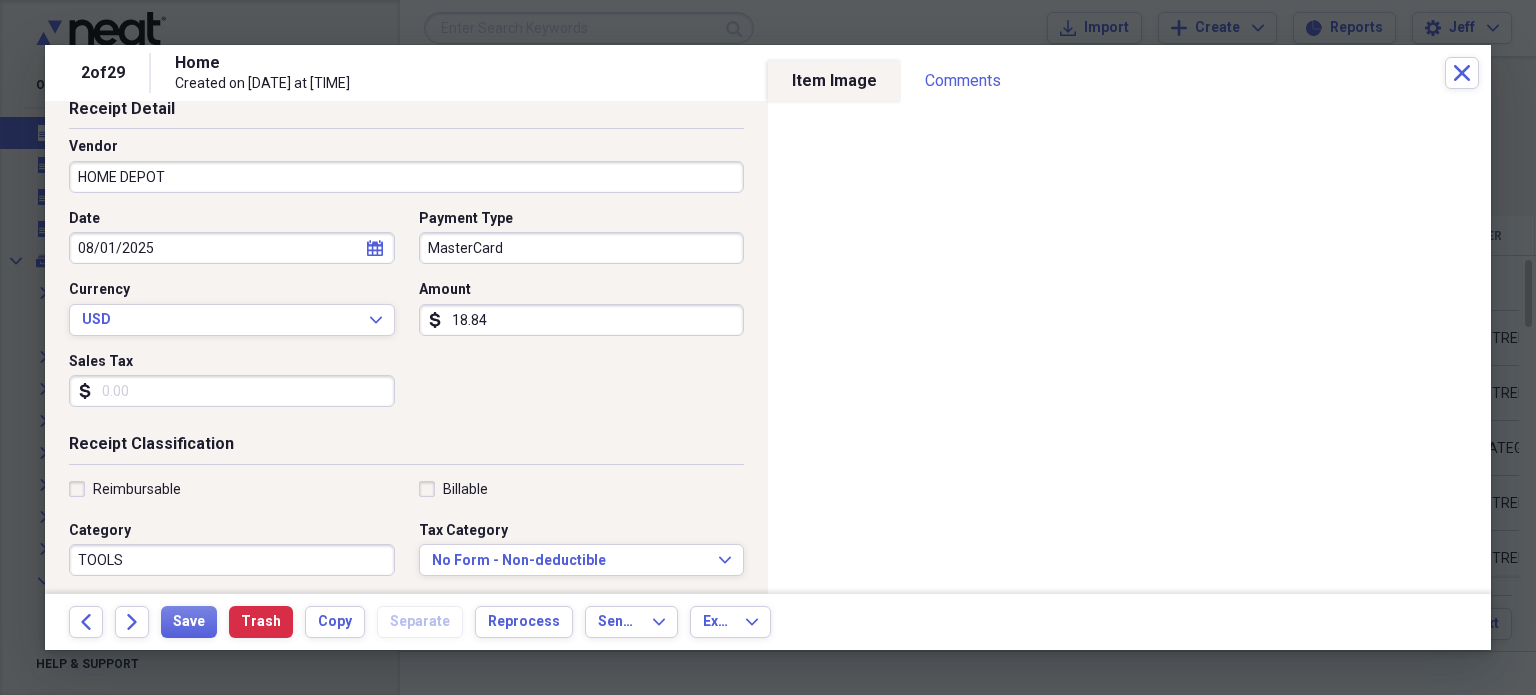scroll, scrollTop: 110, scrollLeft: 0, axis: vertical 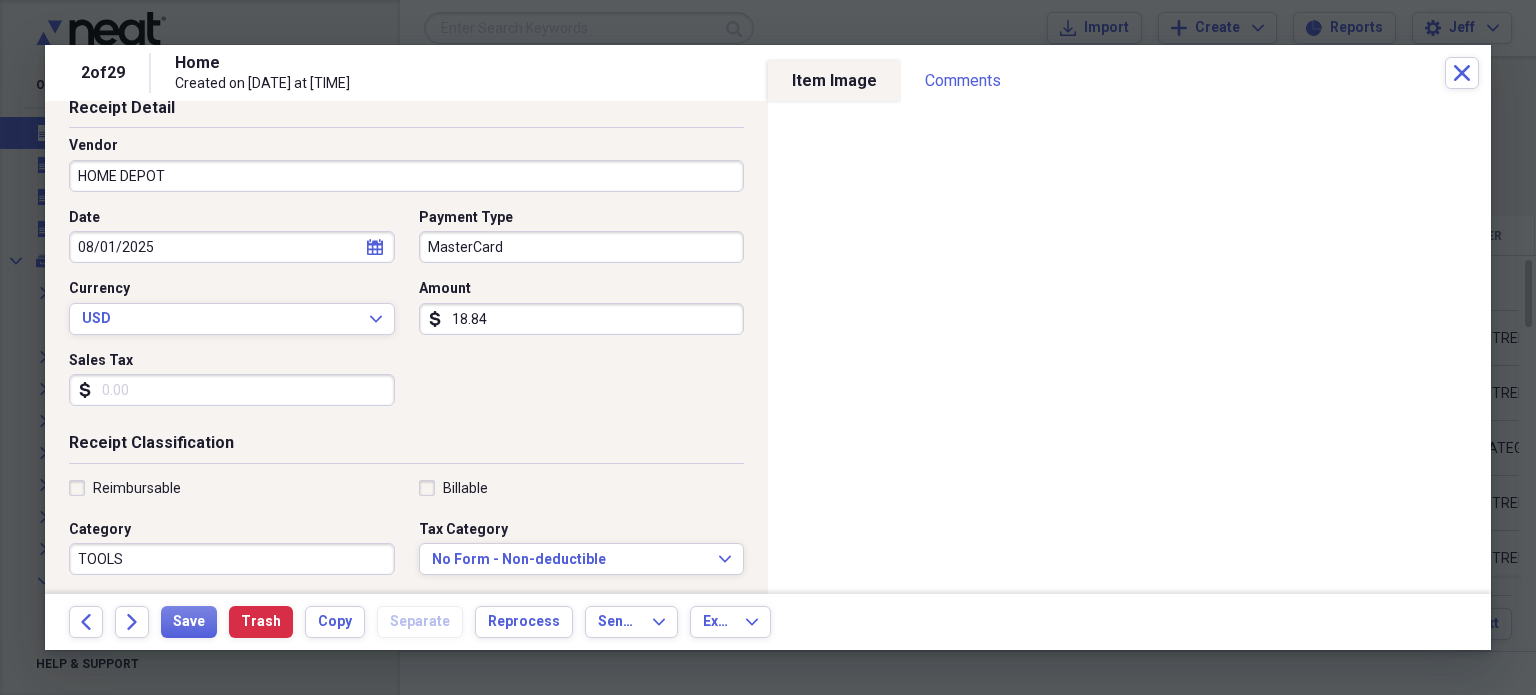click on "Billable" at bounding box center [453, 488] 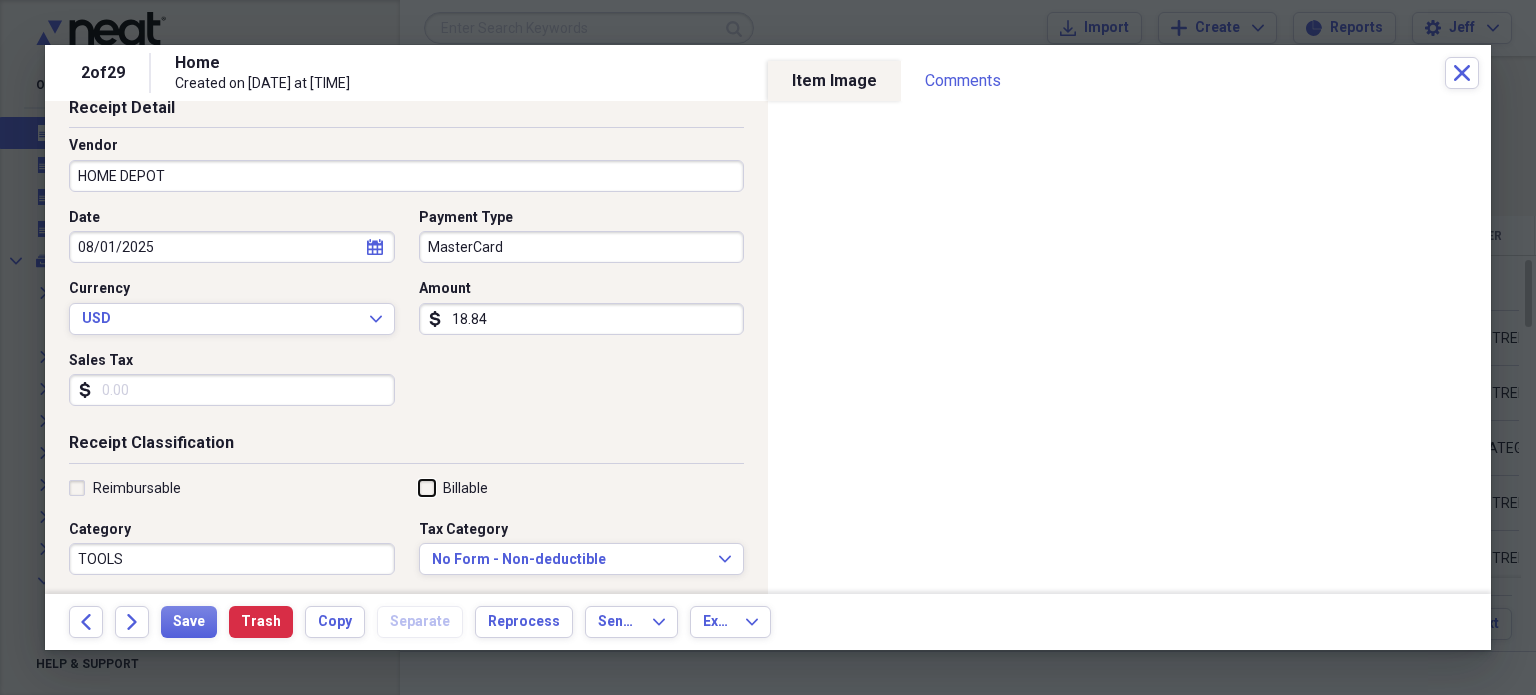 click on "Billable" at bounding box center [419, 487] 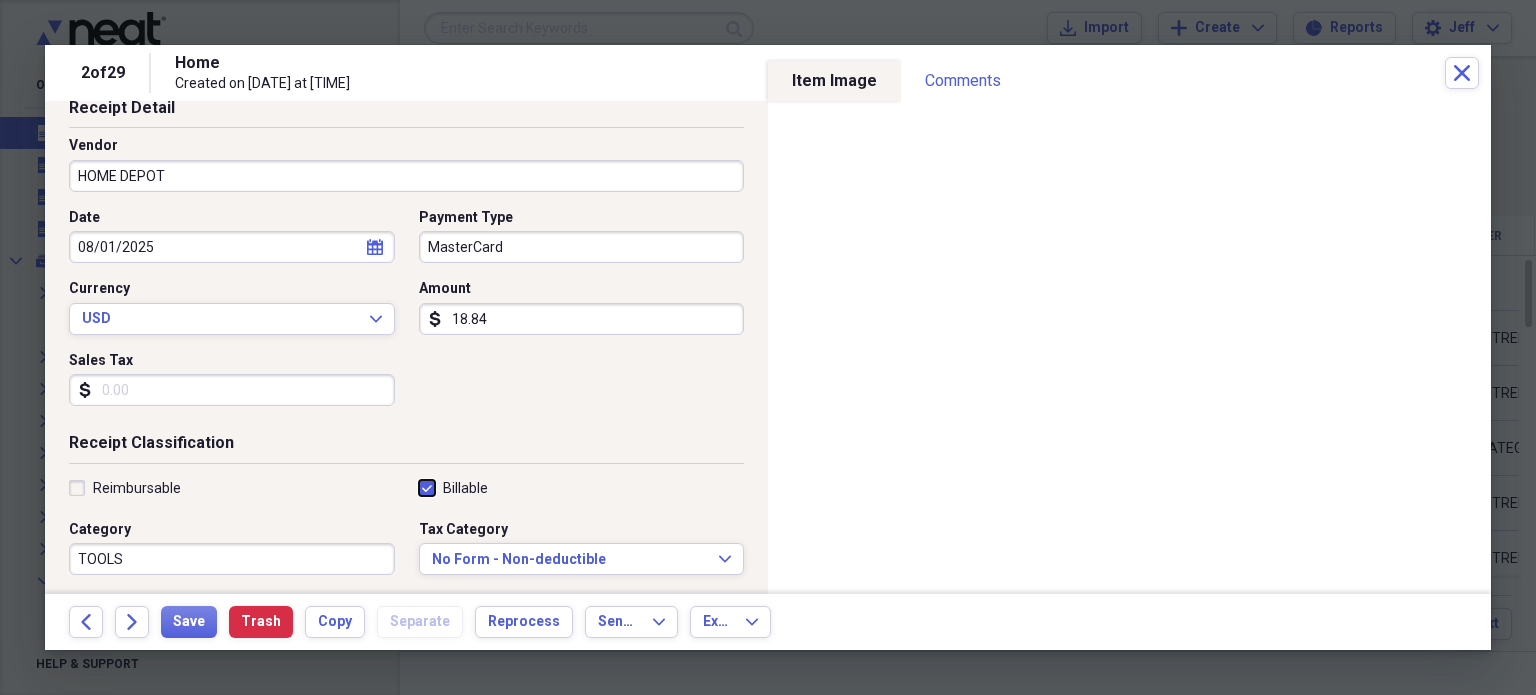 checkbox on "true" 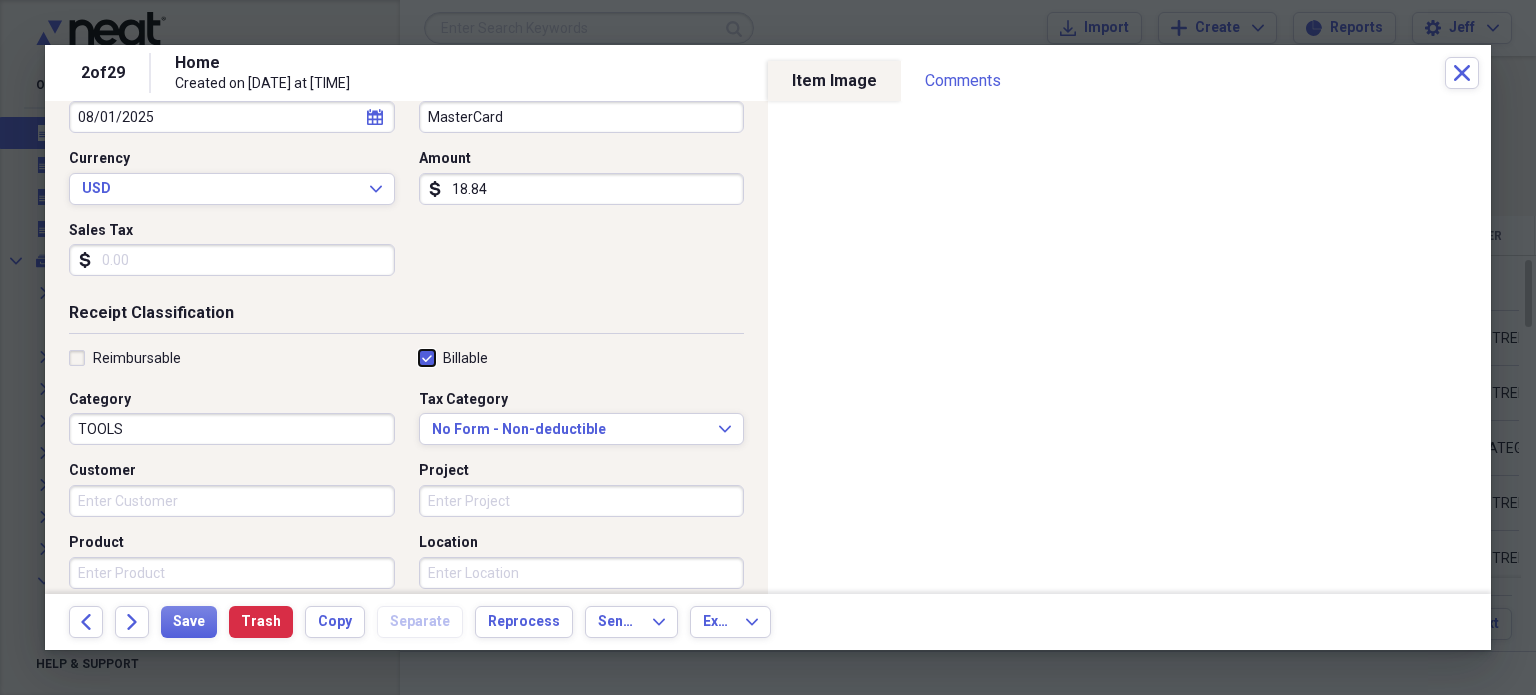 scroll, scrollTop: 252, scrollLeft: 0, axis: vertical 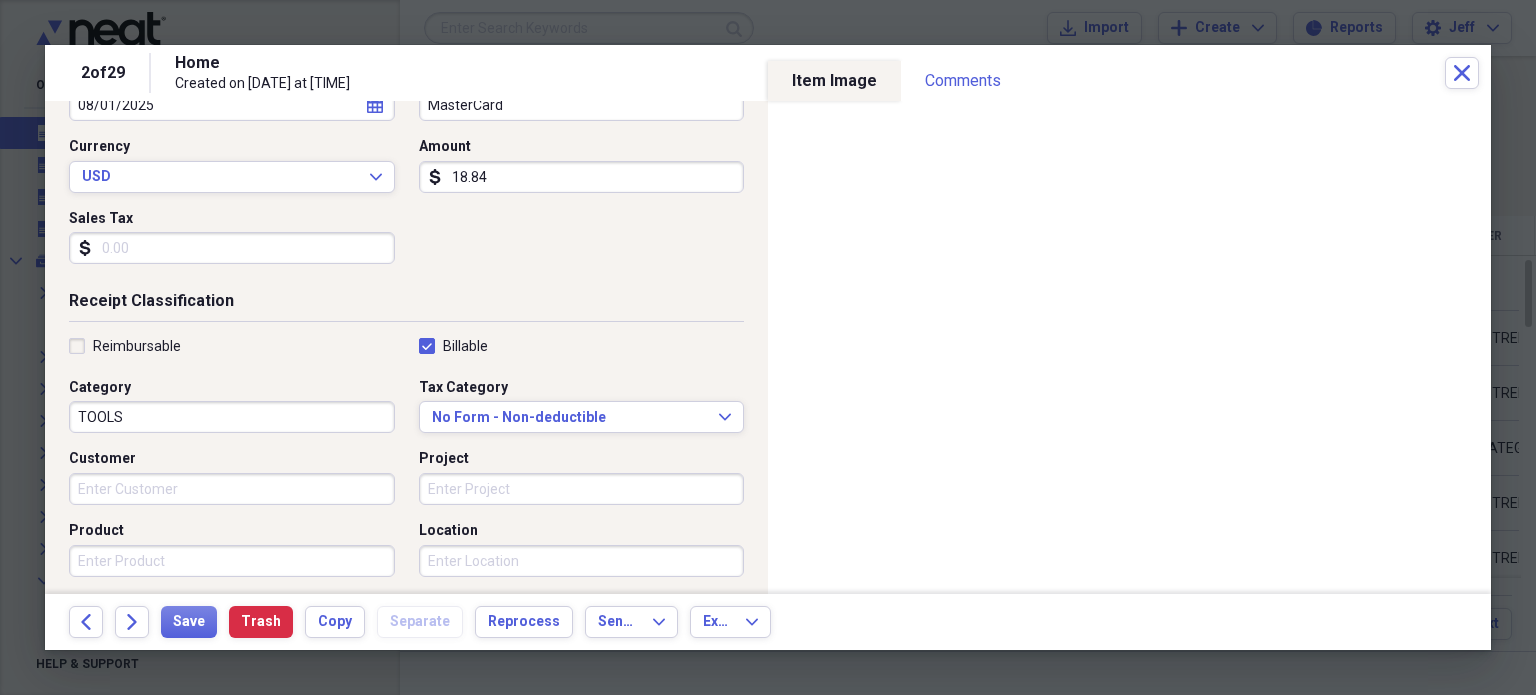 click on "TOOLS" at bounding box center (232, 417) 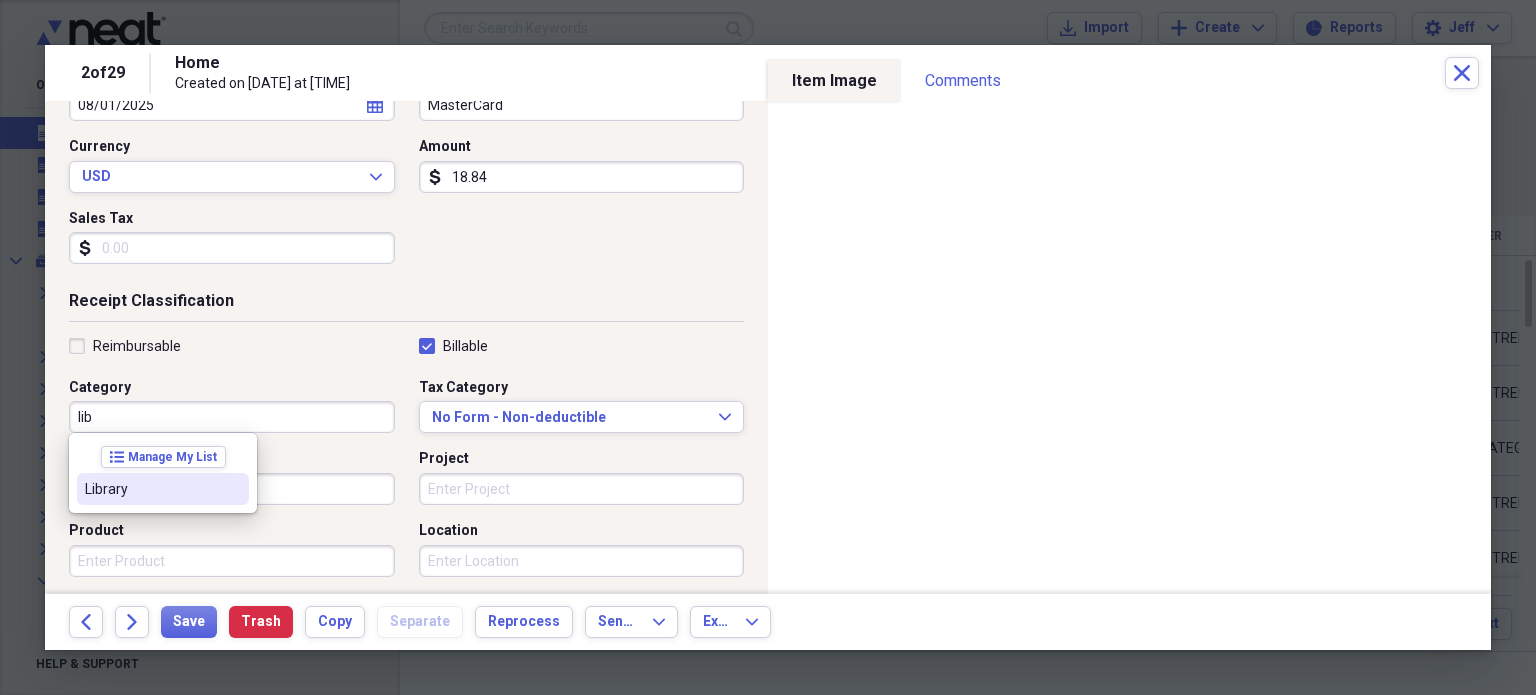 click on "Library" at bounding box center (151, 489) 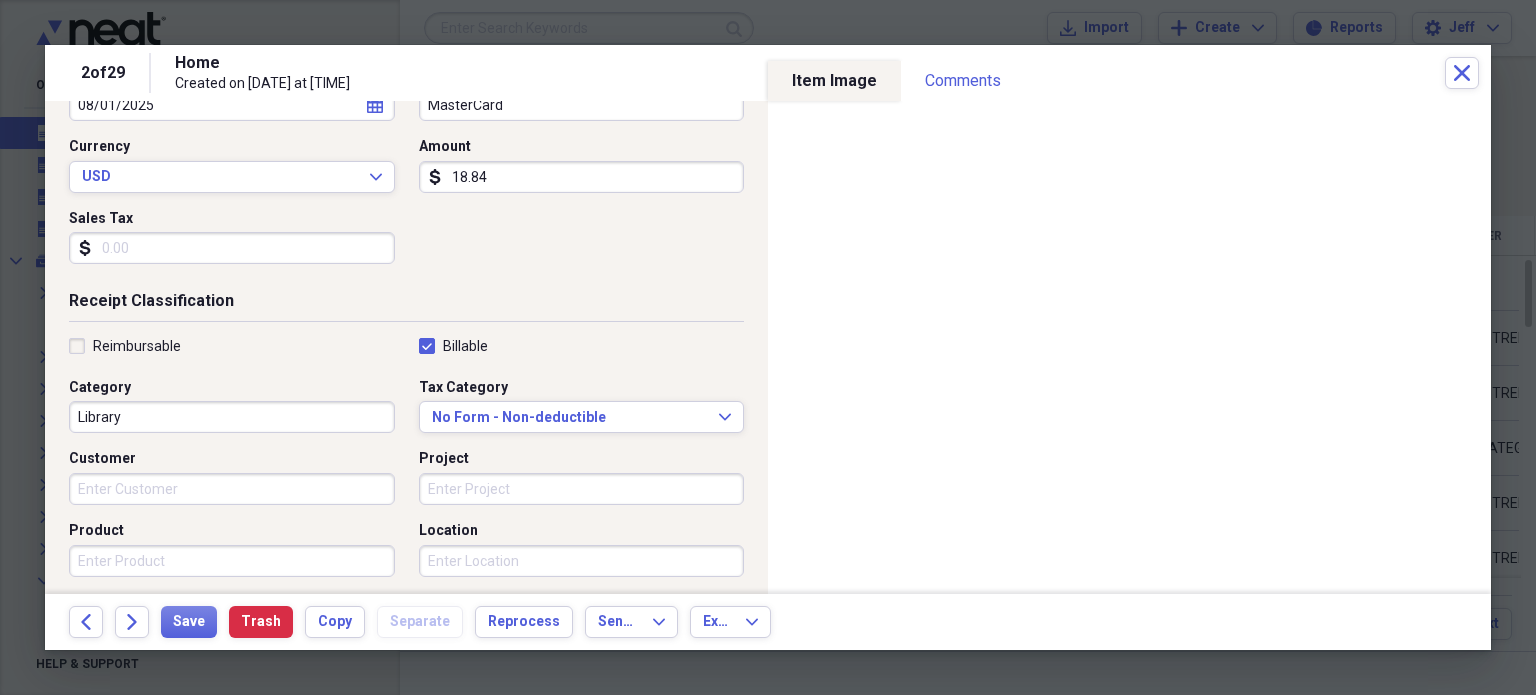 click on "Customer" at bounding box center [232, 489] 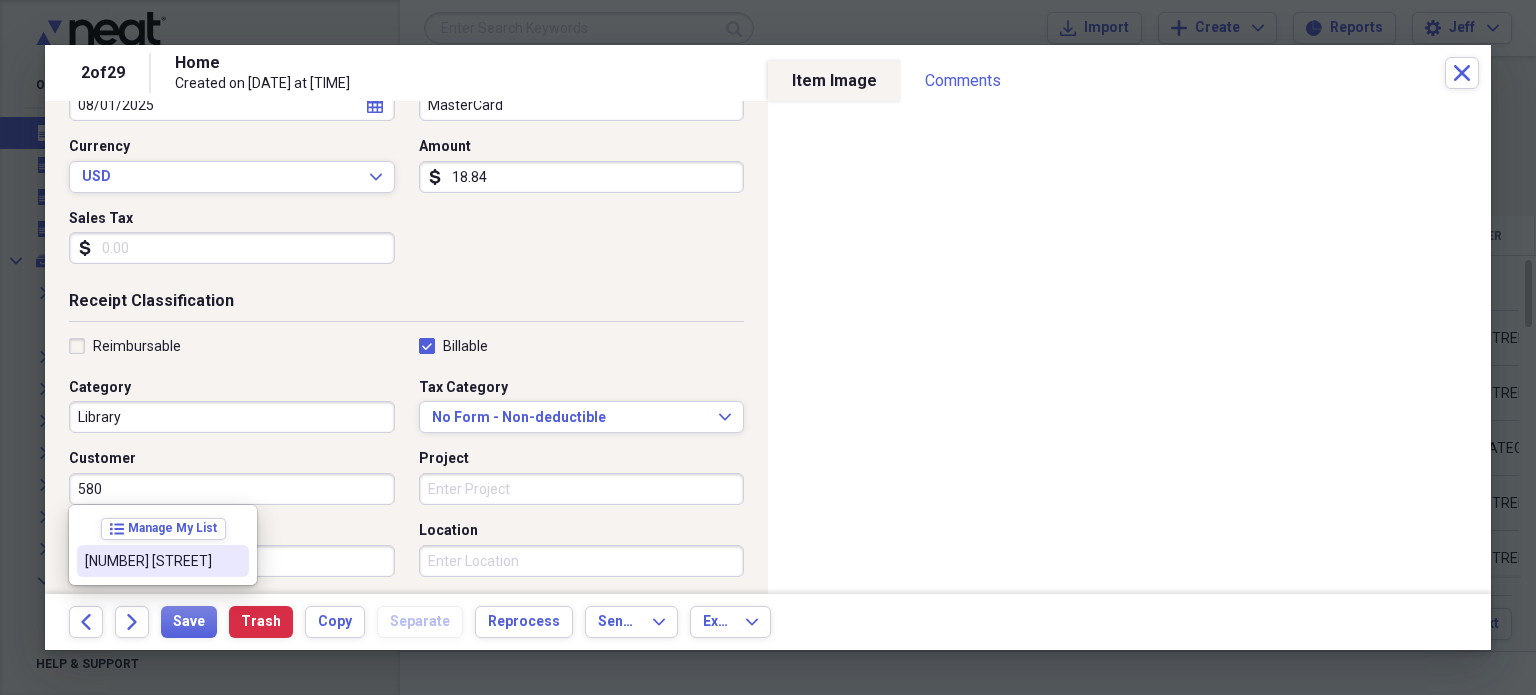 click on "[NUMBER] [STREET]" at bounding box center [151, 561] 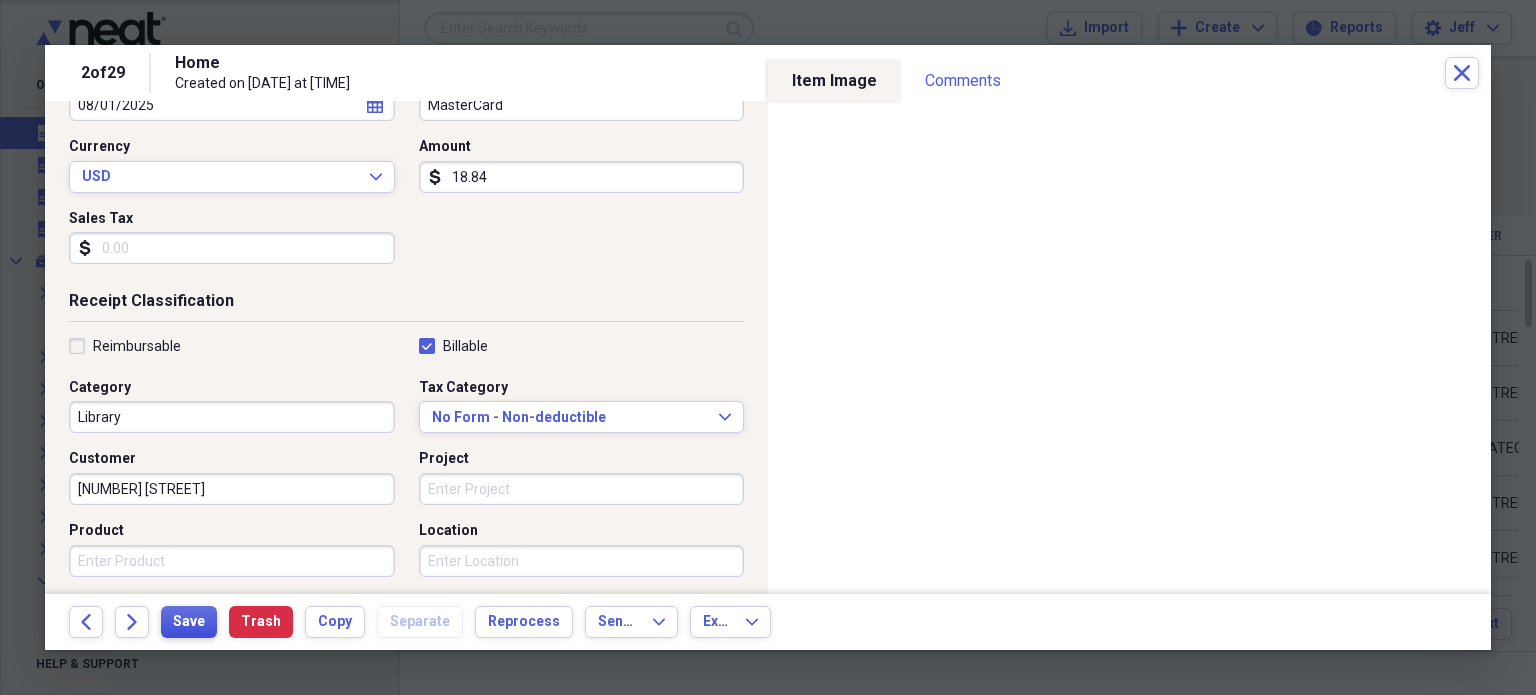 click on "Save" at bounding box center (189, 622) 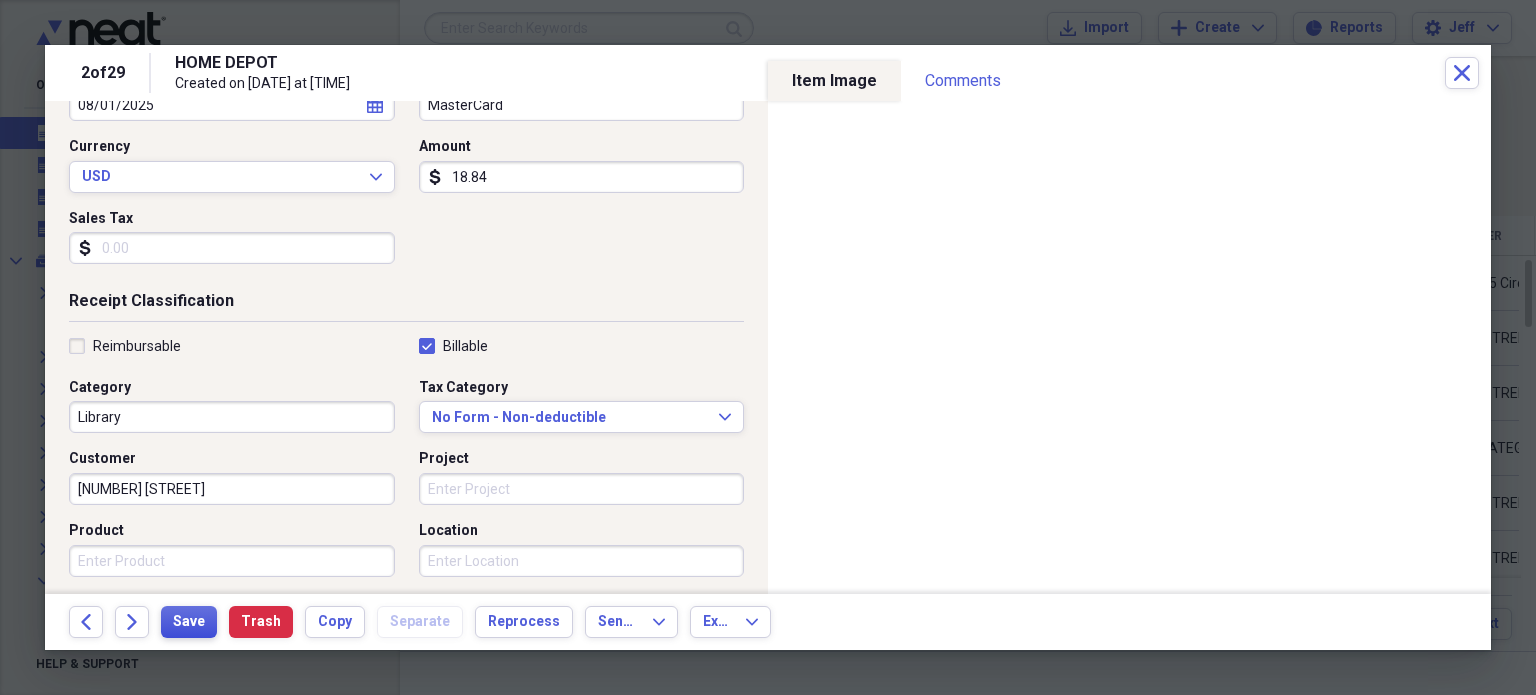 scroll, scrollTop: 0, scrollLeft: 0, axis: both 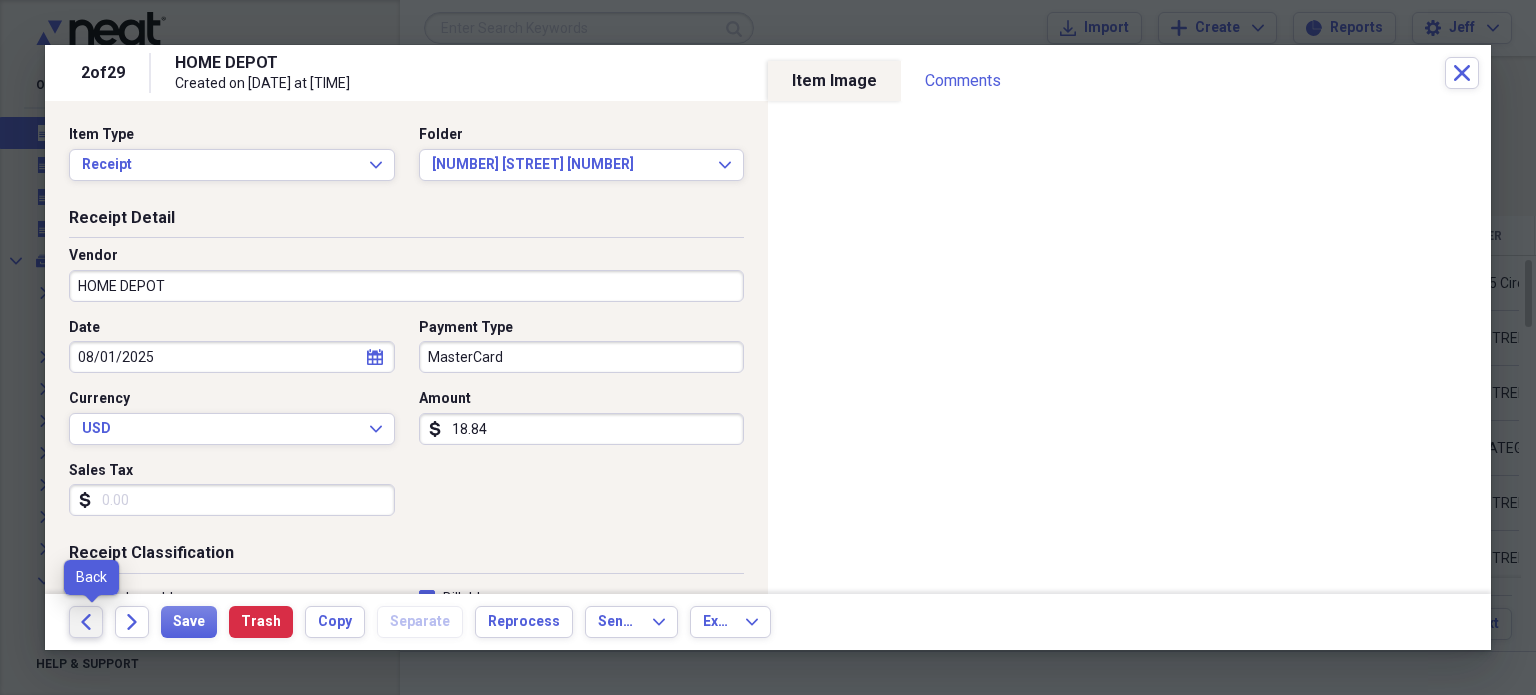 click on "Back" 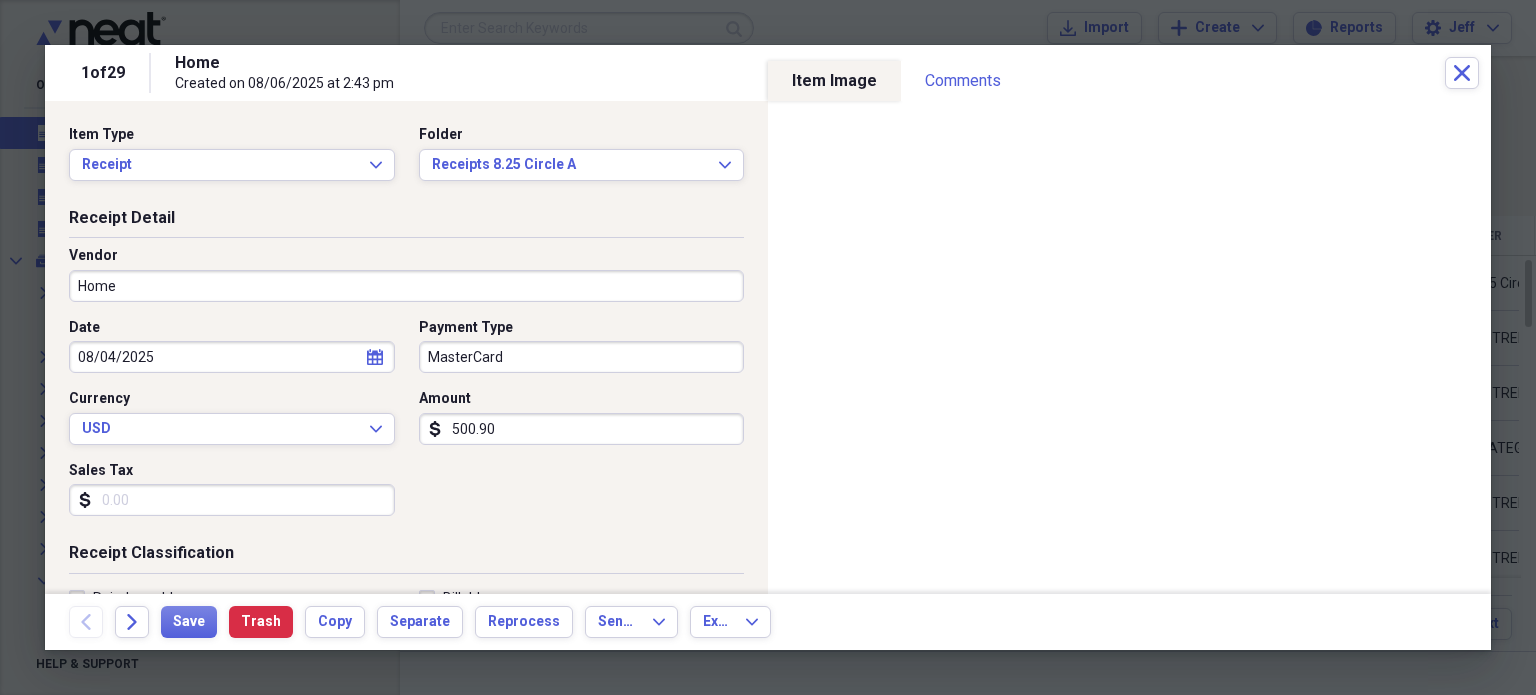click on "Home" at bounding box center (406, 286) 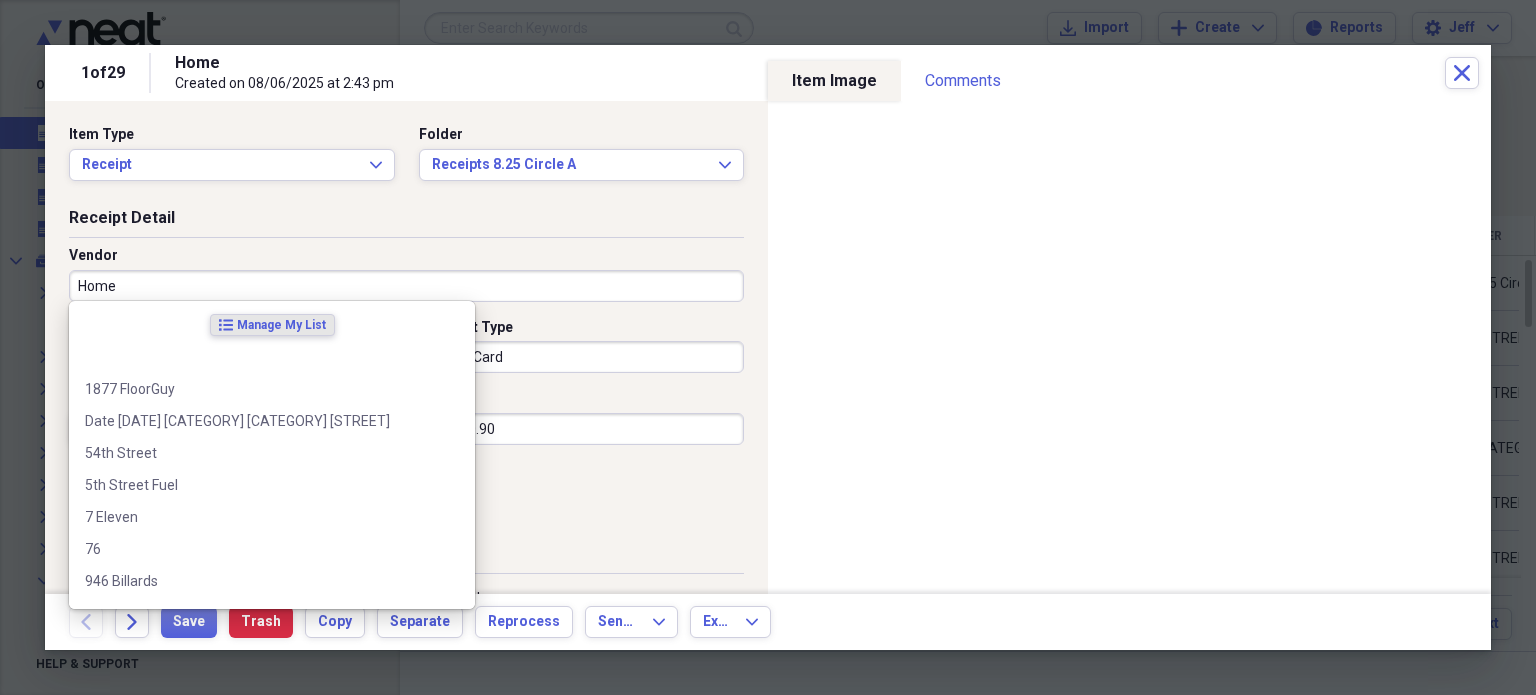 click on "Home" at bounding box center [406, 286] 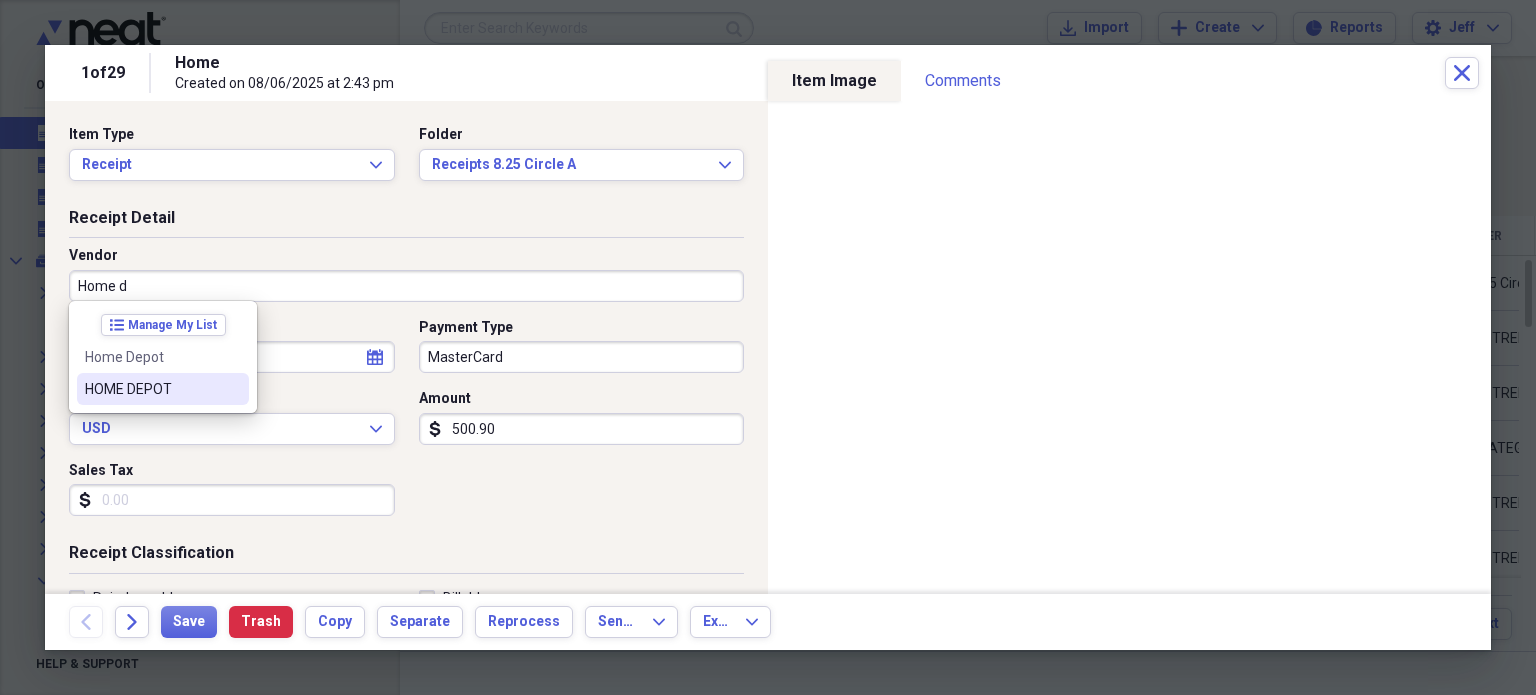click on "HOME DEPOT" at bounding box center (151, 389) 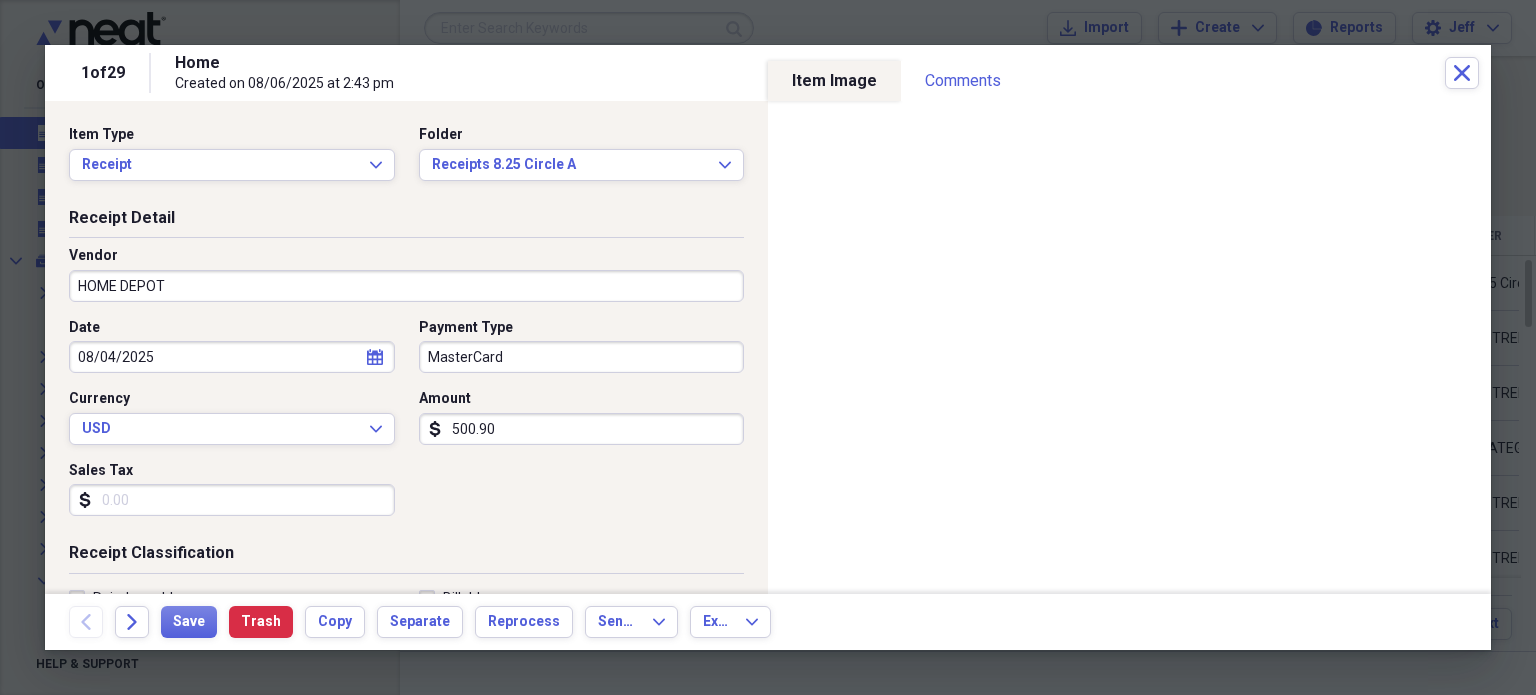 type on "TOOLS" 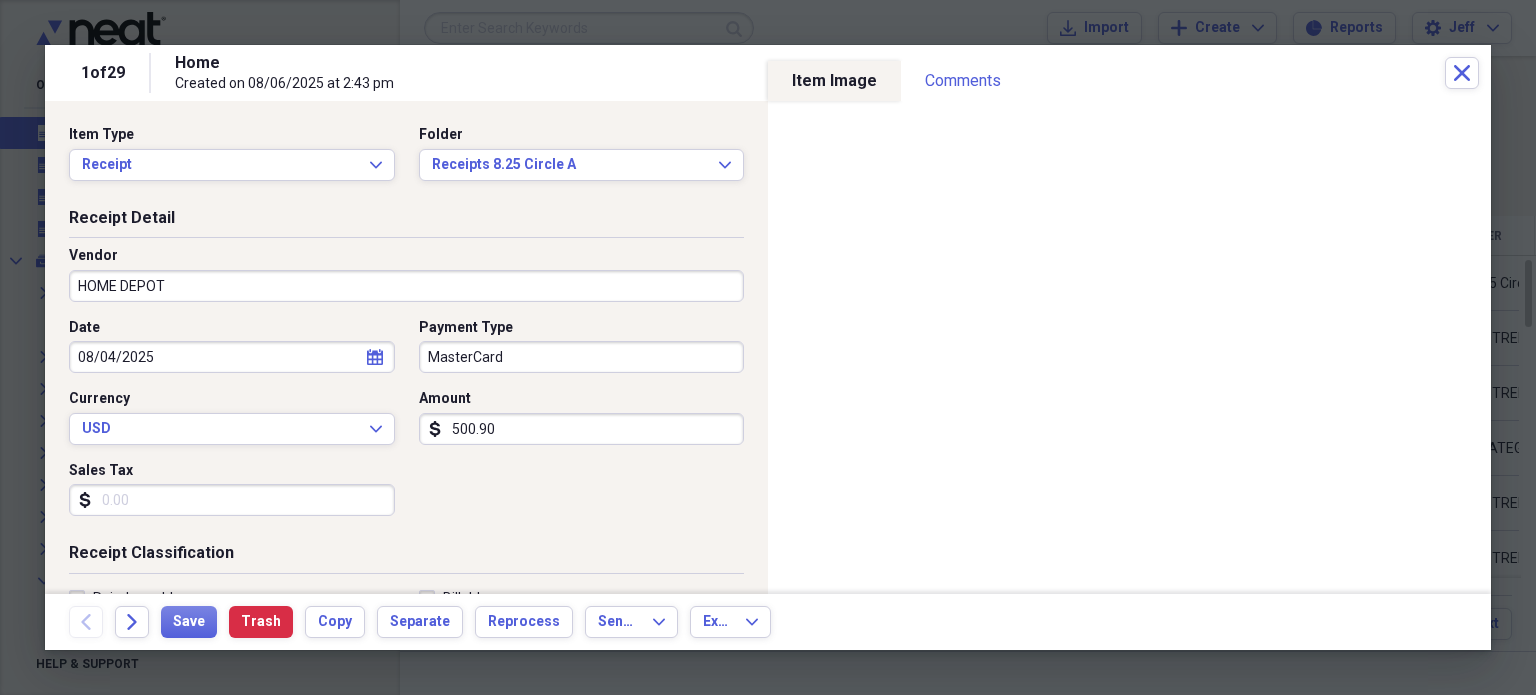 click on "500.90" at bounding box center (582, 429) 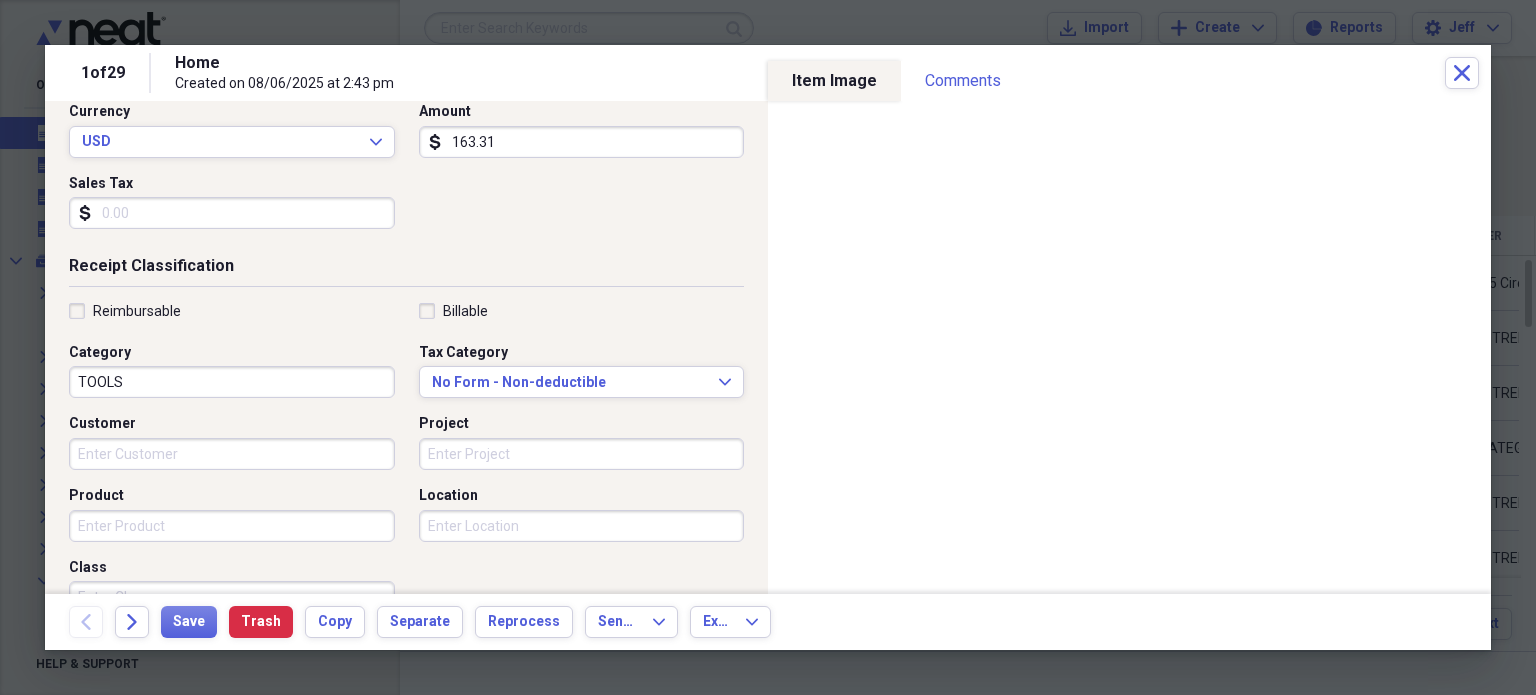 scroll, scrollTop: 288, scrollLeft: 0, axis: vertical 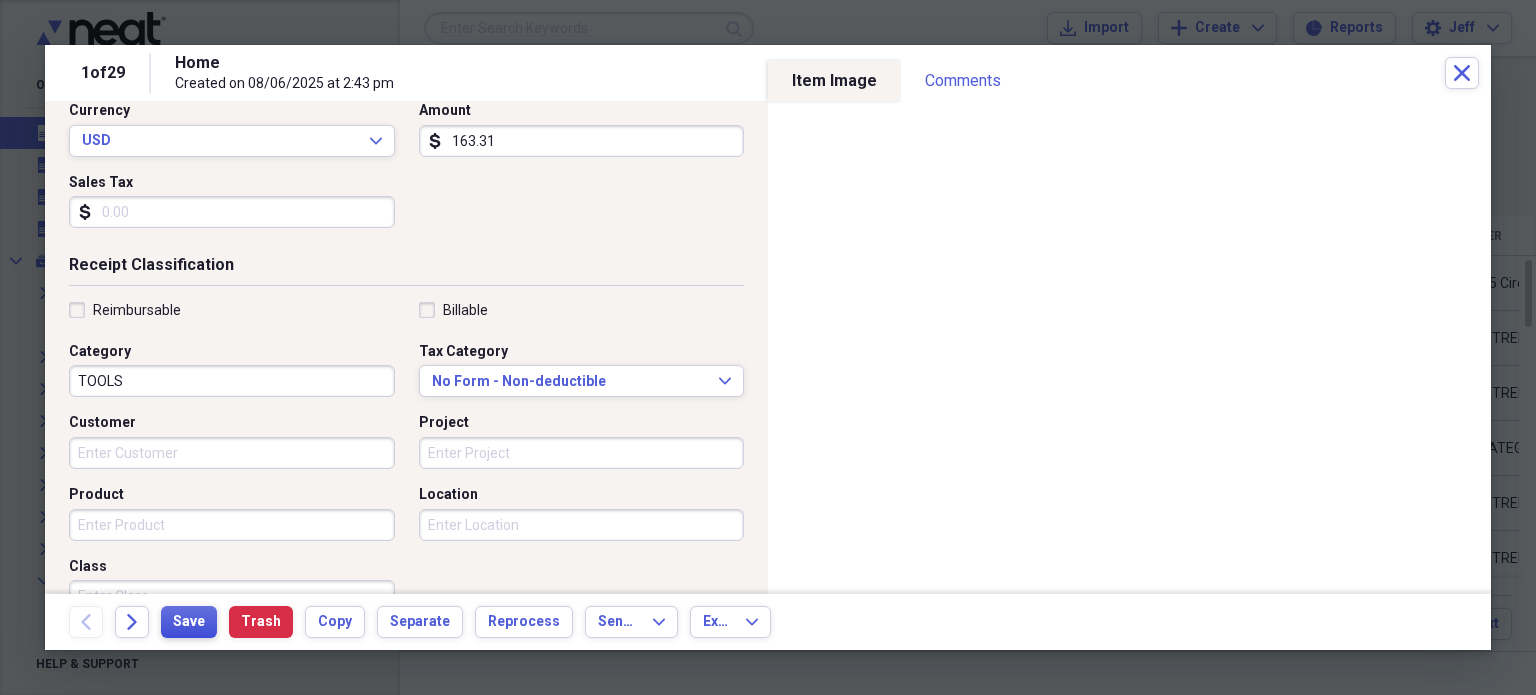 type on "163.31" 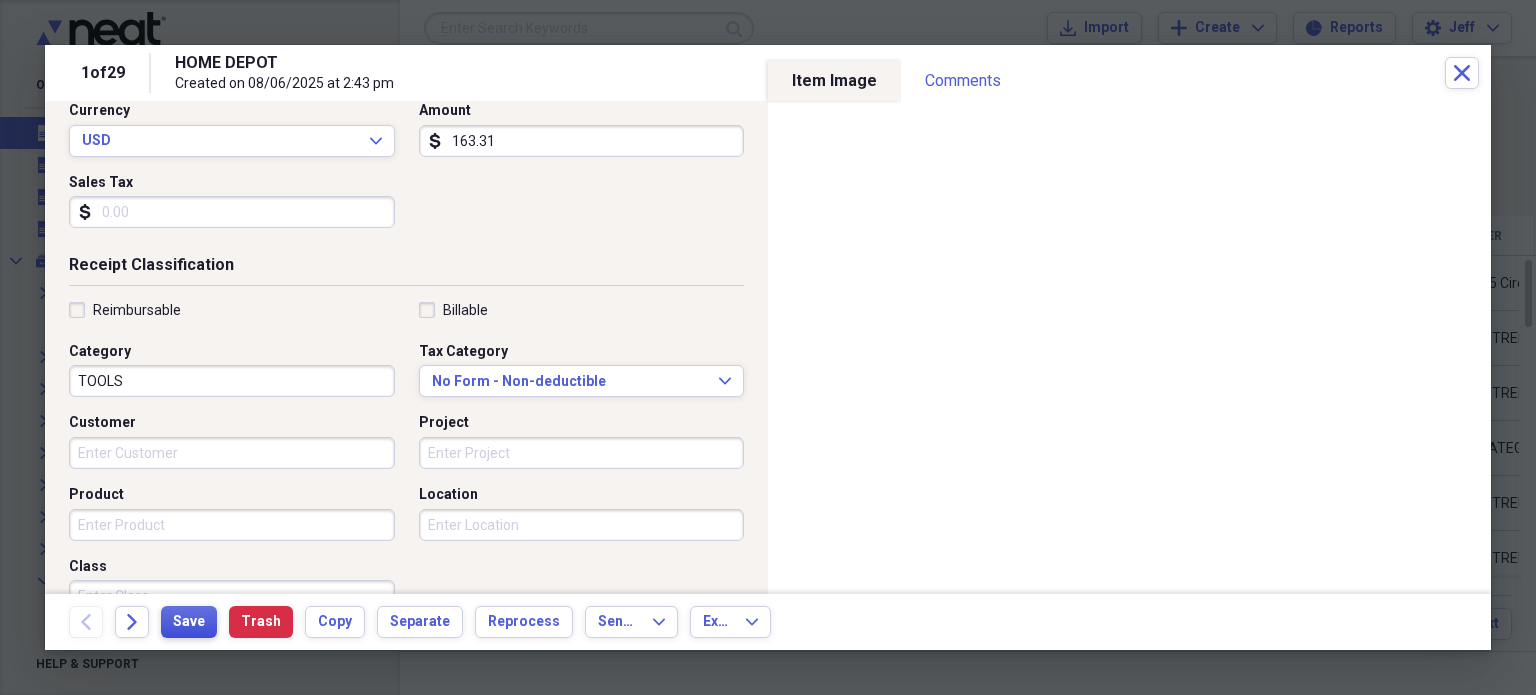 click on "Save" at bounding box center [189, 622] 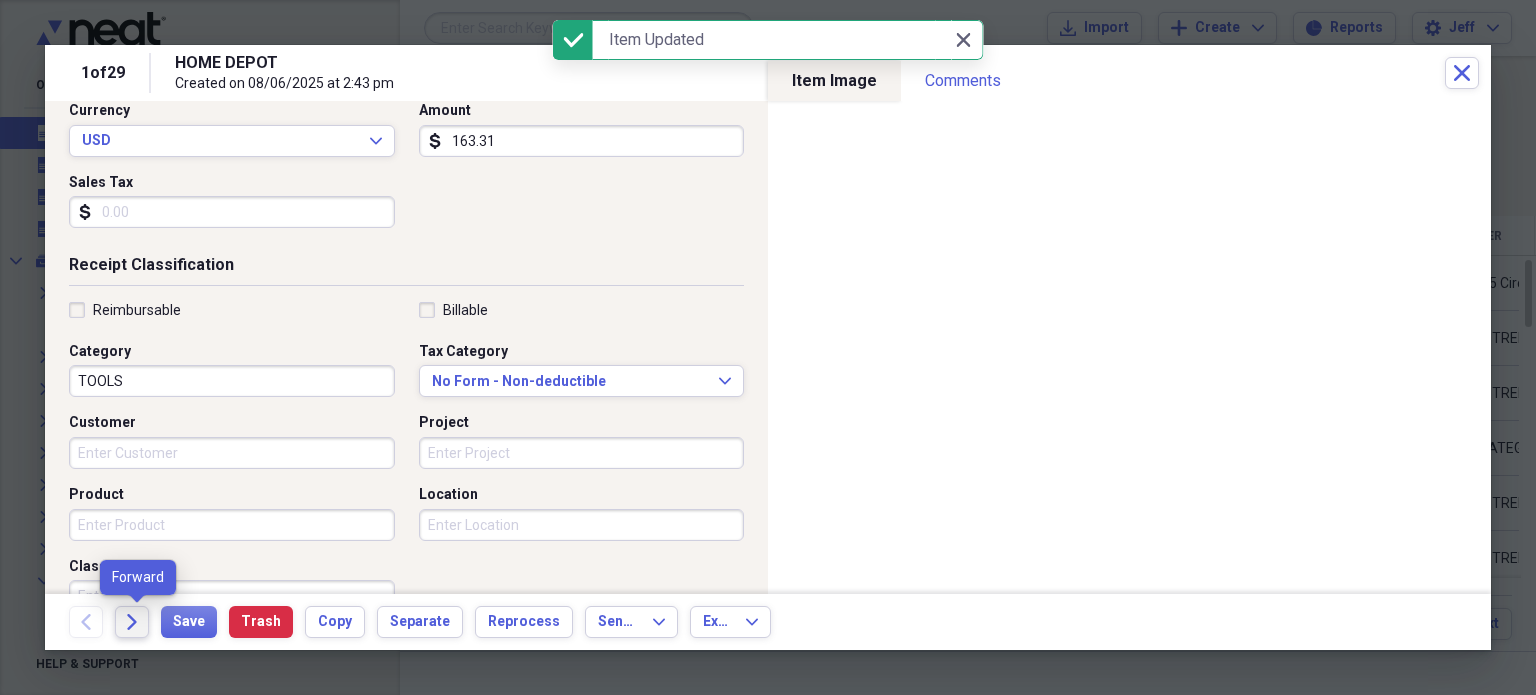 click on "Forward" 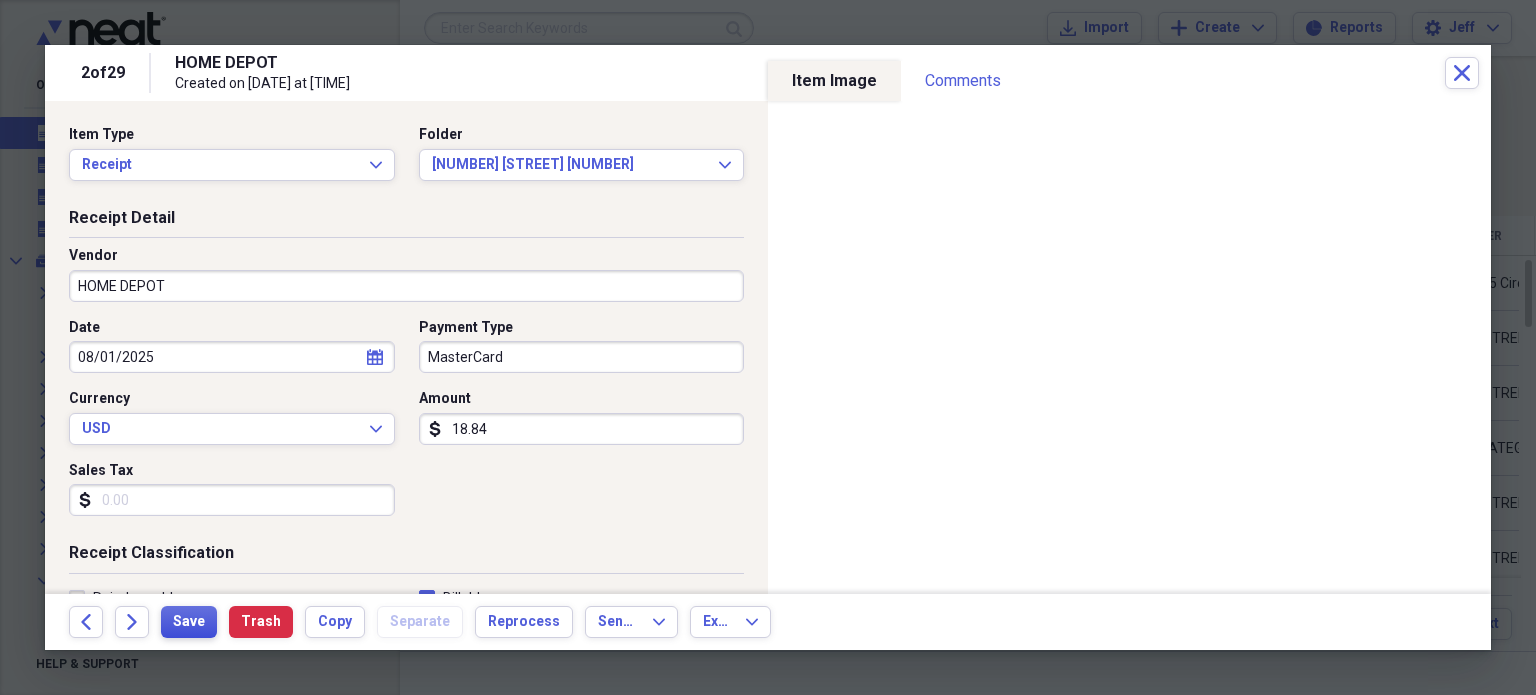 click on "Save" at bounding box center [189, 622] 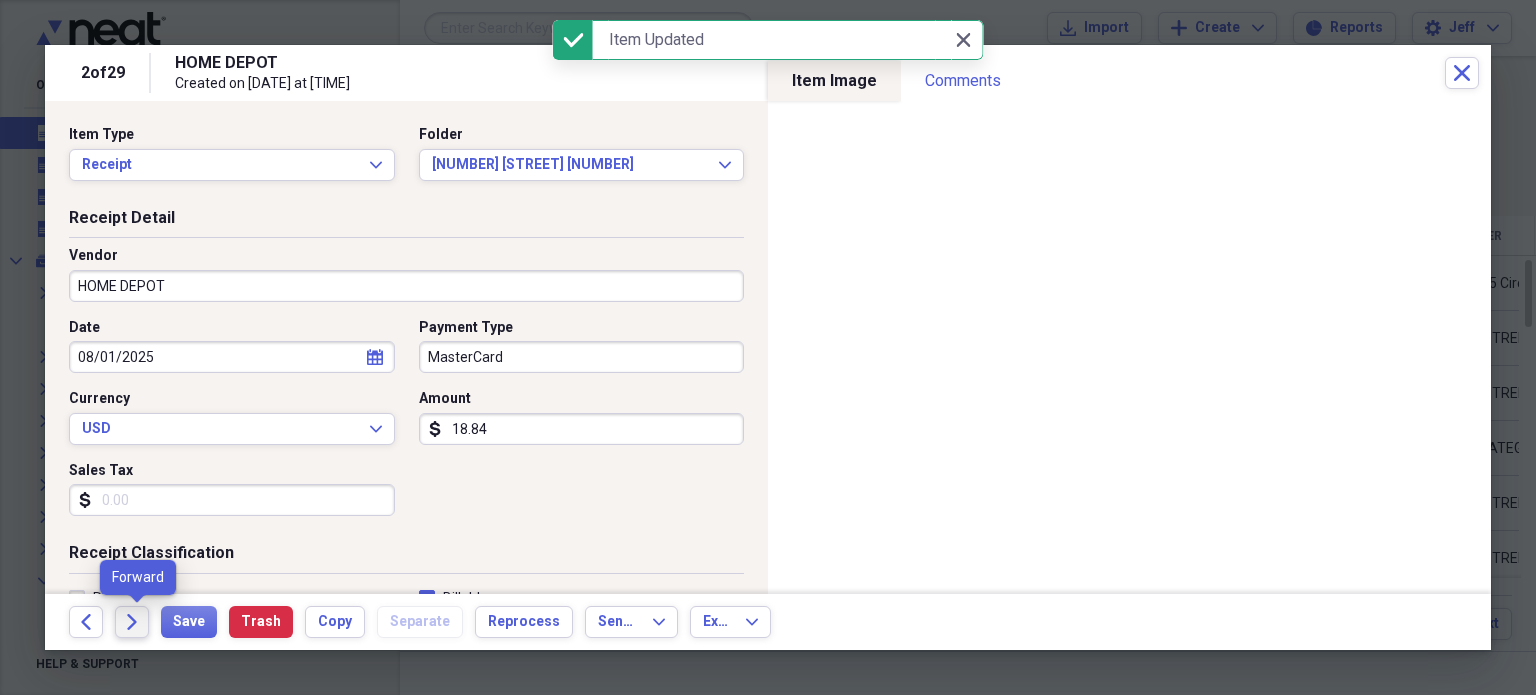 click on "Forward" 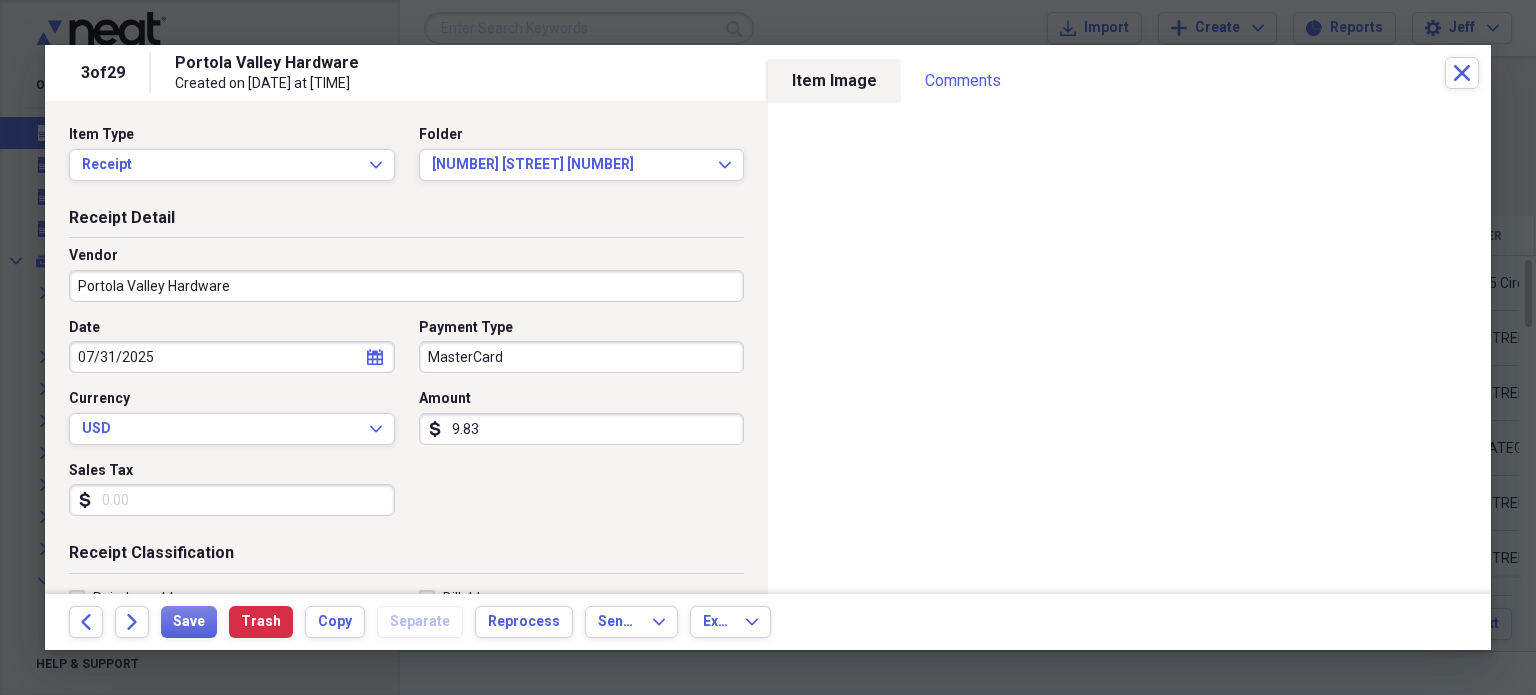 click on "Sales Tax dollar-sign" at bounding box center [238, 489] 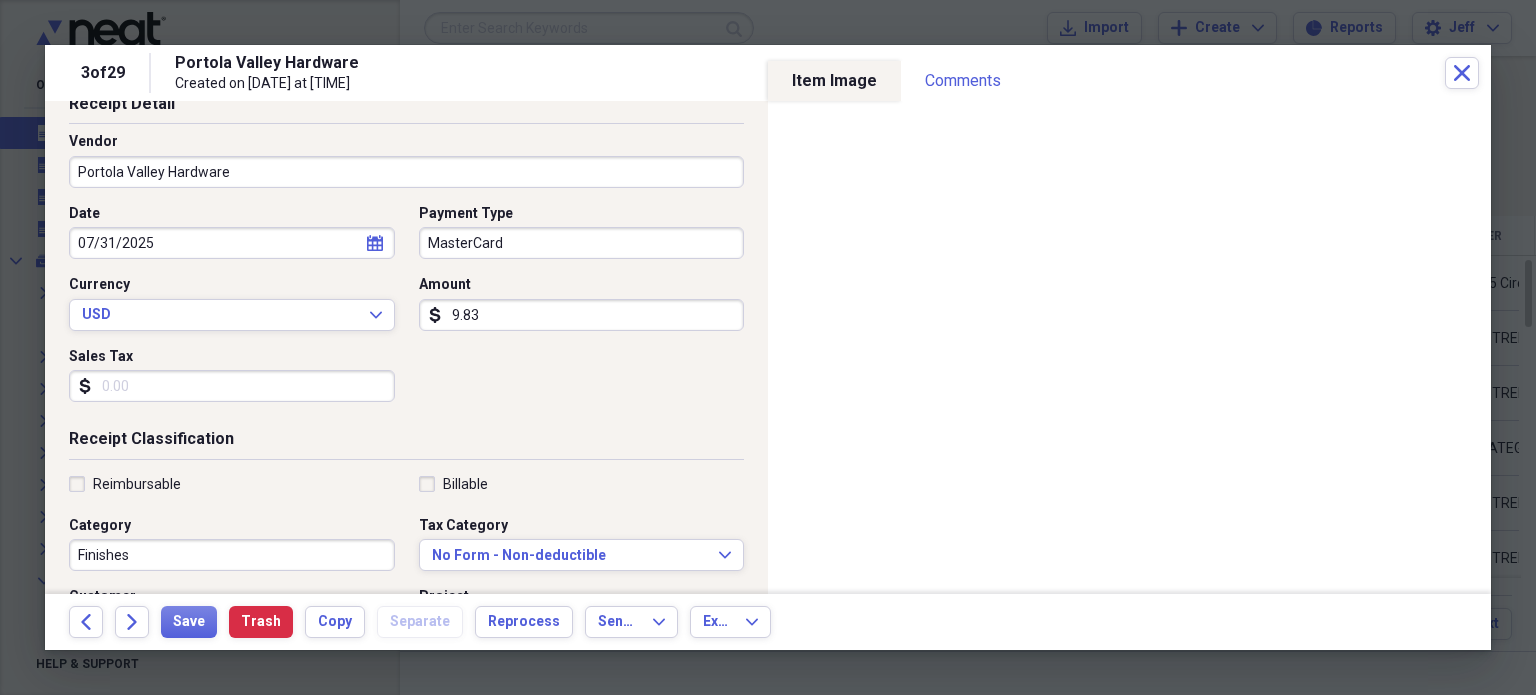 scroll, scrollTop: 158, scrollLeft: 0, axis: vertical 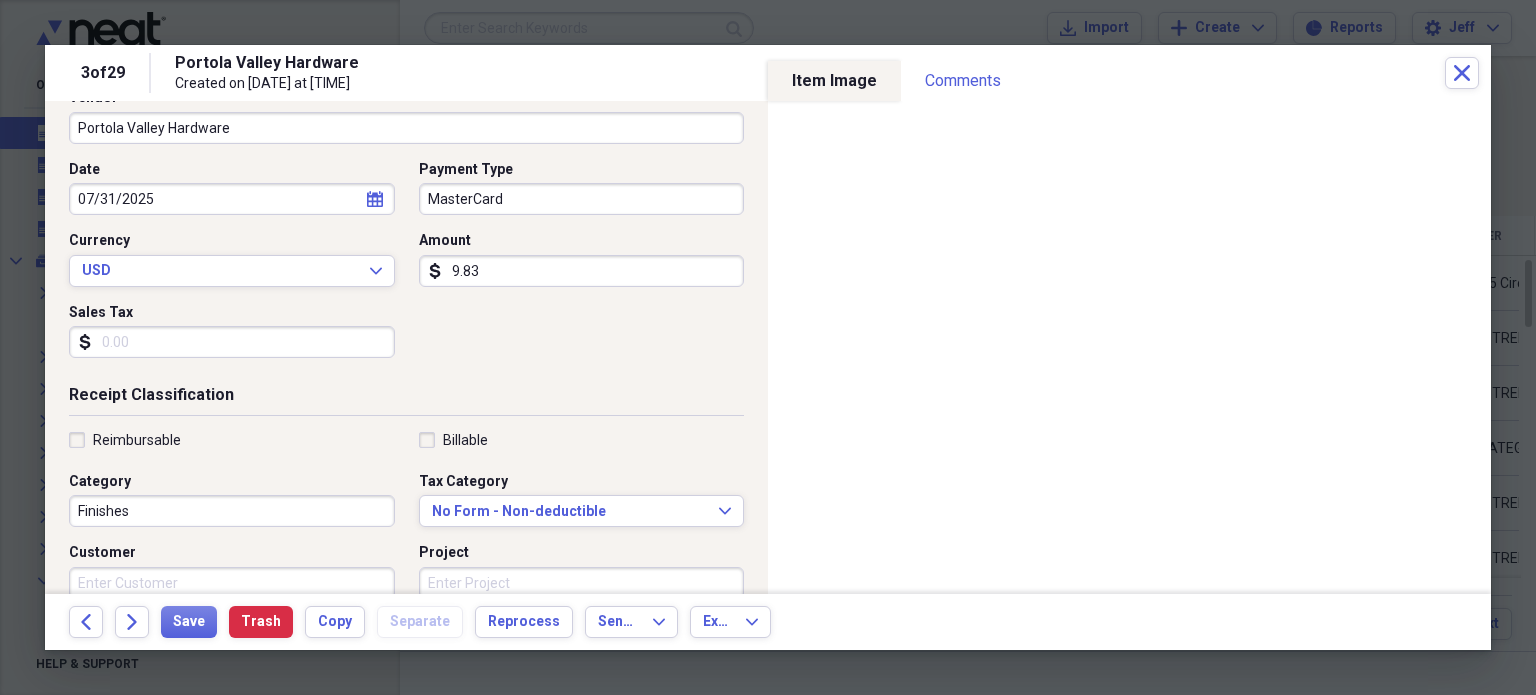 click on "Finishes" at bounding box center [232, 511] 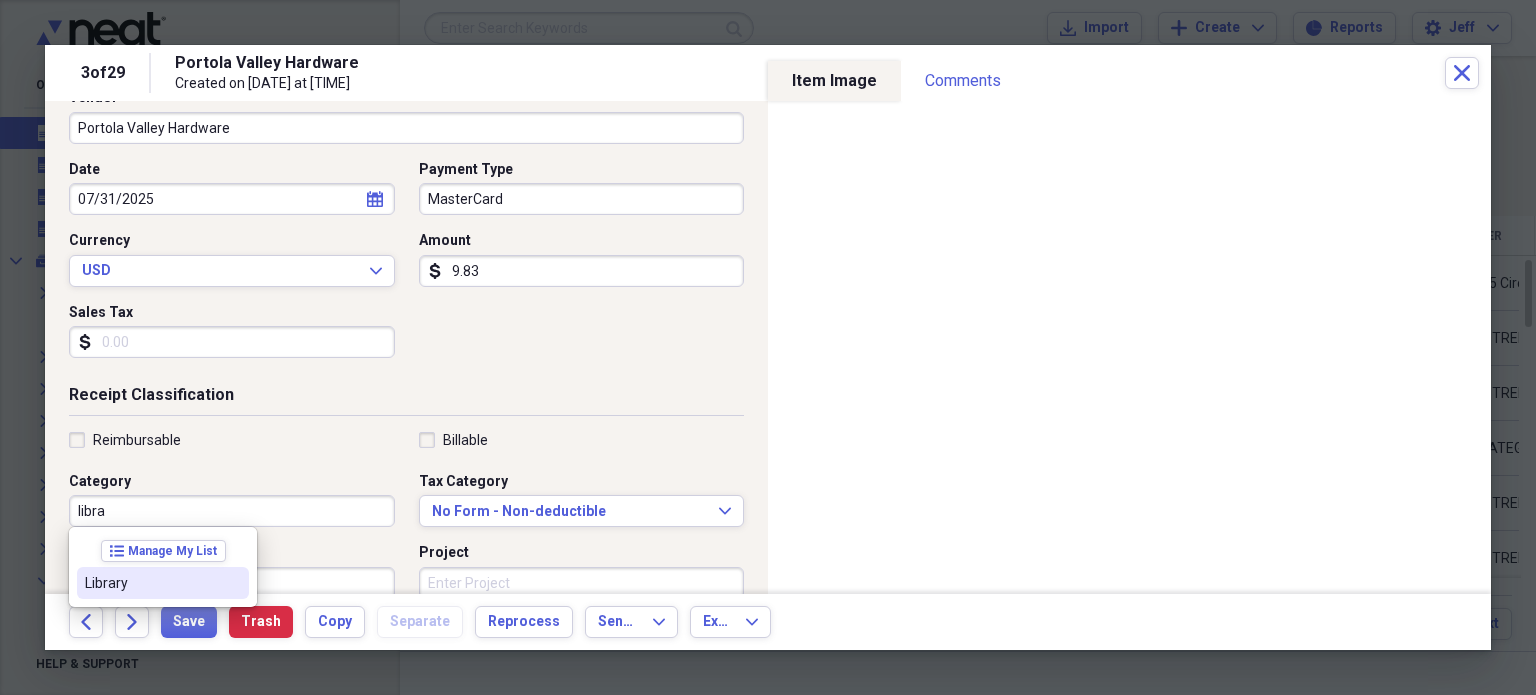 click on "Library" at bounding box center [151, 583] 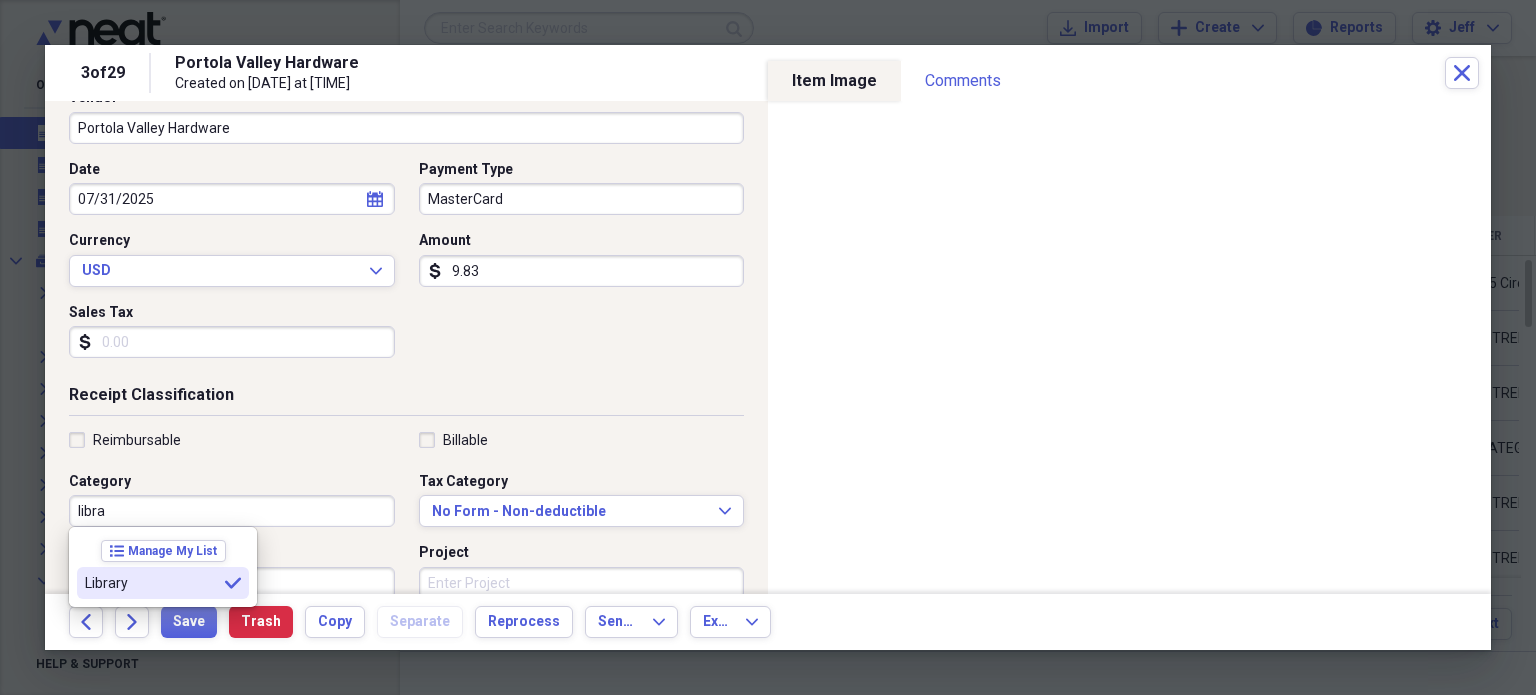 type on "Library" 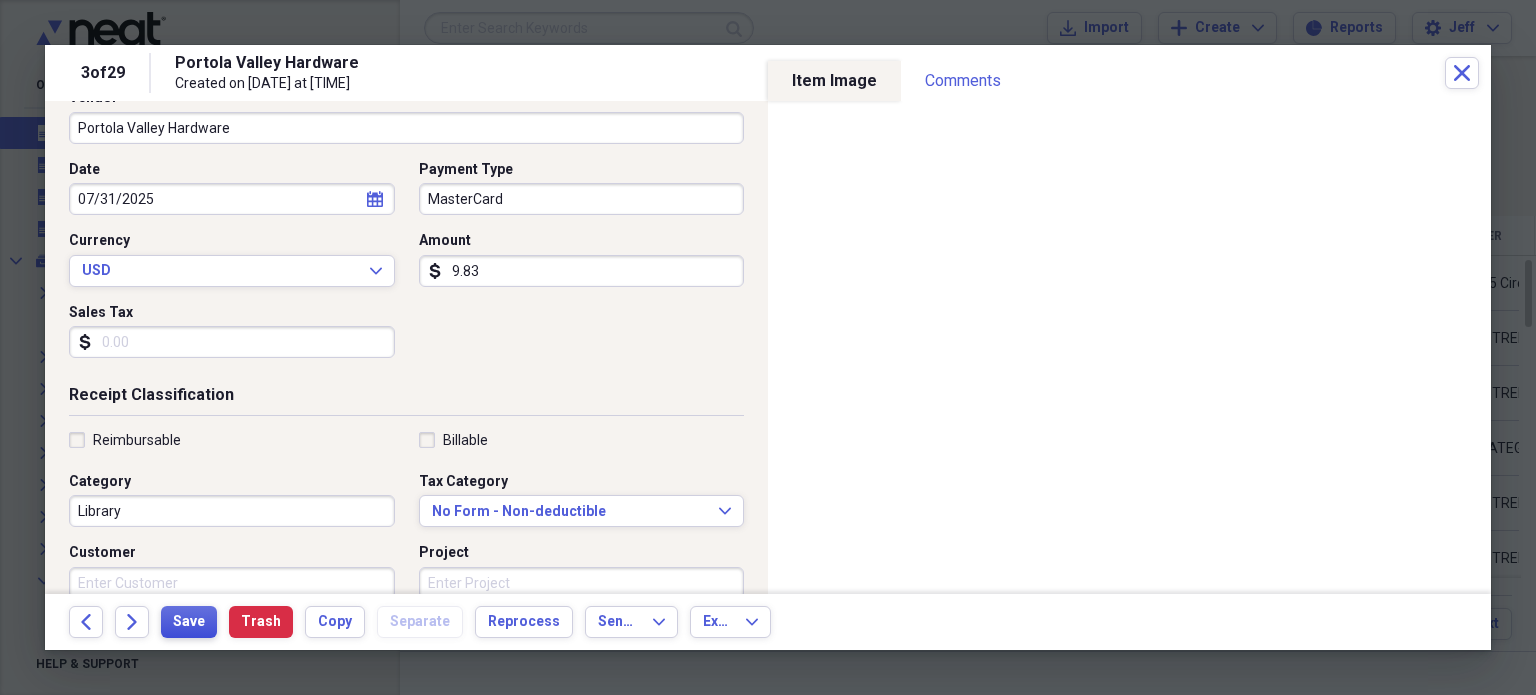 click on "Save" at bounding box center (189, 622) 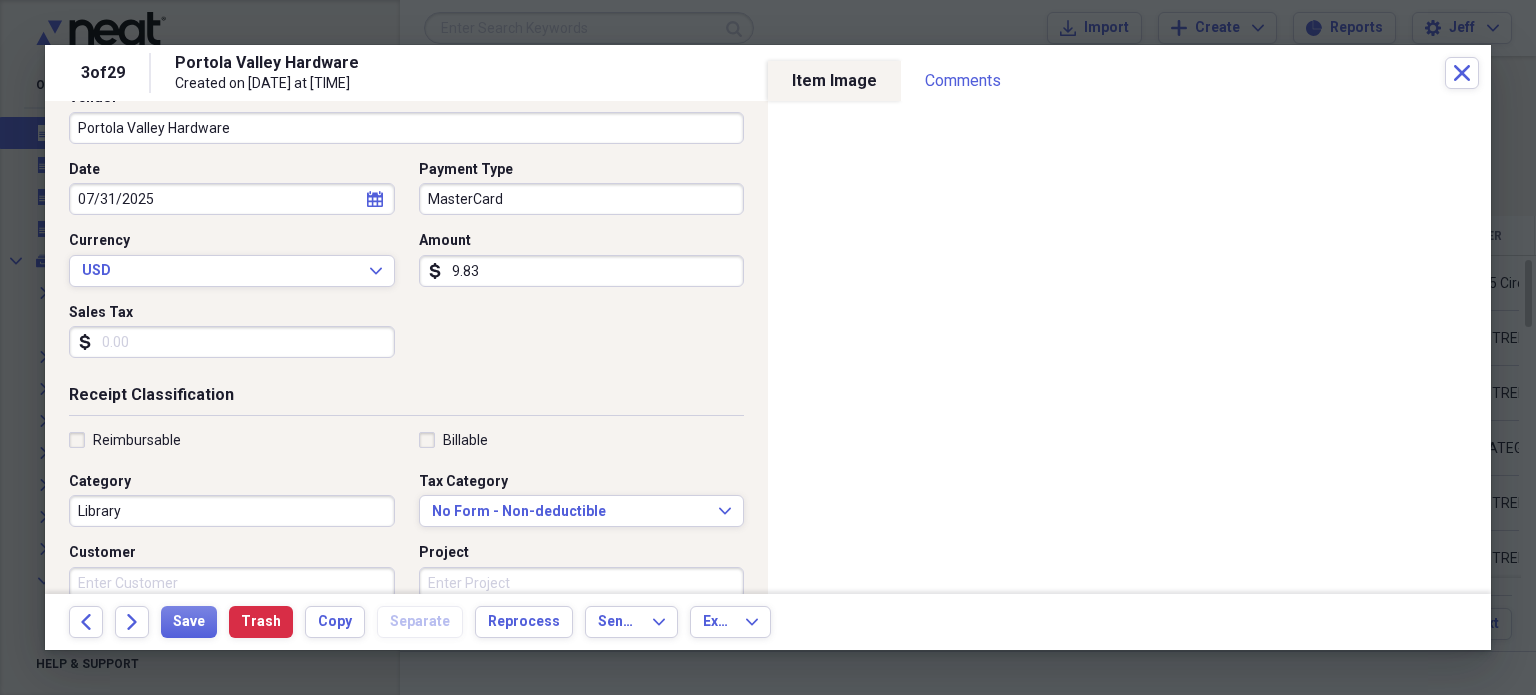 click on "Billable" at bounding box center [453, 440] 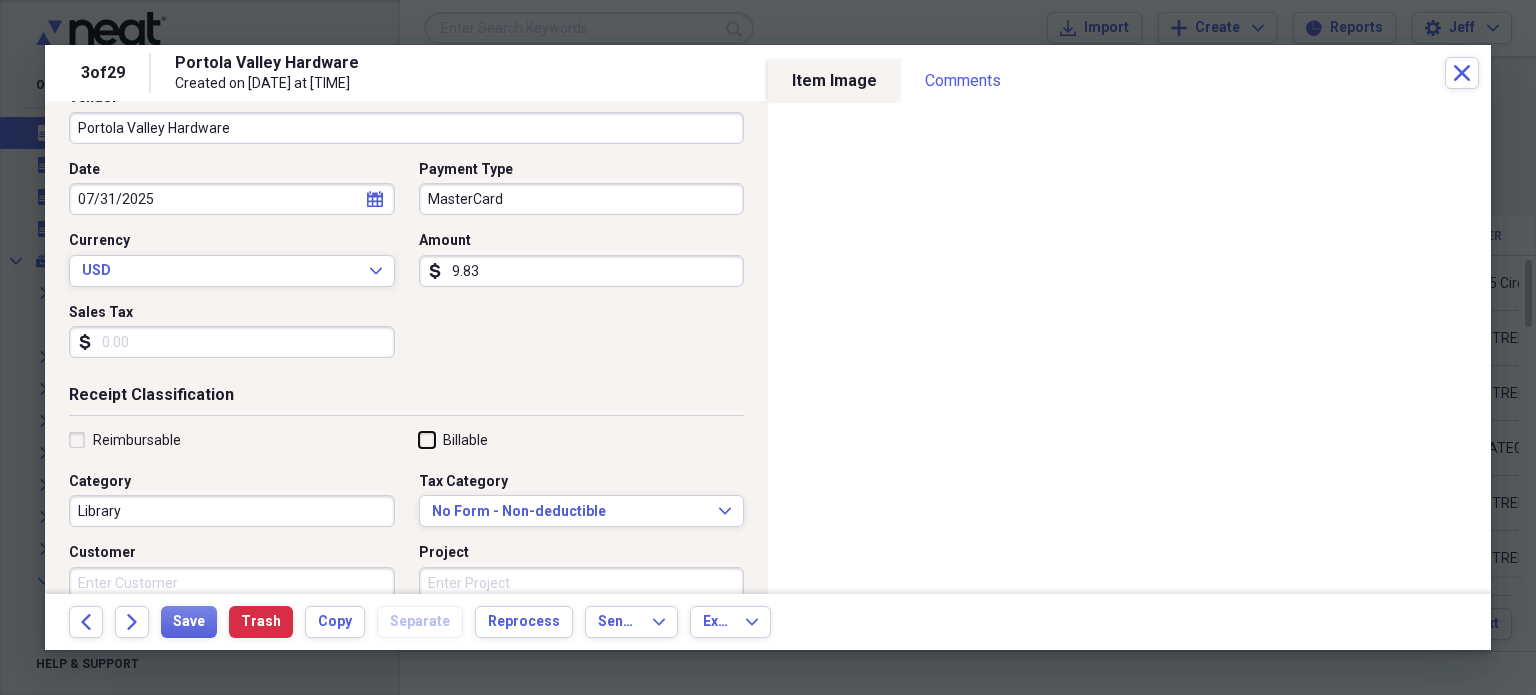 click on "Billable" at bounding box center [419, 439] 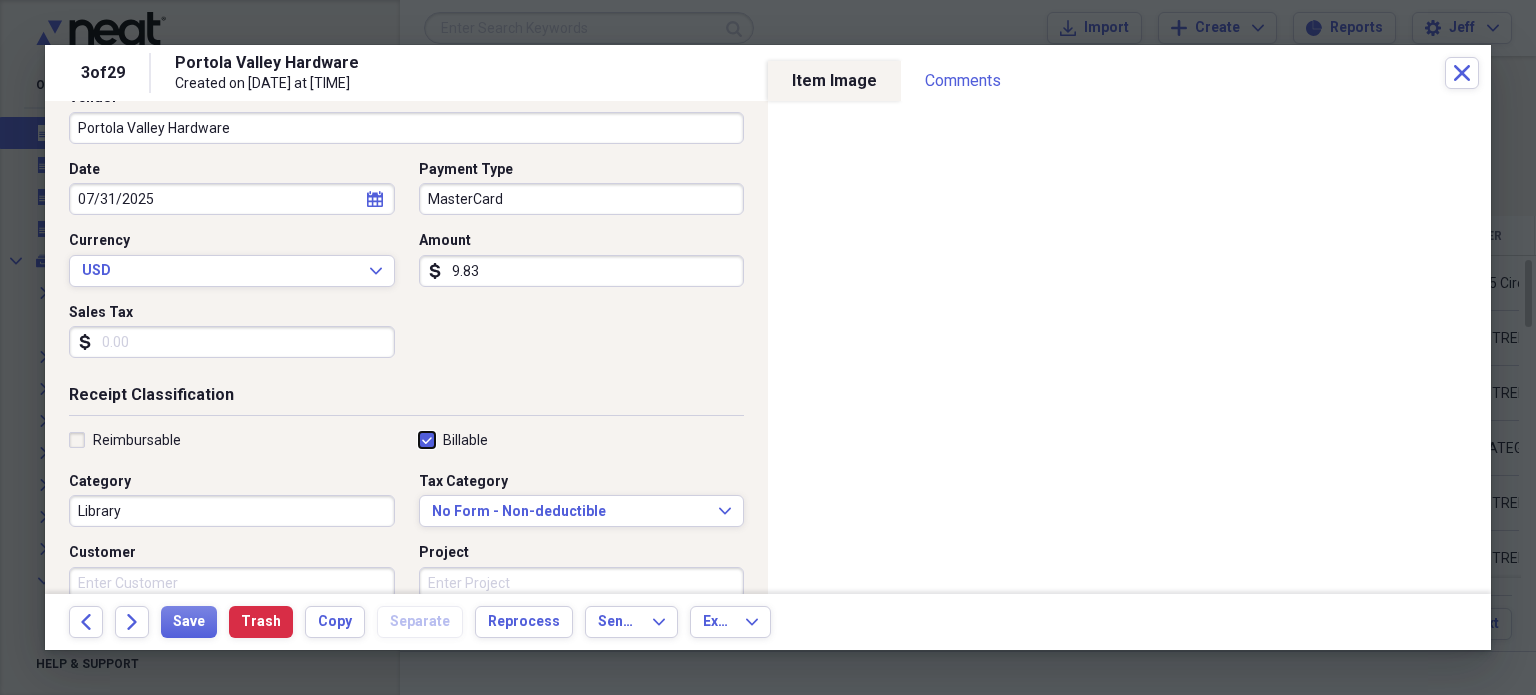 checkbox on "true" 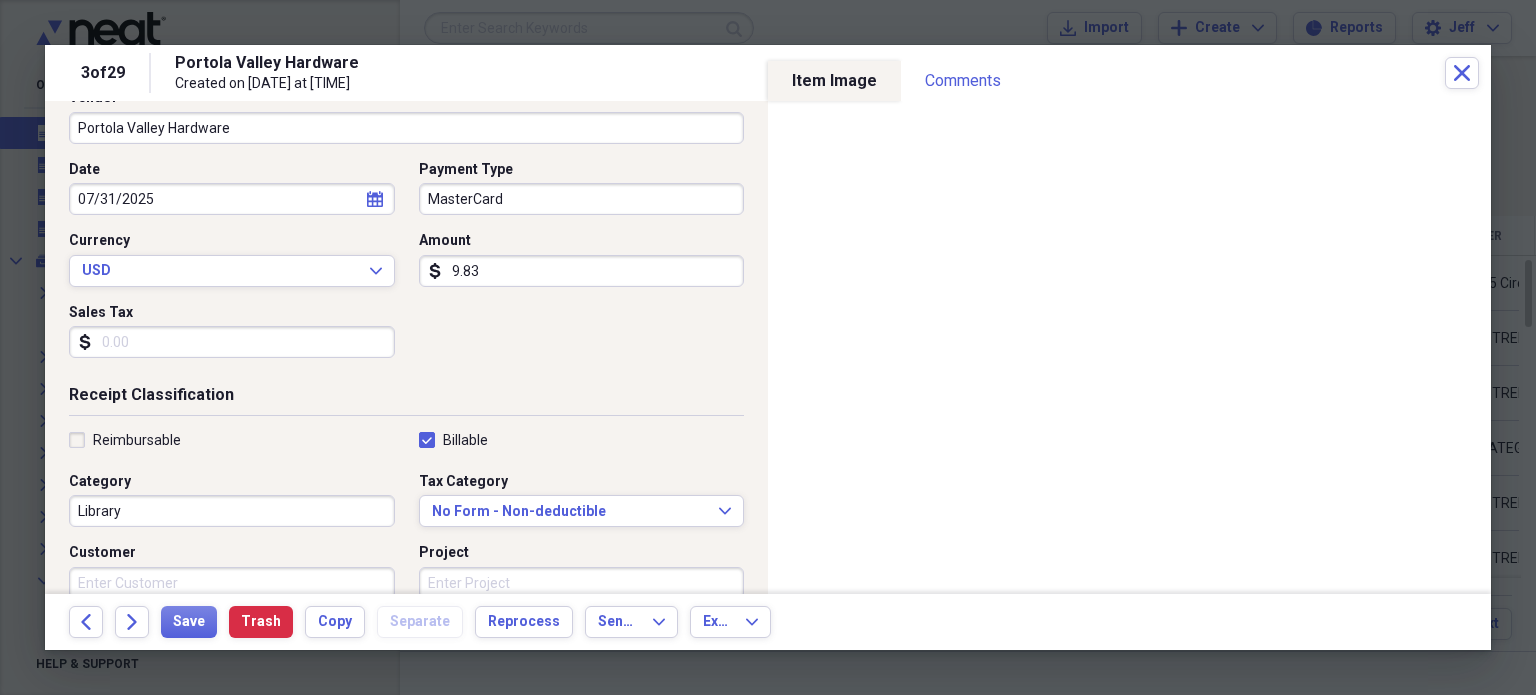 click on "Customer" at bounding box center (232, 583) 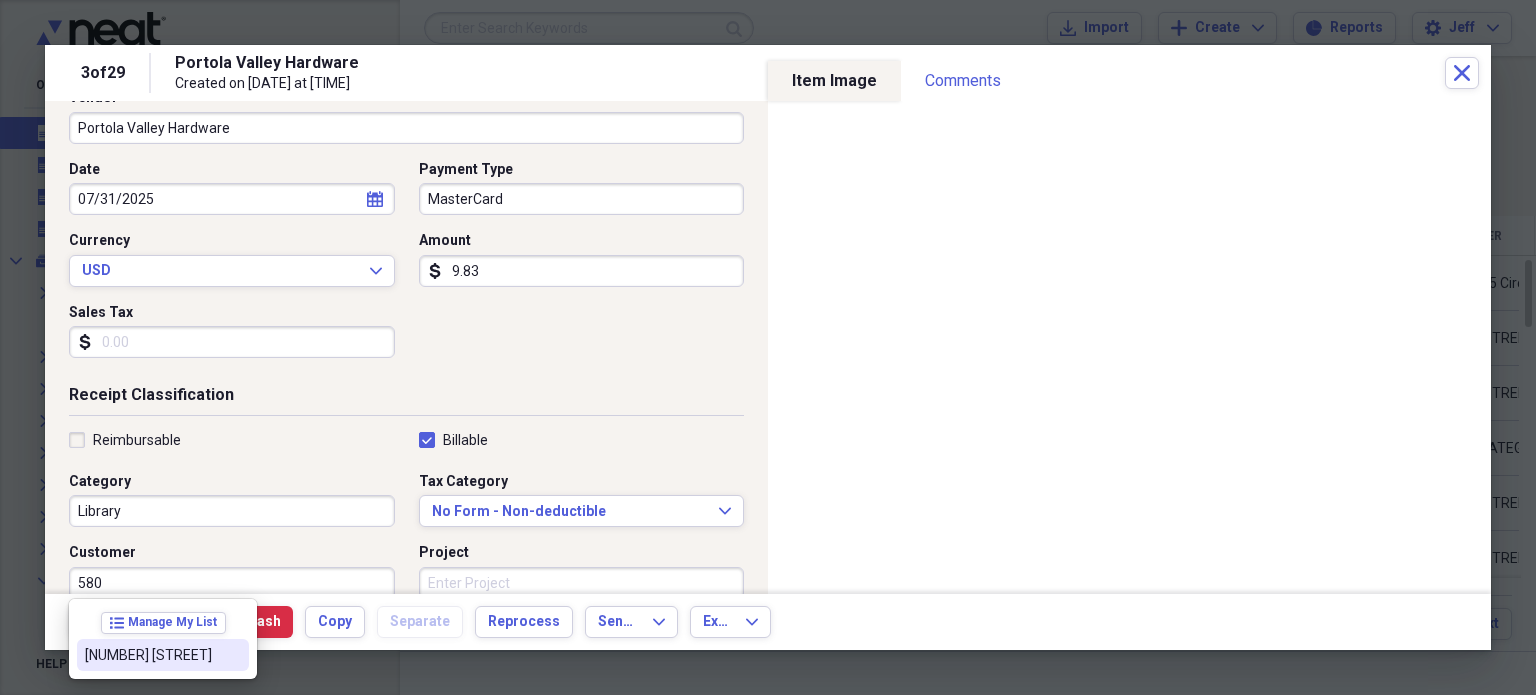 click on "[NUMBER] [STREET]" at bounding box center (163, 655) 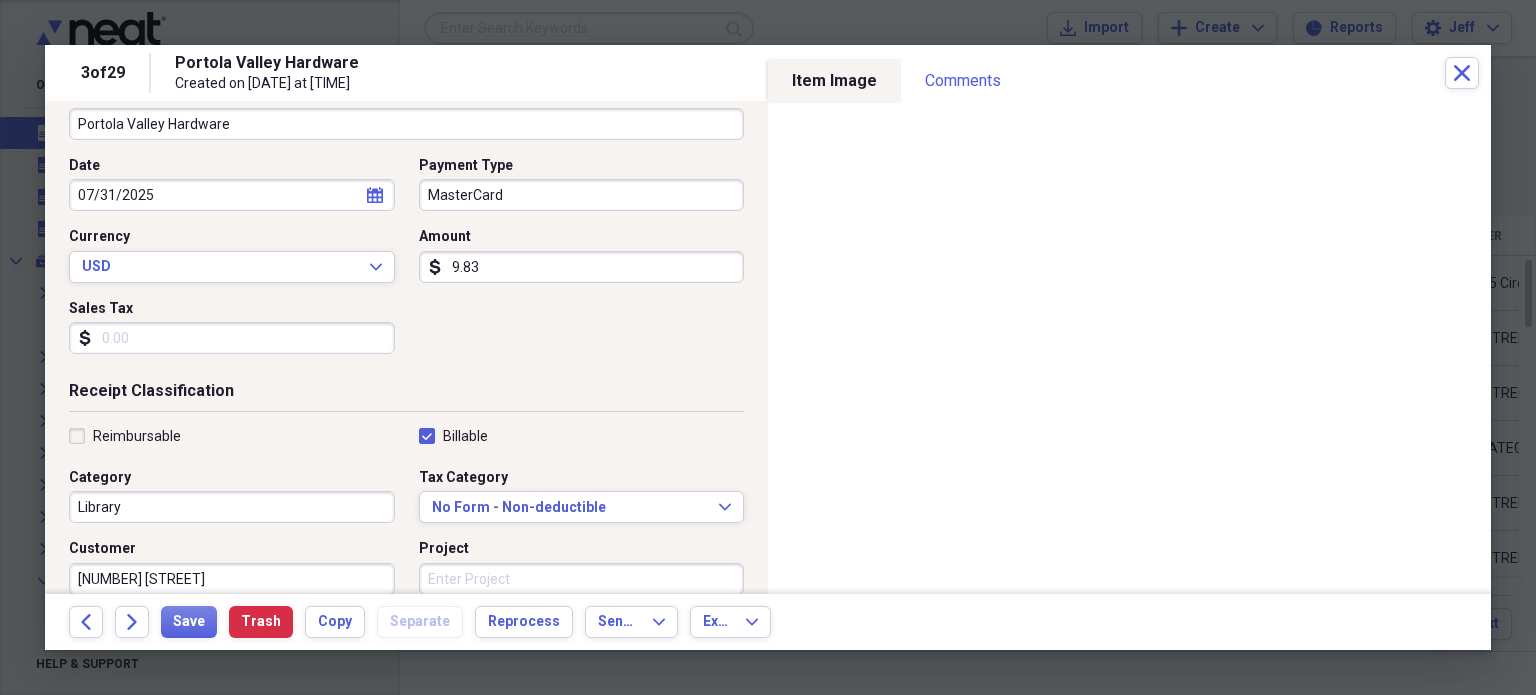 scroll, scrollTop: 0, scrollLeft: 0, axis: both 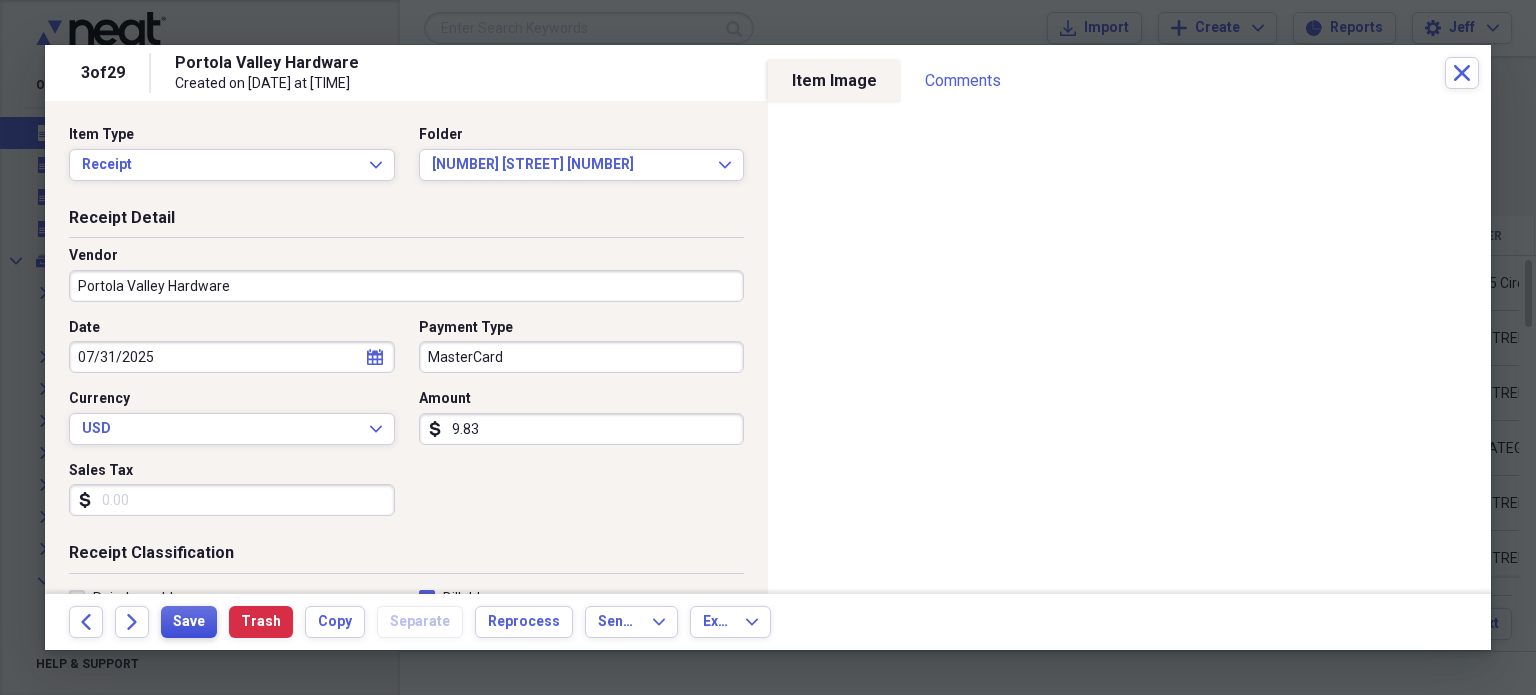 click on "Save" at bounding box center (189, 622) 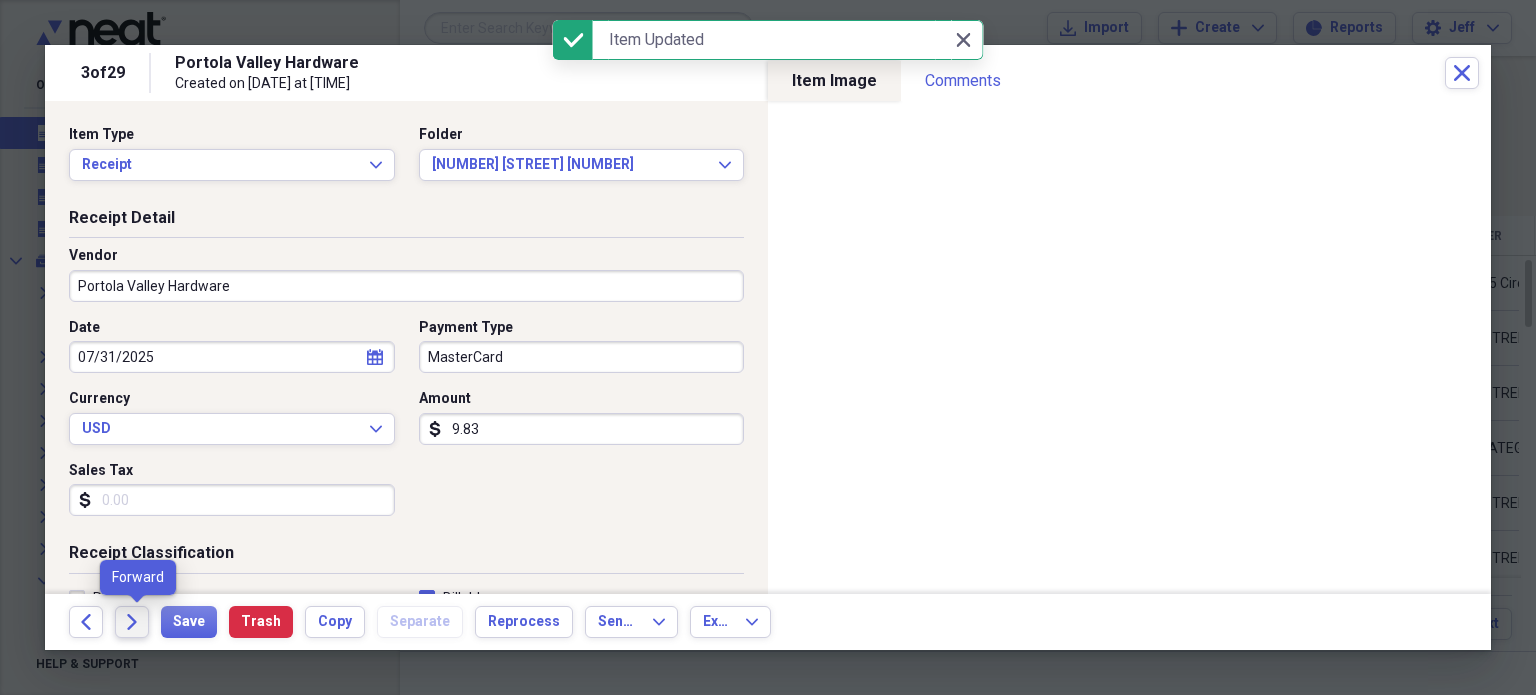 click on "Forward" 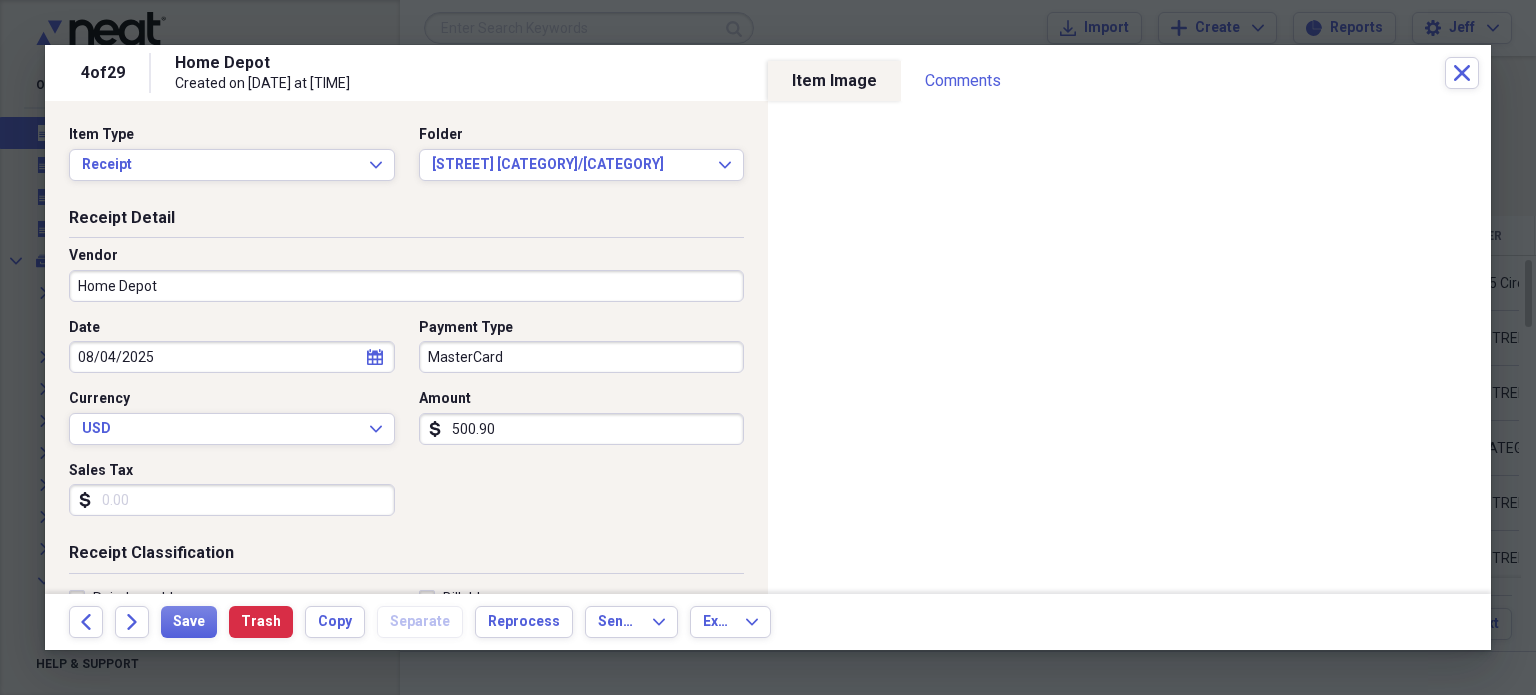 click on "Home Depot" at bounding box center (406, 286) 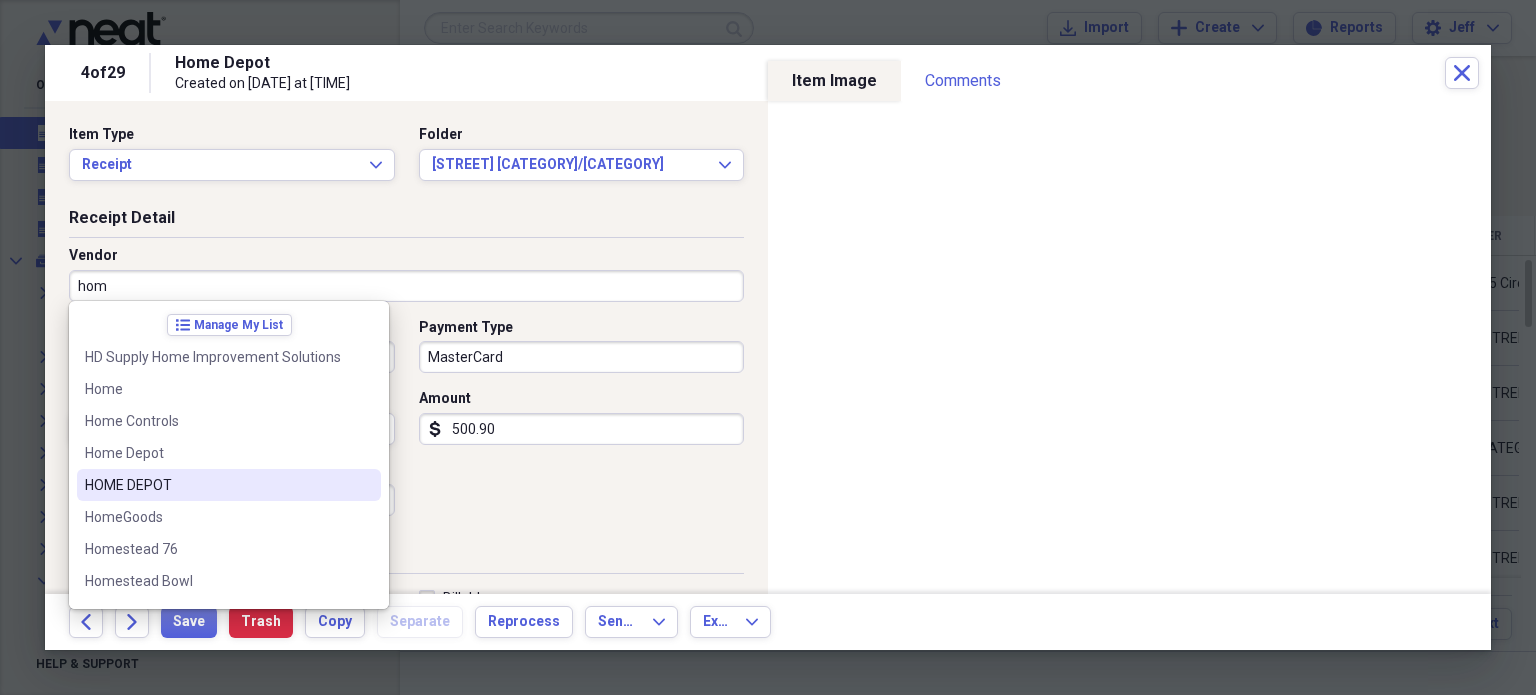 click on "HOME DEPOT" at bounding box center (217, 485) 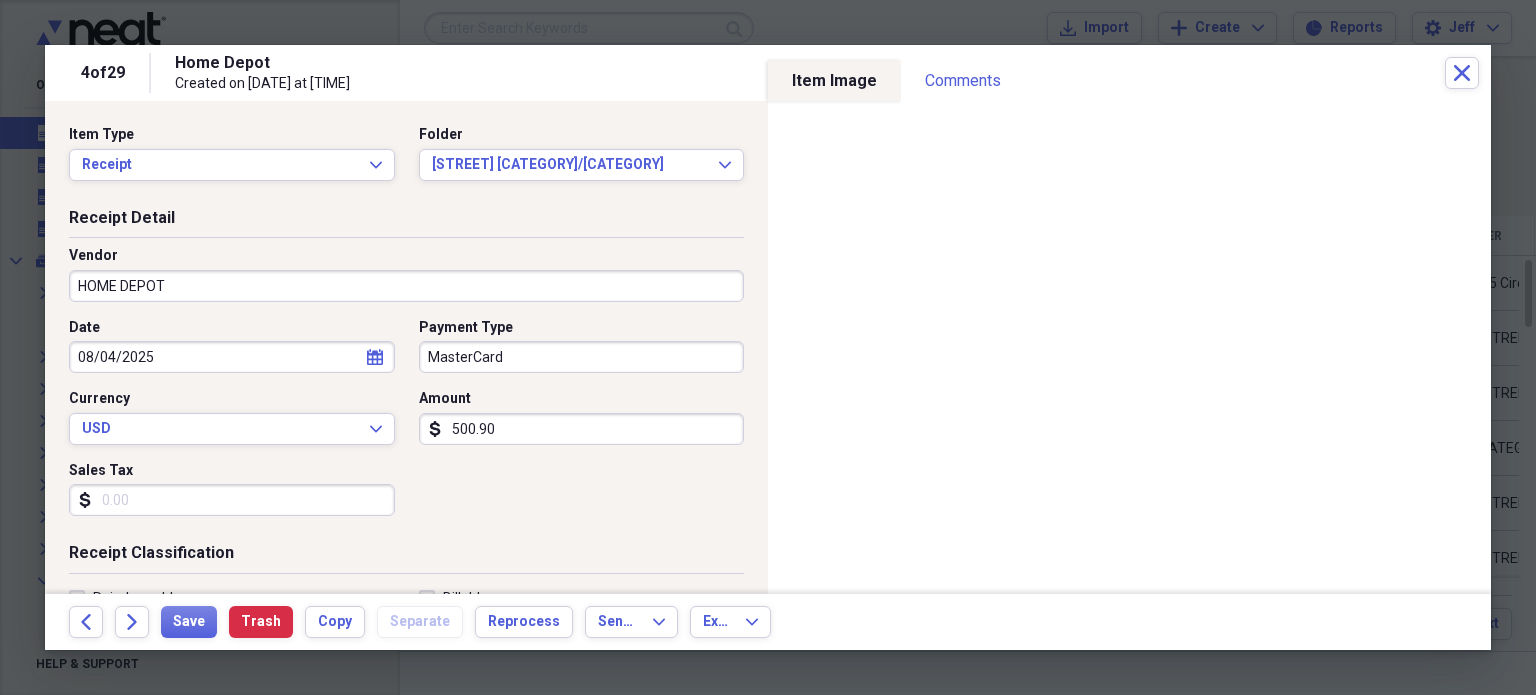 type on "TOOLS" 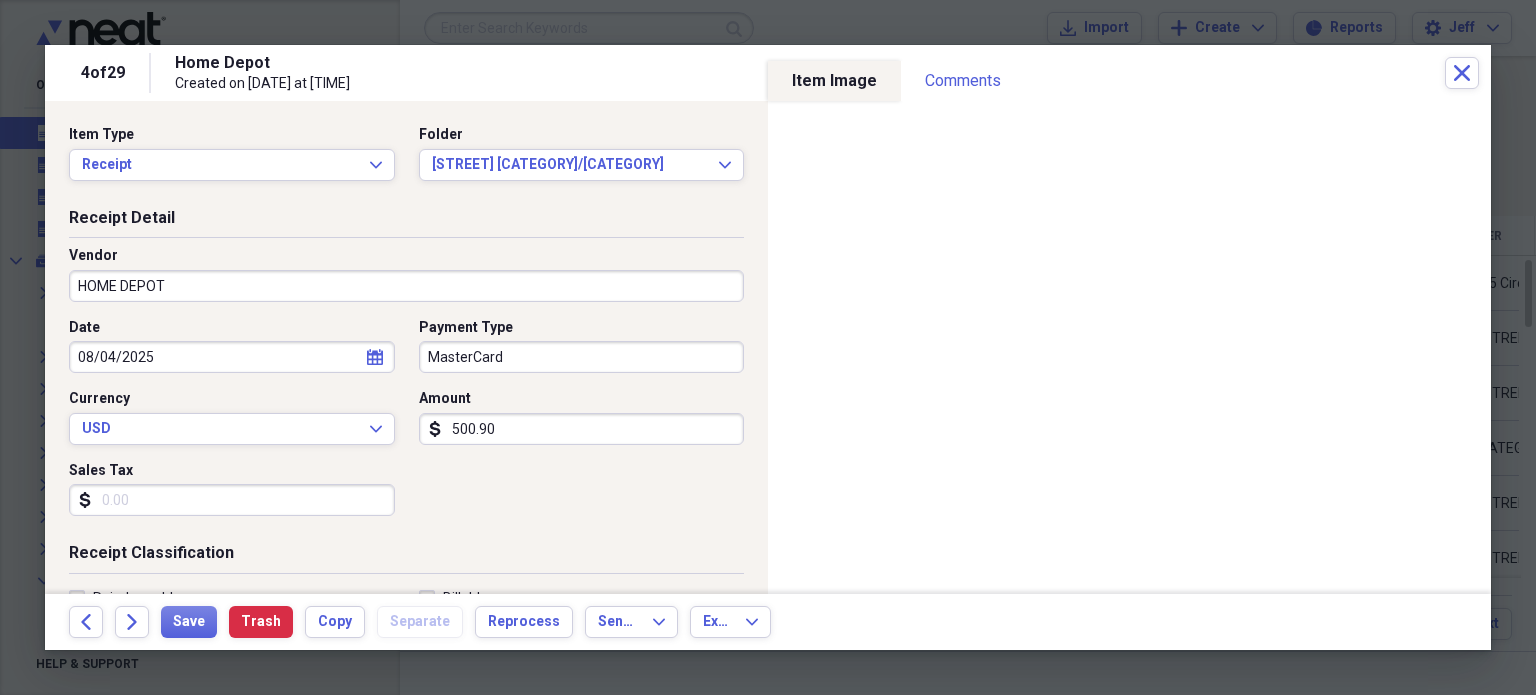 click on "500.90" at bounding box center (582, 429) 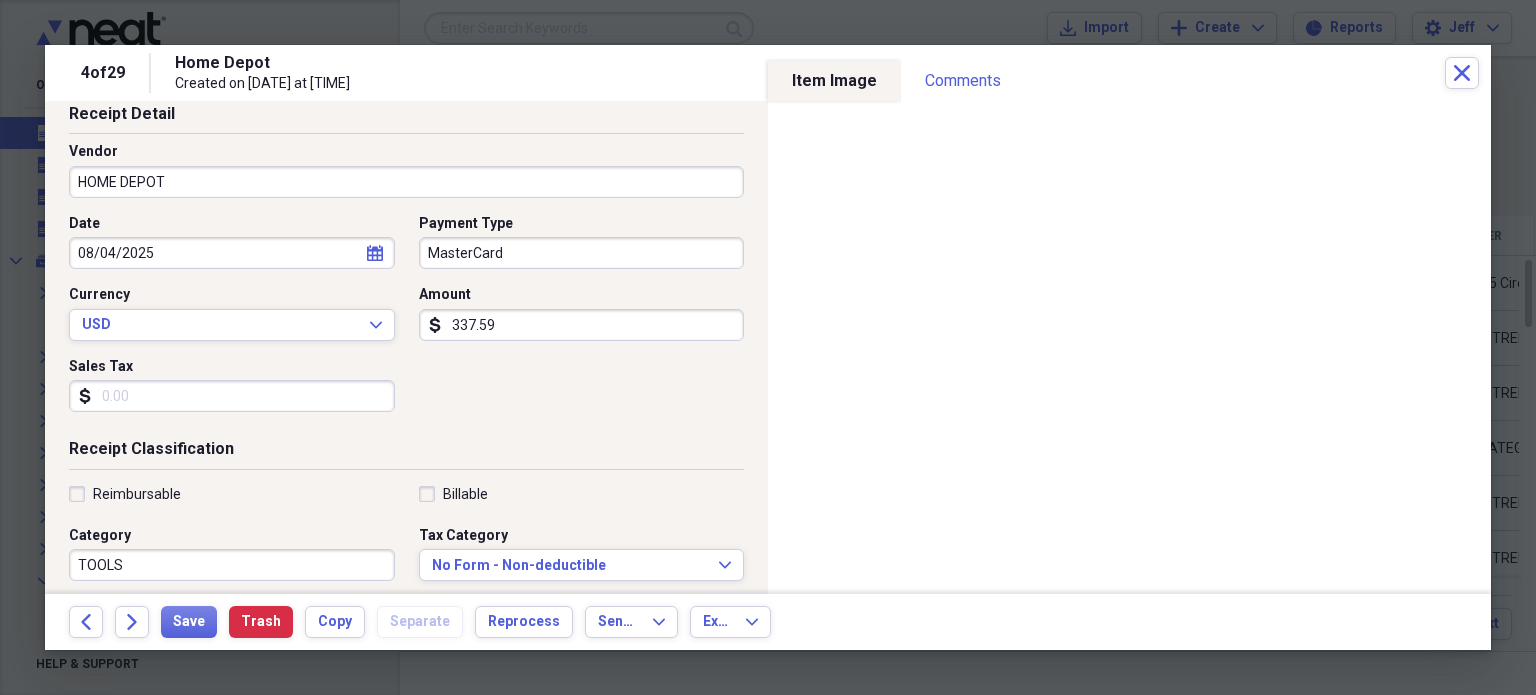 scroll, scrollTop: 131, scrollLeft: 0, axis: vertical 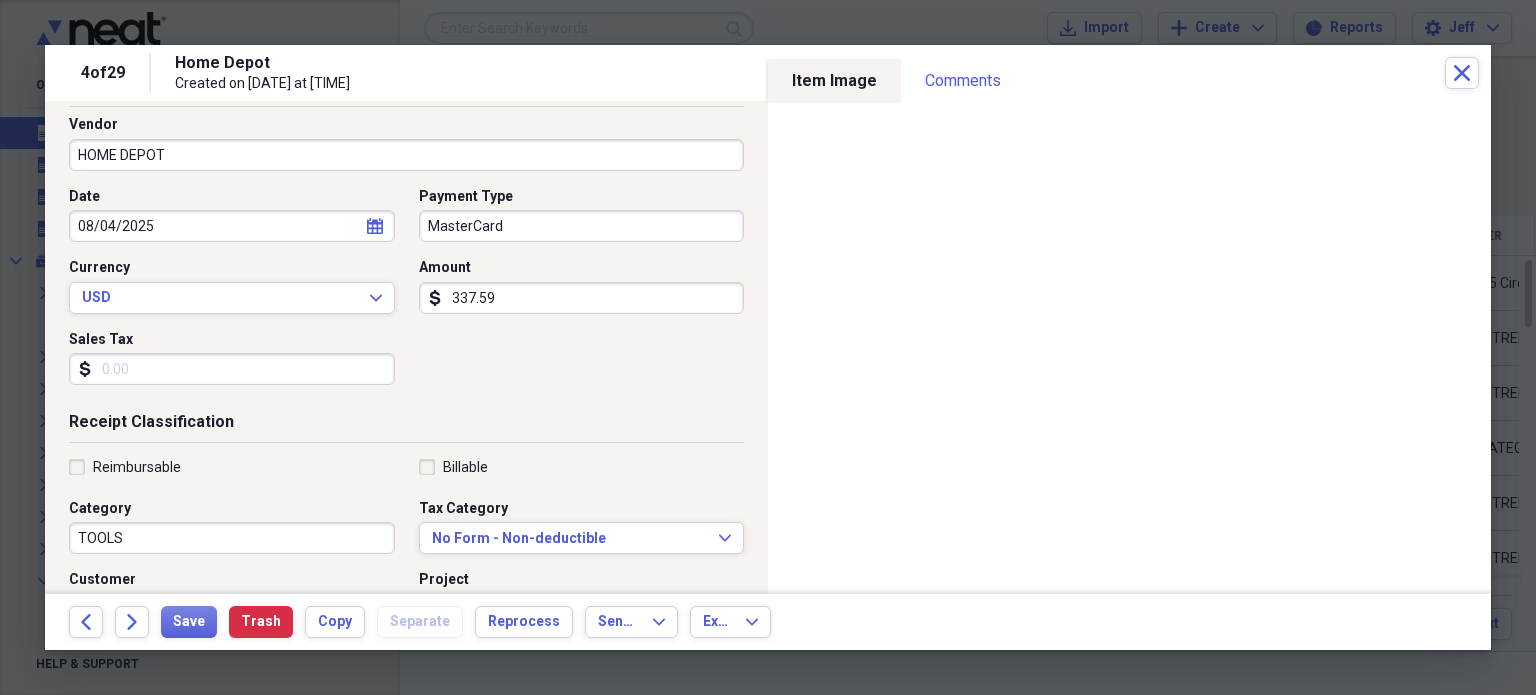 type on "337.59" 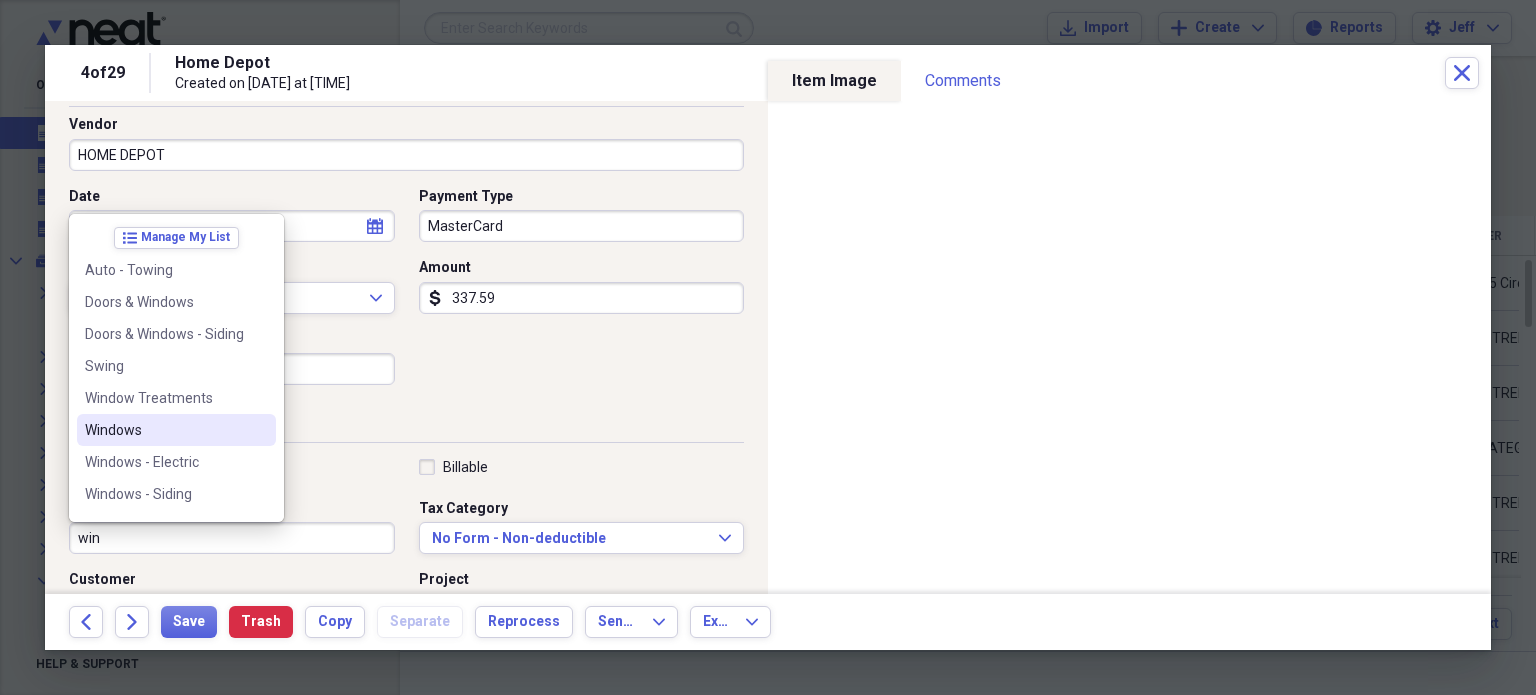 click on "Windows" at bounding box center (176, 430) 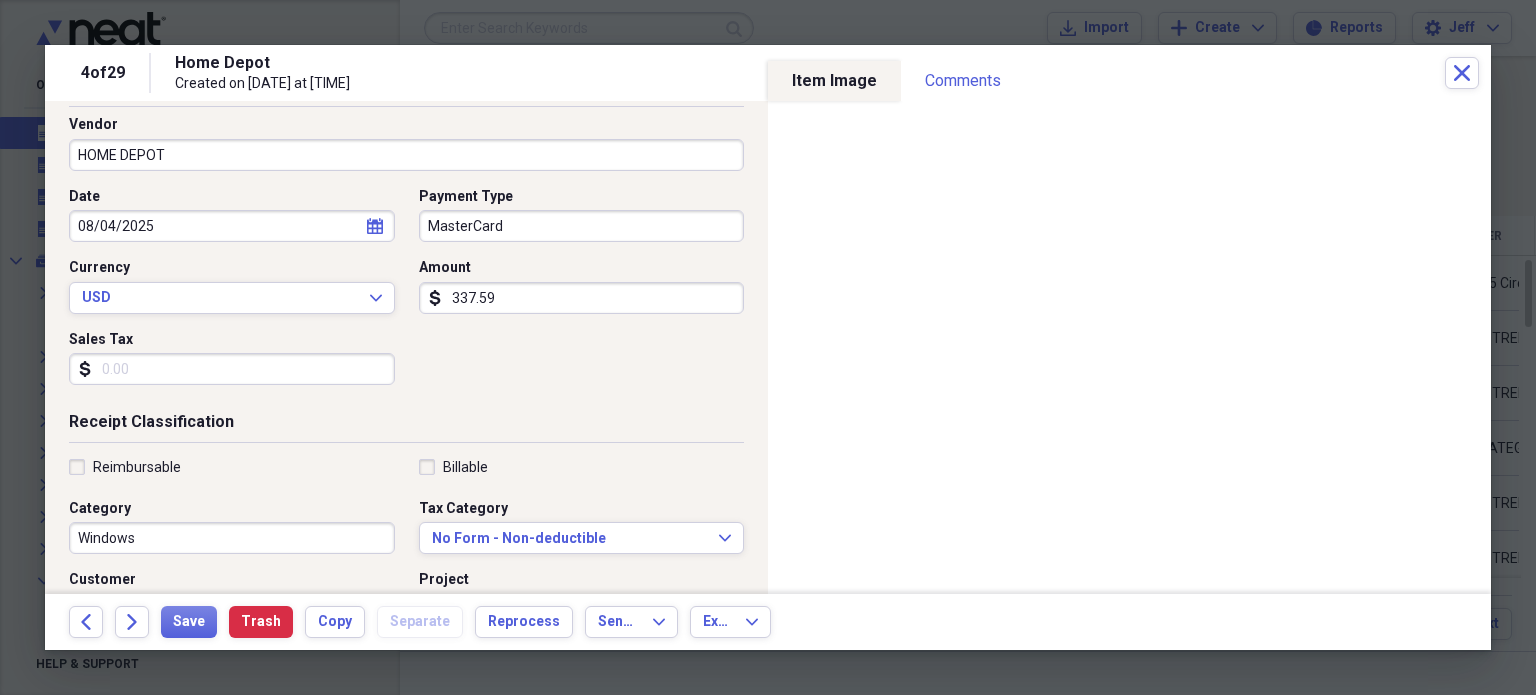 scroll, scrollTop: 249, scrollLeft: 0, axis: vertical 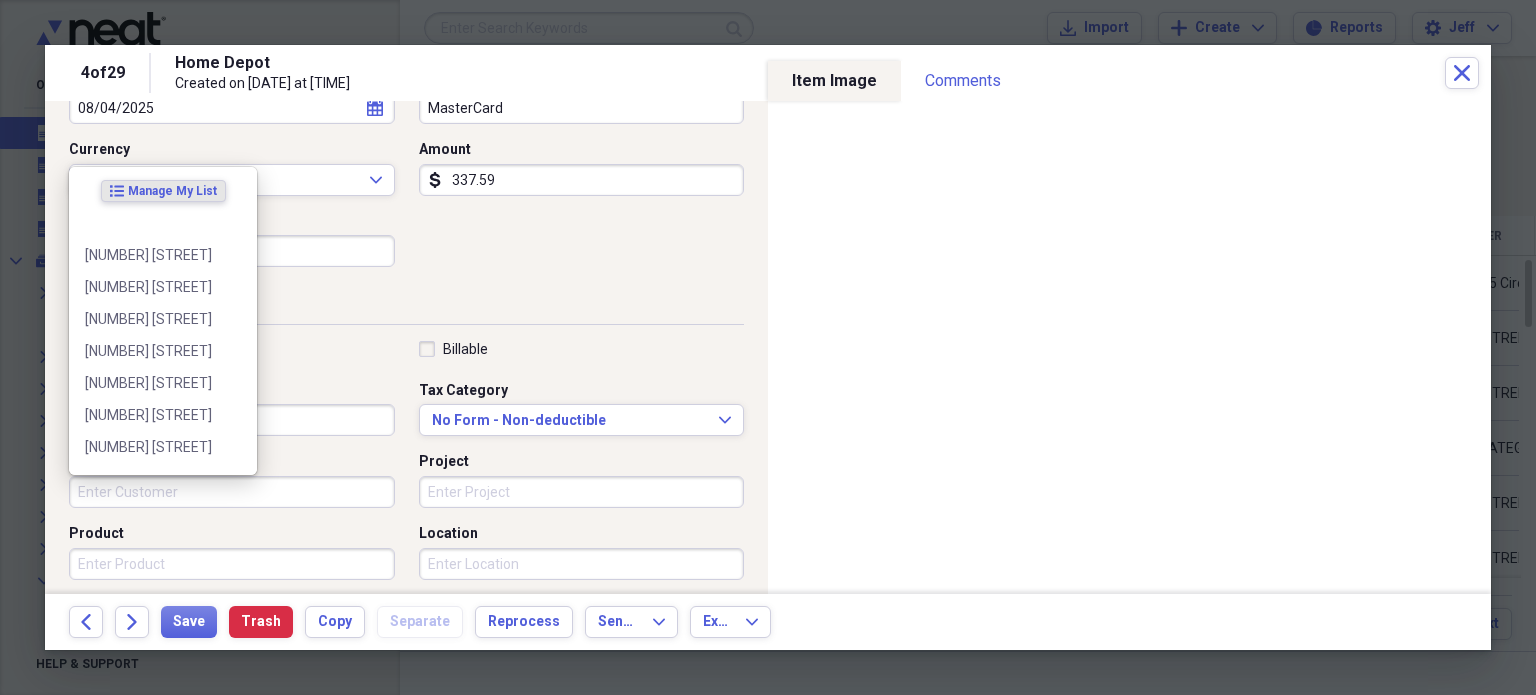 click on "Customer" at bounding box center (232, 492) 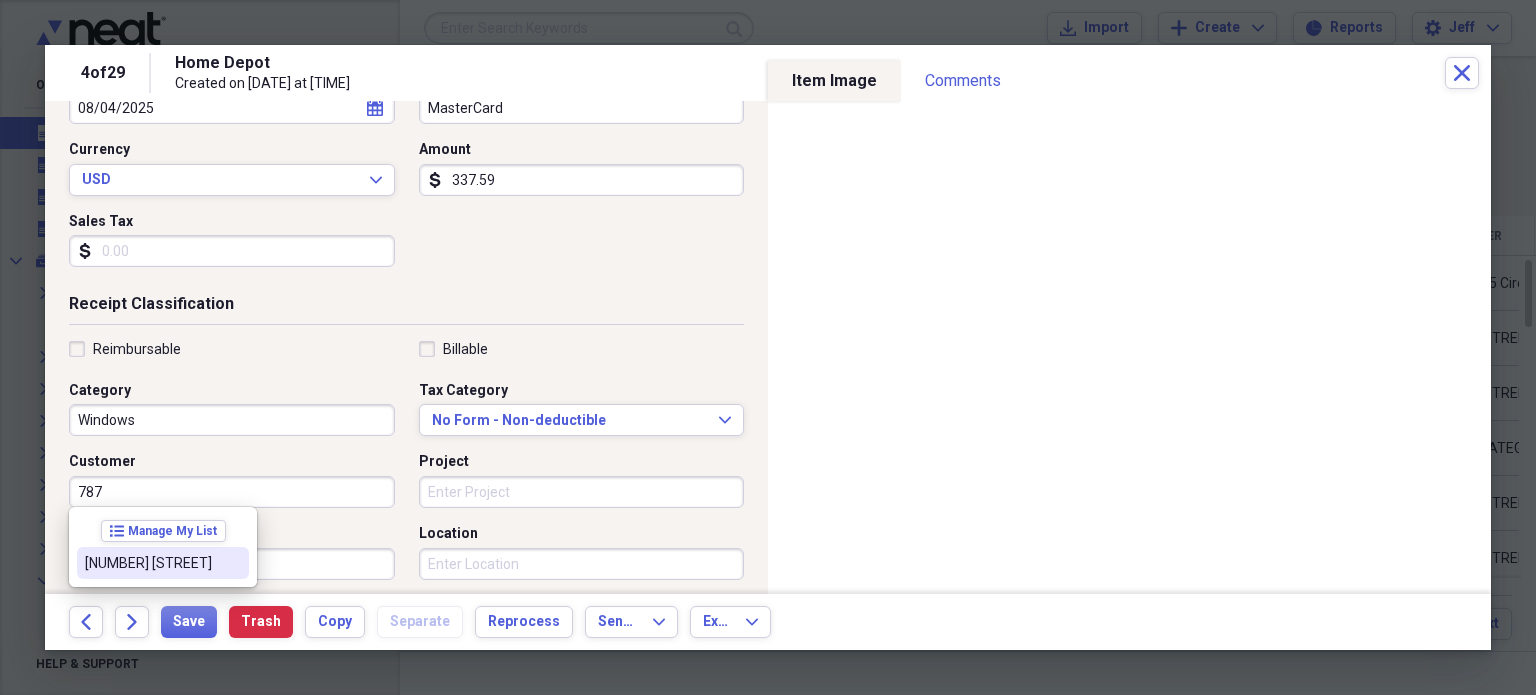 click on "[NUMBER] [STREET]" at bounding box center [151, 563] 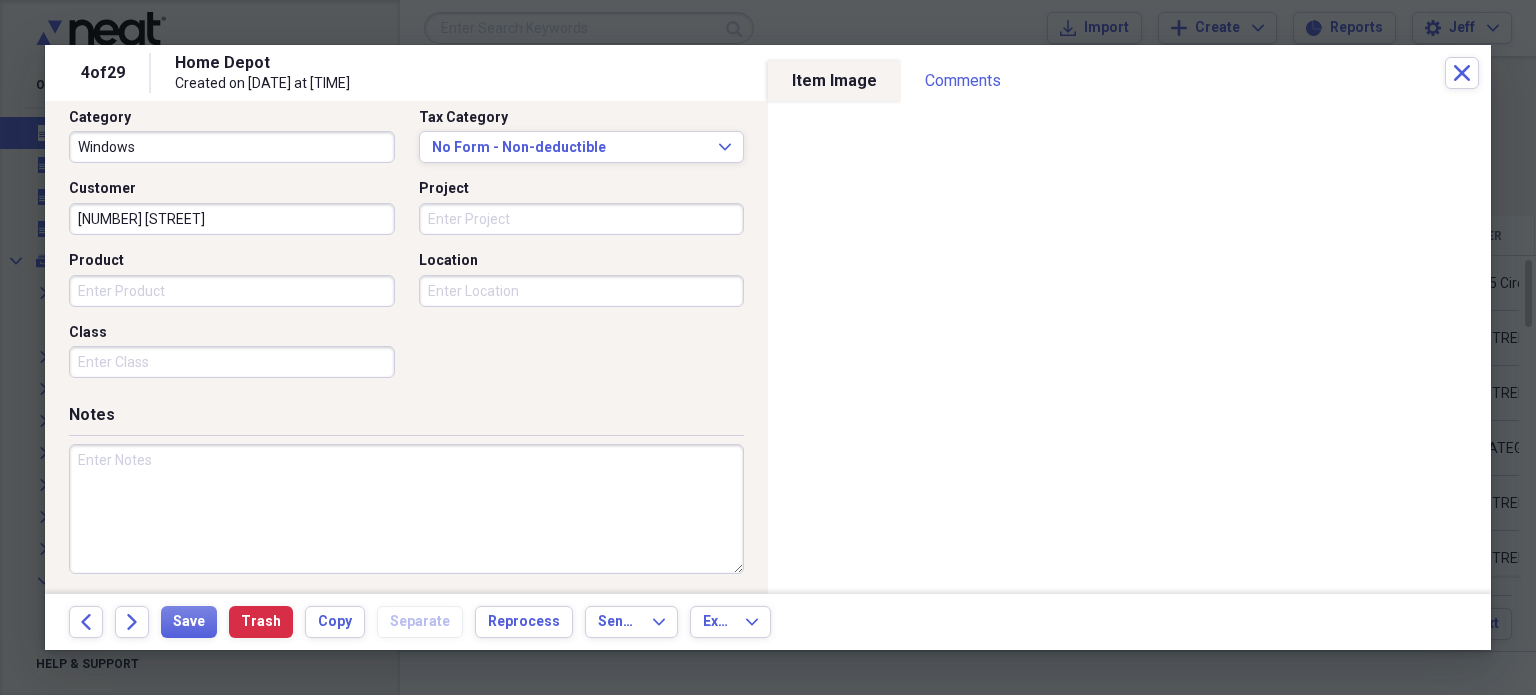 scroll, scrollTop: 526, scrollLeft: 0, axis: vertical 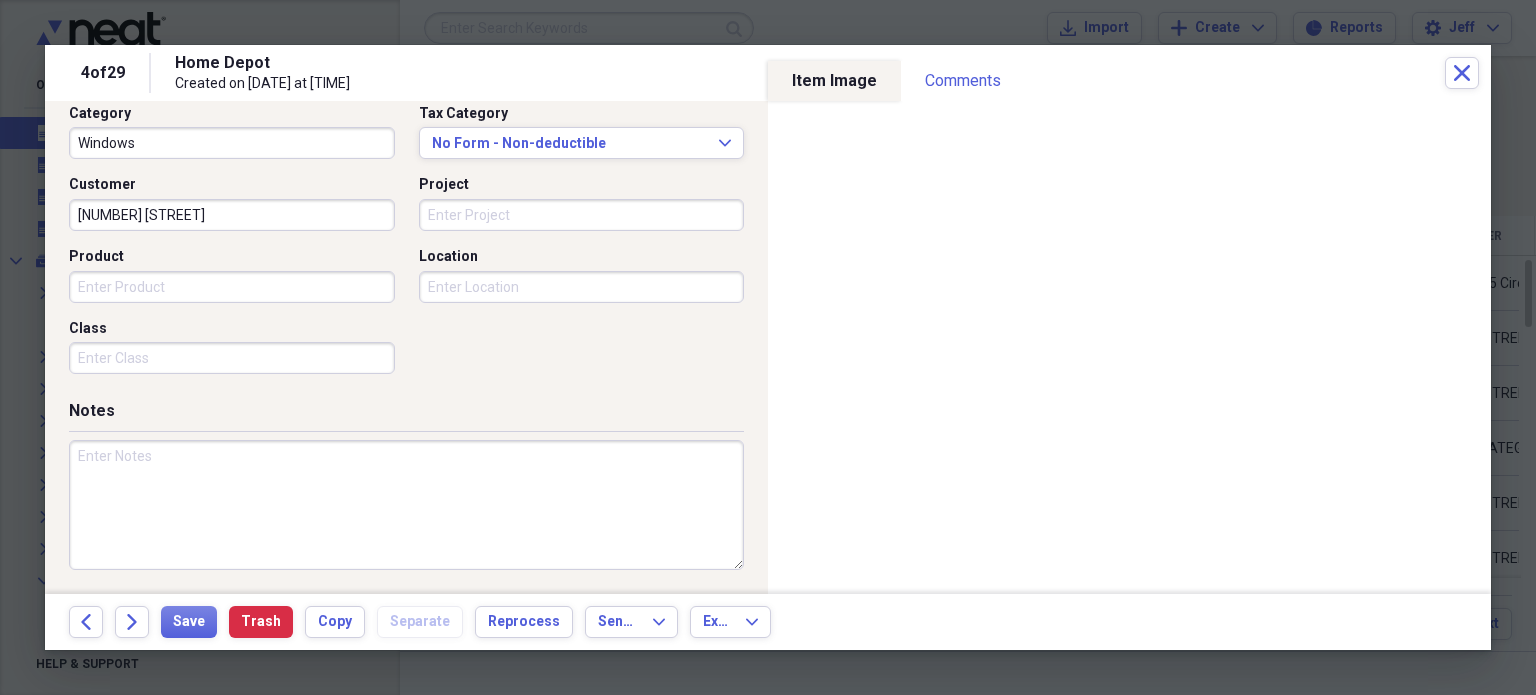 click at bounding box center [406, 505] 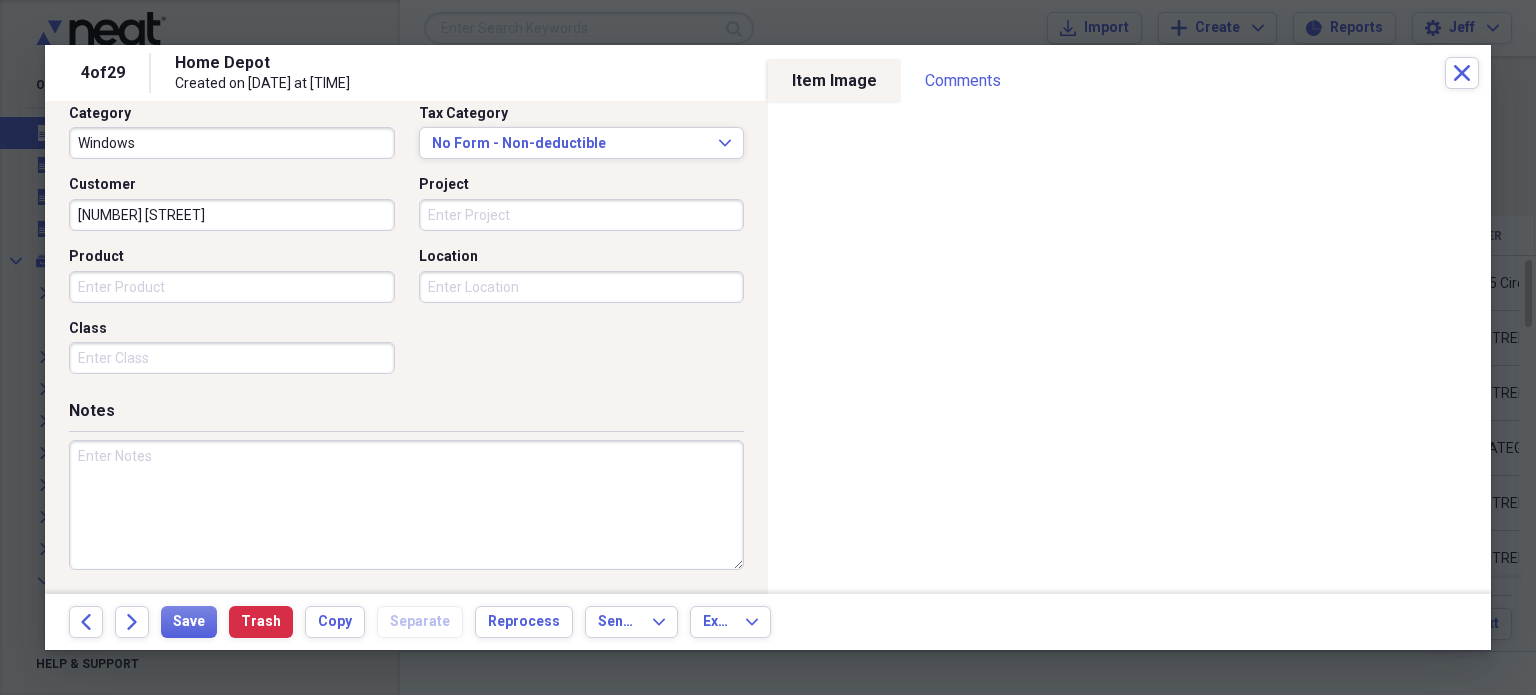 type on "2" 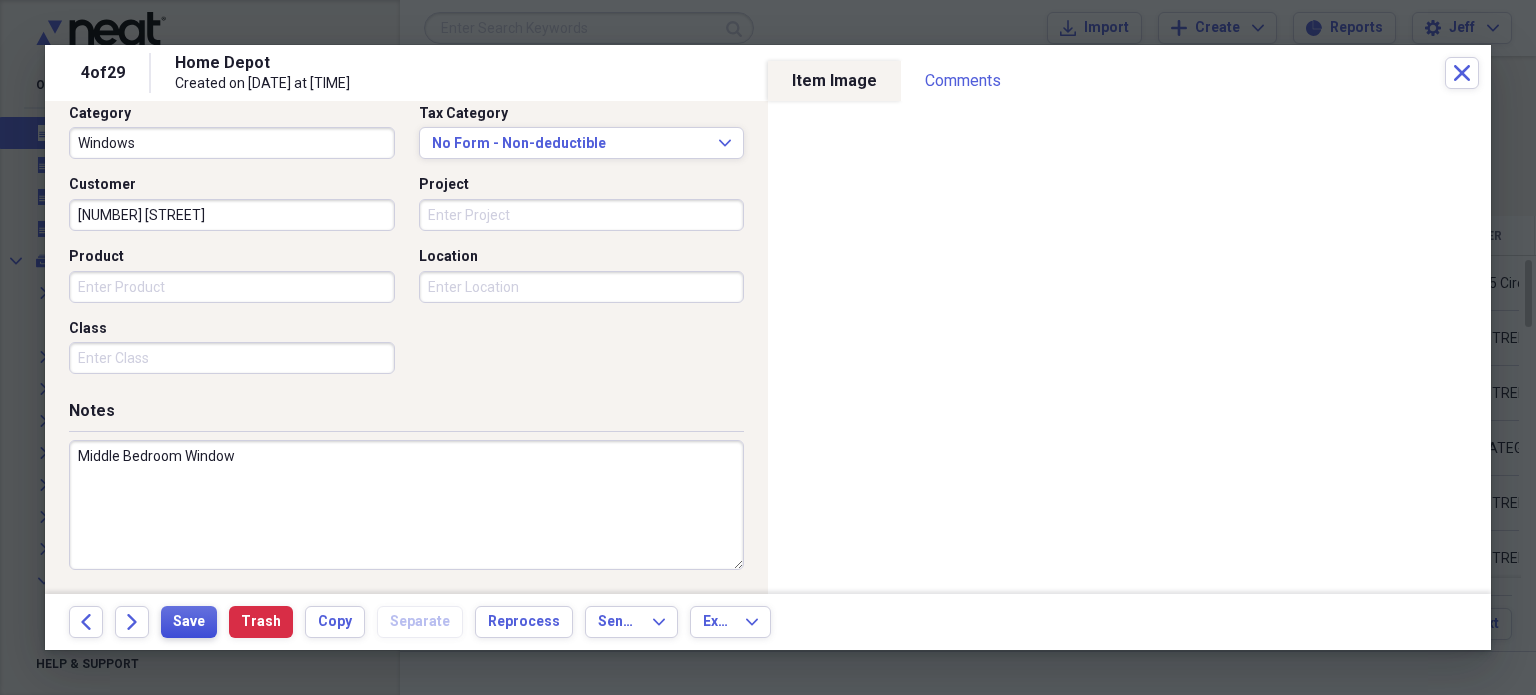 type on "Middle Bedroom Window" 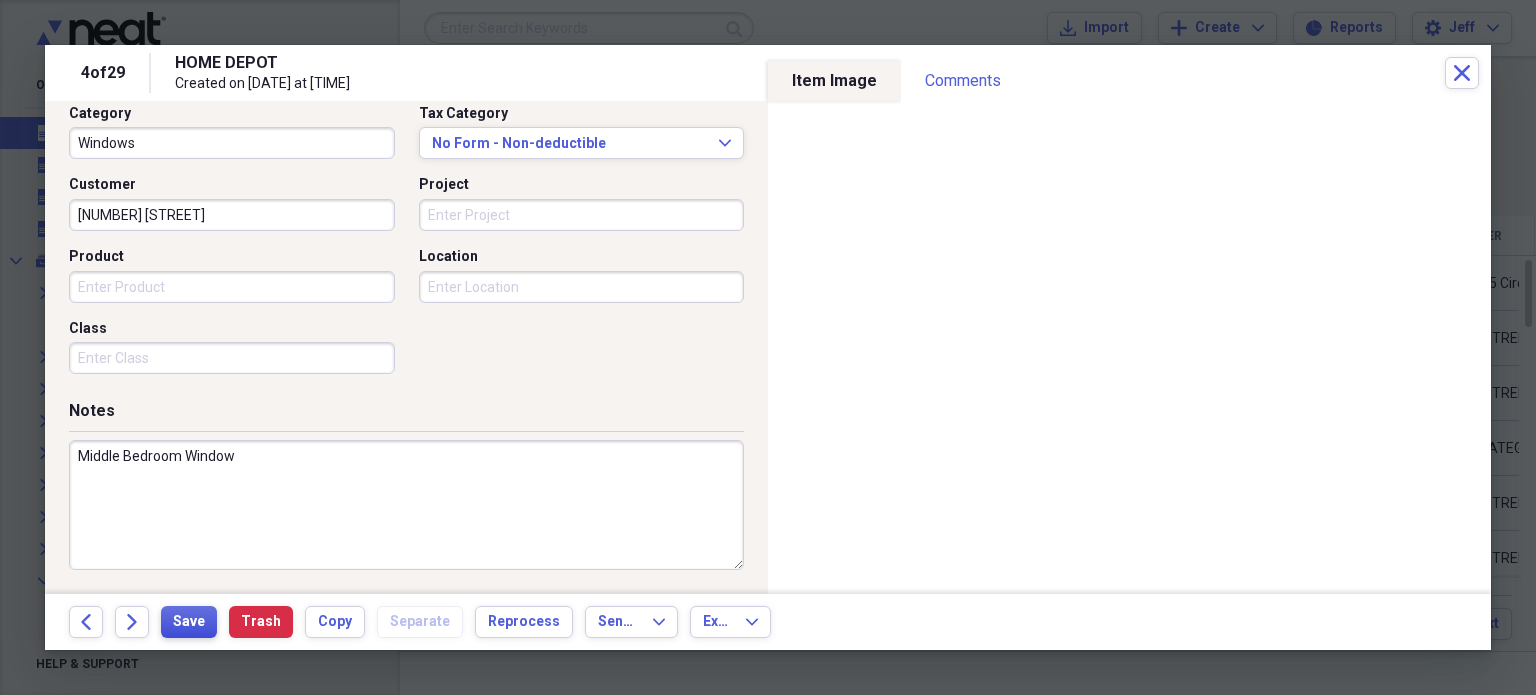 click on "Save" at bounding box center [189, 622] 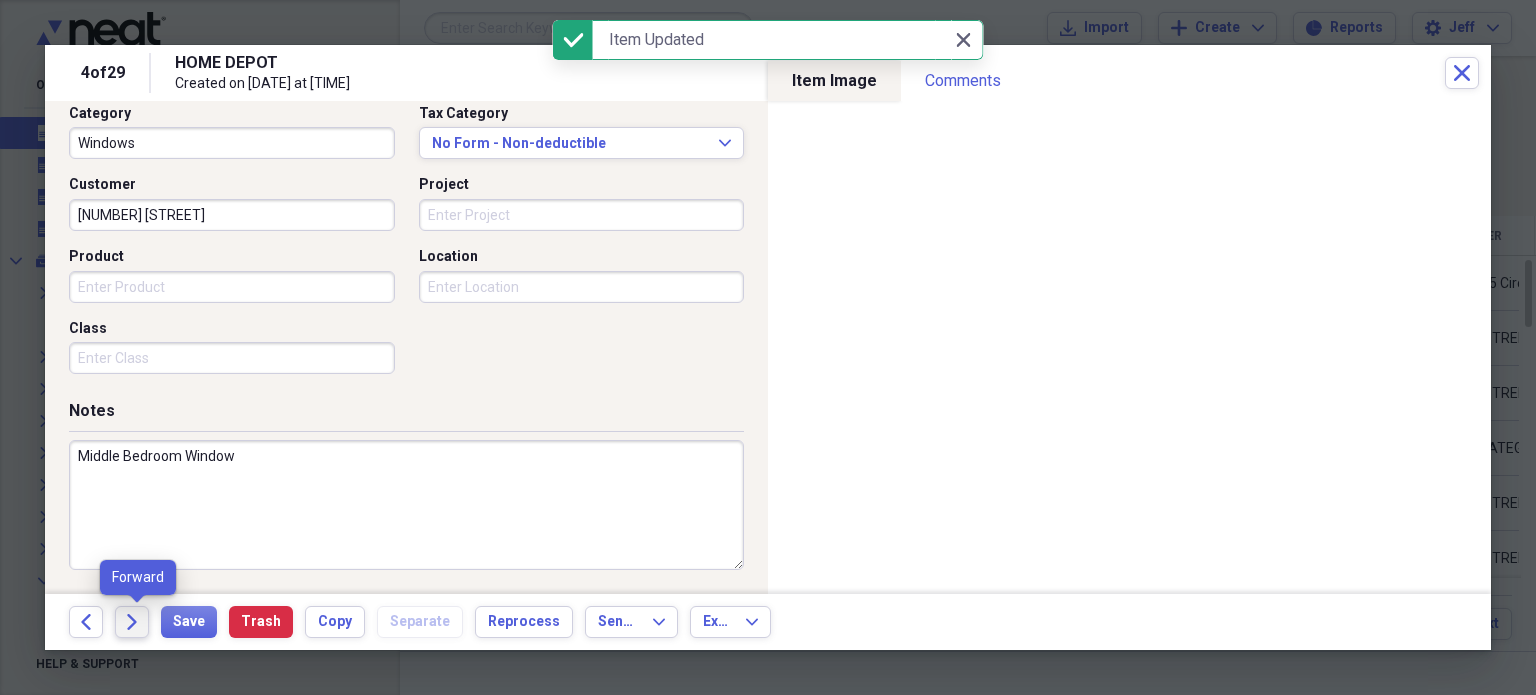click 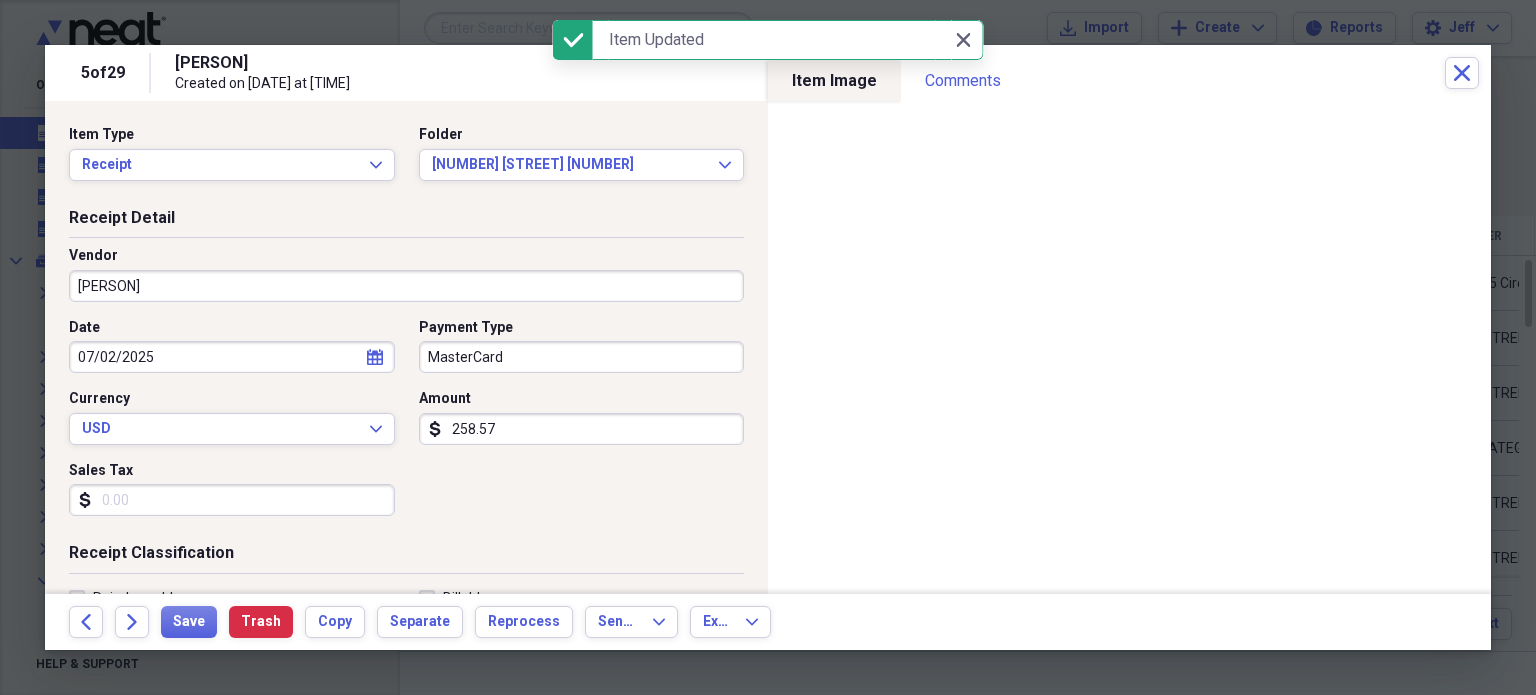 click on "[PERSON]" at bounding box center (406, 286) 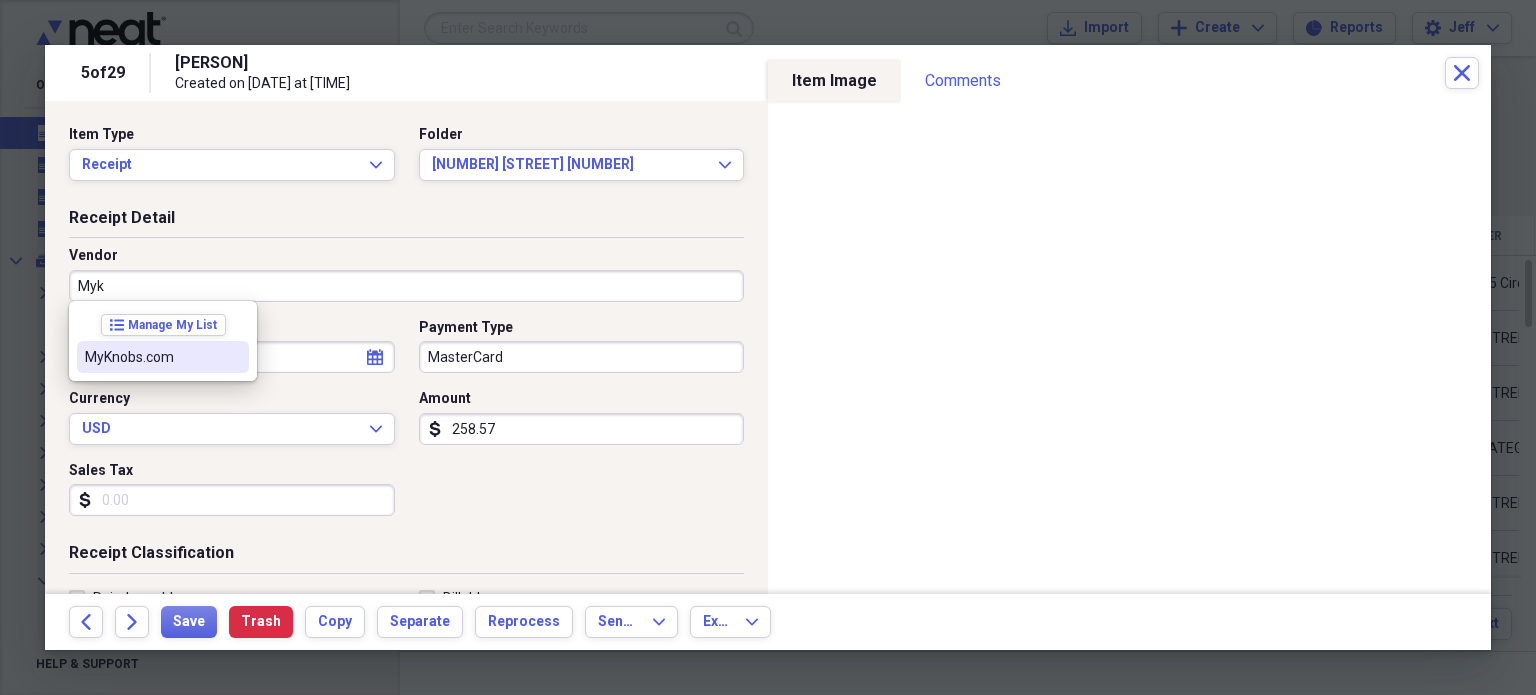 click on "MyKnobs.com" at bounding box center [151, 357] 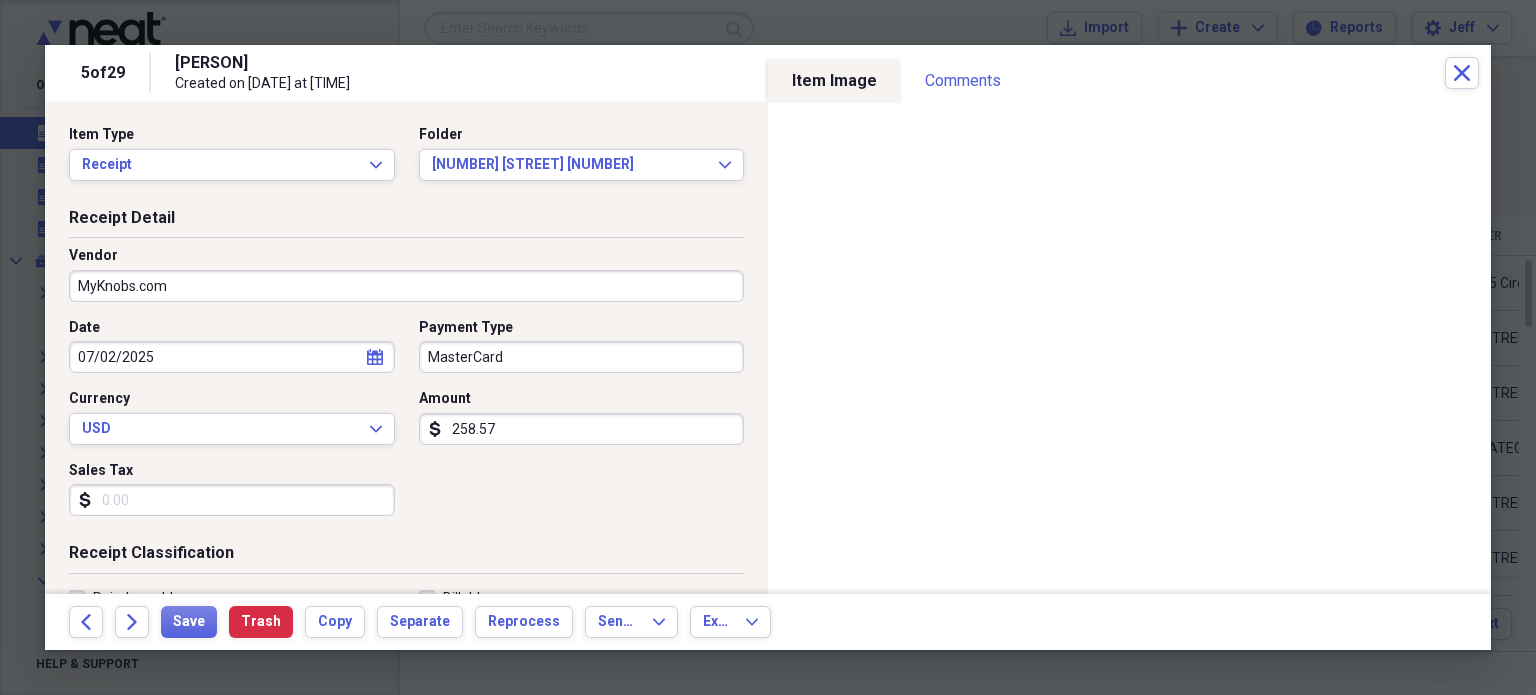 type on "Hardware" 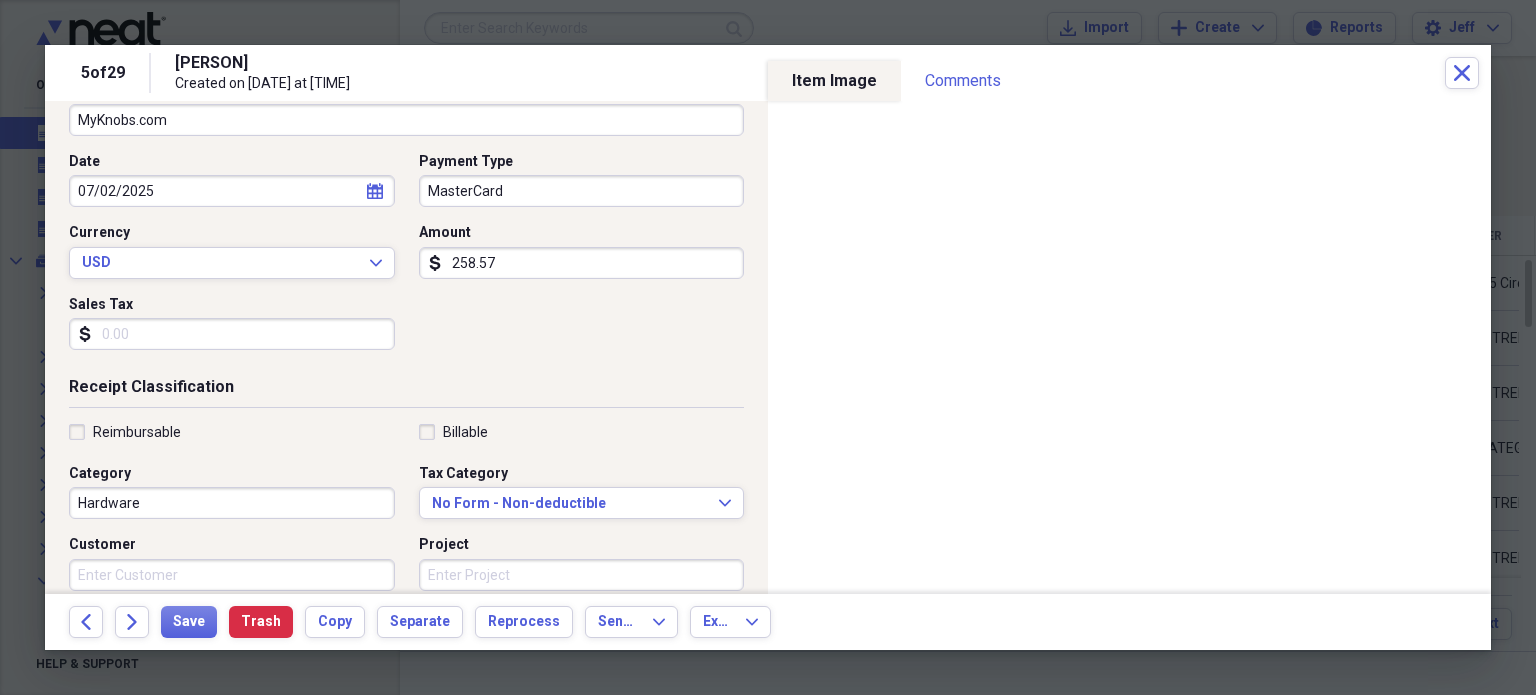 scroll, scrollTop: 178, scrollLeft: 0, axis: vertical 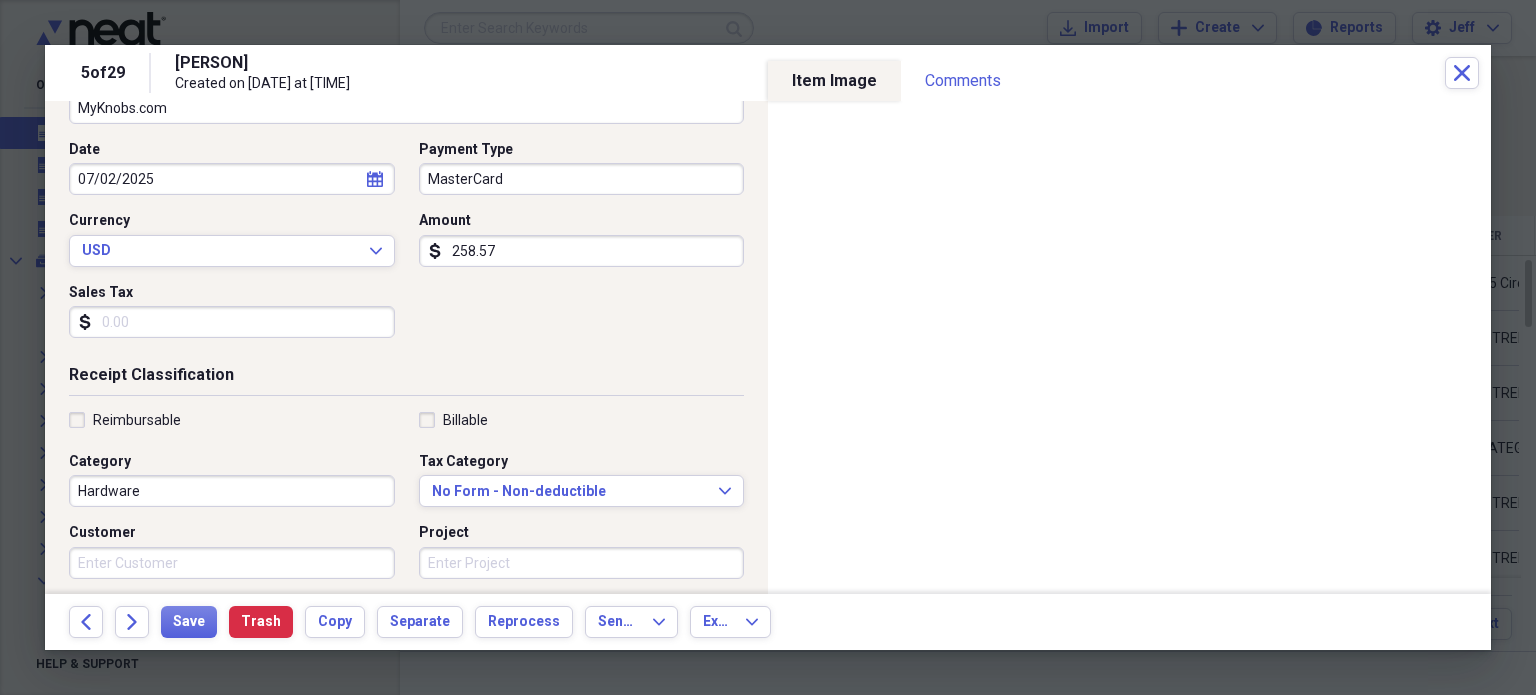 click on "Billable" at bounding box center [453, 420] 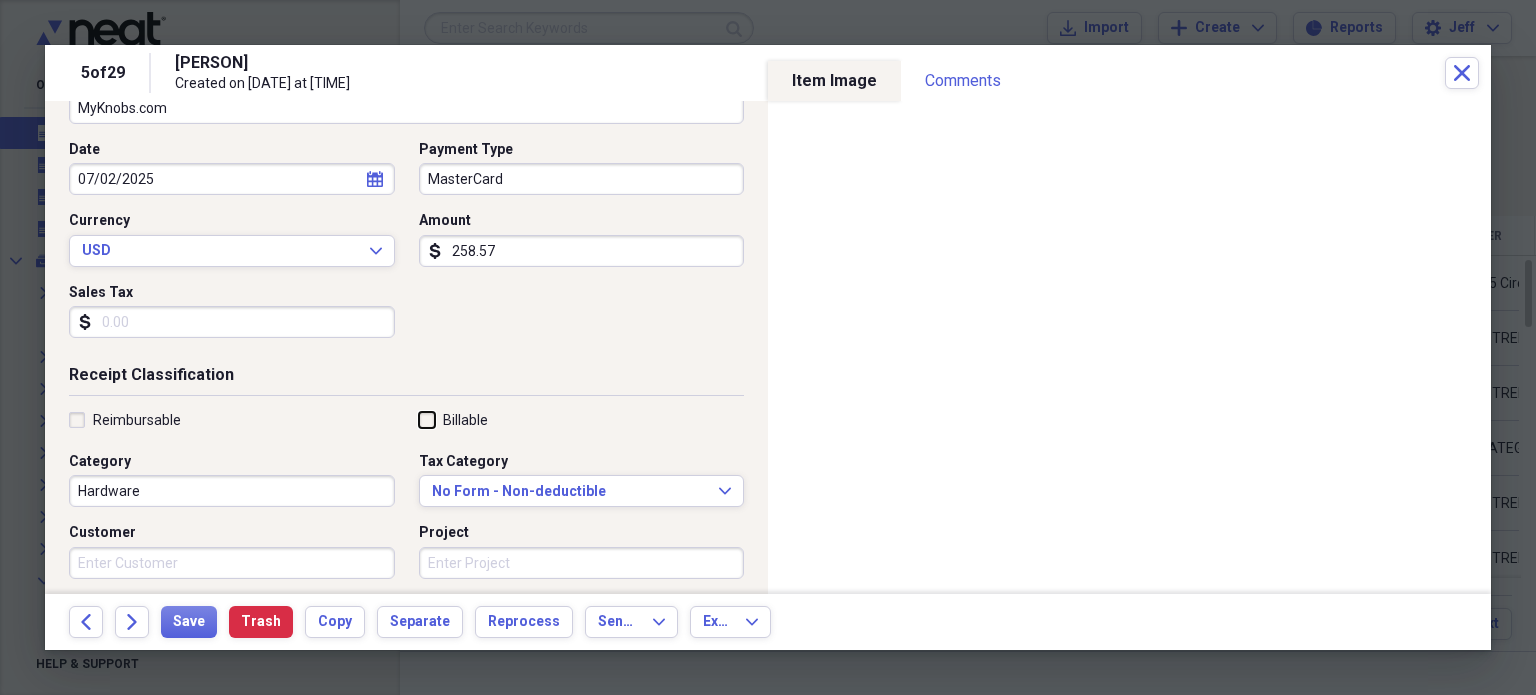 click on "Billable" at bounding box center (419, 419) 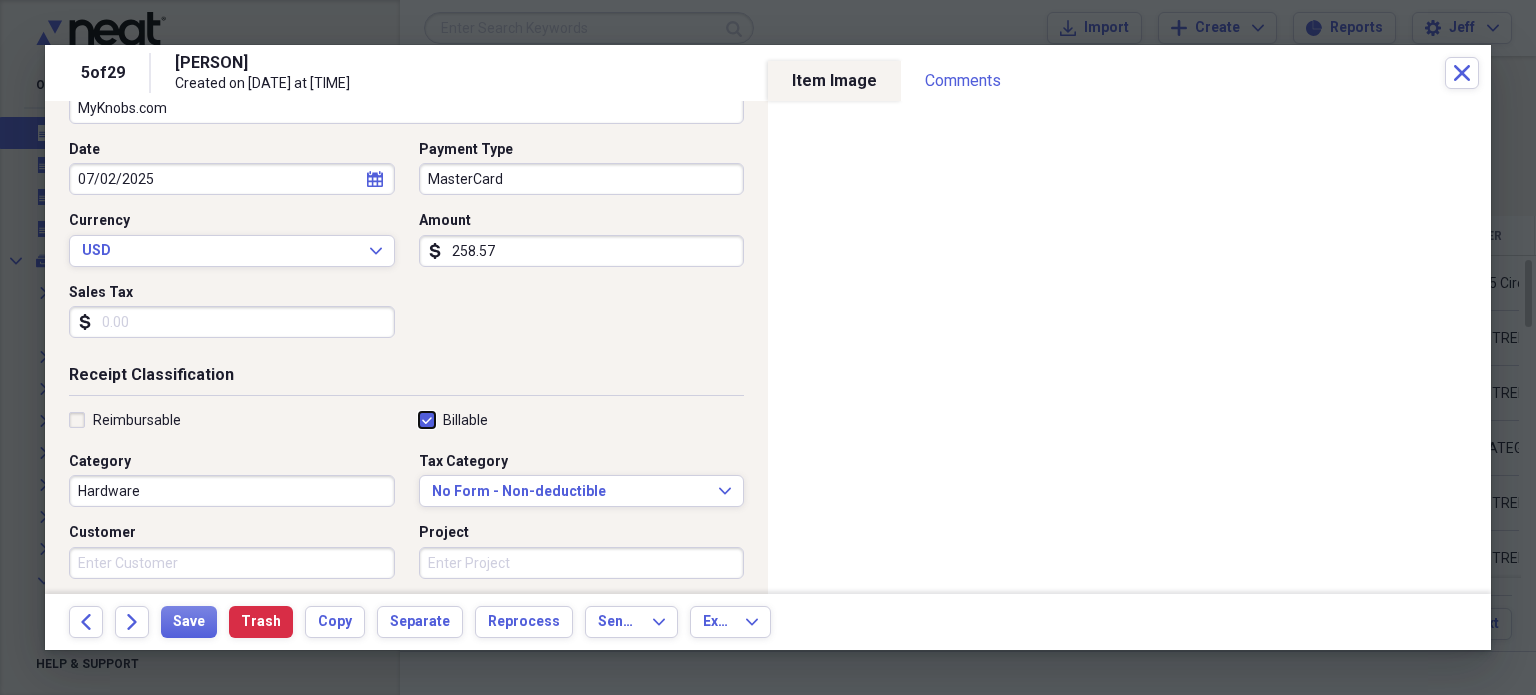 checkbox on "true" 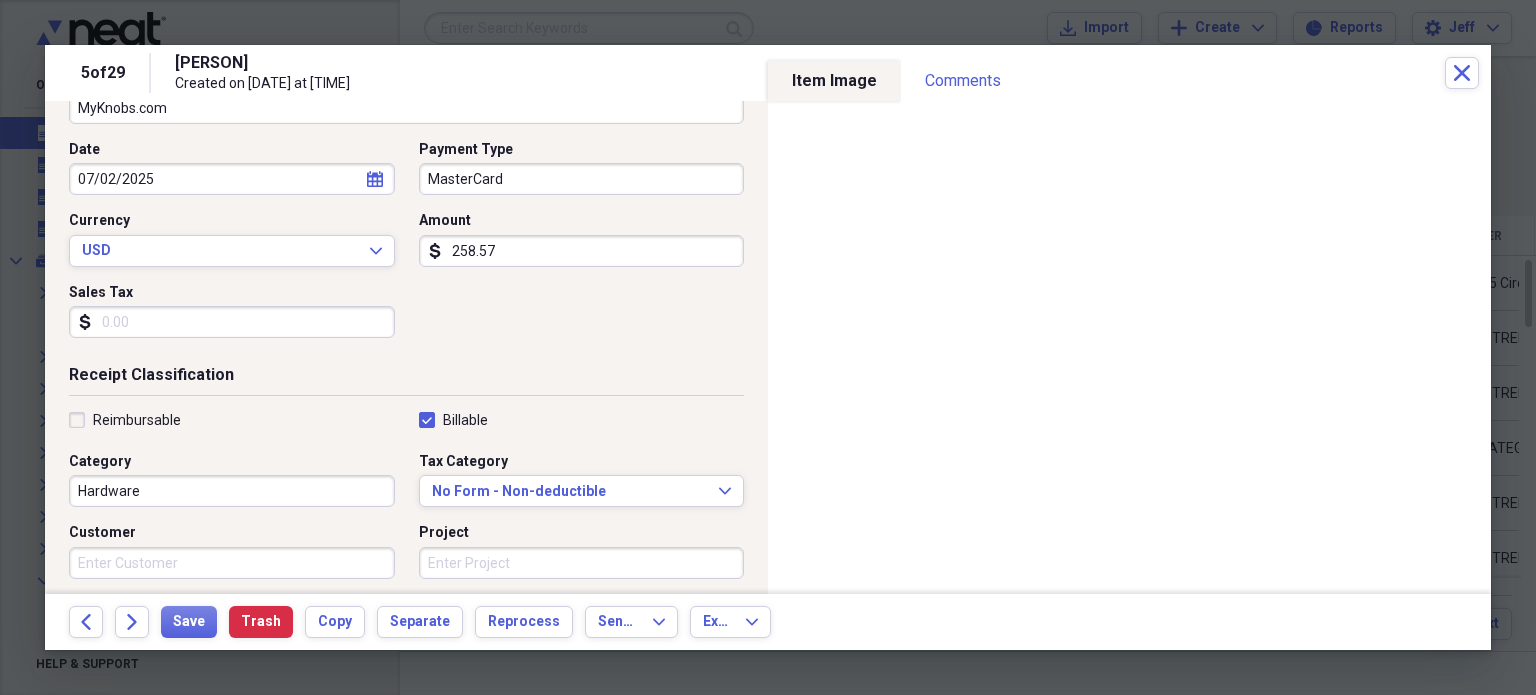 click on "Customer" at bounding box center (232, 563) 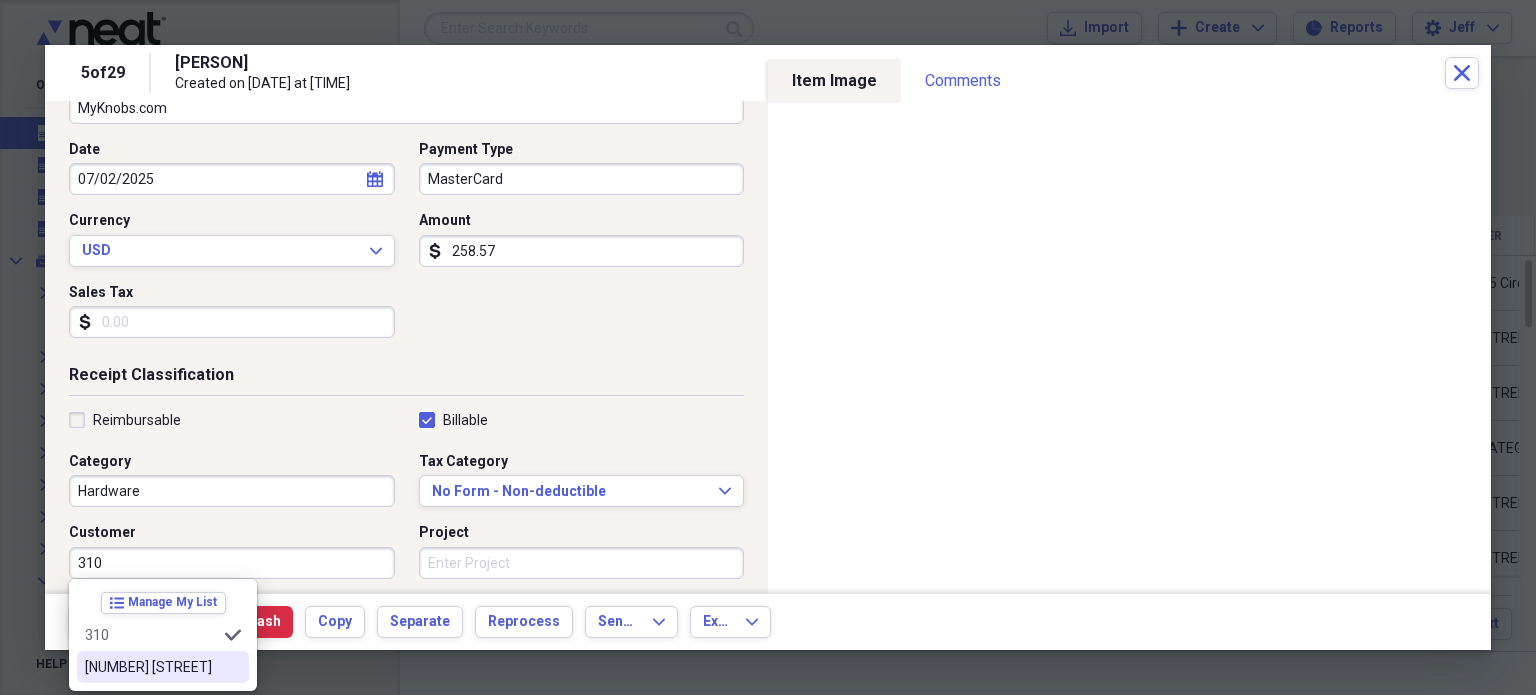 click on "[NUMBER] [STREET]" at bounding box center (151, 667) 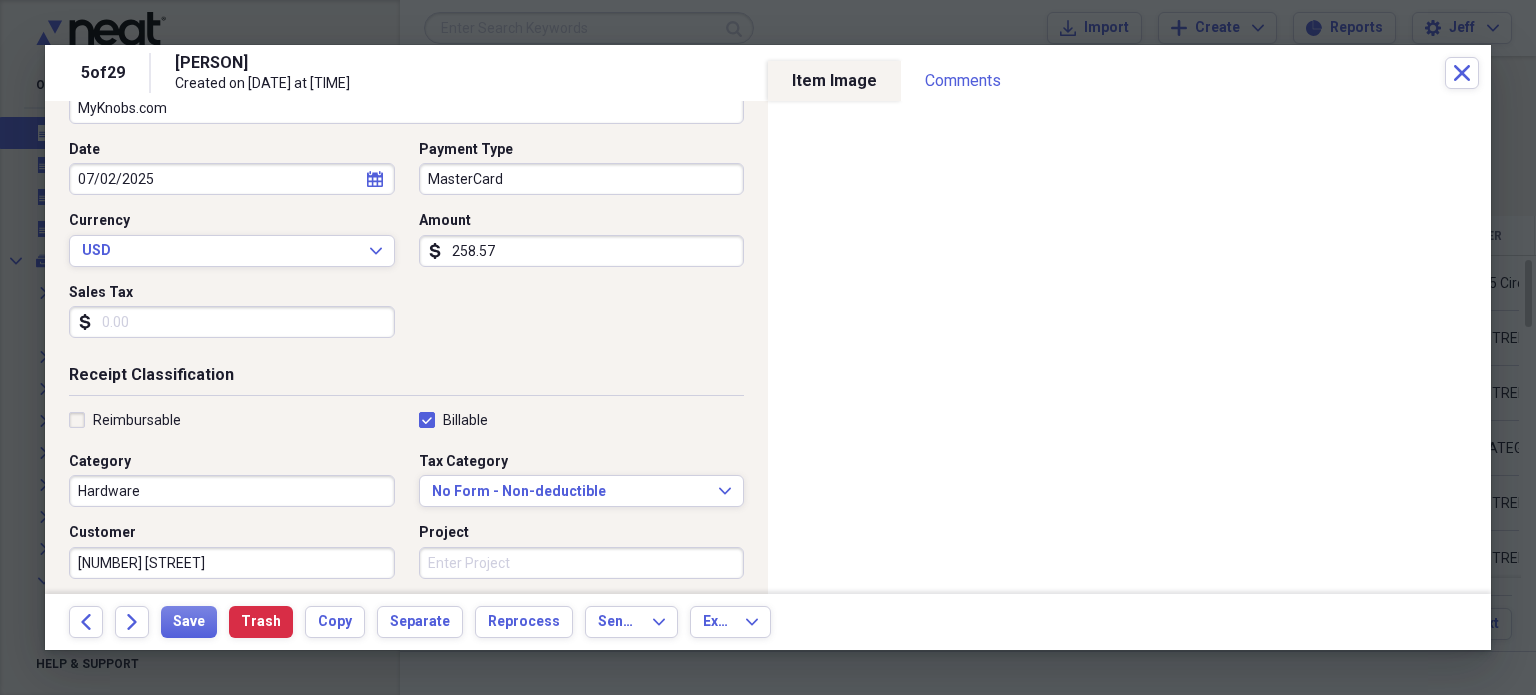 click on "Hardware" at bounding box center (232, 491) 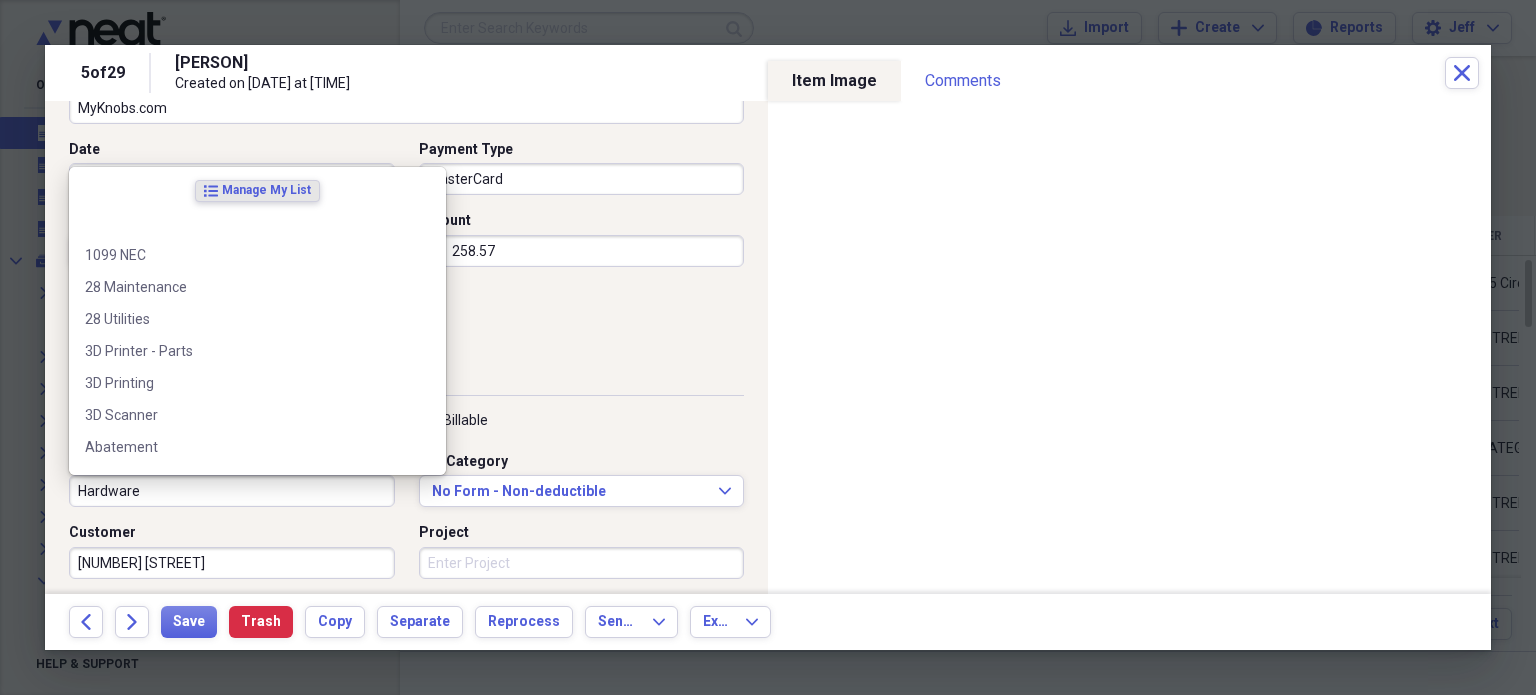 drag, startPoint x: 155, startPoint y: 486, endPoint x: 162, endPoint y: 496, distance: 12.206555 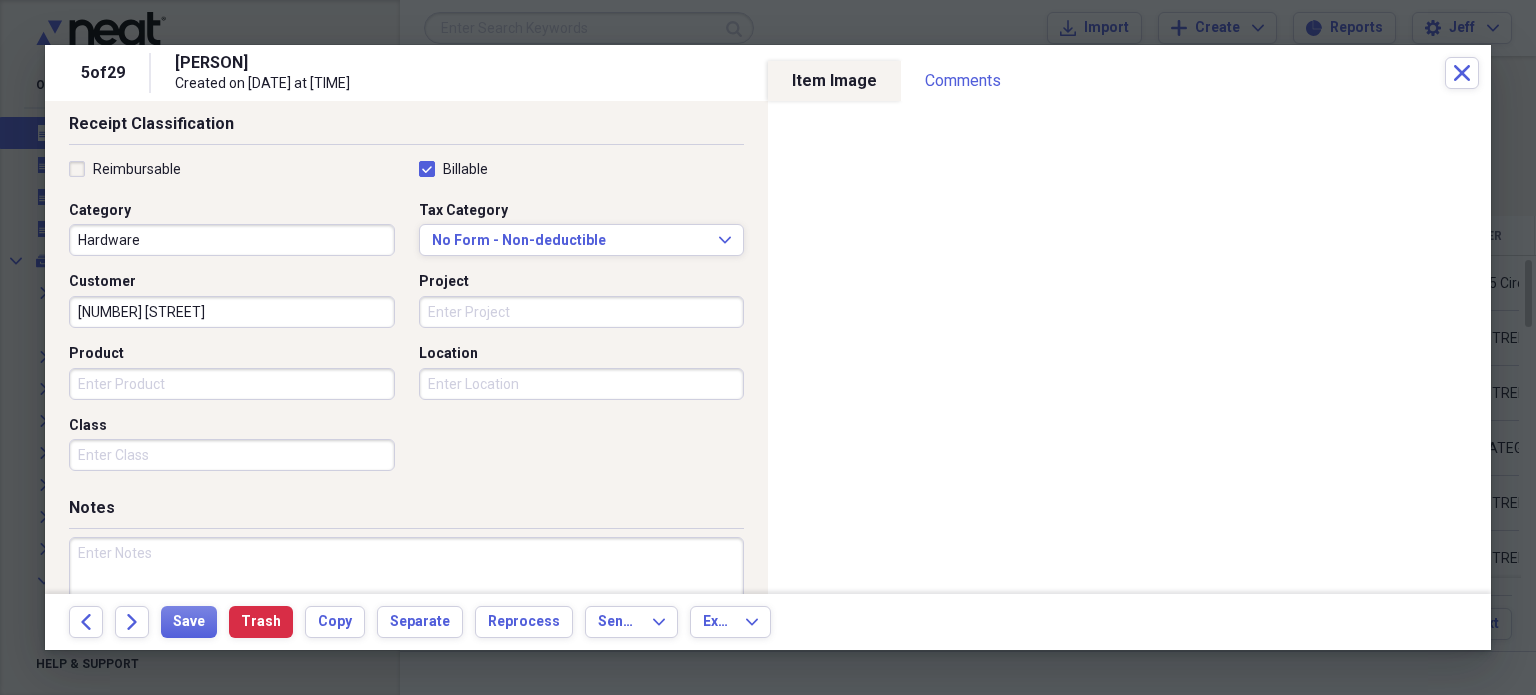 scroll, scrollTop: 430, scrollLeft: 0, axis: vertical 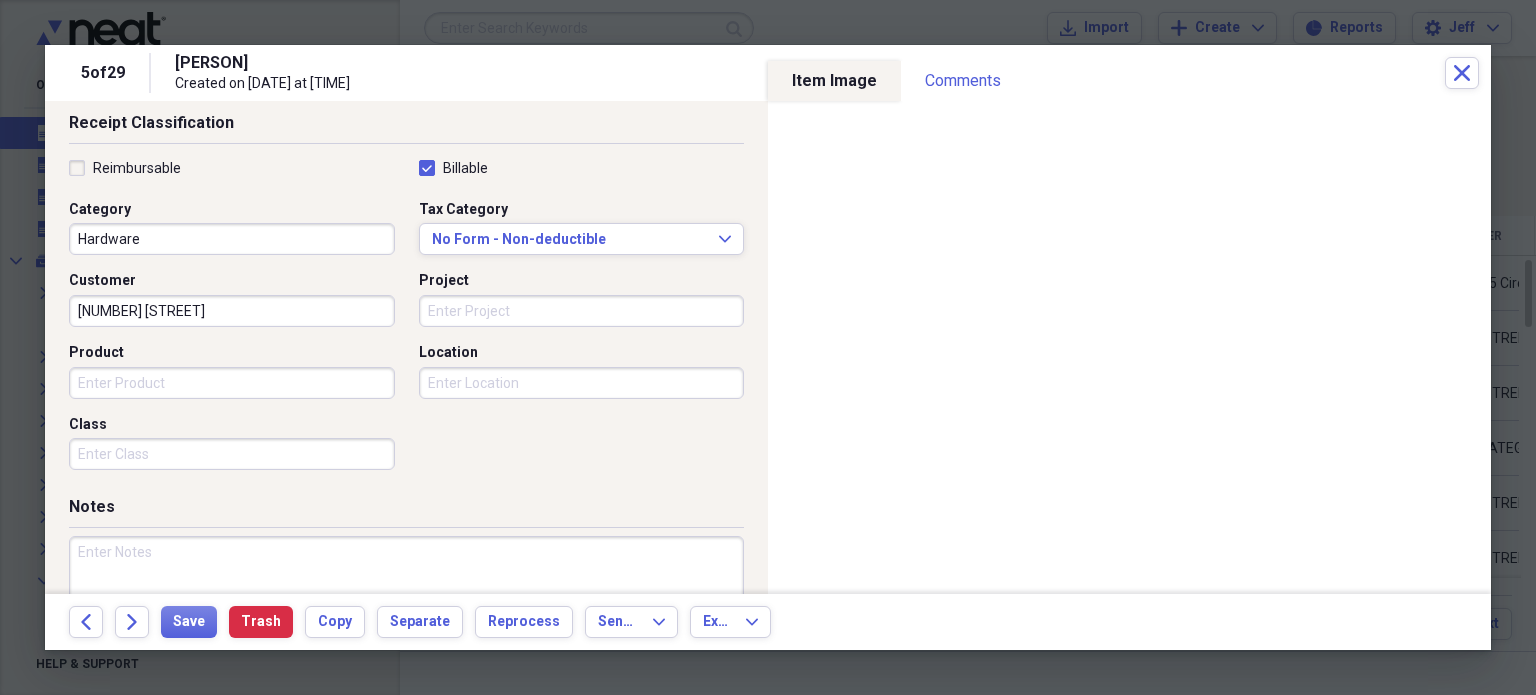 click at bounding box center [406, 601] 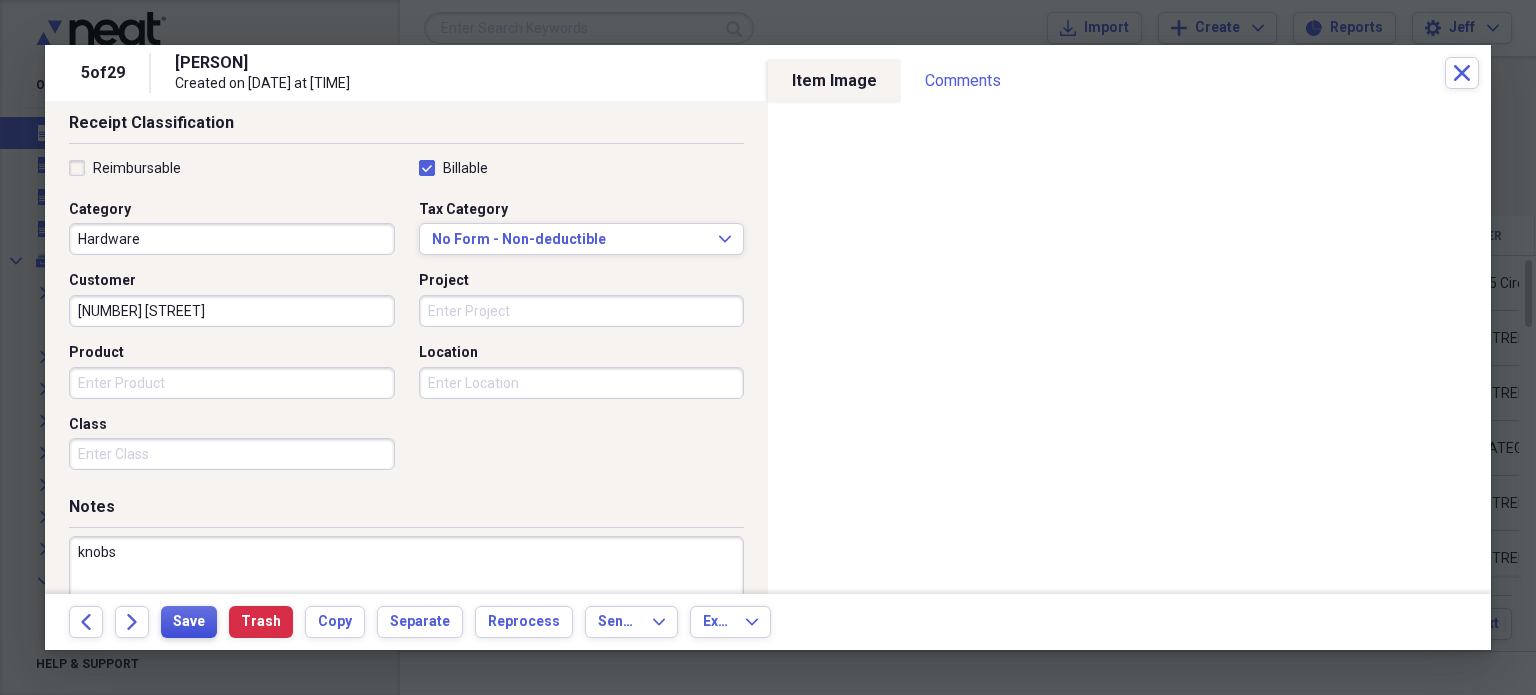 type on "knobs" 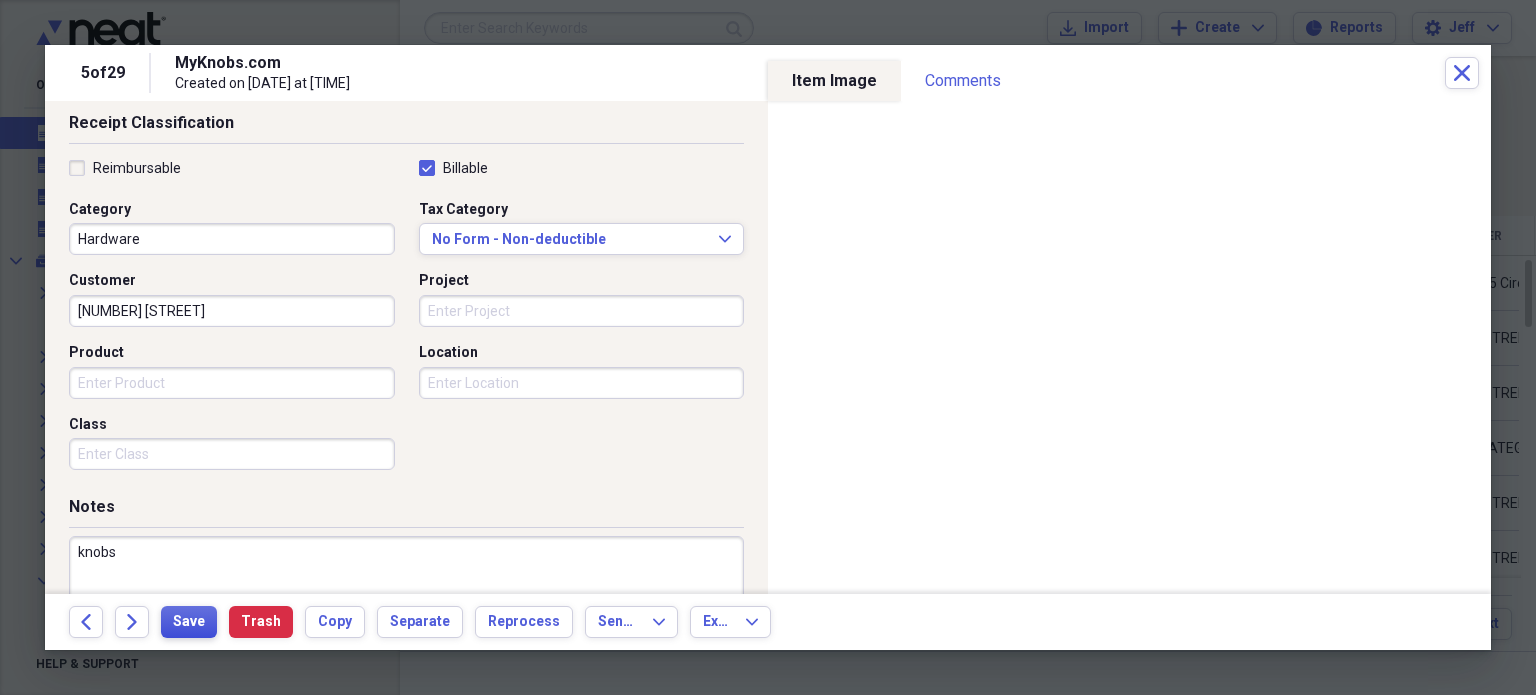 click on "Save" at bounding box center [189, 622] 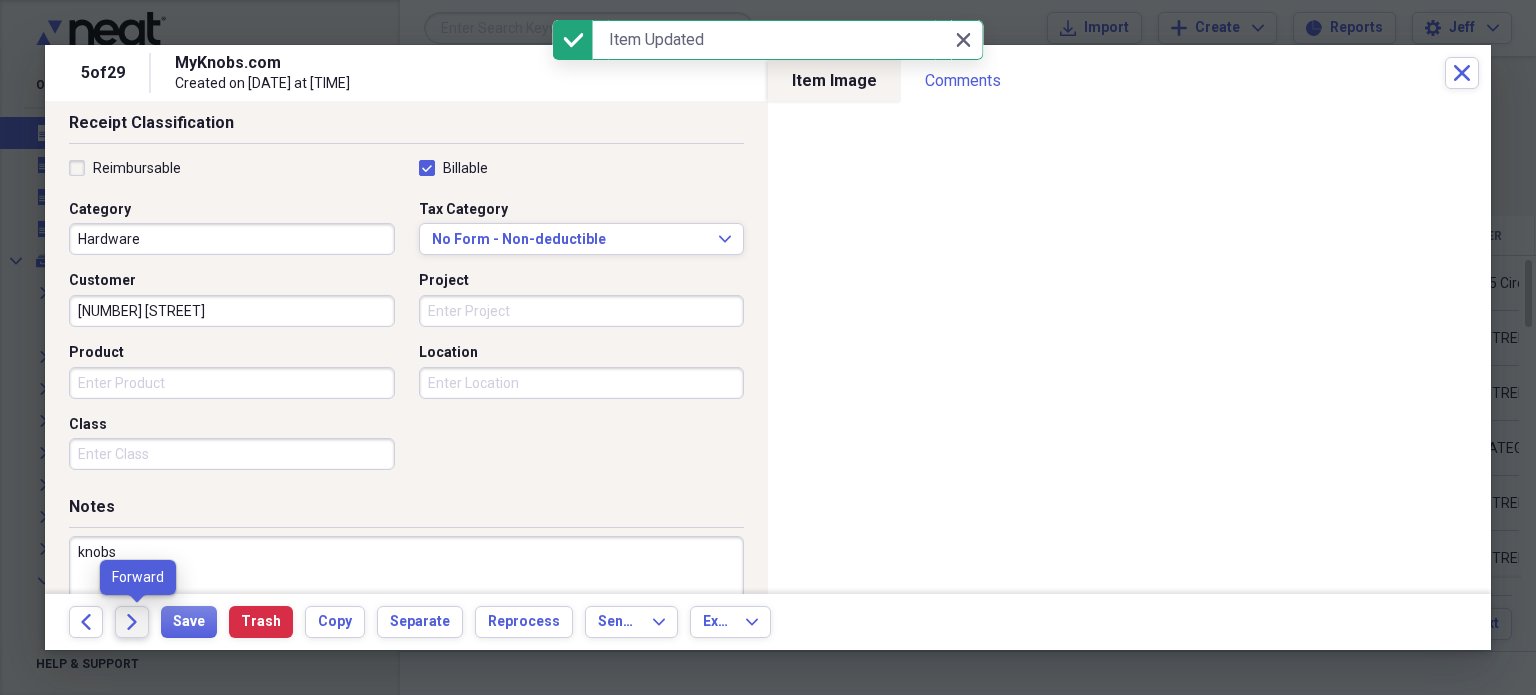 click on "Forward" at bounding box center [132, 622] 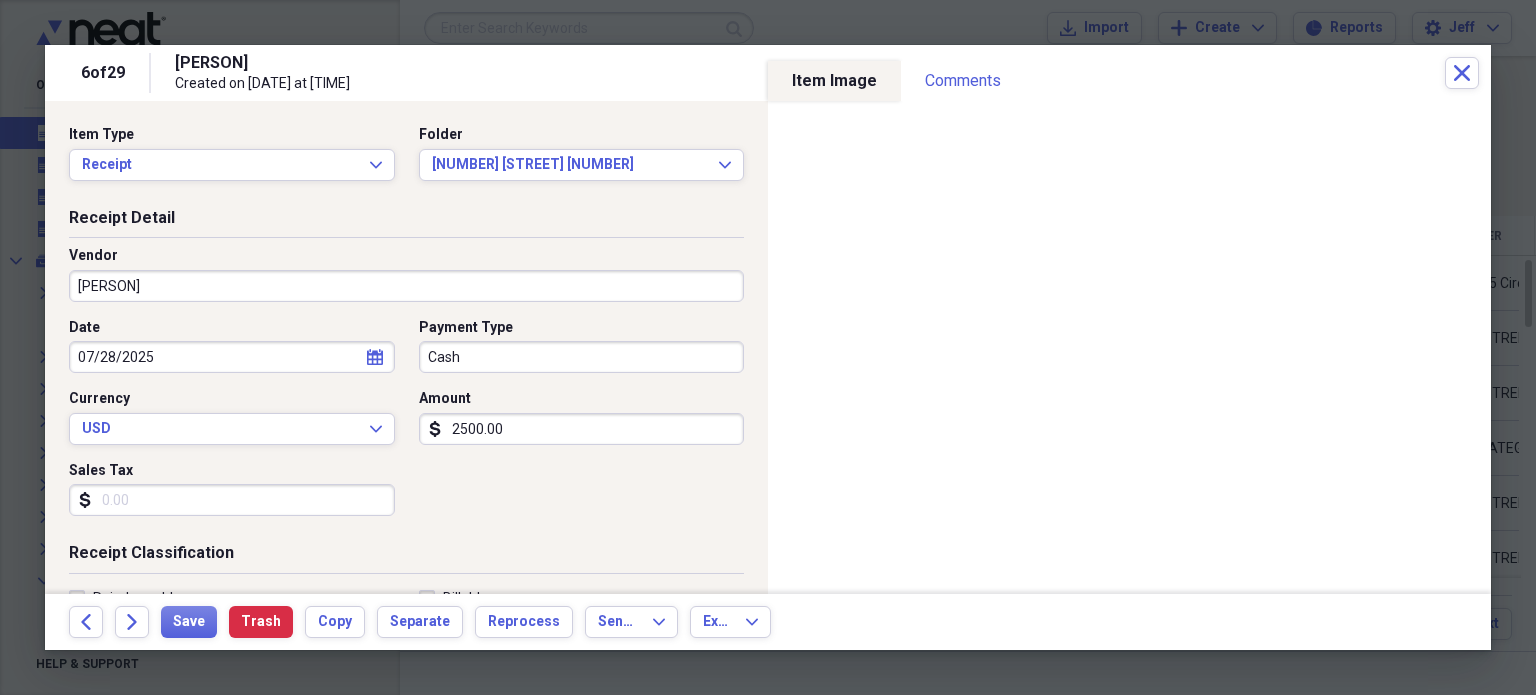 click on "[PERSON]" at bounding box center (406, 286) 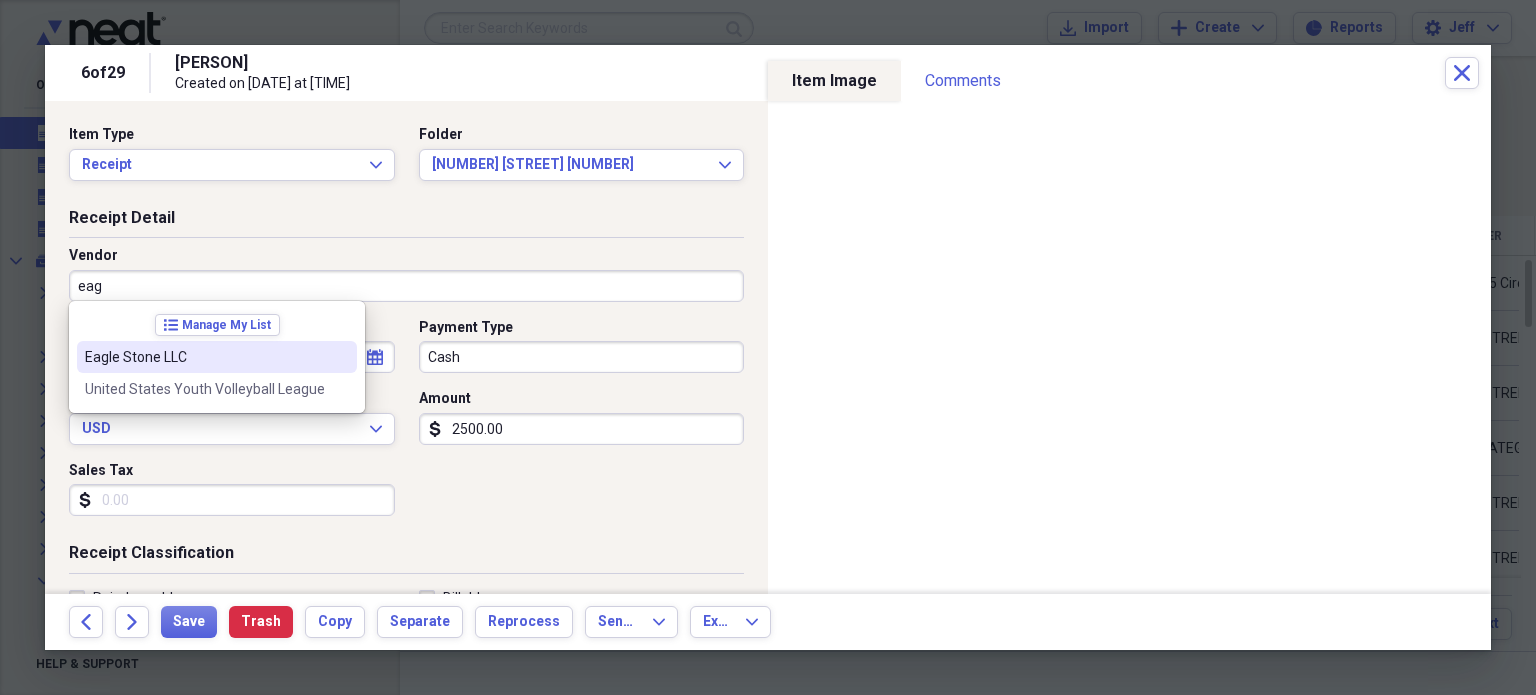 click on "Eagle Stone LLC" at bounding box center (205, 357) 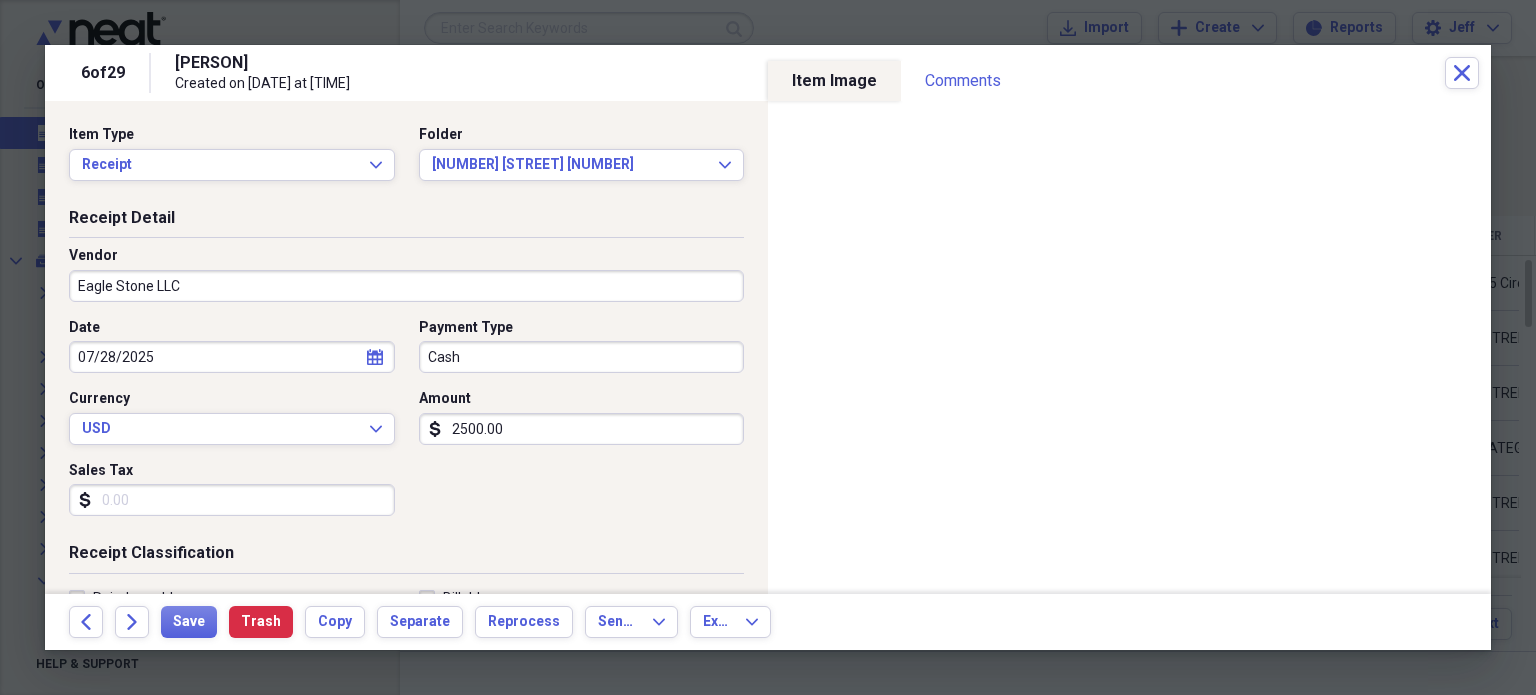 type on "Countertops - Tile" 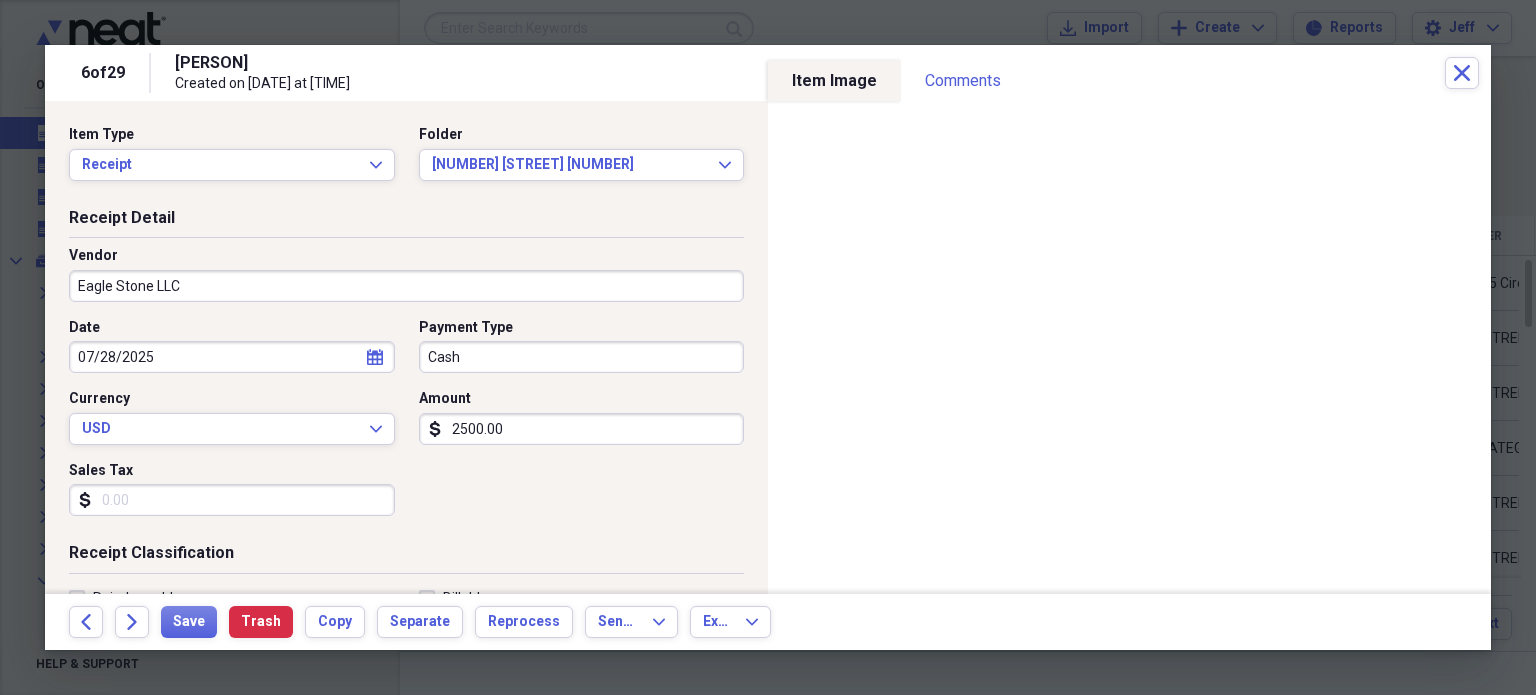 click on "Cash" at bounding box center (582, 357) 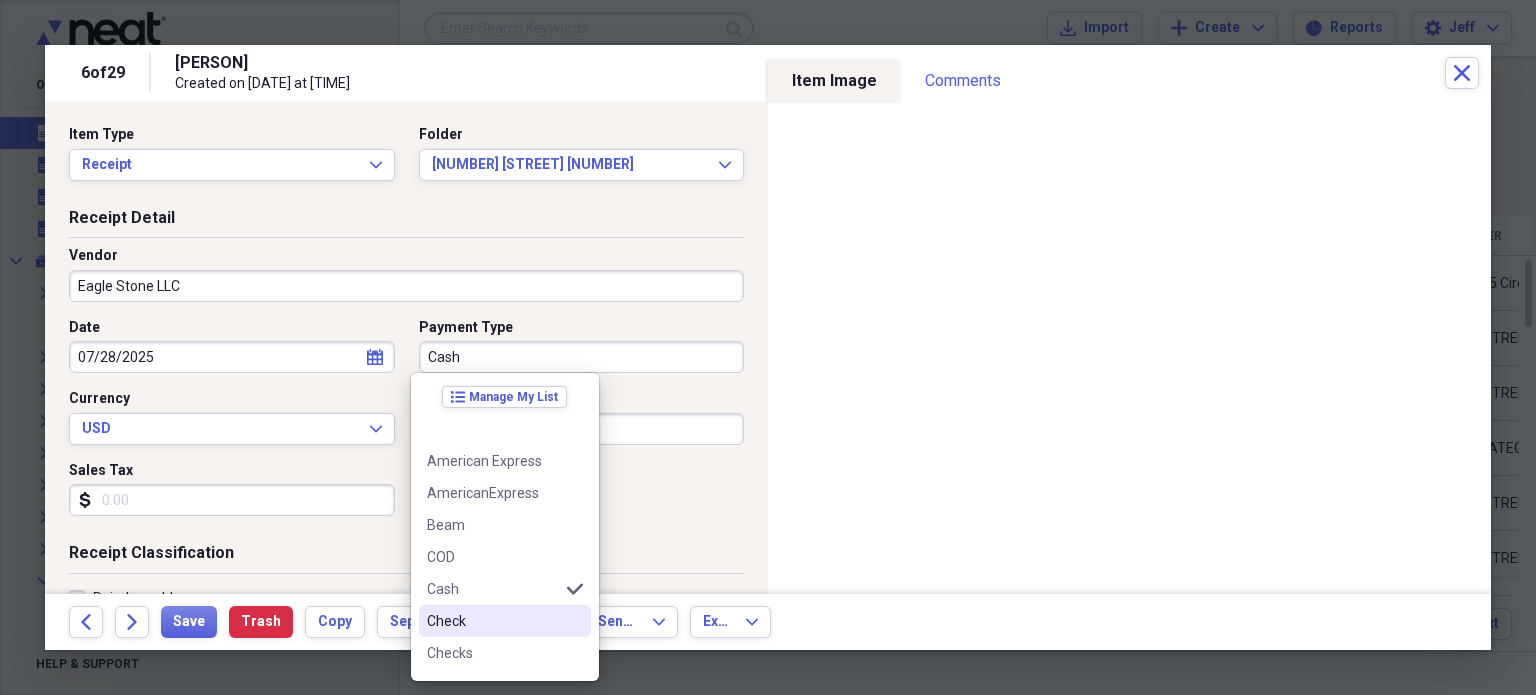 click on "Check" at bounding box center [493, 621] 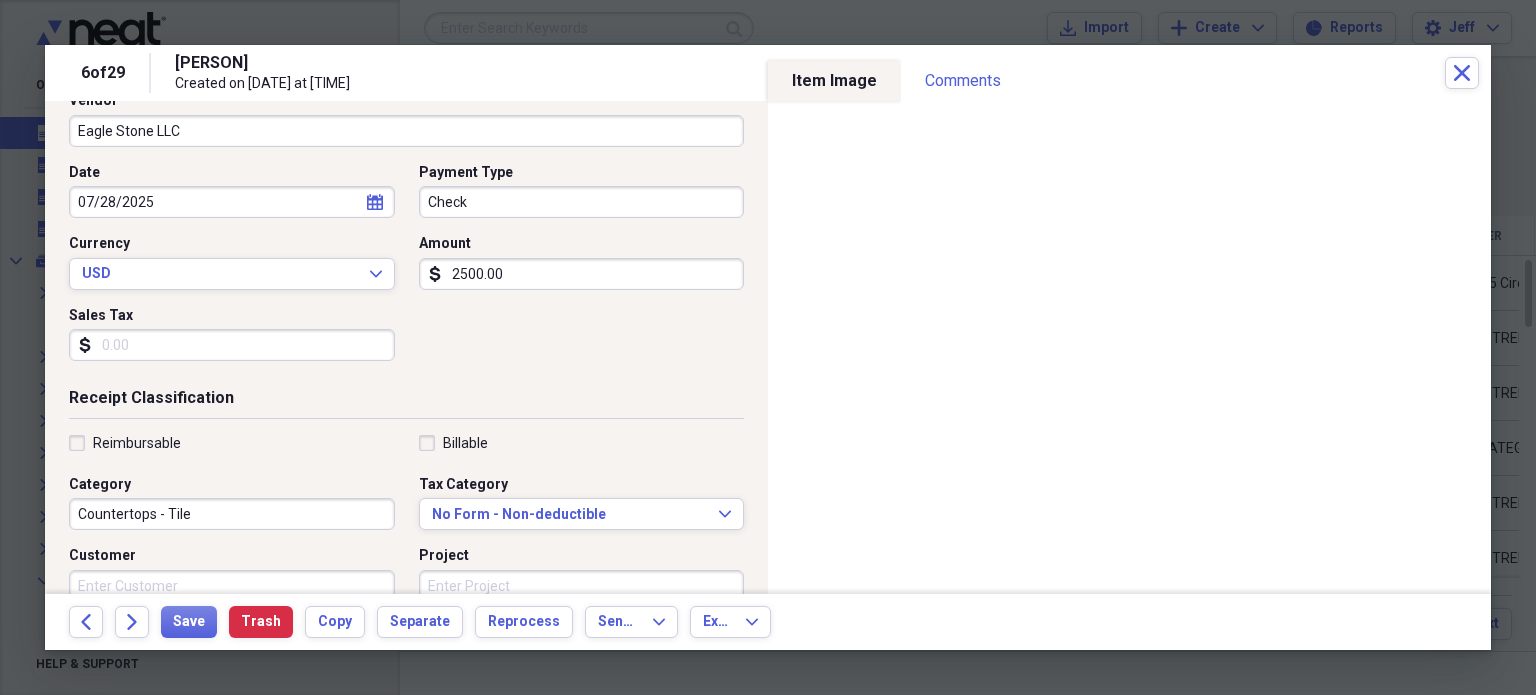 scroll, scrollTop: 156, scrollLeft: 0, axis: vertical 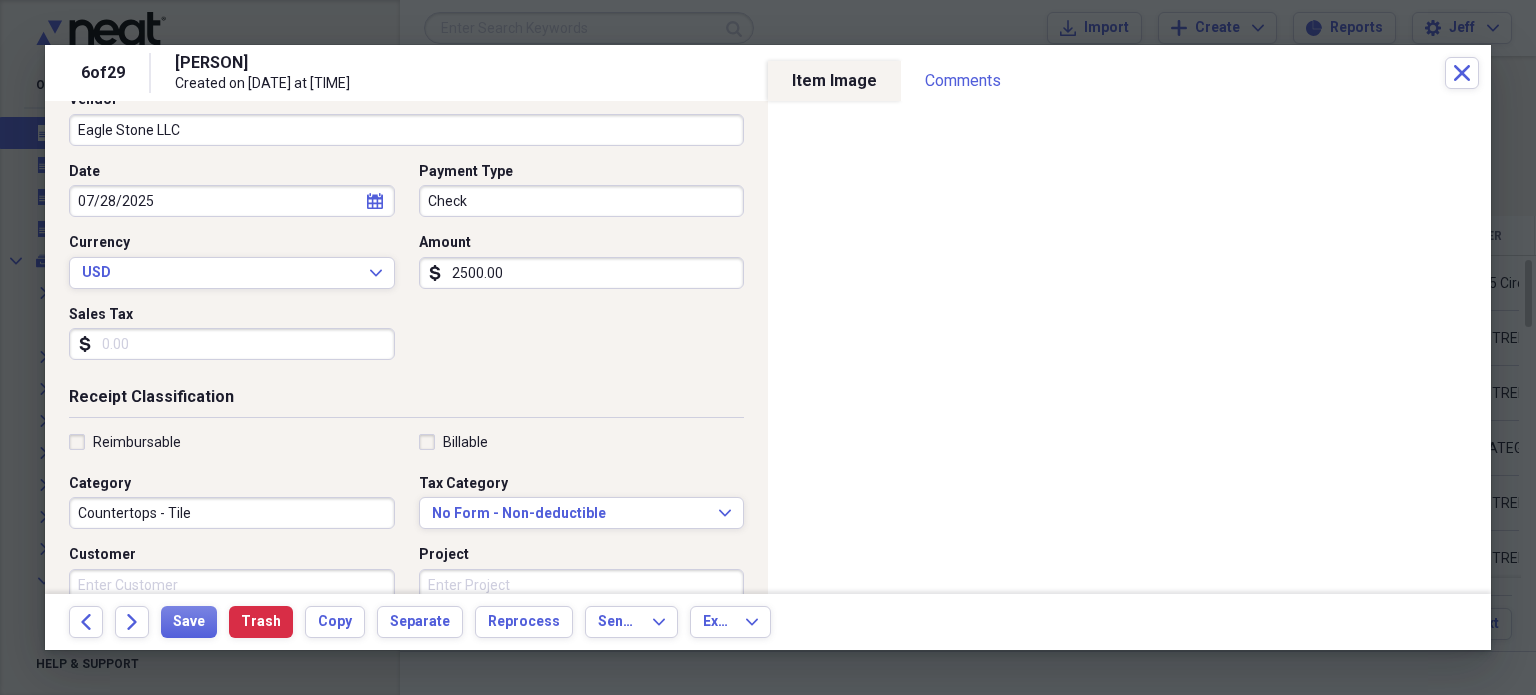 click on "Billable" at bounding box center (453, 442) 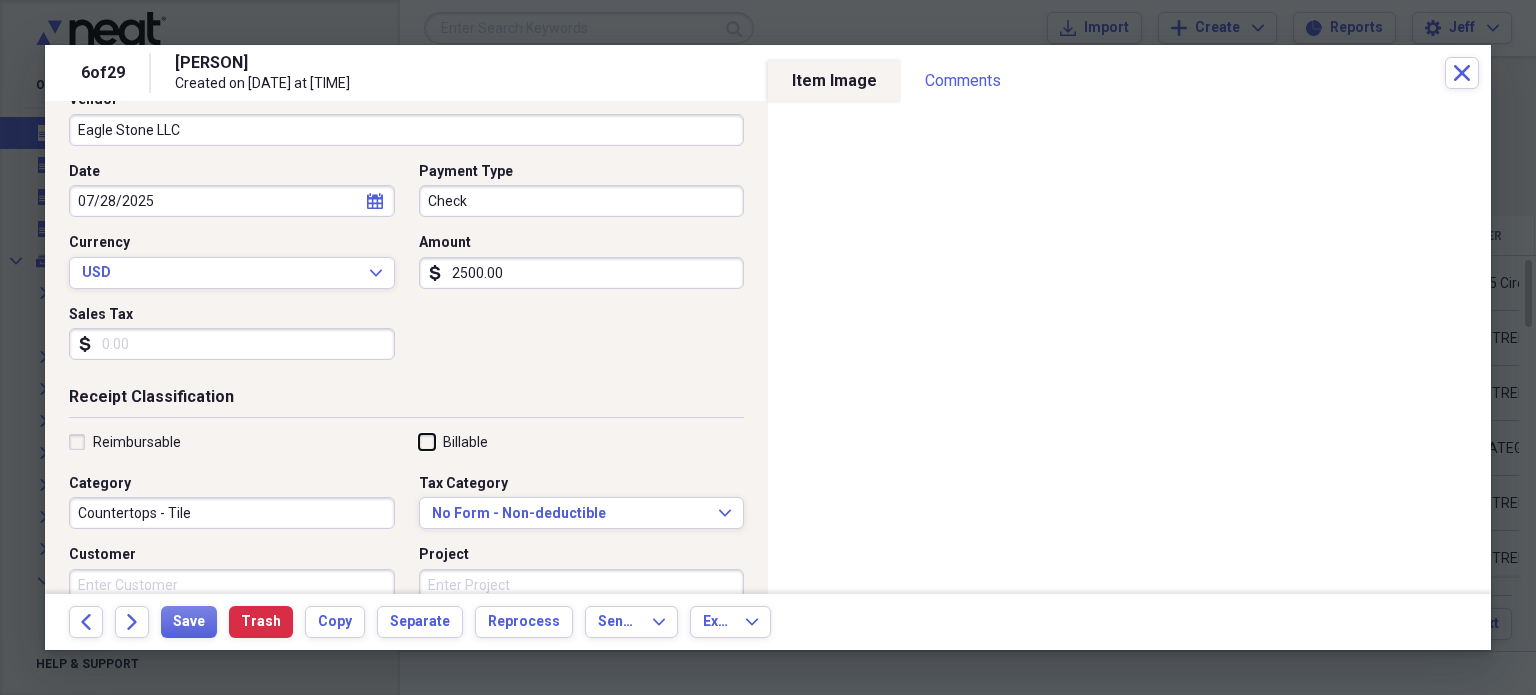 click on "Billable" at bounding box center [419, 441] 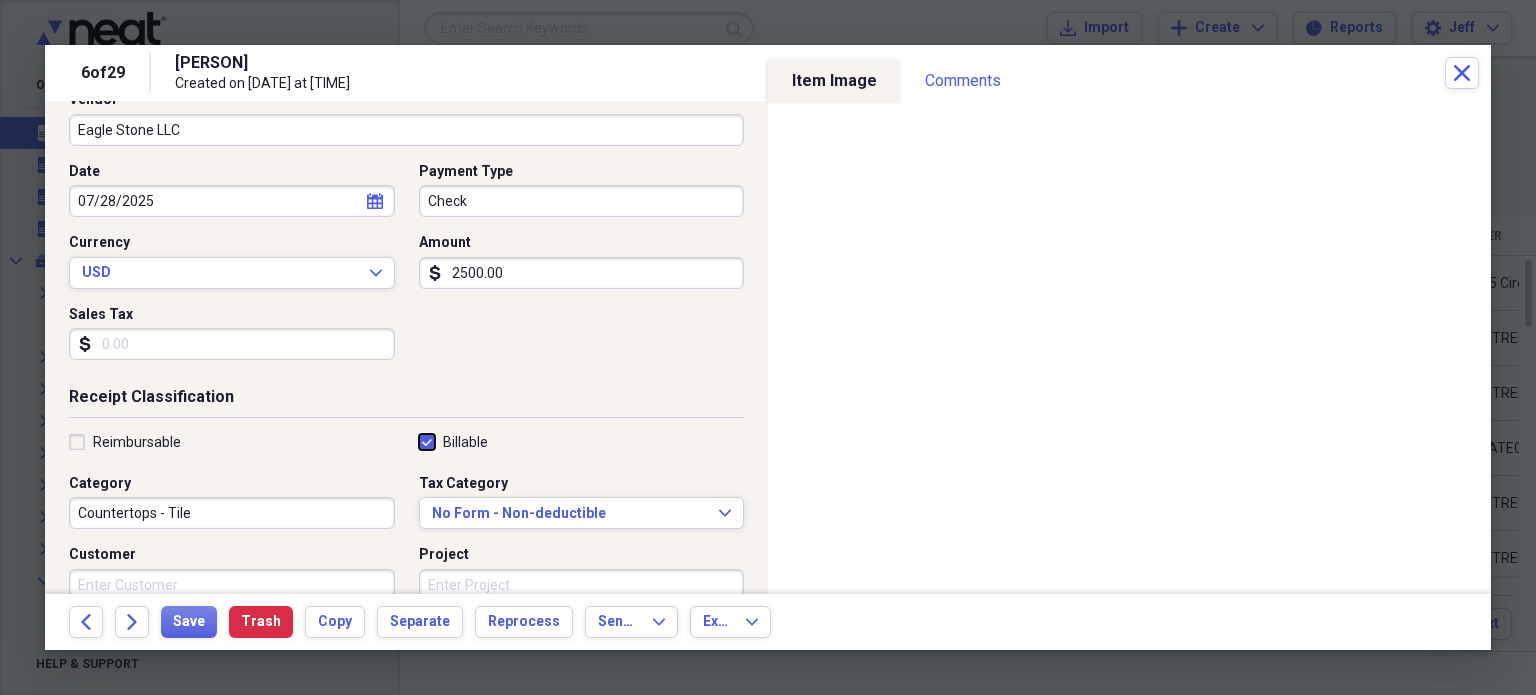 checkbox on "true" 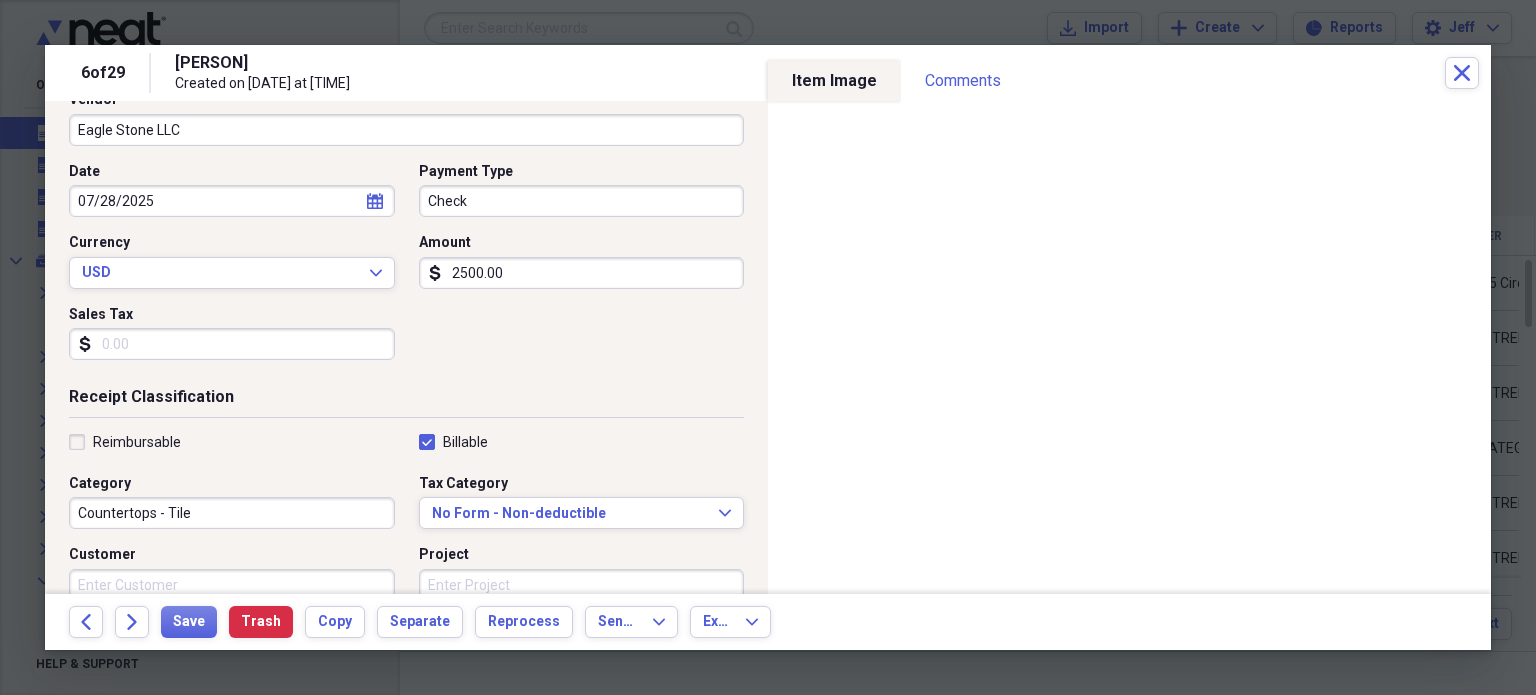 click on "Customer" at bounding box center [232, 585] 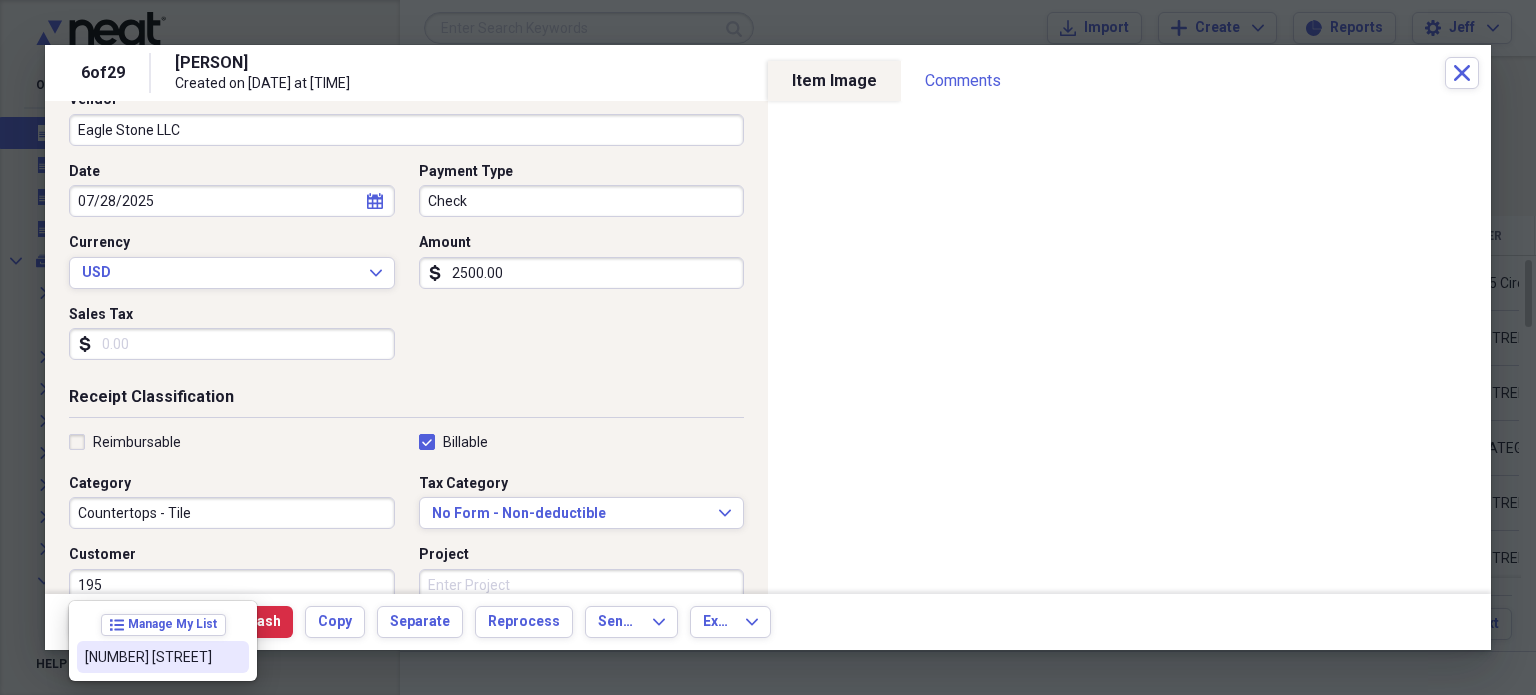 click on "[NUMBER] [STREET]" at bounding box center (151, 657) 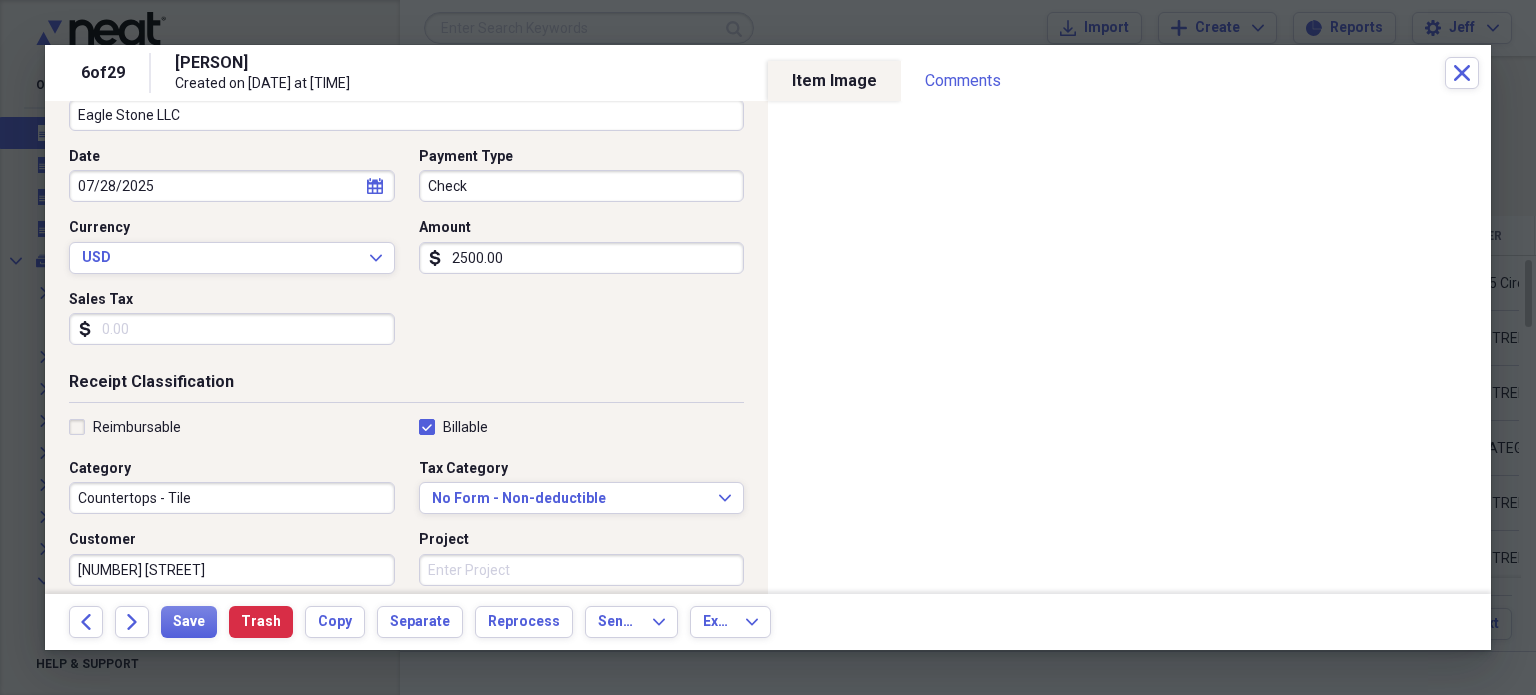 scroll, scrollTop: 181, scrollLeft: 0, axis: vertical 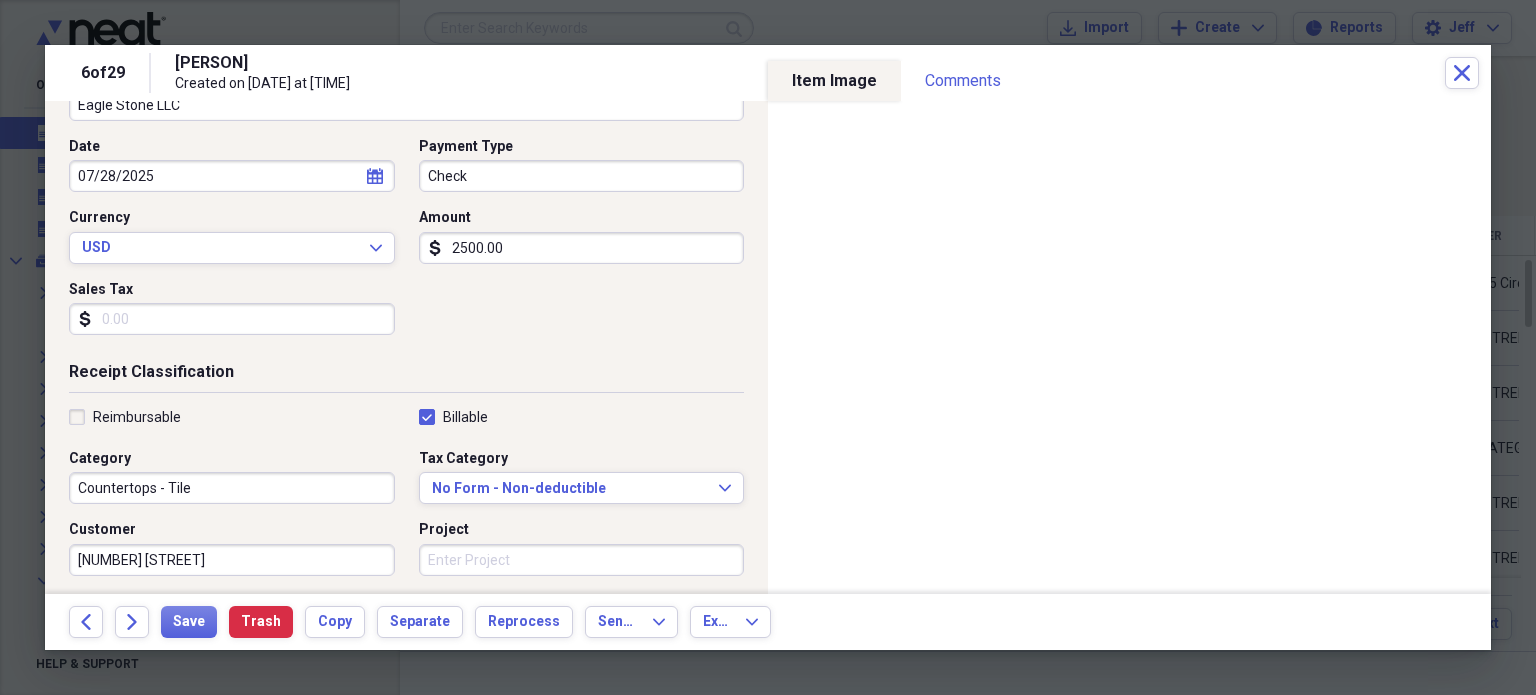 click on "Countertops - Tile" at bounding box center [232, 488] 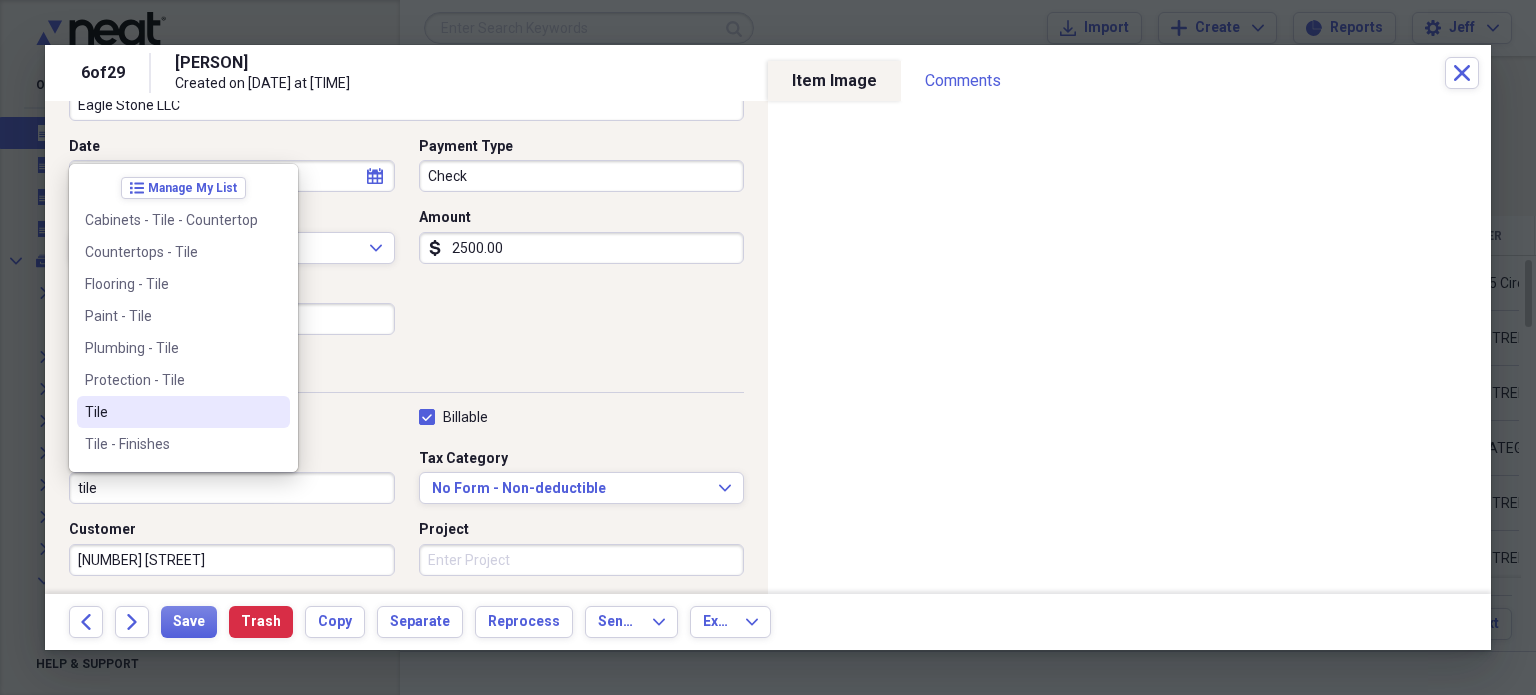 click on "Tile" at bounding box center [171, 412] 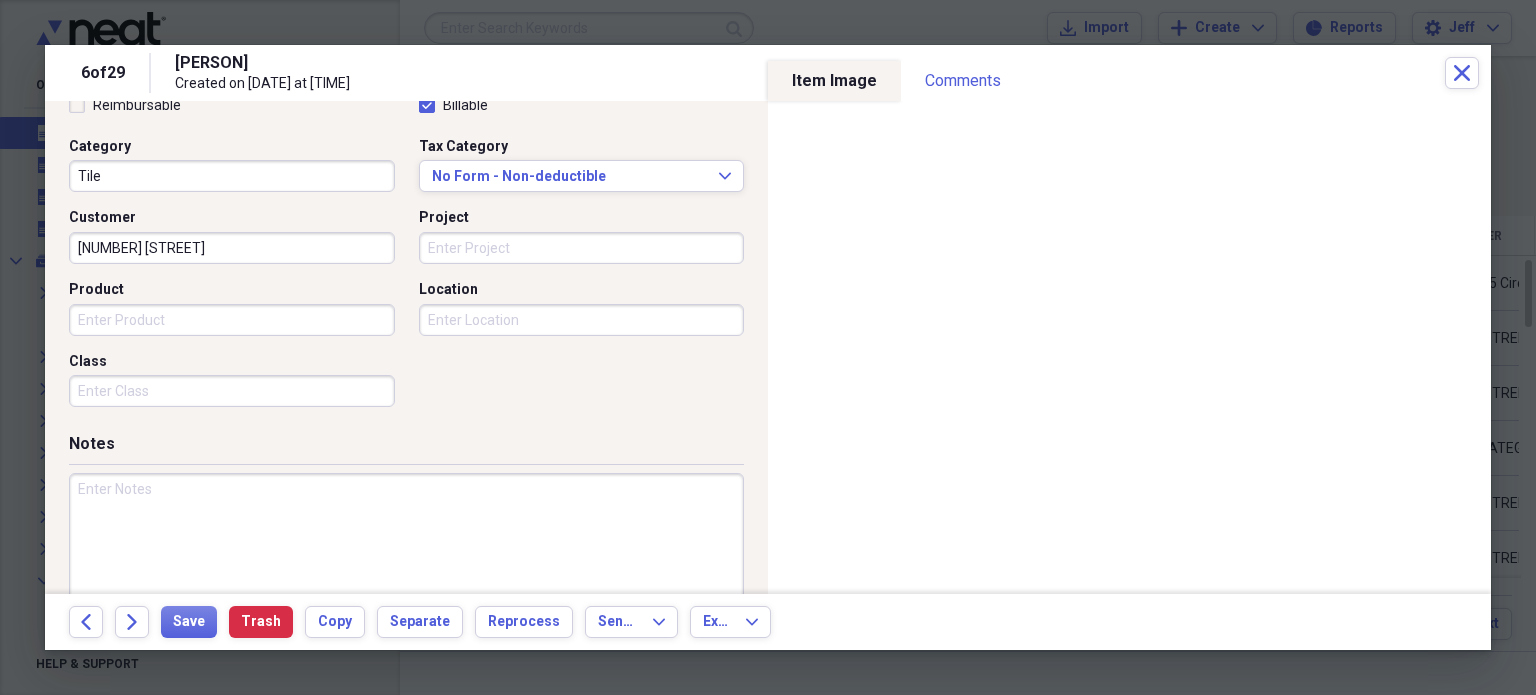scroll, scrollTop: 494, scrollLeft: 0, axis: vertical 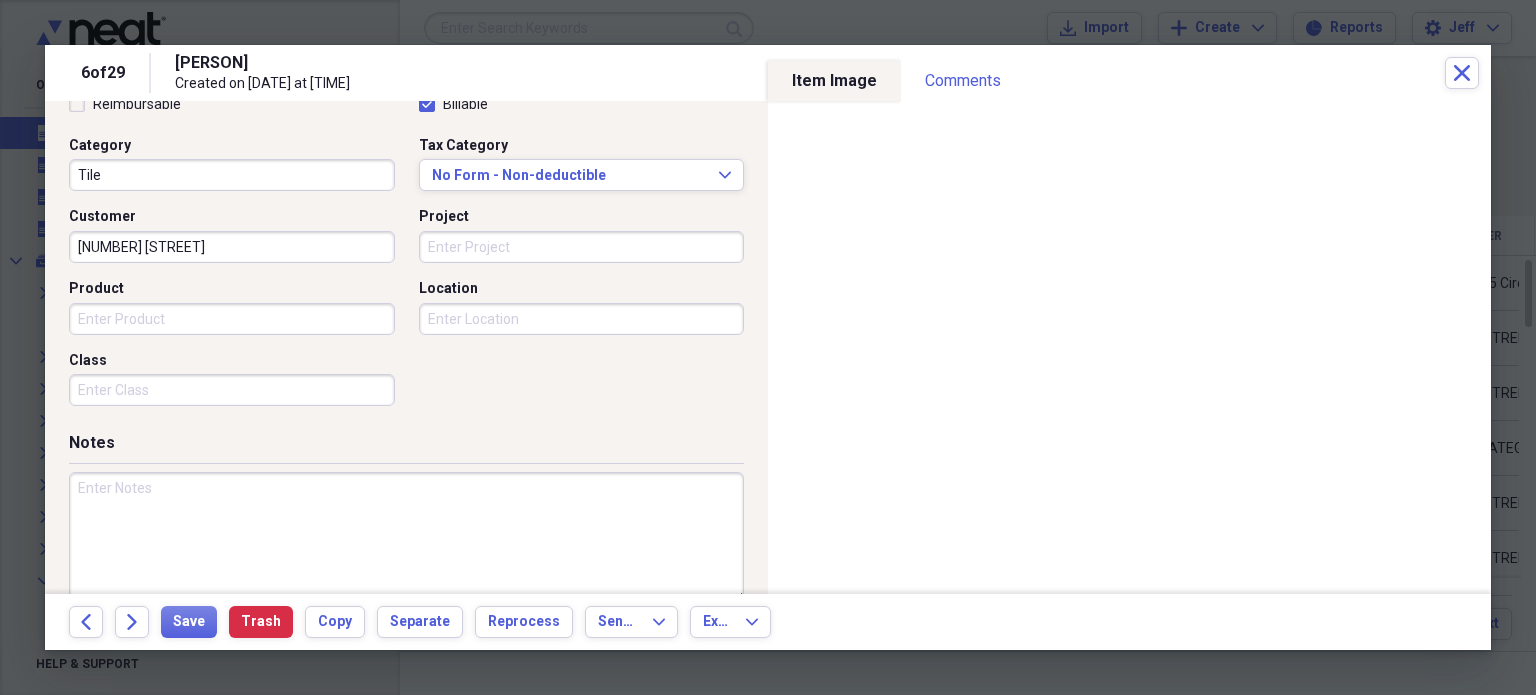 click at bounding box center [406, 537] 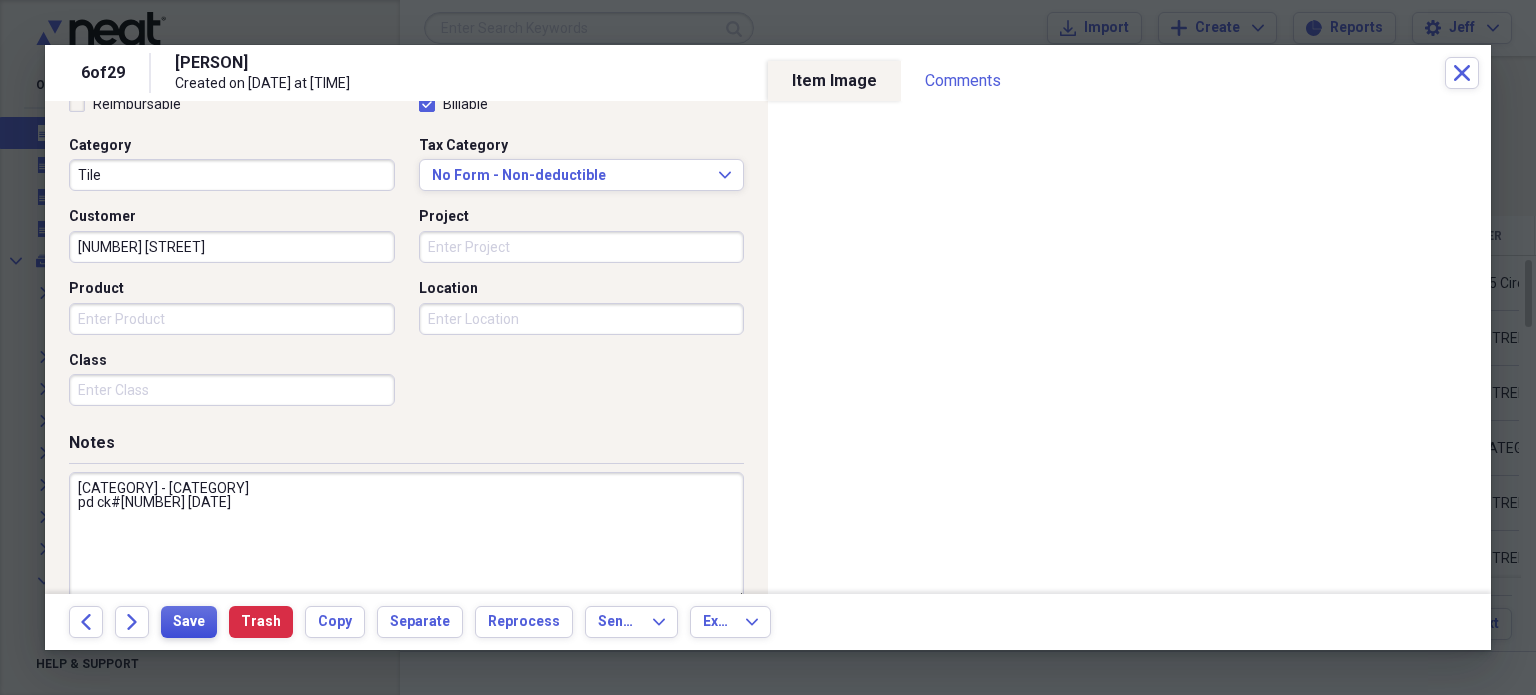 type on "[CATEGORY] - [CATEGORY]
pd ck#[NUMBER] [DATE]" 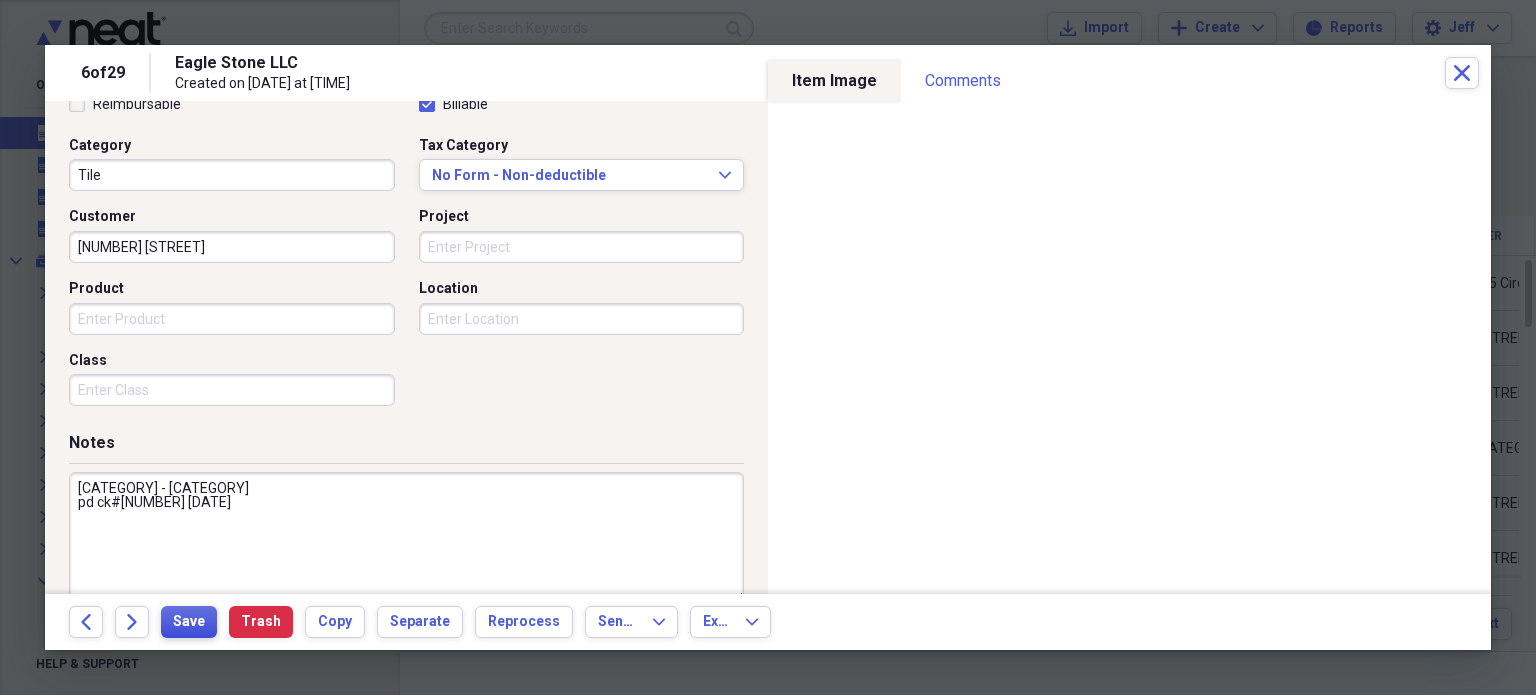 drag, startPoint x: 186, startPoint y: 623, endPoint x: 170, endPoint y: 623, distance: 16 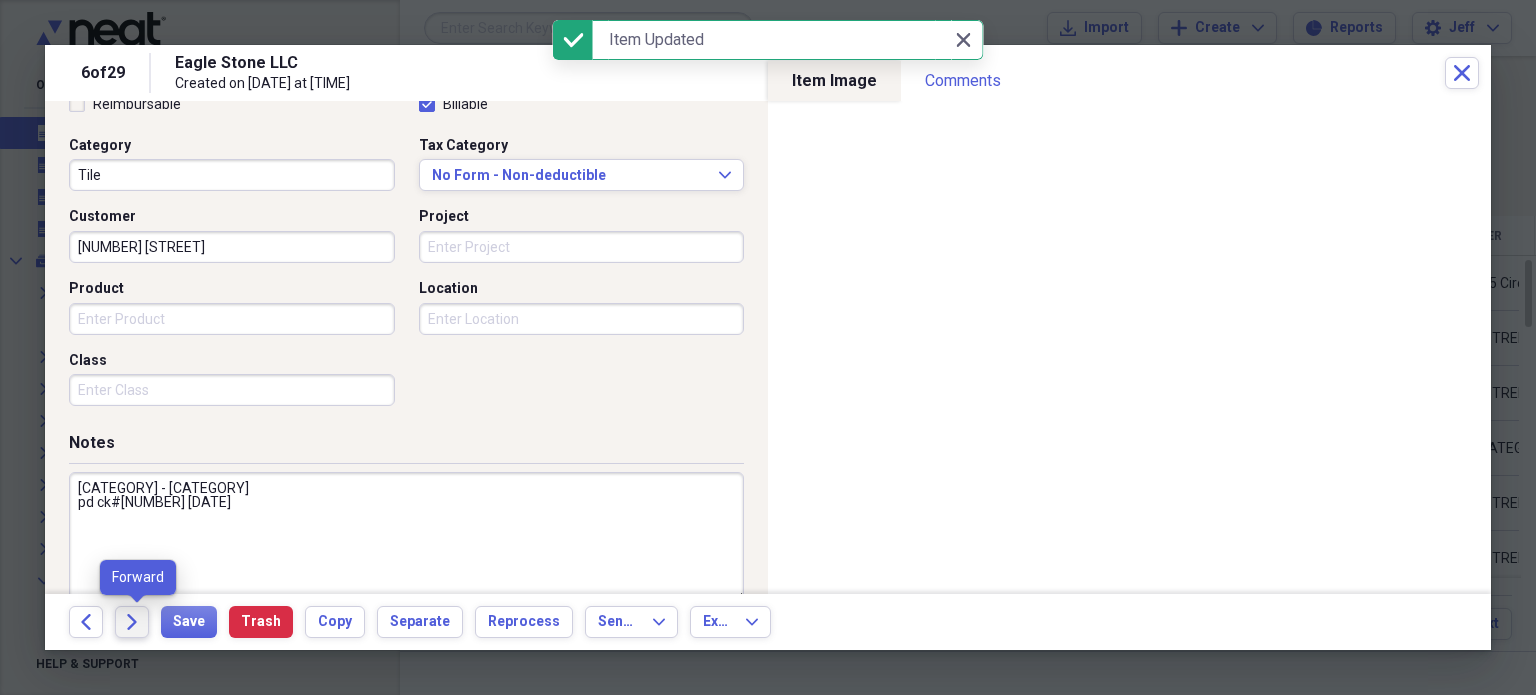 click on "Forward" 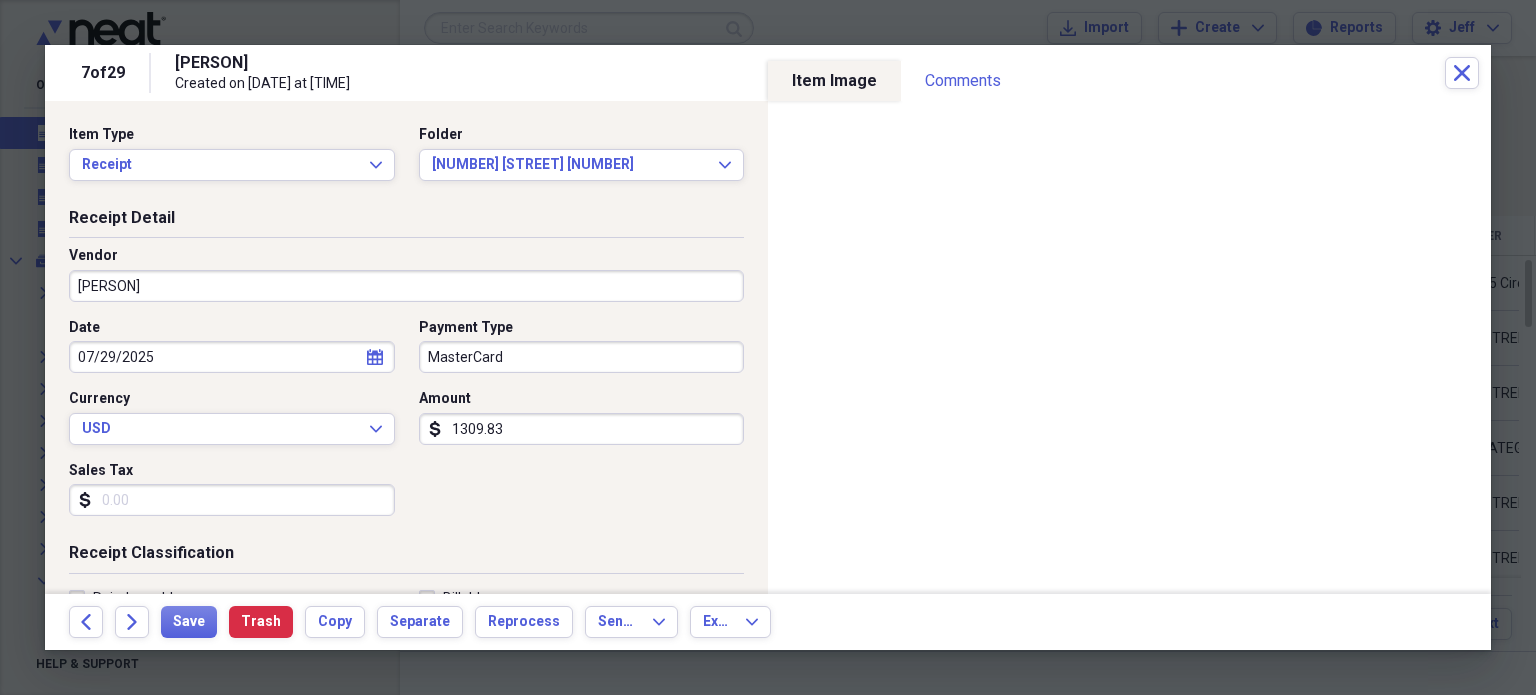 click on "[PERSON]" at bounding box center (406, 286) 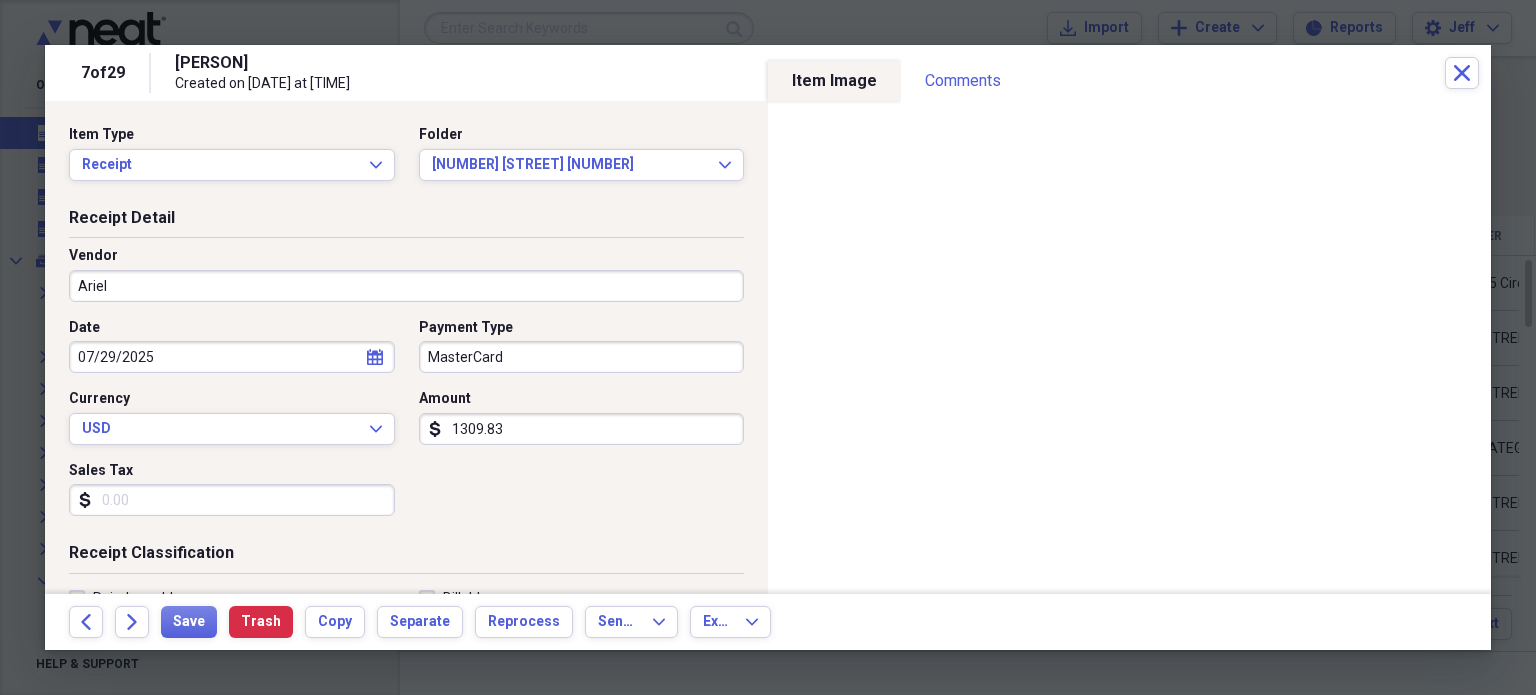 type on "Ariel" 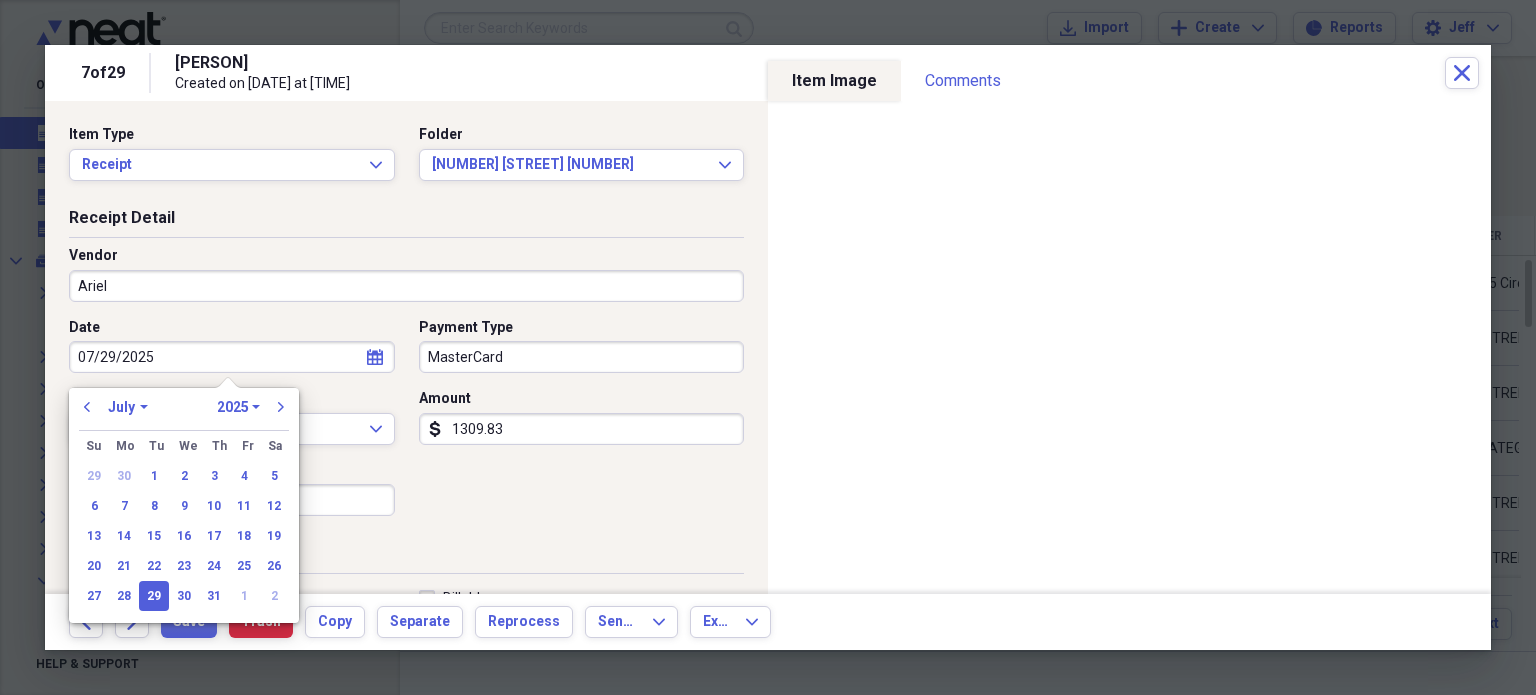 click on "1309.83" at bounding box center (582, 429) 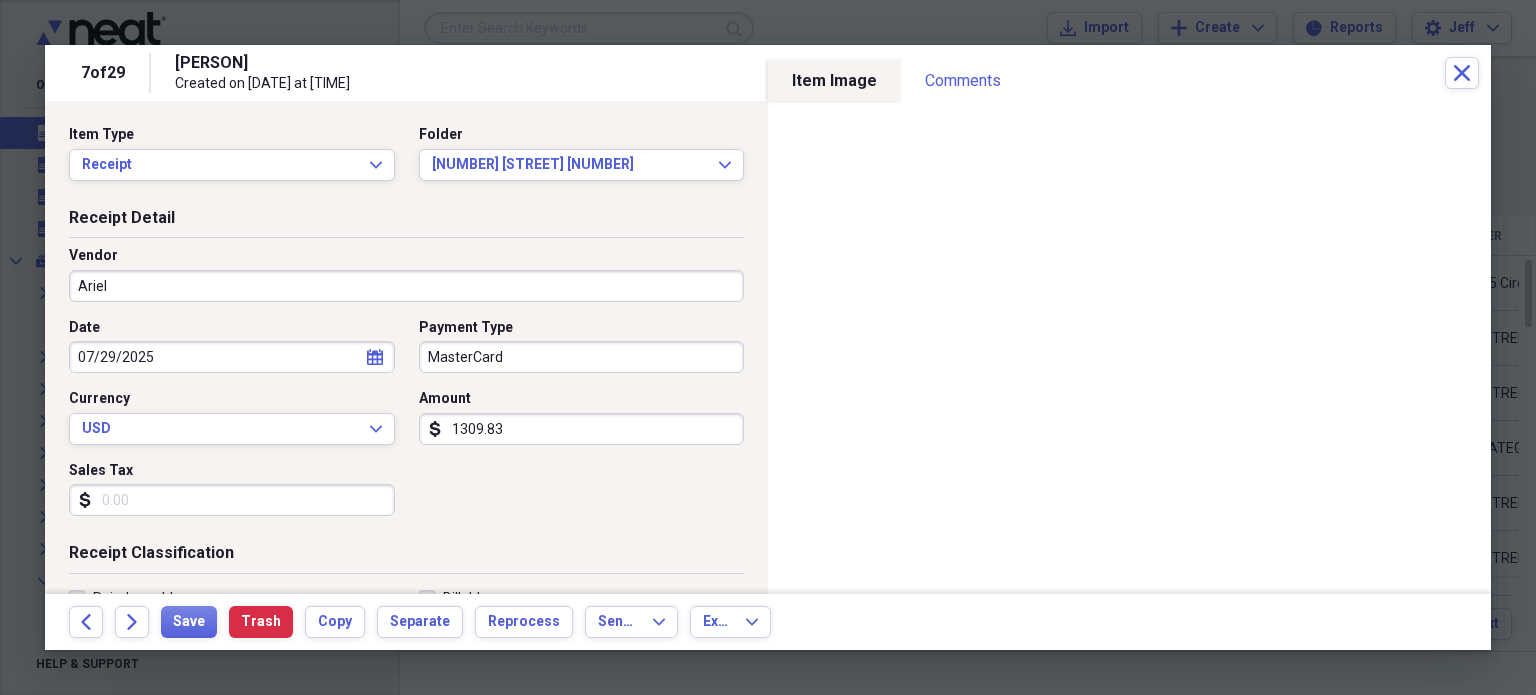 click on "Date [DATE] [CATEGORY] [CATEGORY] [CURRENCY] [AMOUNT] [CATEGORY] [CURRENCY]" at bounding box center [406, 425] 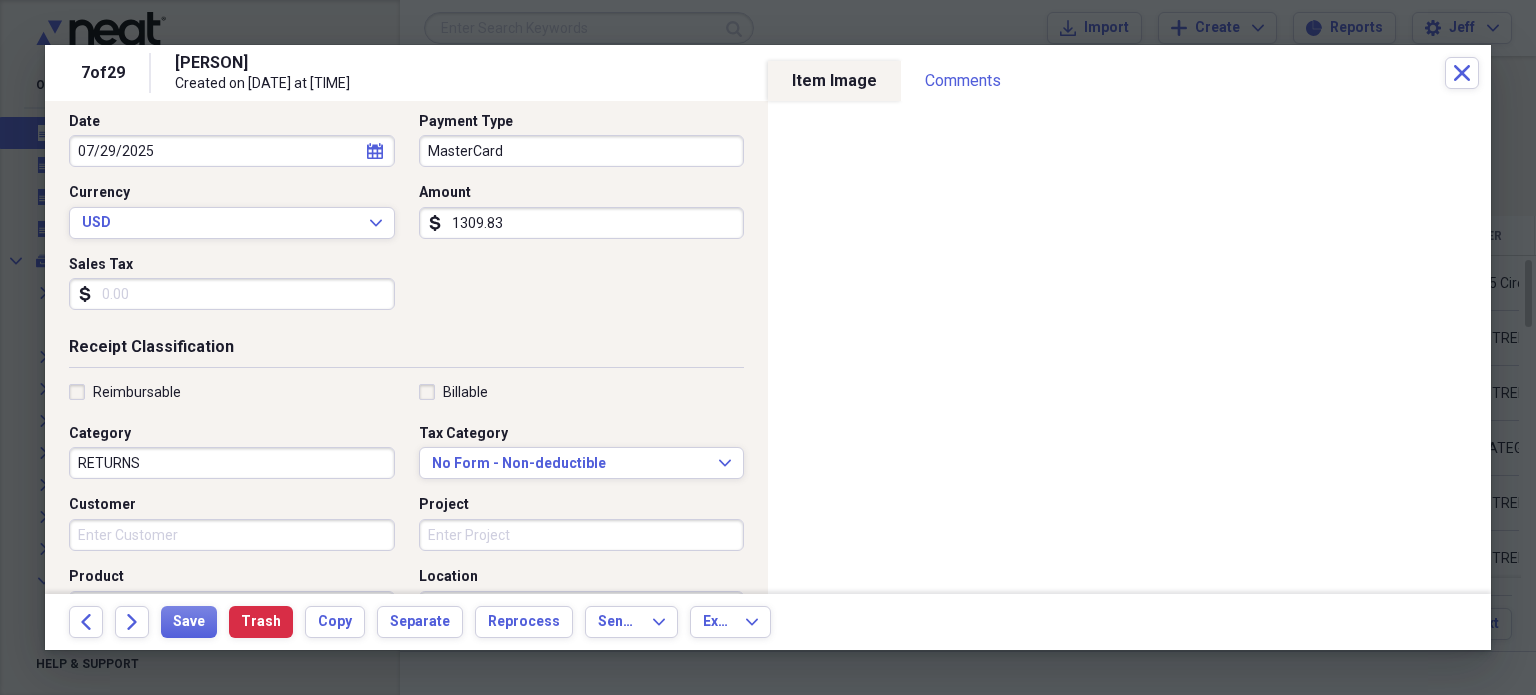 scroll, scrollTop: 221, scrollLeft: 0, axis: vertical 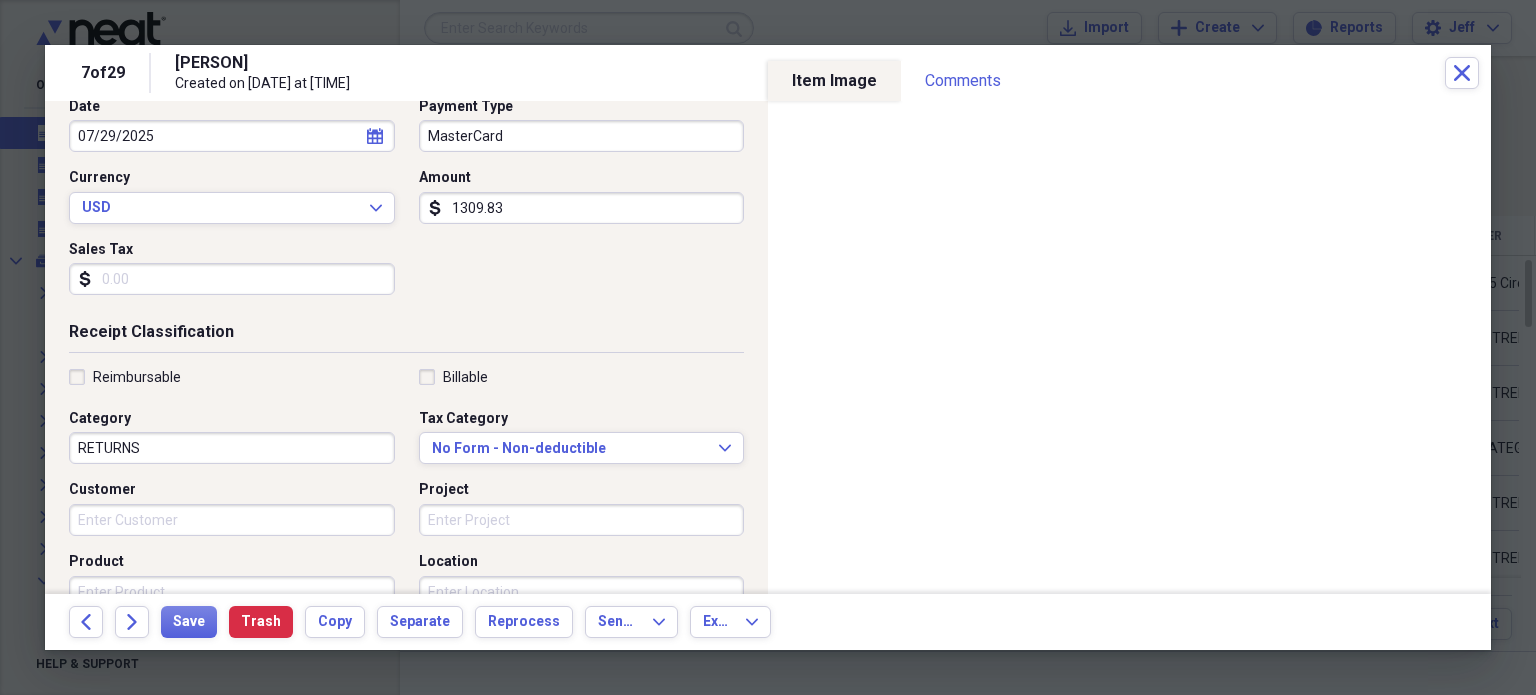 click on "Billable" at bounding box center [453, 377] 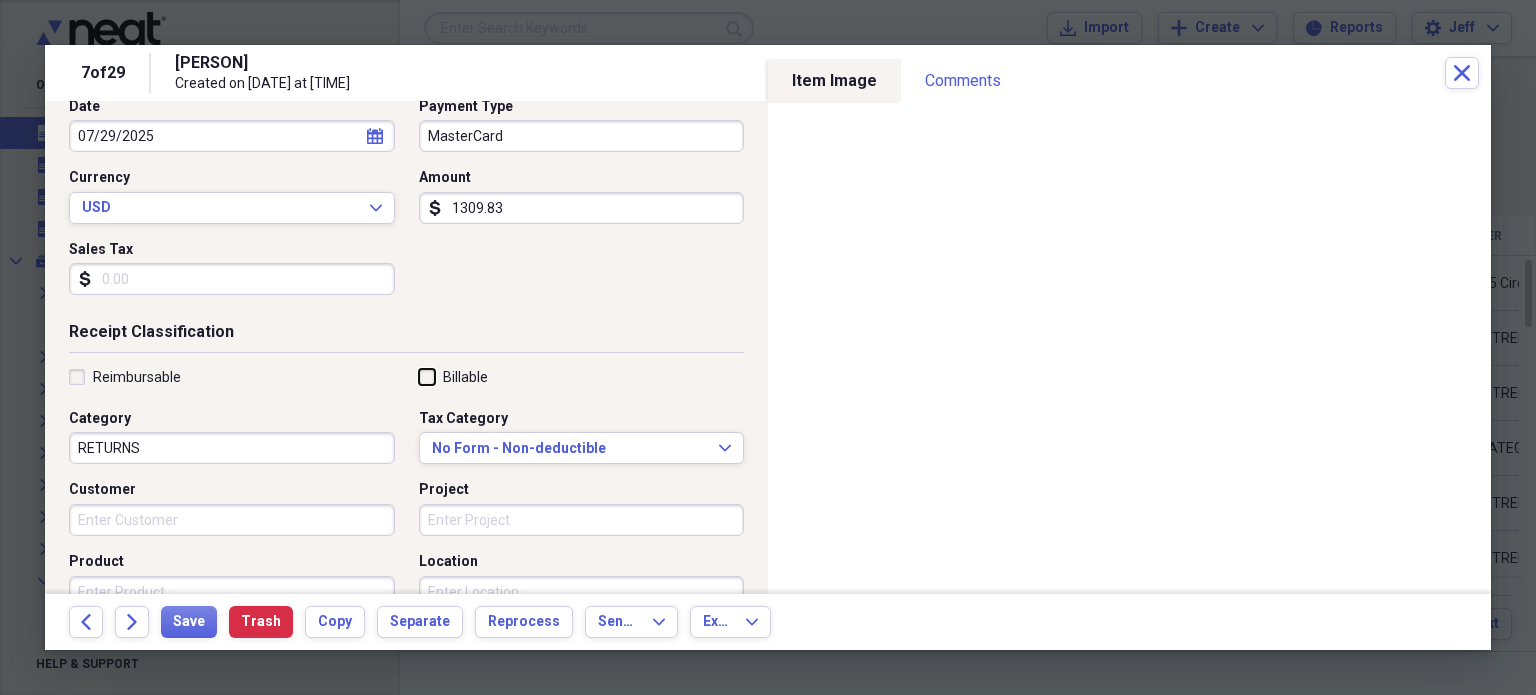 click on "Billable" at bounding box center [419, 376] 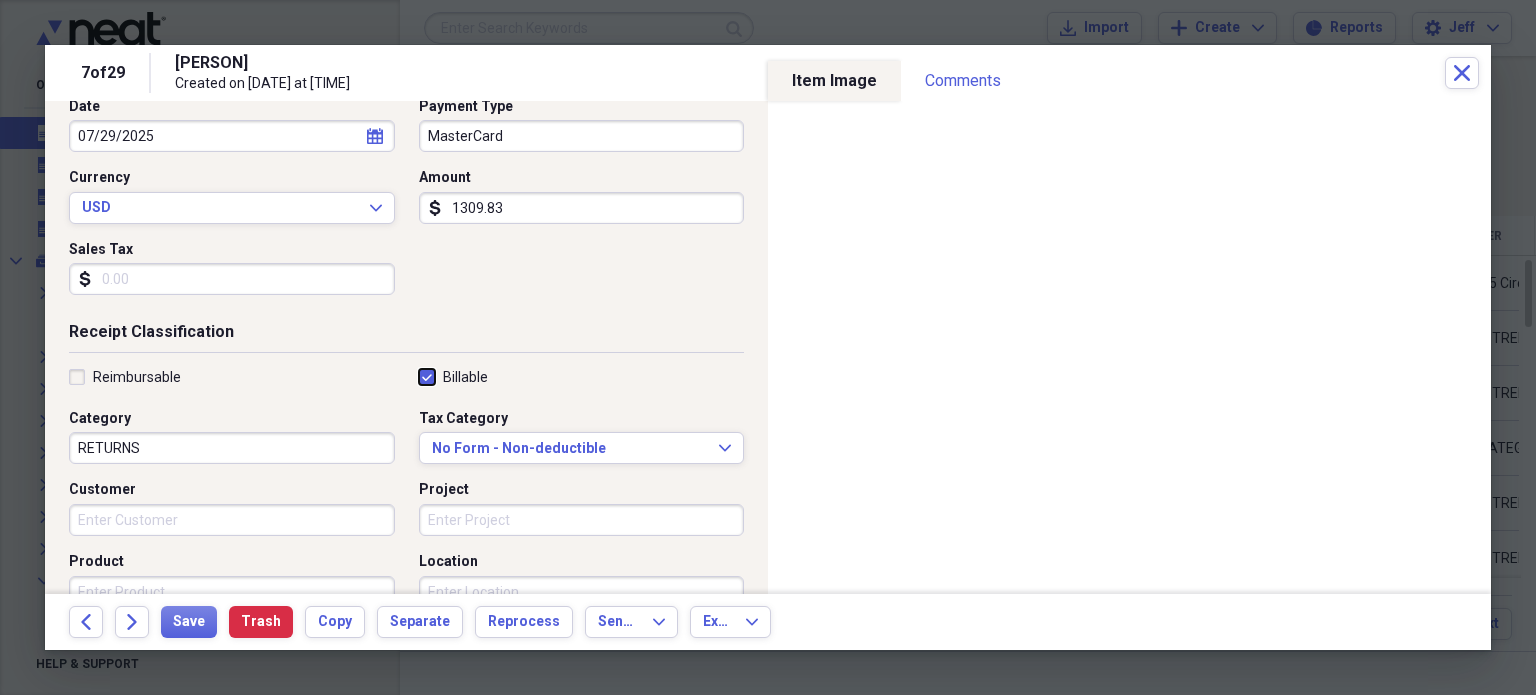 checkbox on "true" 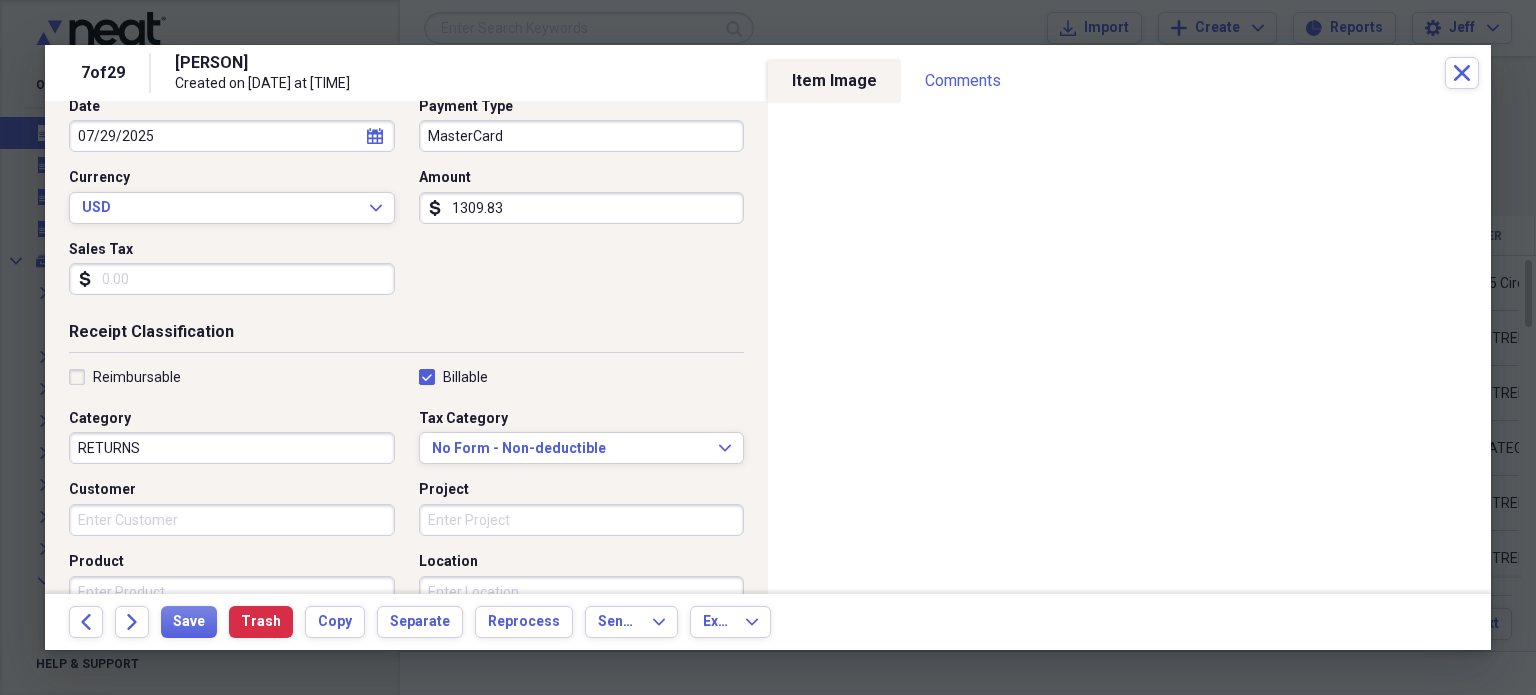 click on "Customer" at bounding box center (232, 520) 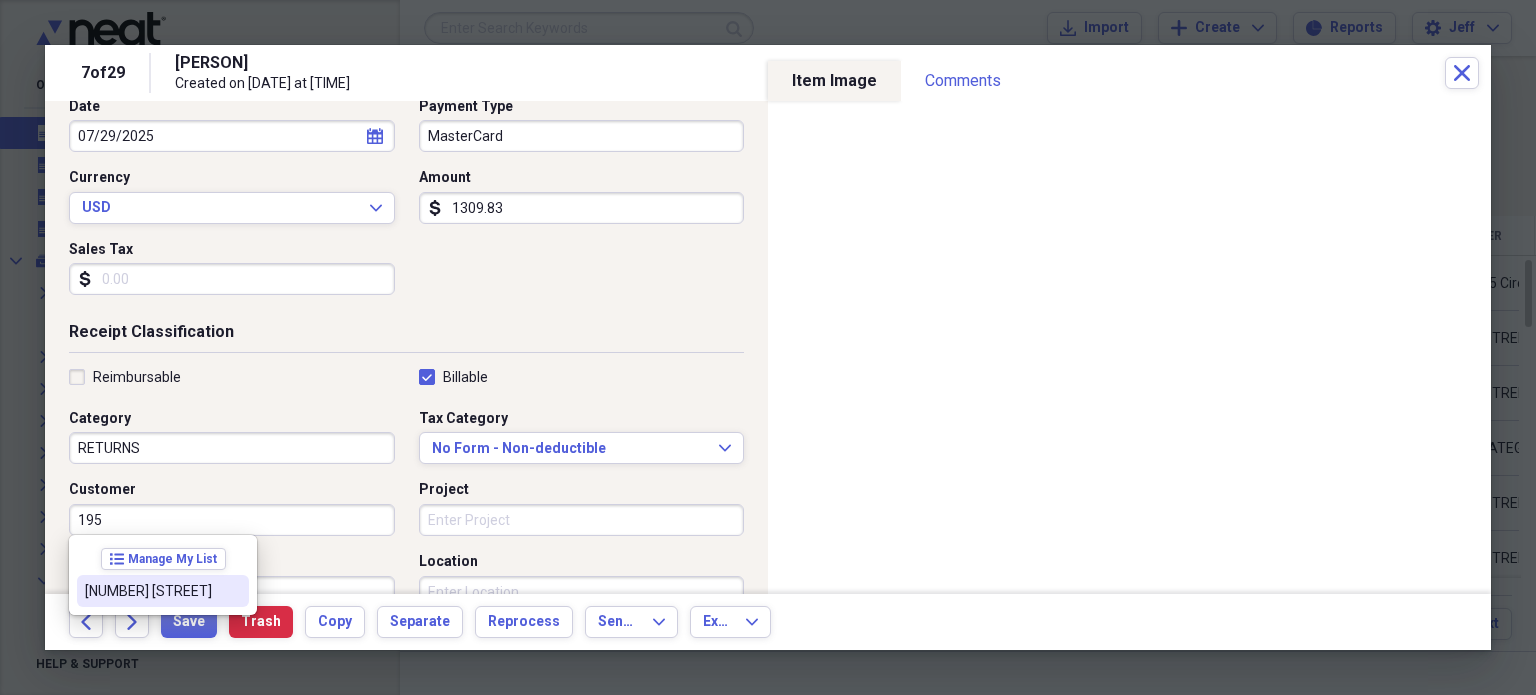 click on "[NUMBER] [STREET]" at bounding box center (151, 591) 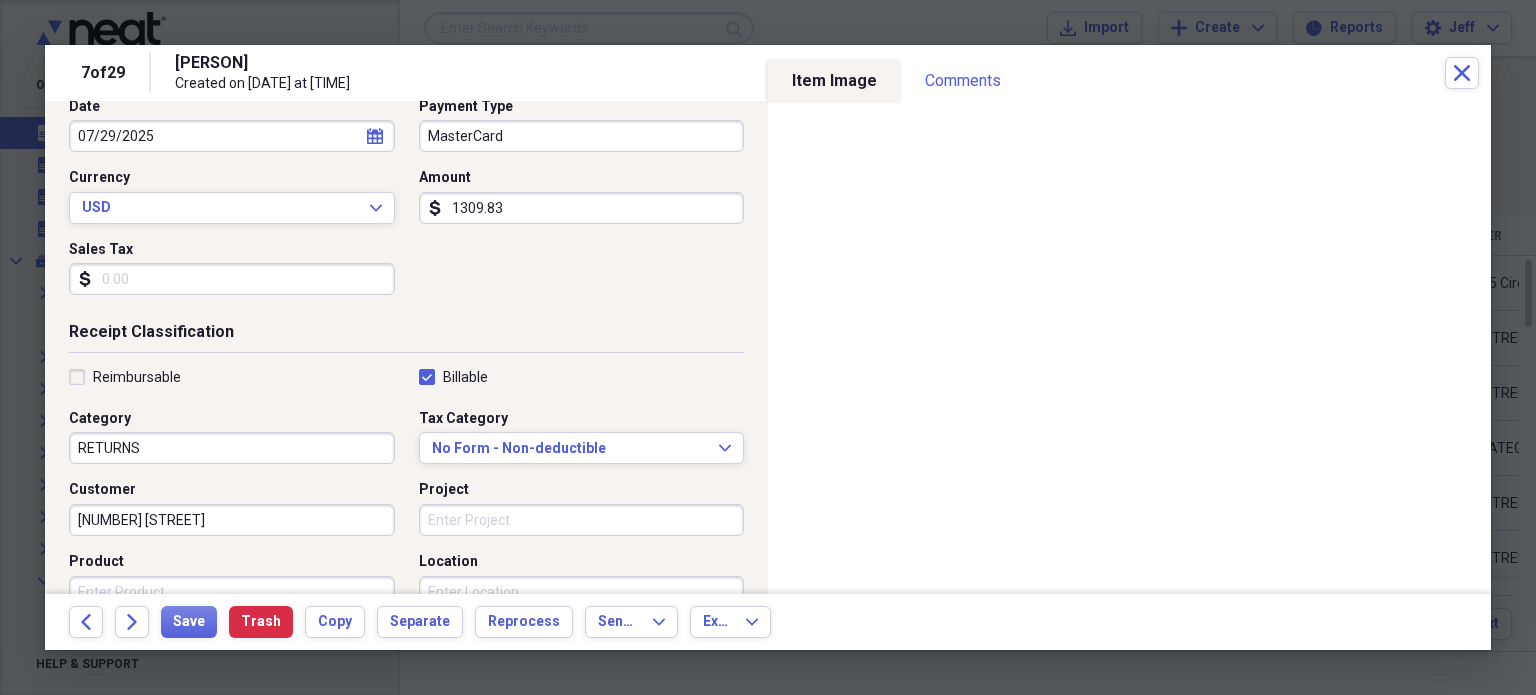 click on "RETURNS" at bounding box center (232, 448) 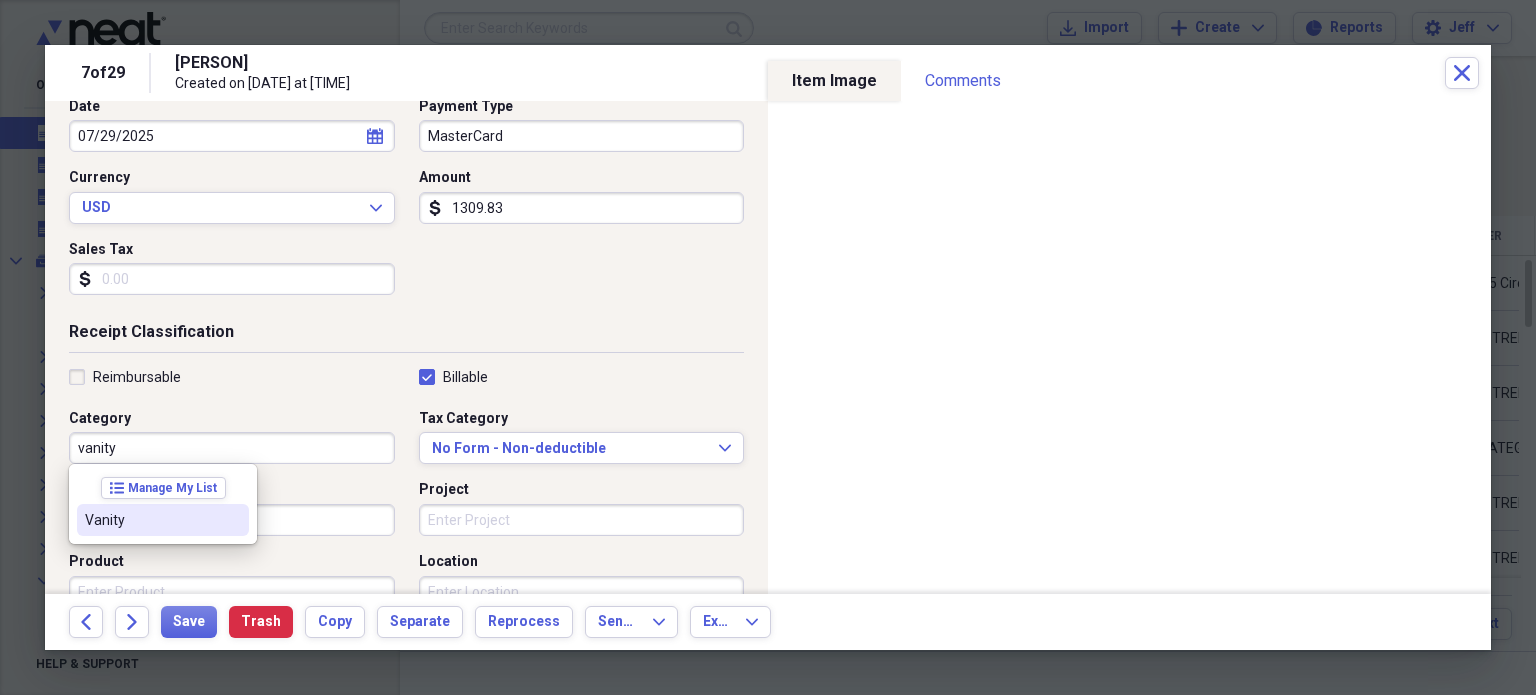 click on "Vanity" at bounding box center [151, 520] 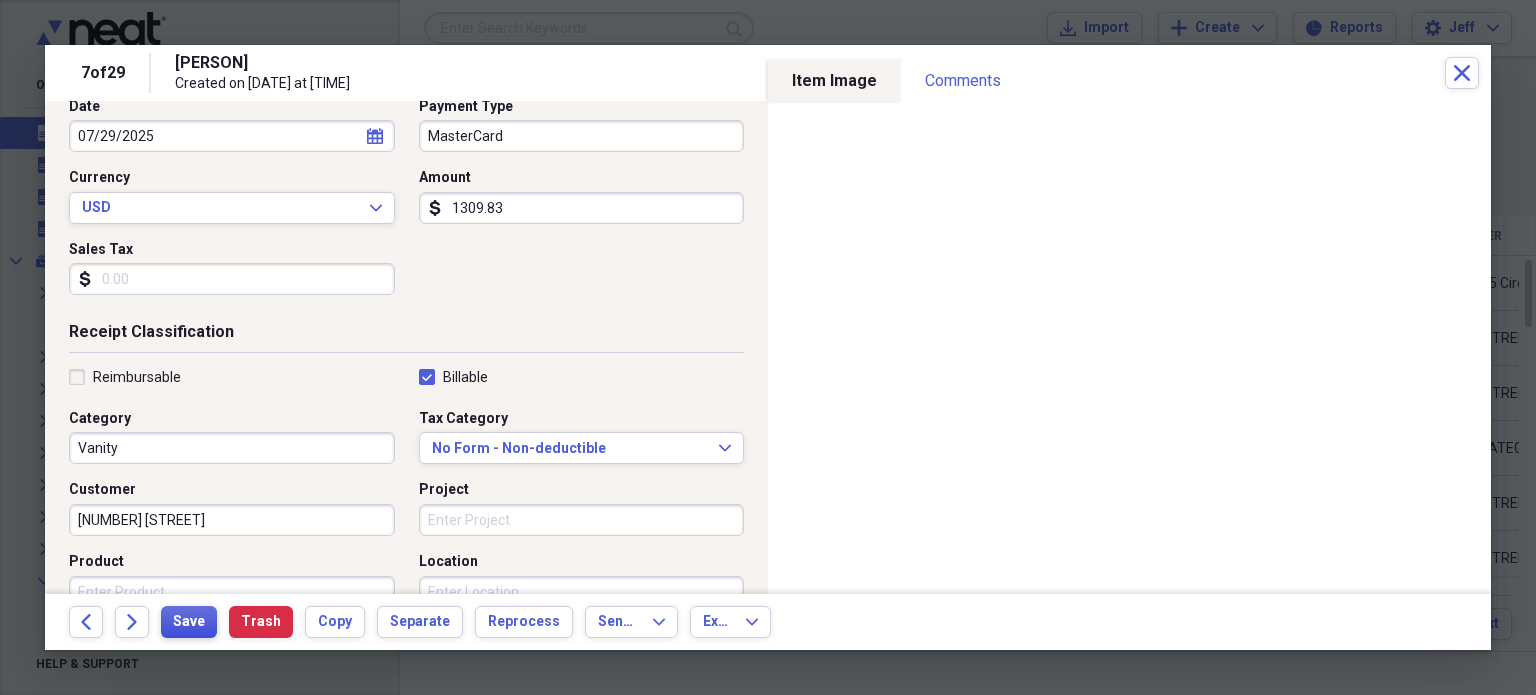 click on "Save" at bounding box center (189, 622) 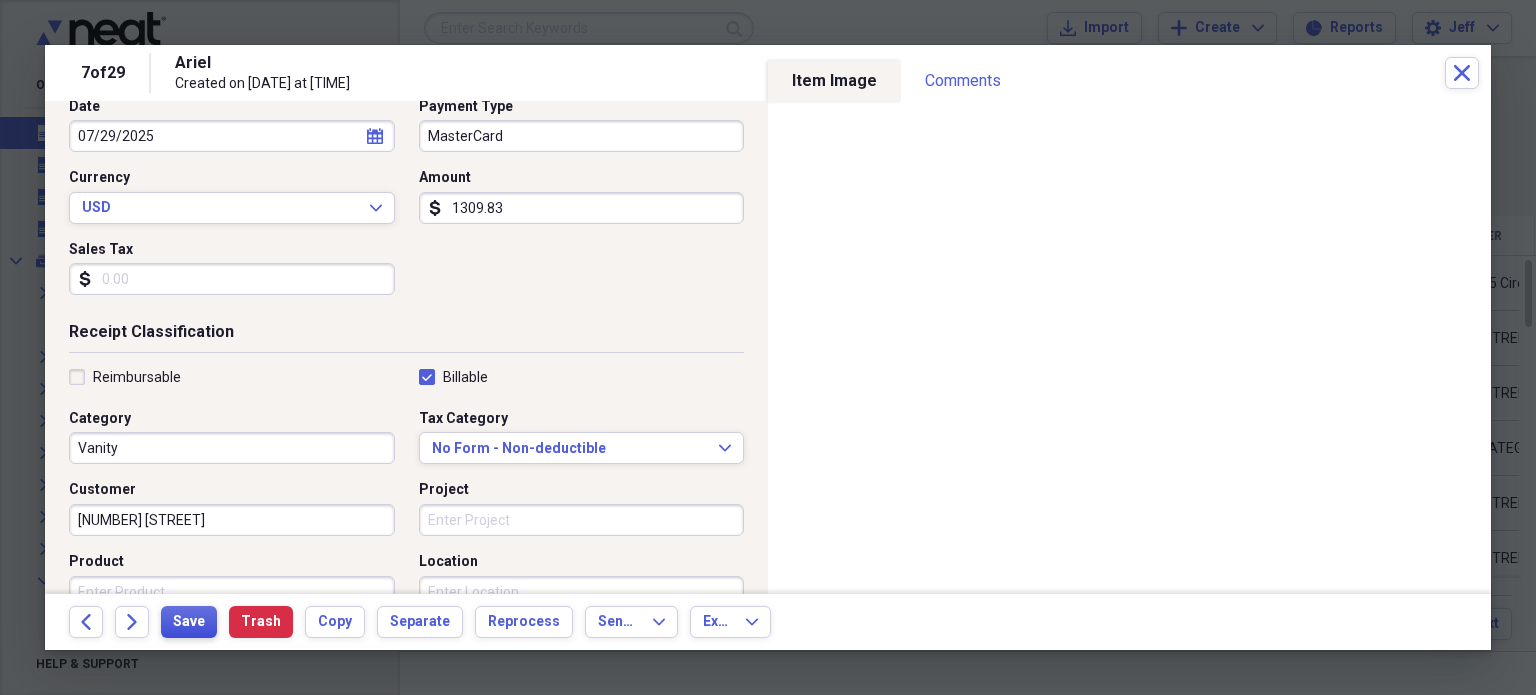 scroll, scrollTop: 0, scrollLeft: 0, axis: both 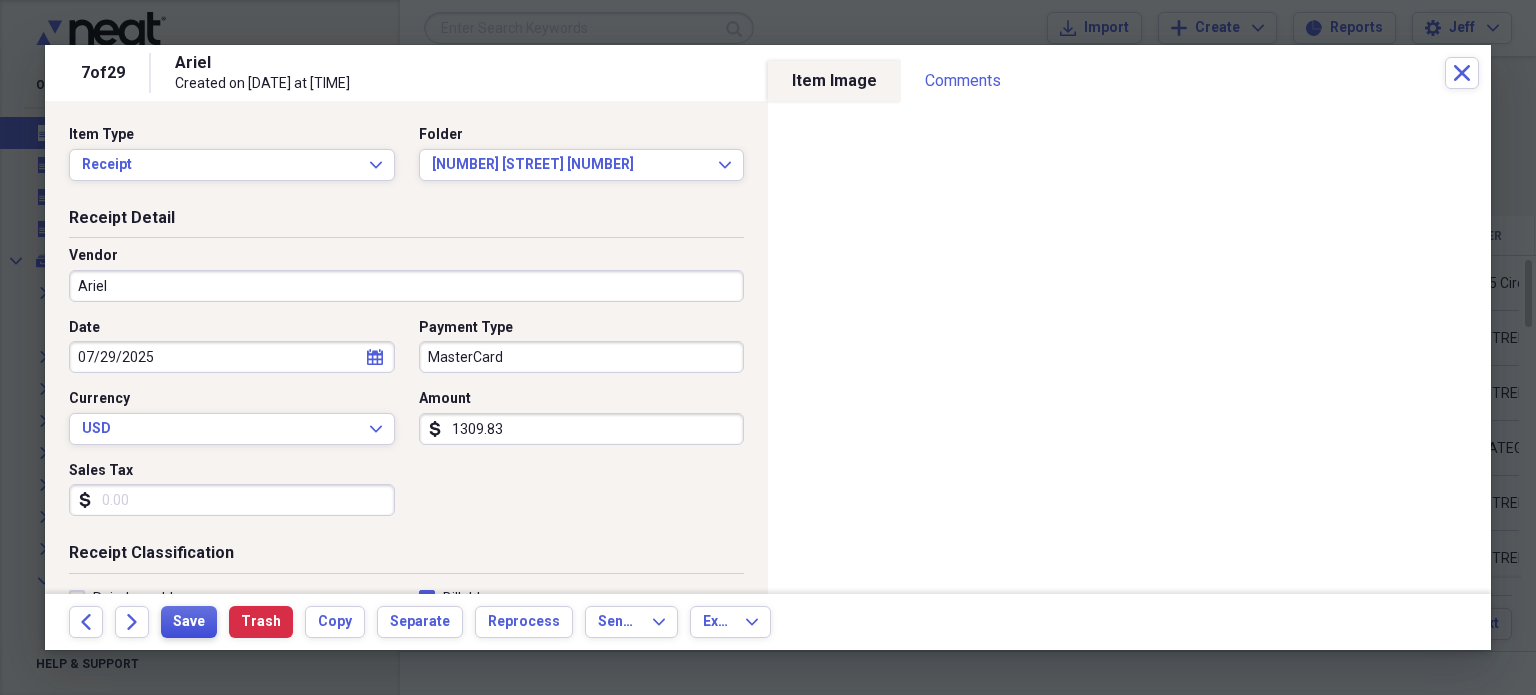 click on "Save" at bounding box center (189, 622) 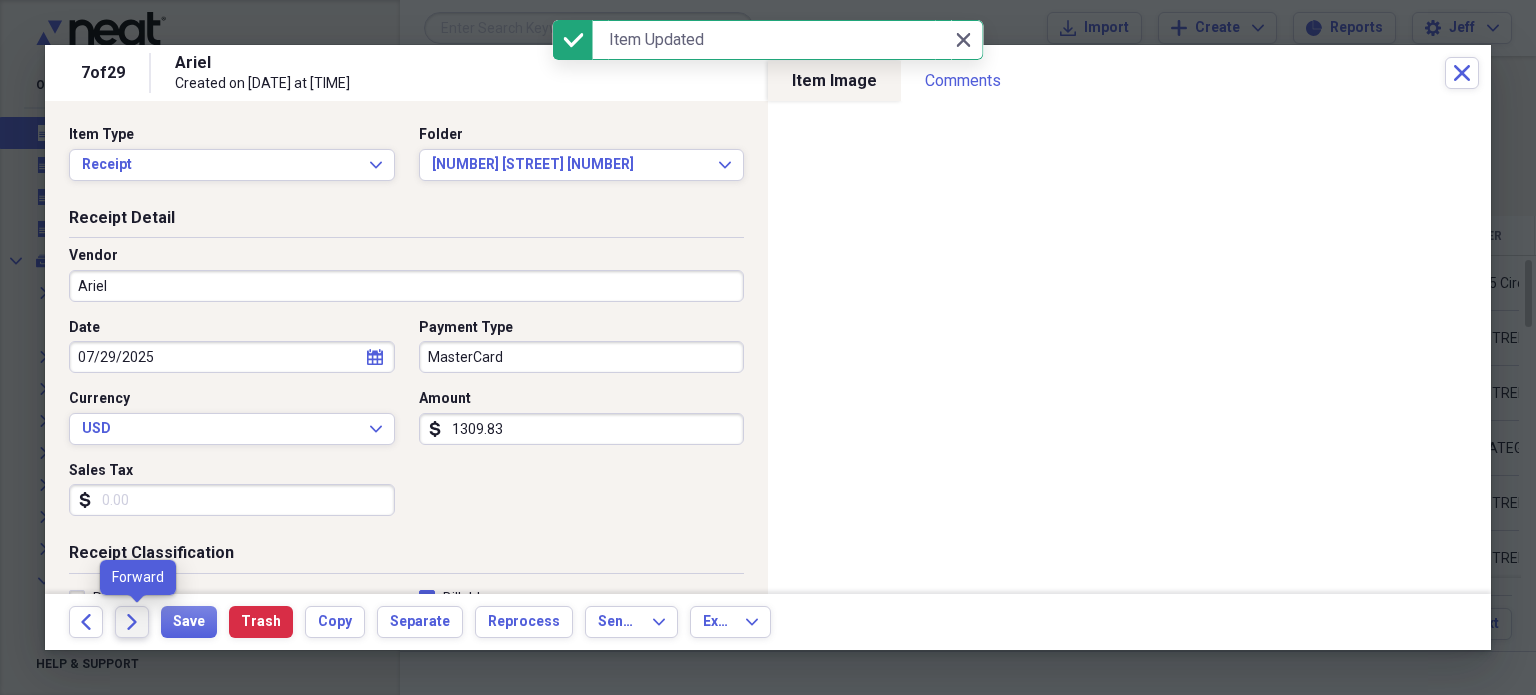 click on "Forward" 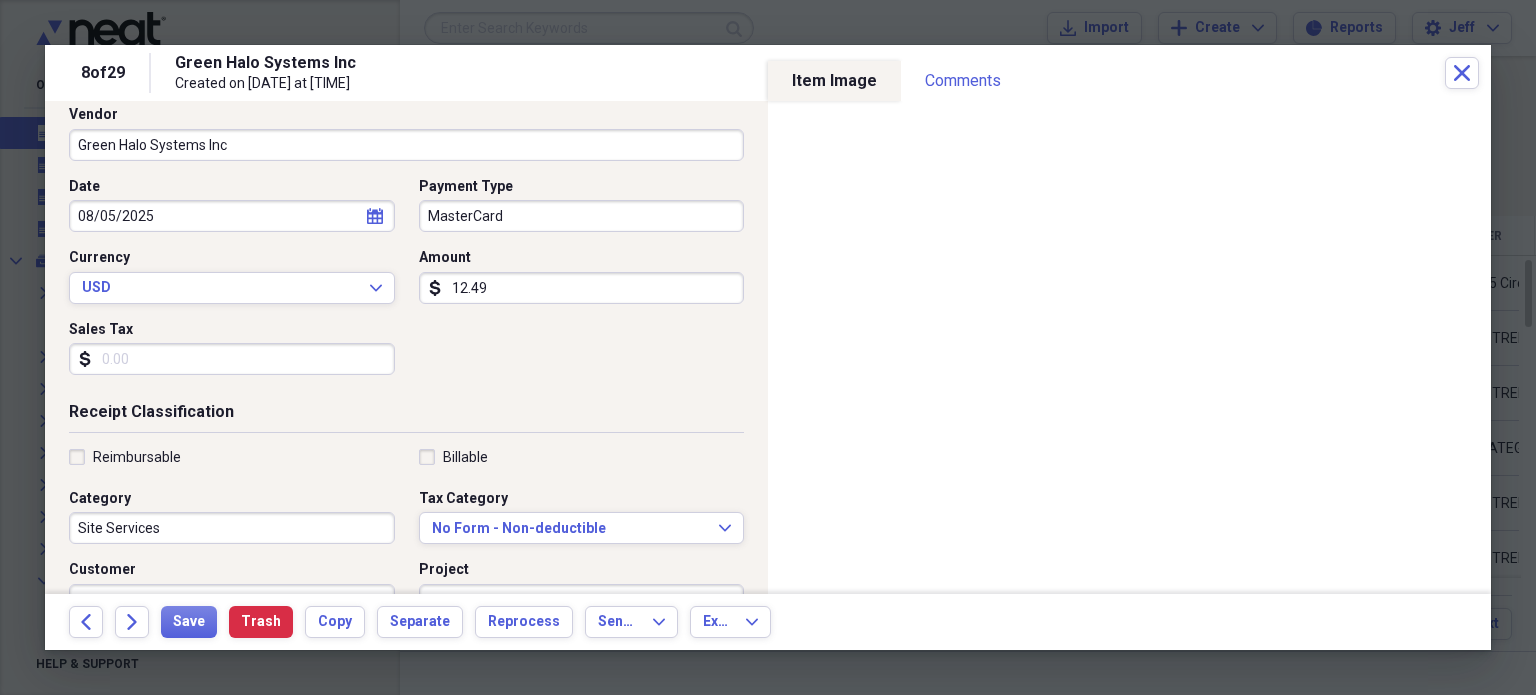 scroll, scrollTop: 142, scrollLeft: 0, axis: vertical 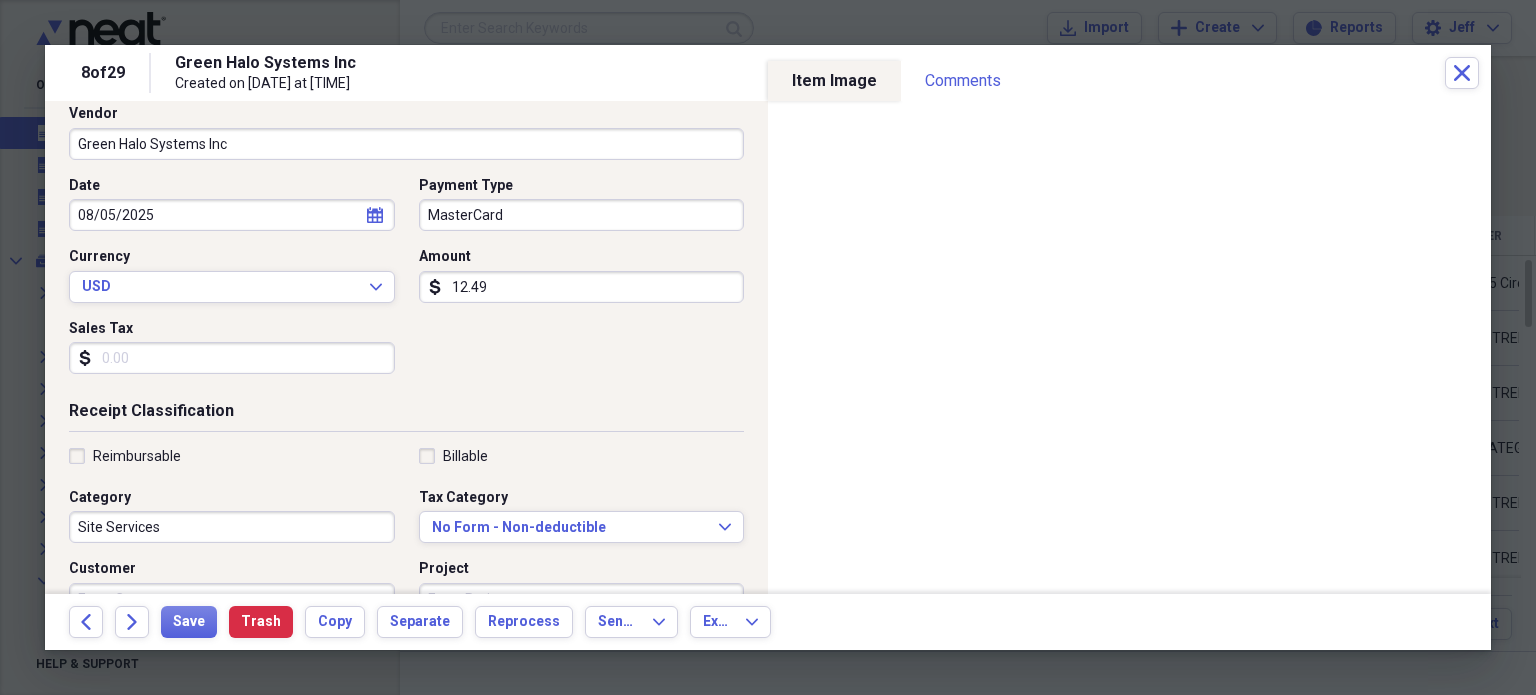 click on "Billable" at bounding box center [453, 456] 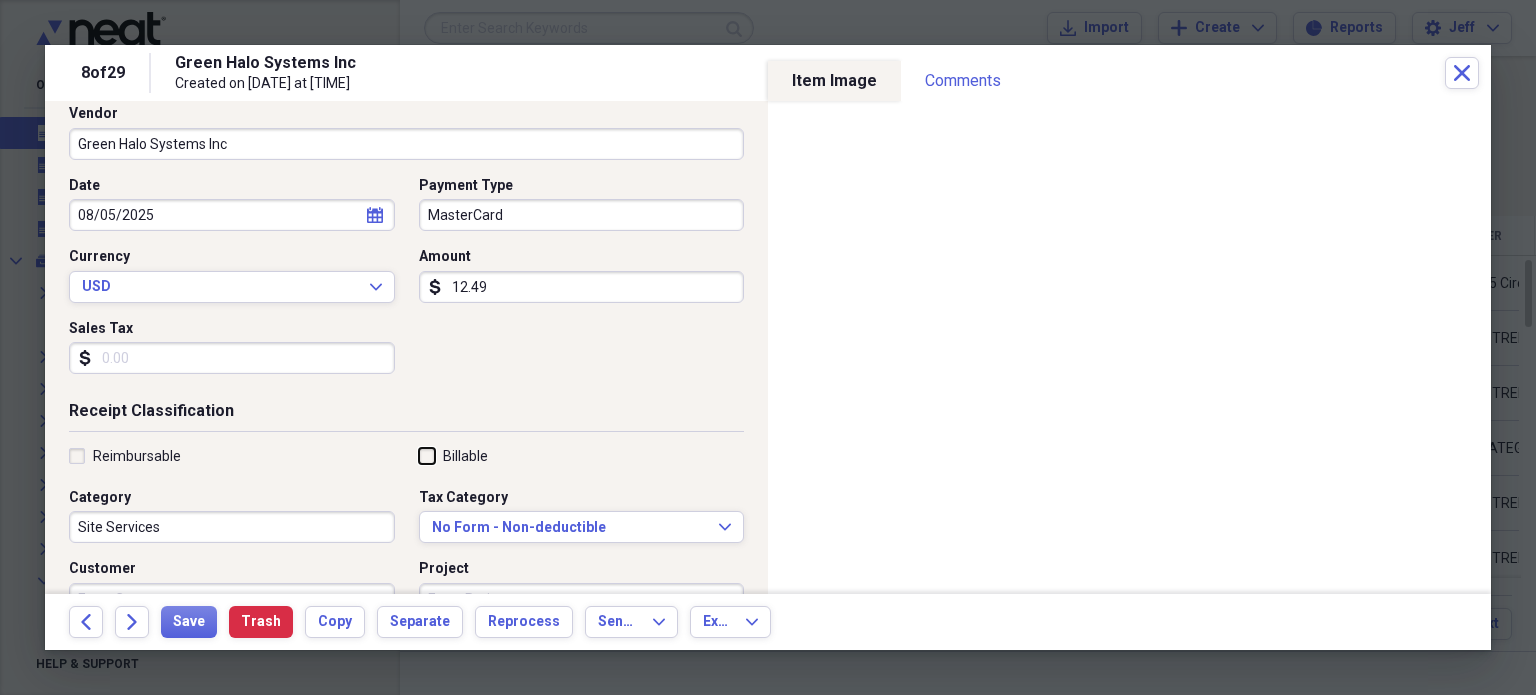 click on "Billable" at bounding box center (419, 455) 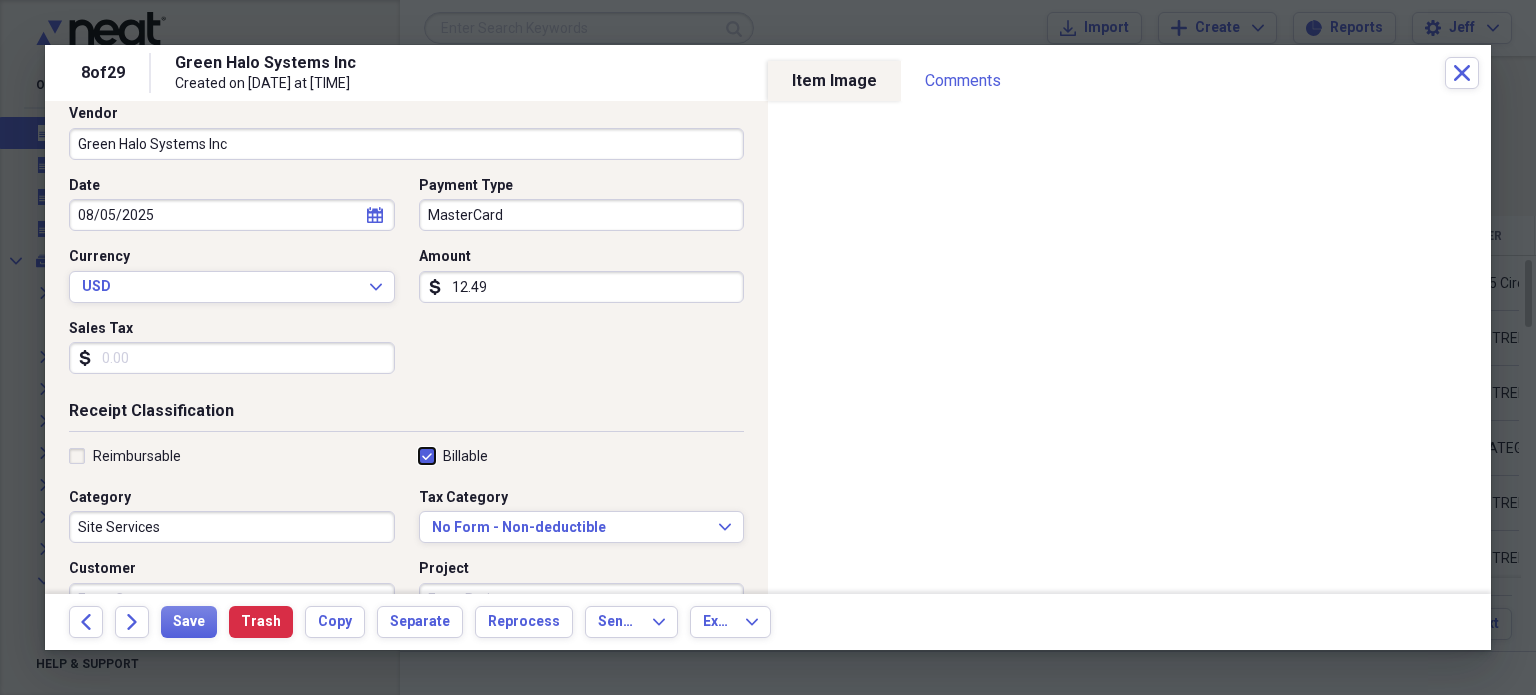 checkbox on "true" 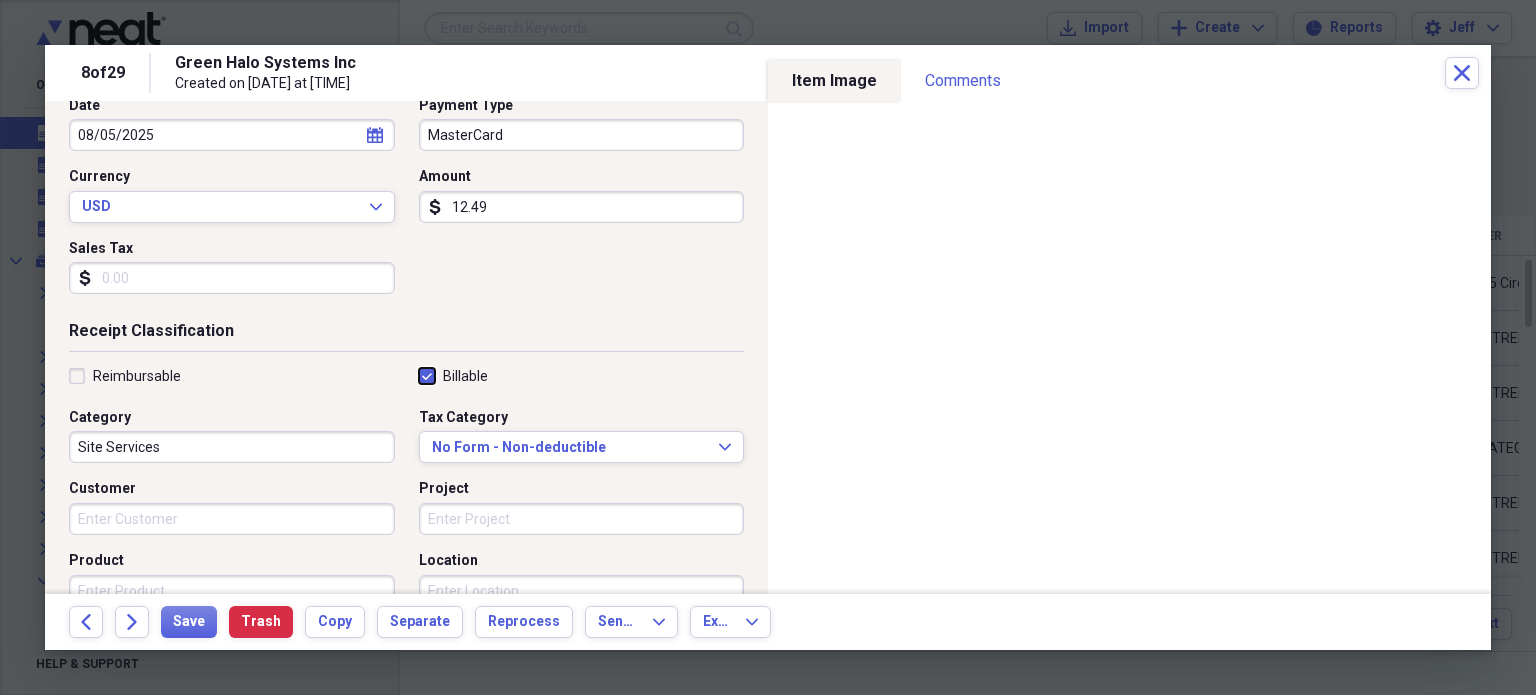 scroll, scrollTop: 226, scrollLeft: 0, axis: vertical 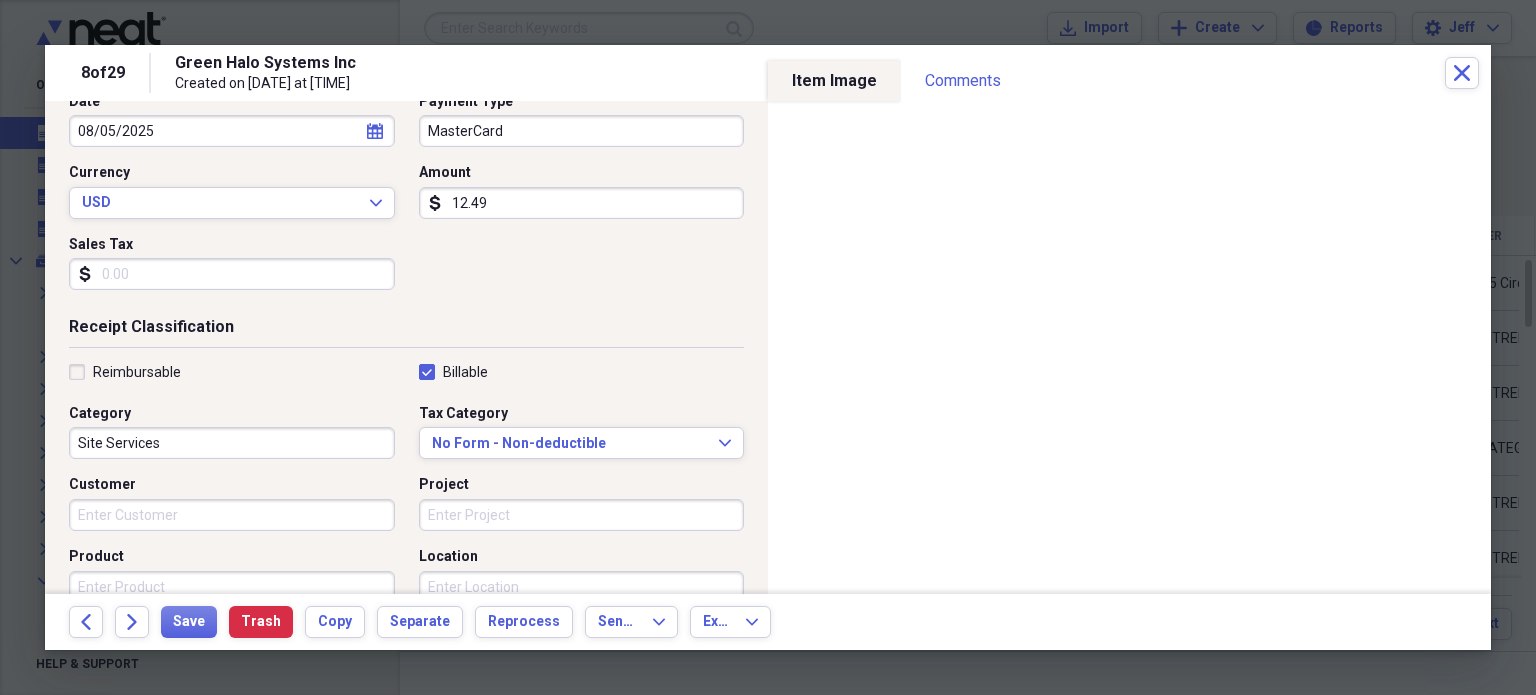 click on "Reimbursable Billable Category Site Services Tax Category No Form - Non-deductible Expand Customer Project Product Location Class" at bounding box center [406, 523] 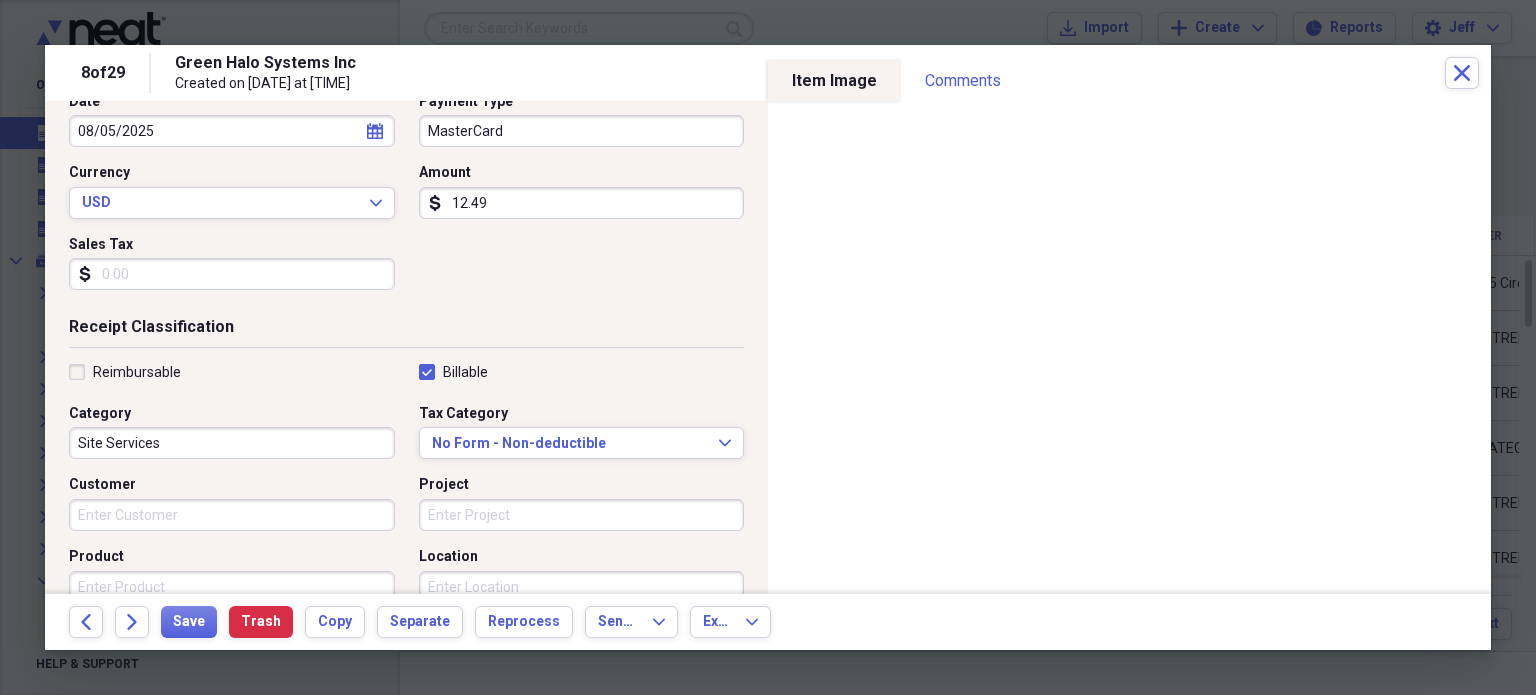 click on "Customer" at bounding box center [232, 515] 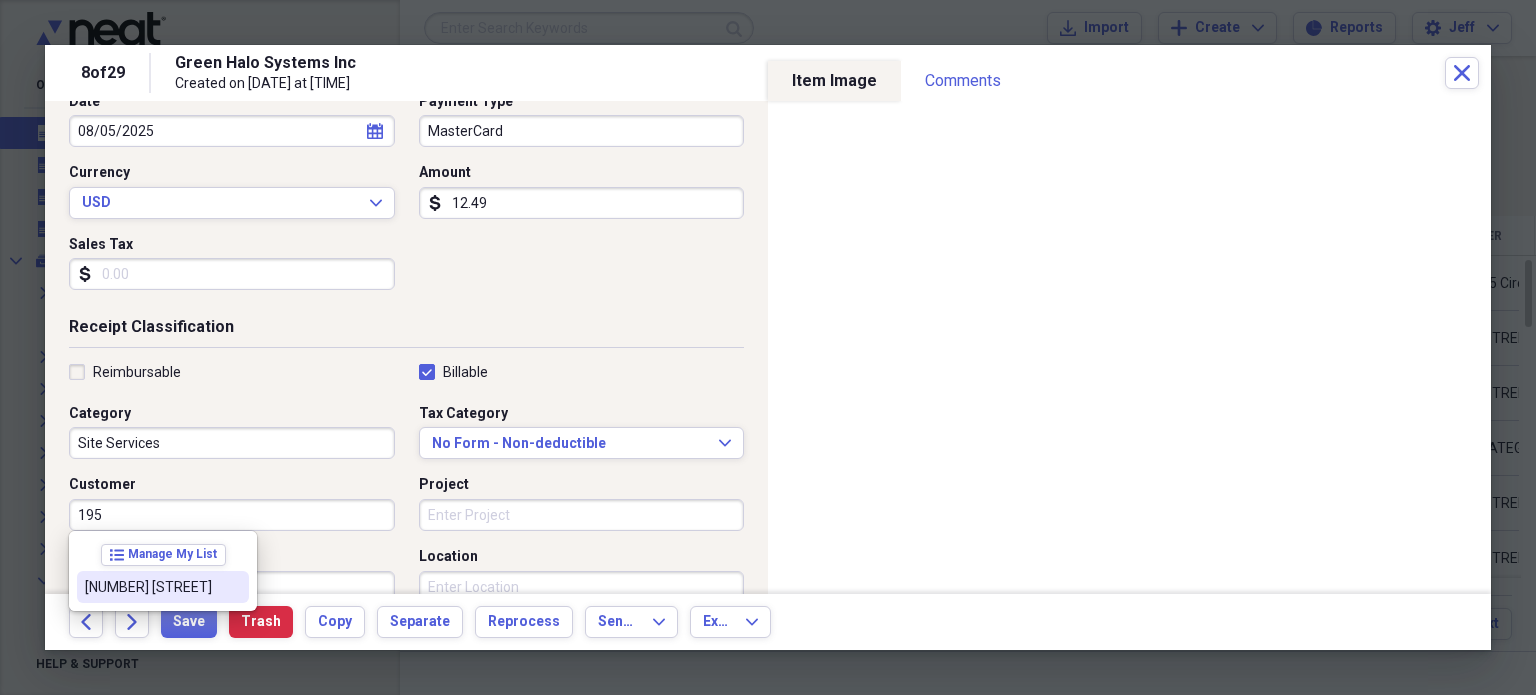click on "[NUMBER] [STREET]" at bounding box center [151, 587] 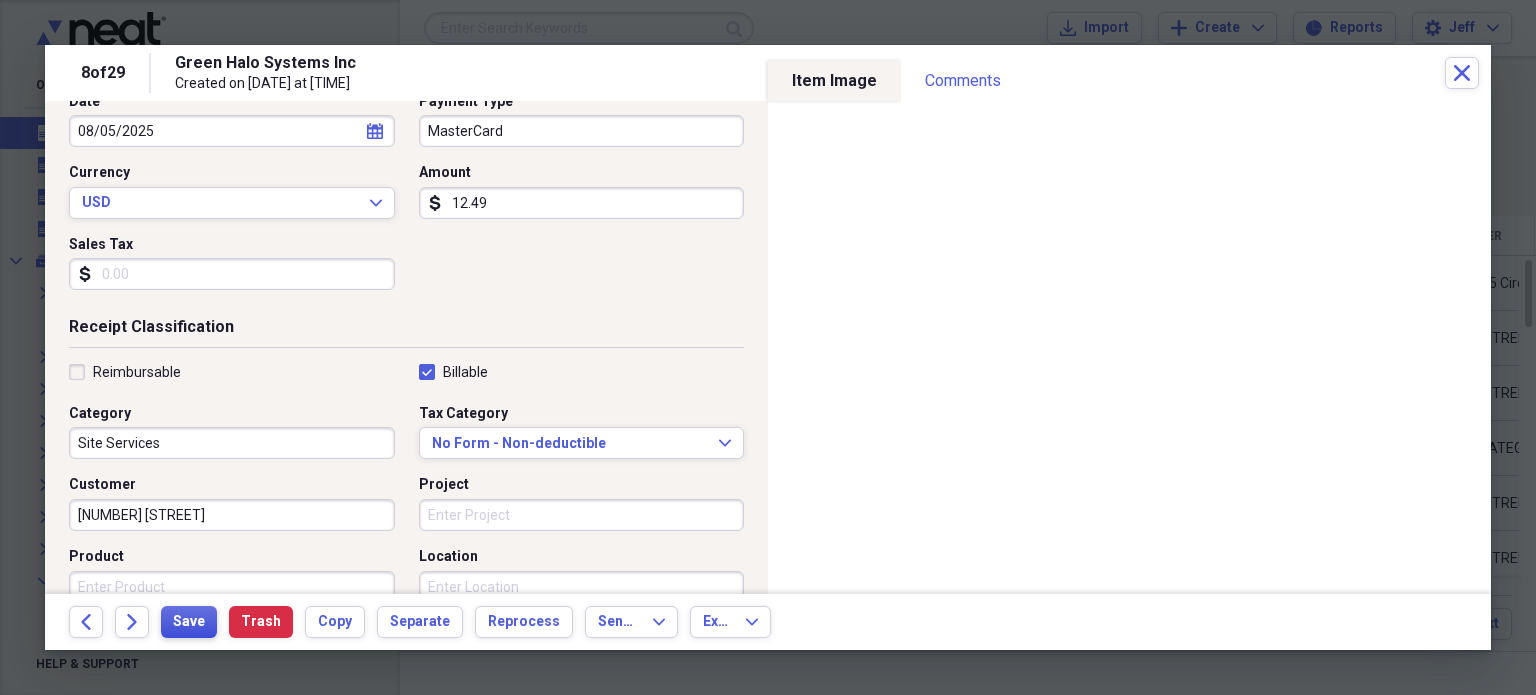 click on "Save" at bounding box center (189, 622) 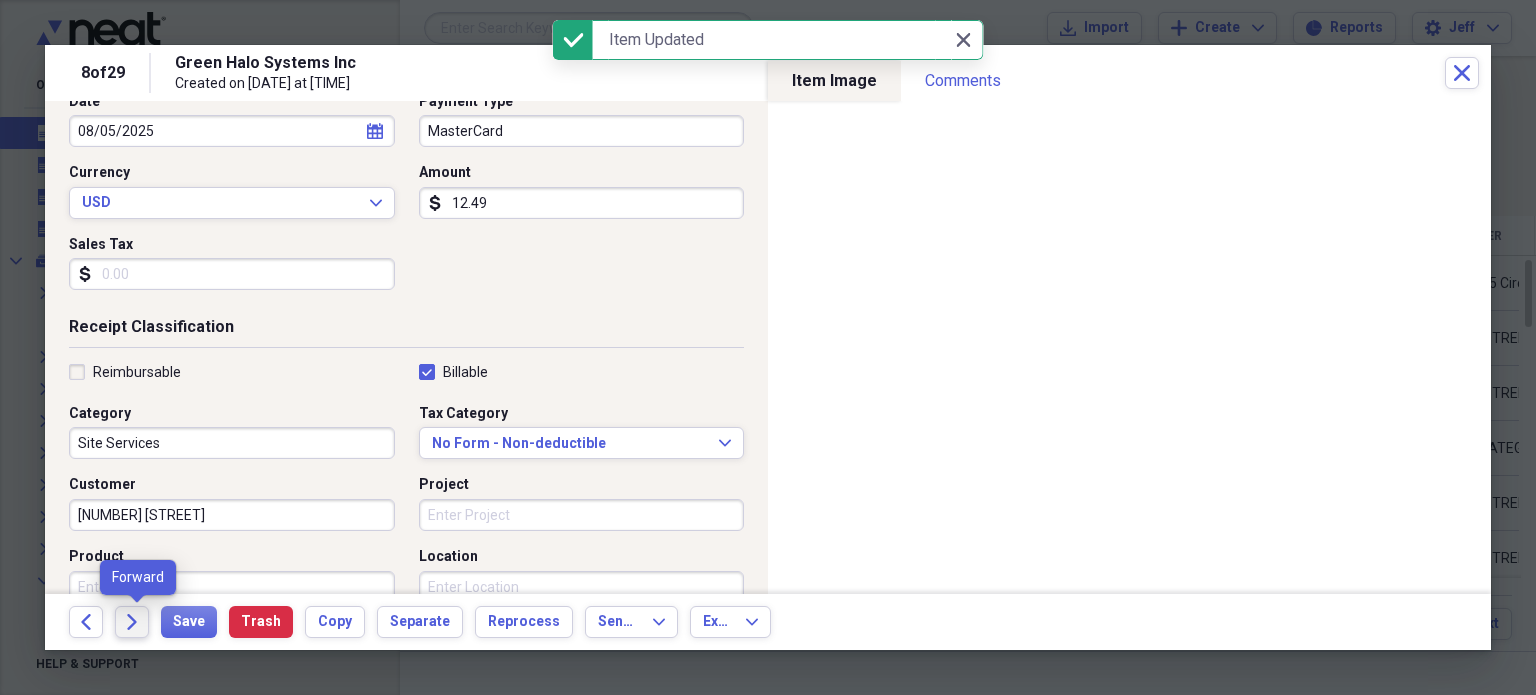 click on "Forward" 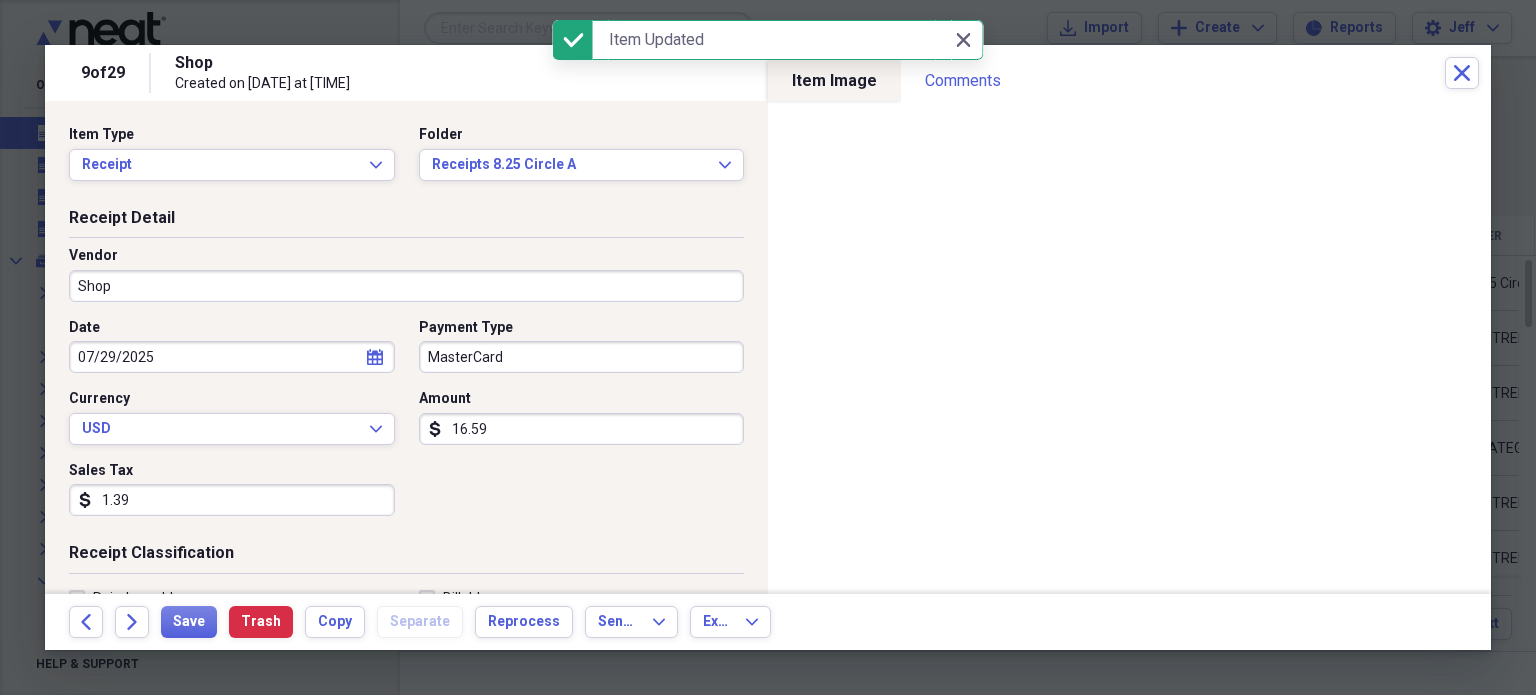 click on "Shop" at bounding box center (406, 286) 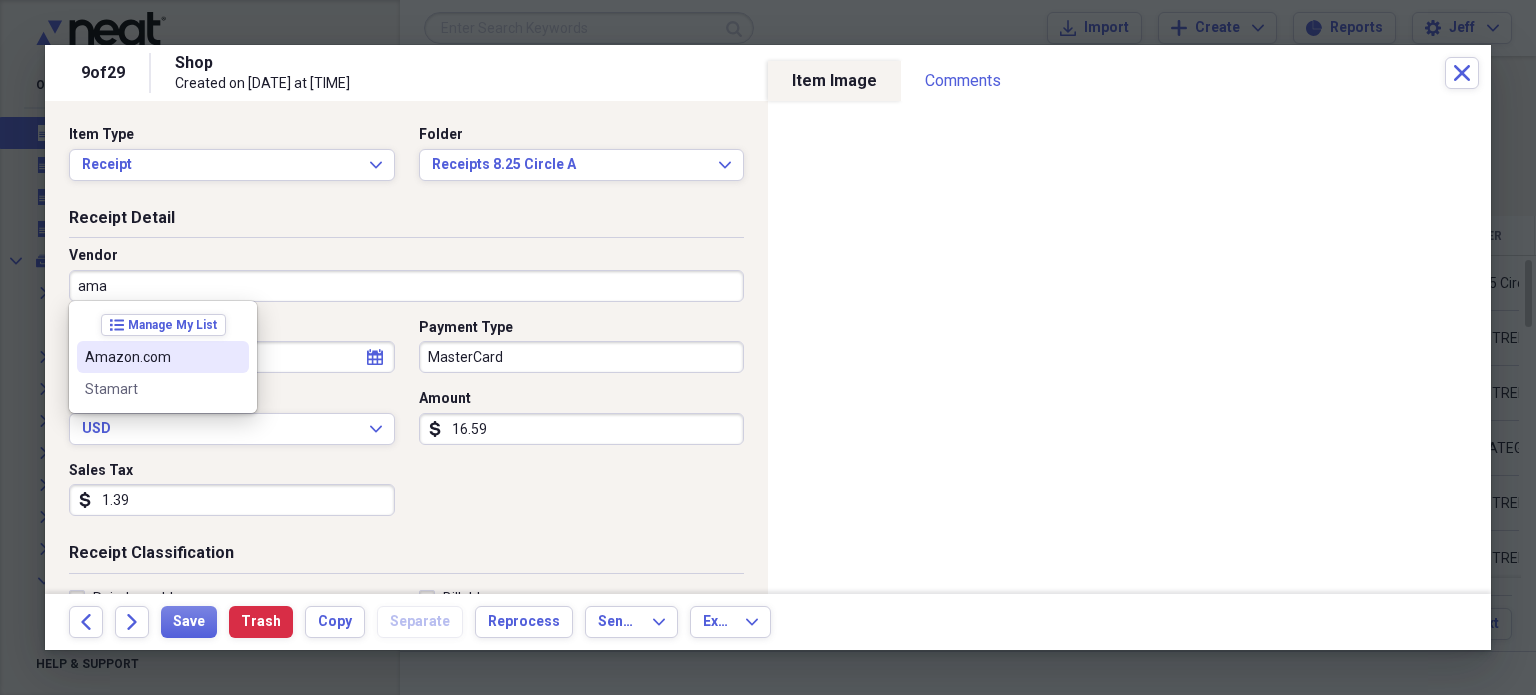 click on "Amazon.com" at bounding box center (163, 357) 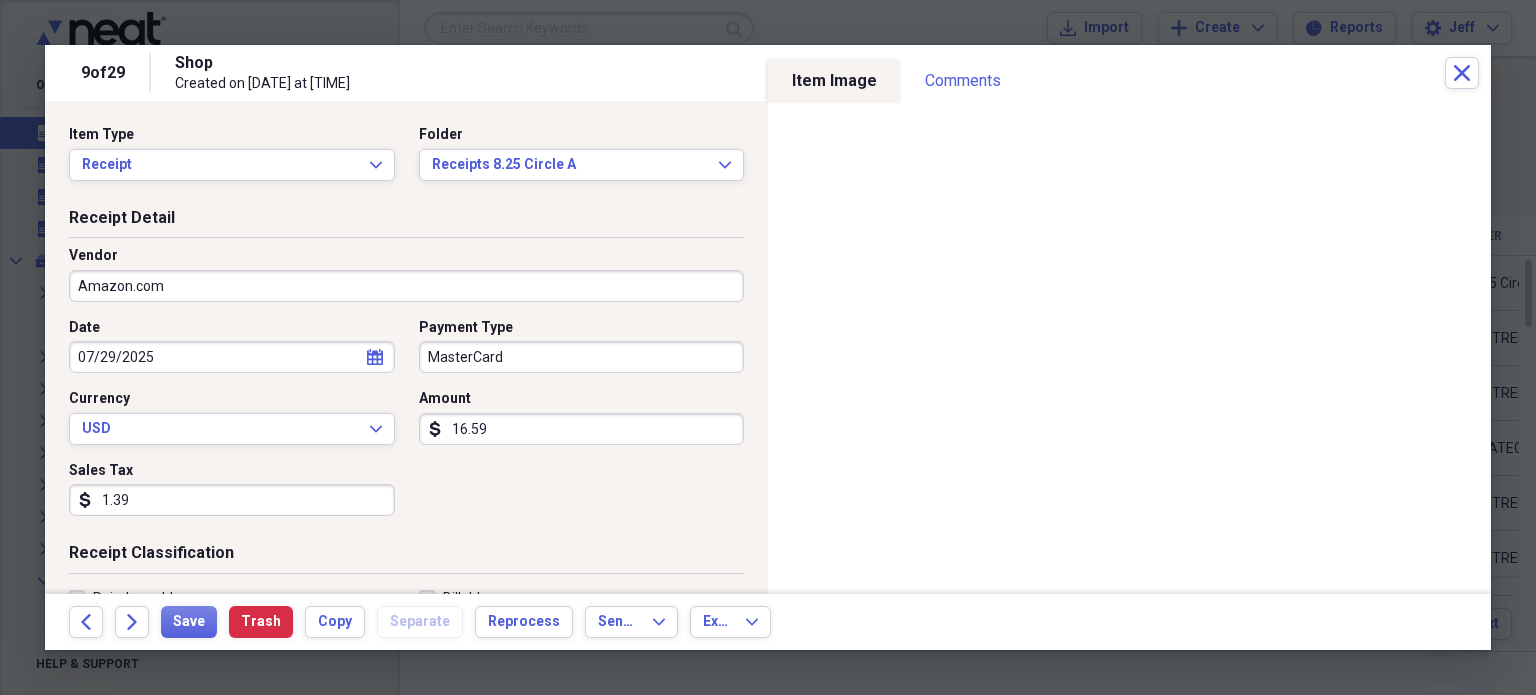 type on "Other Construction Costs" 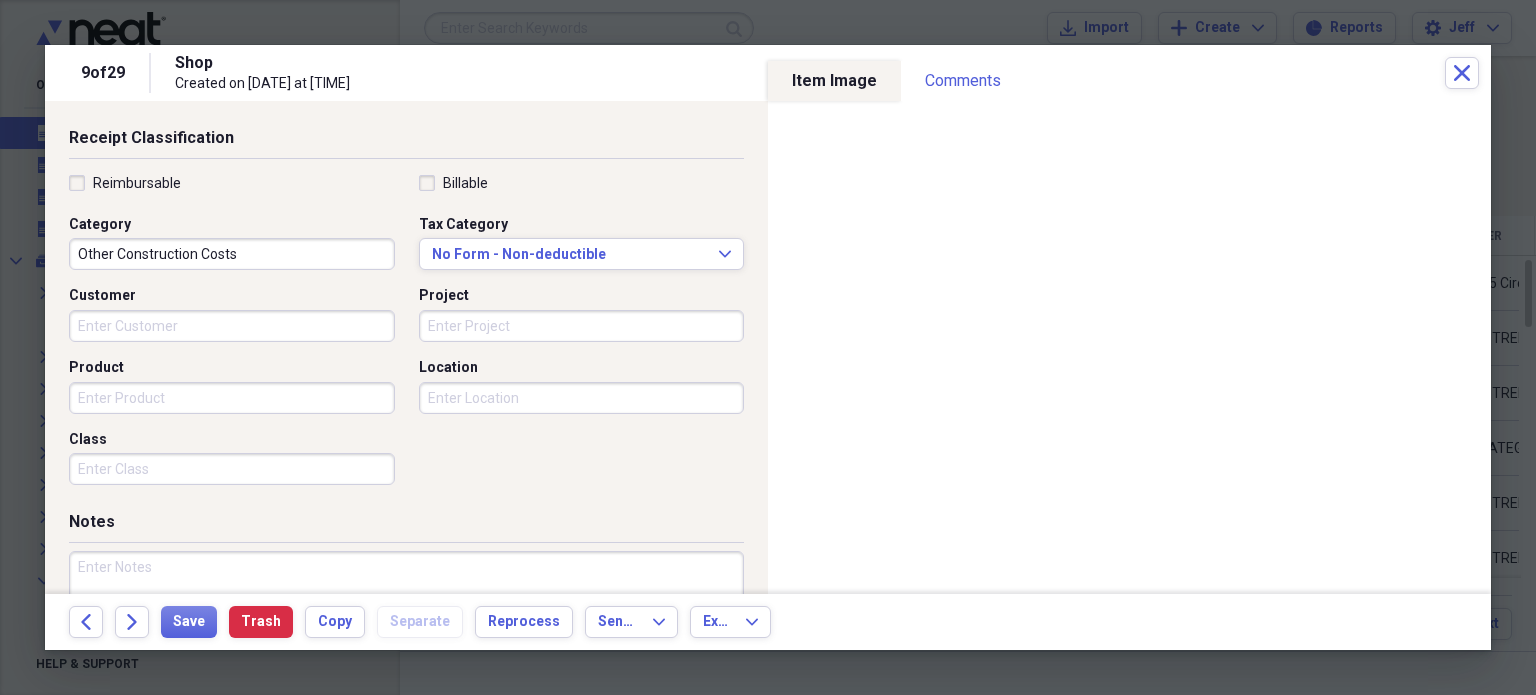 scroll, scrollTop: 414, scrollLeft: 0, axis: vertical 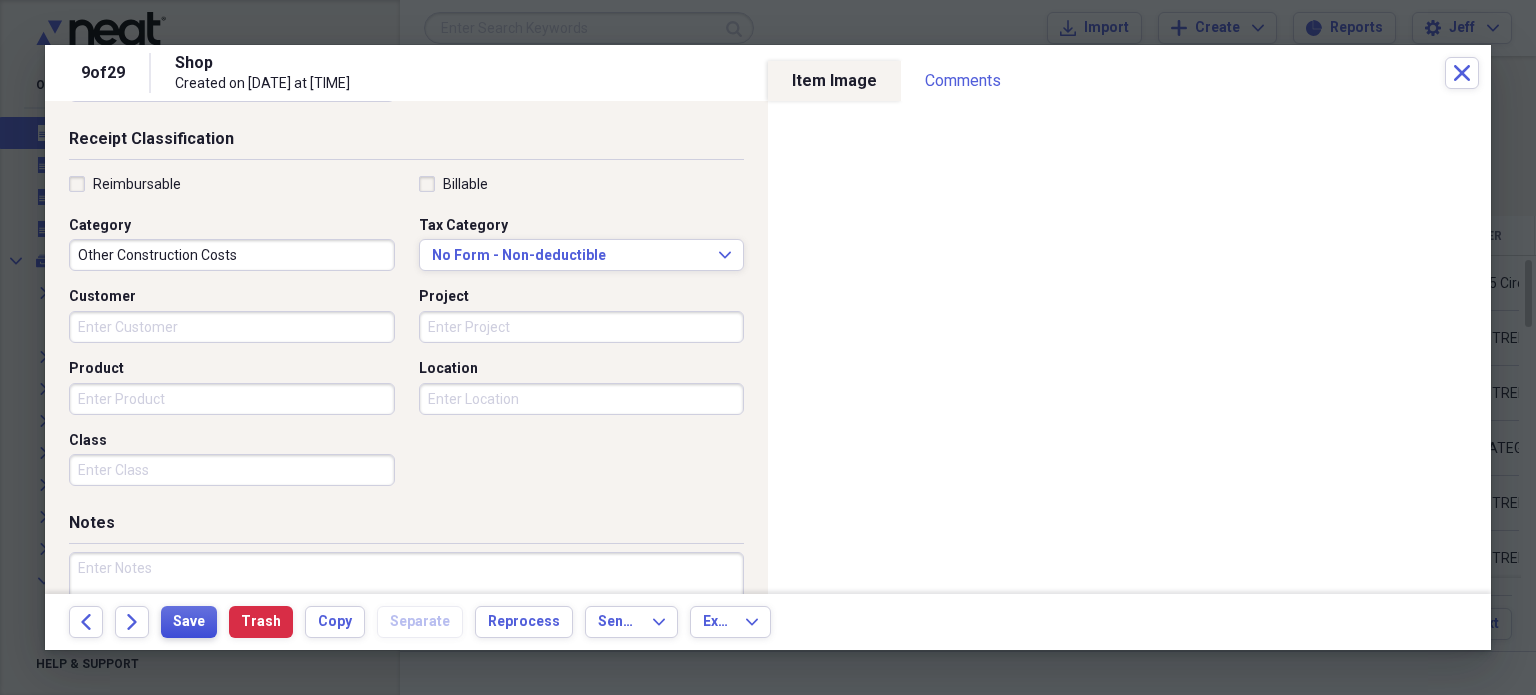 click on "Save" at bounding box center [189, 622] 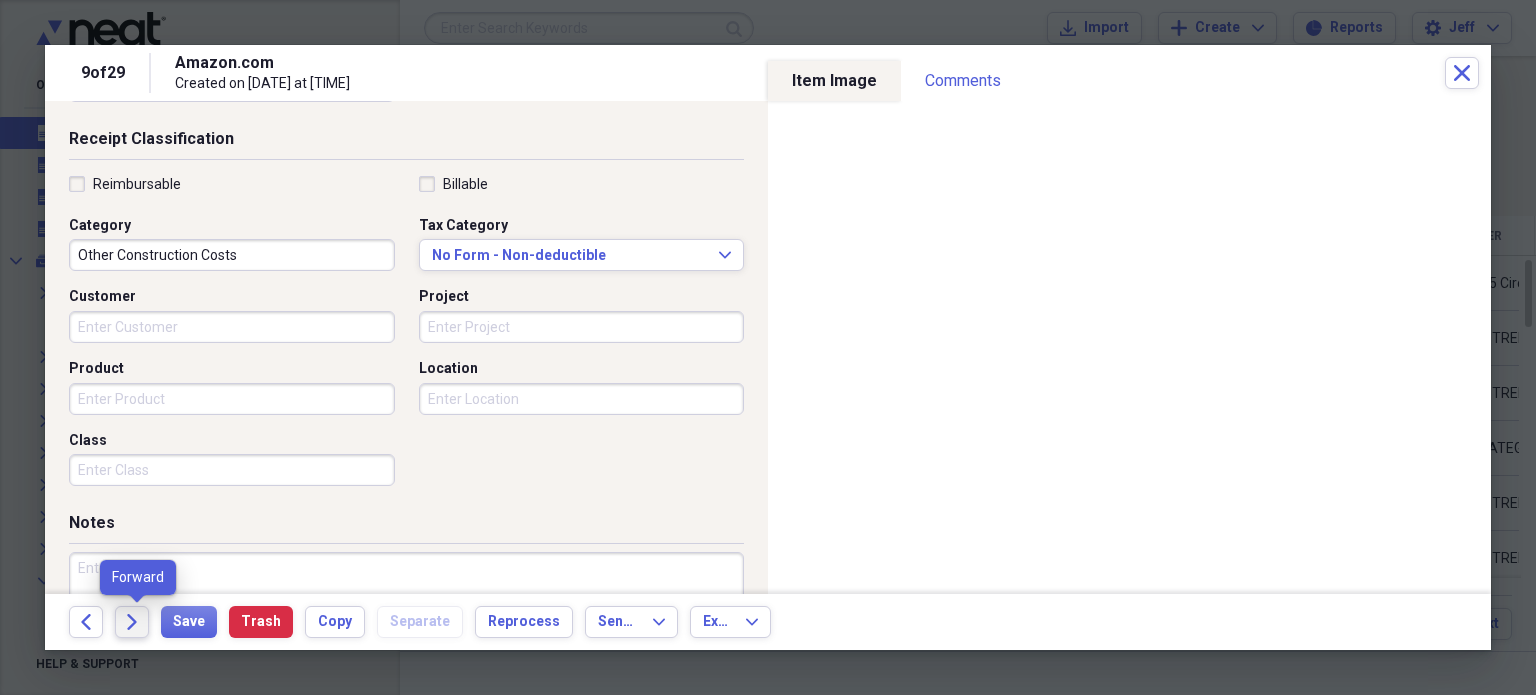 click 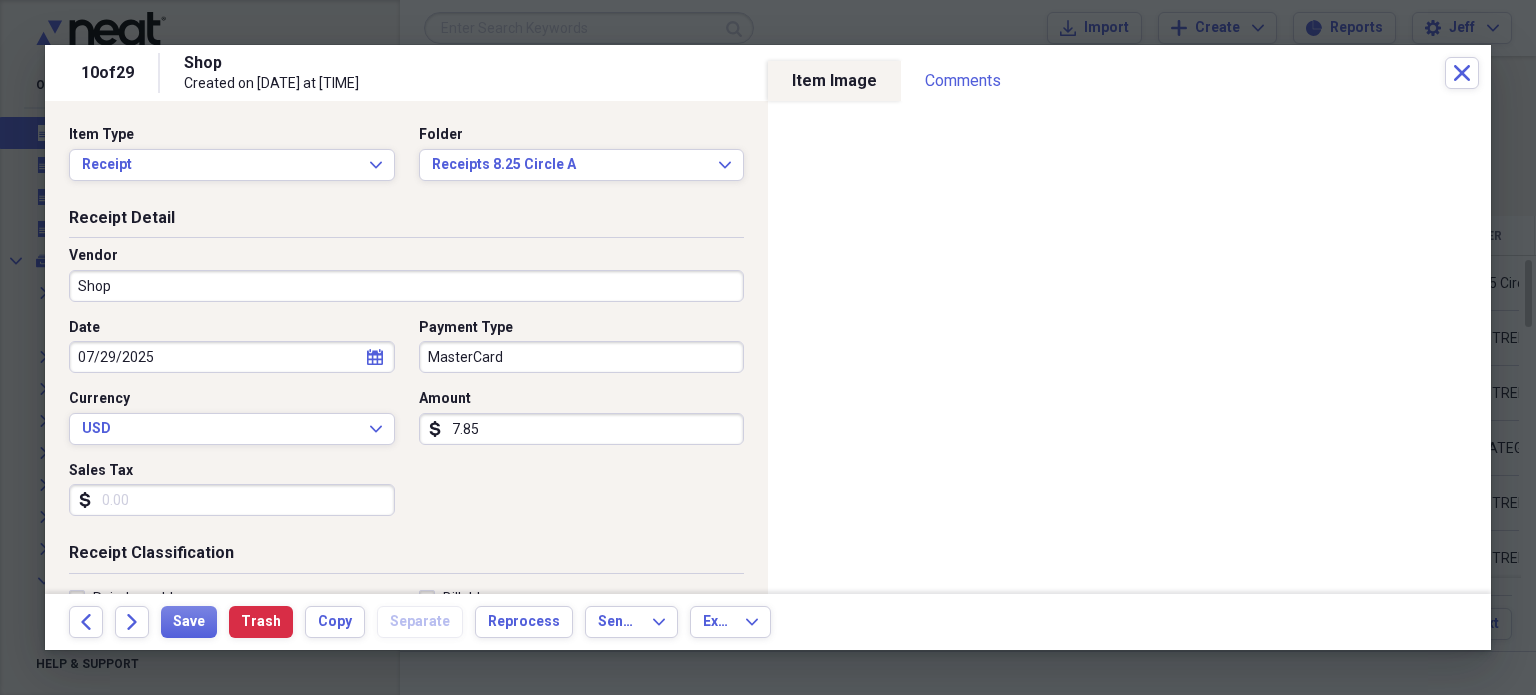 click on "Shop" at bounding box center [406, 286] 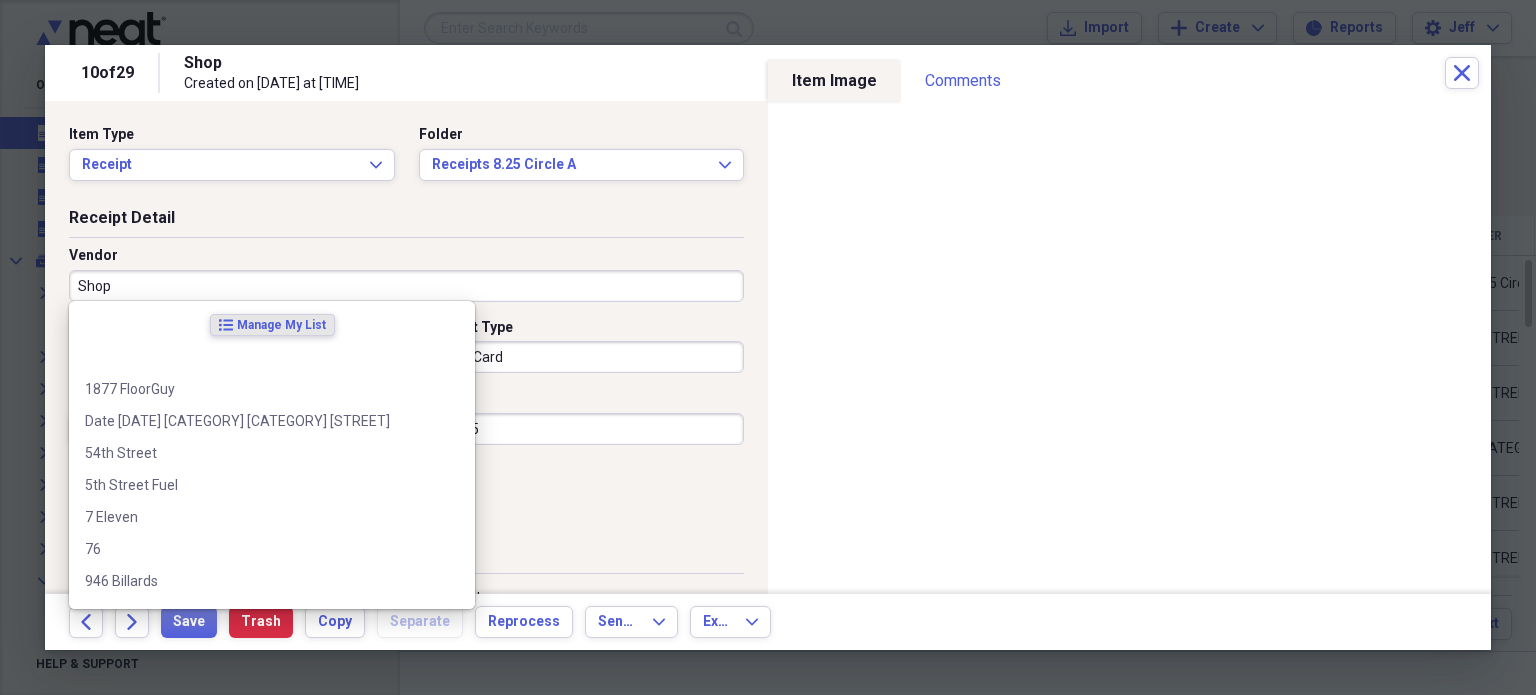 click on "Shop" at bounding box center (406, 286) 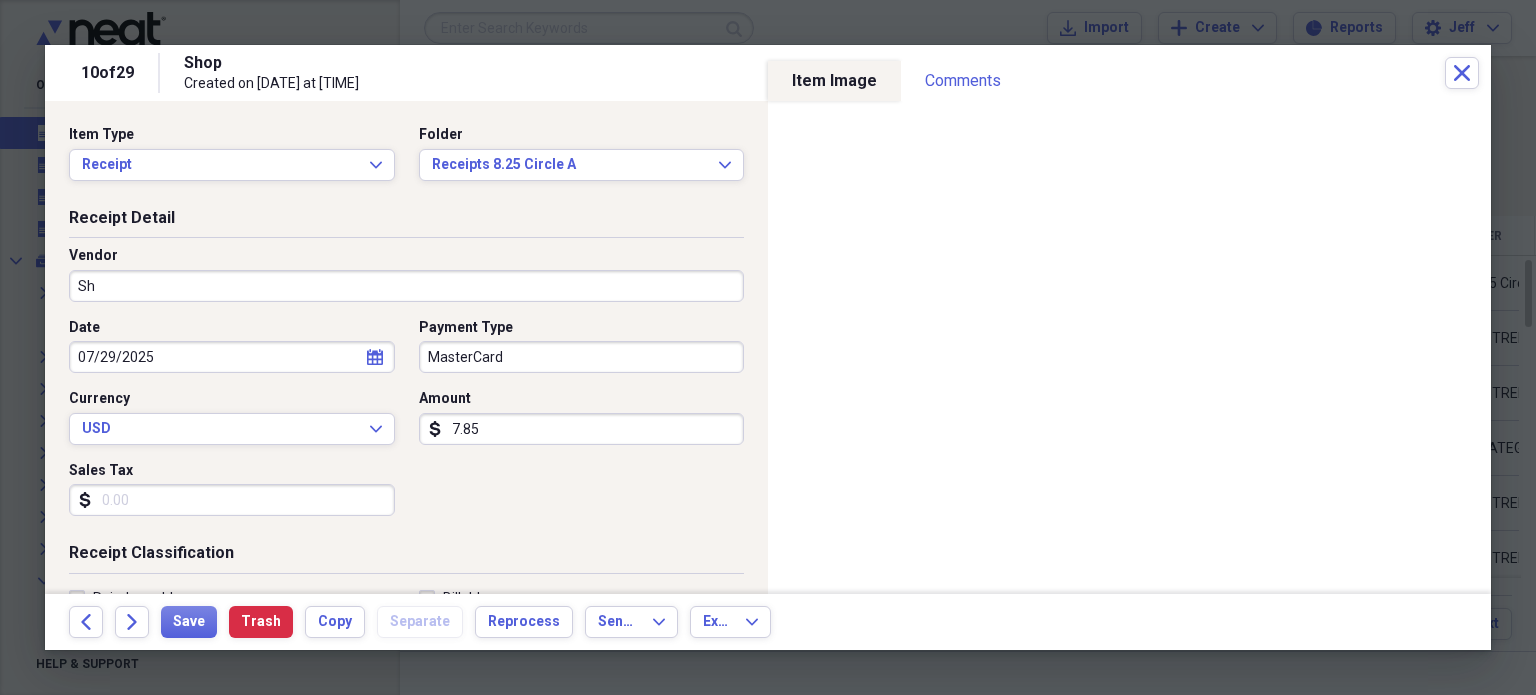 type on "S" 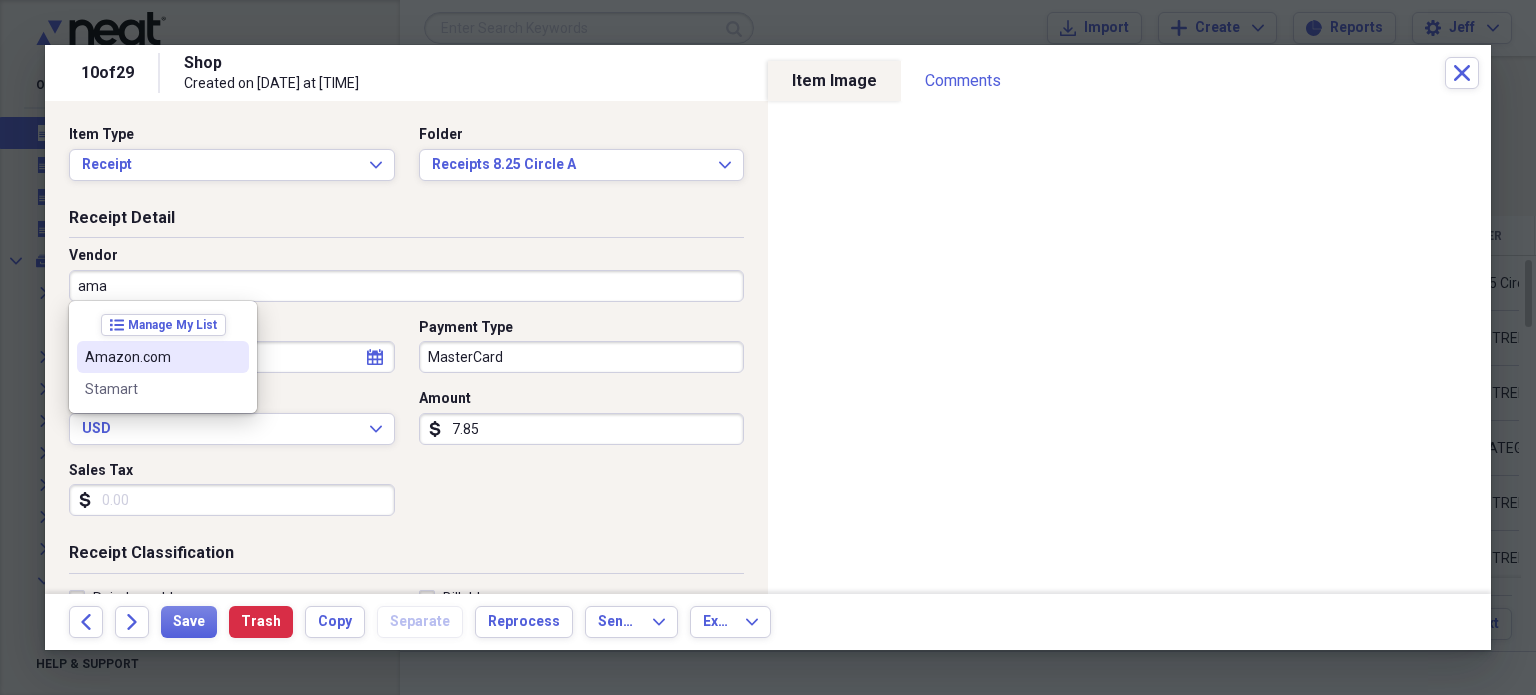 click on "Amazon.com" at bounding box center [151, 357] 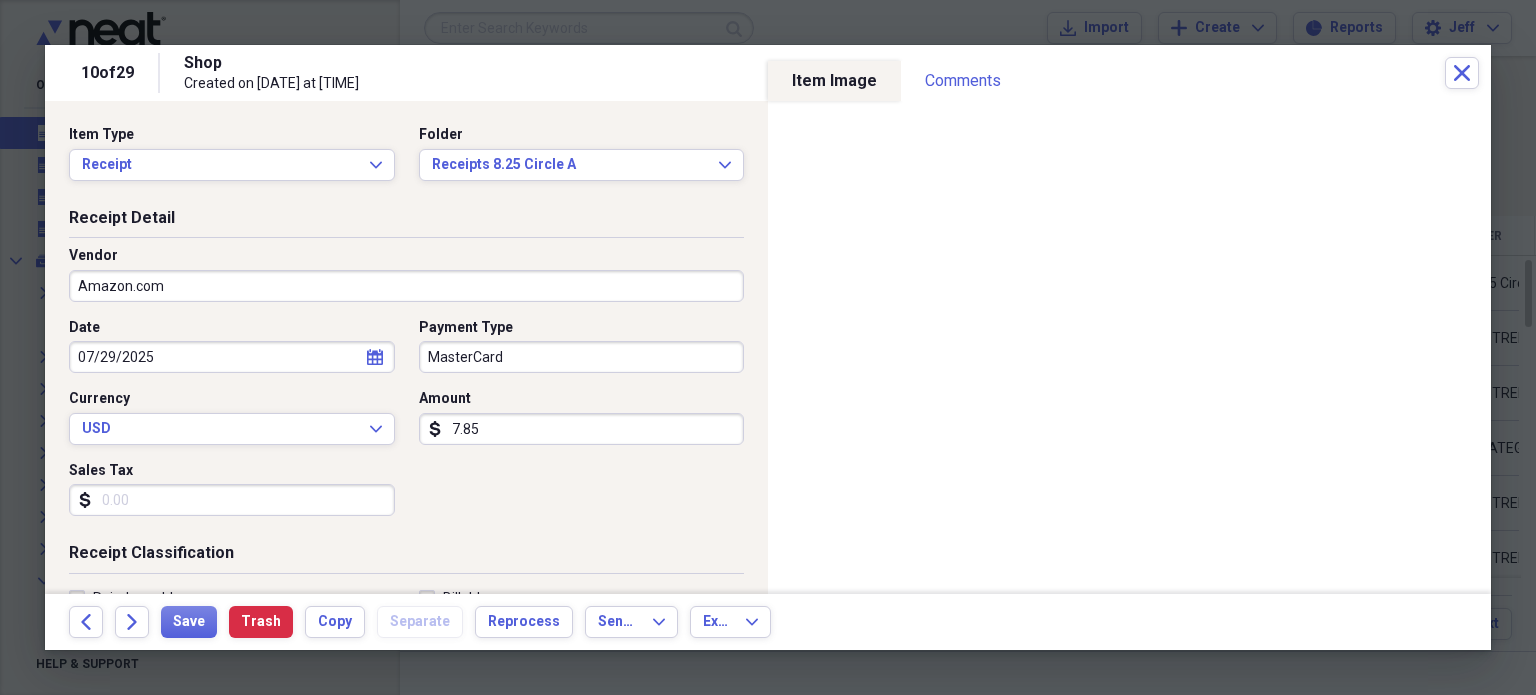 type on "Other Construction Costs" 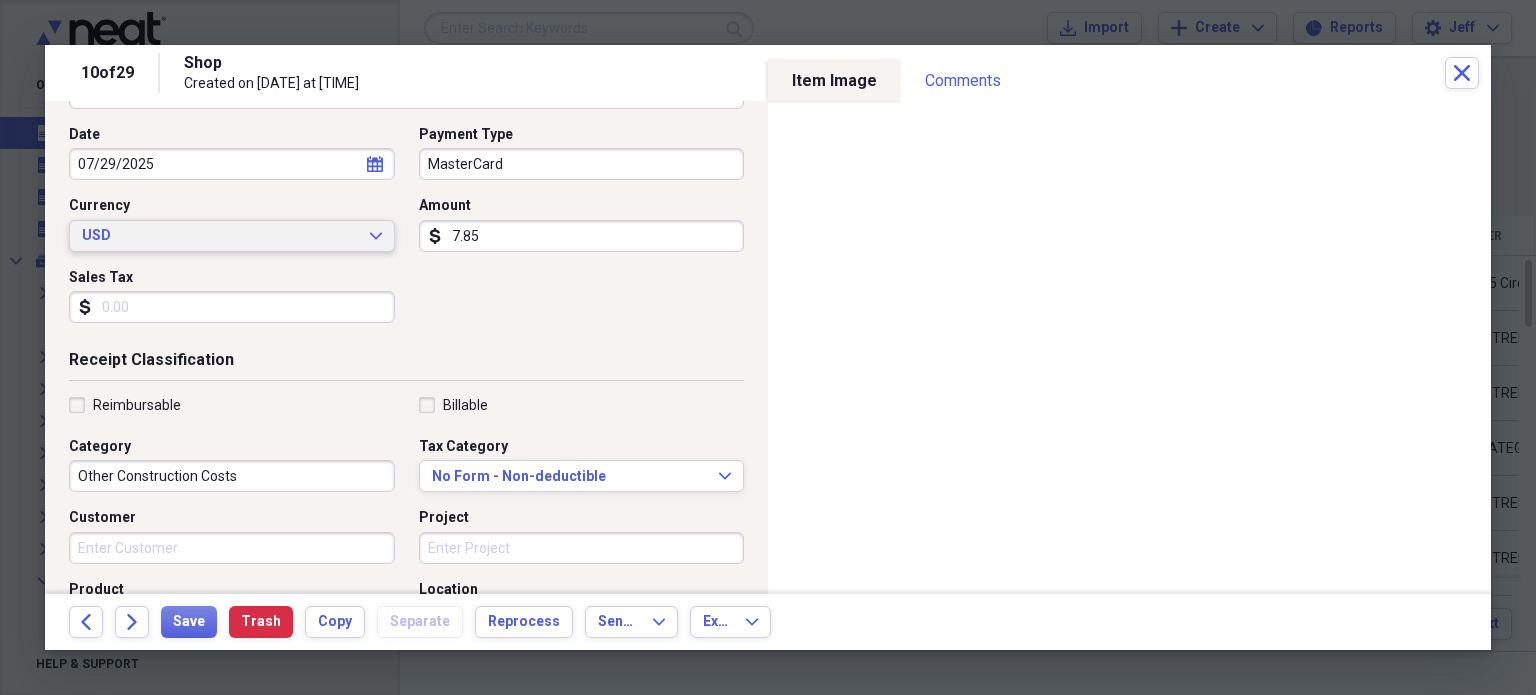 scroll, scrollTop: 200, scrollLeft: 0, axis: vertical 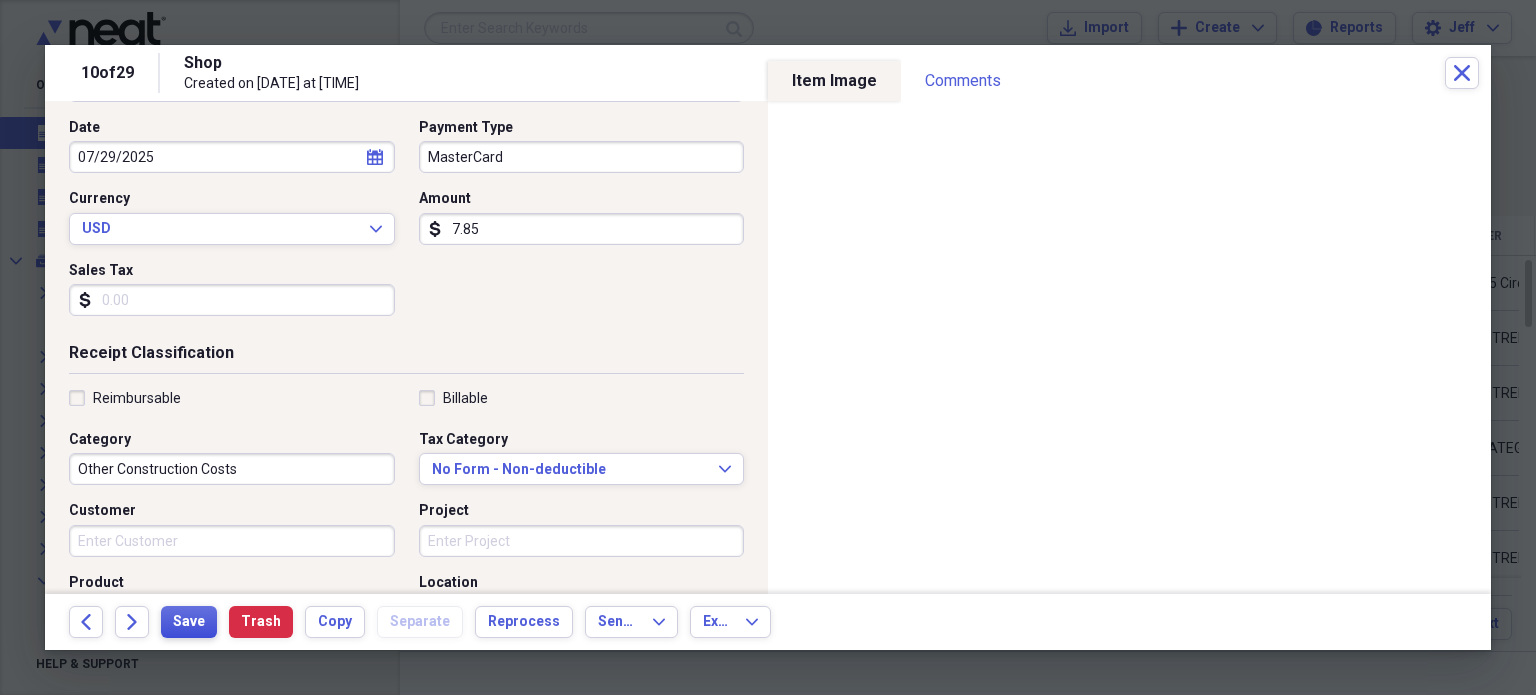 click on "Save" at bounding box center [189, 622] 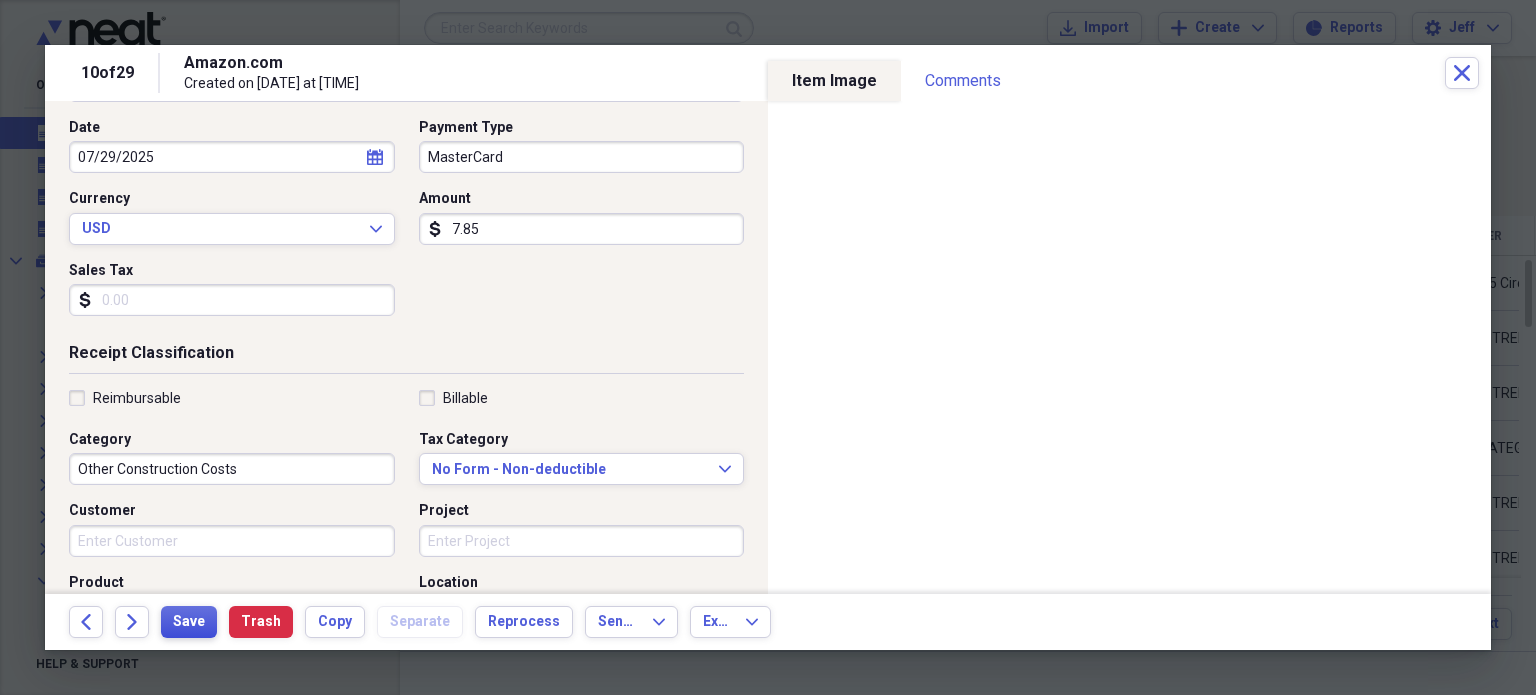 drag, startPoint x: 189, startPoint y: 627, endPoint x: 179, endPoint y: 619, distance: 12.806249 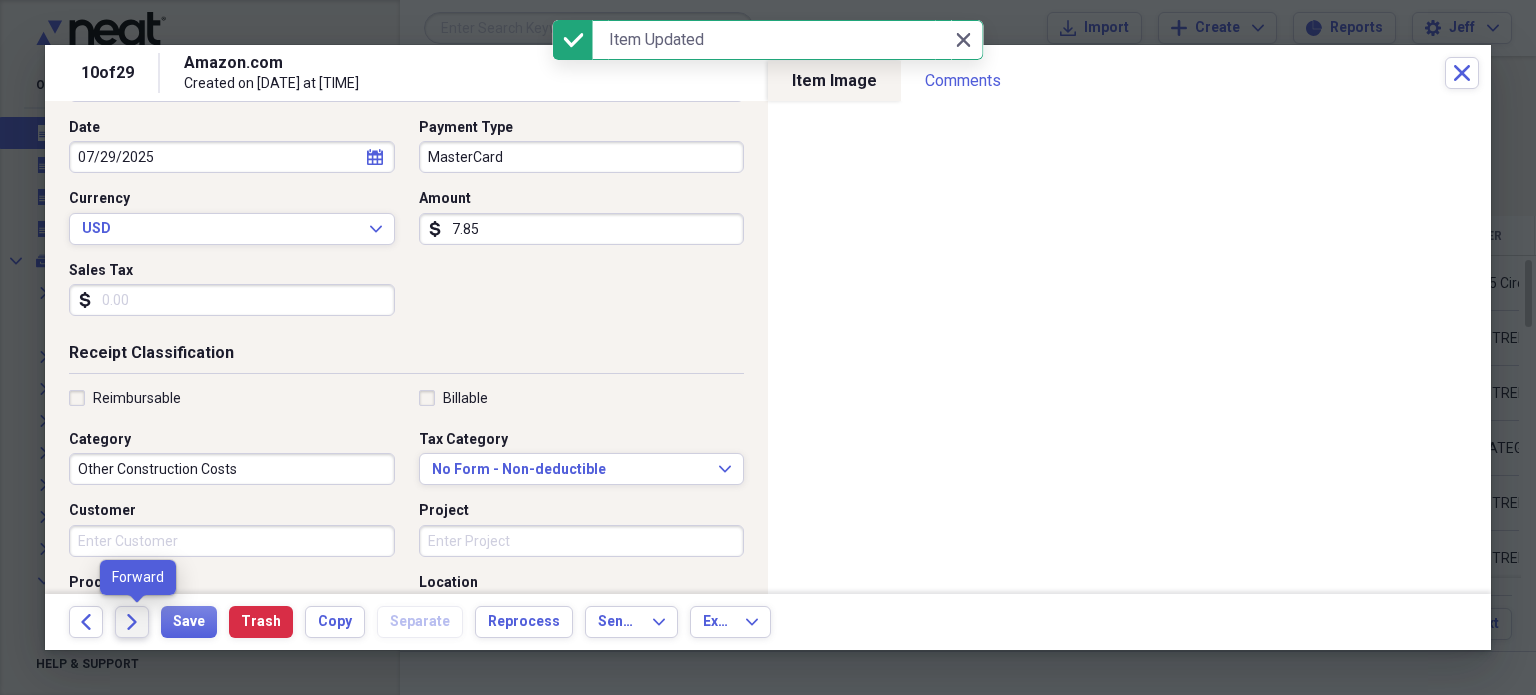 click on "Forward" 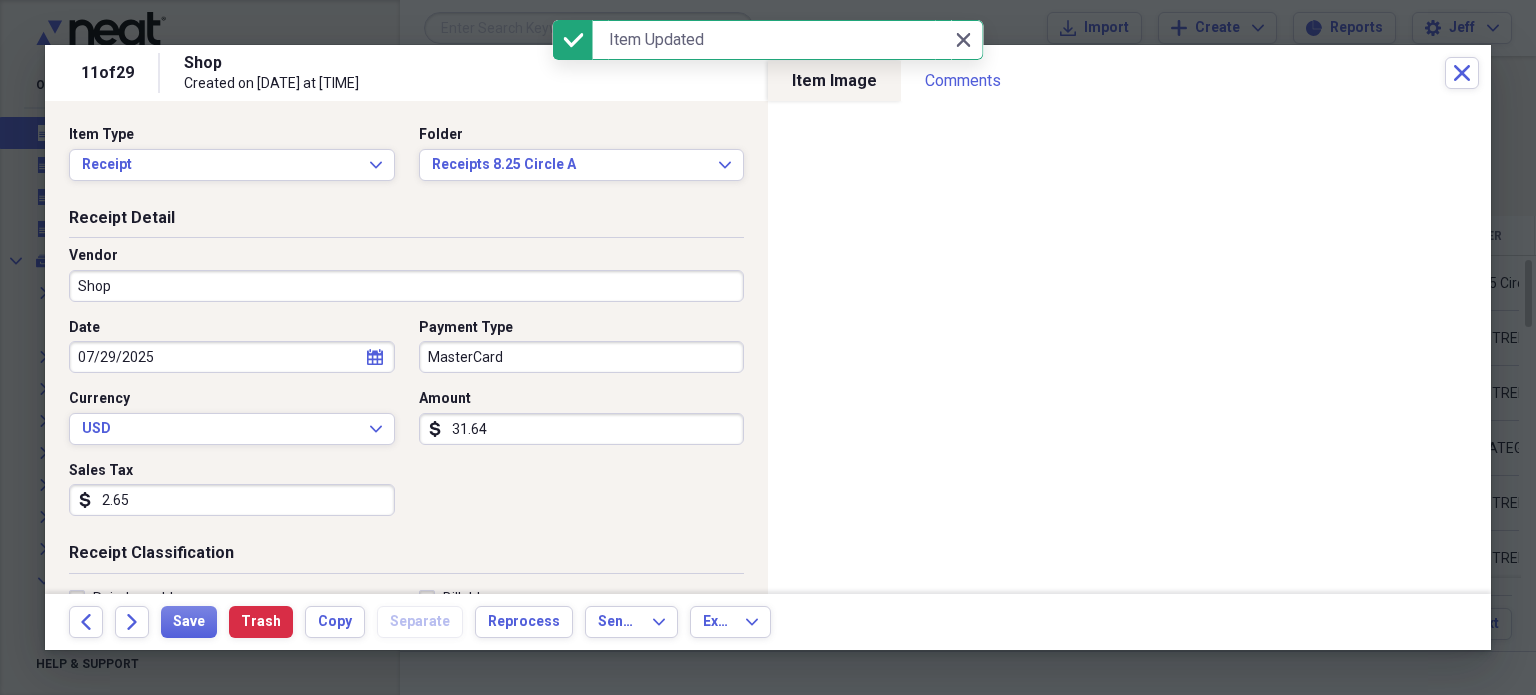 click on "Shop" at bounding box center (406, 286) 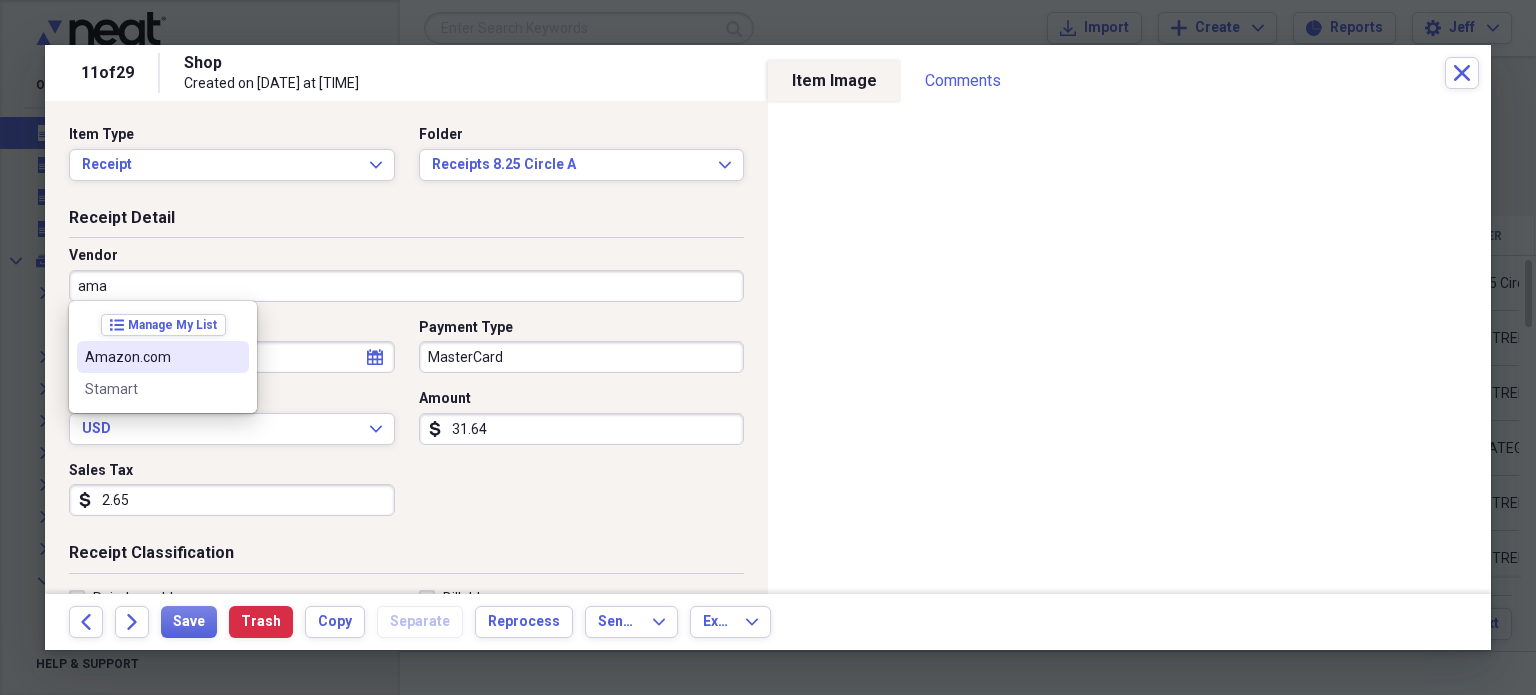 click on "Amazon.com" at bounding box center (151, 357) 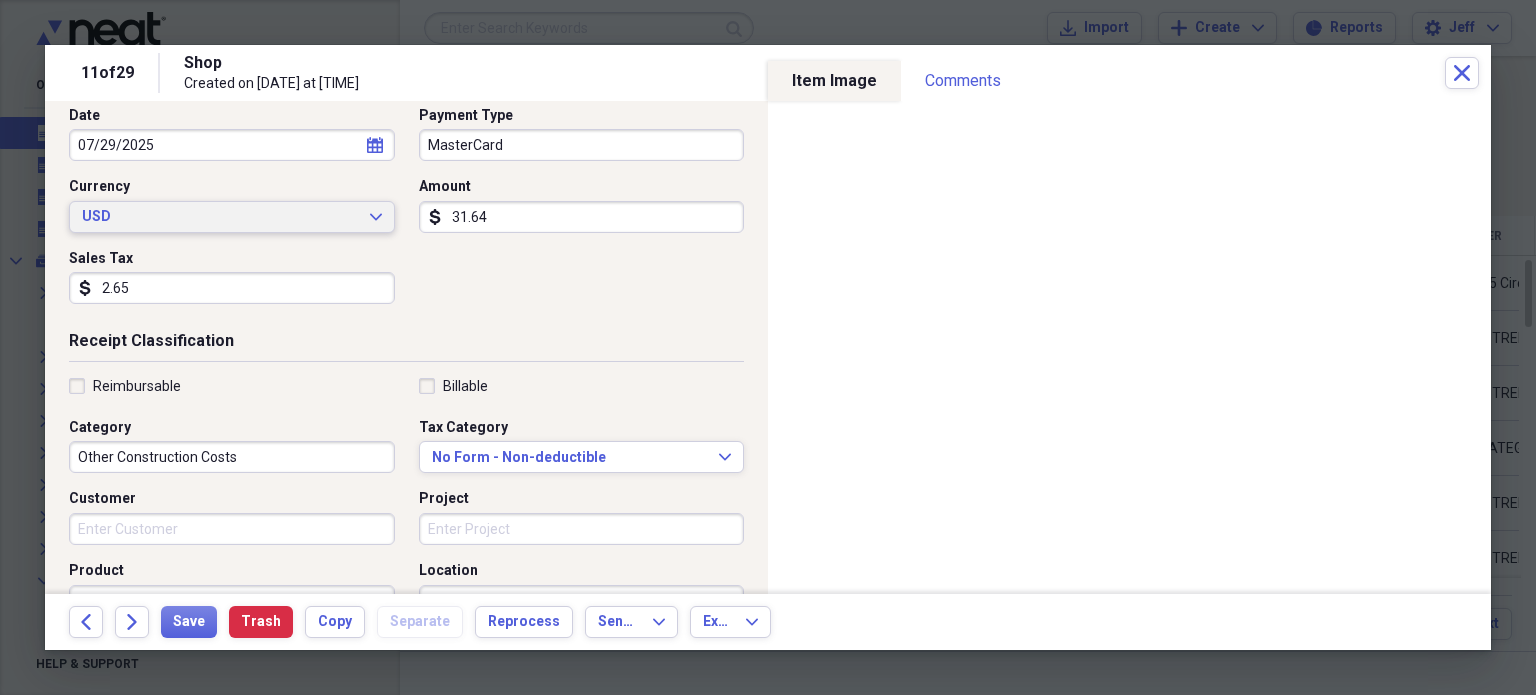 scroll, scrollTop: 244, scrollLeft: 0, axis: vertical 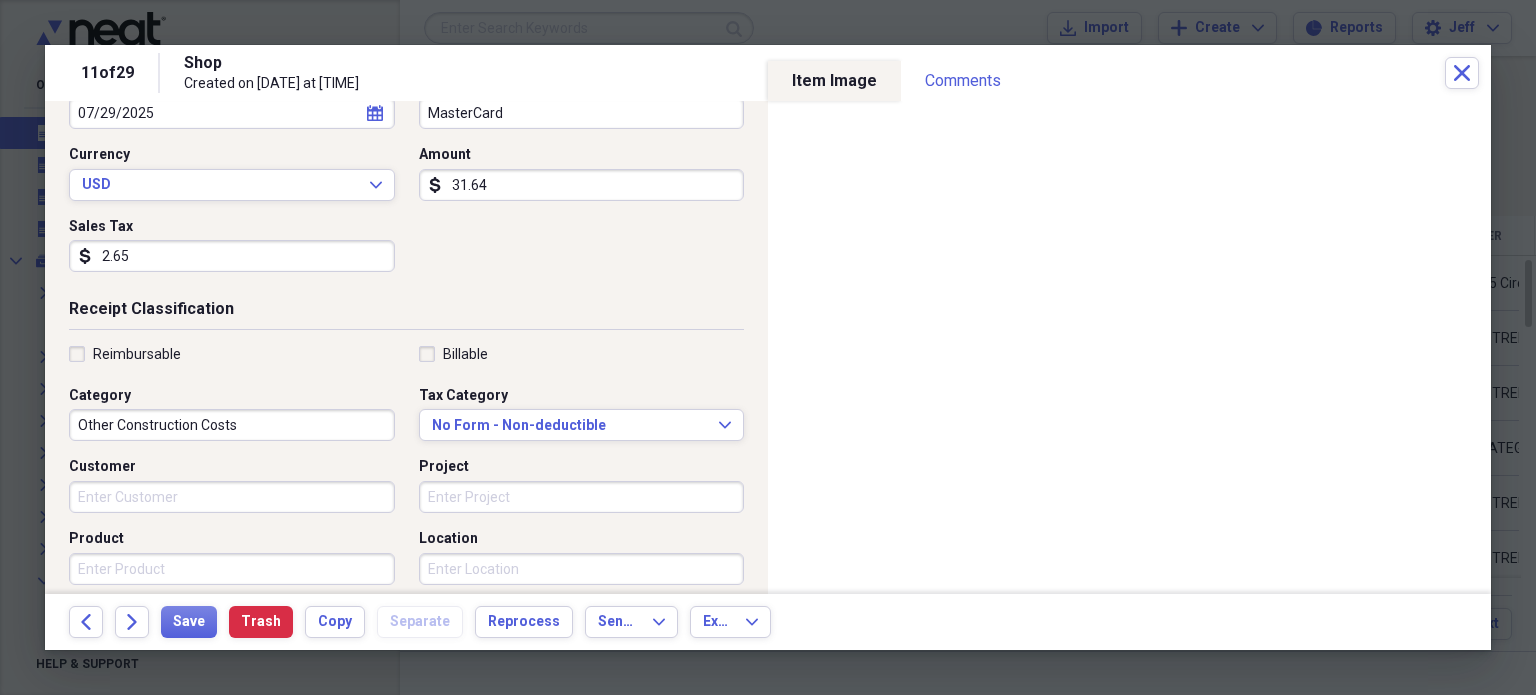 click on "Other Construction Costs" at bounding box center (232, 425) 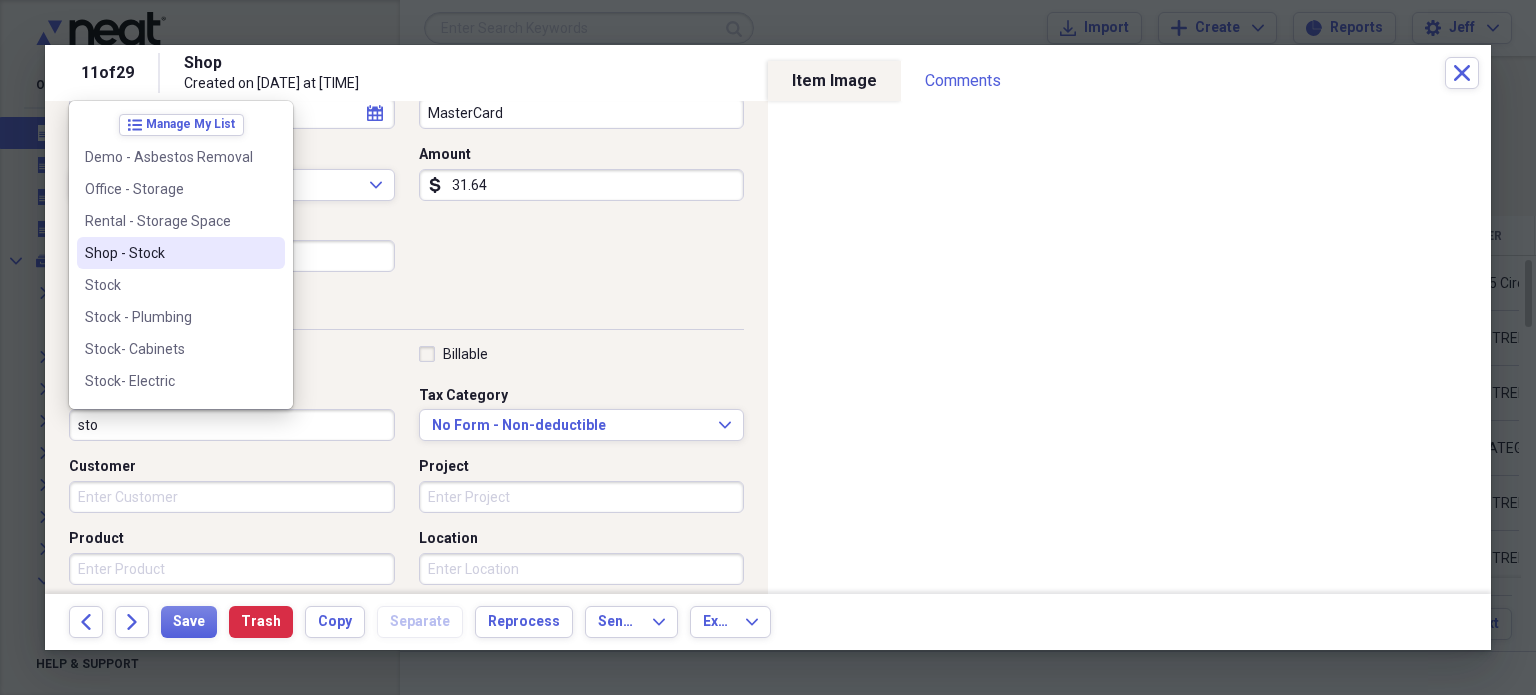 drag, startPoint x: 170, startPoint y: 273, endPoint x: 176, endPoint y: 245, distance: 28.635643 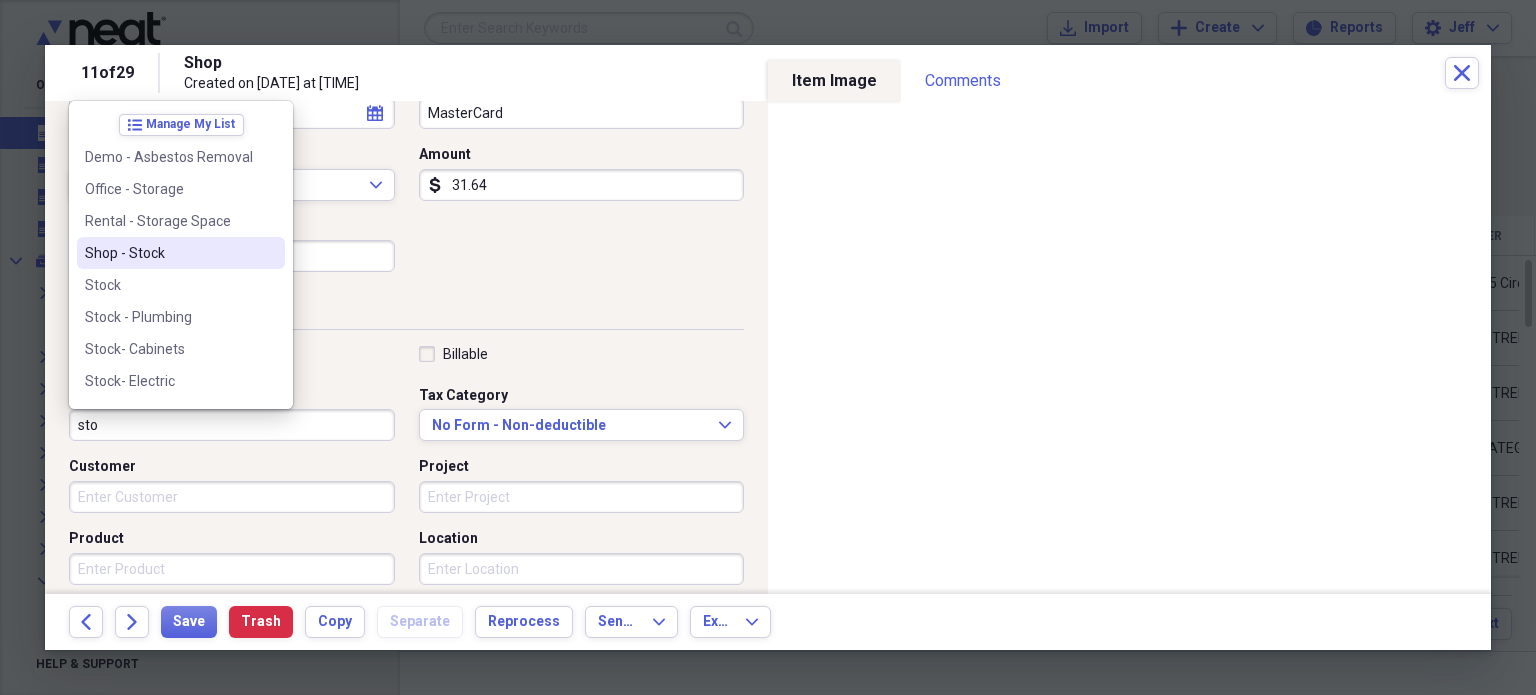 type on "Shop - Stock" 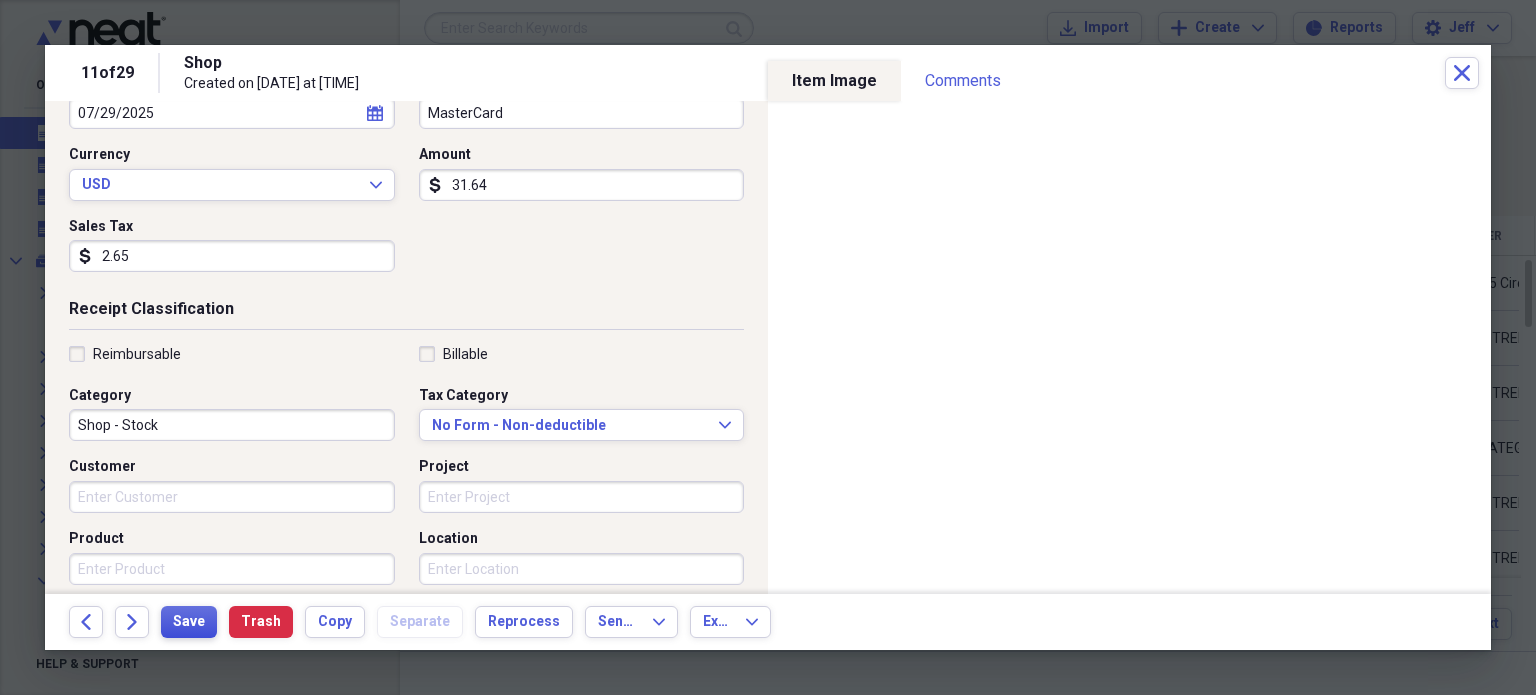 click on "Save" at bounding box center (189, 622) 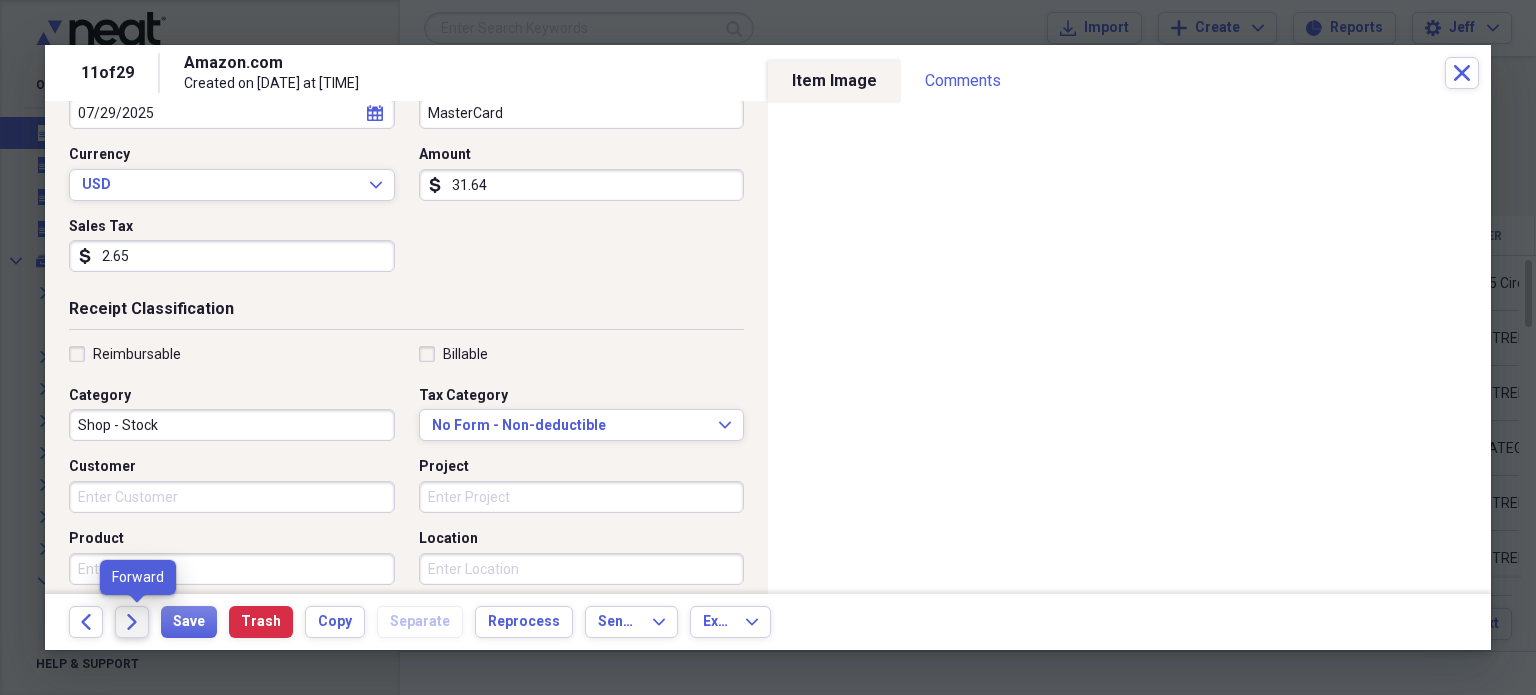 click on "Forward" 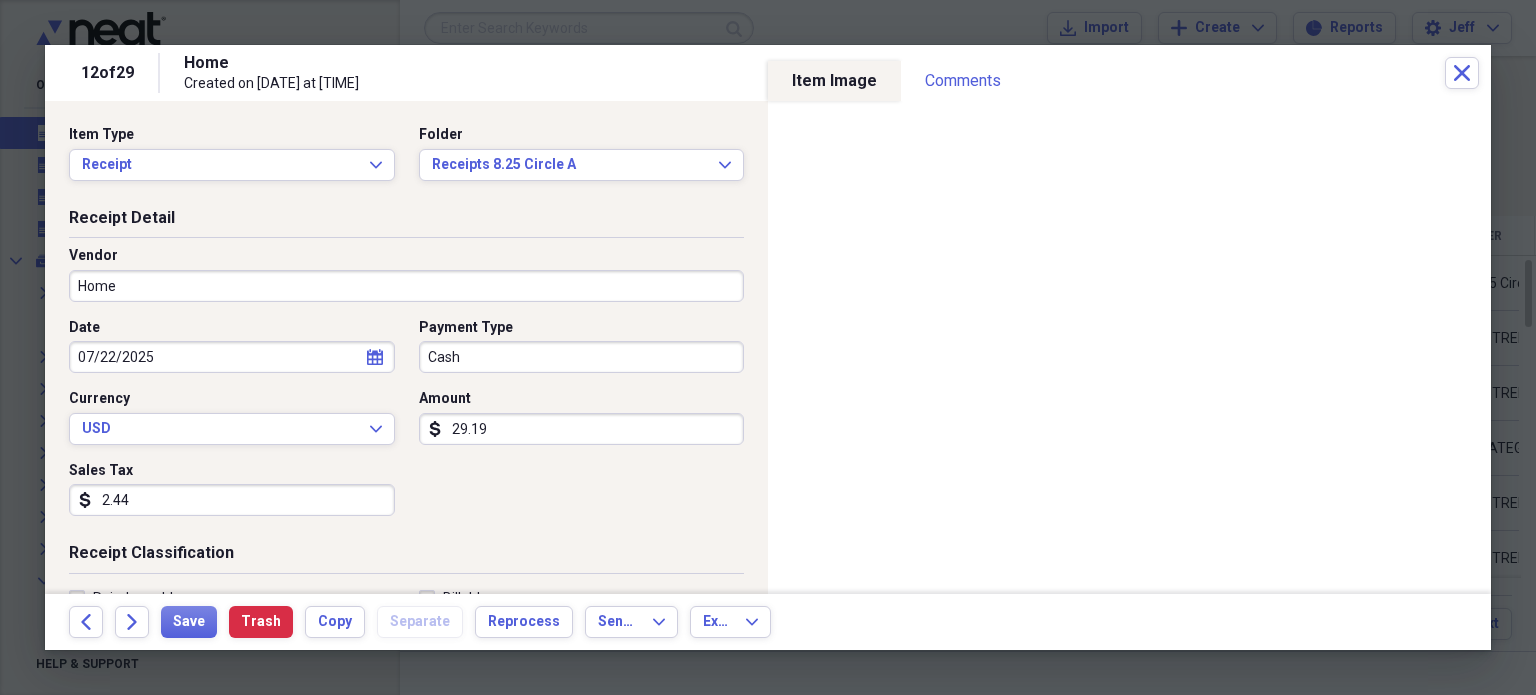 click on "Home" at bounding box center [406, 286] 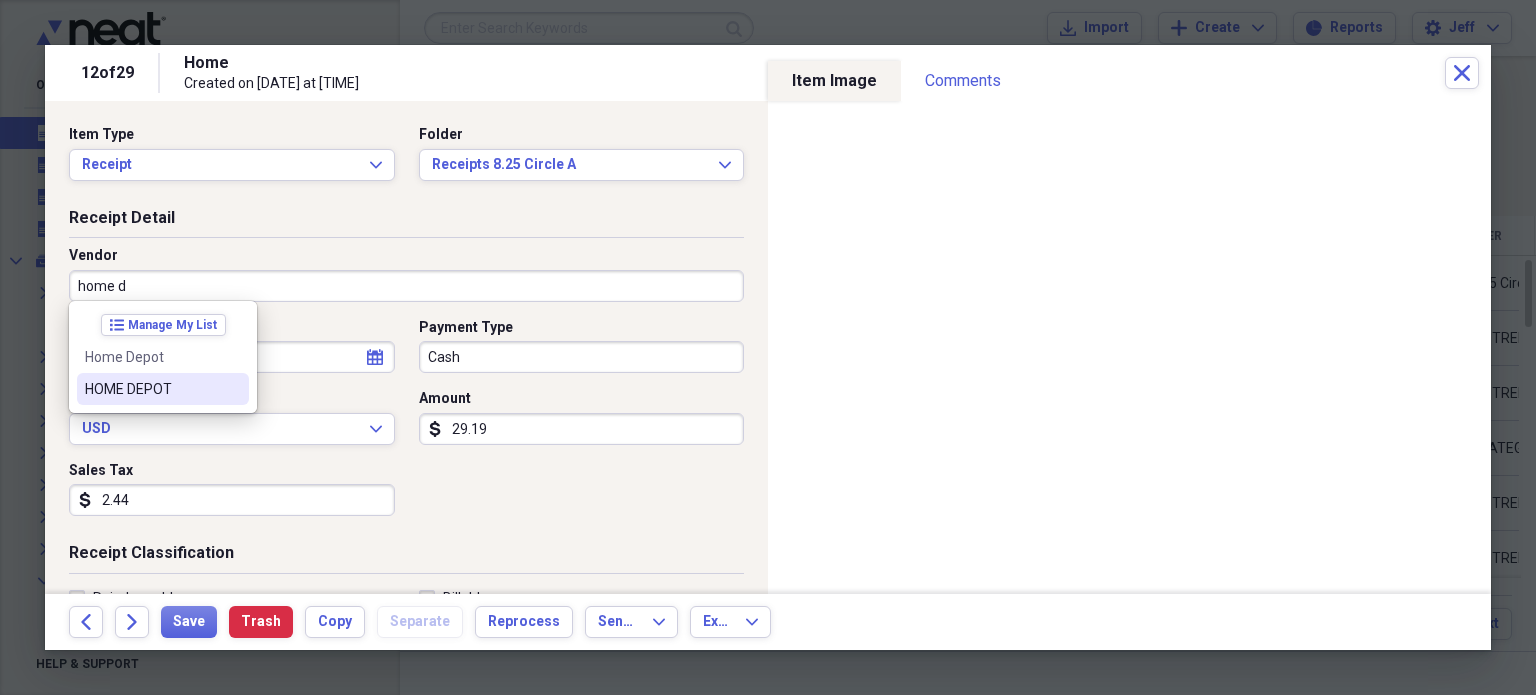 click on "HOME DEPOT" at bounding box center (151, 389) 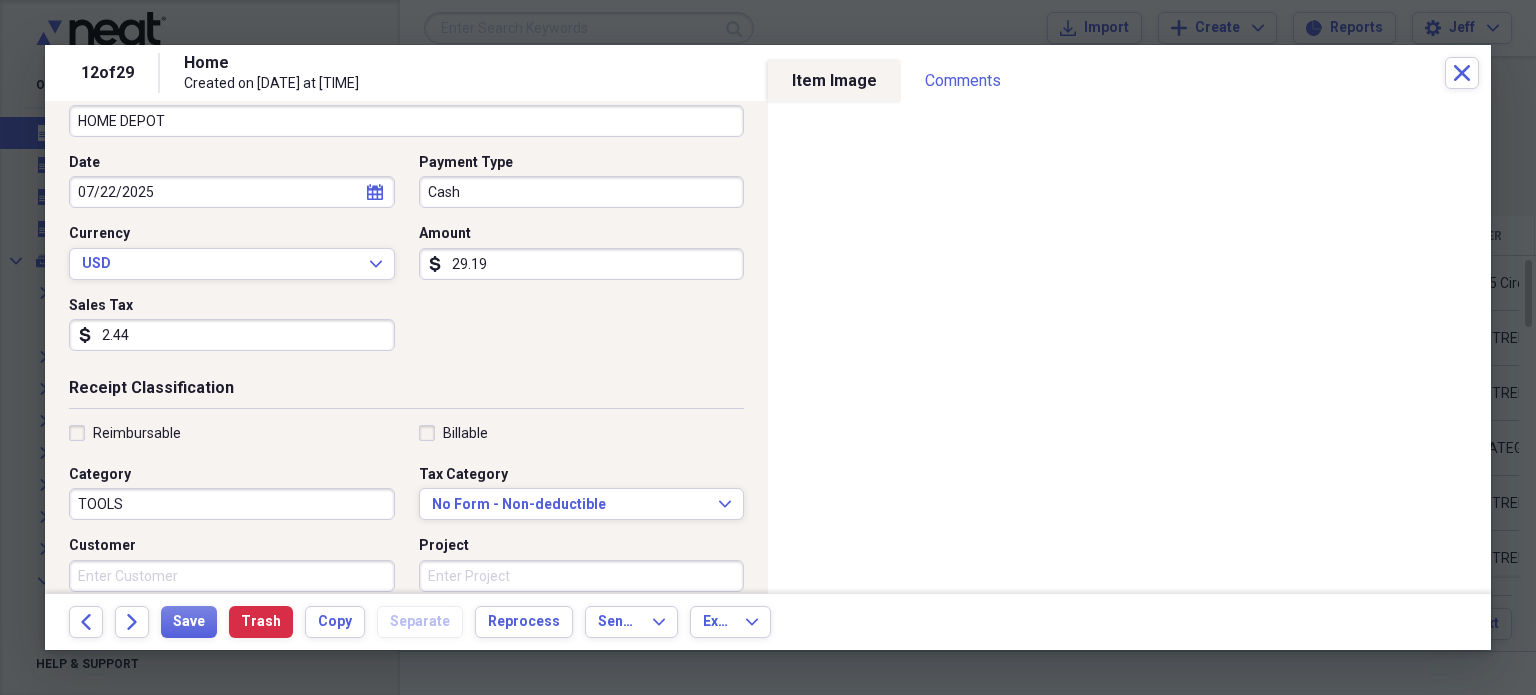 scroll, scrollTop: 166, scrollLeft: 0, axis: vertical 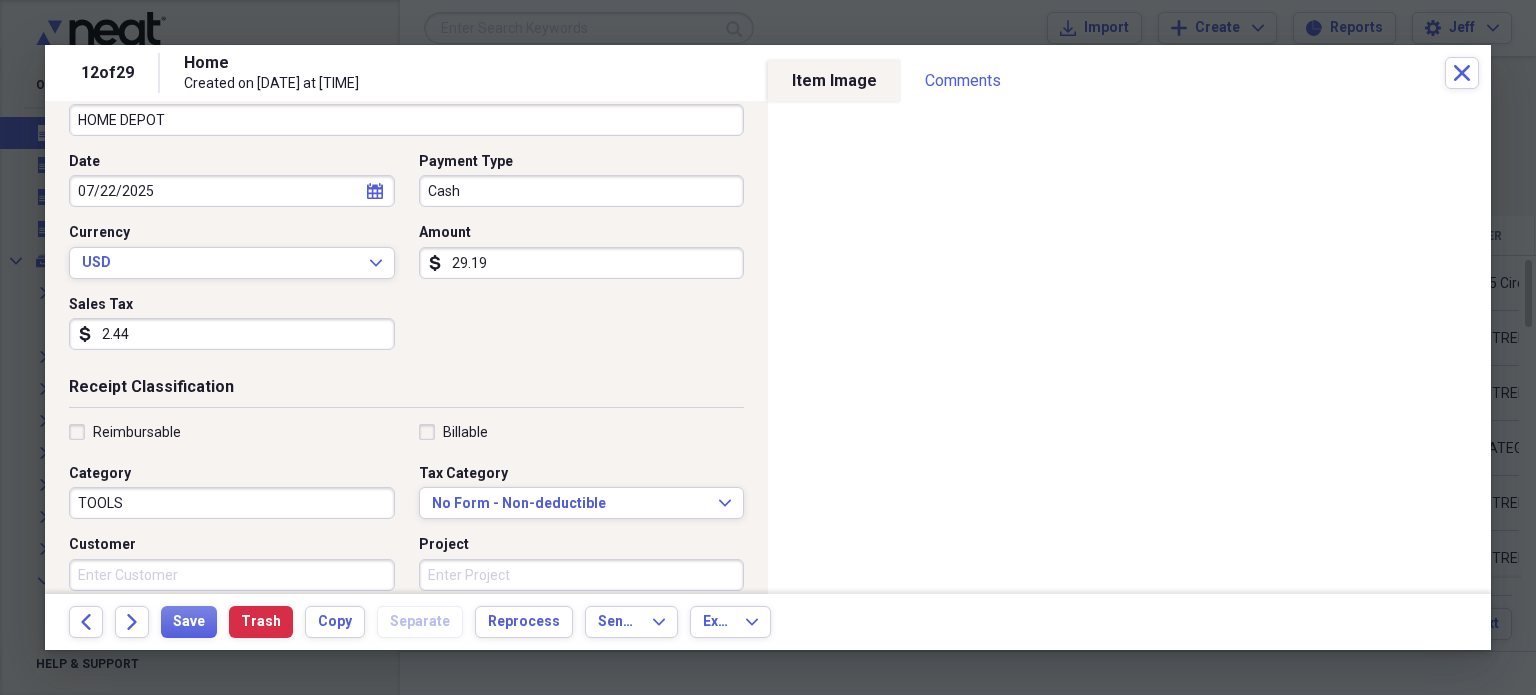 click on "TOOLS" at bounding box center [232, 503] 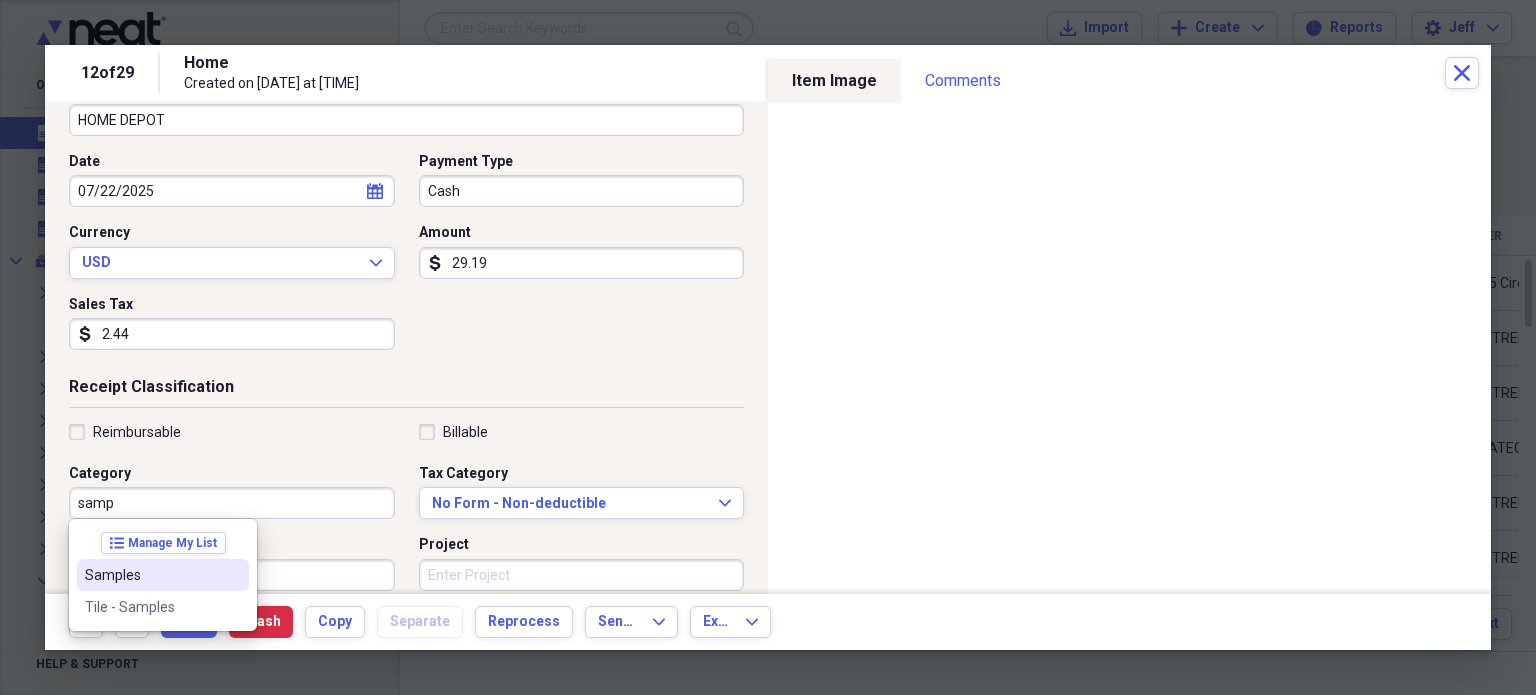 click on "Samples" at bounding box center (151, 575) 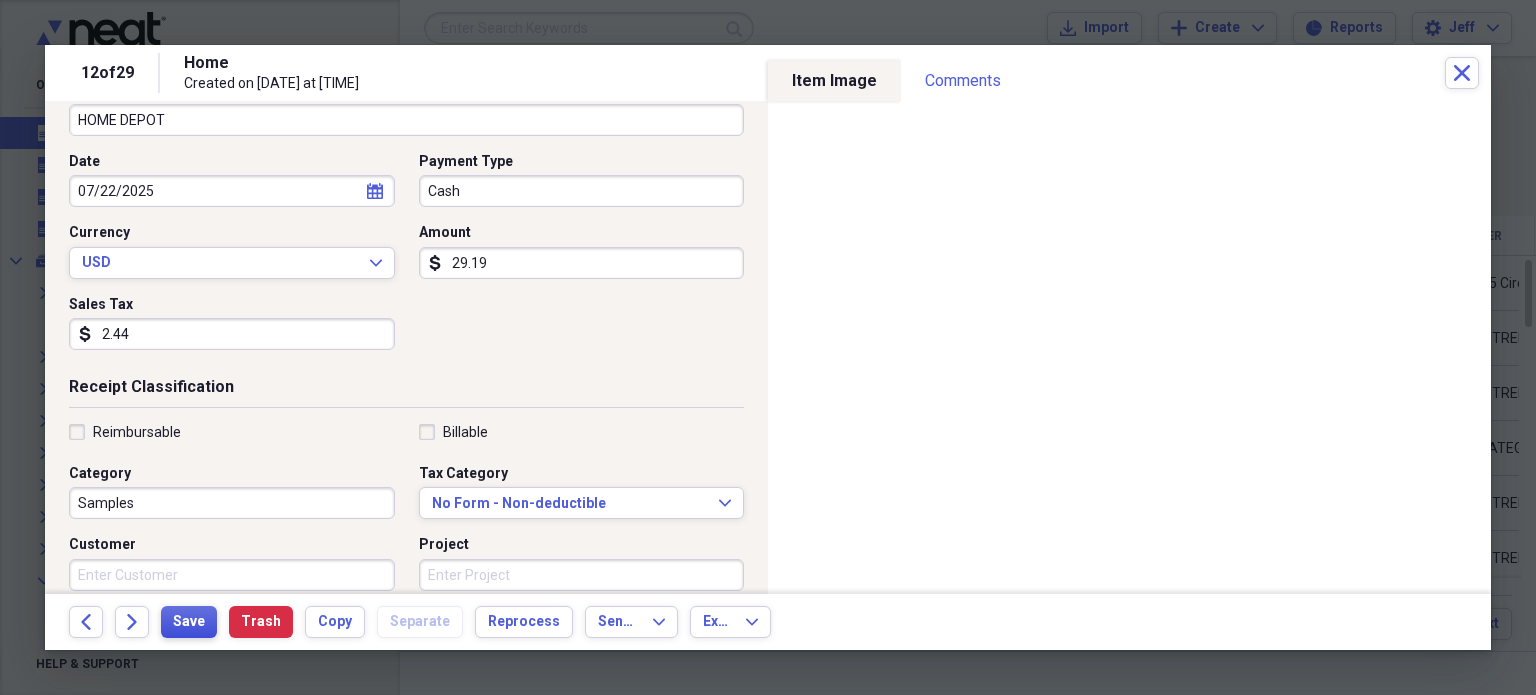 click on "Save" at bounding box center [189, 622] 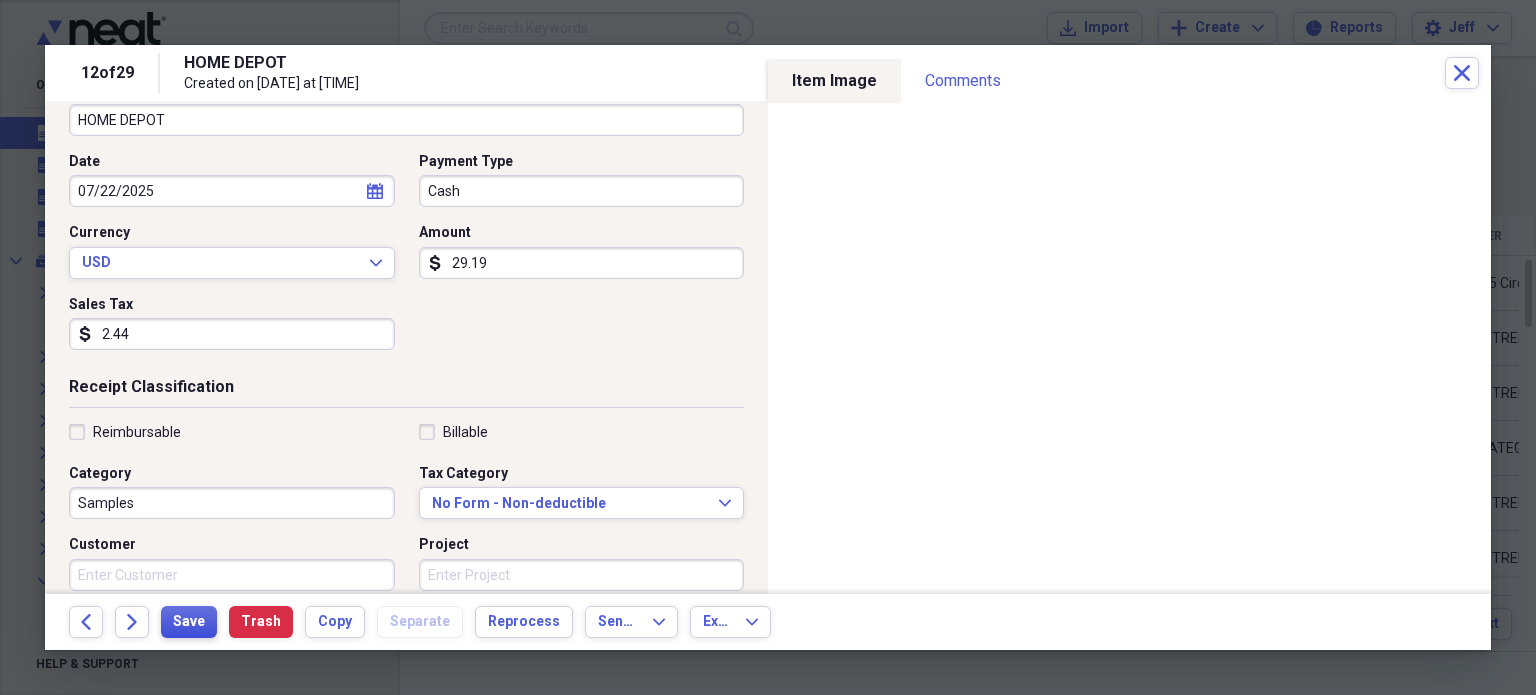 click on "Save" at bounding box center [189, 622] 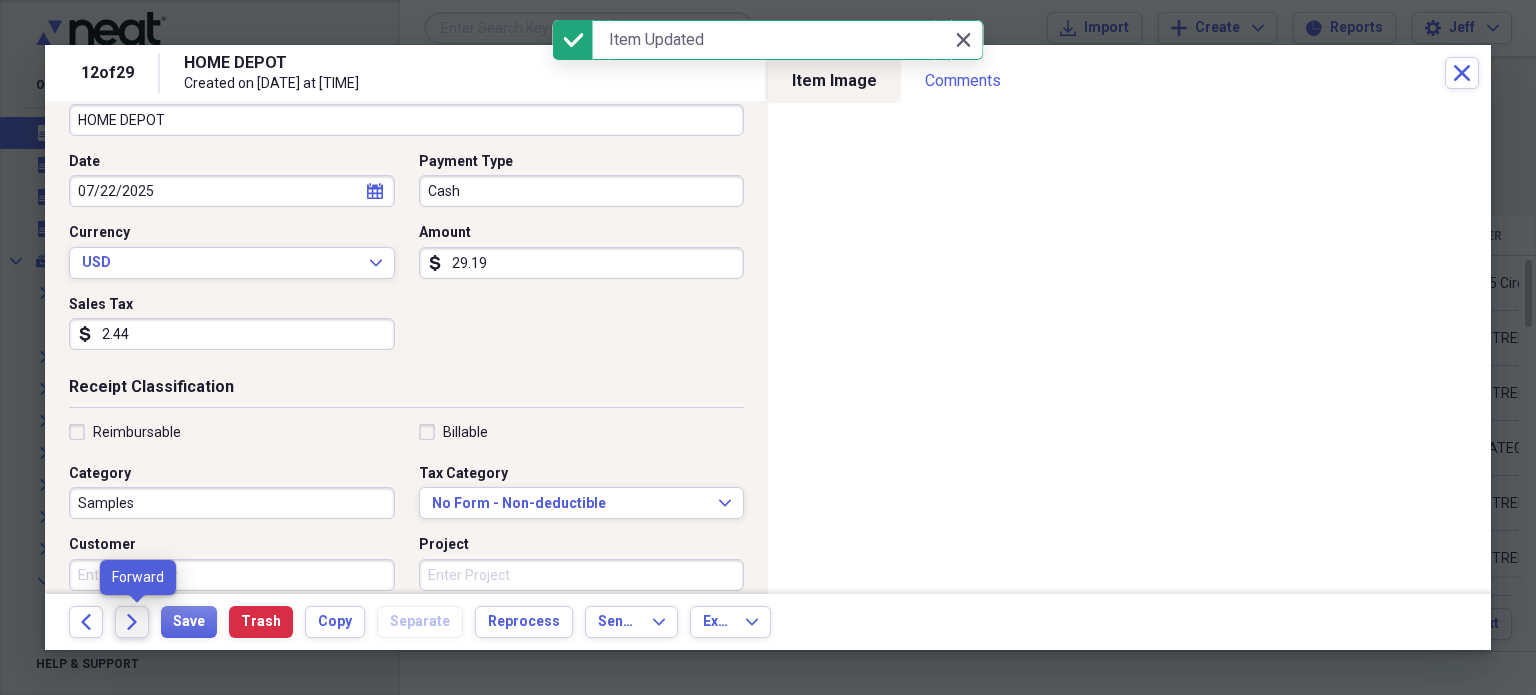 click on "Forward" at bounding box center [132, 622] 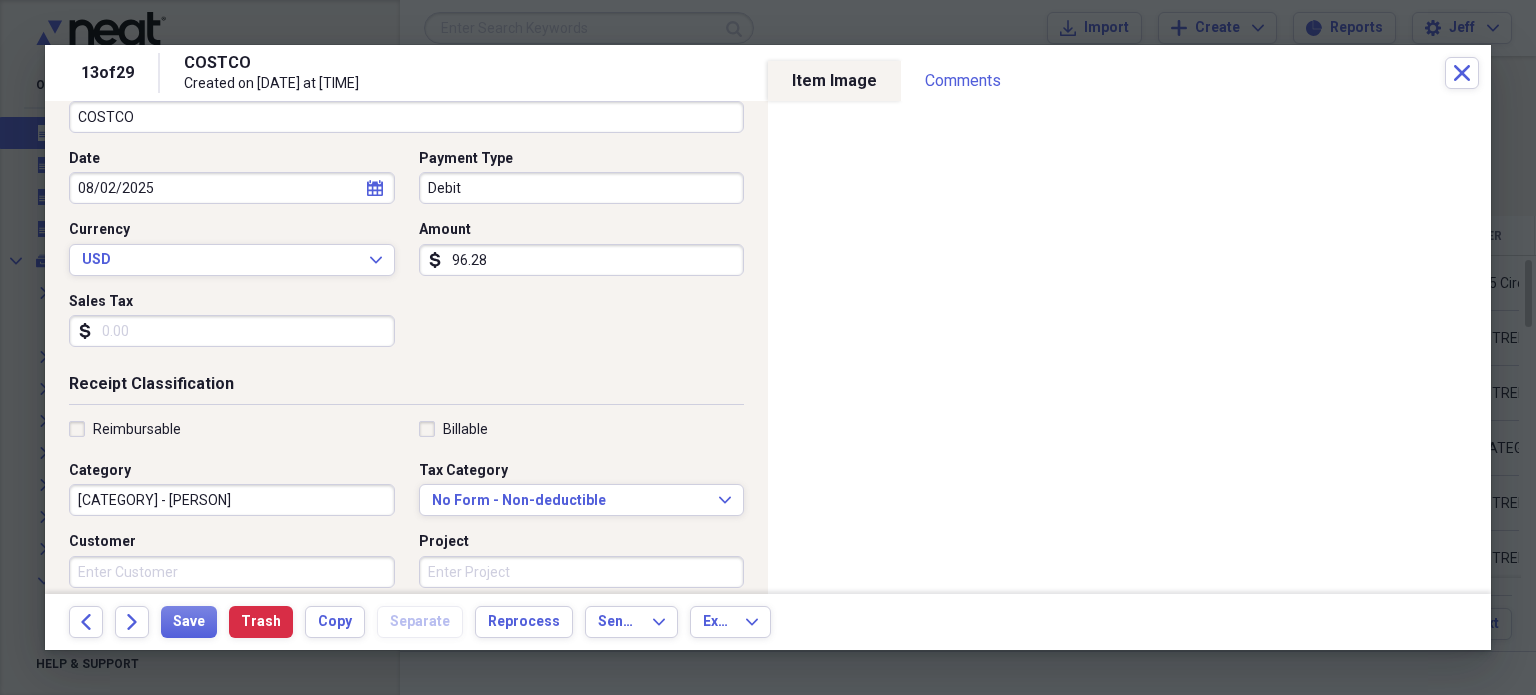 scroll, scrollTop: 176, scrollLeft: 0, axis: vertical 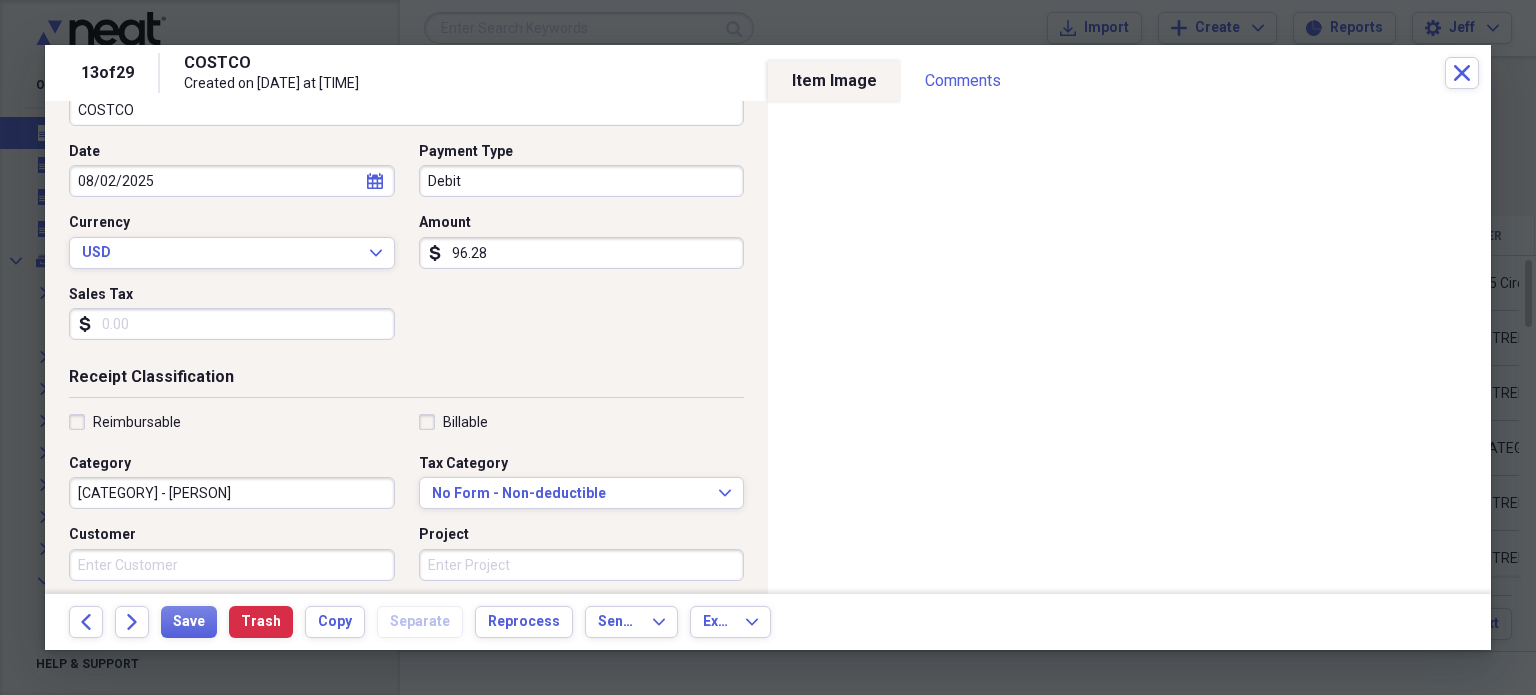 click on "[CATEGORY] - [PERSON]" at bounding box center [232, 493] 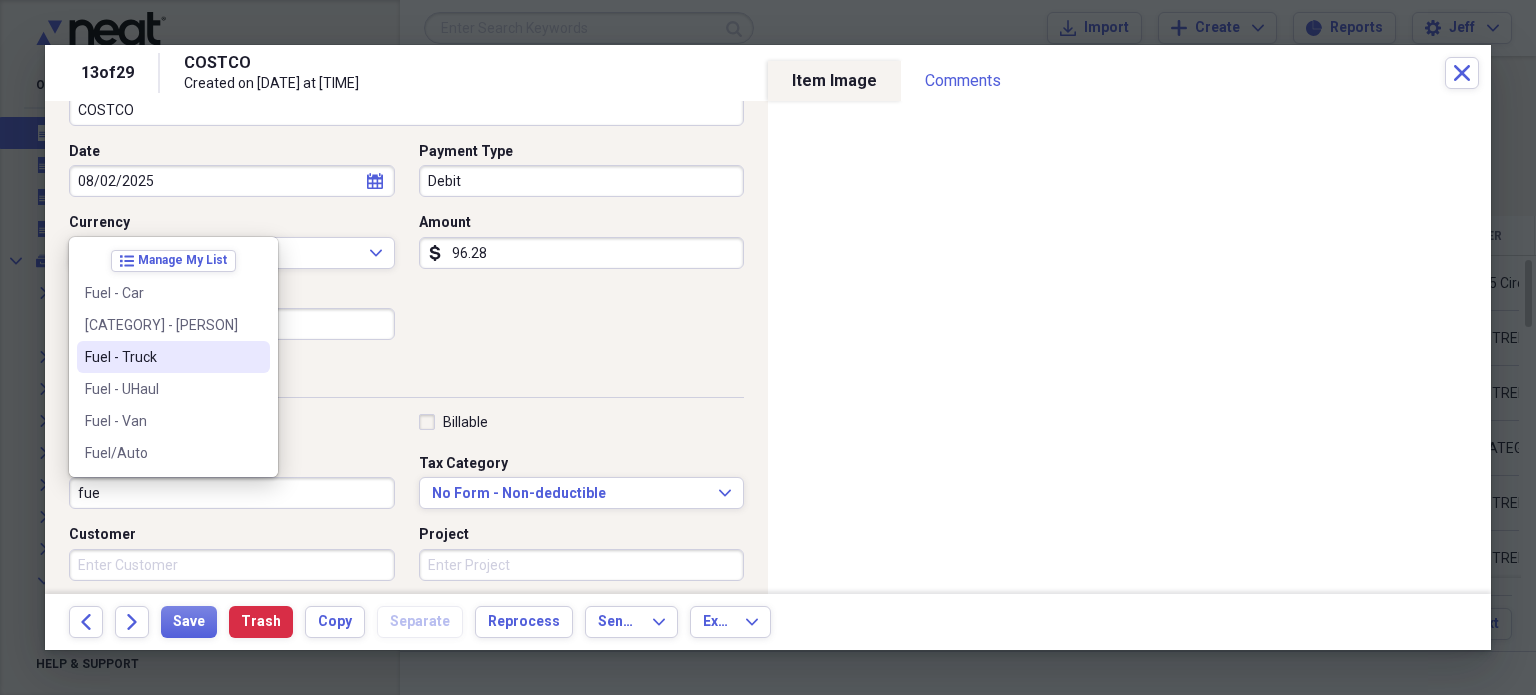 click on "Fuel - Truck" at bounding box center (161, 357) 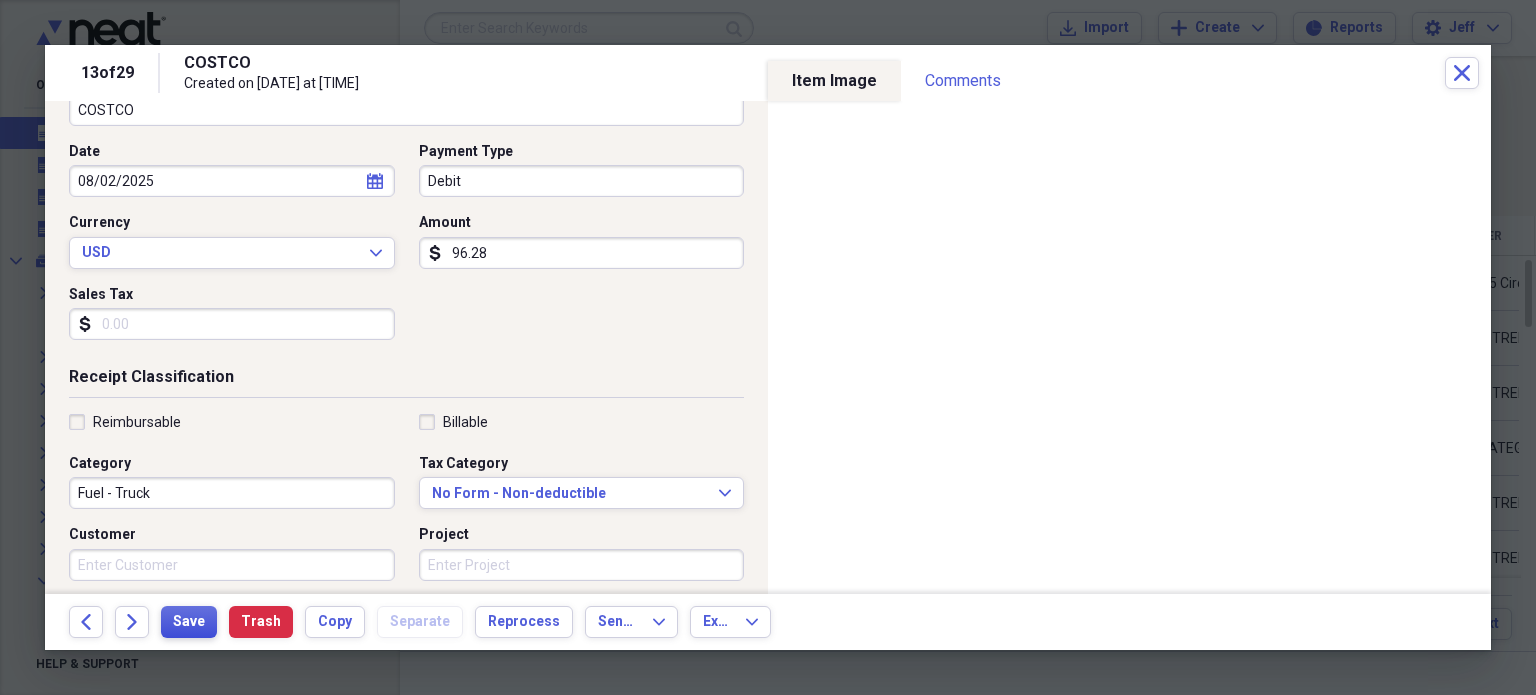 click on "Save" at bounding box center [189, 622] 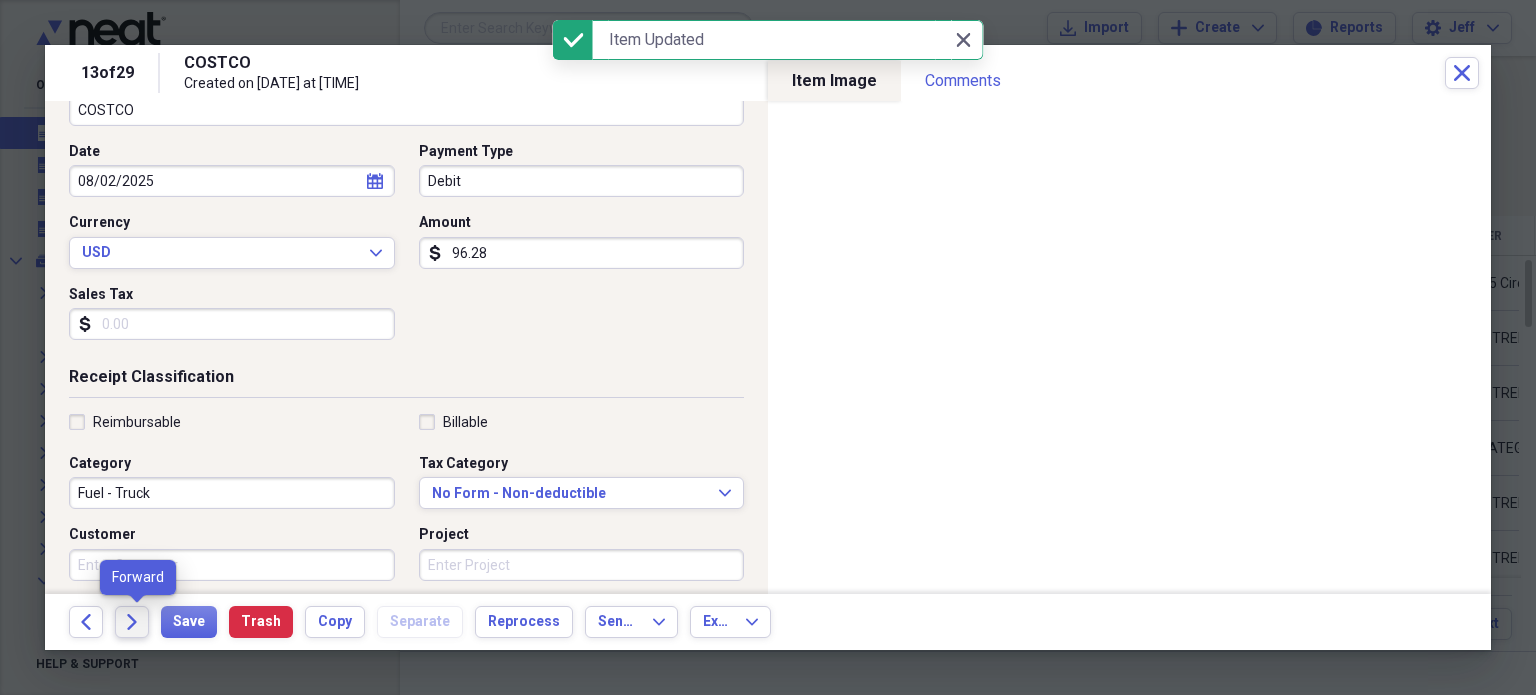 click 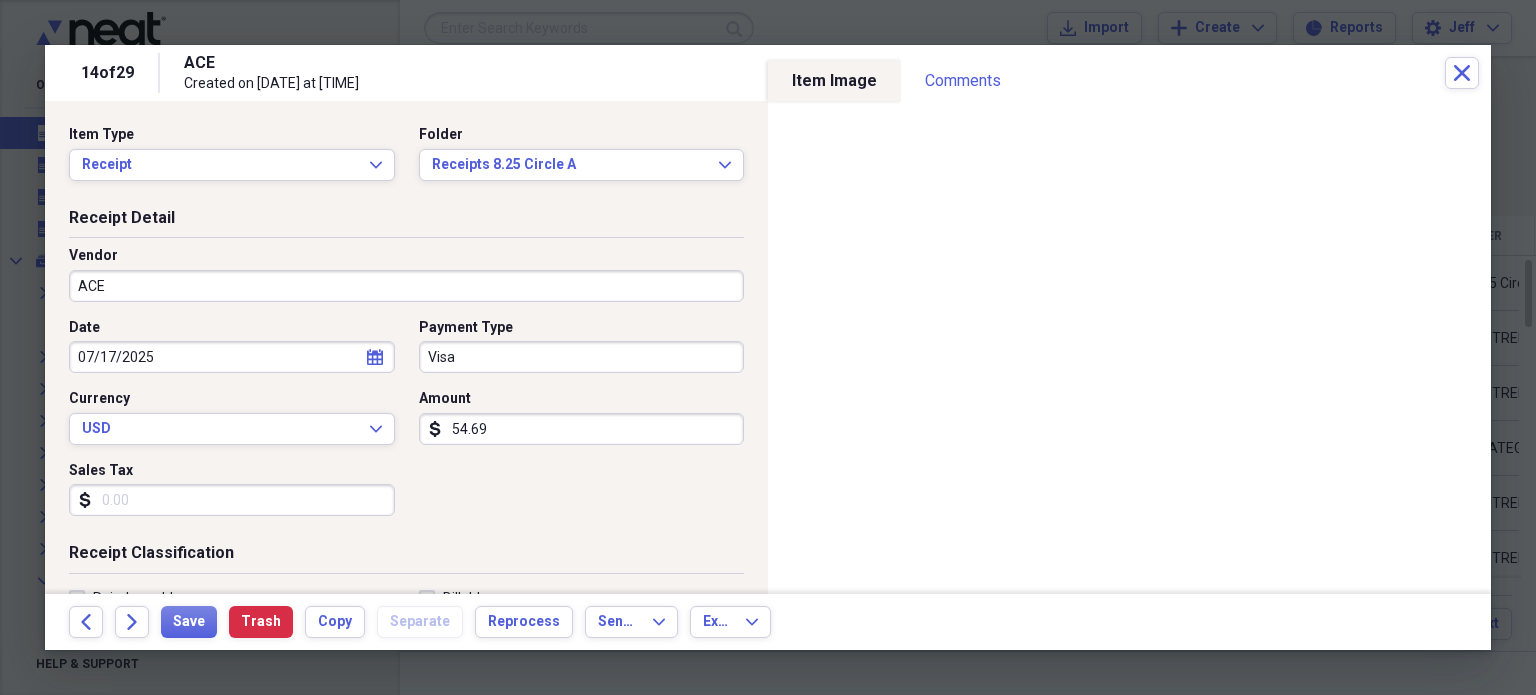 click on "ACE" at bounding box center (406, 286) 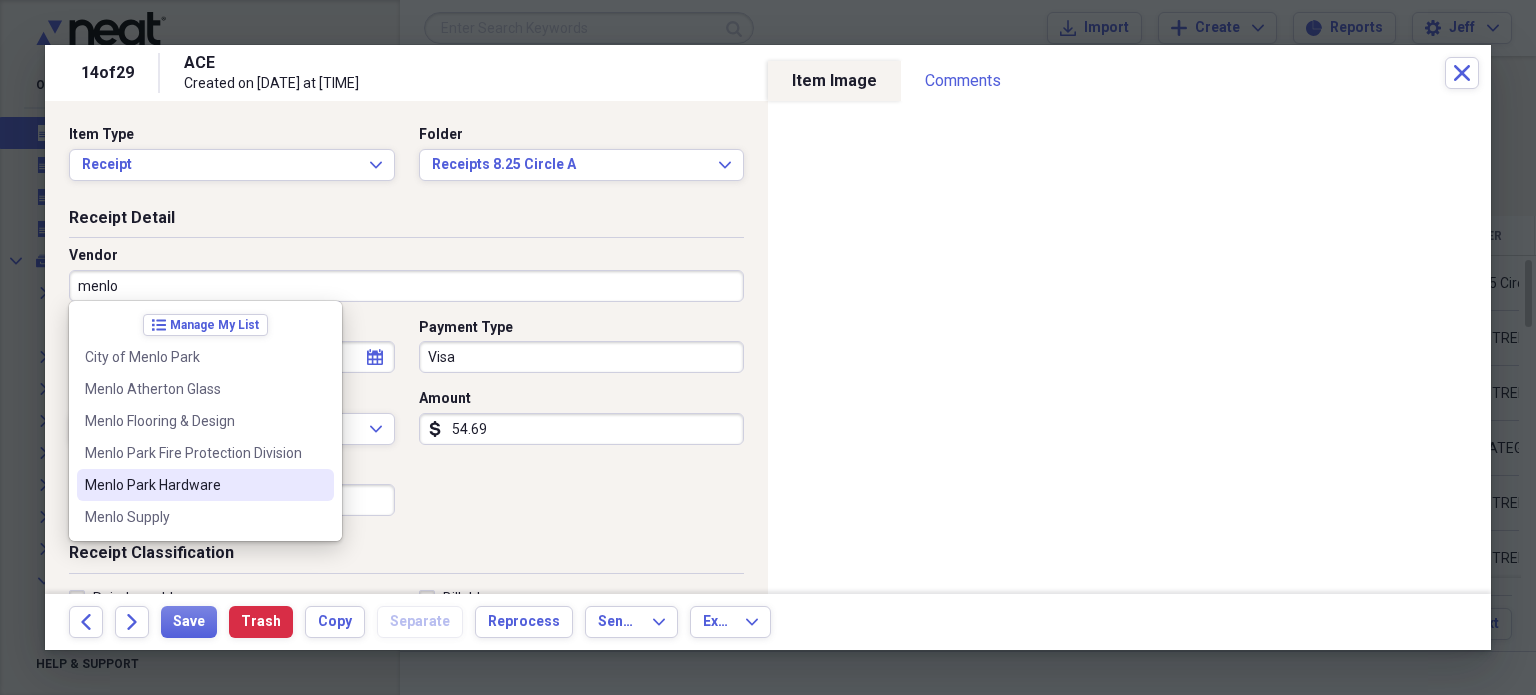 click on "Menlo Park Hardware" at bounding box center (193, 485) 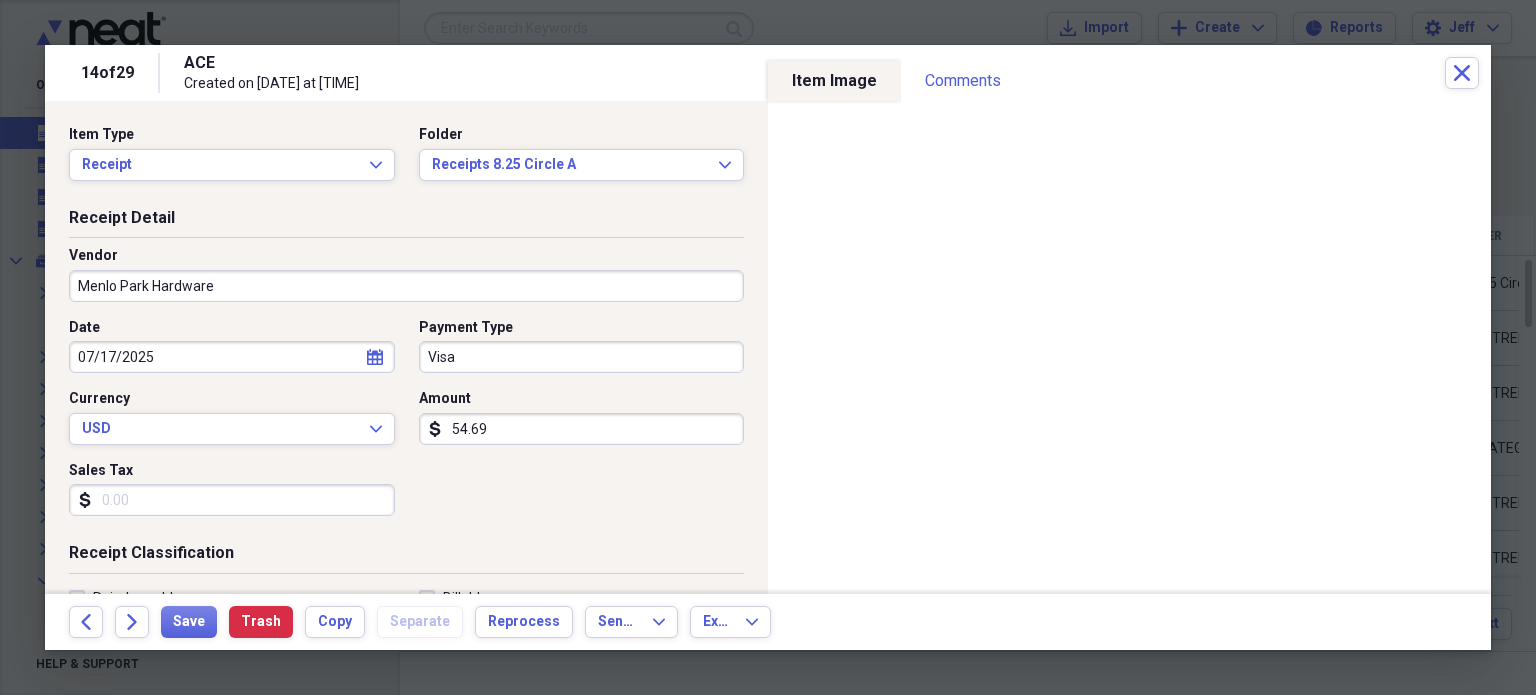 type on "Hardware" 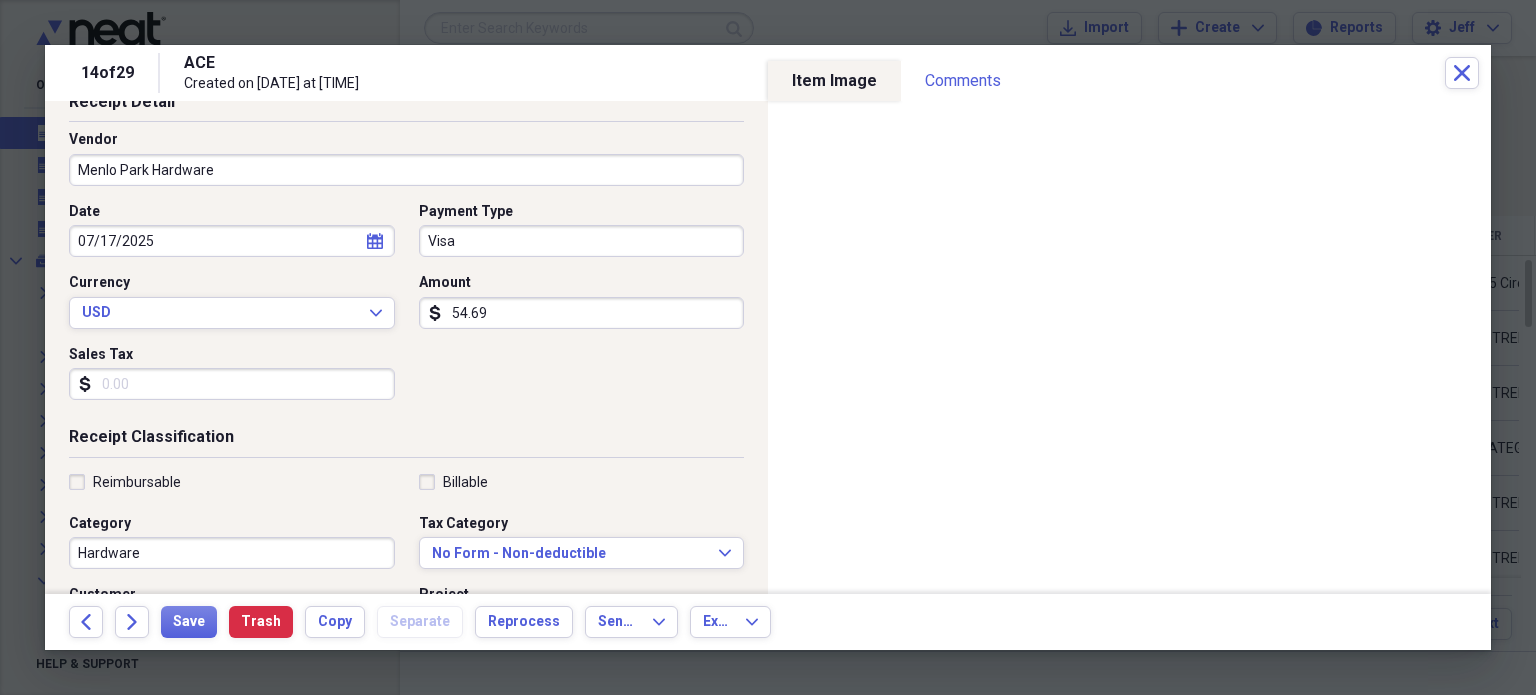 scroll, scrollTop: 117, scrollLeft: 0, axis: vertical 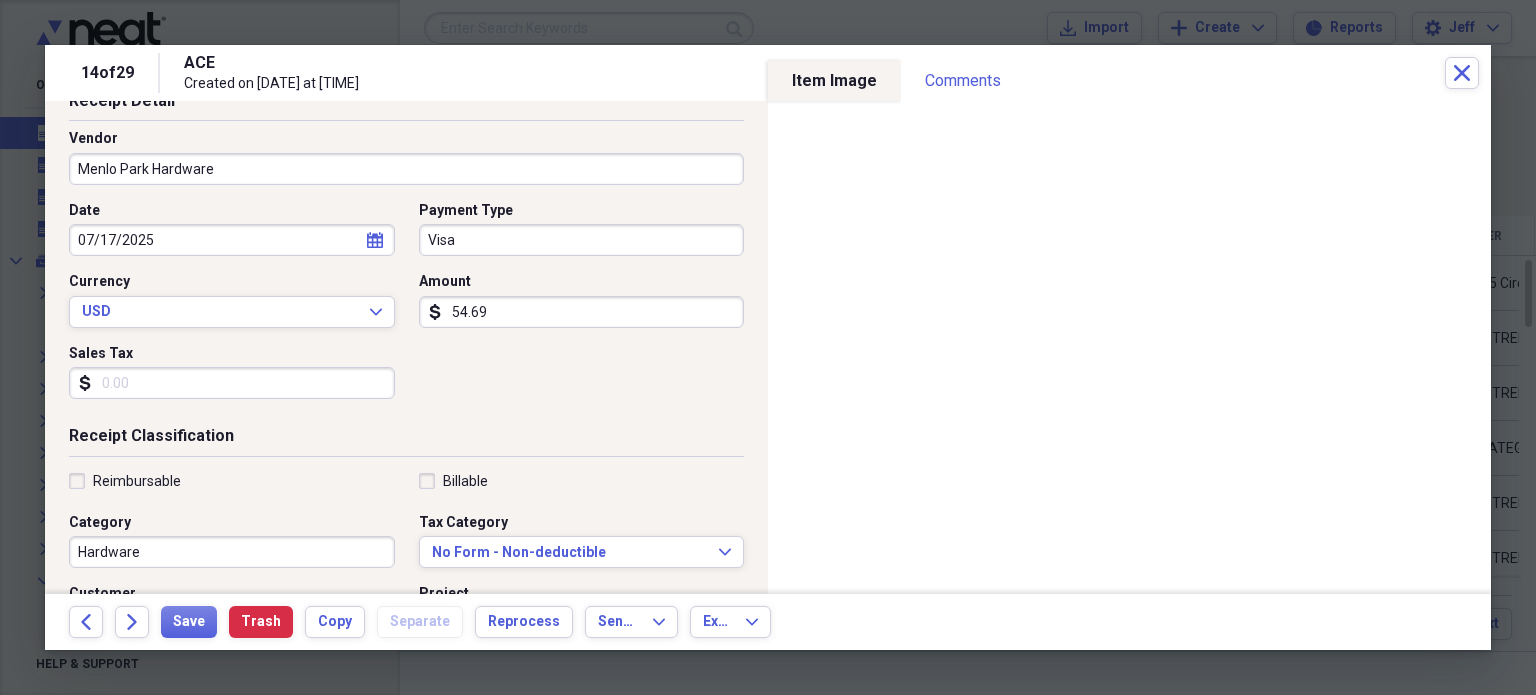 click on "54.69" at bounding box center (582, 312) 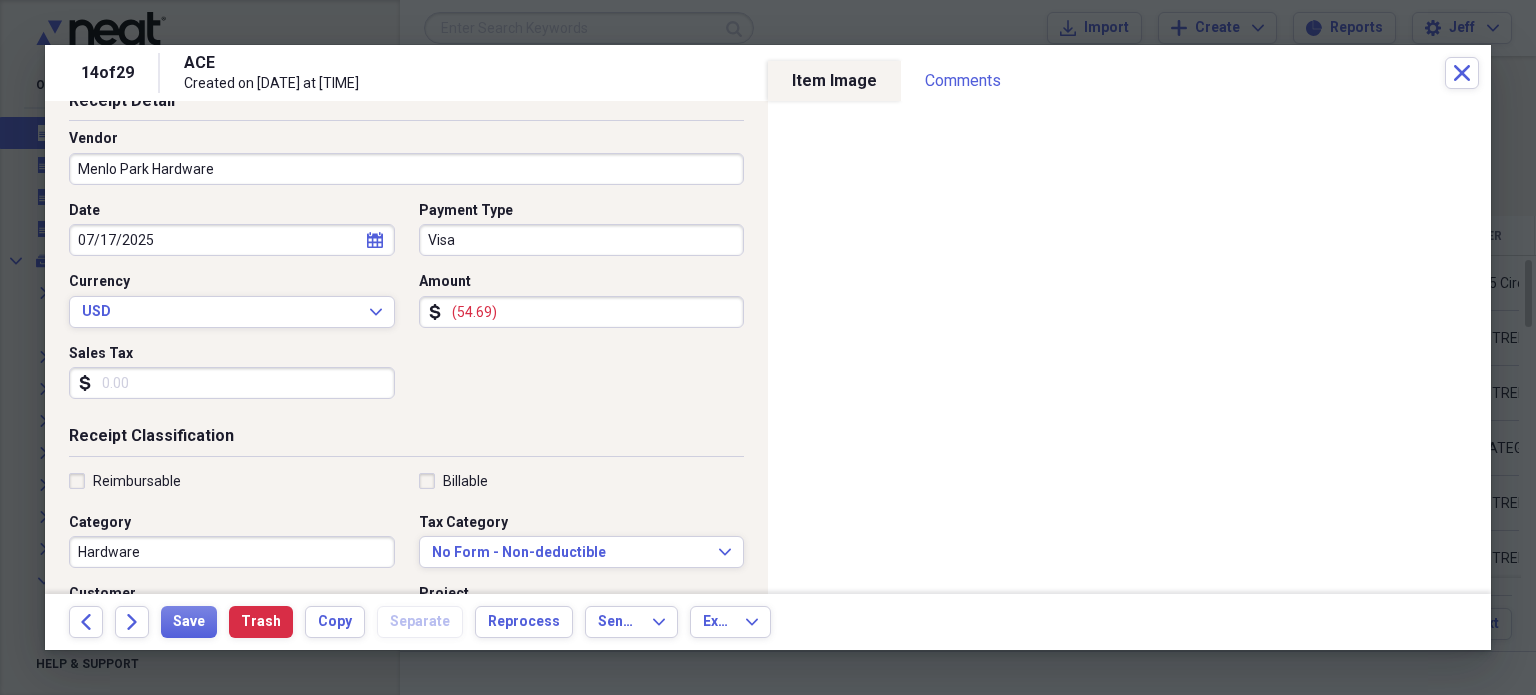 click on "Hardware" at bounding box center [232, 552] 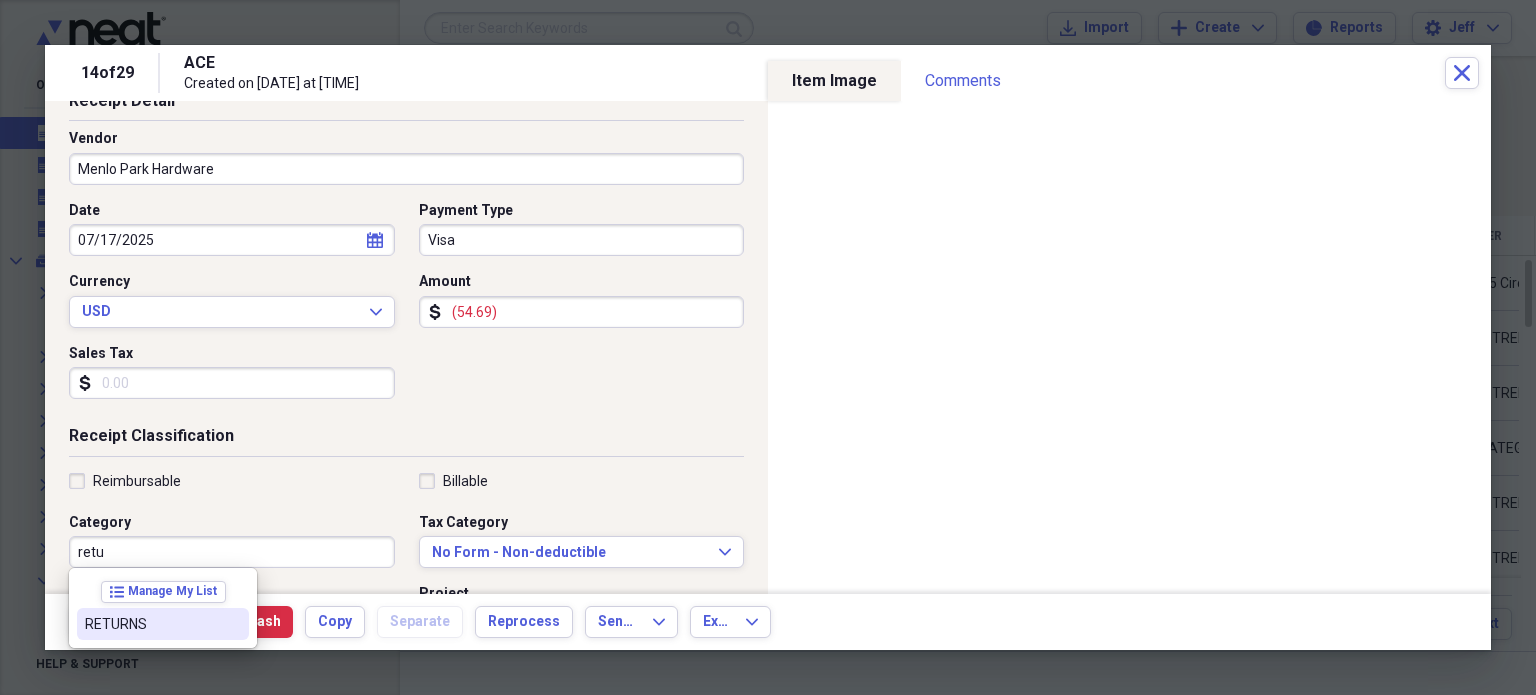 click on "RETURNS" at bounding box center (151, 624) 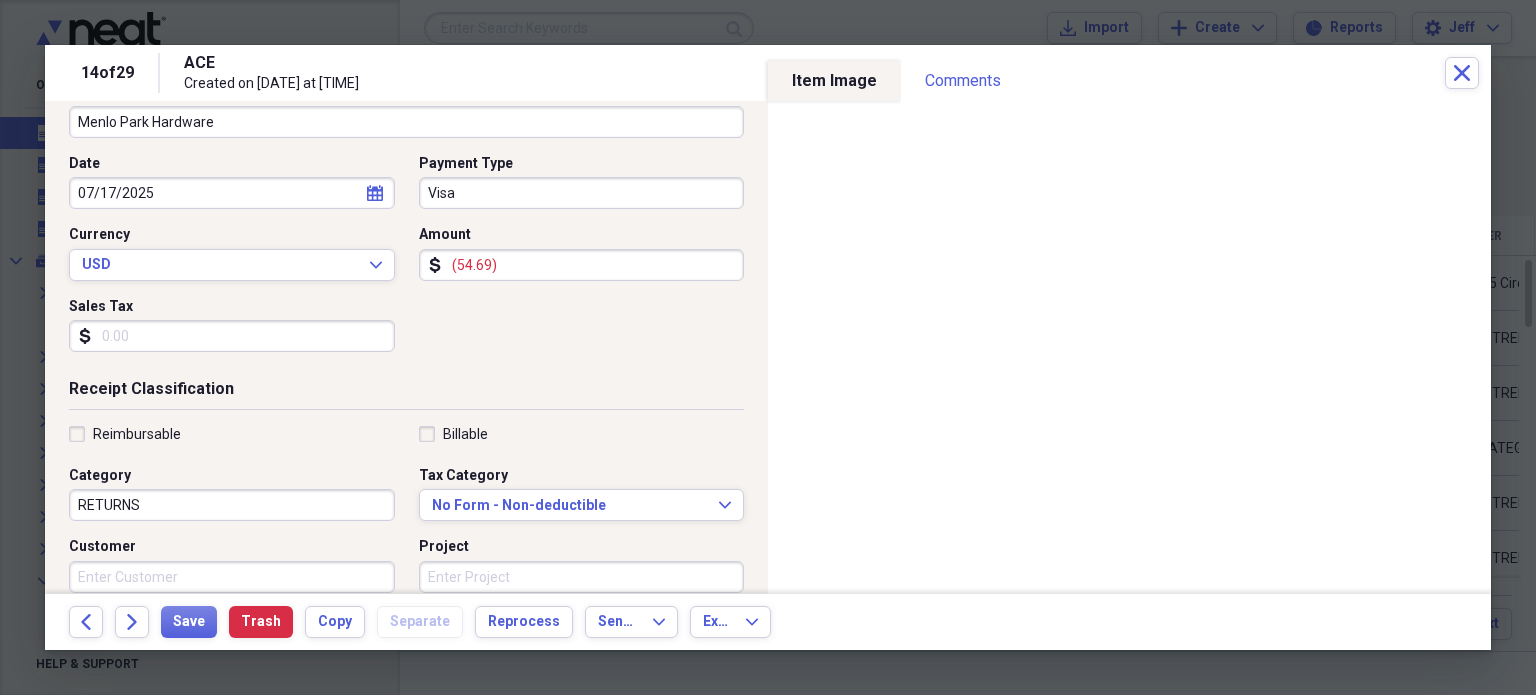 scroll, scrollTop: 166, scrollLeft: 0, axis: vertical 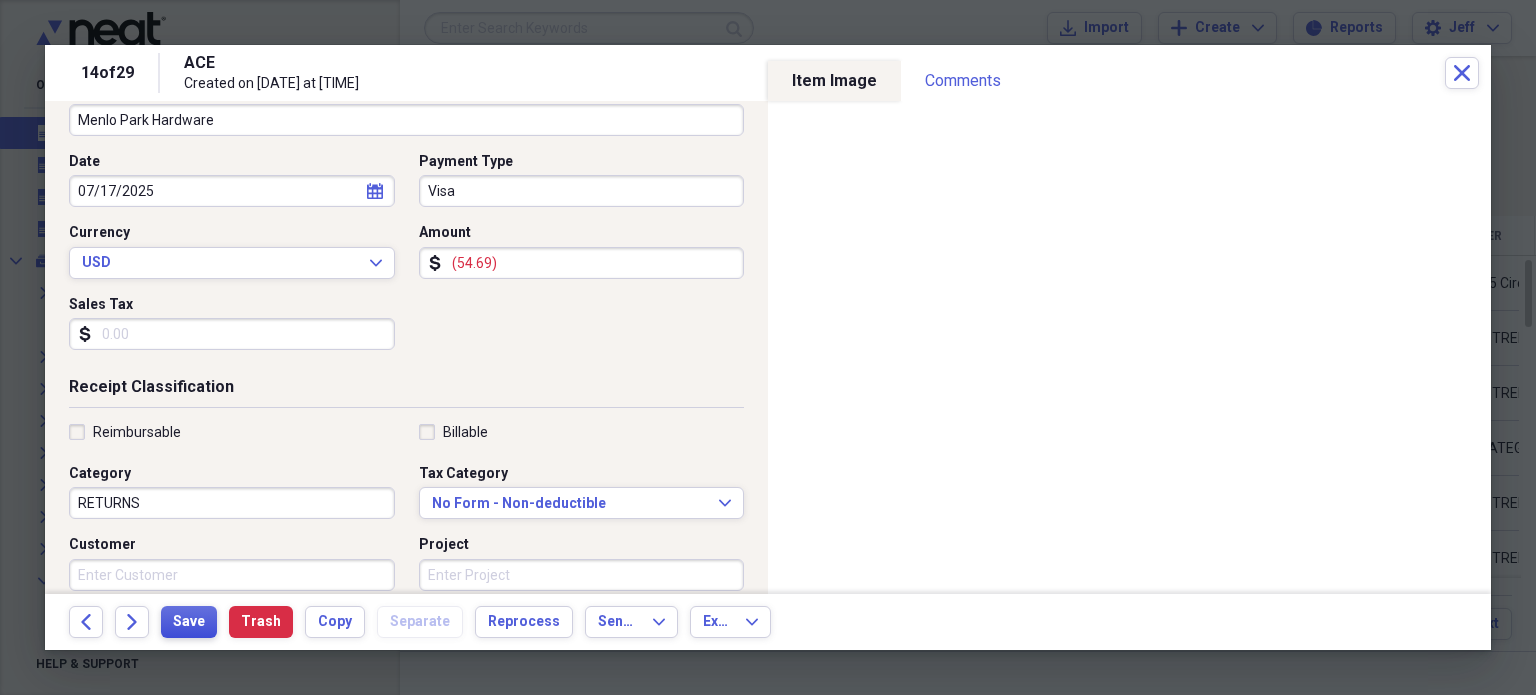 click on "Save" at bounding box center (189, 622) 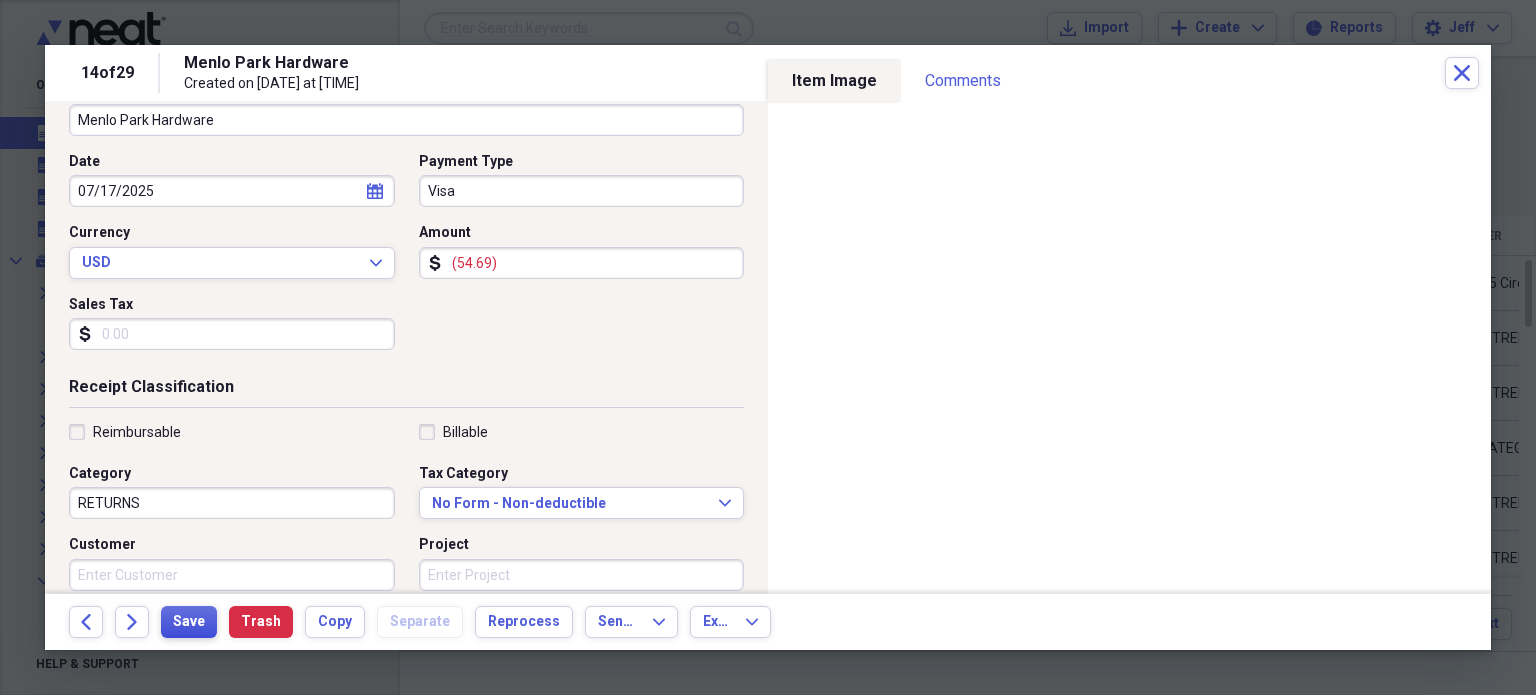 click on "Save" at bounding box center [189, 622] 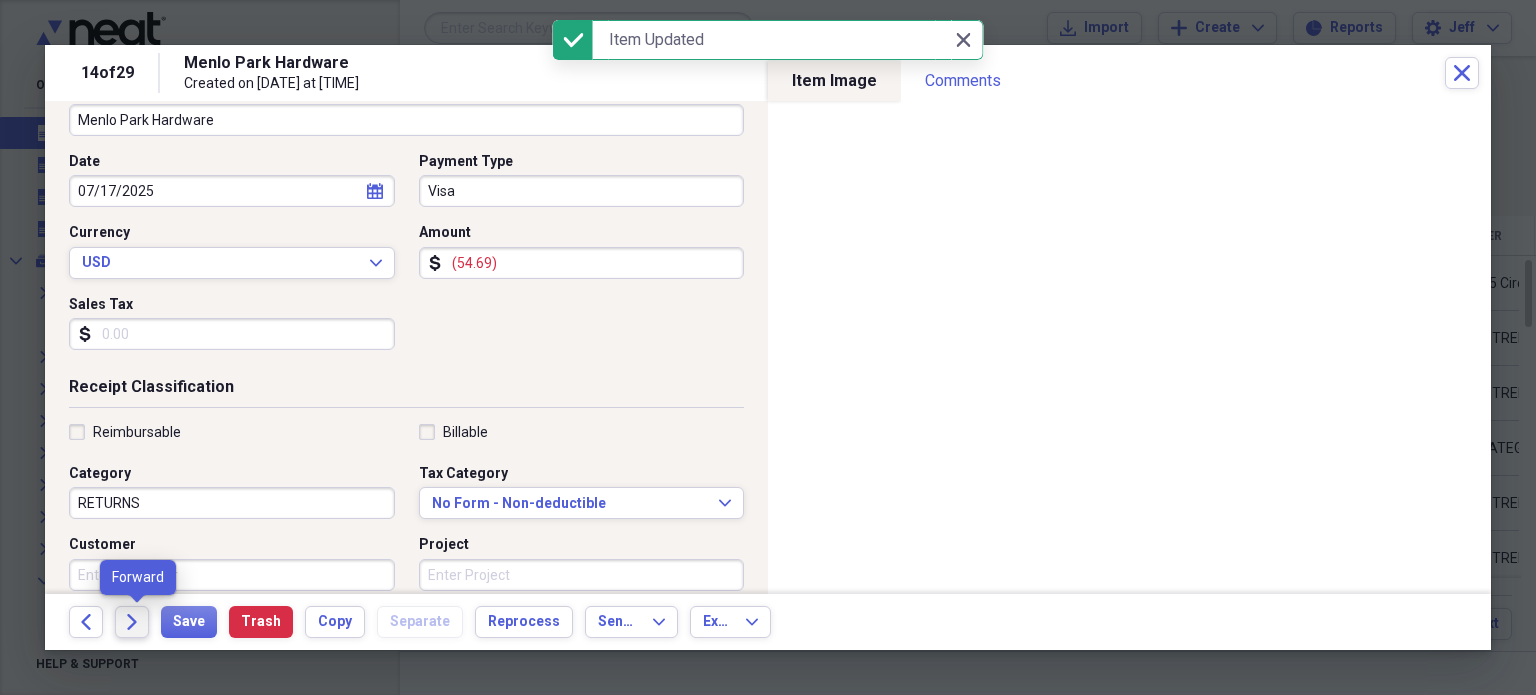 click on "Forward" 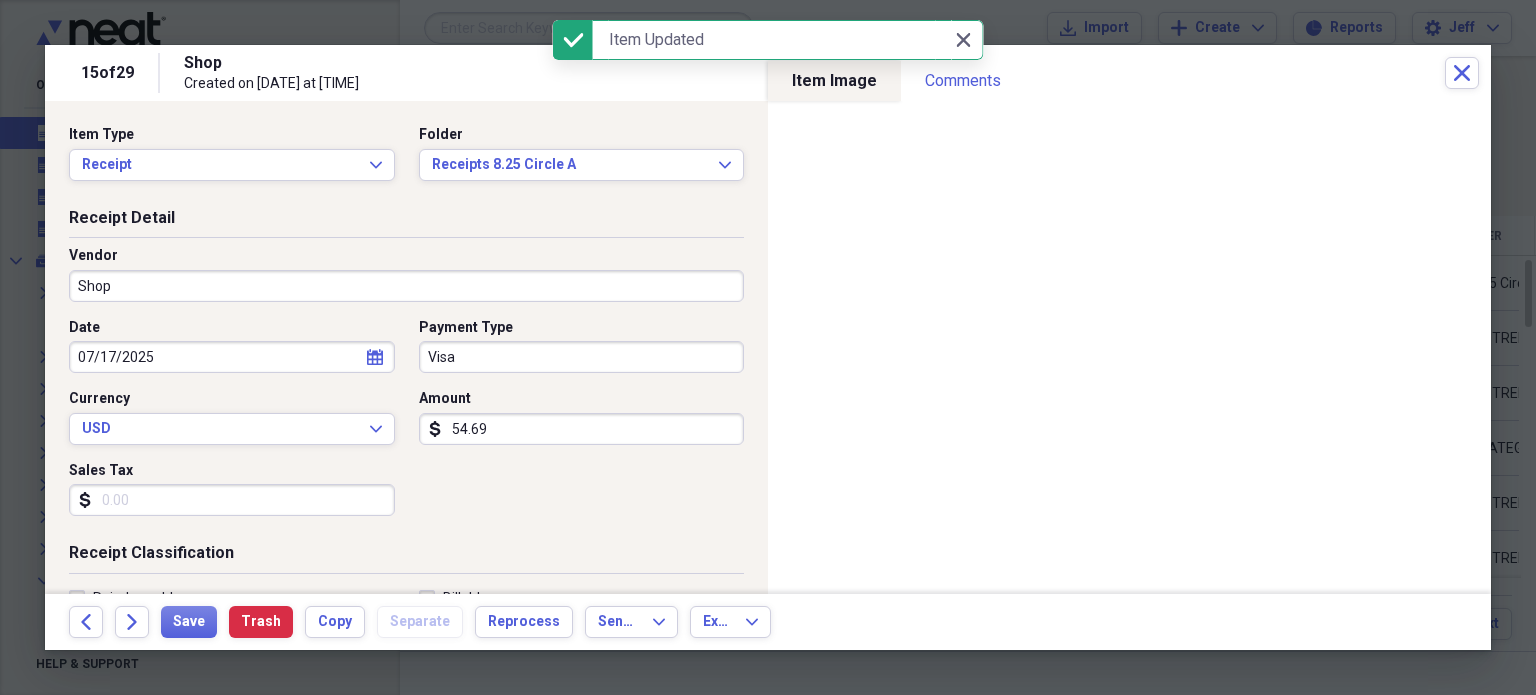 click on "Shop" at bounding box center [406, 286] 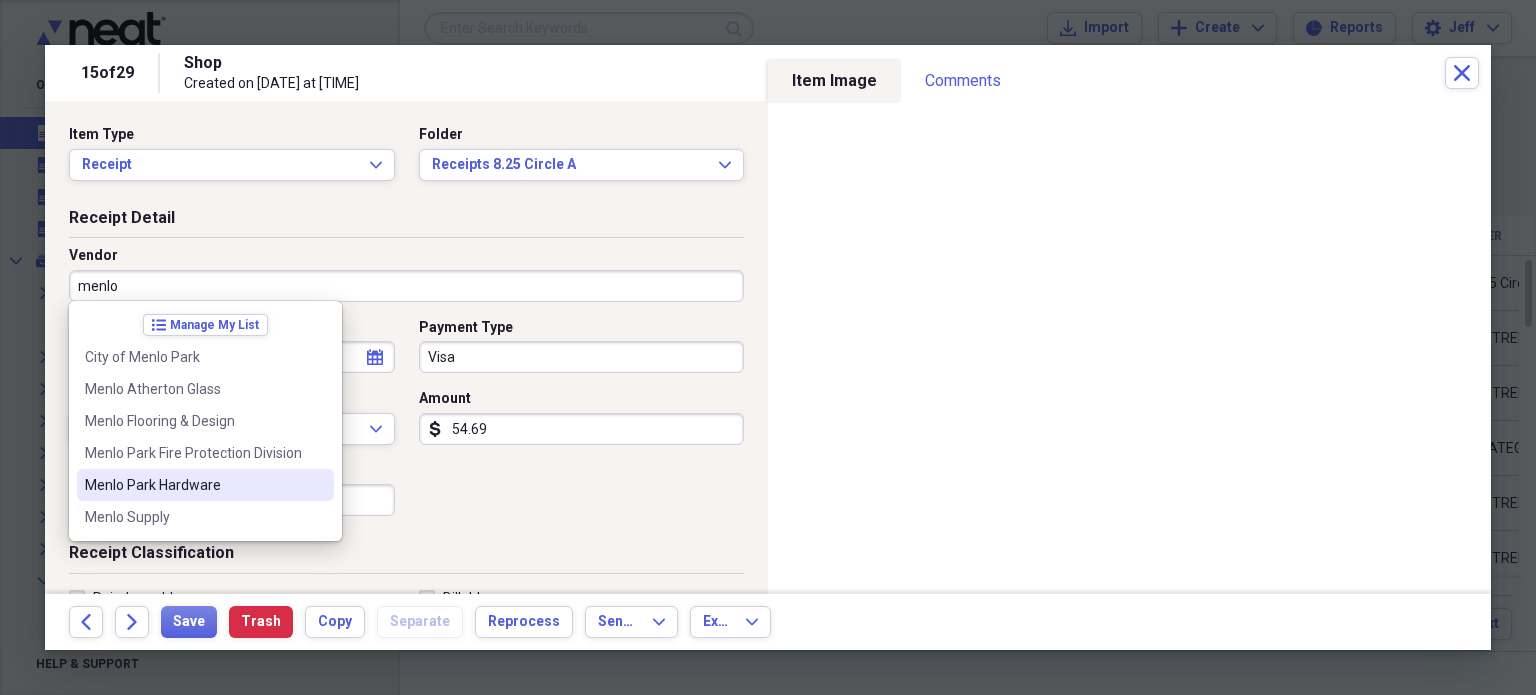 click on "Menlo Park Hardware" at bounding box center [193, 485] 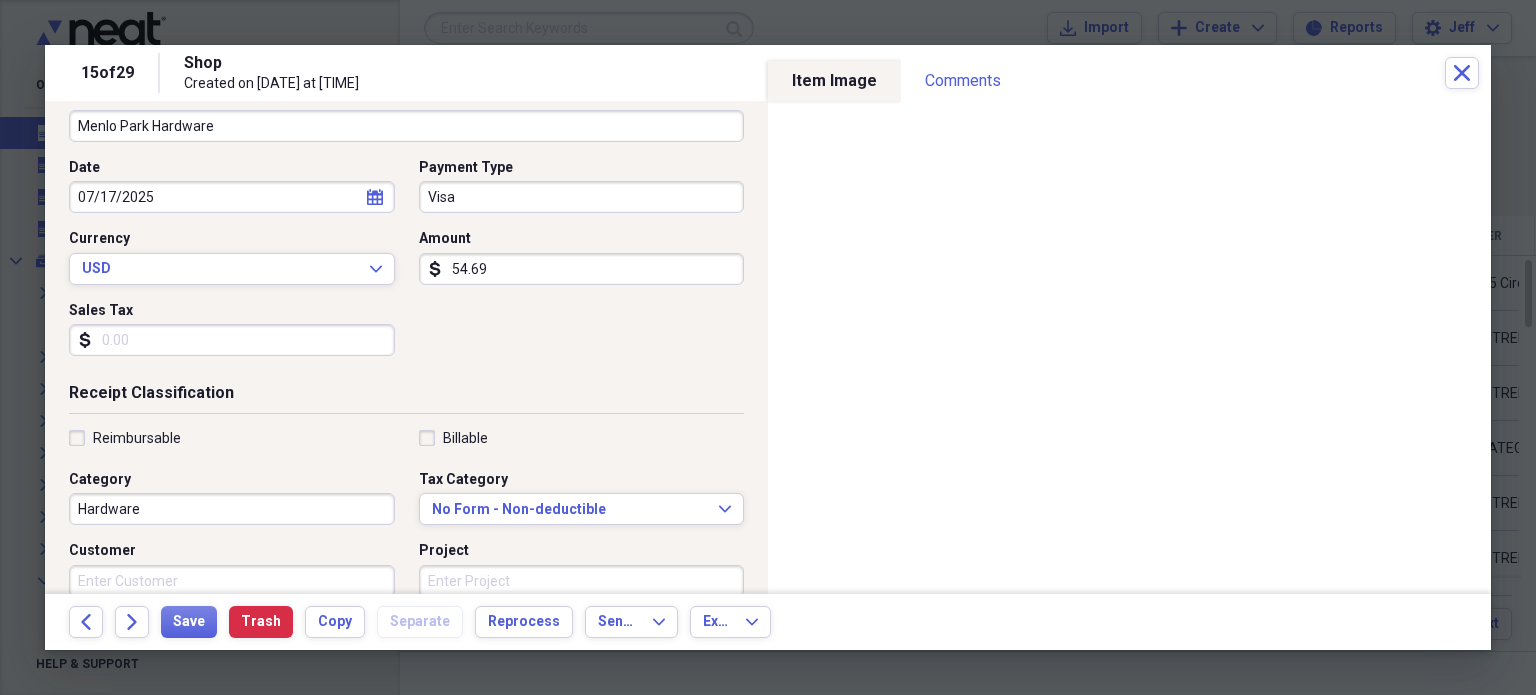 scroll, scrollTop: 161, scrollLeft: 0, axis: vertical 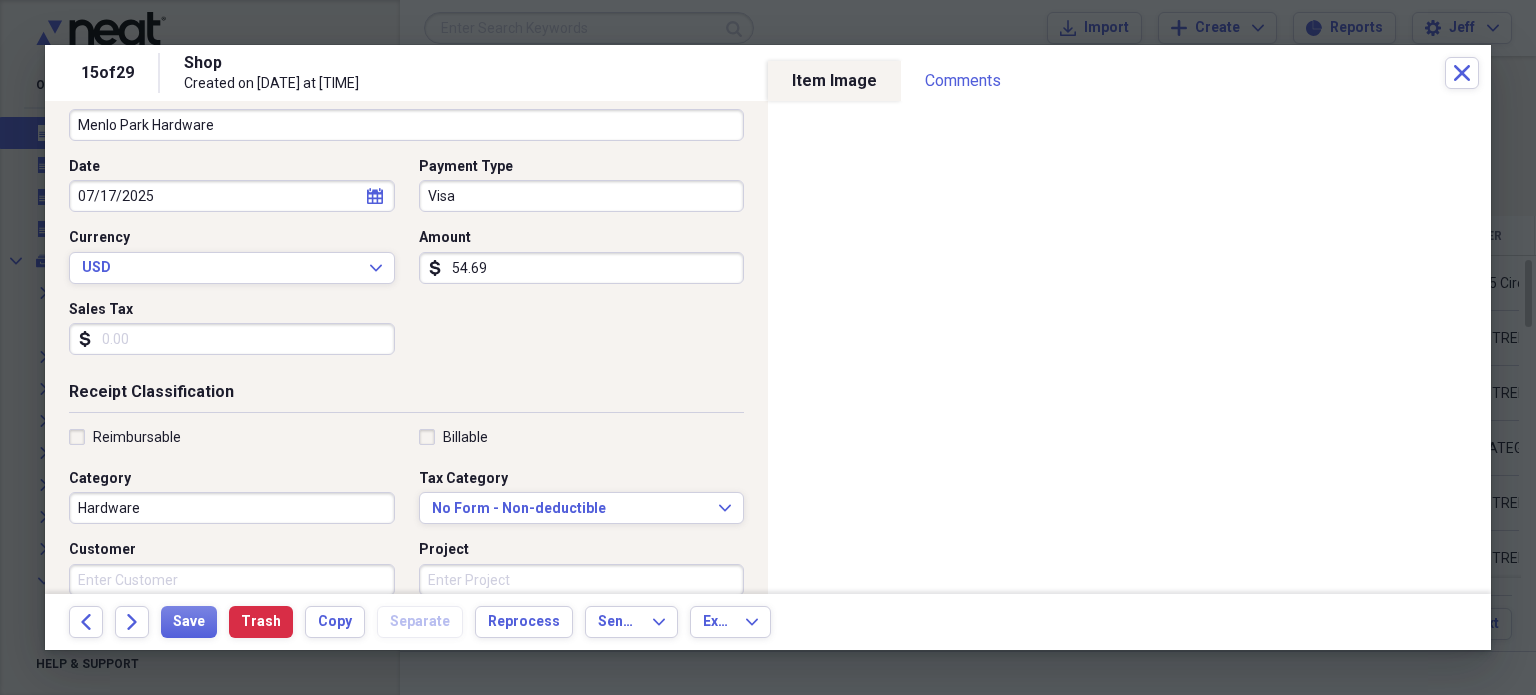click on "Hardware" at bounding box center (232, 508) 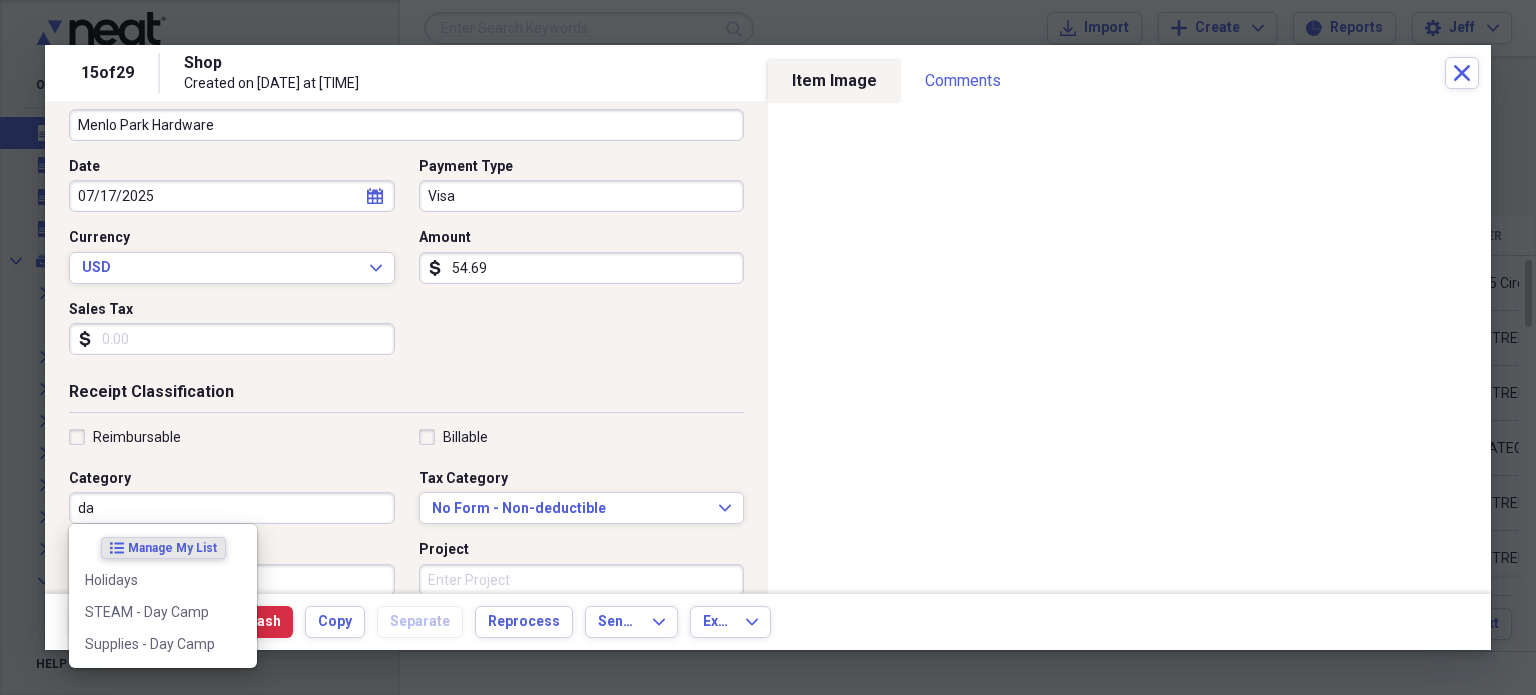 type on "d" 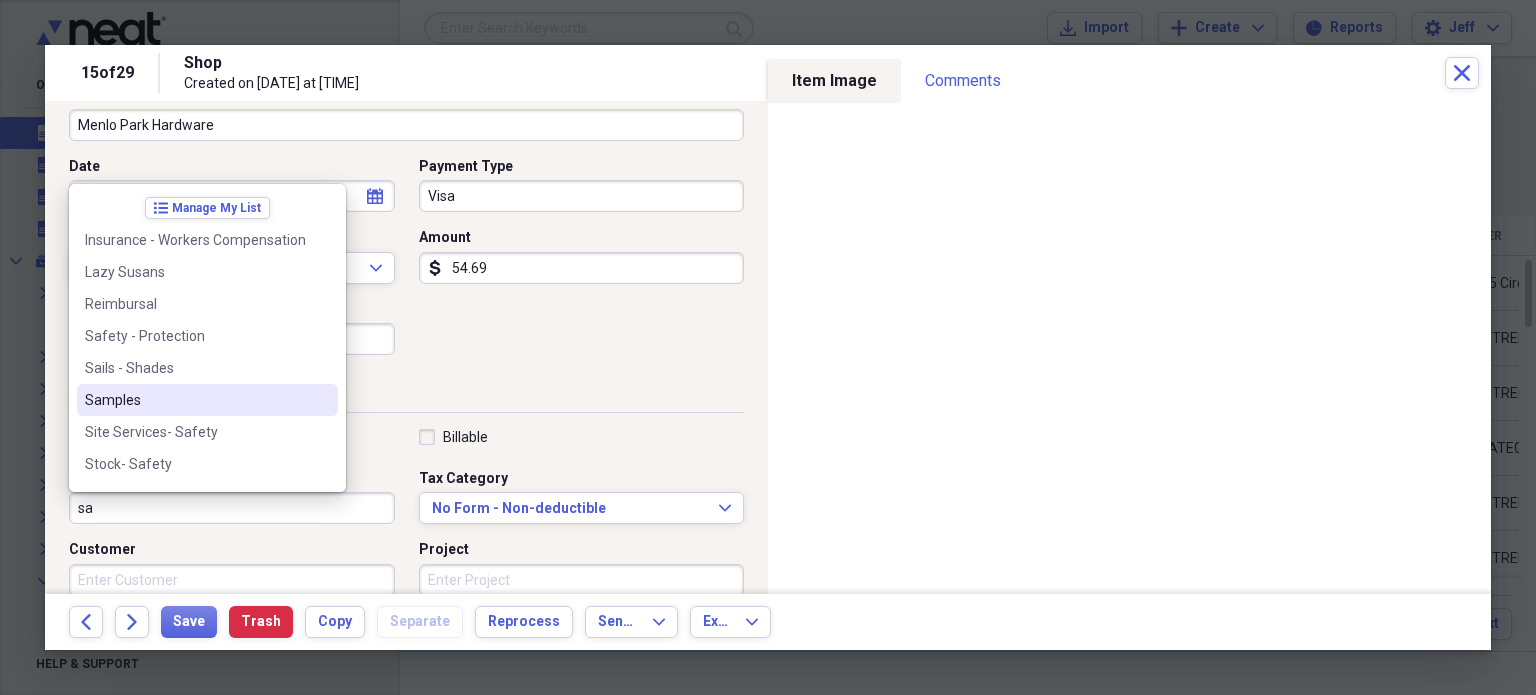 click on "Samples" at bounding box center (195, 400) 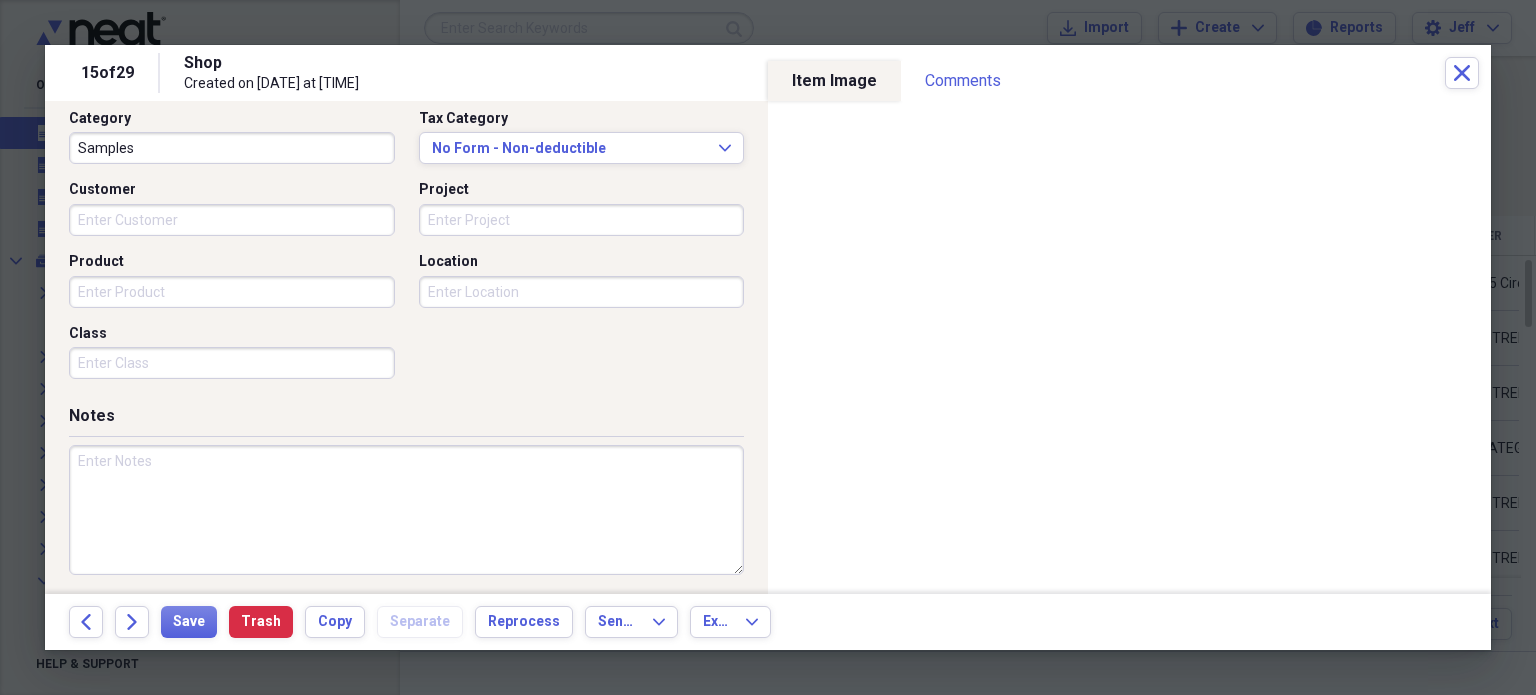 scroll, scrollTop: 522, scrollLeft: 0, axis: vertical 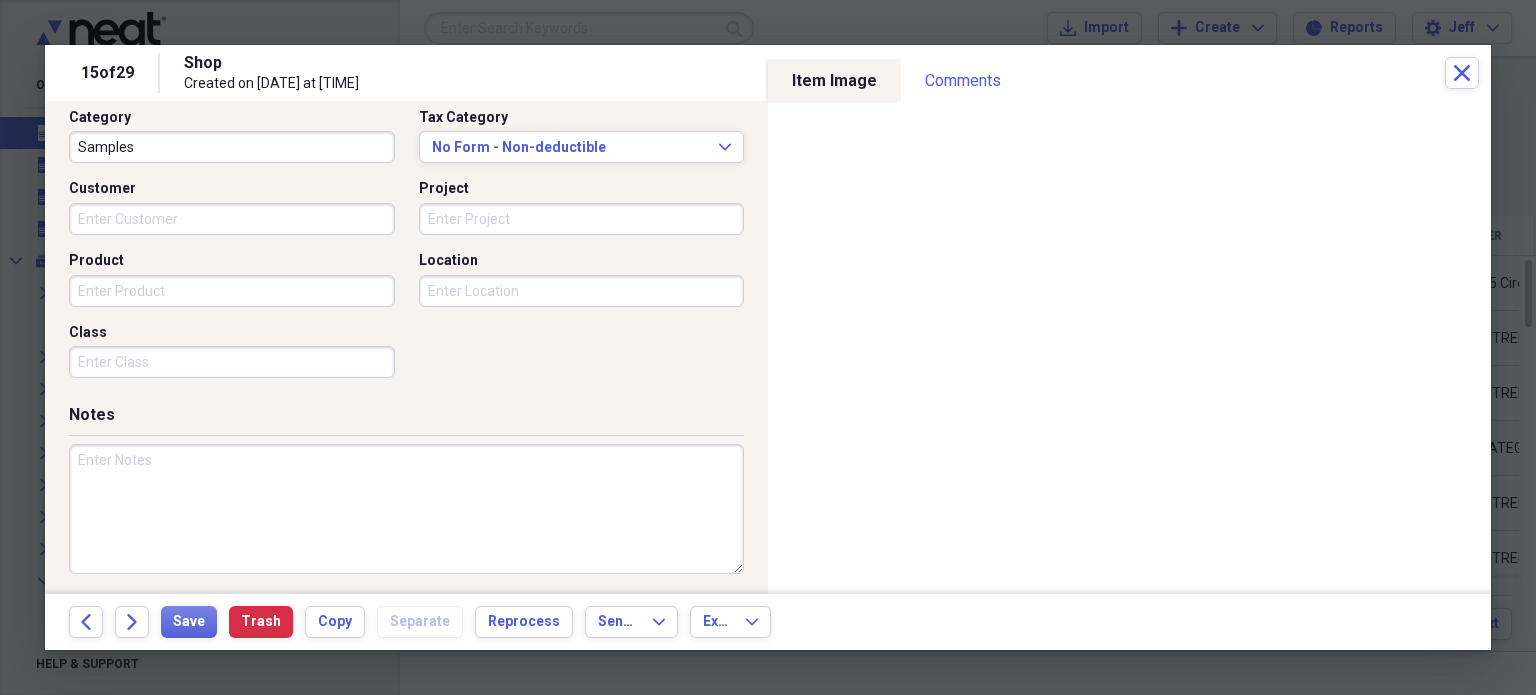 click at bounding box center (406, 509) 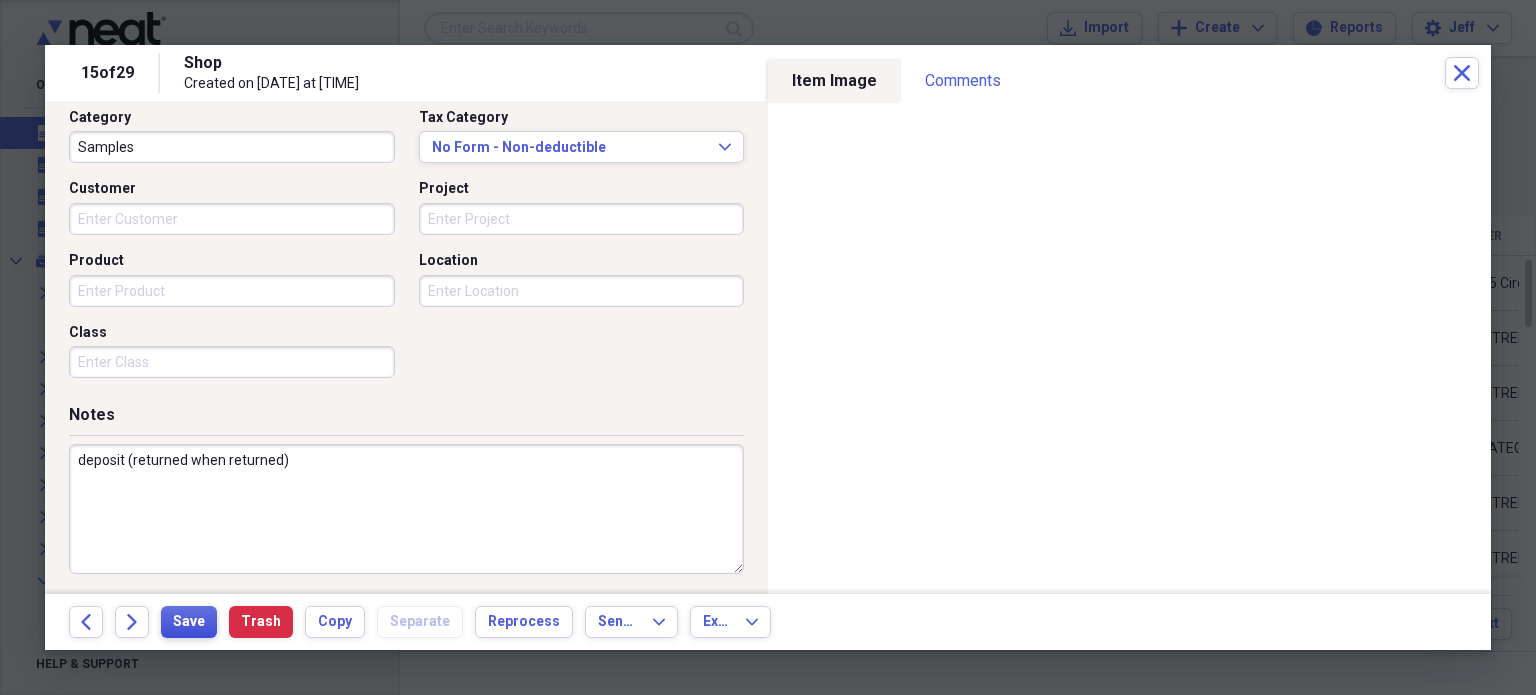 type on "deposit (returned when returned)" 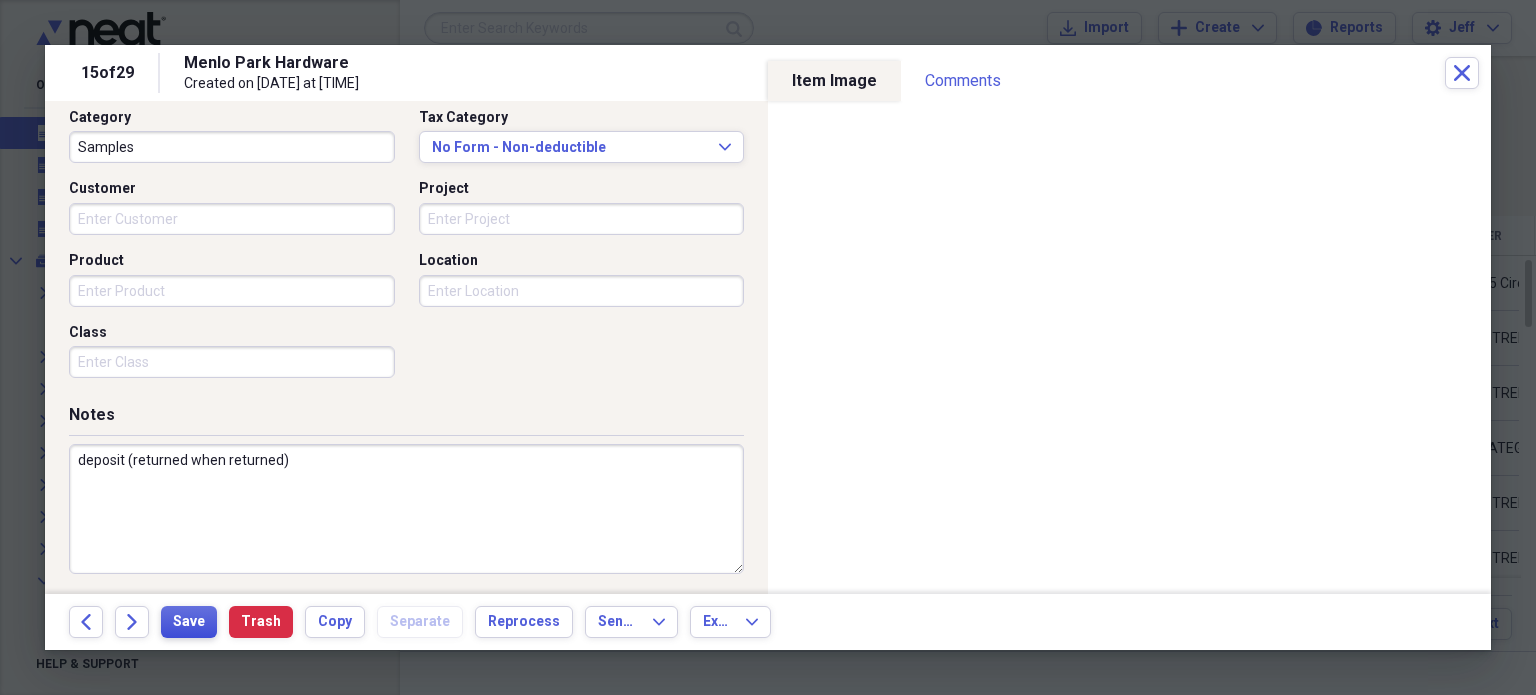 drag, startPoint x: 189, startPoint y: 624, endPoint x: 174, endPoint y: 624, distance: 15 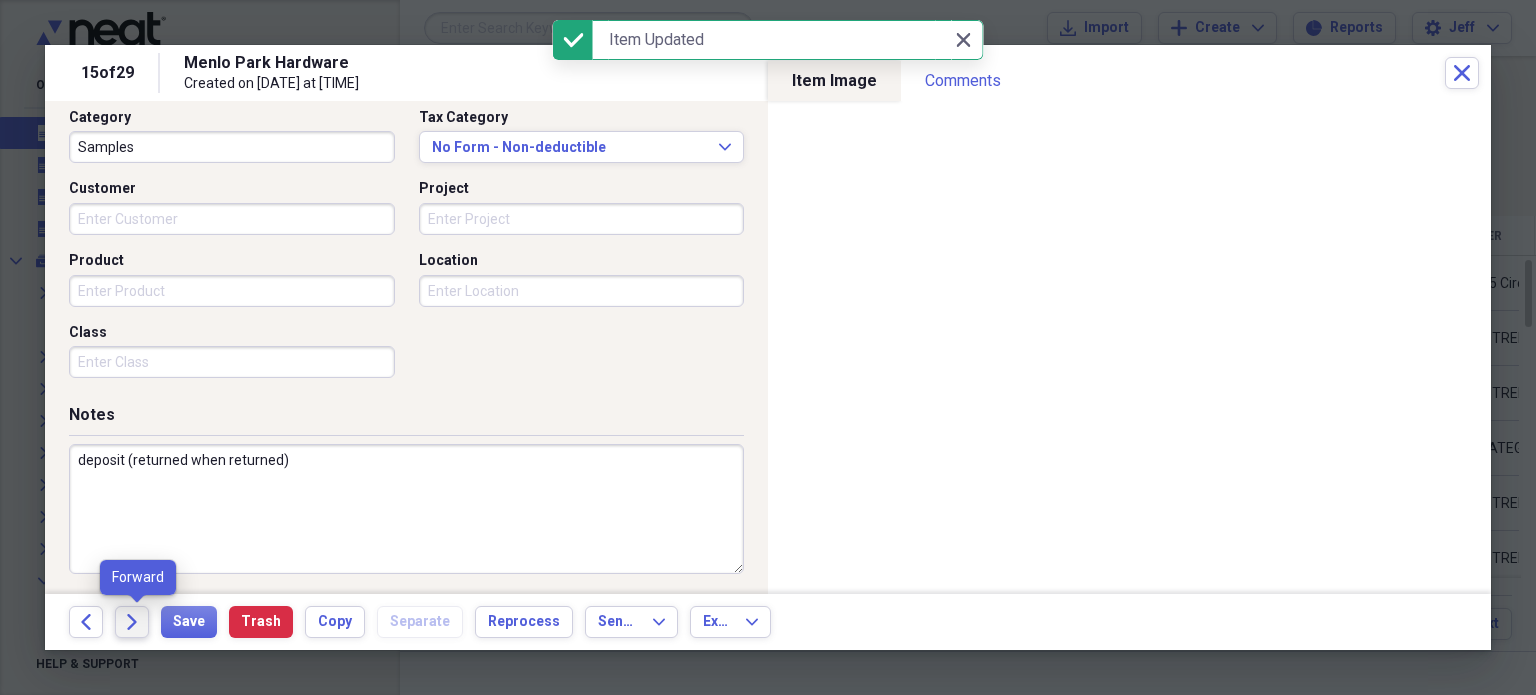 click 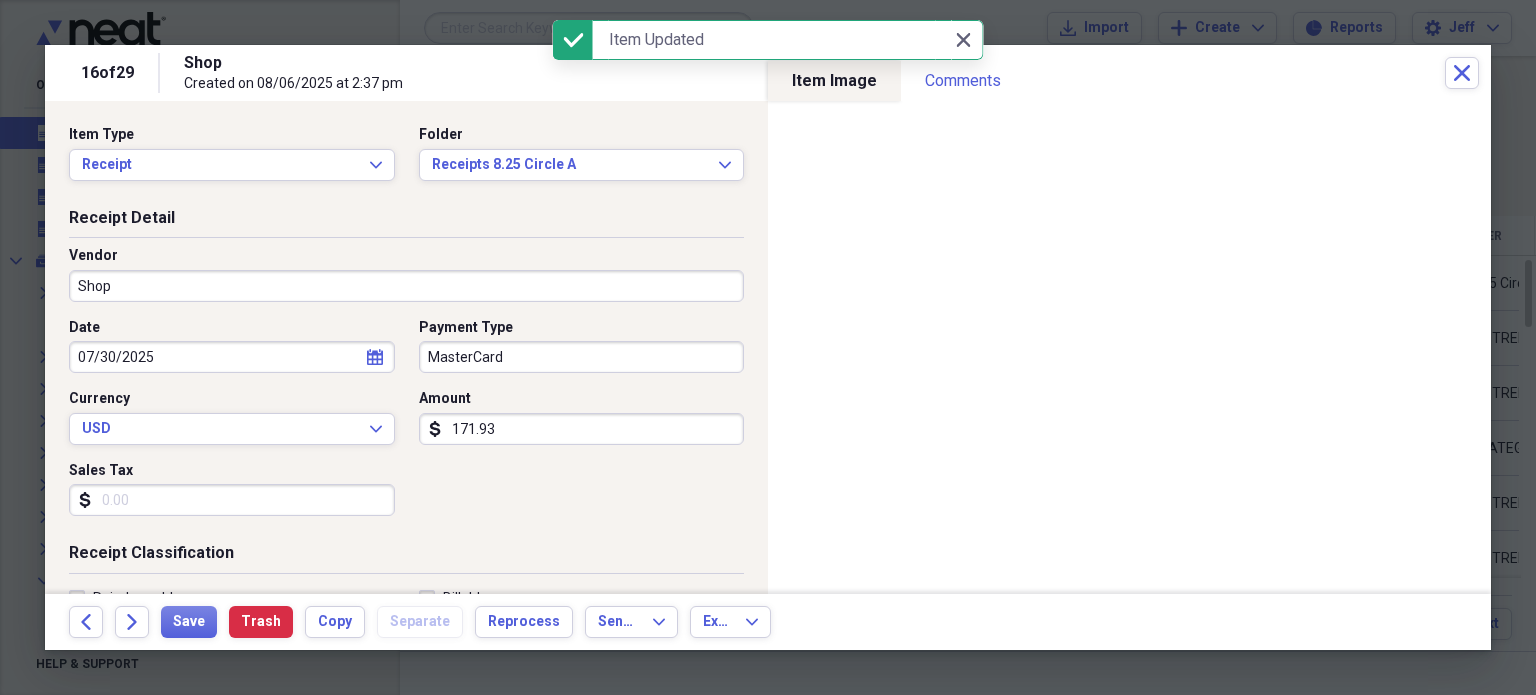 click on "Shop" at bounding box center (406, 286) 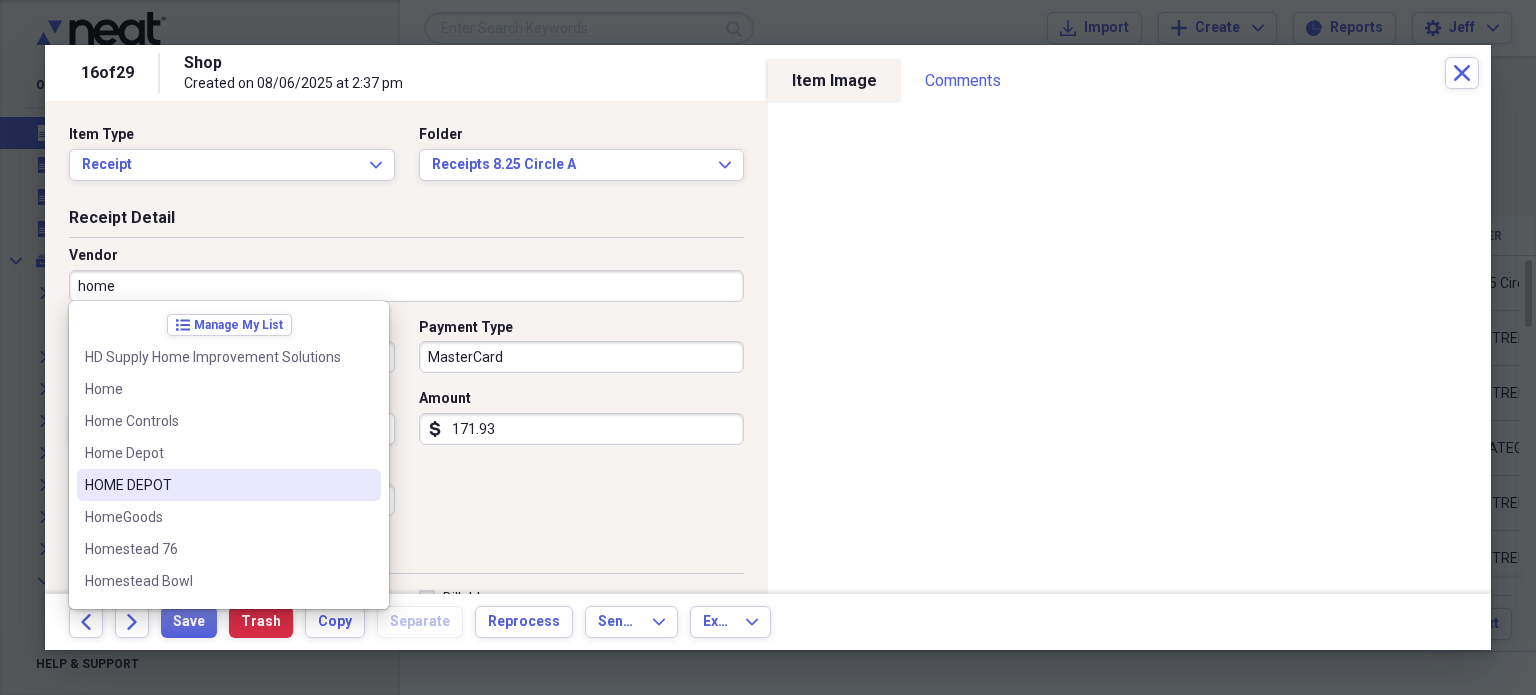 click on "HOME DEPOT" at bounding box center (229, 485) 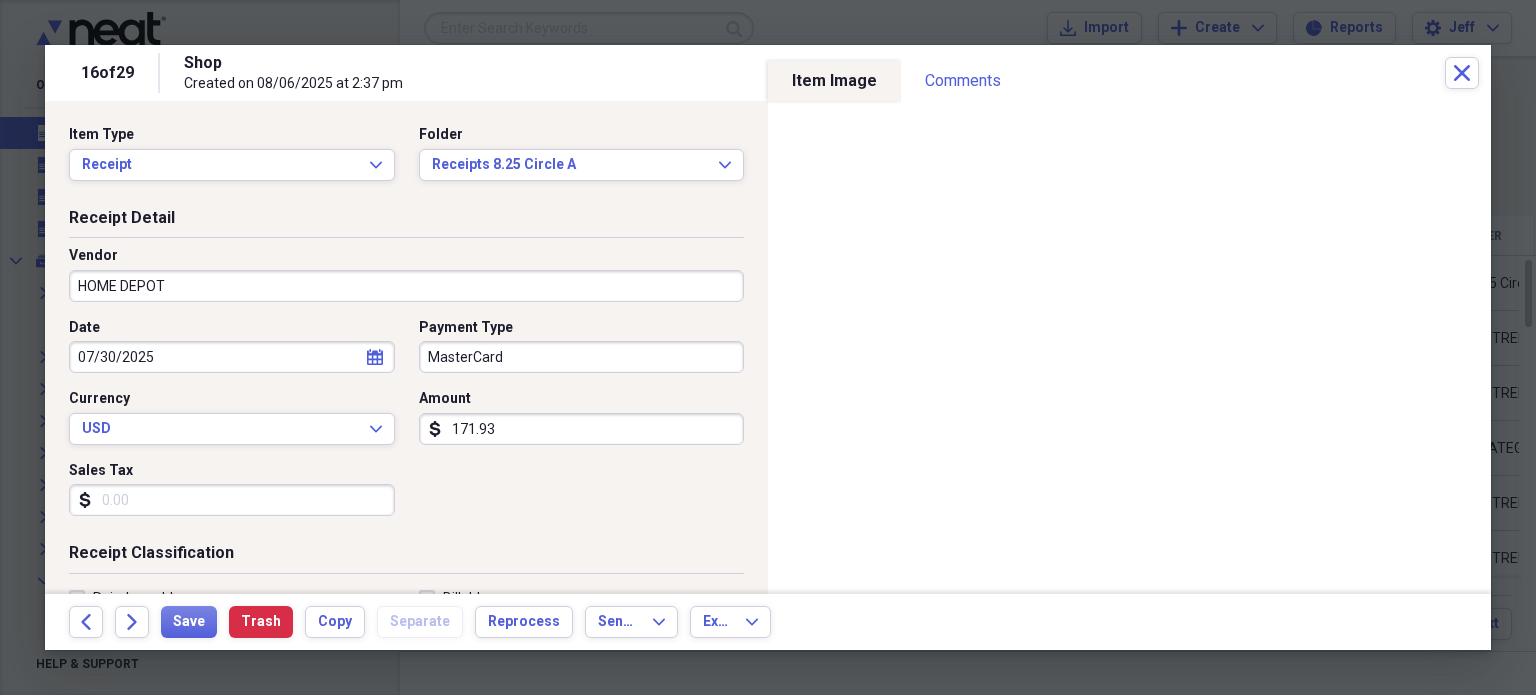 type on "TOOLS" 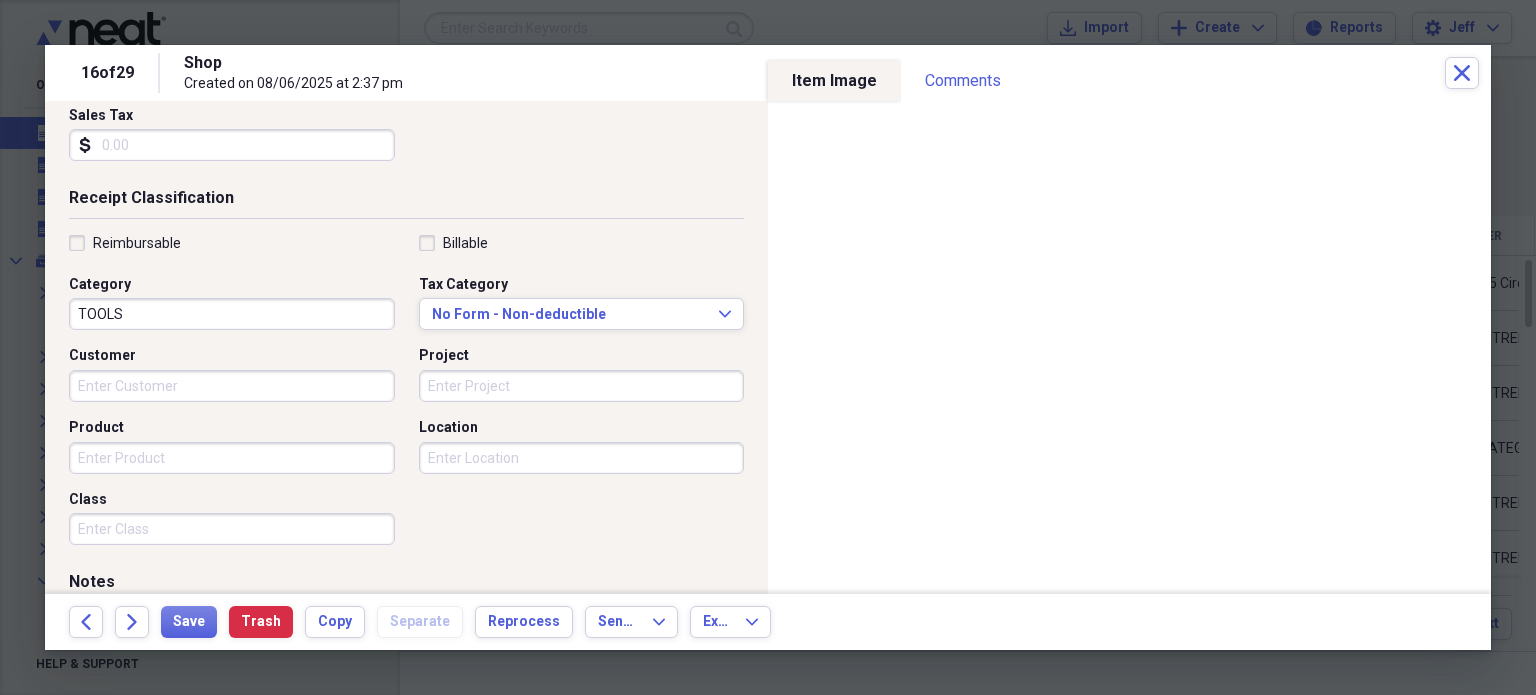 scroll, scrollTop: 526, scrollLeft: 0, axis: vertical 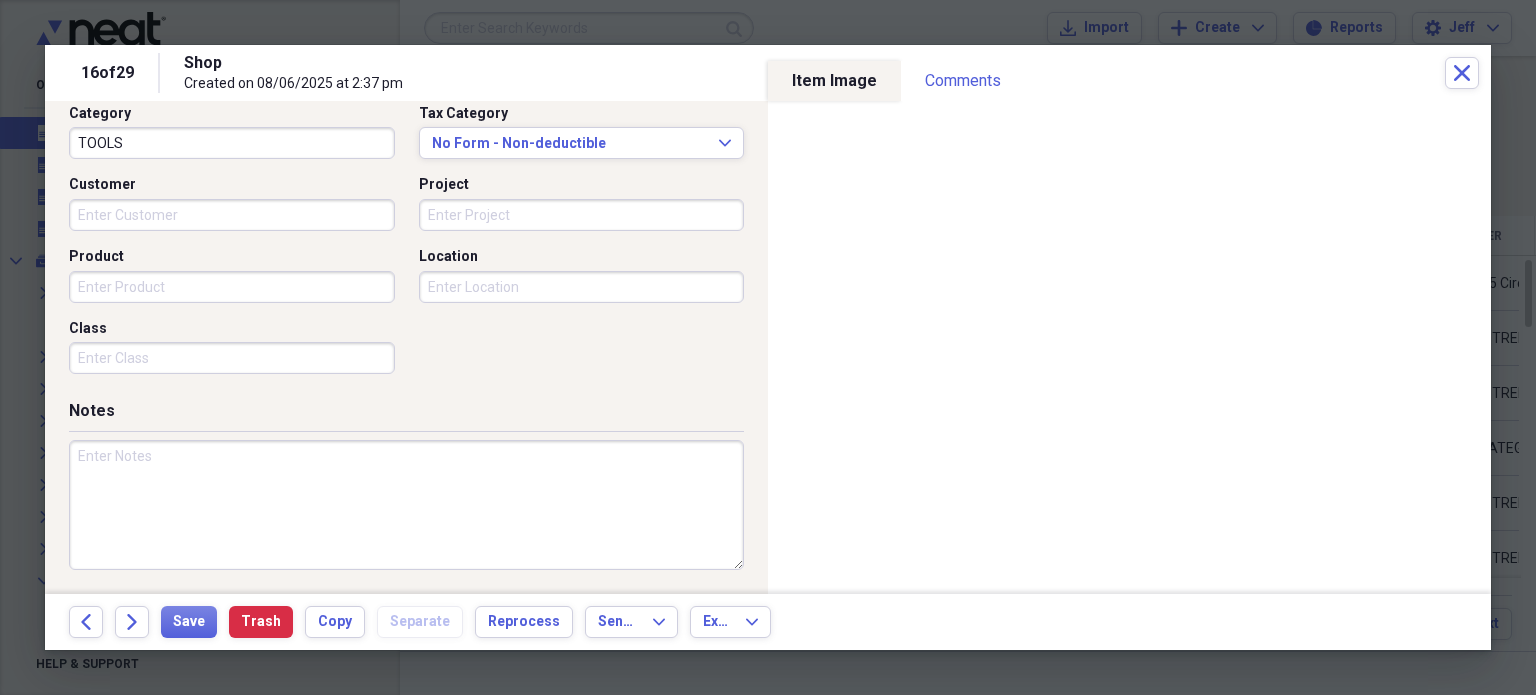 click at bounding box center [406, 505] 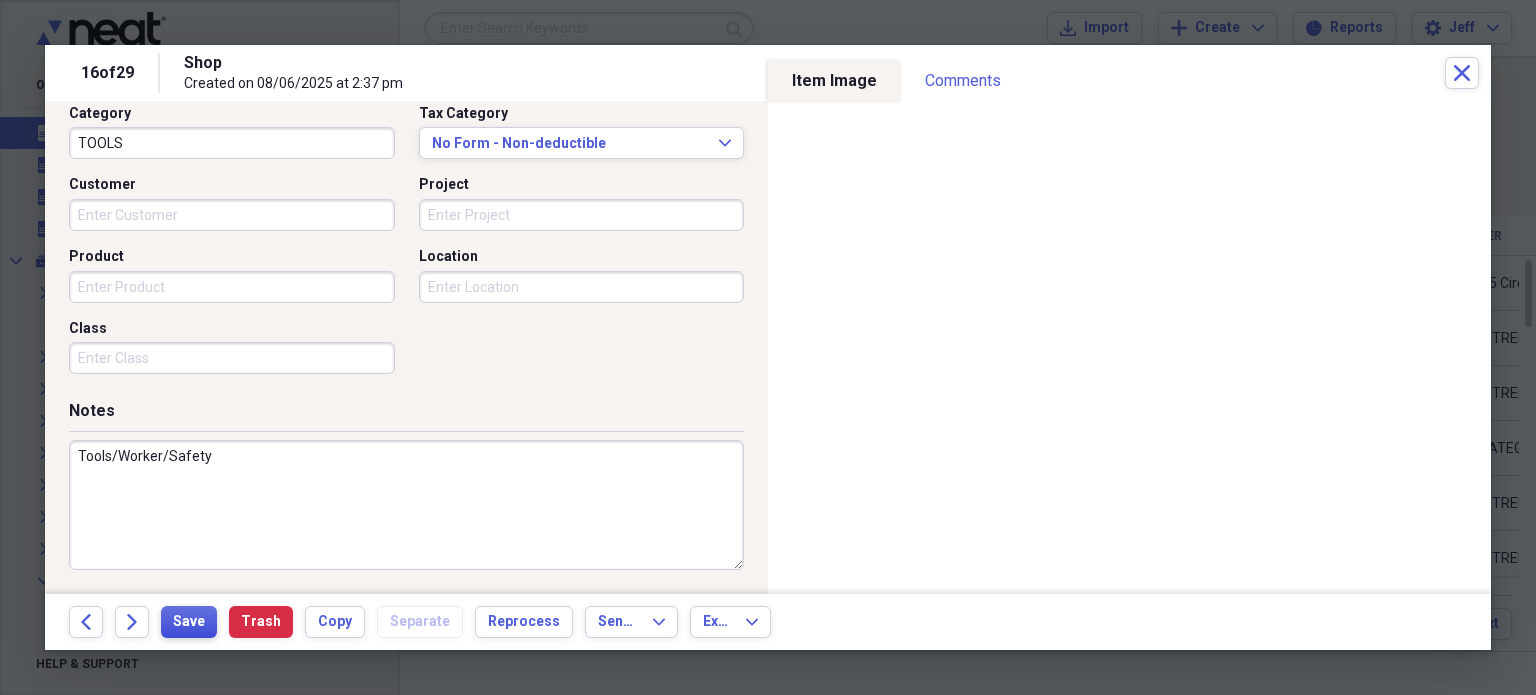 type on "Tools/Worker/Safety" 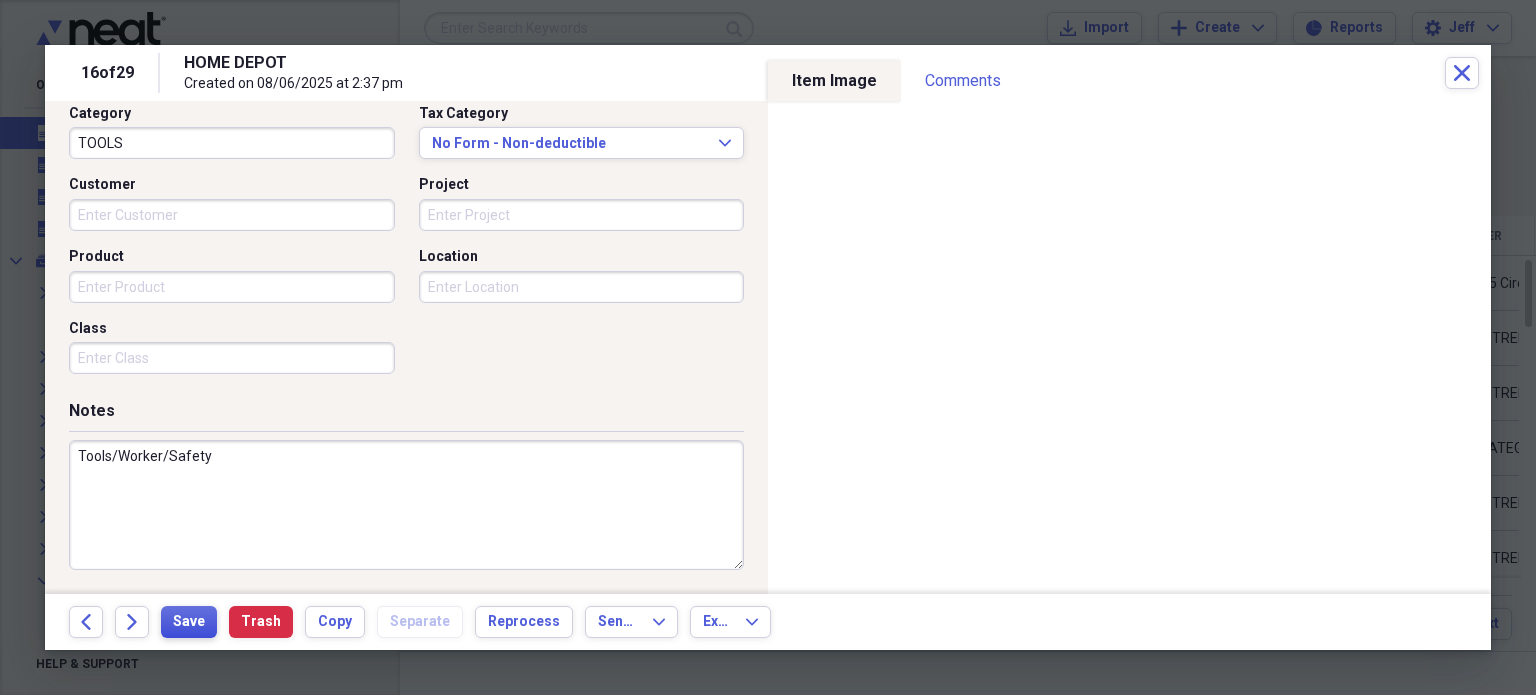 drag, startPoint x: 193, startPoint y: 621, endPoint x: 182, endPoint y: 622, distance: 11.045361 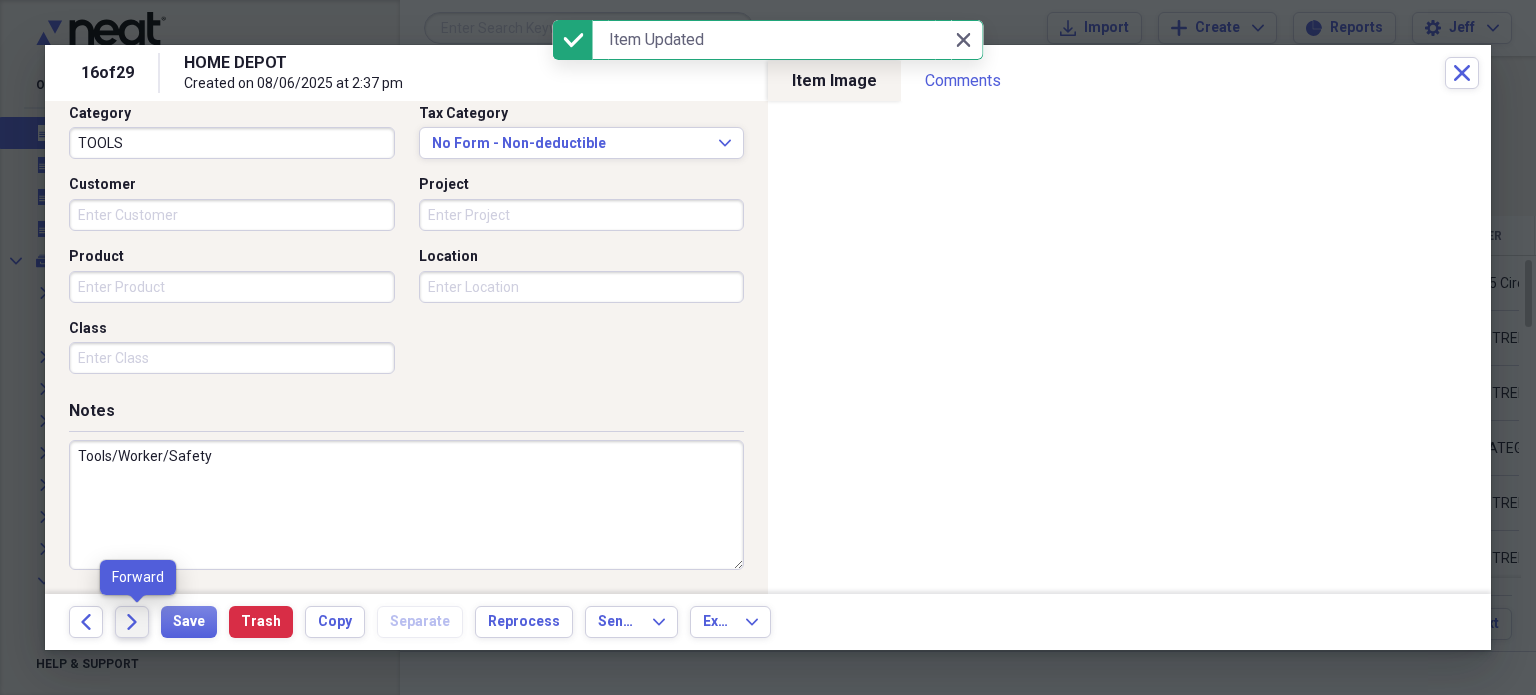 click on "Forward" 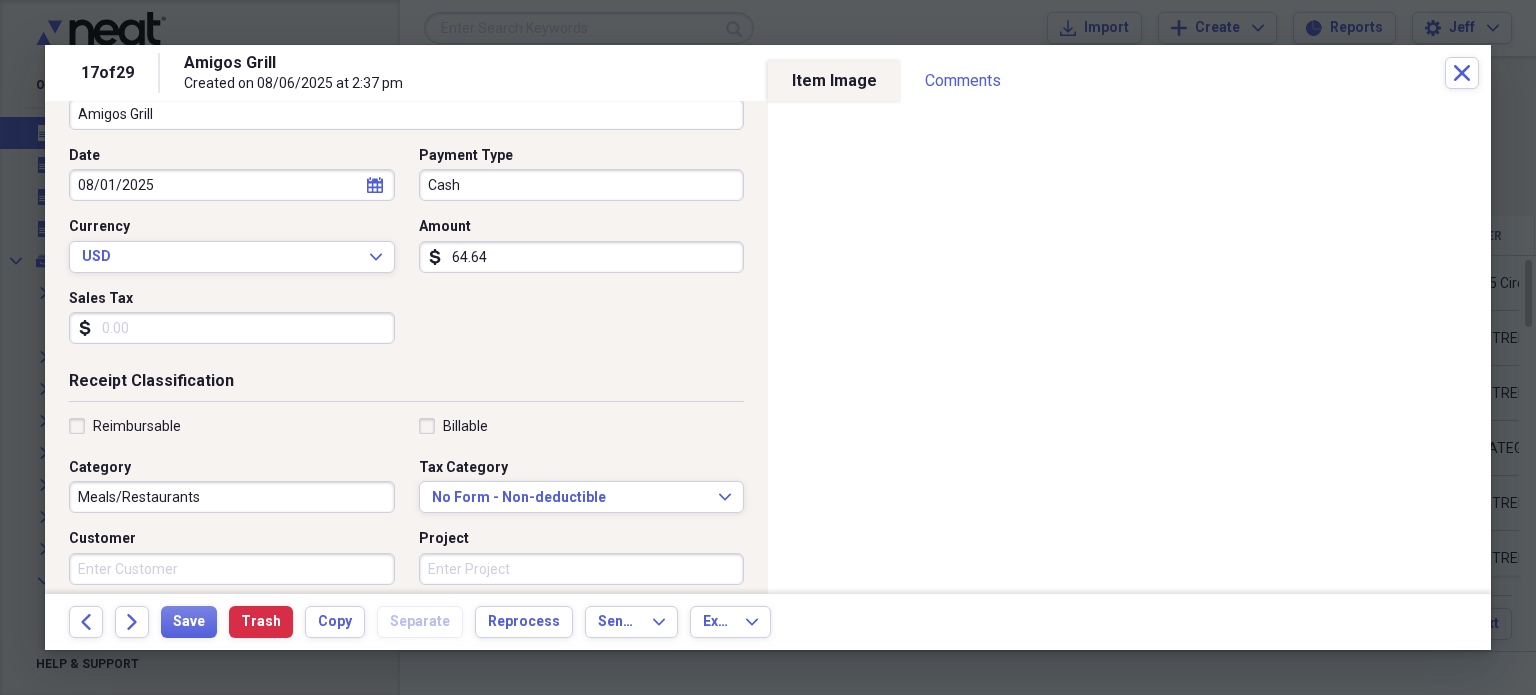 scroll, scrollTop: 182, scrollLeft: 0, axis: vertical 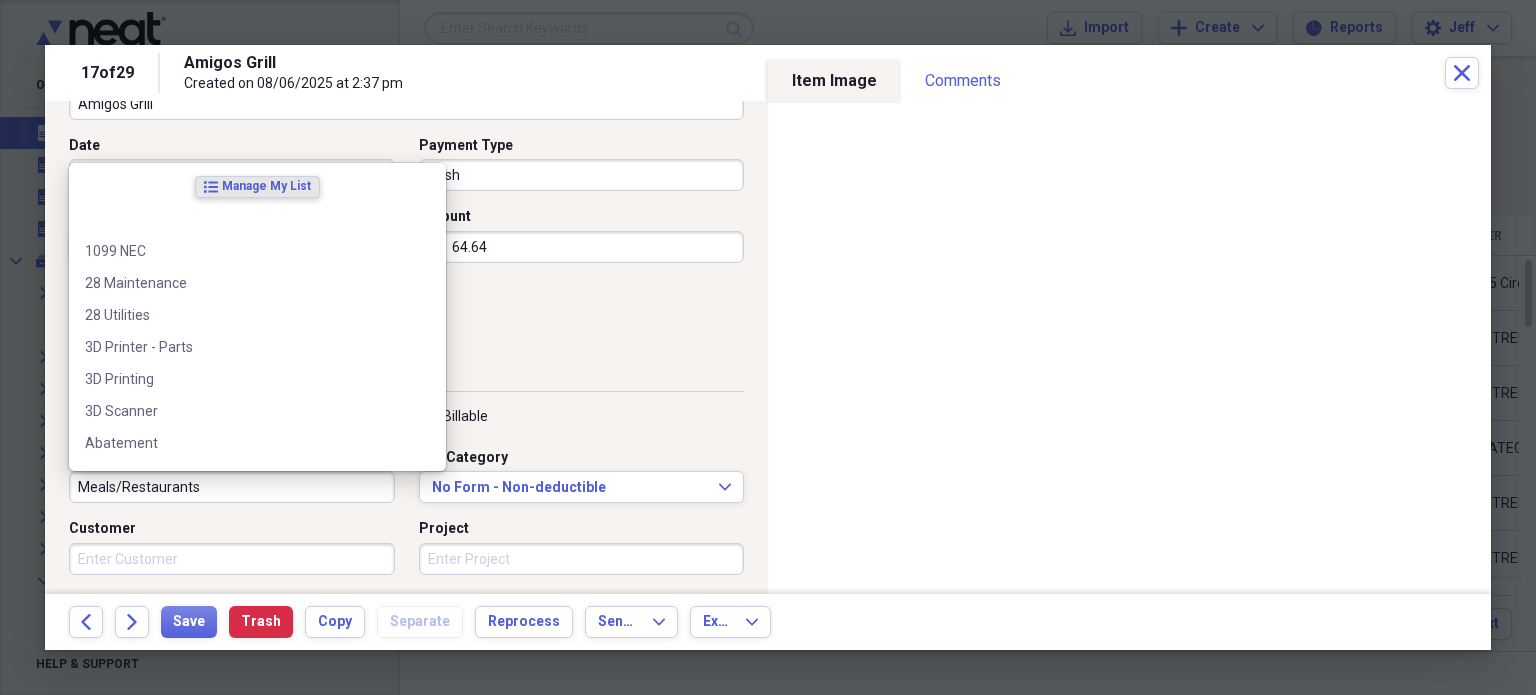 click on "Meals/Restaurants" at bounding box center (232, 487) 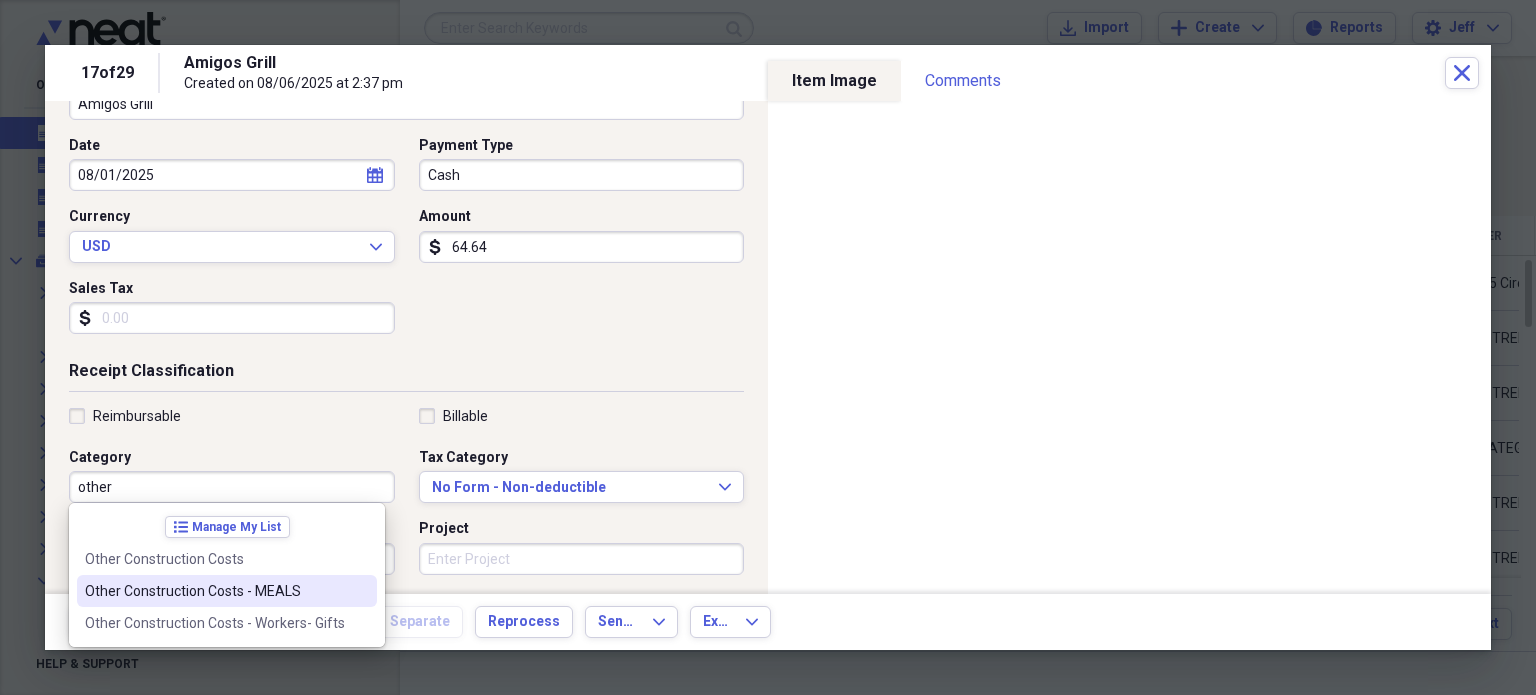 click on "Other Construction Costs - MEALS" at bounding box center (215, 591) 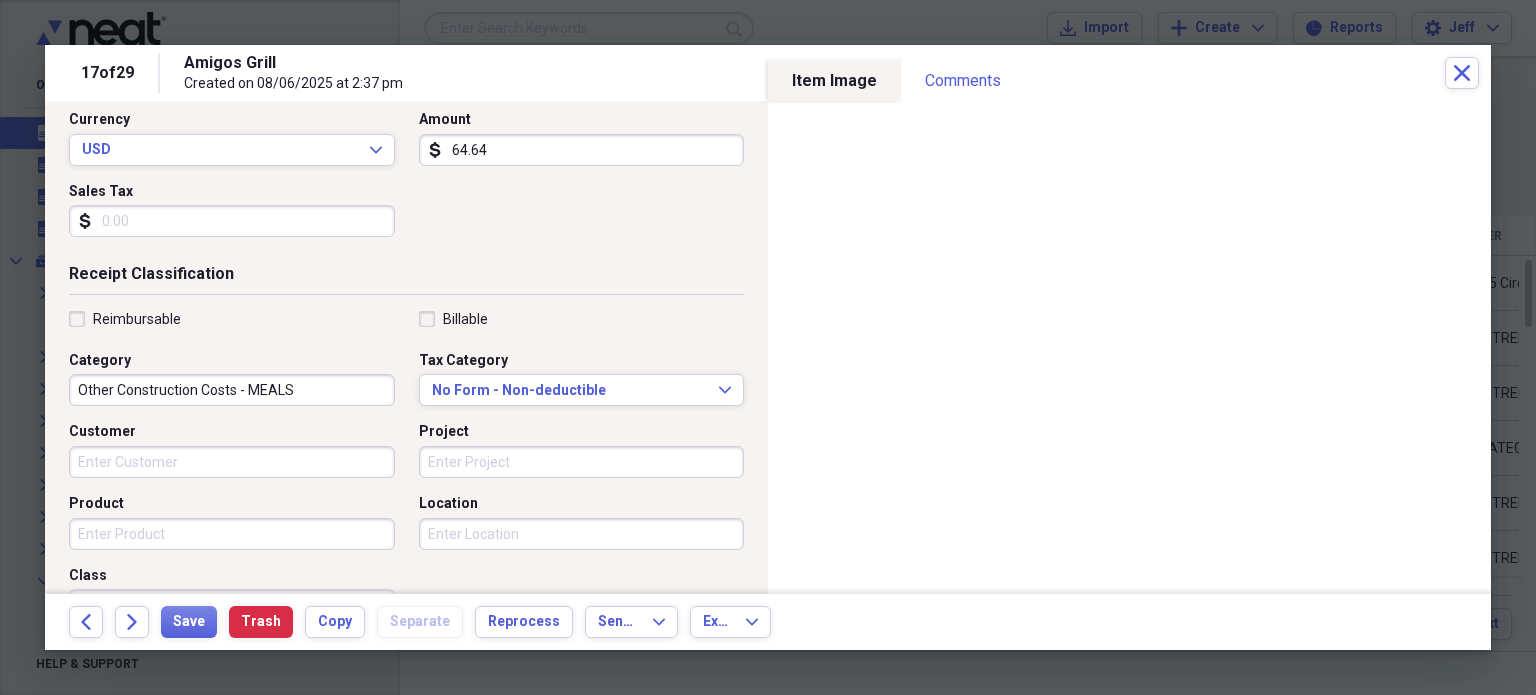 scroll, scrollTop: 280, scrollLeft: 0, axis: vertical 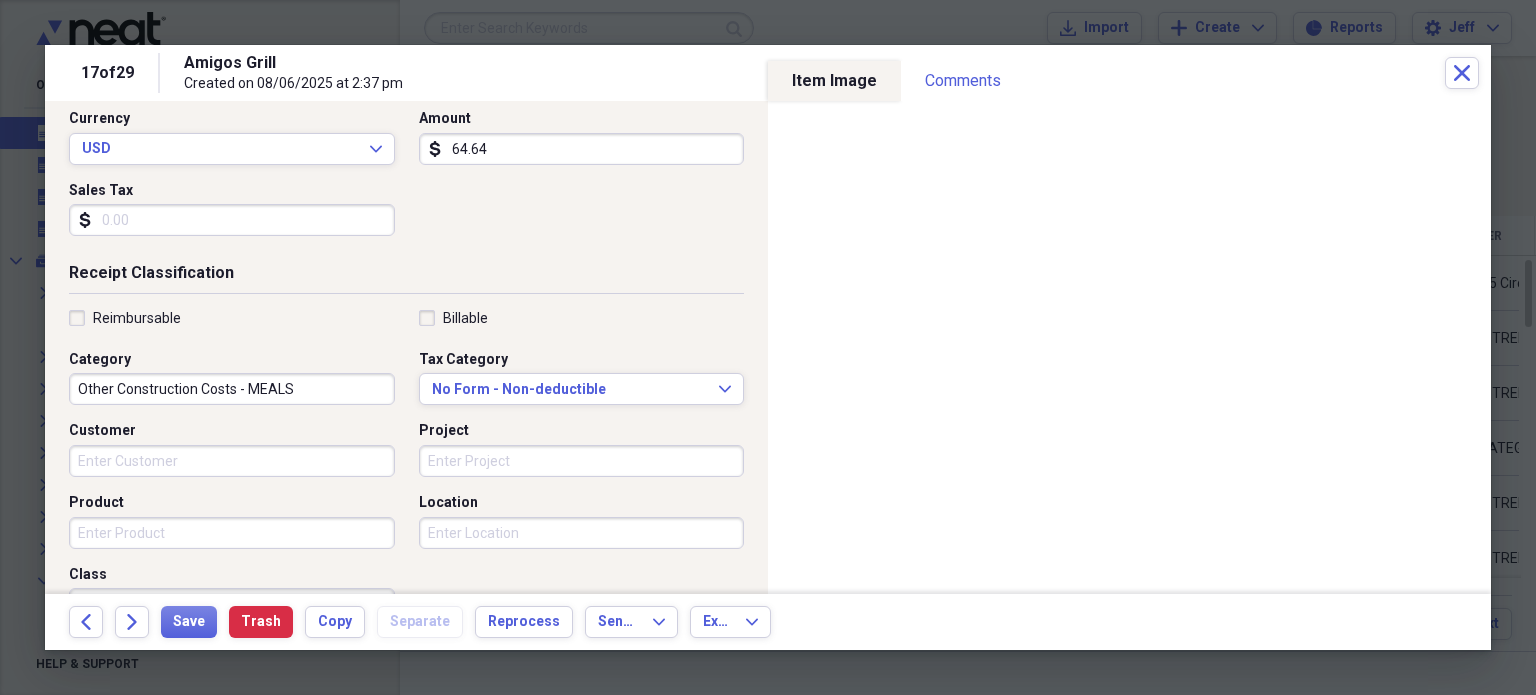 click on "Product" at bounding box center [232, 533] 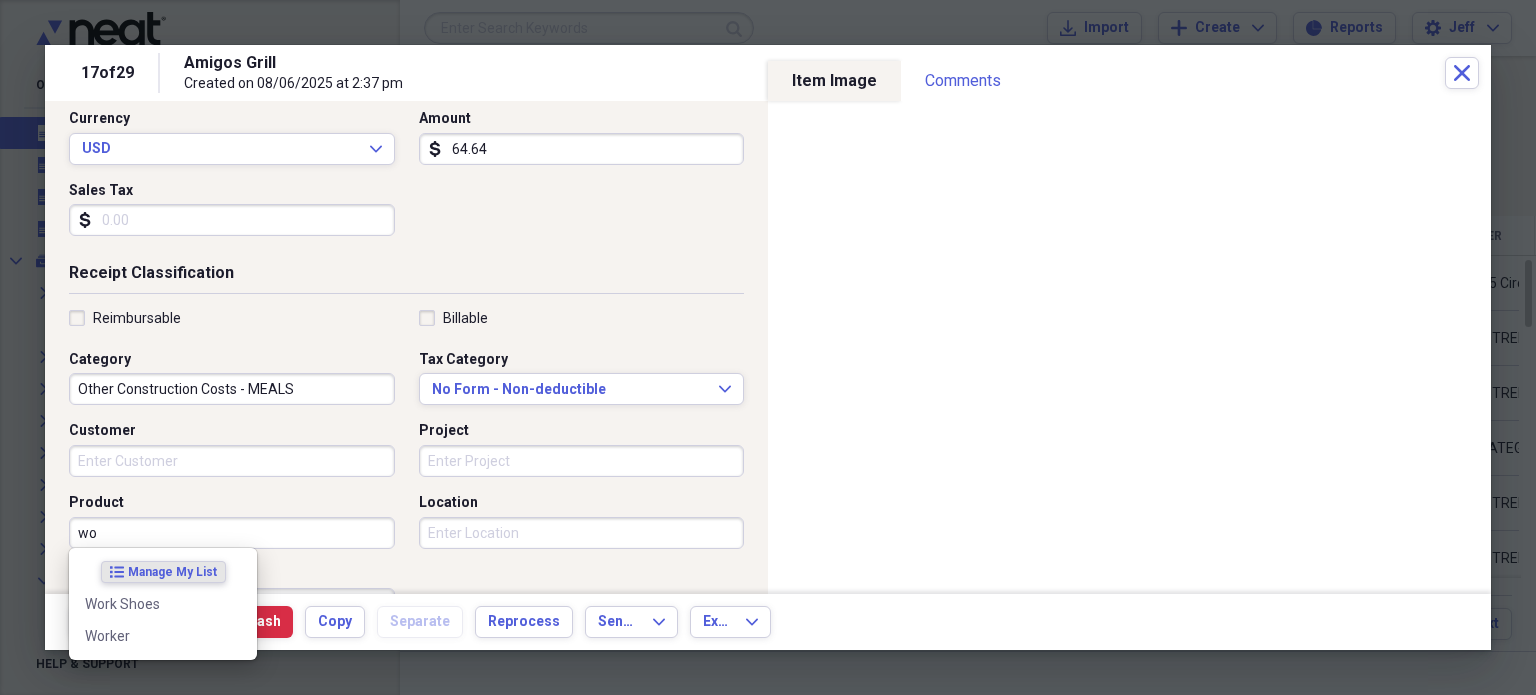 type on "w" 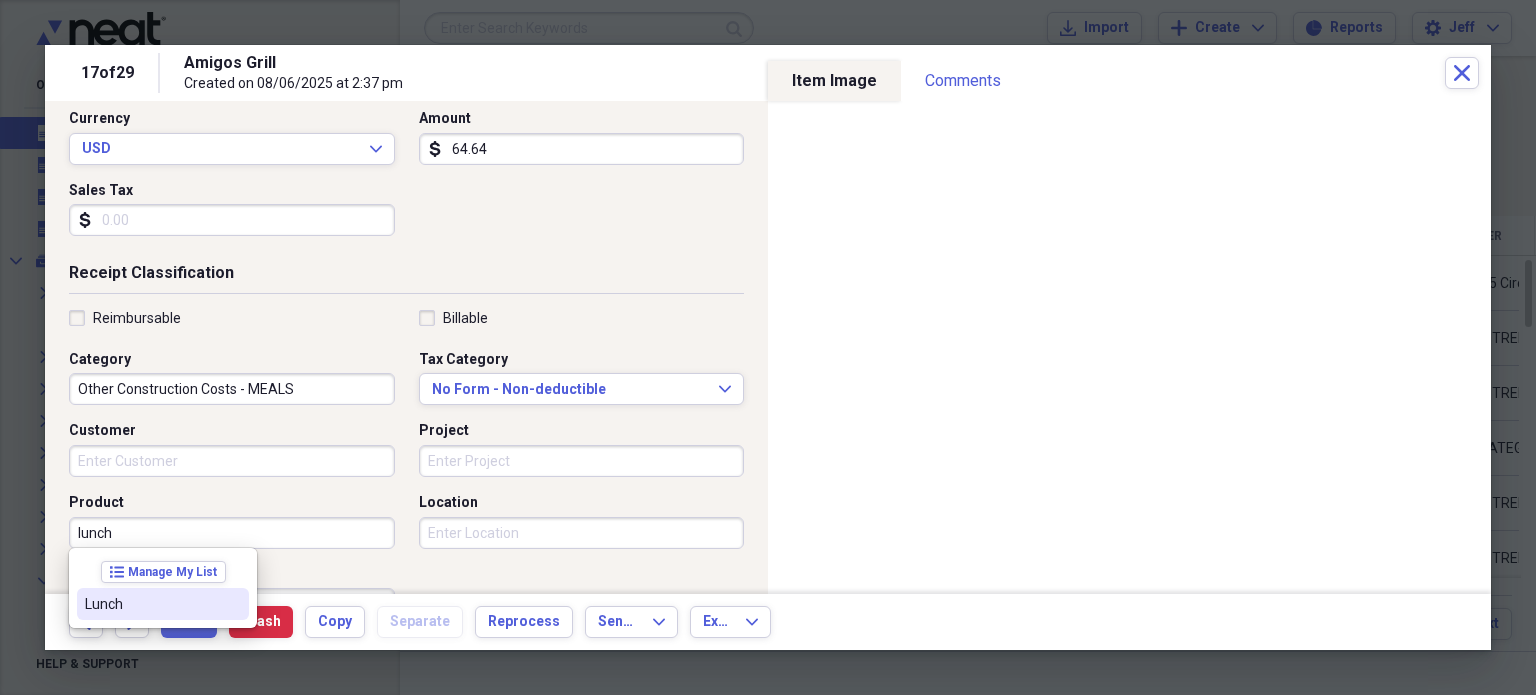 click on "Lunch" at bounding box center (163, 604) 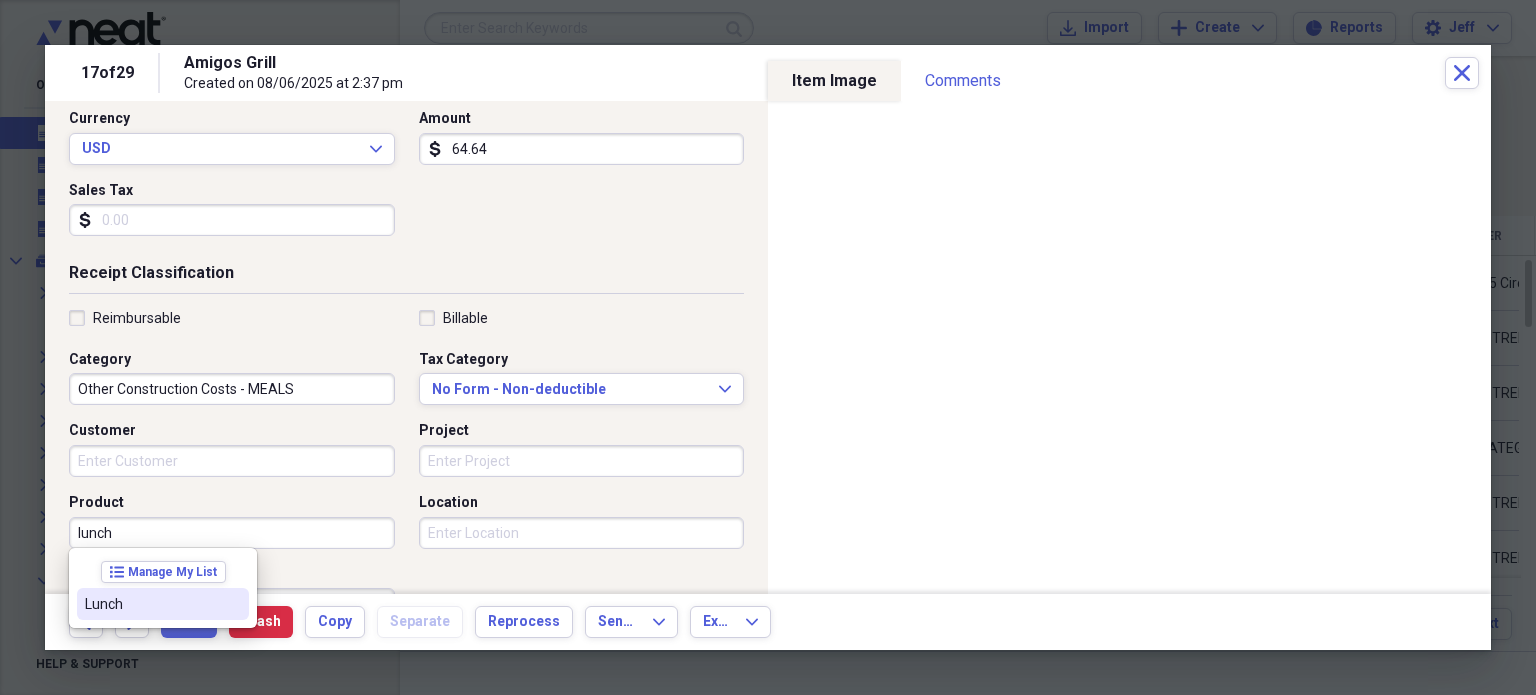 type on "Lunch" 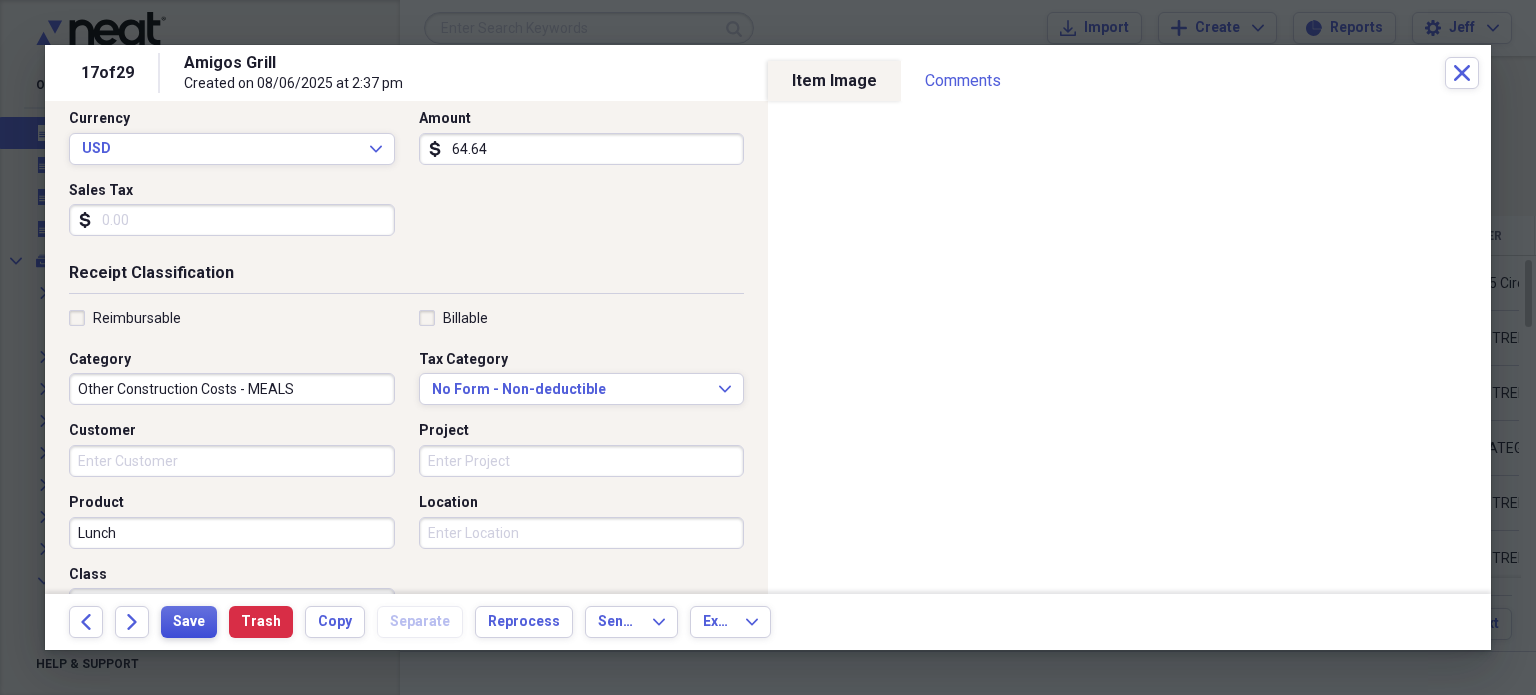click on "Save" at bounding box center [189, 622] 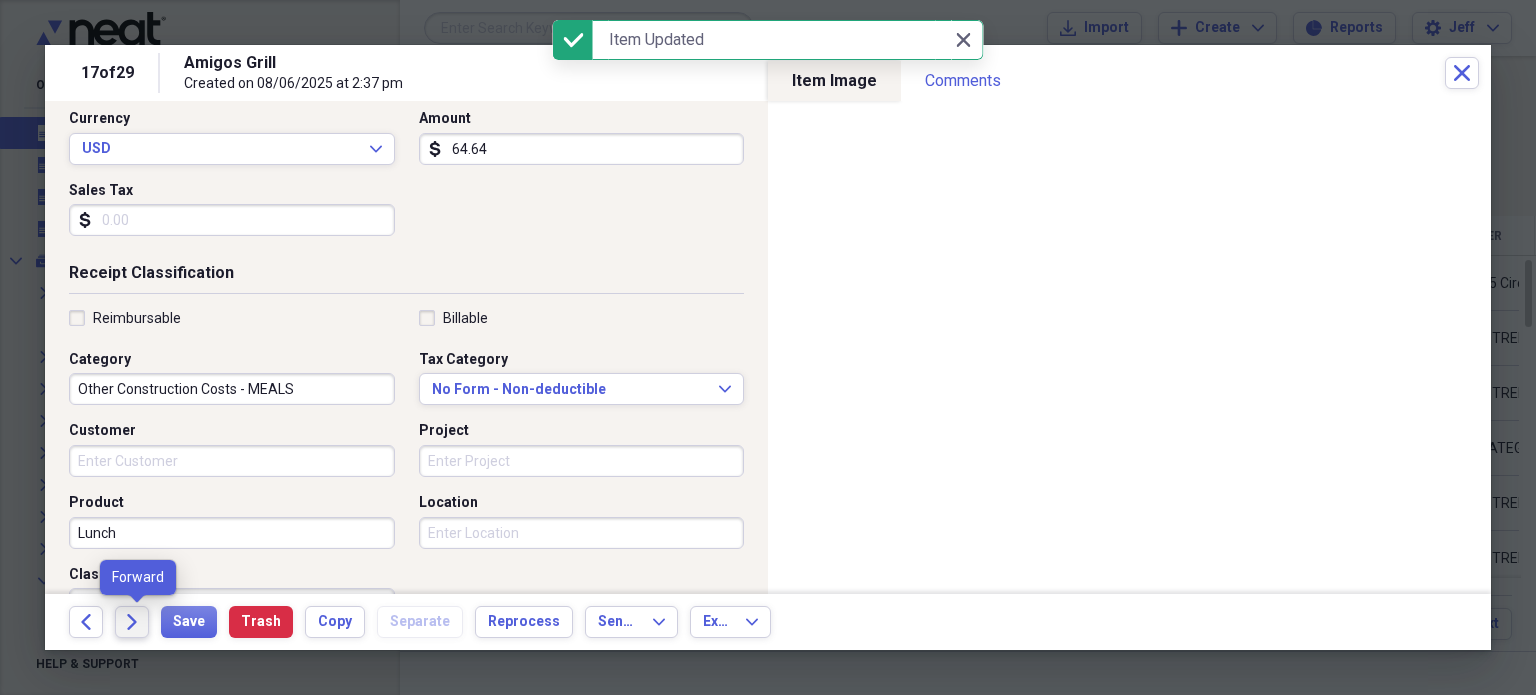 click 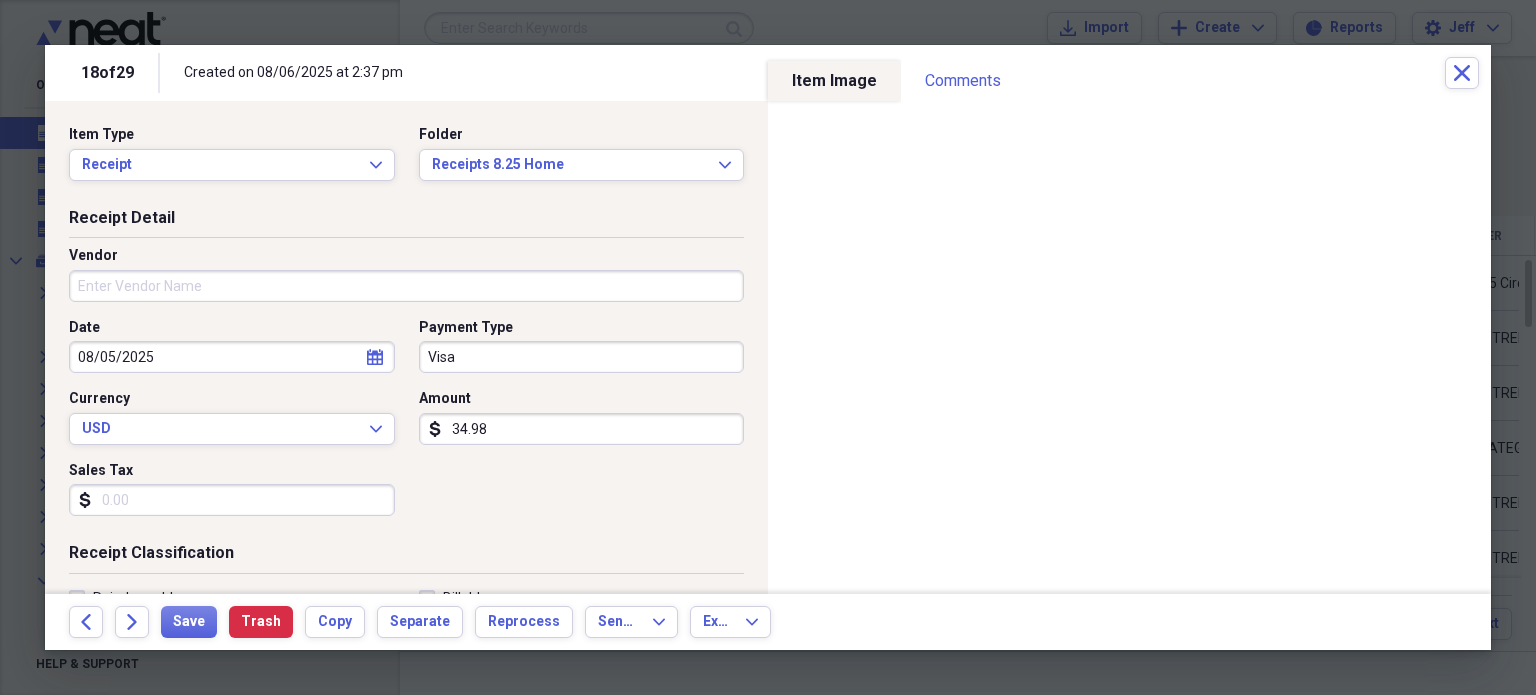 click on "Vendor" at bounding box center (406, 286) 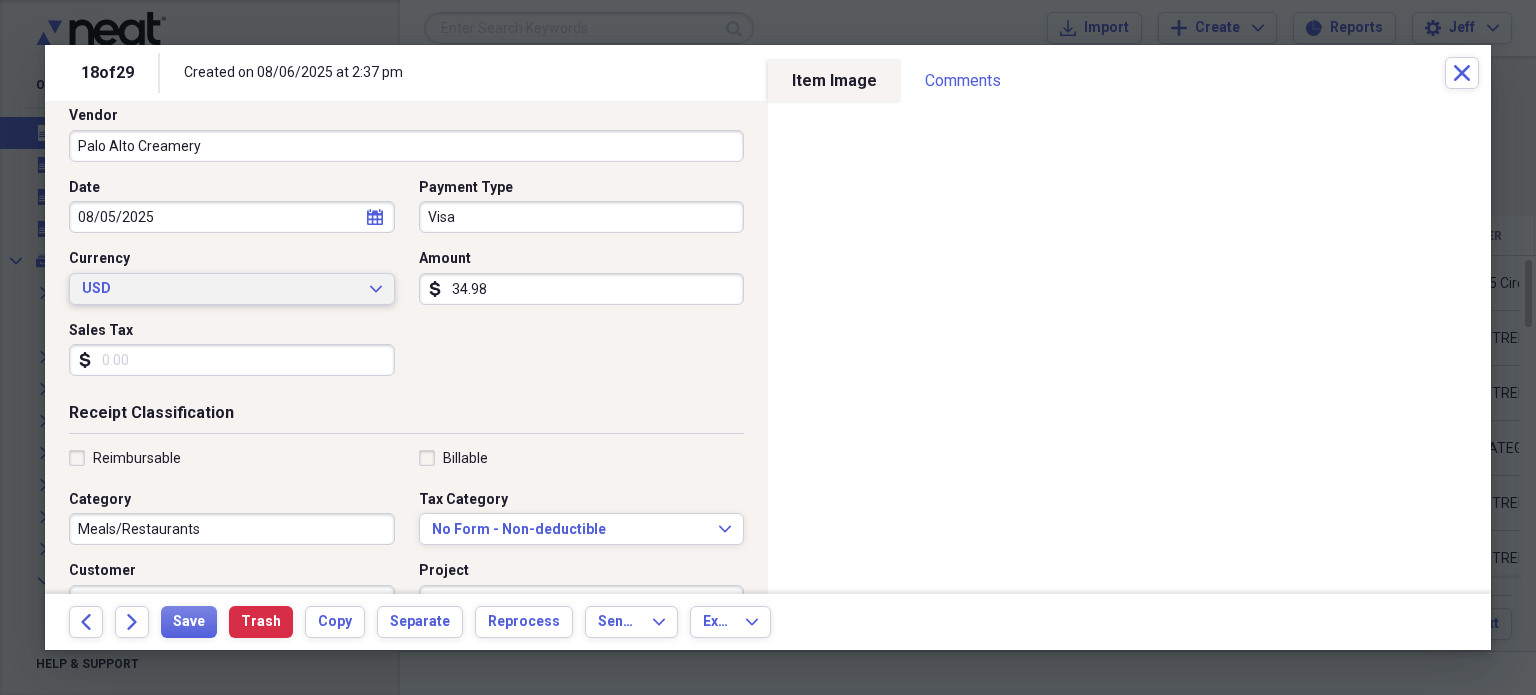 scroll, scrollTop: 141, scrollLeft: 0, axis: vertical 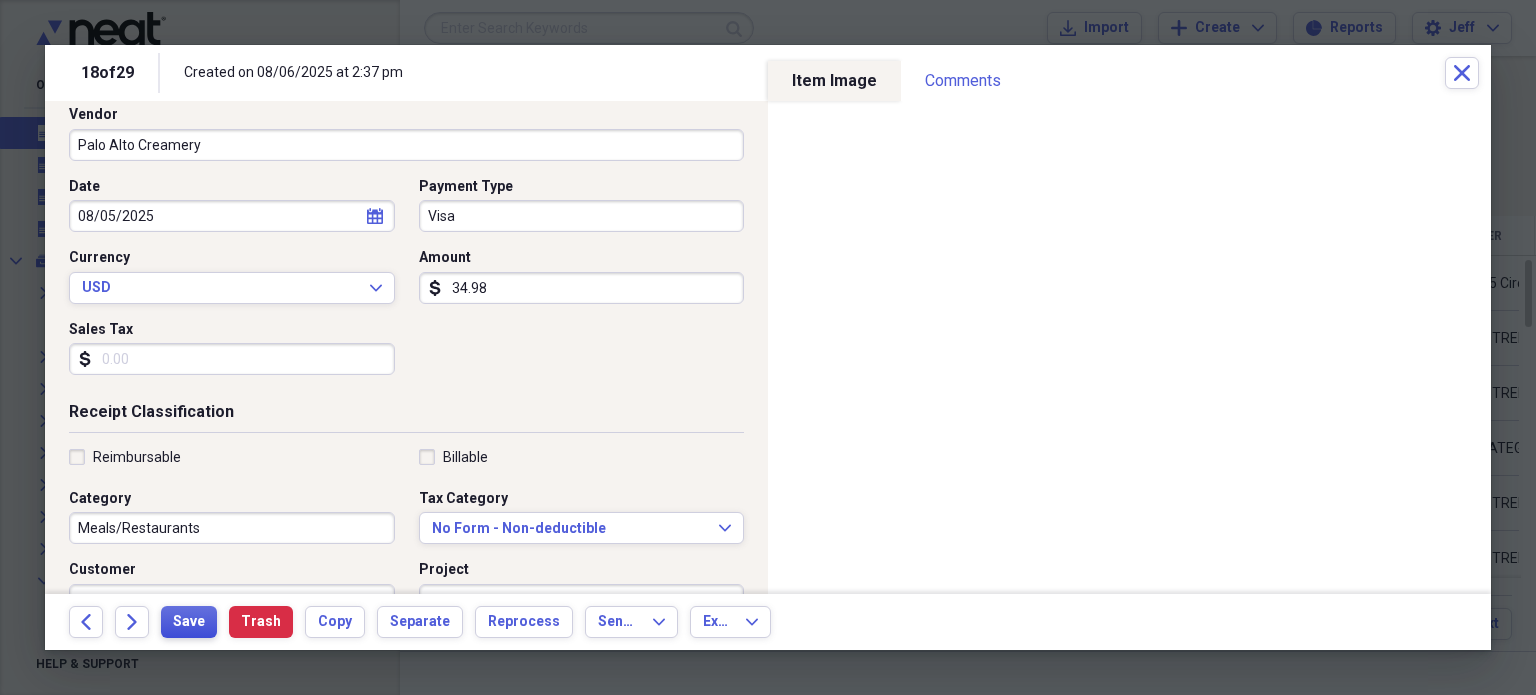 click on "Save" at bounding box center (189, 622) 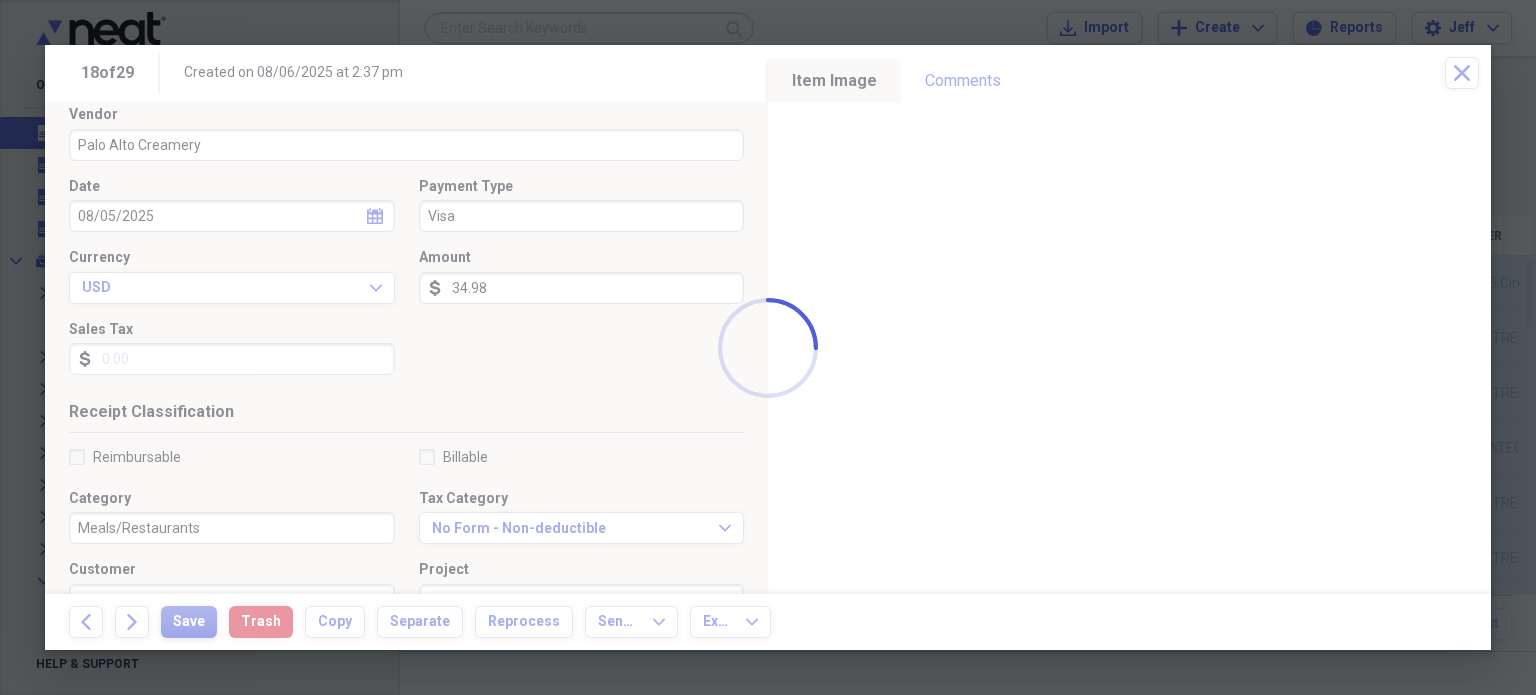 type on "Palo Alto Creamery" 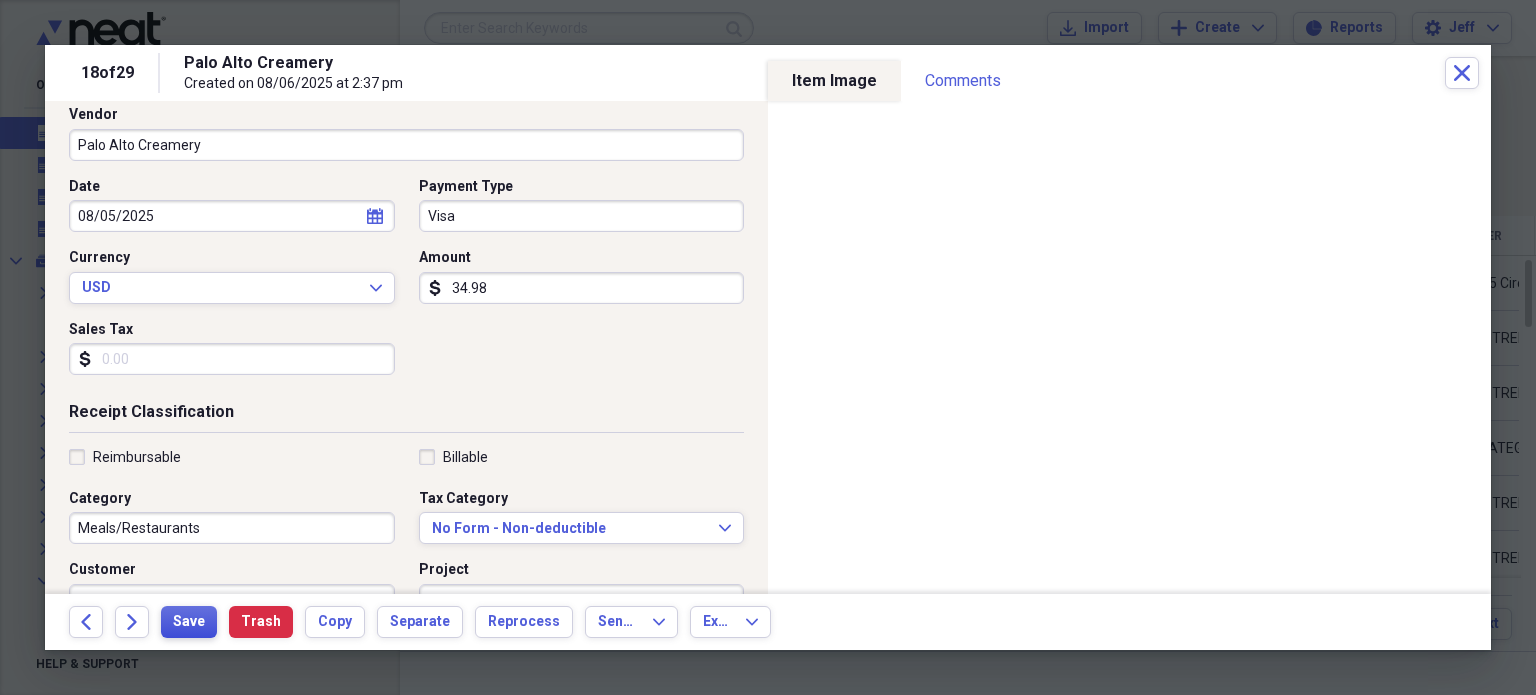 drag, startPoint x: 185, startPoint y: 622, endPoint x: 174, endPoint y: 626, distance: 11.7046995 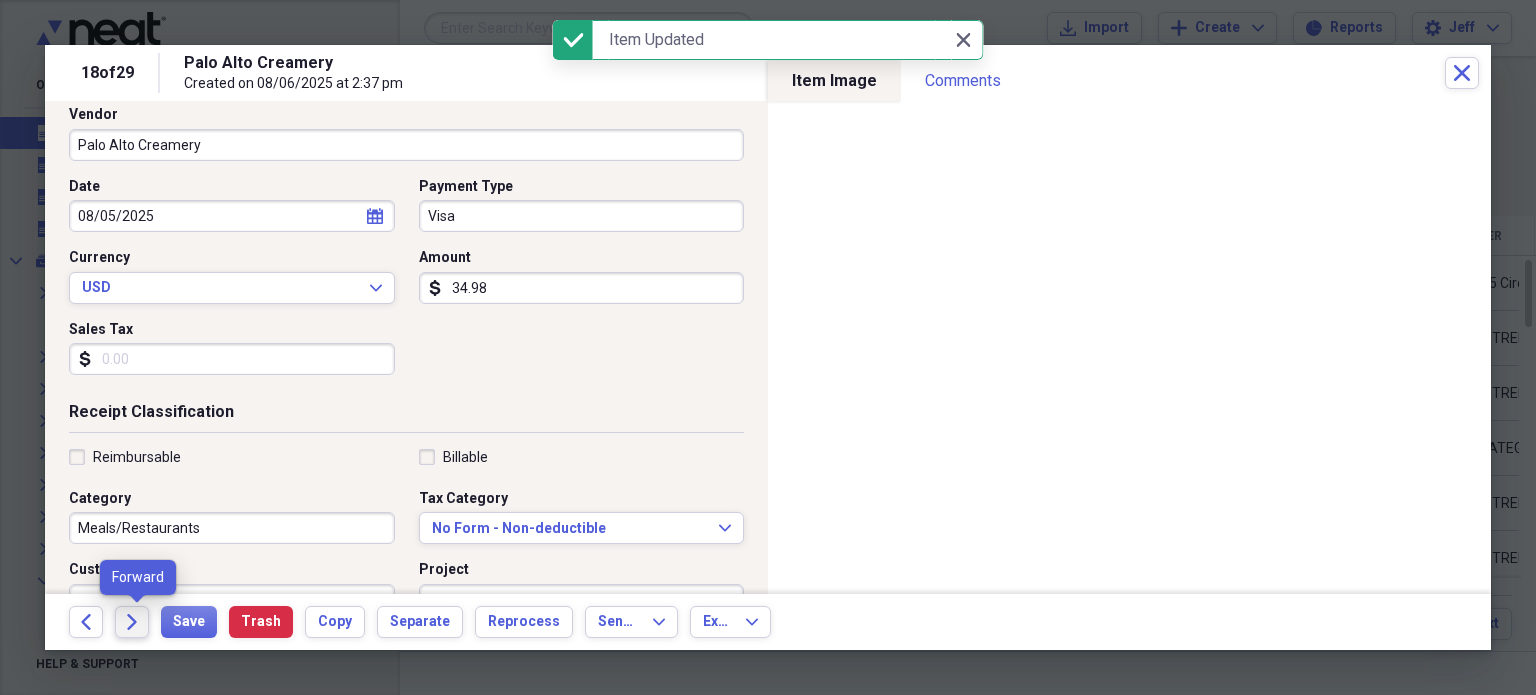 click on "Forward" 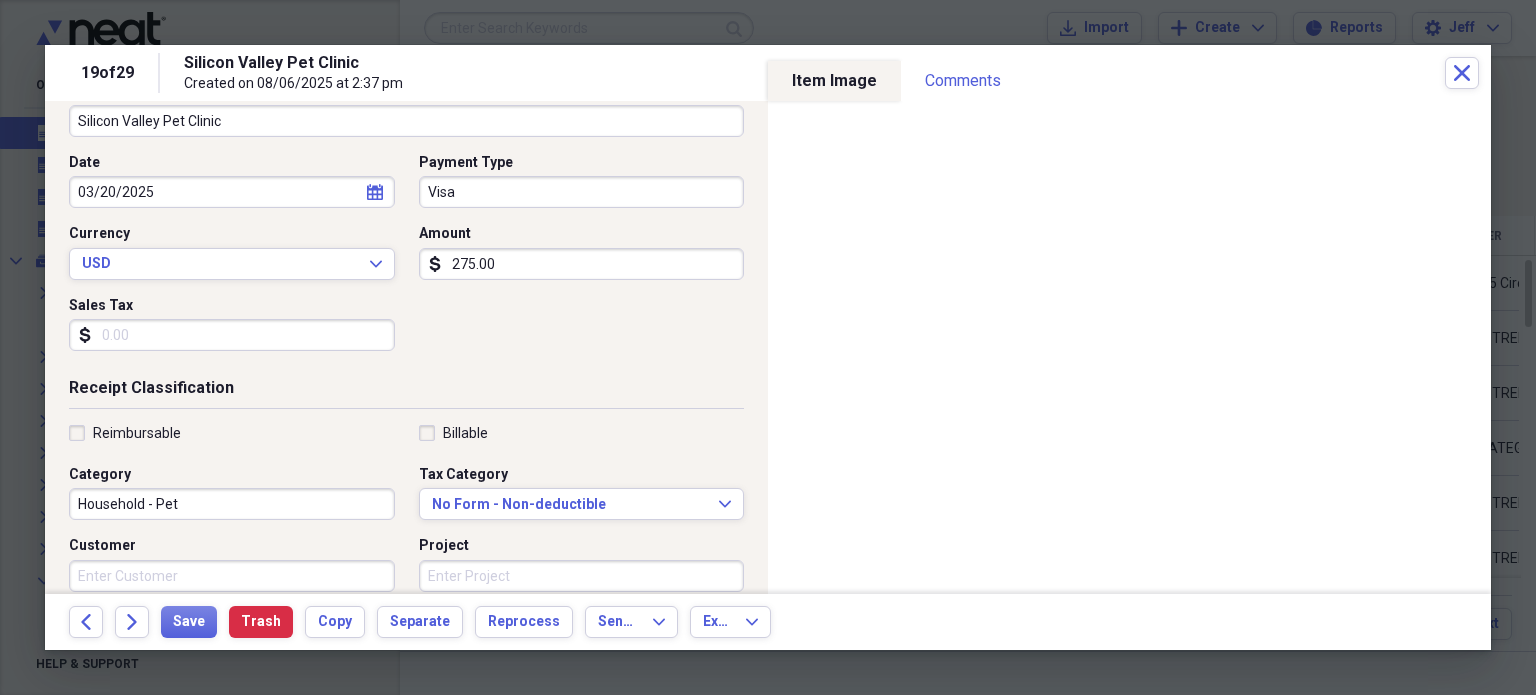 scroll, scrollTop: 166, scrollLeft: 0, axis: vertical 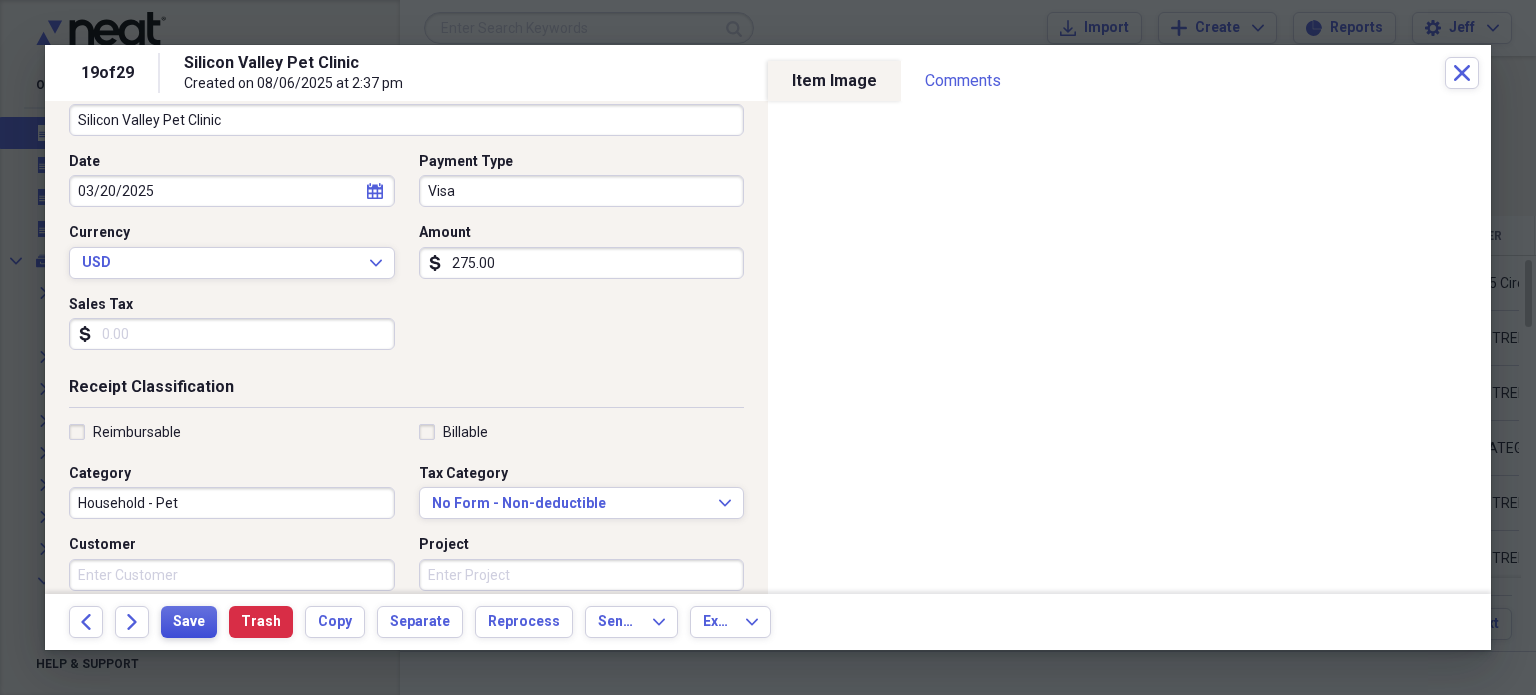 click on "Save" at bounding box center (189, 622) 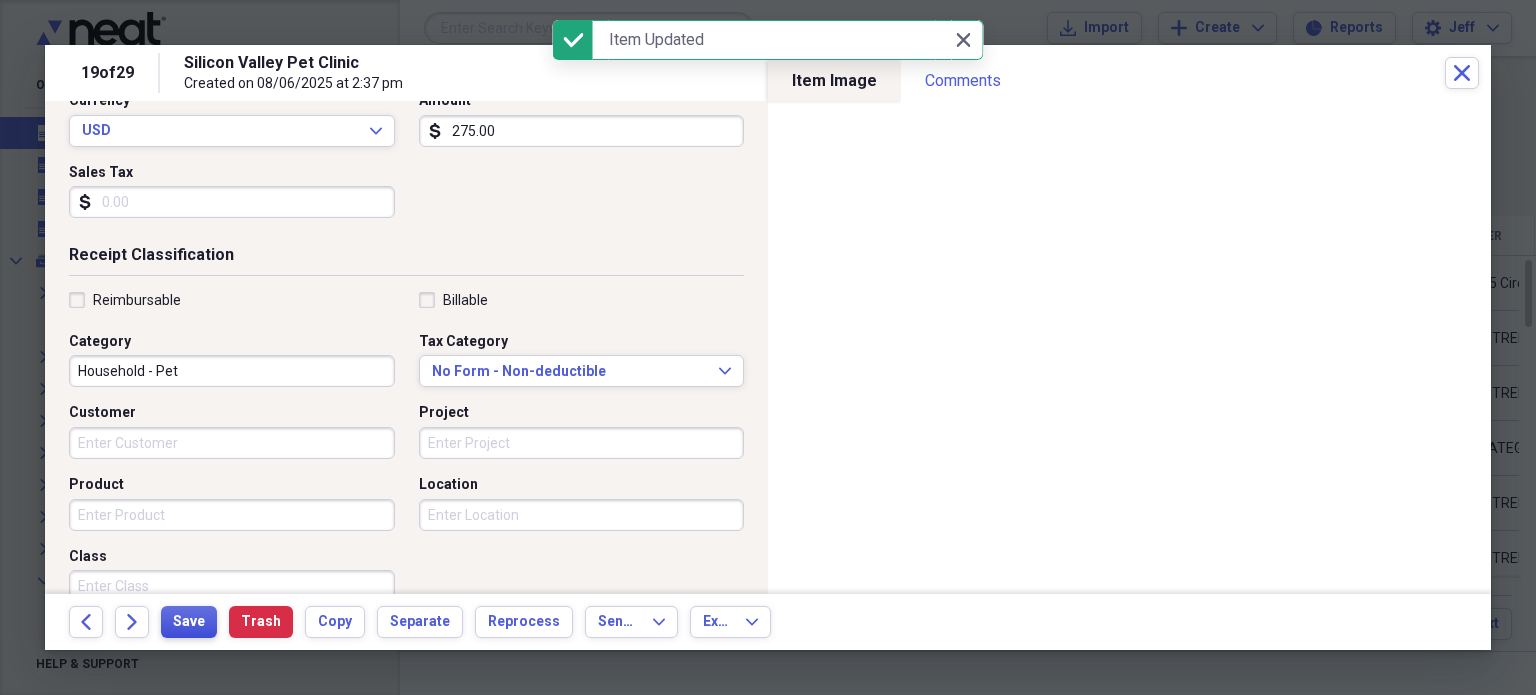 scroll, scrollTop: 299, scrollLeft: 0, axis: vertical 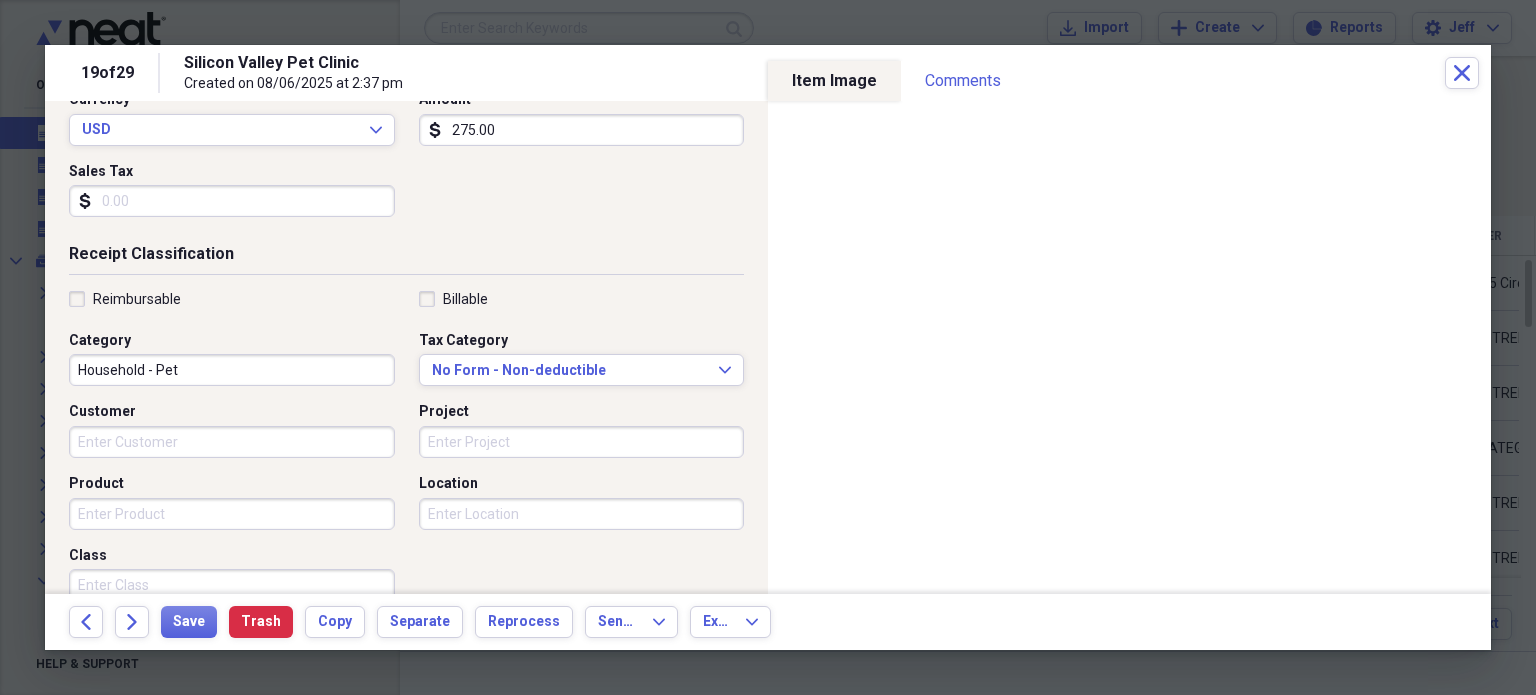 click on "Reimbursable Billable Category Household - Pet Tax Category No Form - Non-deductible Expand Customer Project Product Location Class" at bounding box center [406, 450] 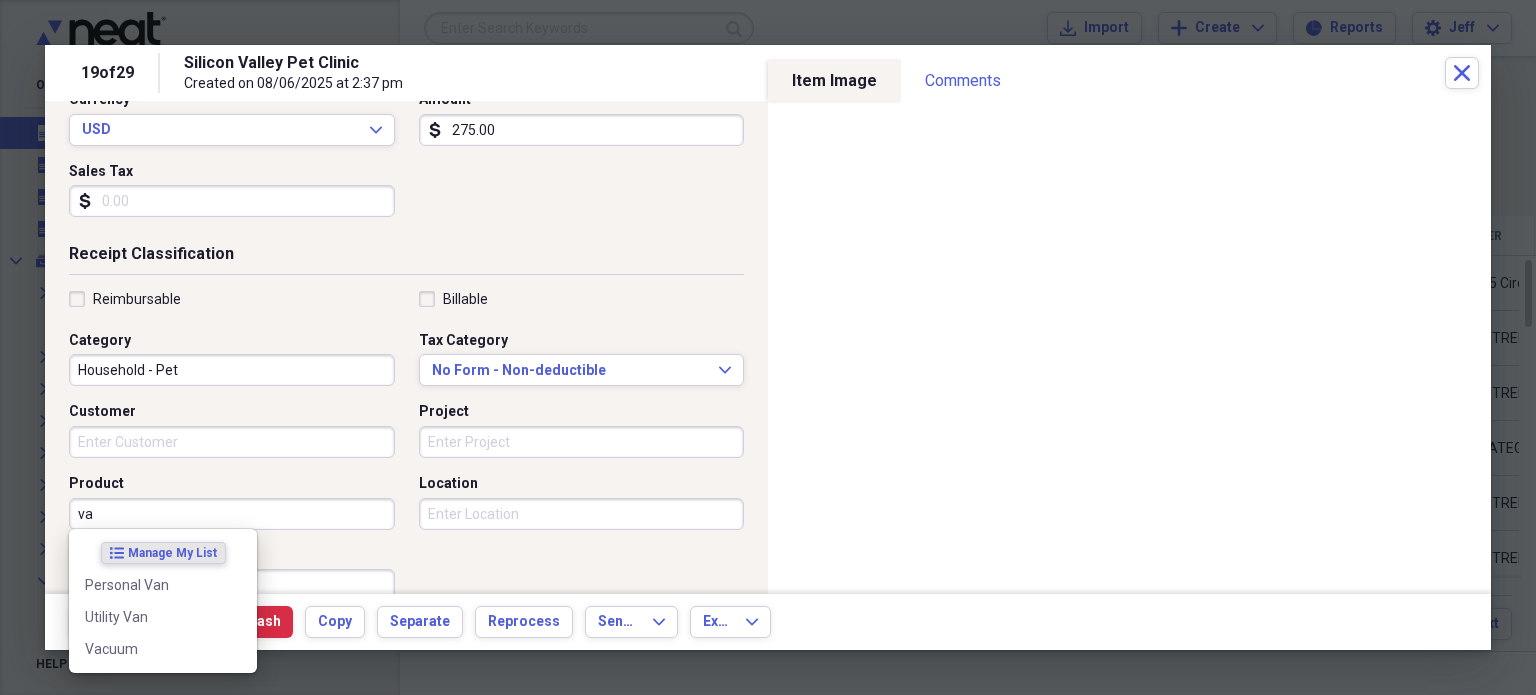 type on "v" 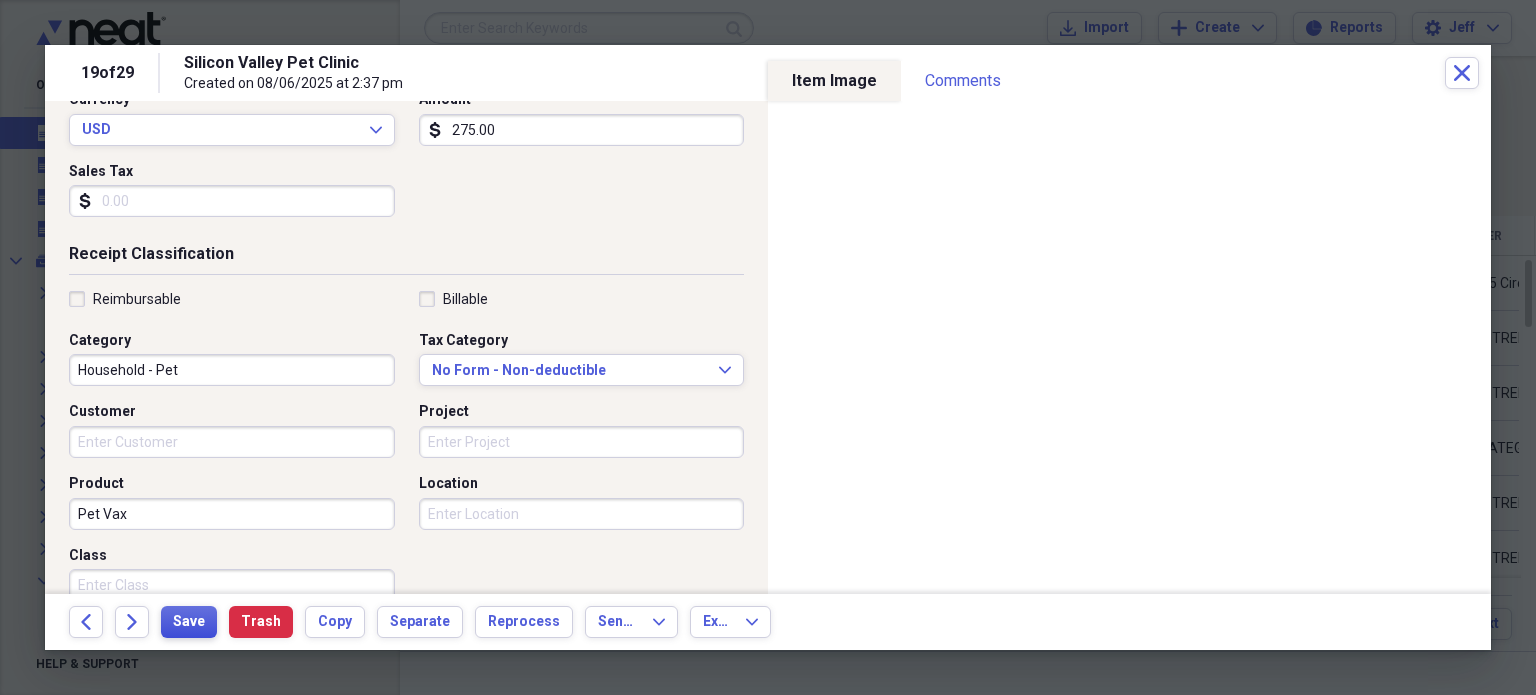 type on "Pet Vax" 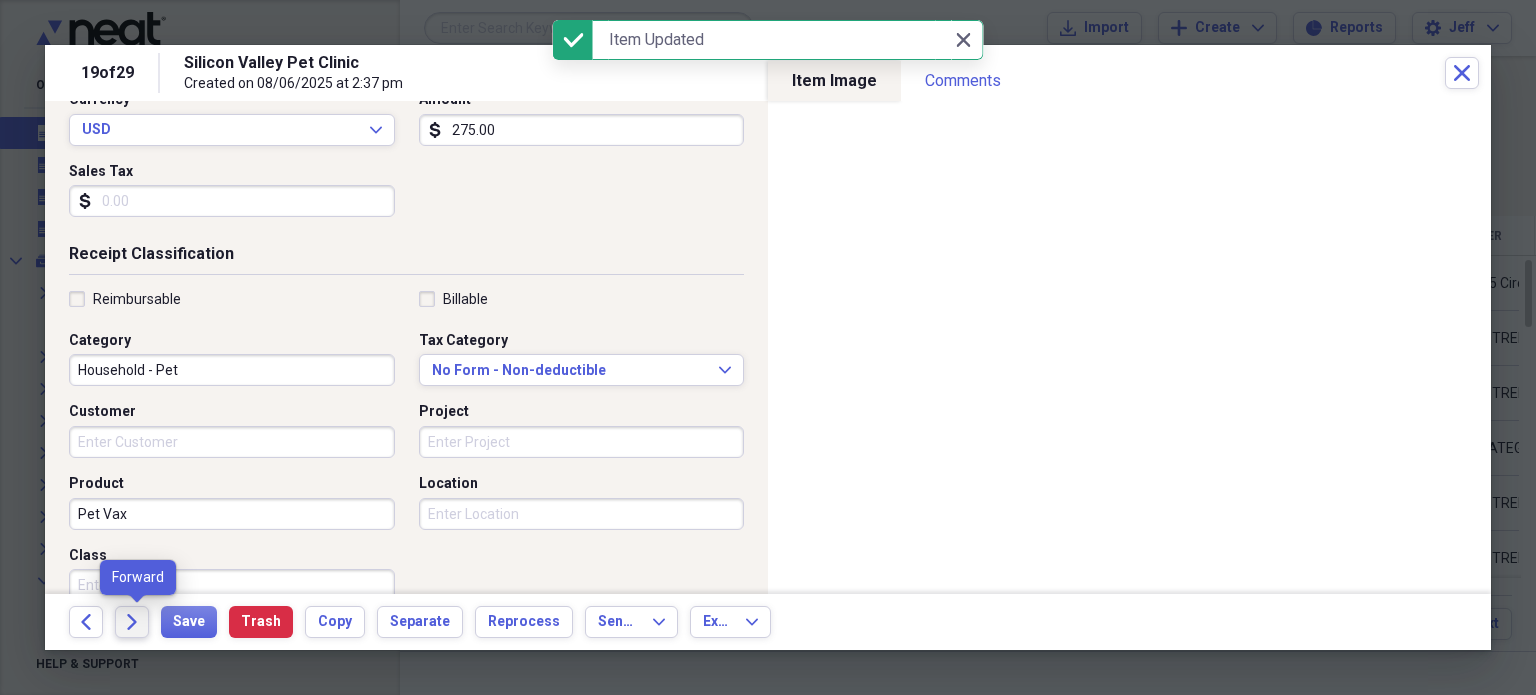 click on "Forward" 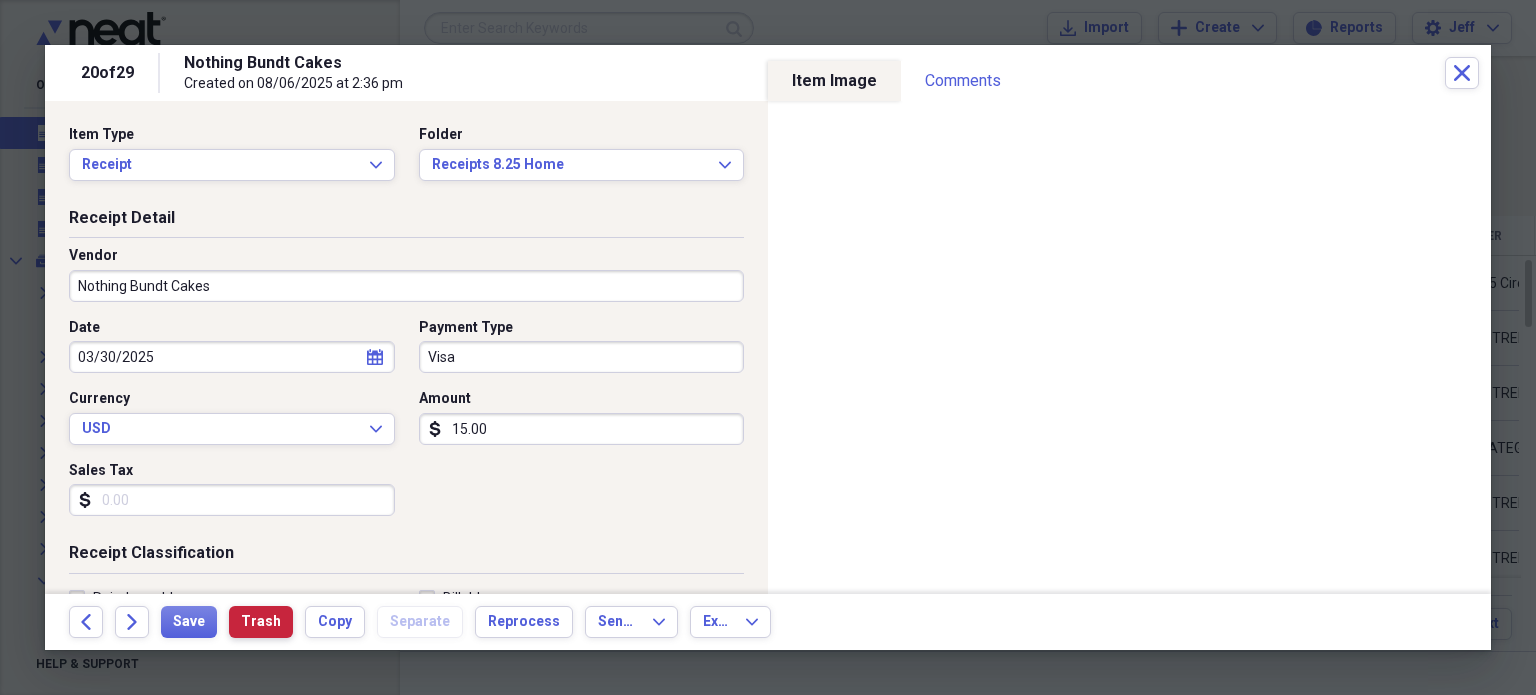 click on "Trash" at bounding box center [261, 622] 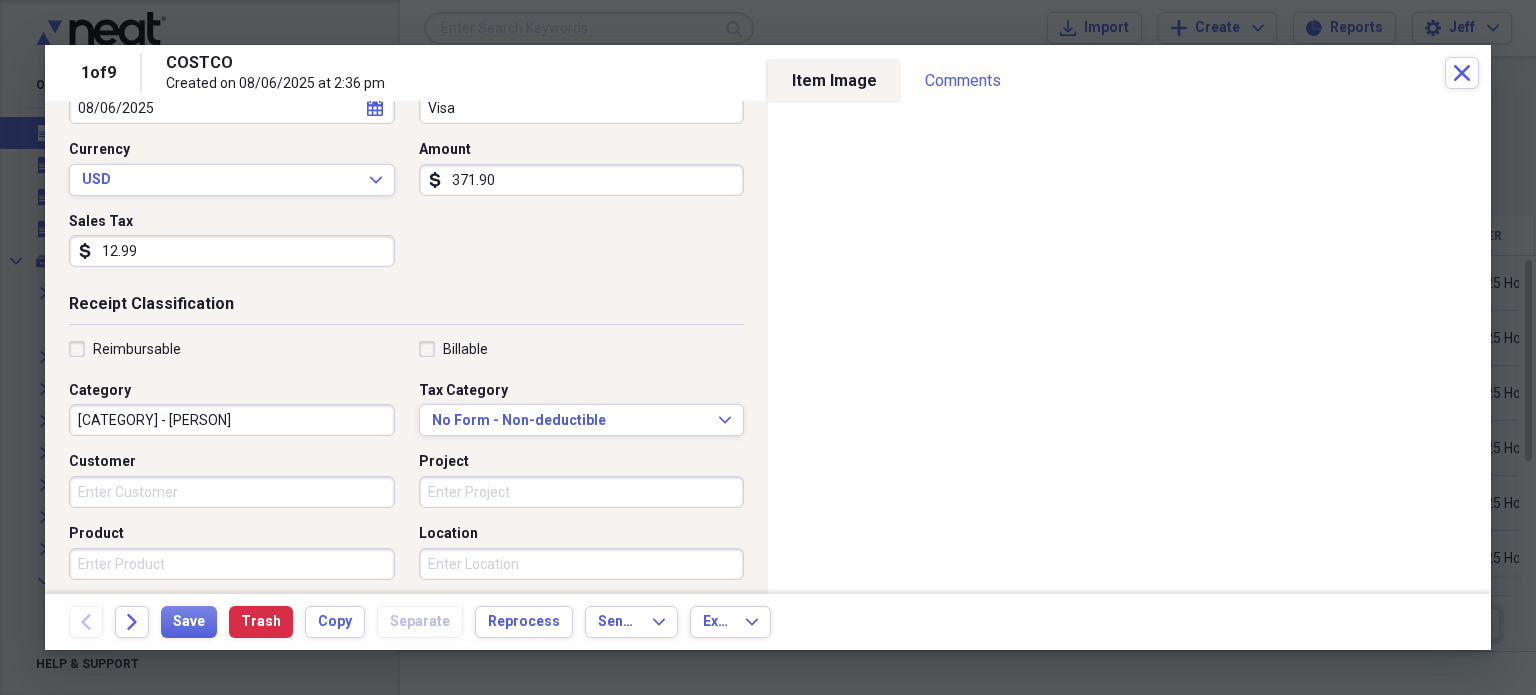 scroll, scrollTop: 250, scrollLeft: 0, axis: vertical 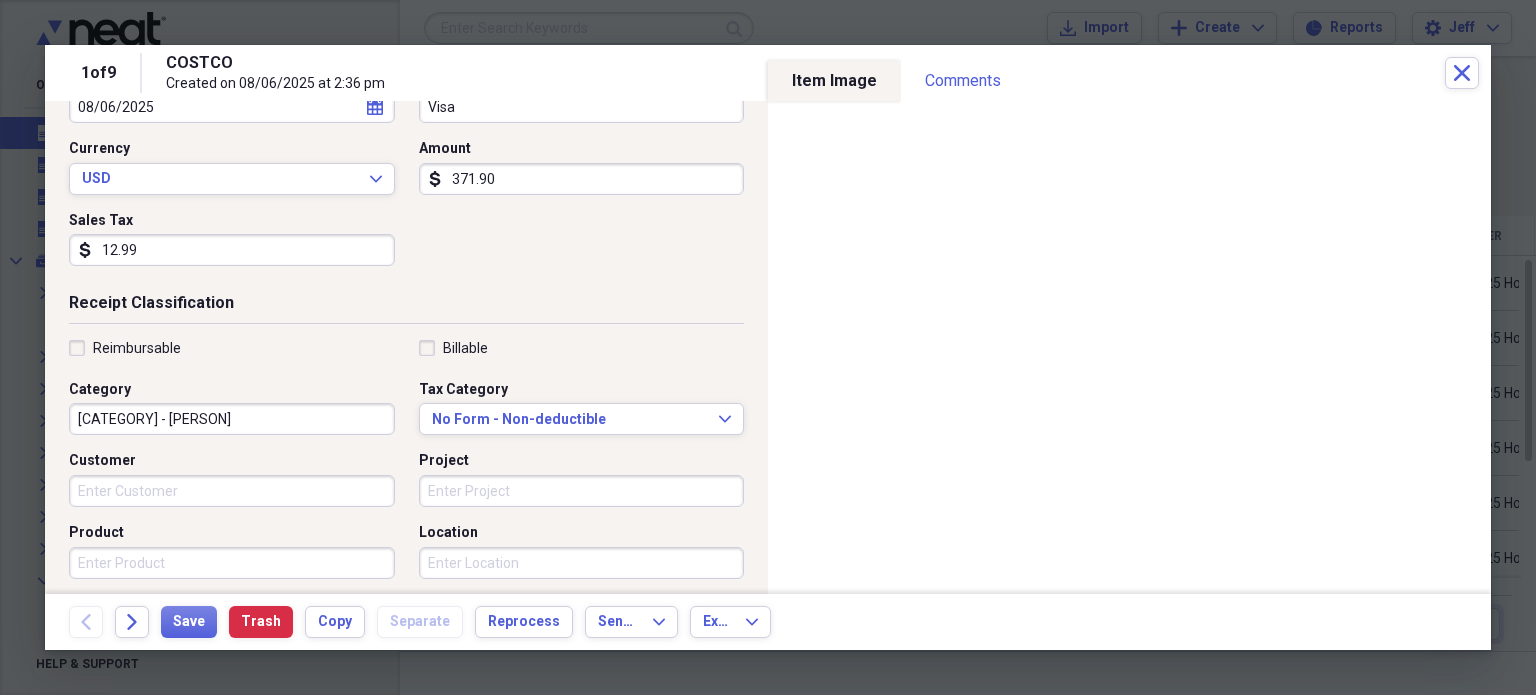 click on "[CATEGORY] - [PERSON]" at bounding box center (232, 419) 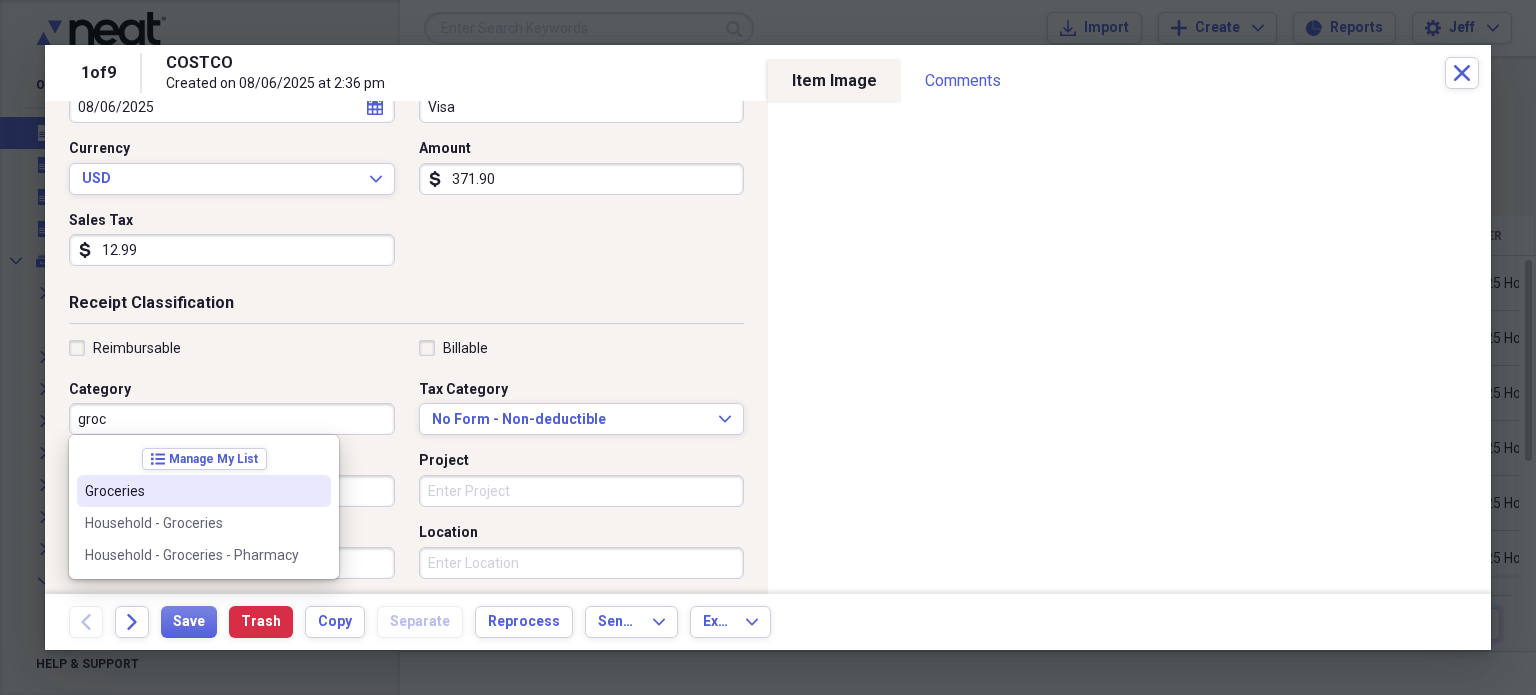 click on "Groceries" at bounding box center [204, 491] 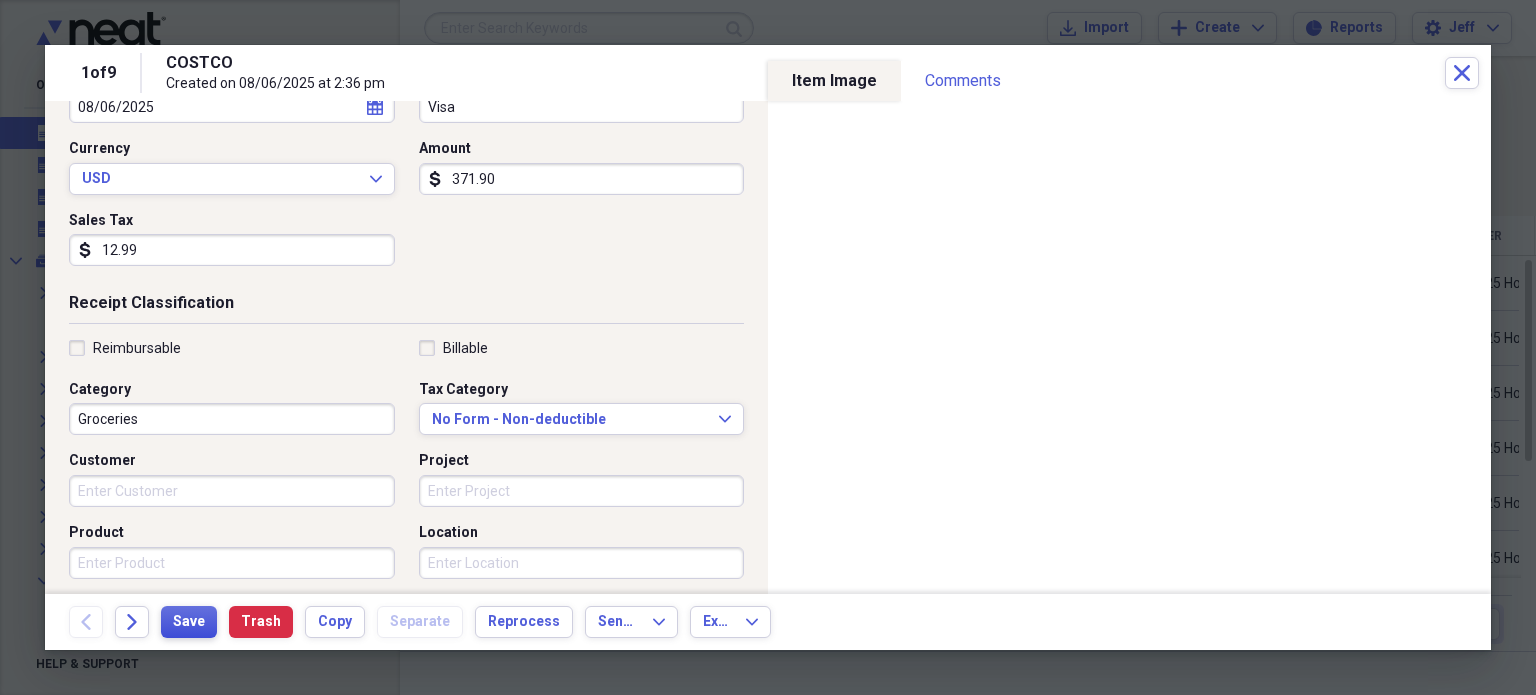 click on "Save" at bounding box center (189, 622) 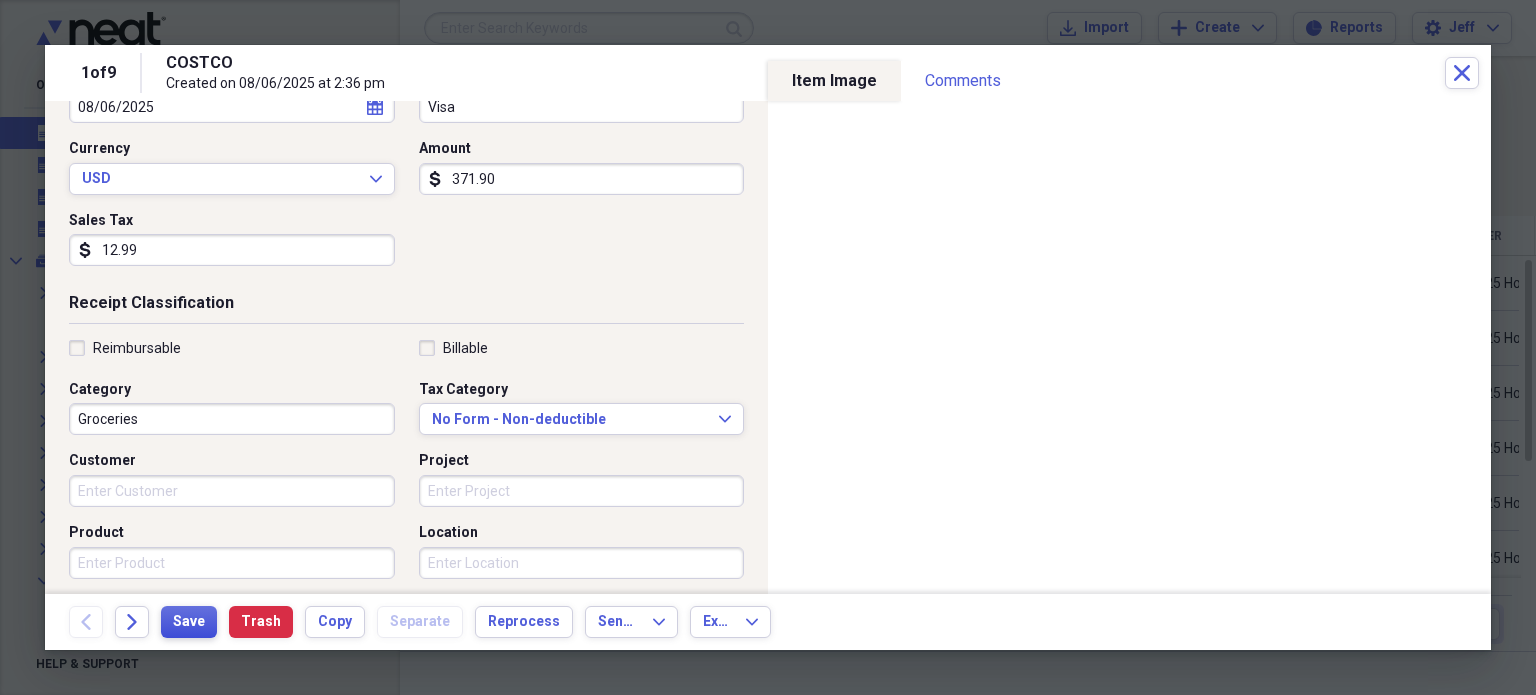 drag, startPoint x: 197, startPoint y: 628, endPoint x: 182, endPoint y: 626, distance: 15.132746 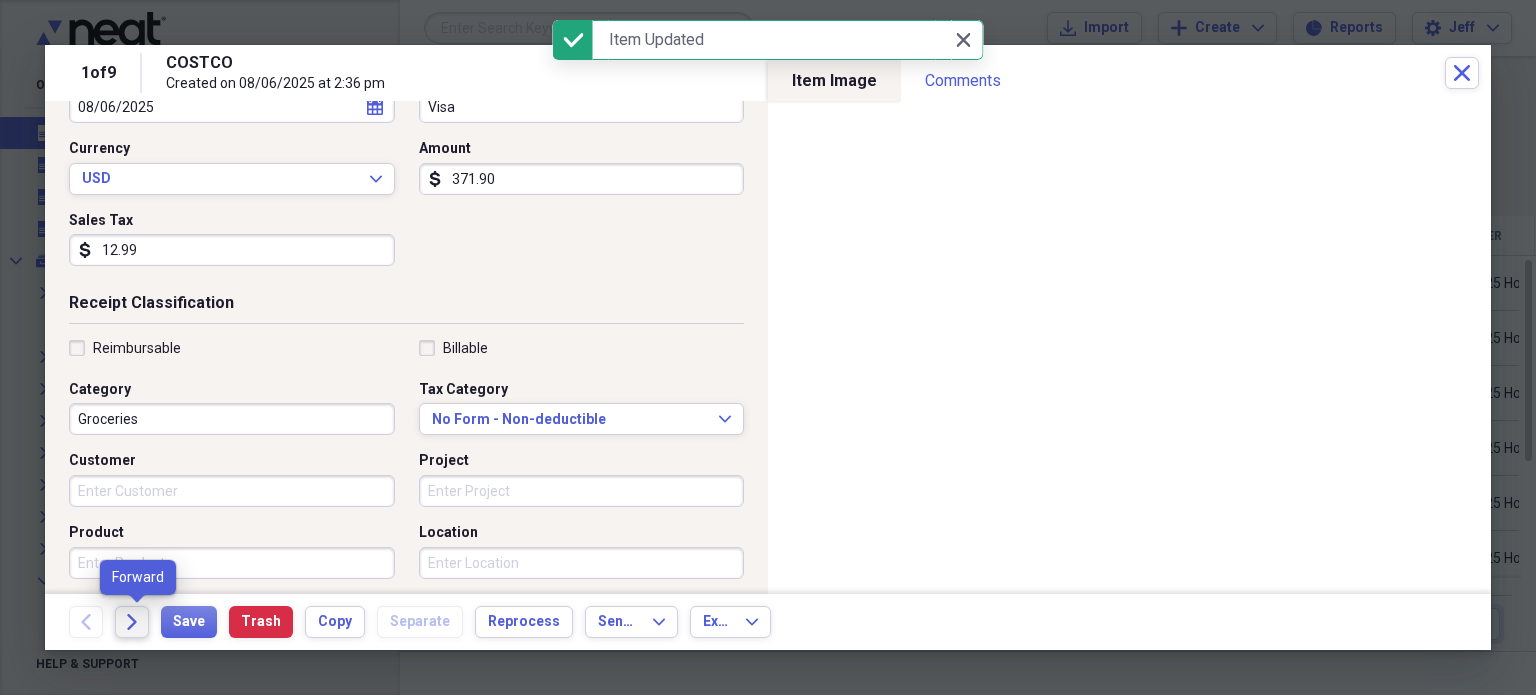click on "Forward" 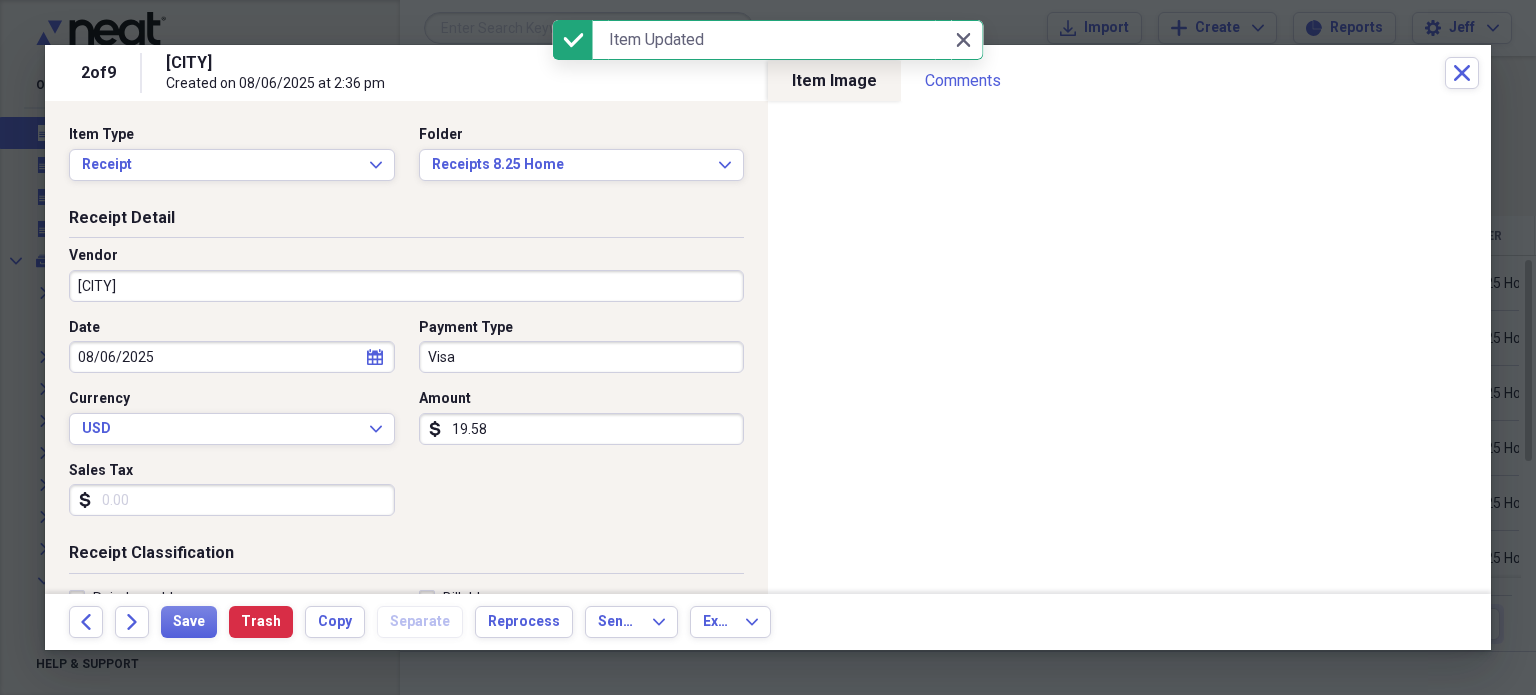 click on "[CITY]" at bounding box center (406, 286) 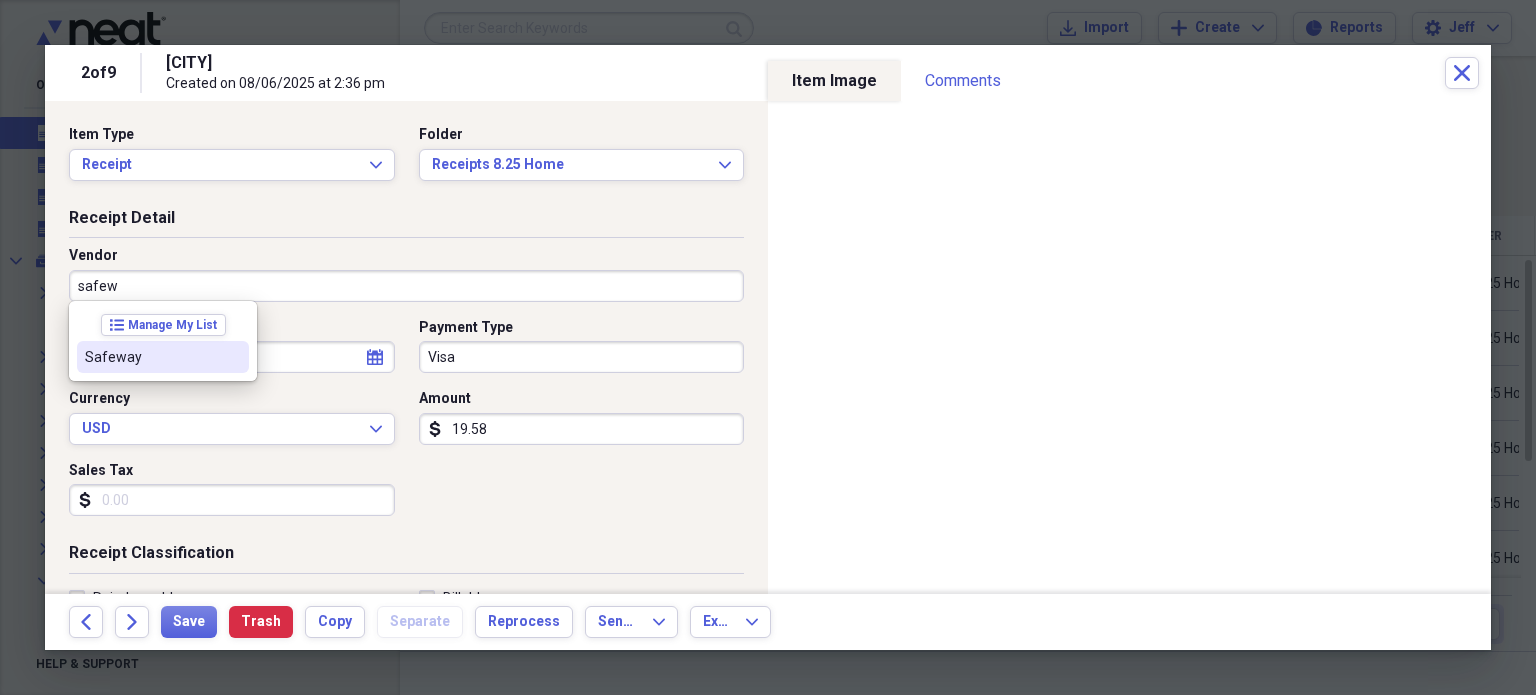 click on "Safeway" at bounding box center [151, 357] 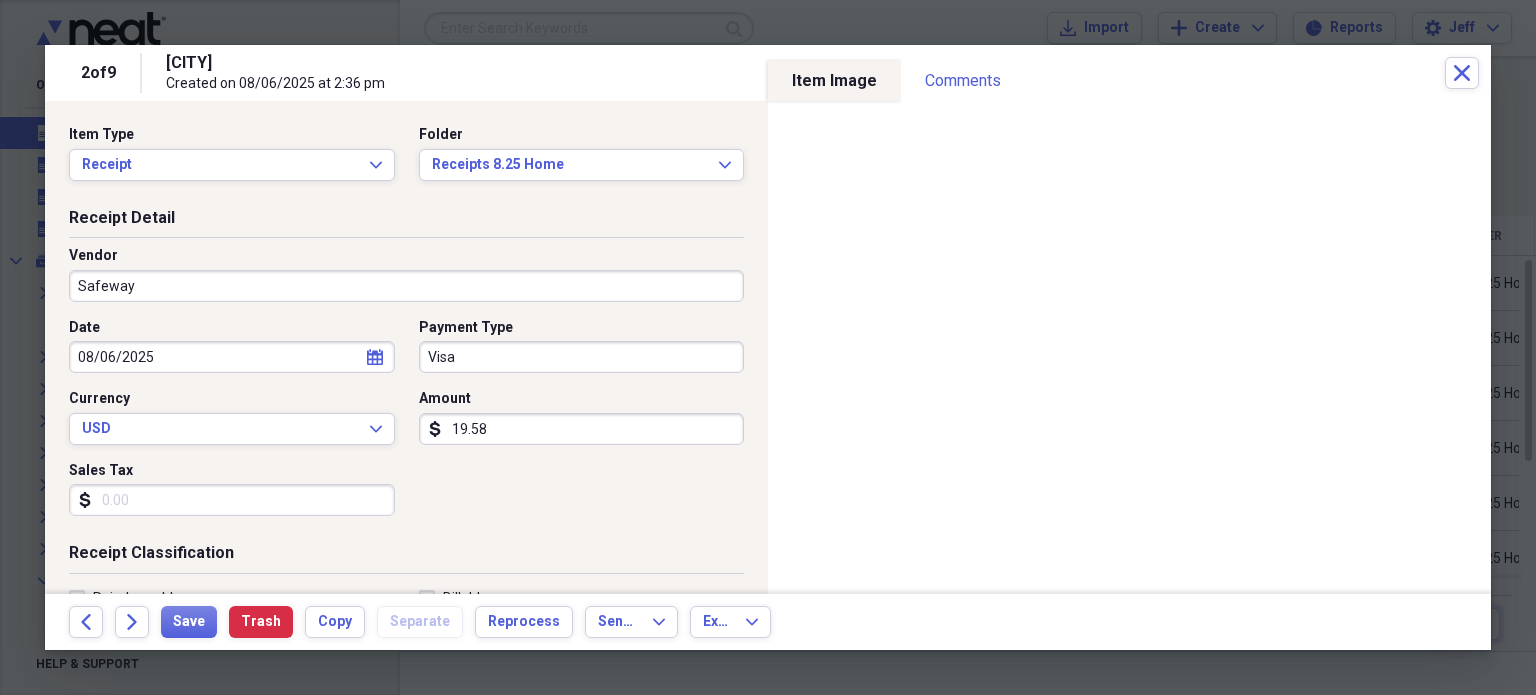 type on "Groceries" 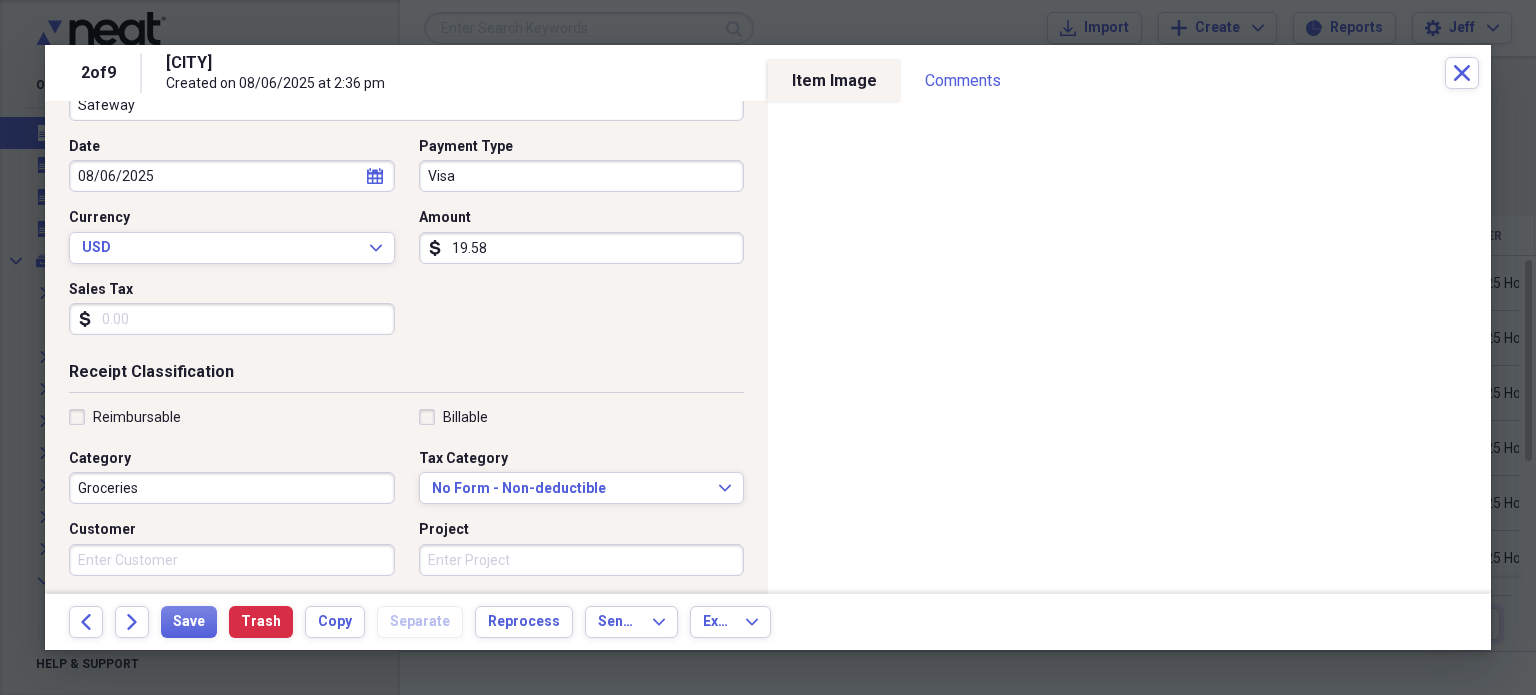 scroll, scrollTop: 182, scrollLeft: 0, axis: vertical 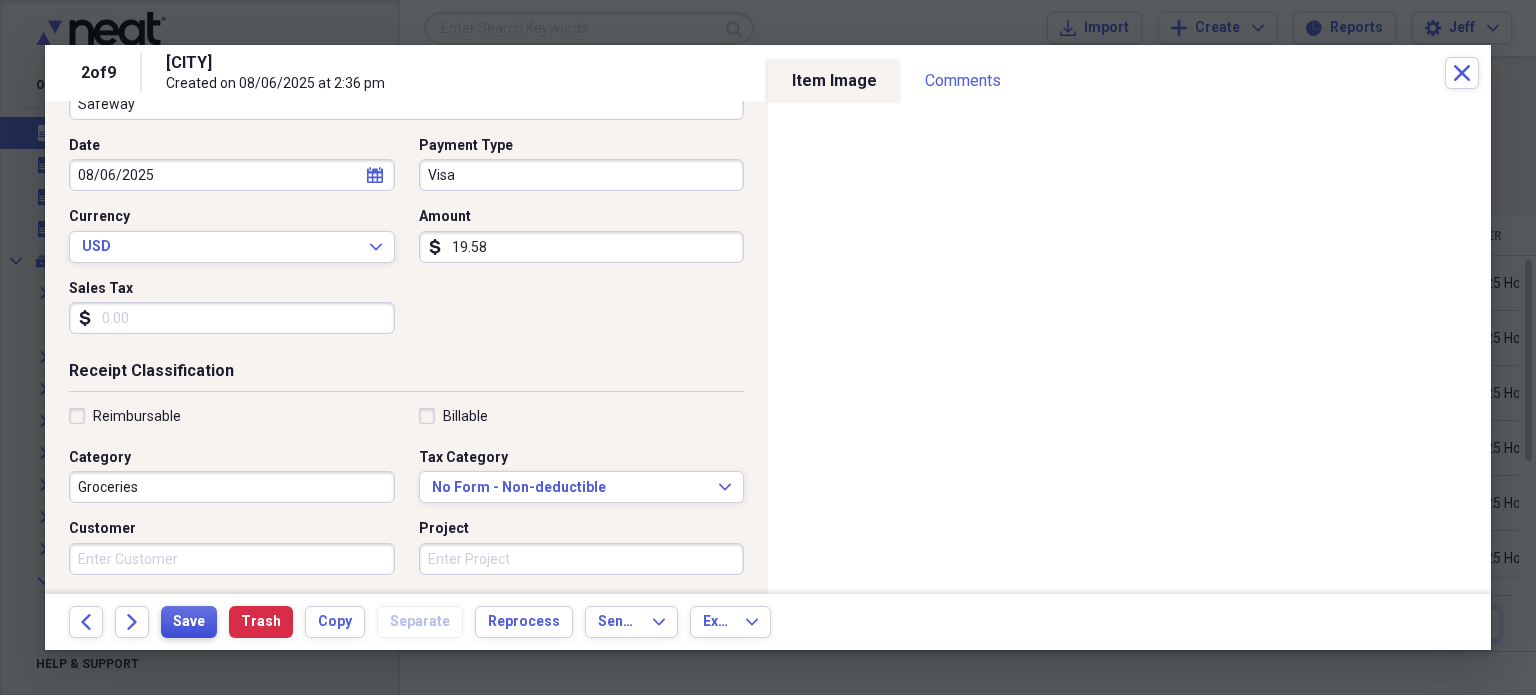click on "Save" at bounding box center (189, 622) 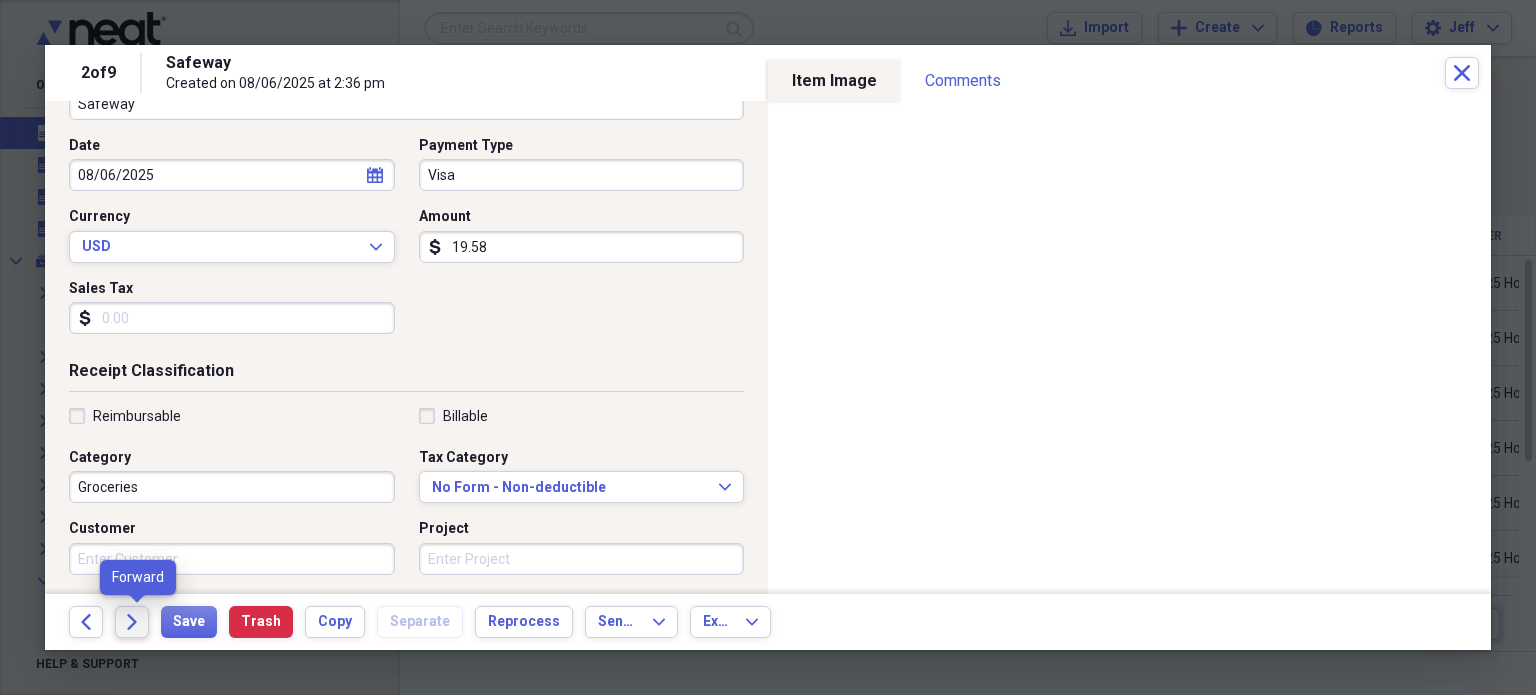 click on "Forward" 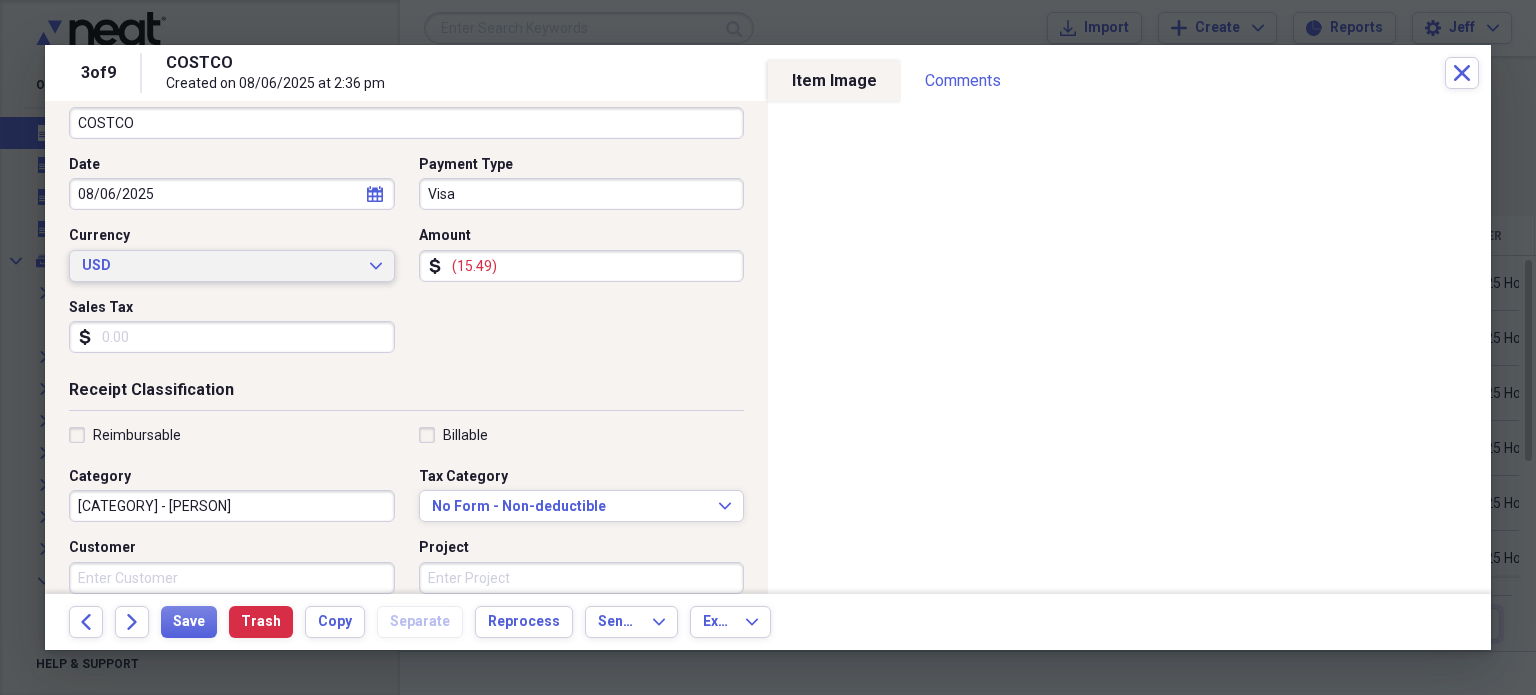 scroll, scrollTop: 164, scrollLeft: 0, axis: vertical 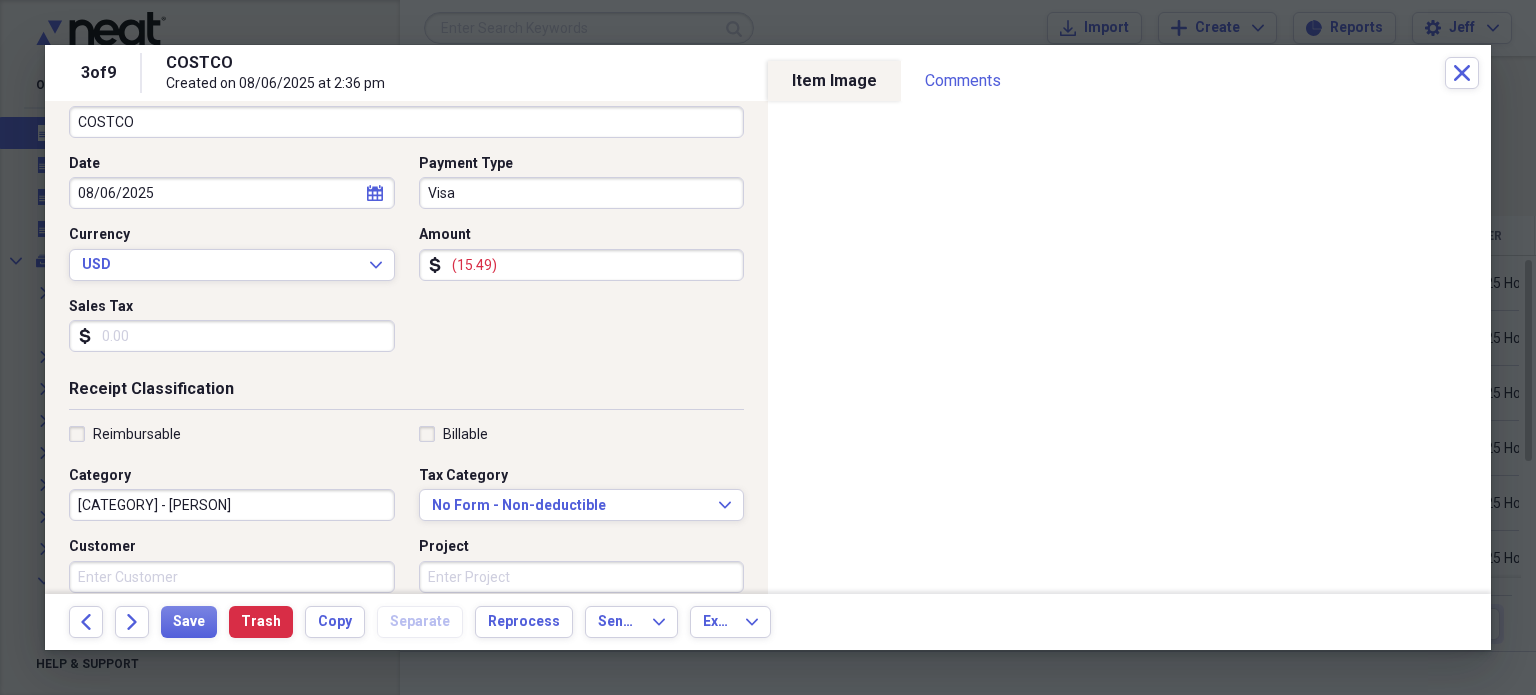 click on "[CATEGORY] - [PERSON]" at bounding box center [232, 505] 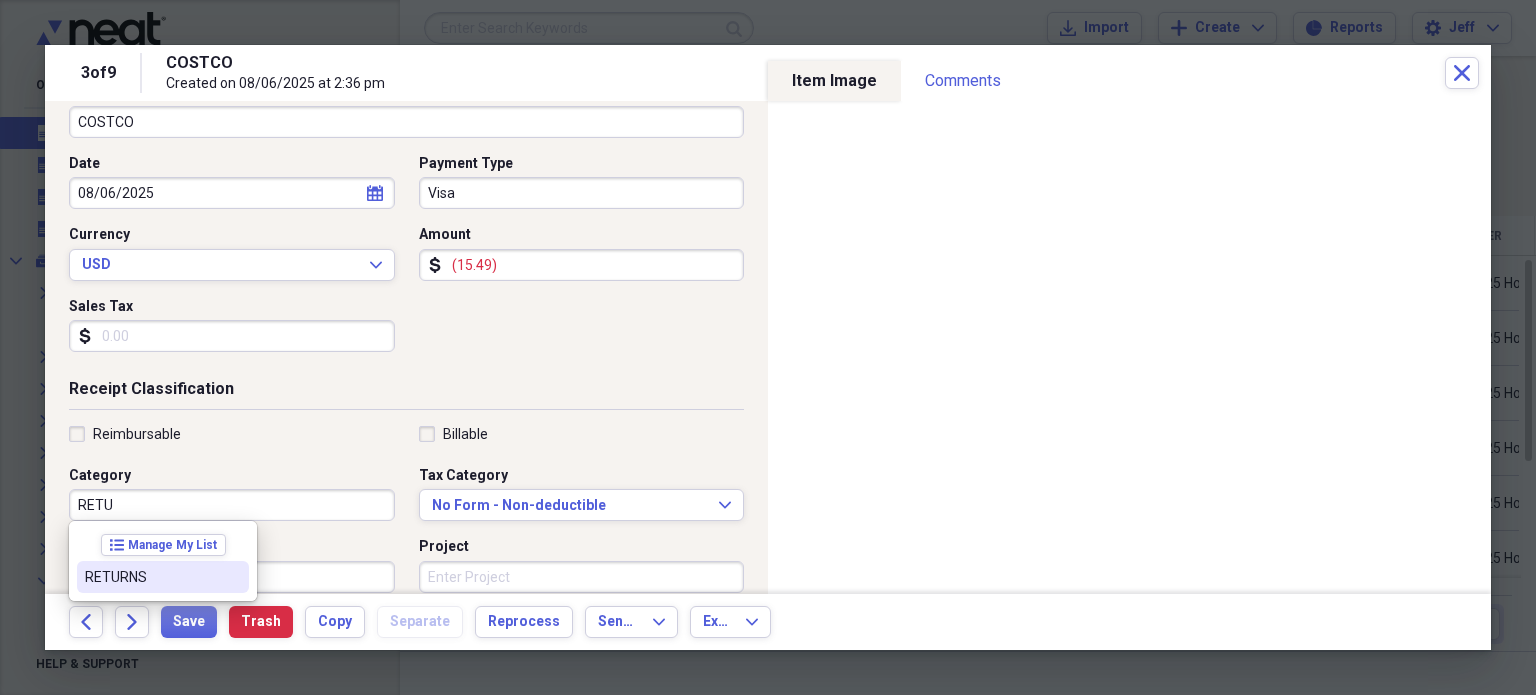 click on "RETURNS" at bounding box center (151, 577) 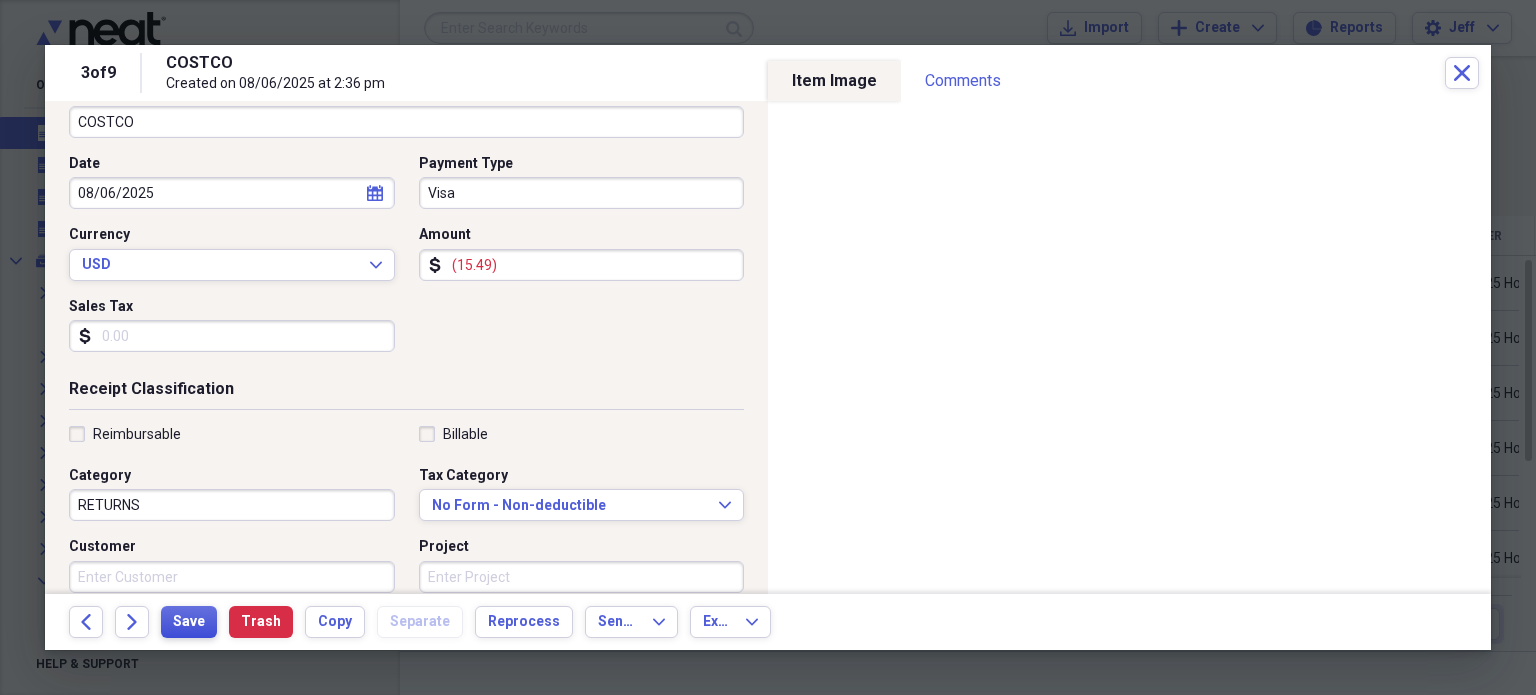click on "Save" at bounding box center [189, 622] 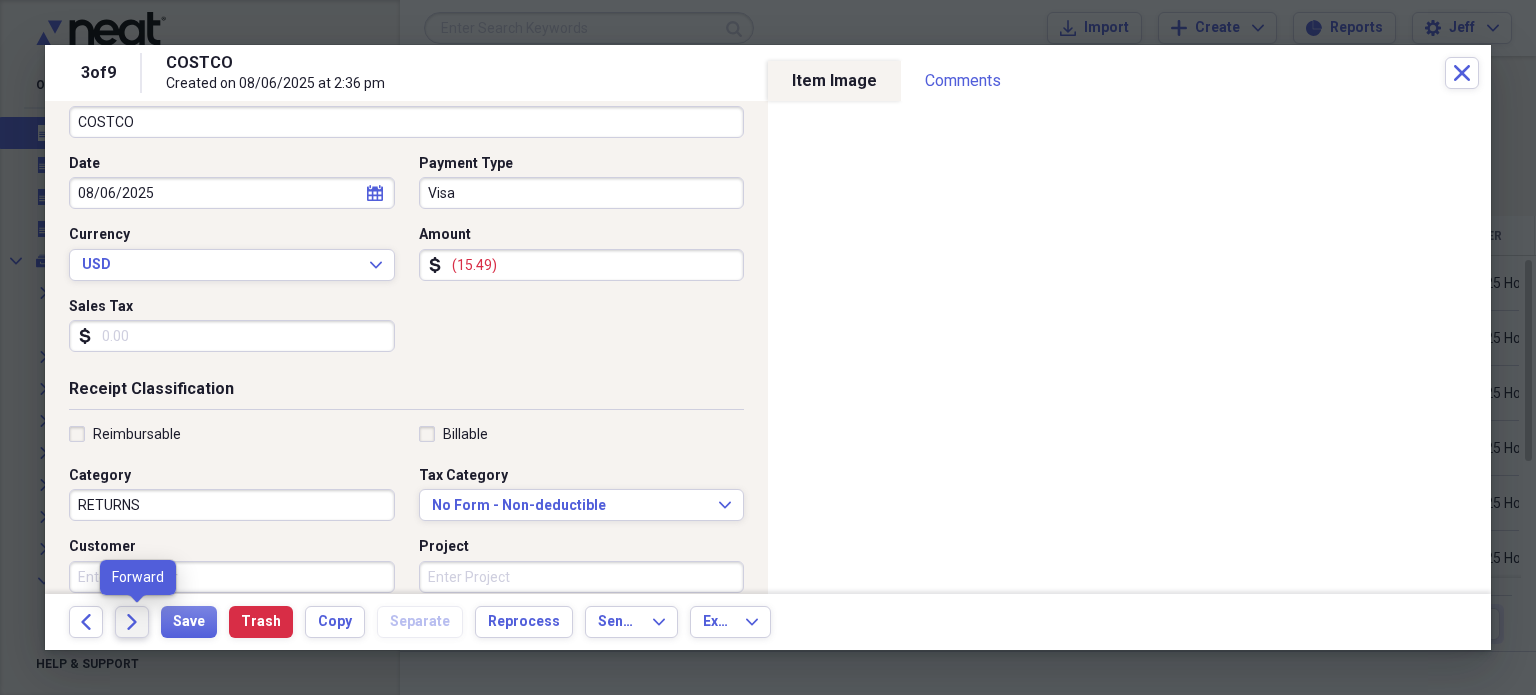 click on "Forward" 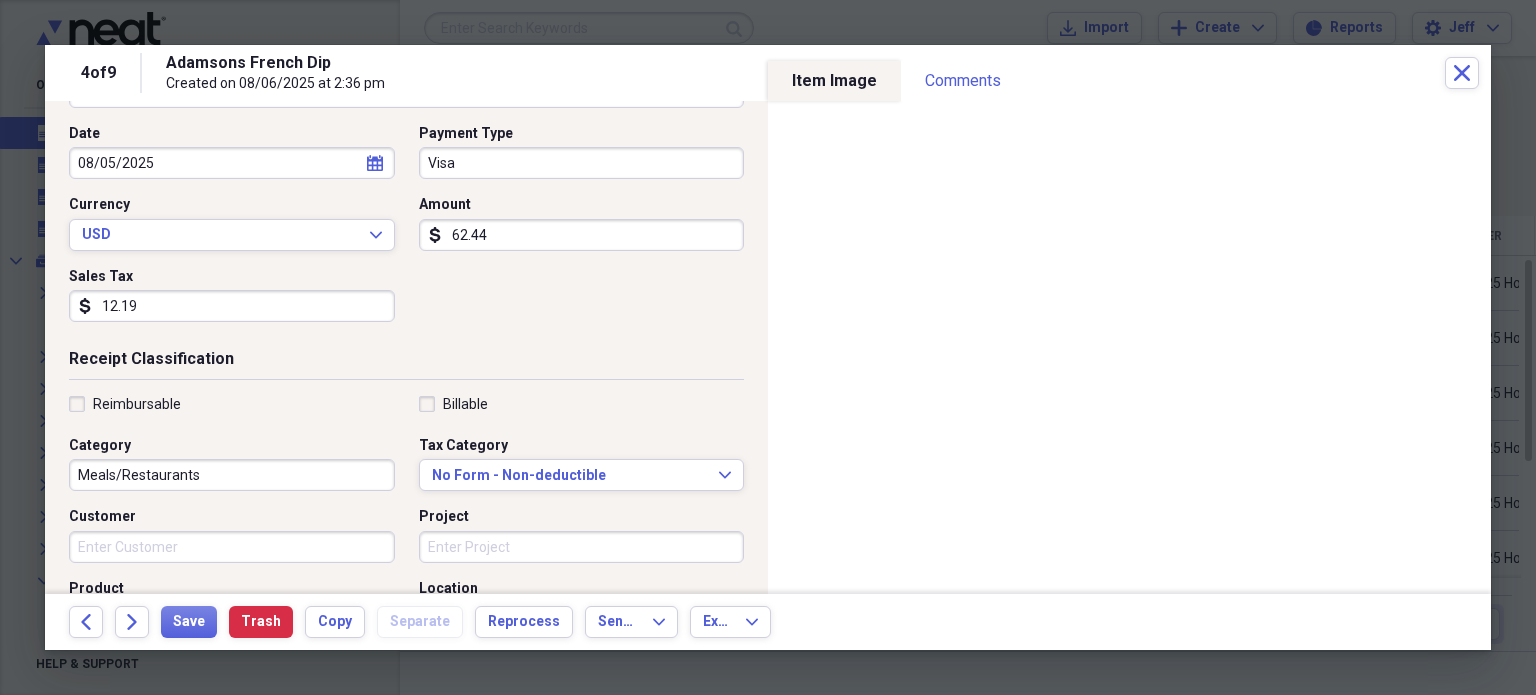 scroll, scrollTop: 196, scrollLeft: 0, axis: vertical 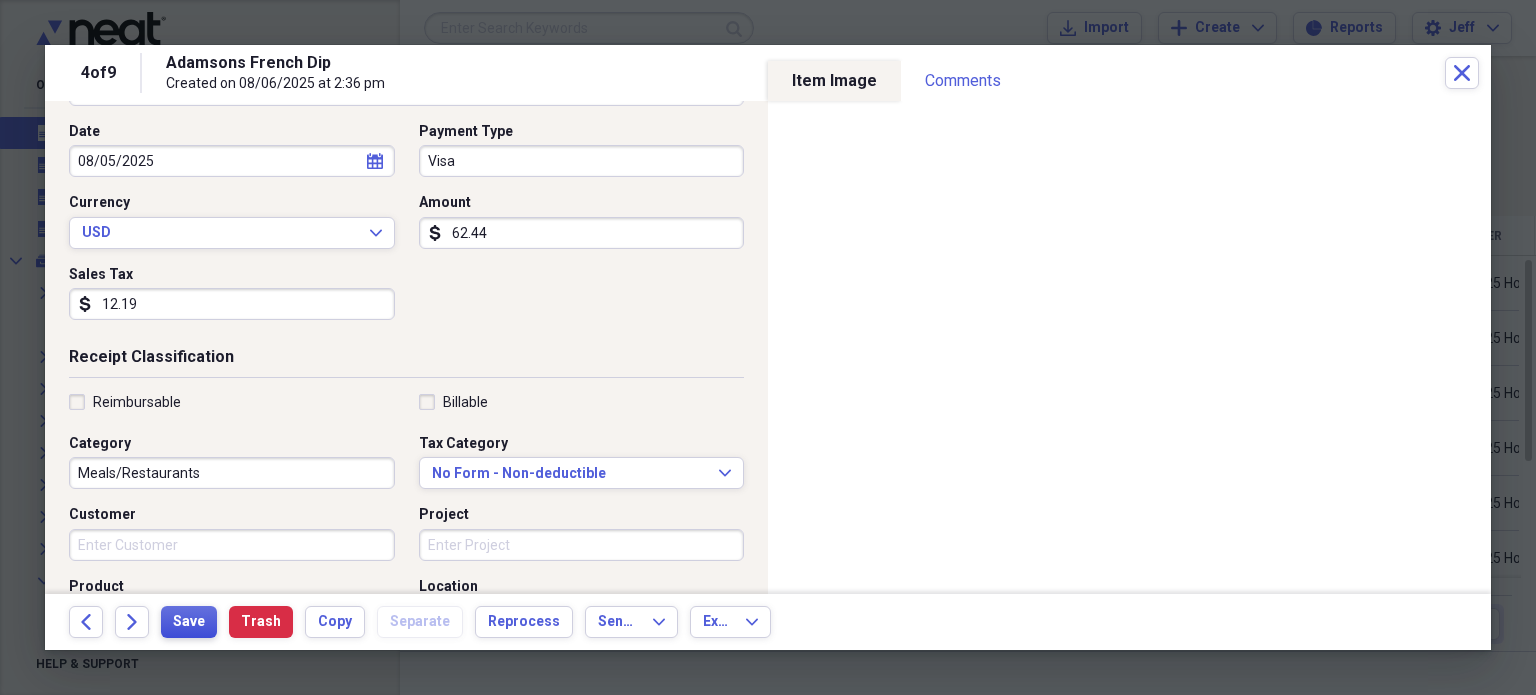 click on "Save" at bounding box center (189, 622) 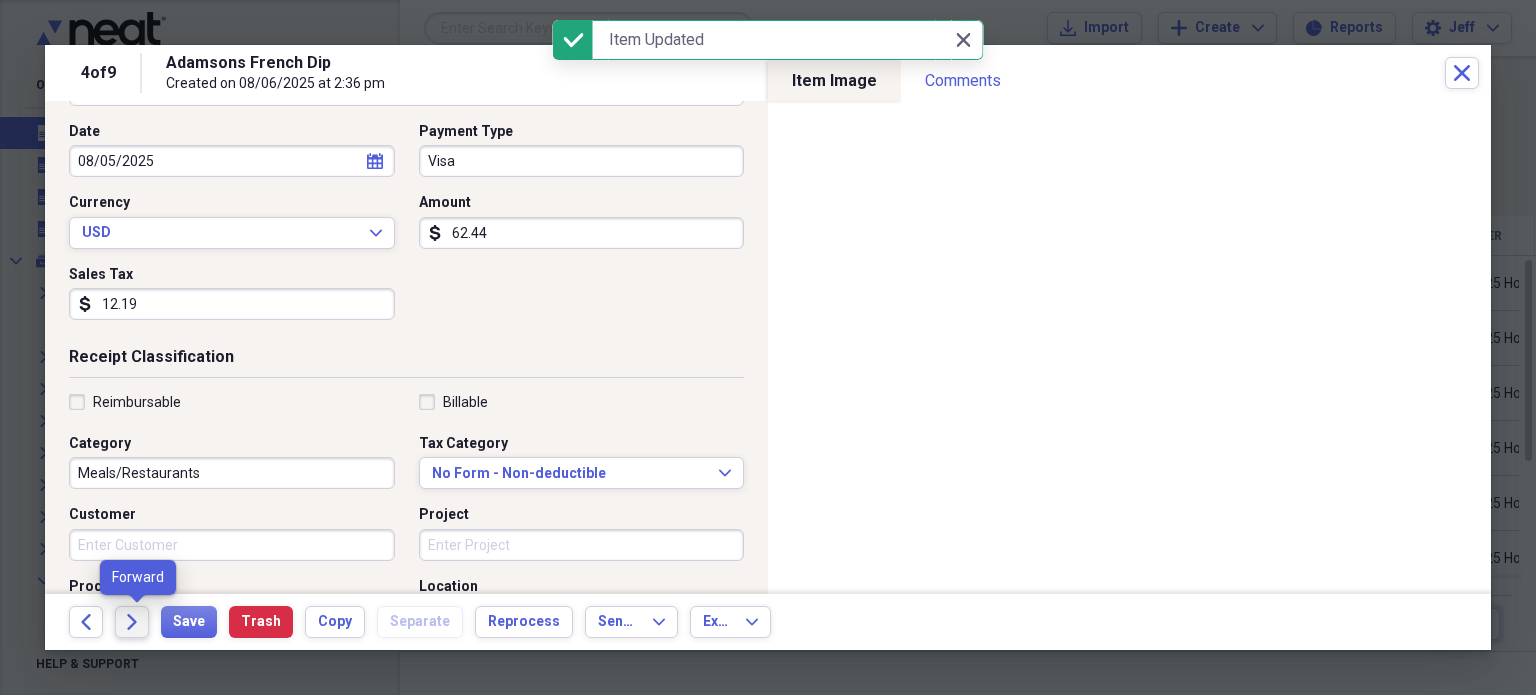 click on "Forward" 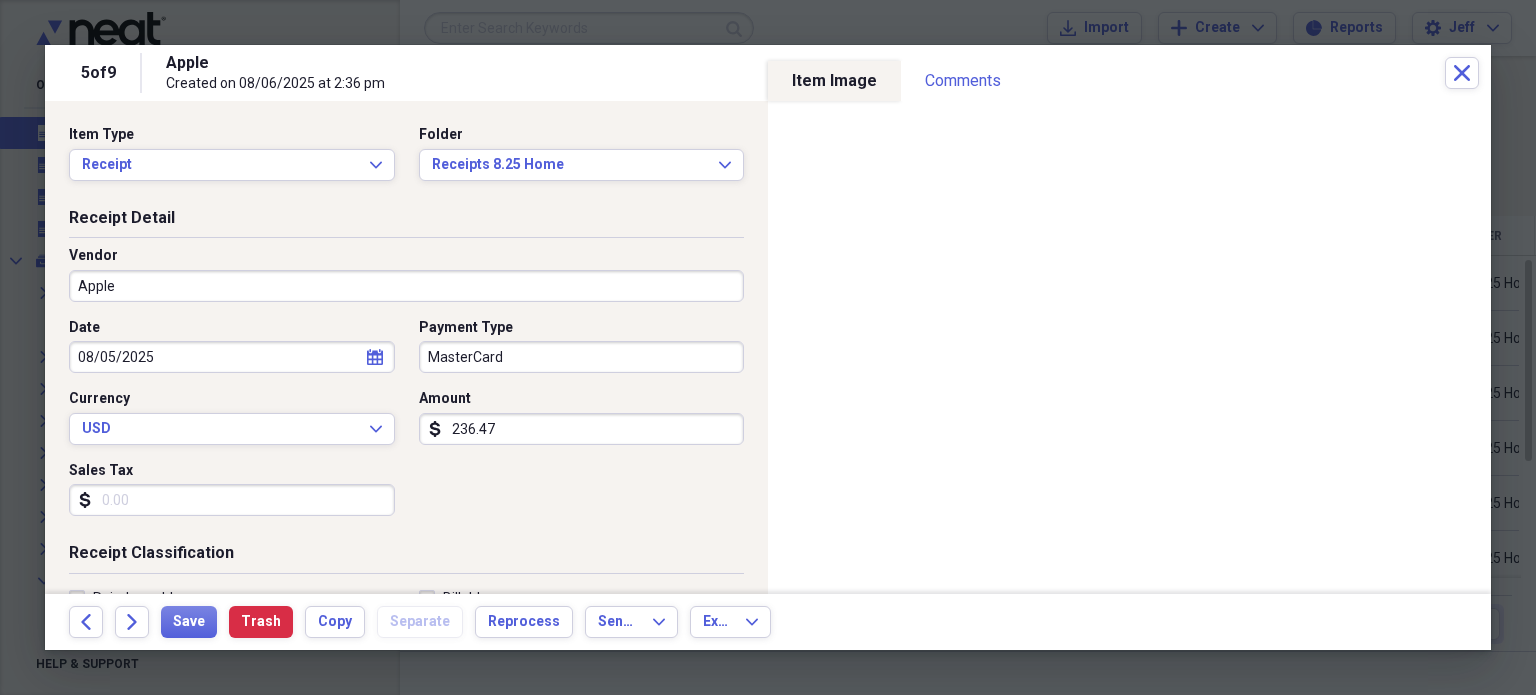 click on "Apple" at bounding box center [406, 286] 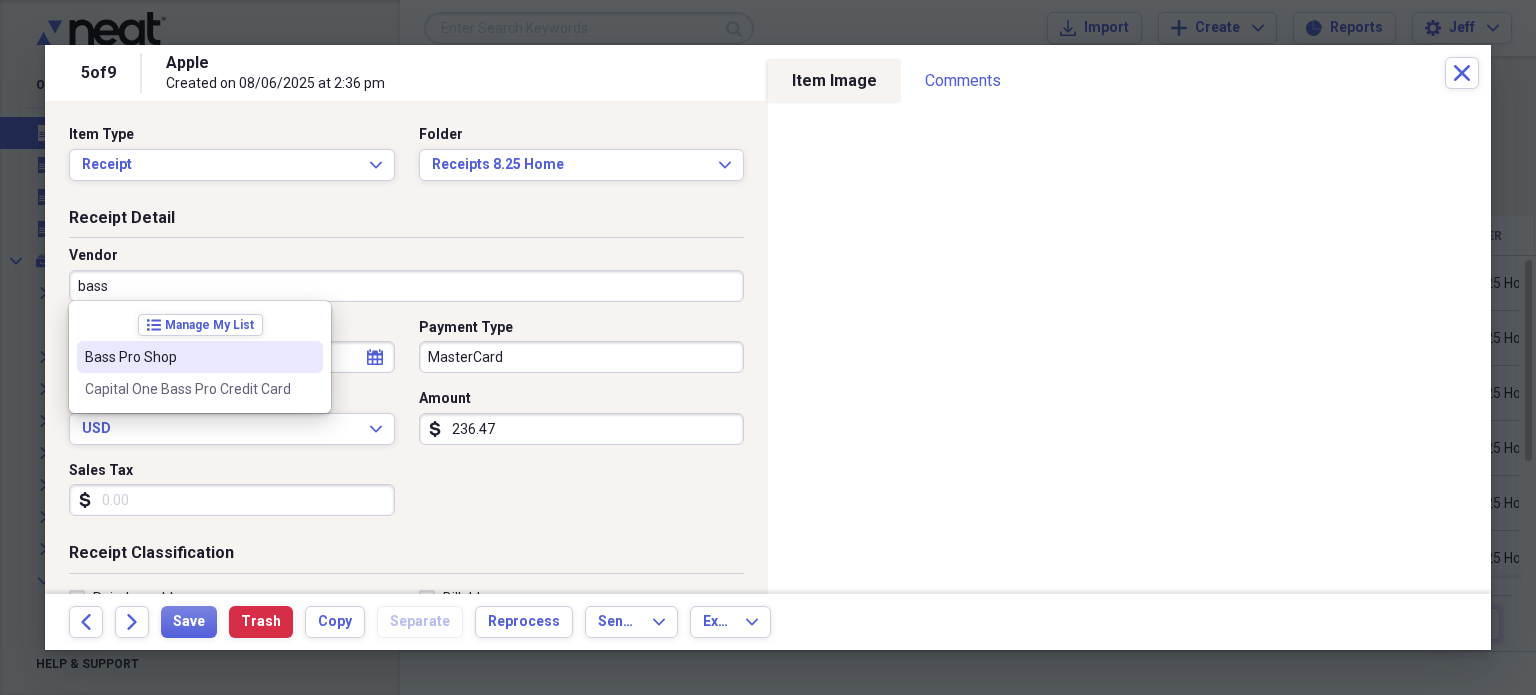 click on "Bass Pro Shop" at bounding box center (188, 357) 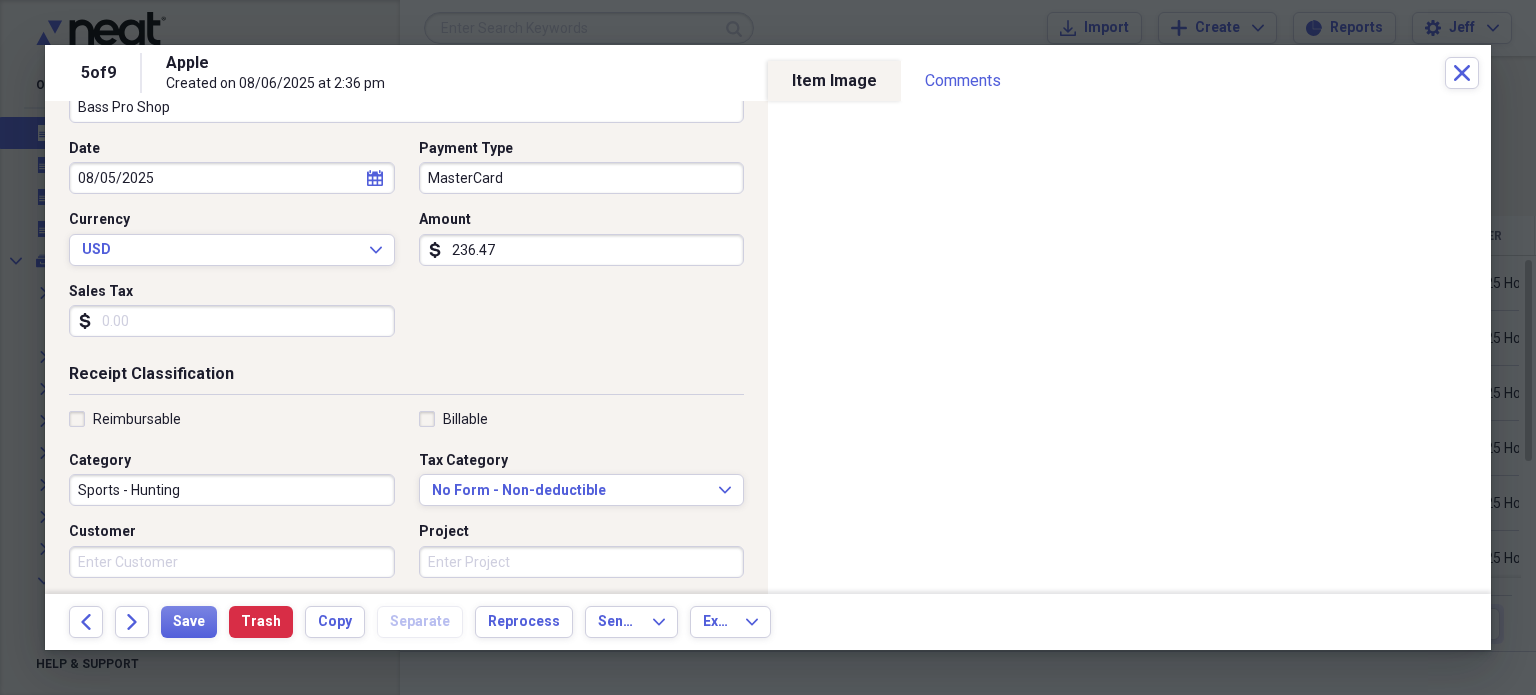 scroll, scrollTop: 207, scrollLeft: 0, axis: vertical 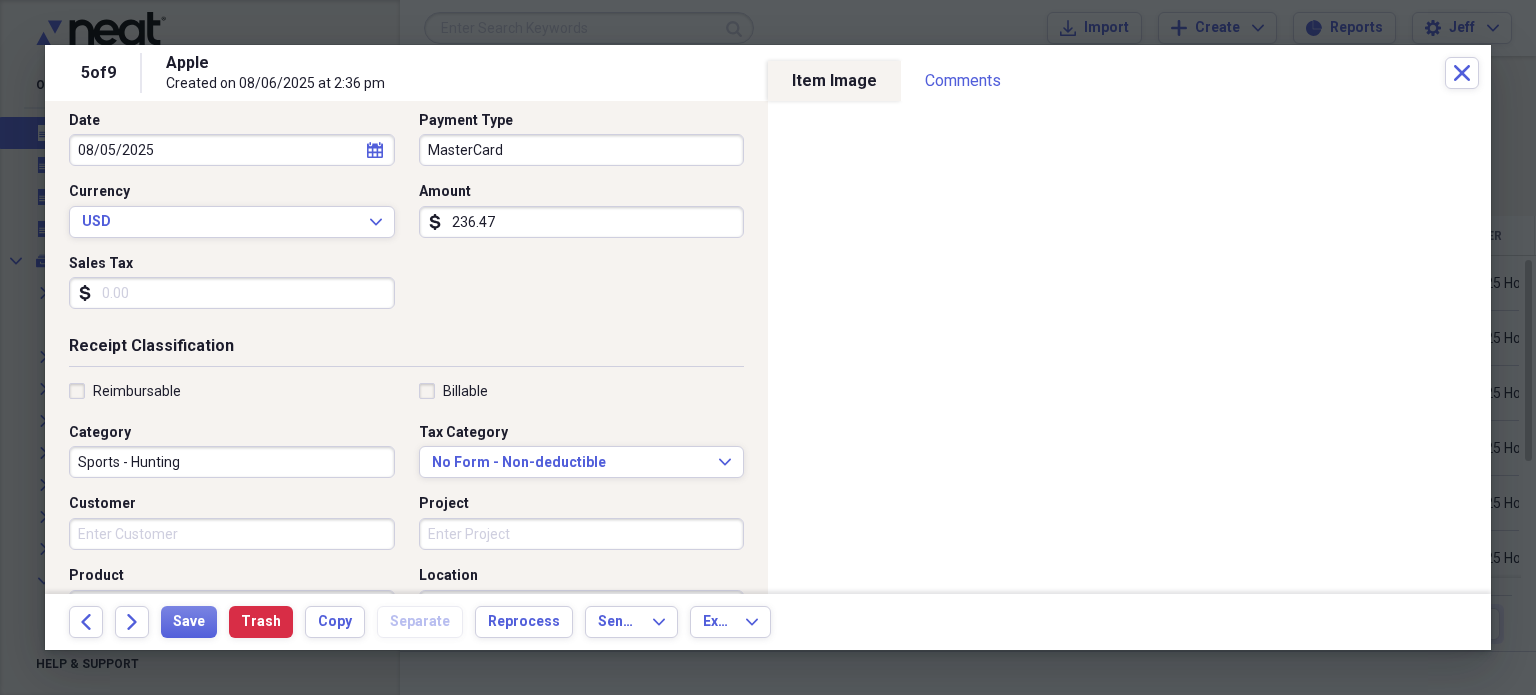 click on "Sports - Hunting" at bounding box center [232, 462] 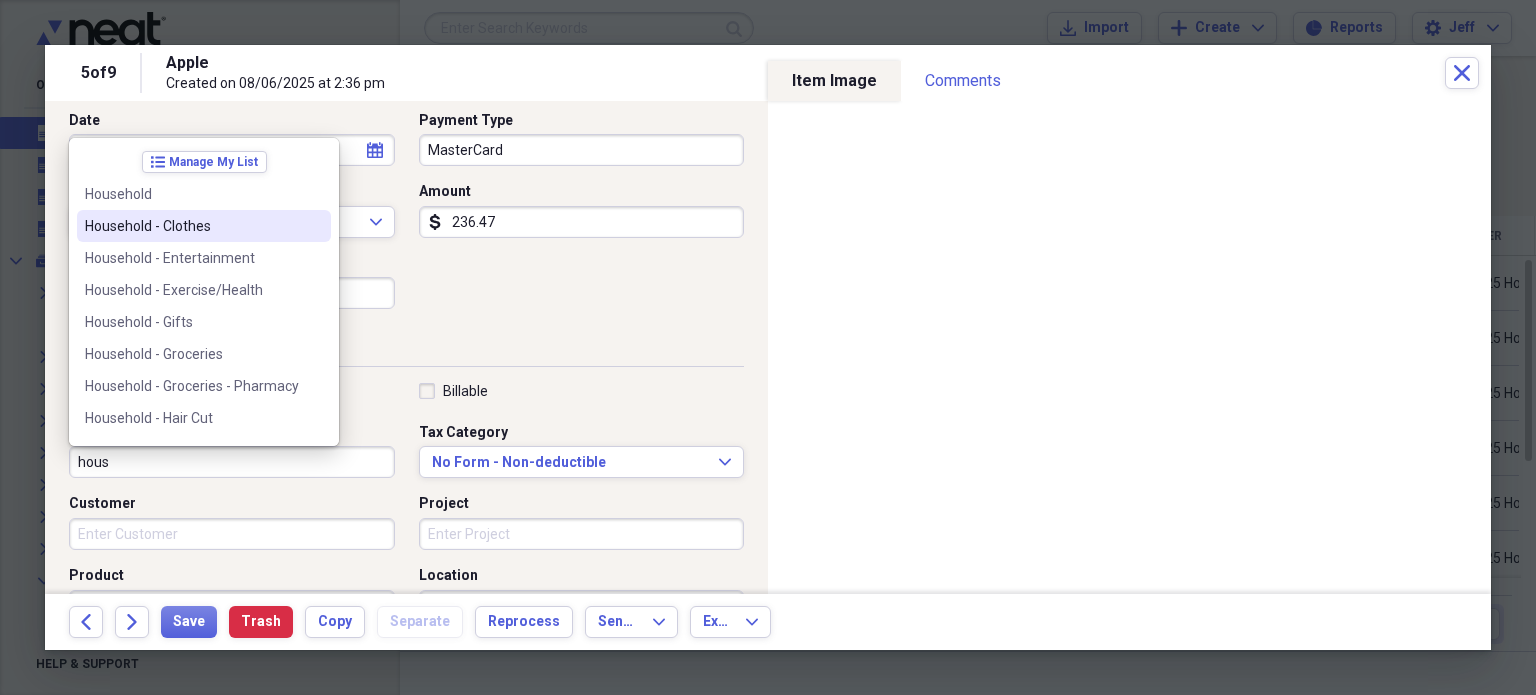 click on "Household - Clothes" at bounding box center [192, 226] 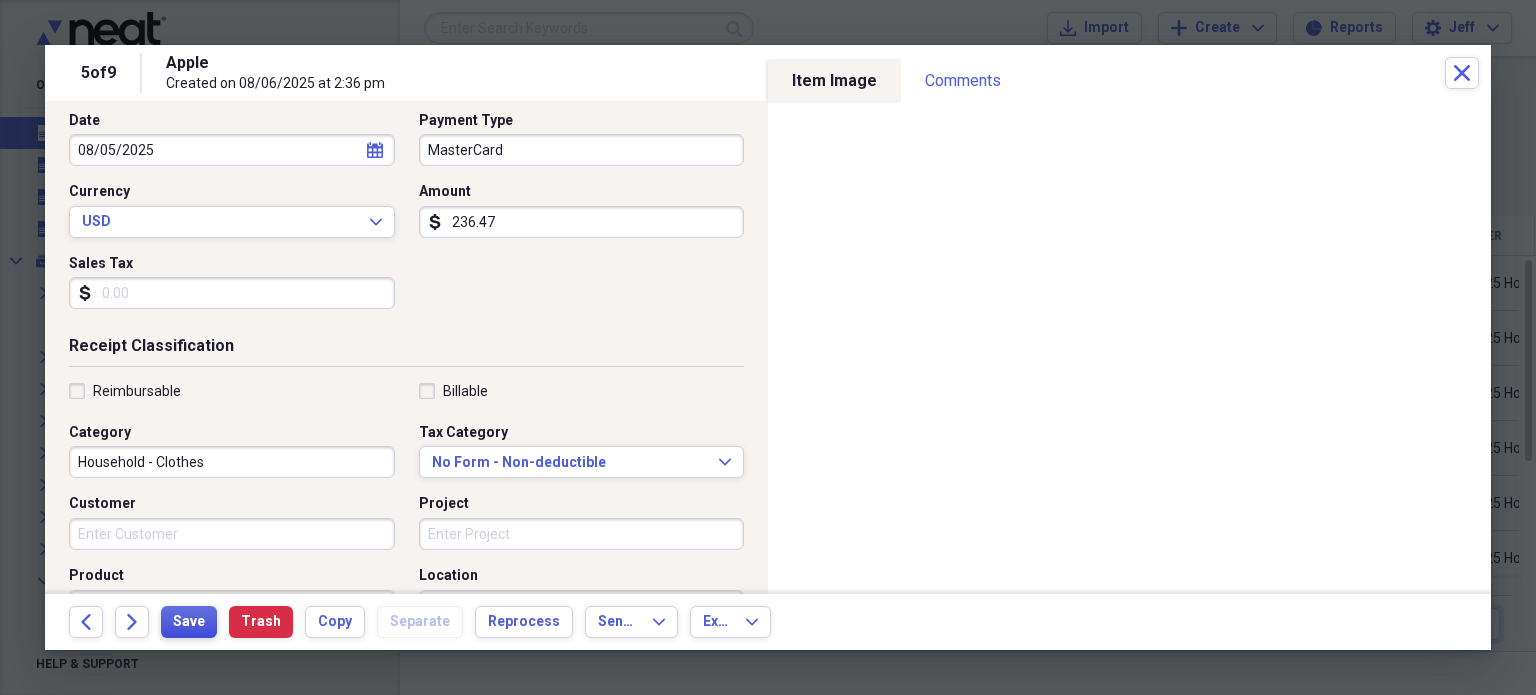 click on "Save" at bounding box center (189, 622) 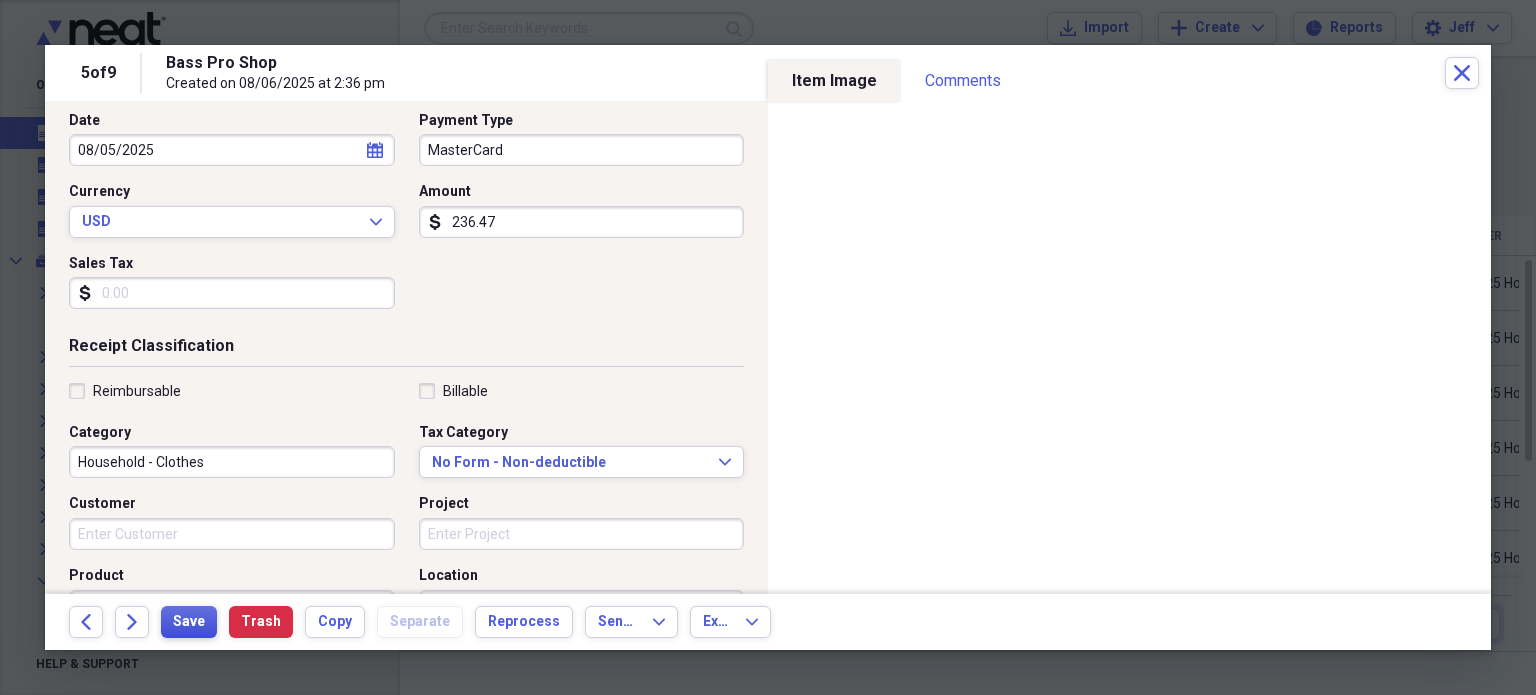 click on "Save" at bounding box center (189, 622) 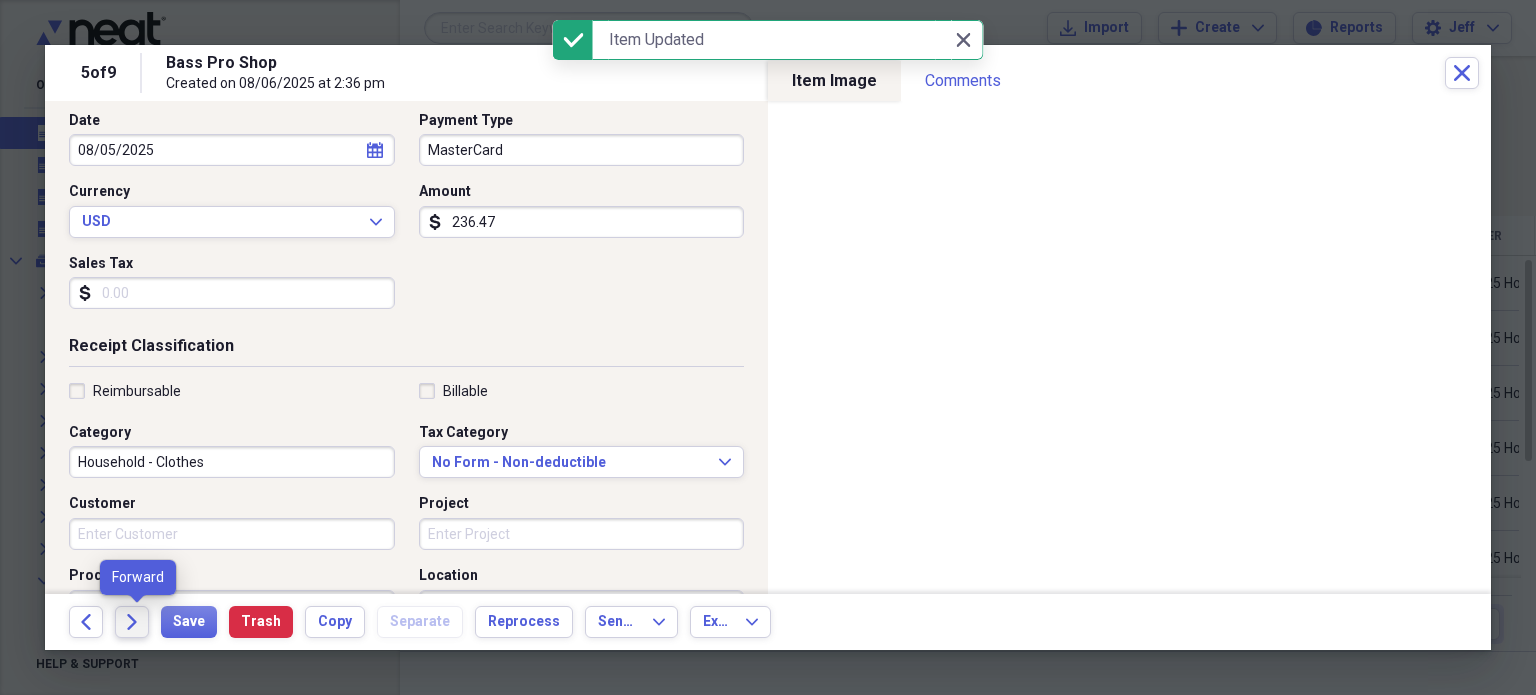 click on "Forward" at bounding box center [132, 622] 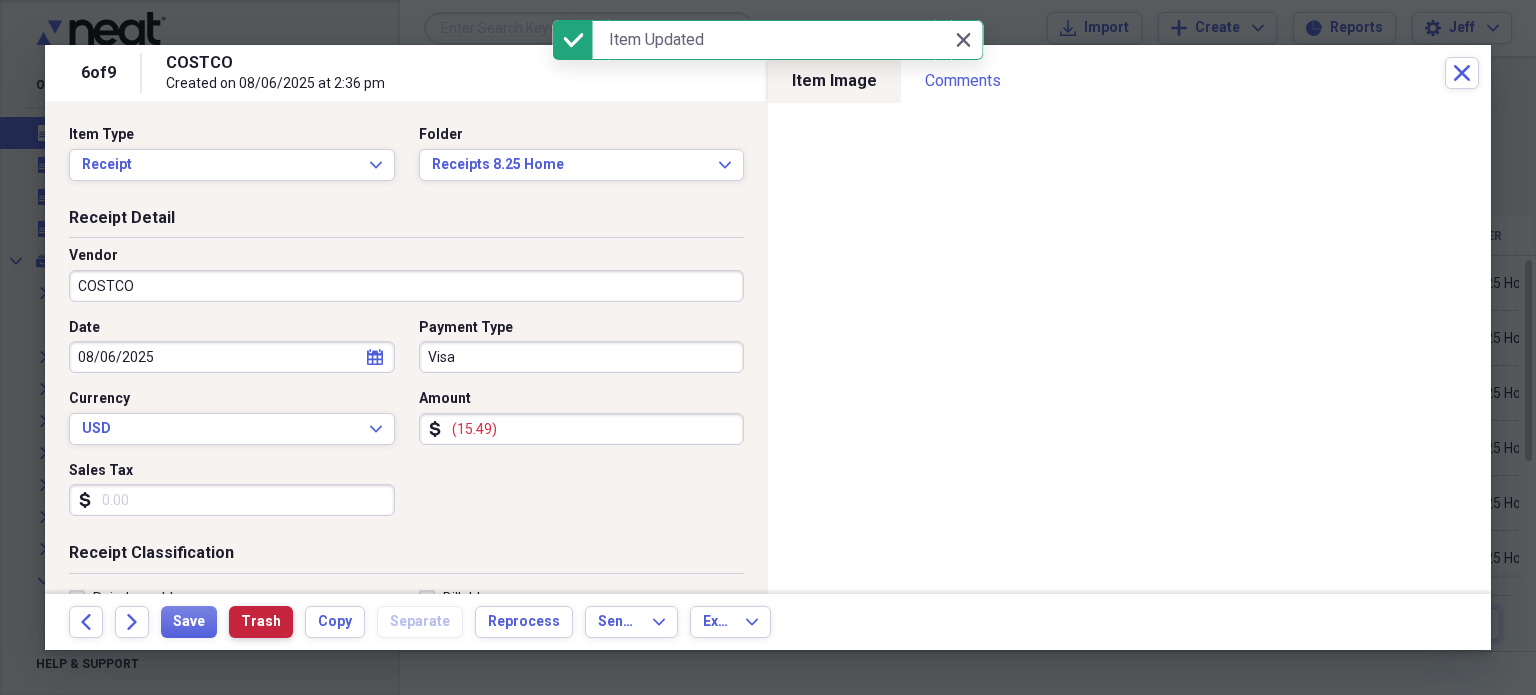 click on "Trash" at bounding box center (261, 622) 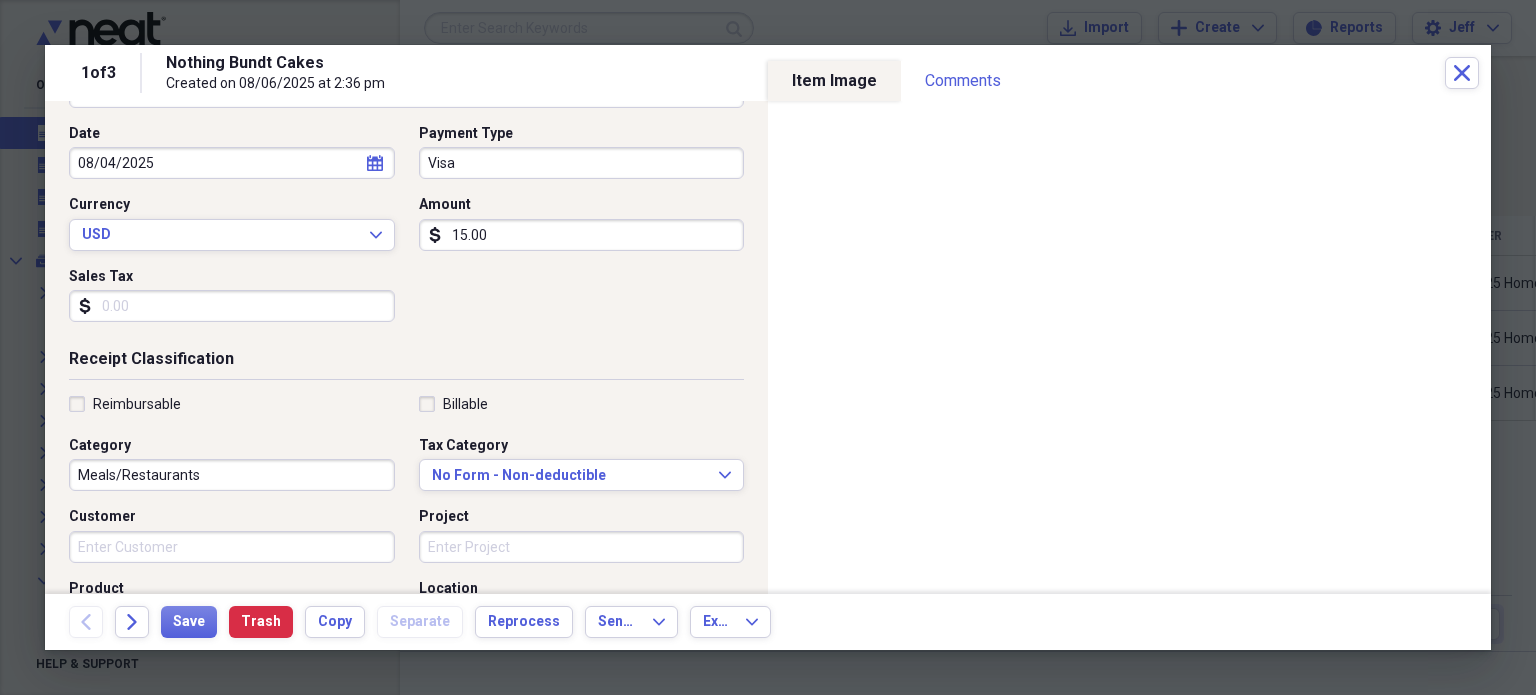 scroll, scrollTop: 196, scrollLeft: 0, axis: vertical 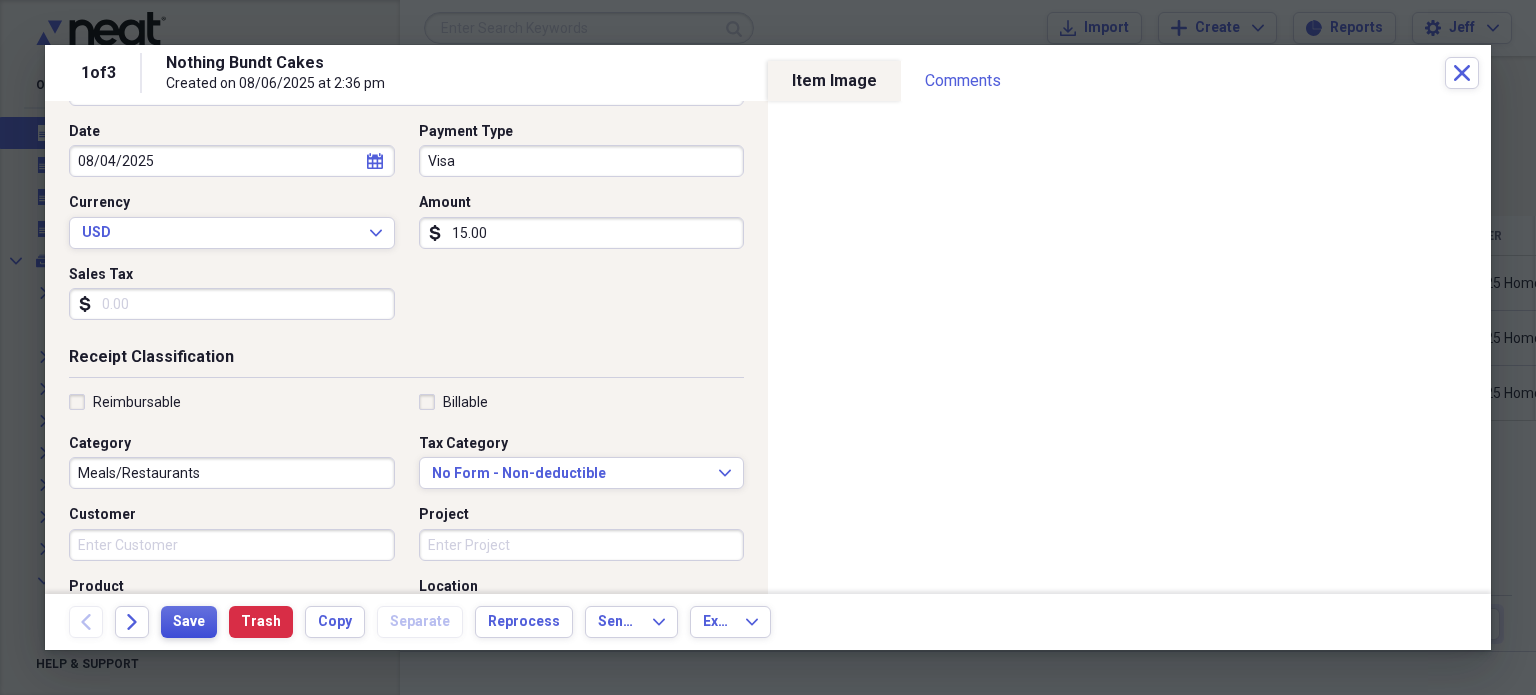 click on "Save" at bounding box center [189, 622] 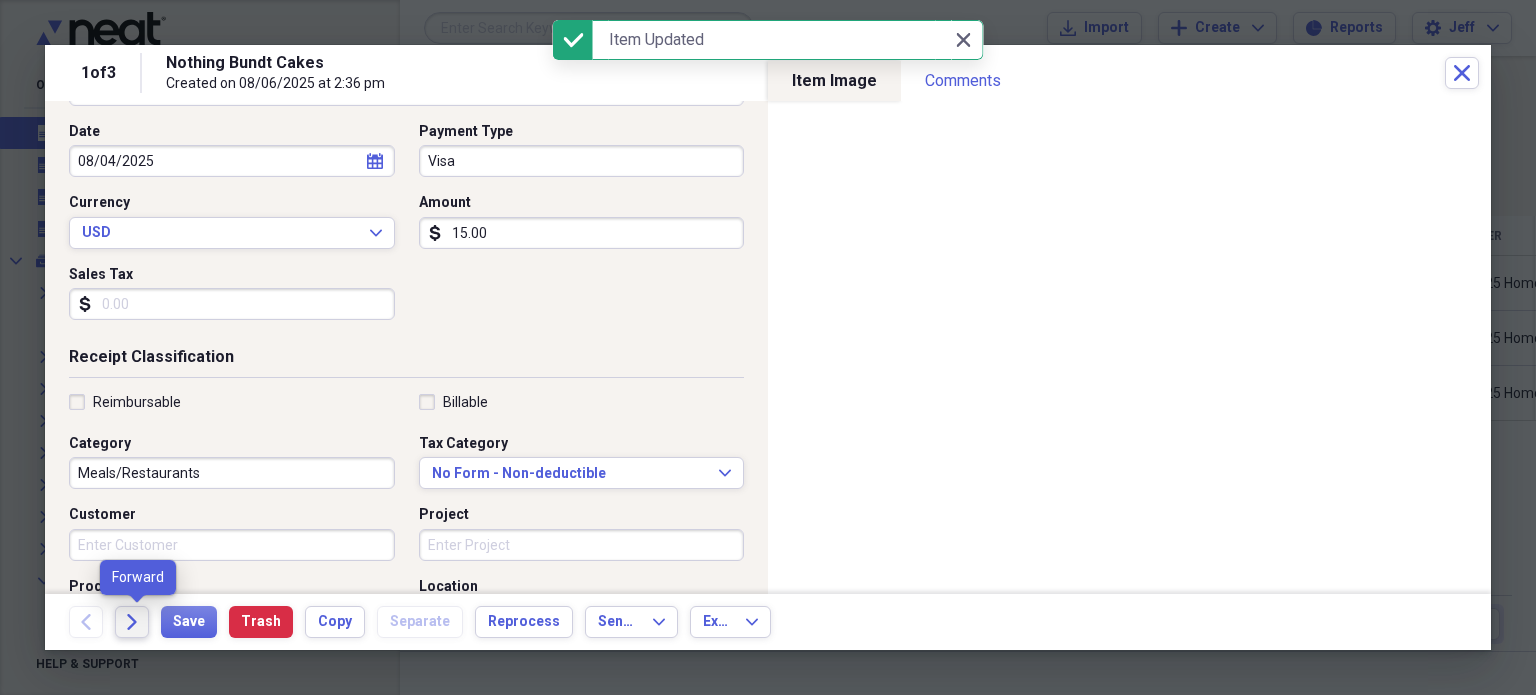 click on "Forward" at bounding box center [132, 622] 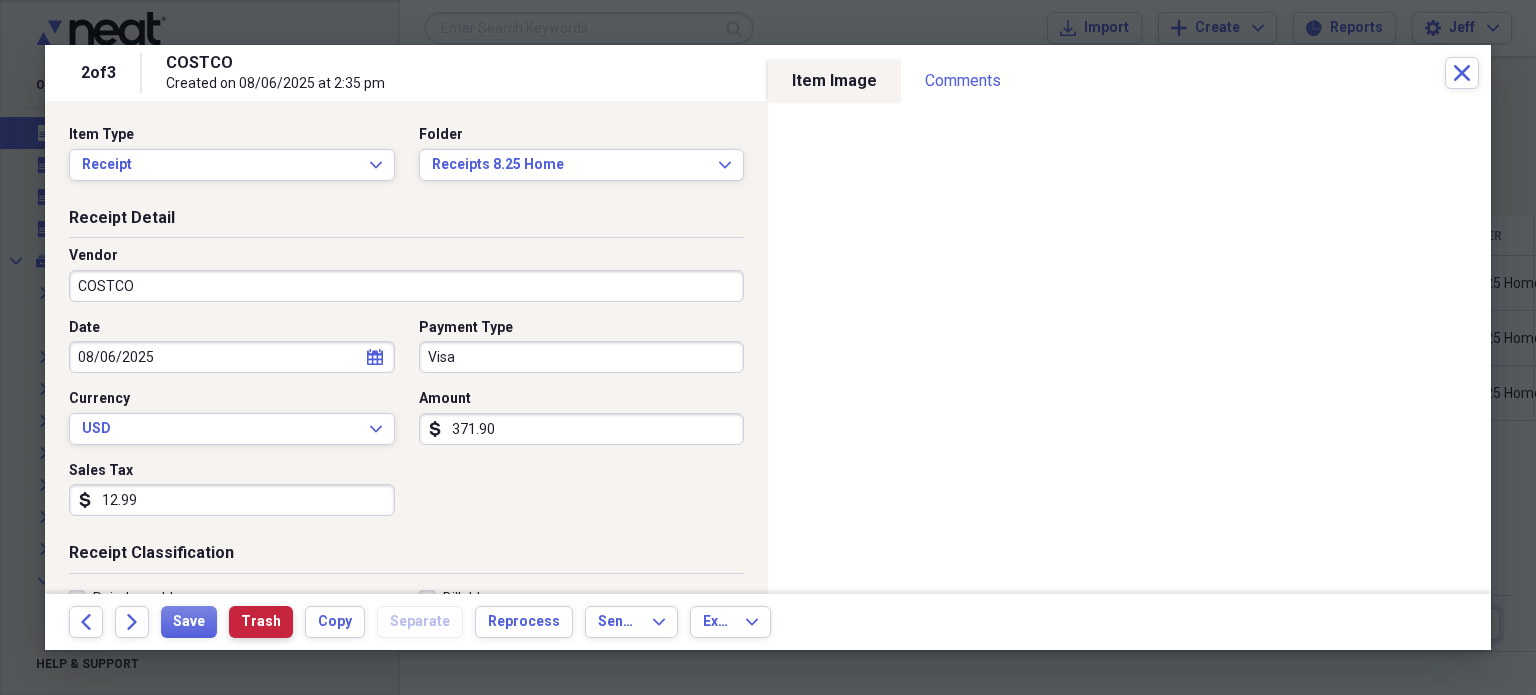 click on "Trash" at bounding box center [261, 622] 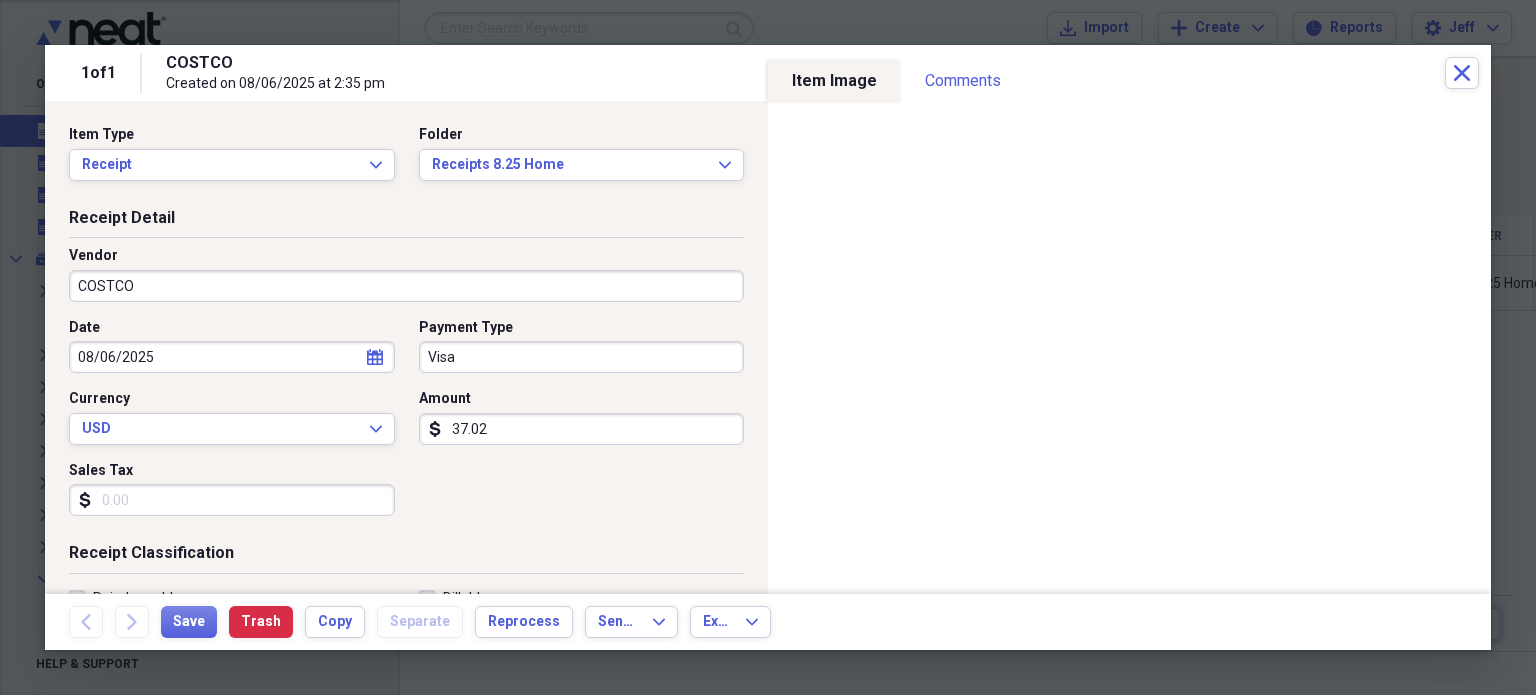 scroll, scrollTop: 132, scrollLeft: 0, axis: vertical 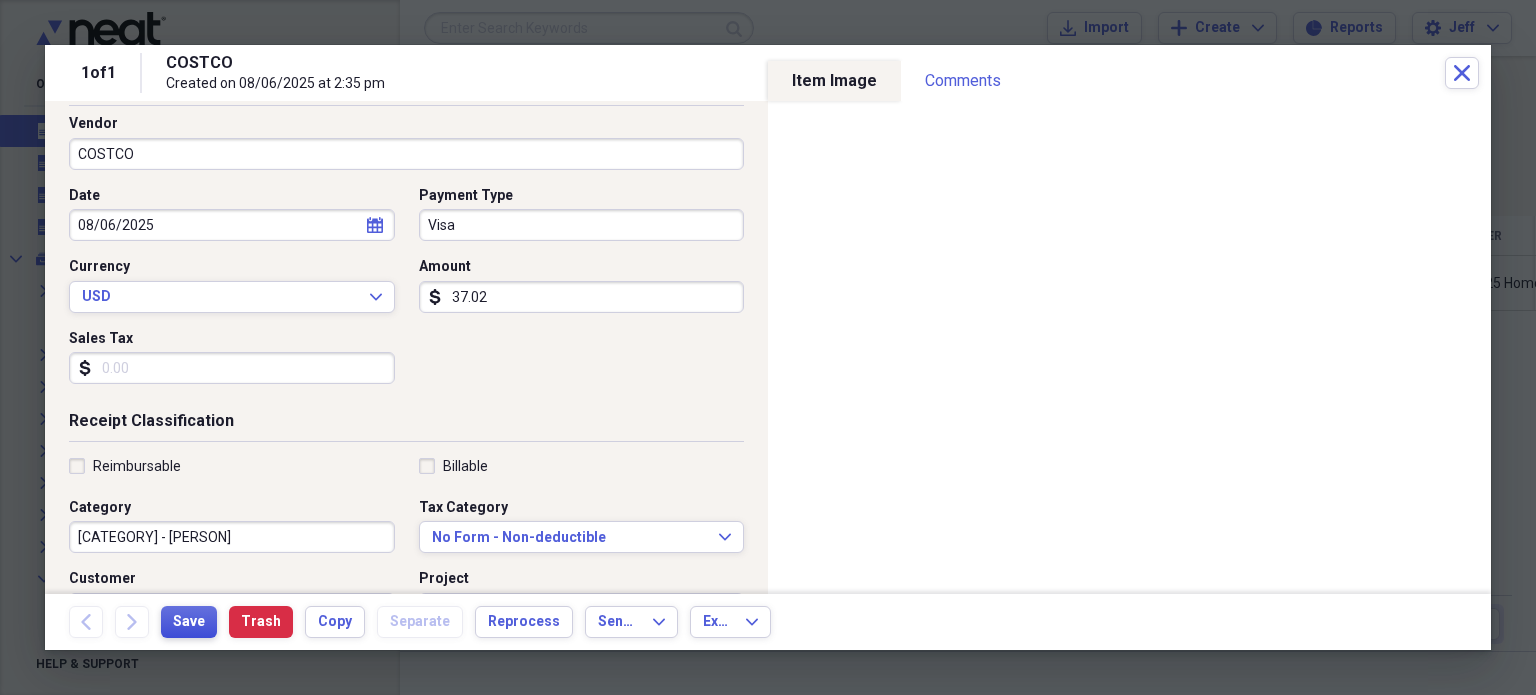 click on "Save" at bounding box center (189, 622) 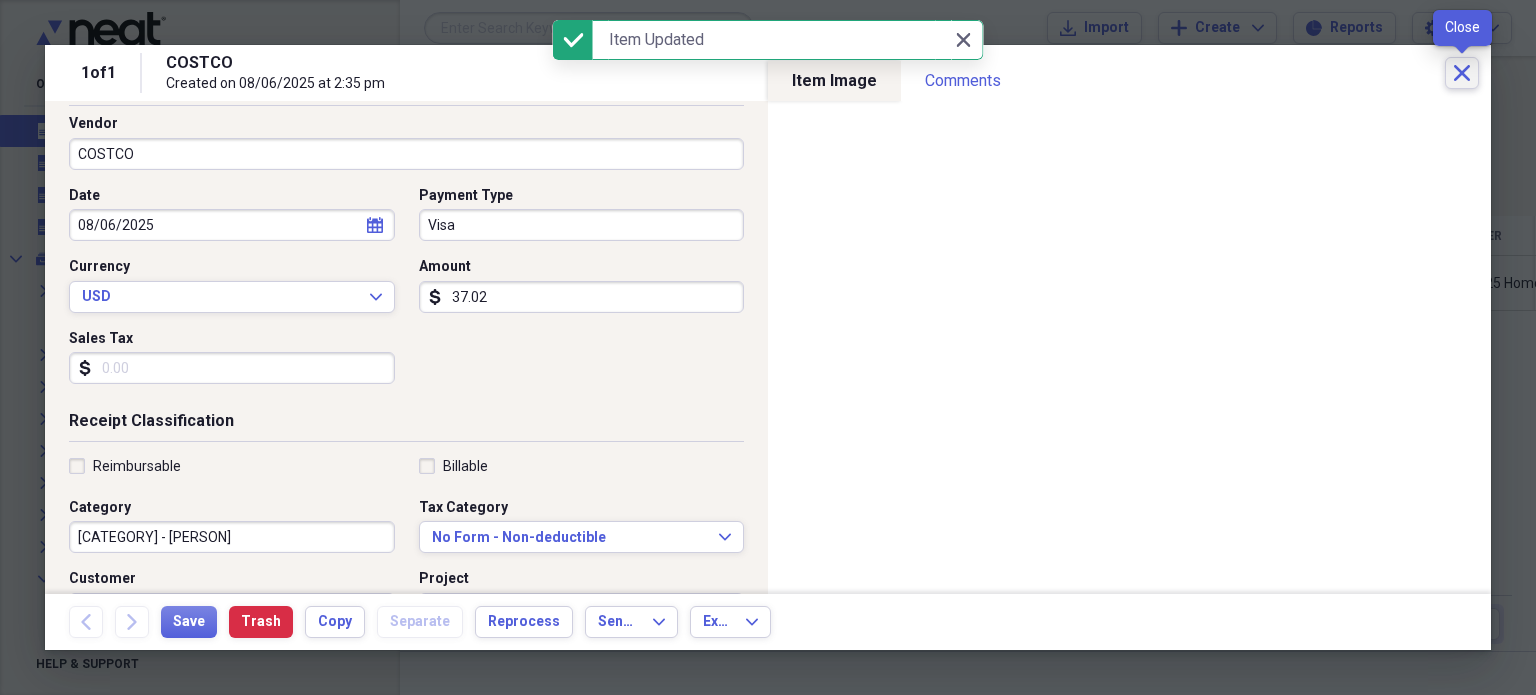 click on "Close" 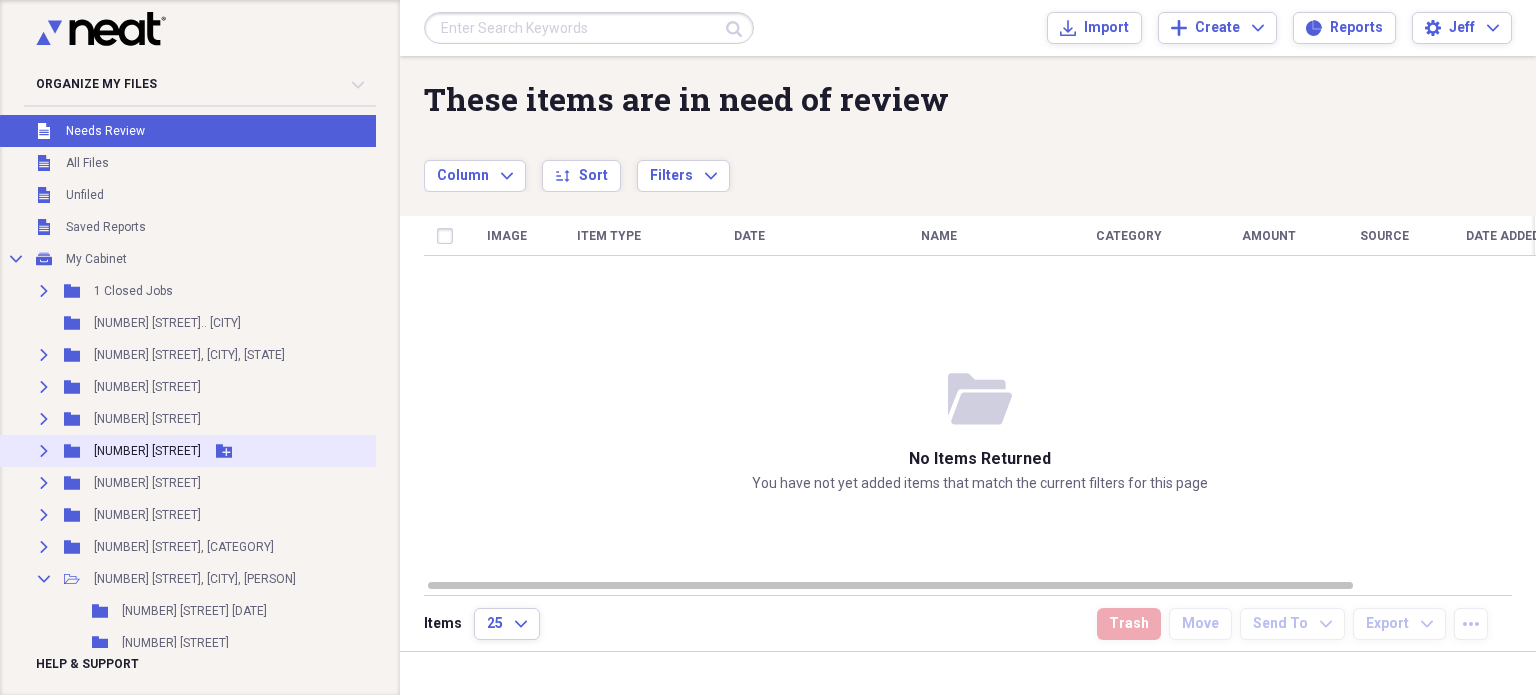 click on "Expand" 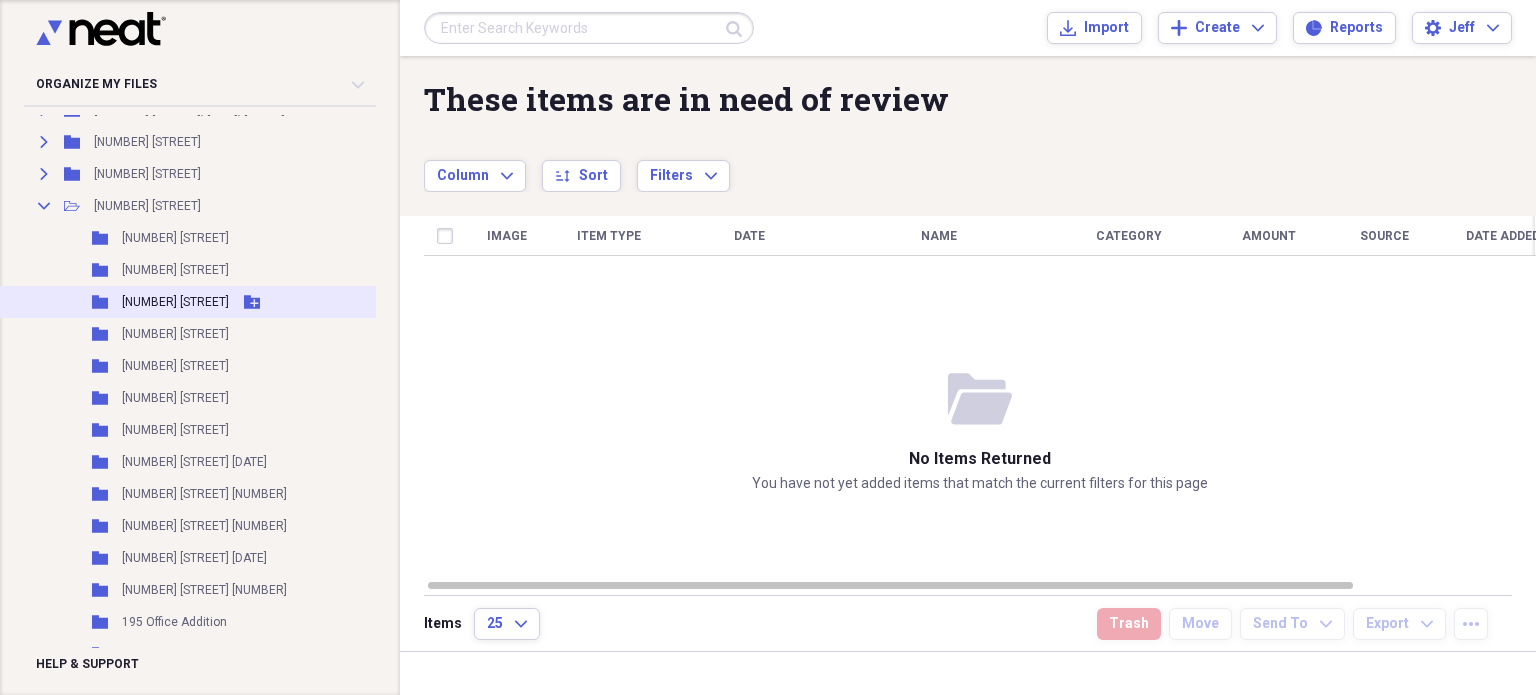 scroll, scrollTop: 246, scrollLeft: 0, axis: vertical 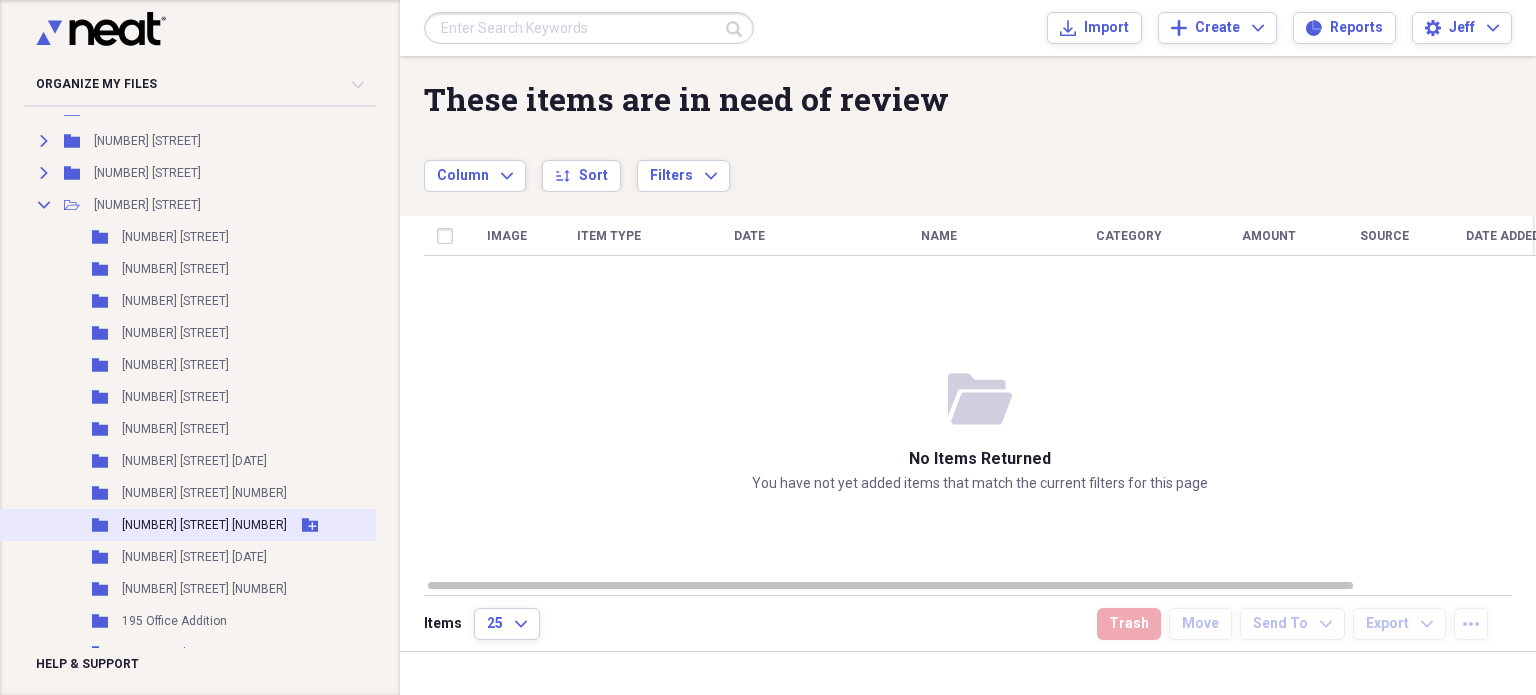 click on "[NUMBER] [STREET] [NUMBER]" at bounding box center [204, 525] 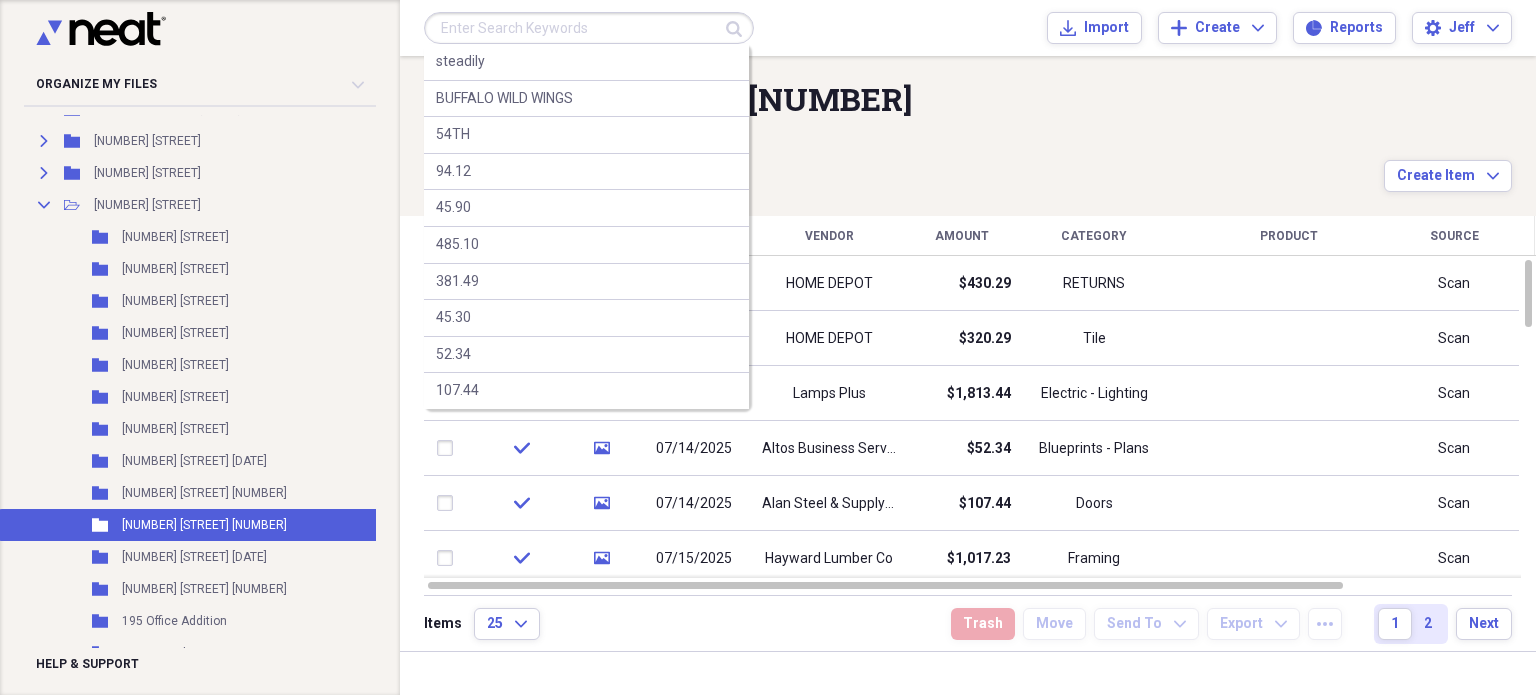 click at bounding box center (589, 28) 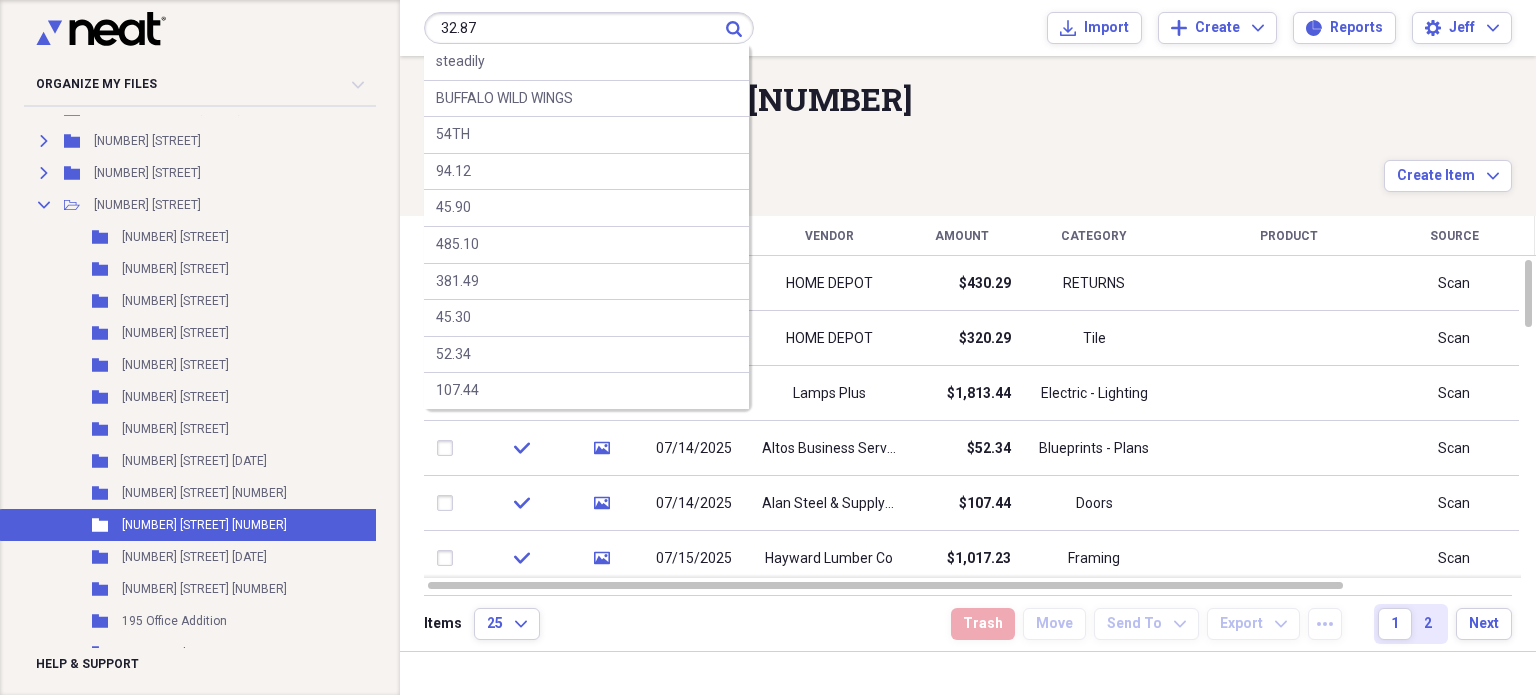 type on "32.87" 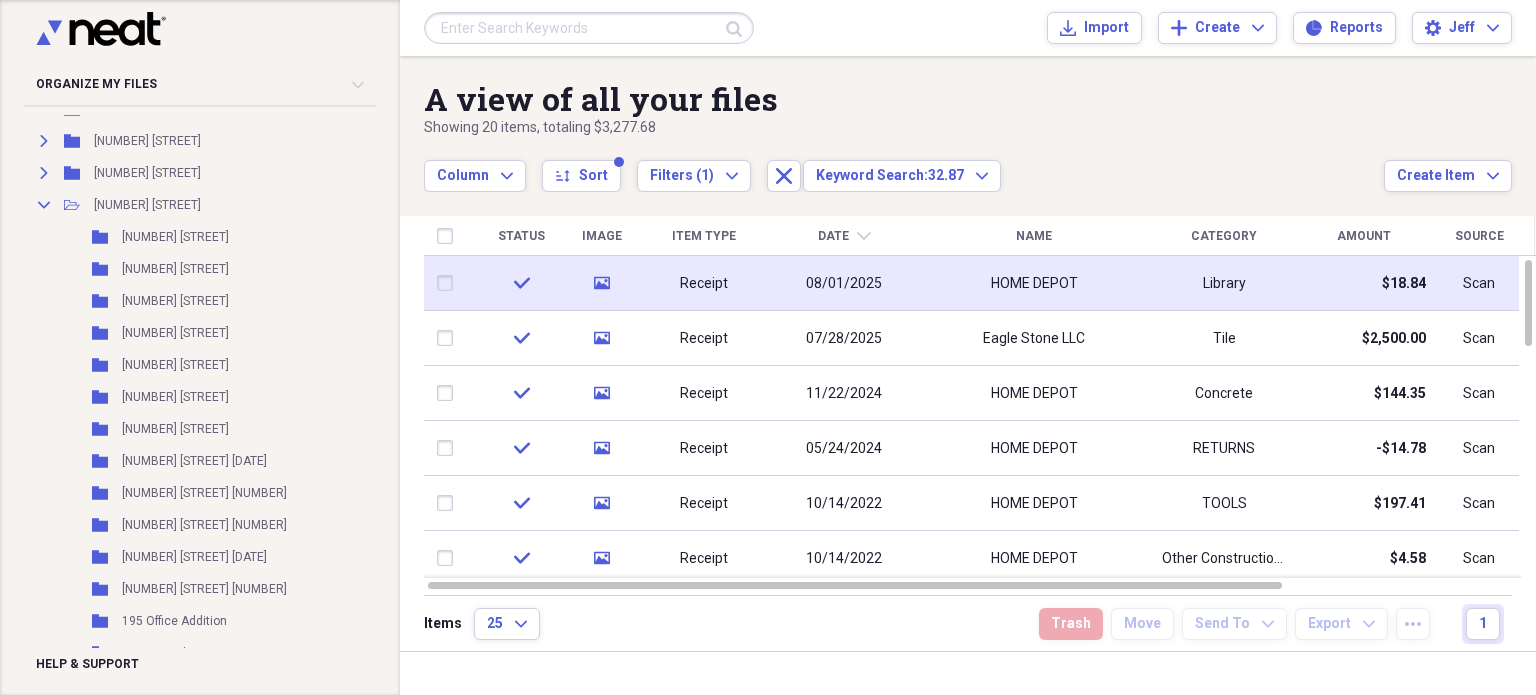 click on "HOME DEPOT" at bounding box center [1034, 283] 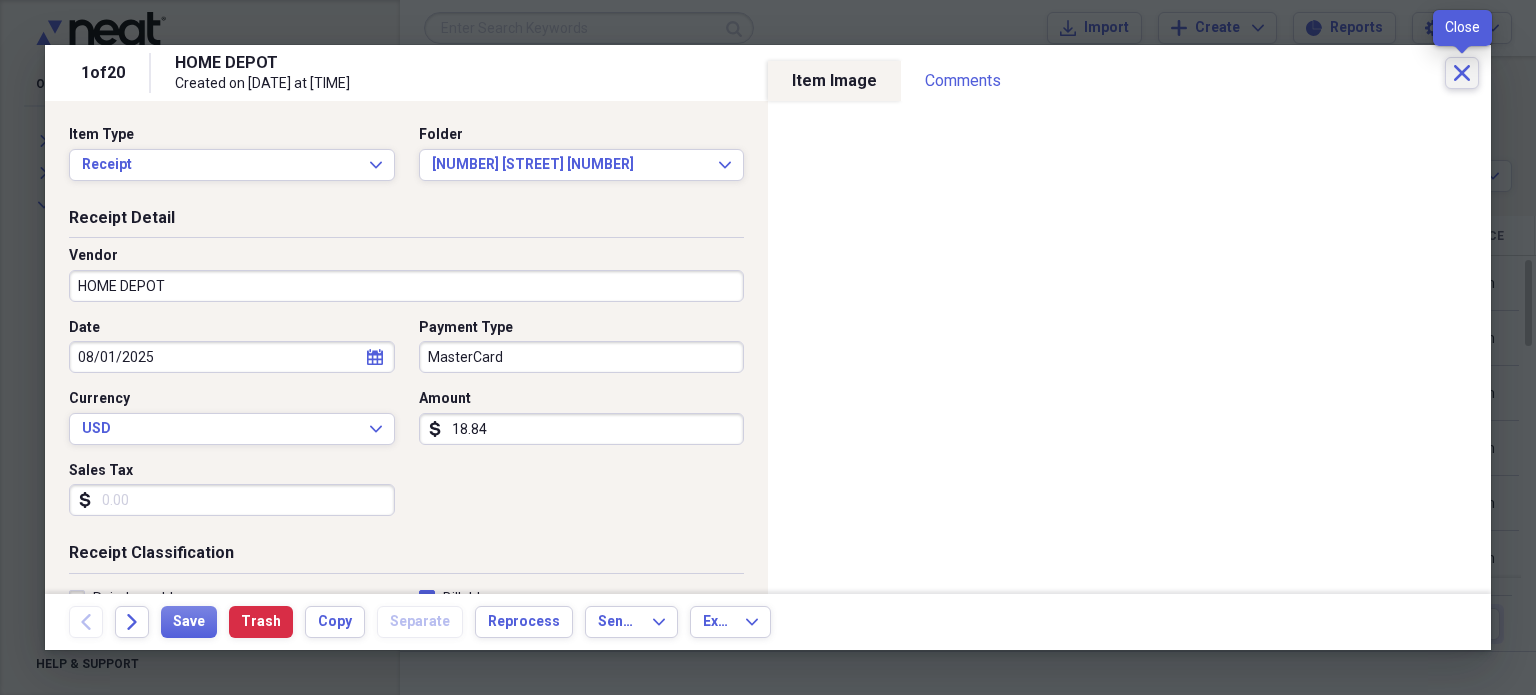click 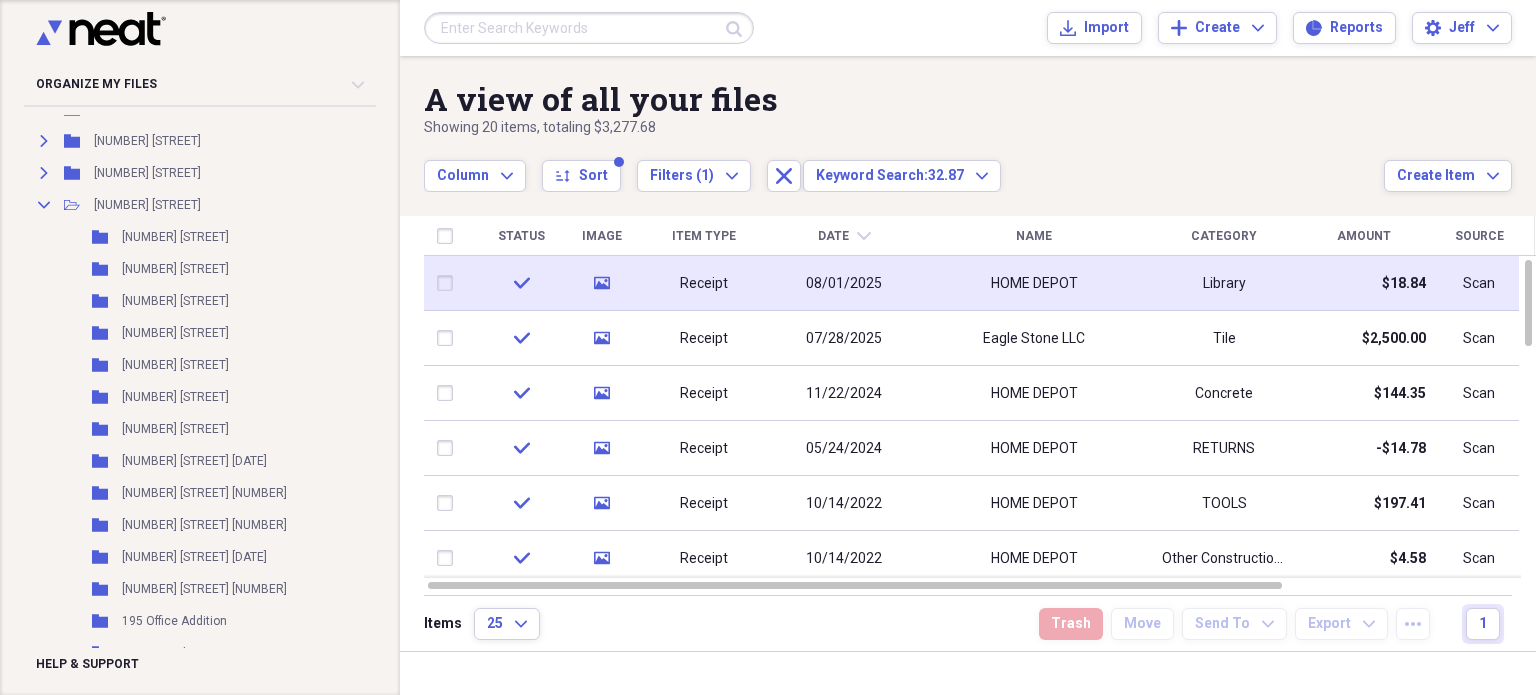 click on "HOME DEPOT" at bounding box center [1034, 283] 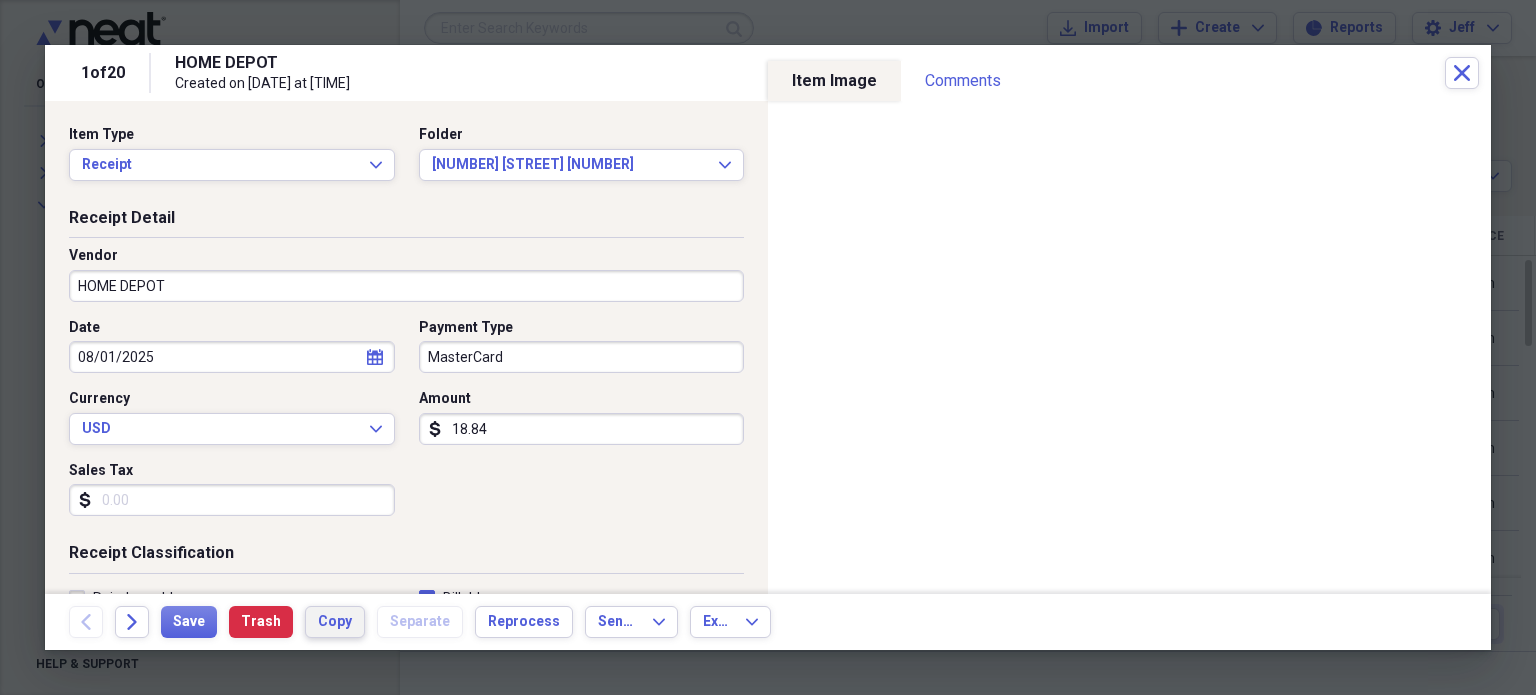 click on "Copy" at bounding box center (335, 622) 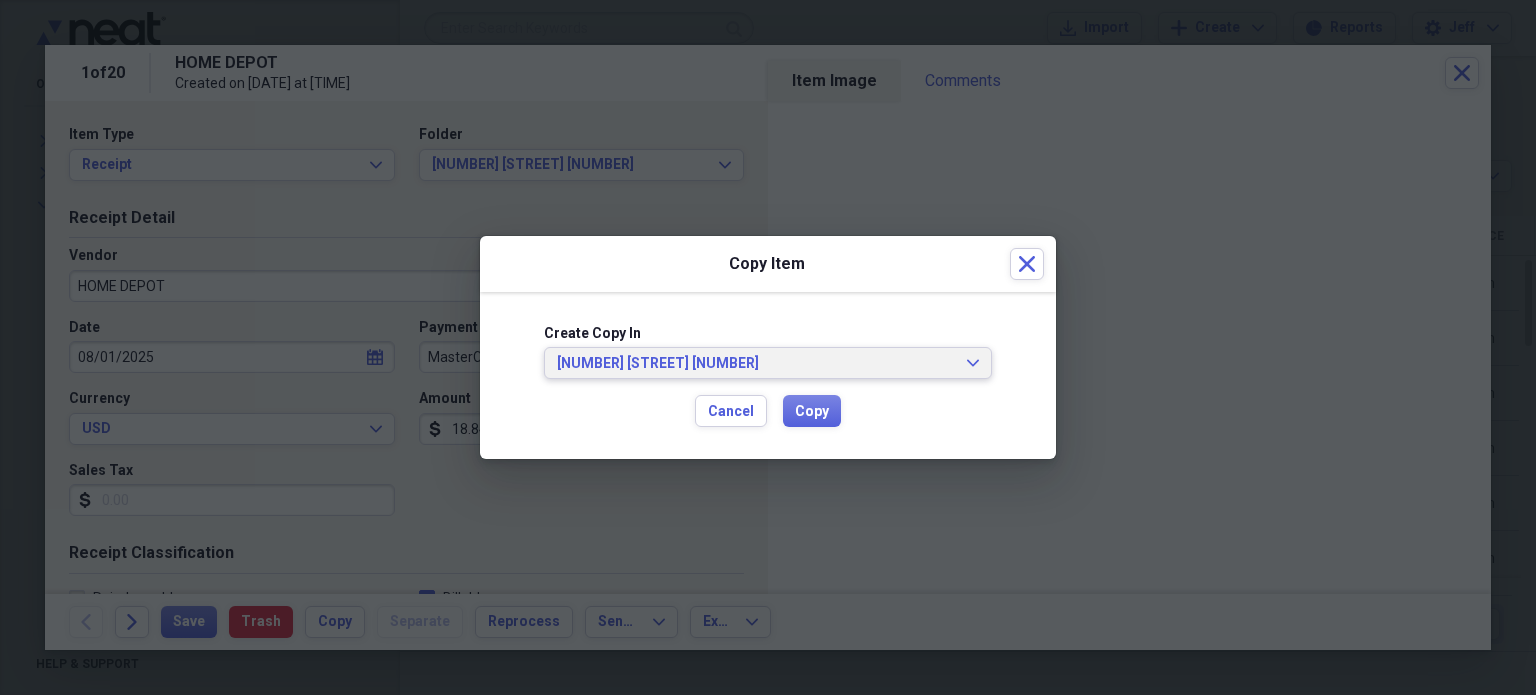 click on "Expand" 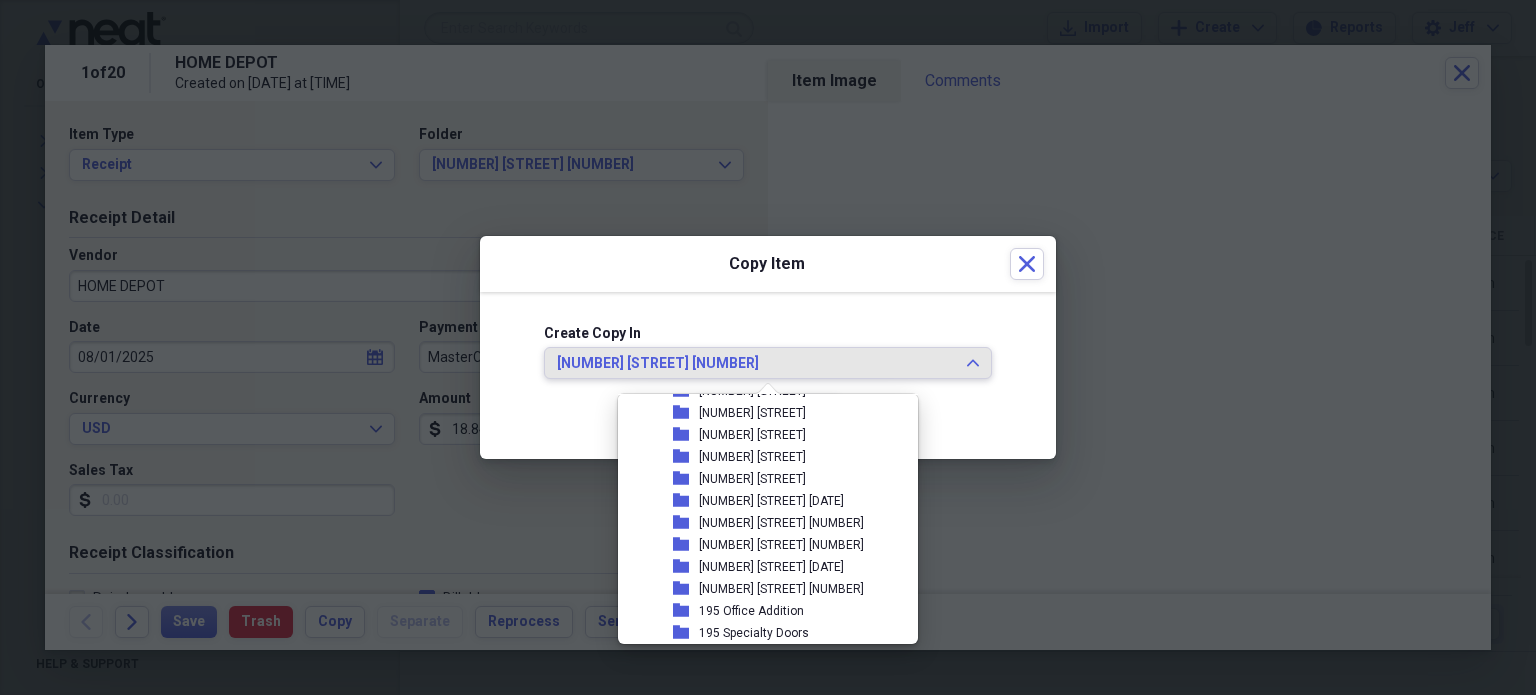 scroll, scrollTop: 238, scrollLeft: 0, axis: vertical 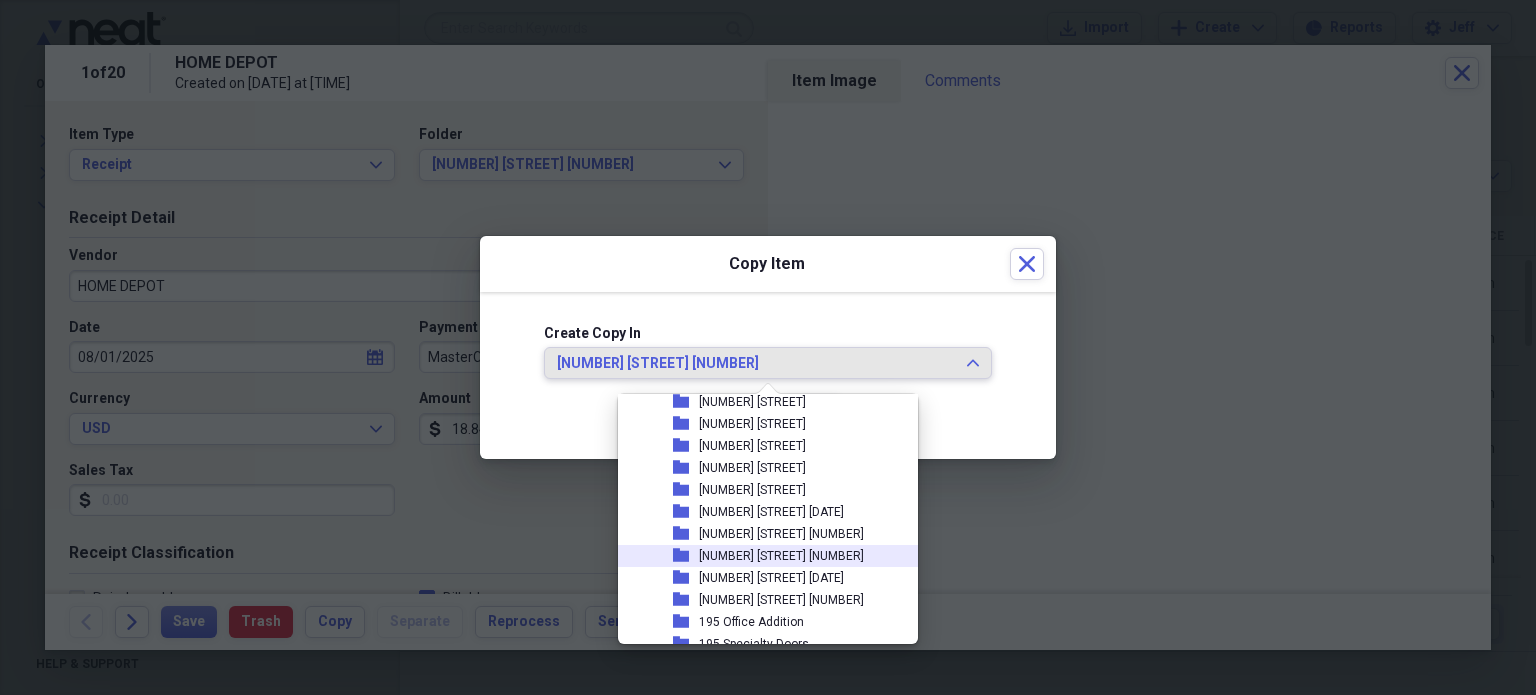 click on "[NUMBER] [STREET] [NUMBER]" at bounding box center (781, 556) 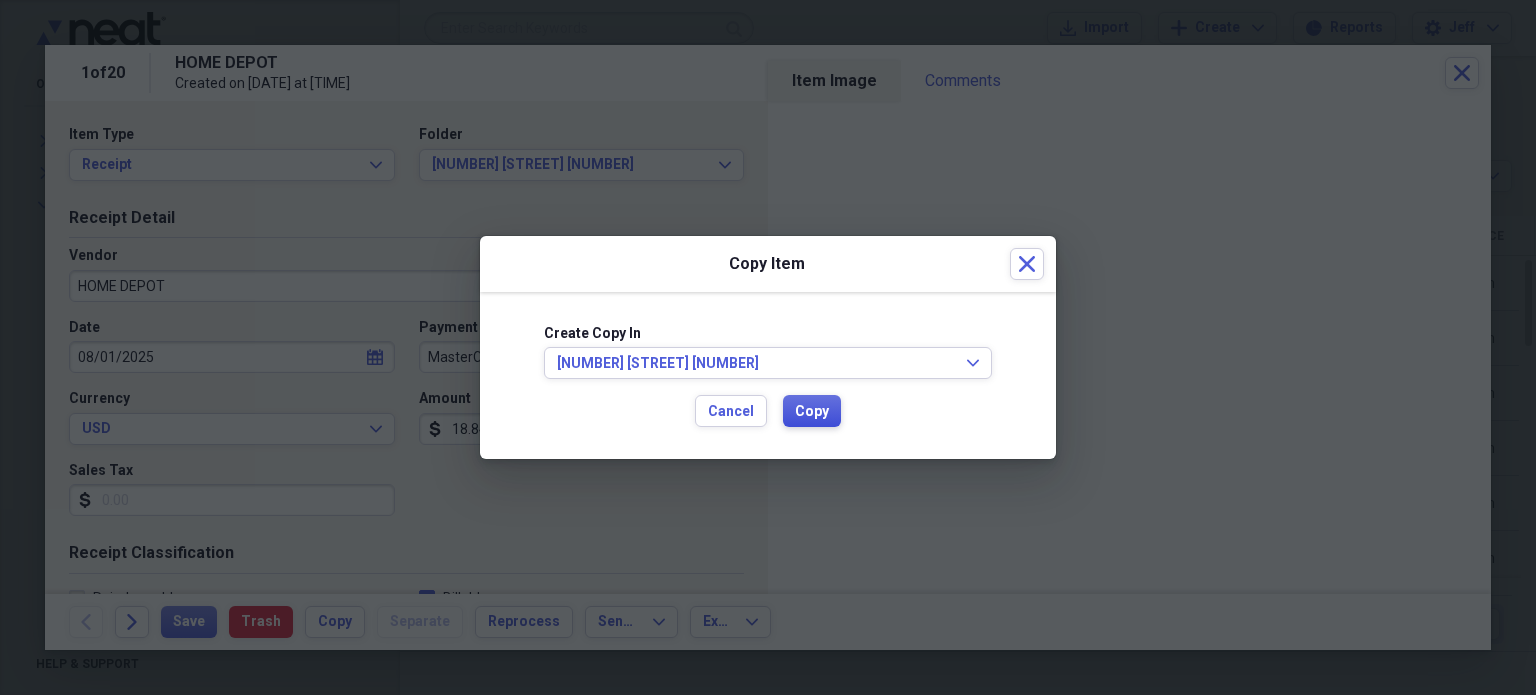 click on "Copy" at bounding box center [812, 412] 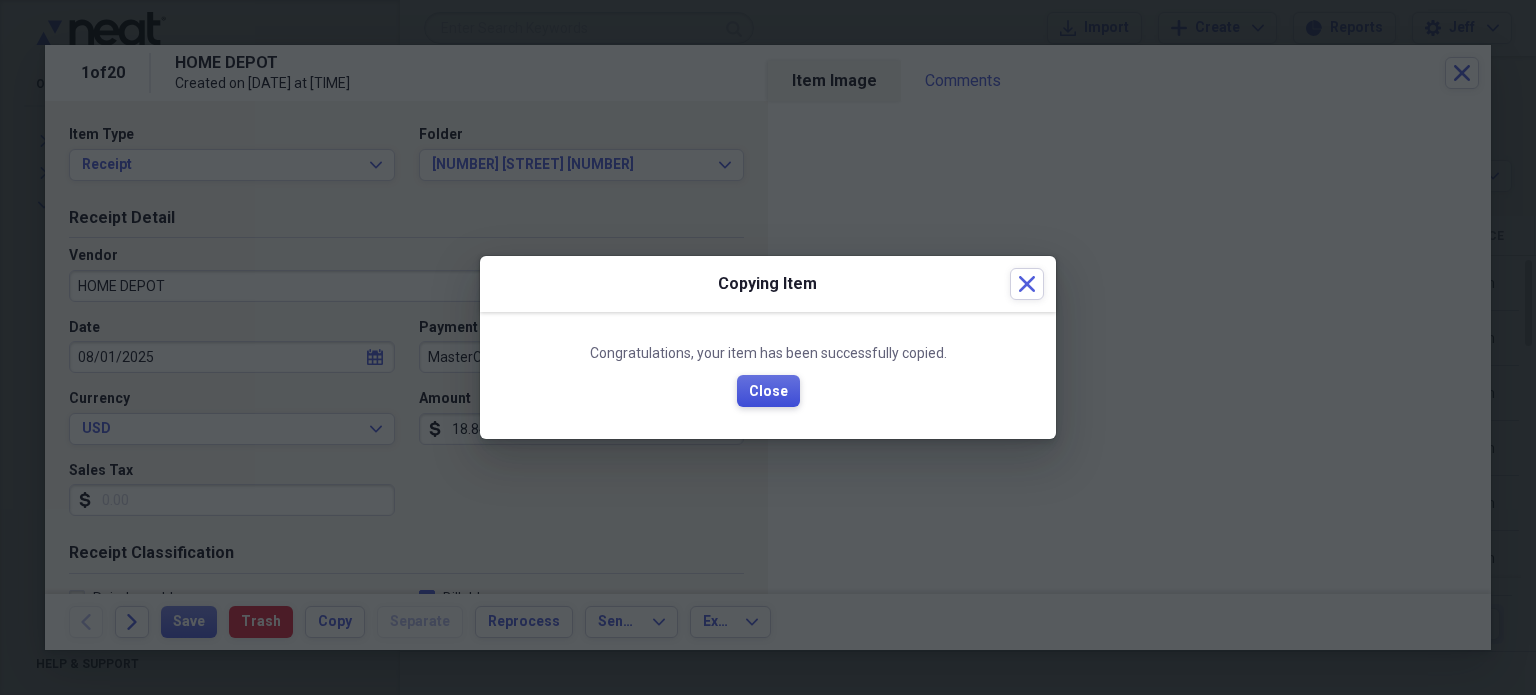 click on "Close" at bounding box center [768, 392] 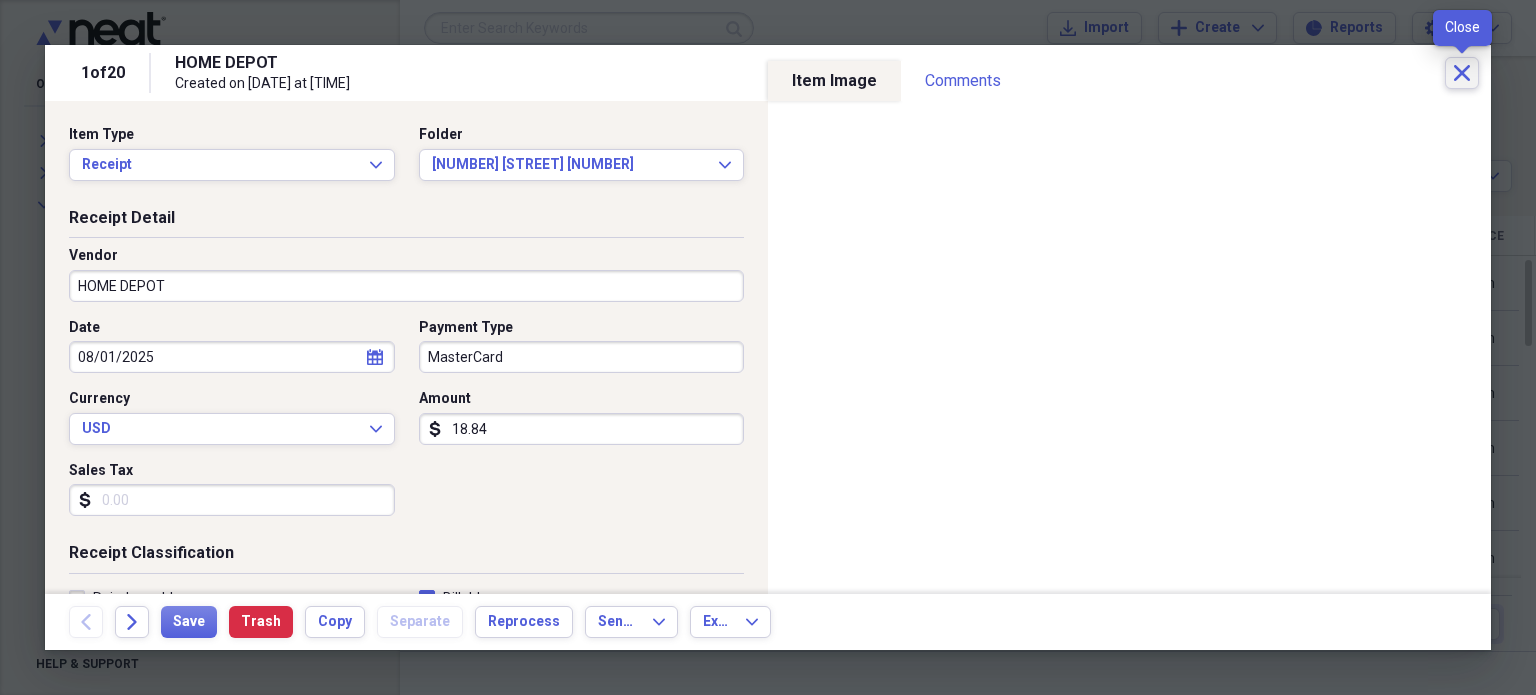 click 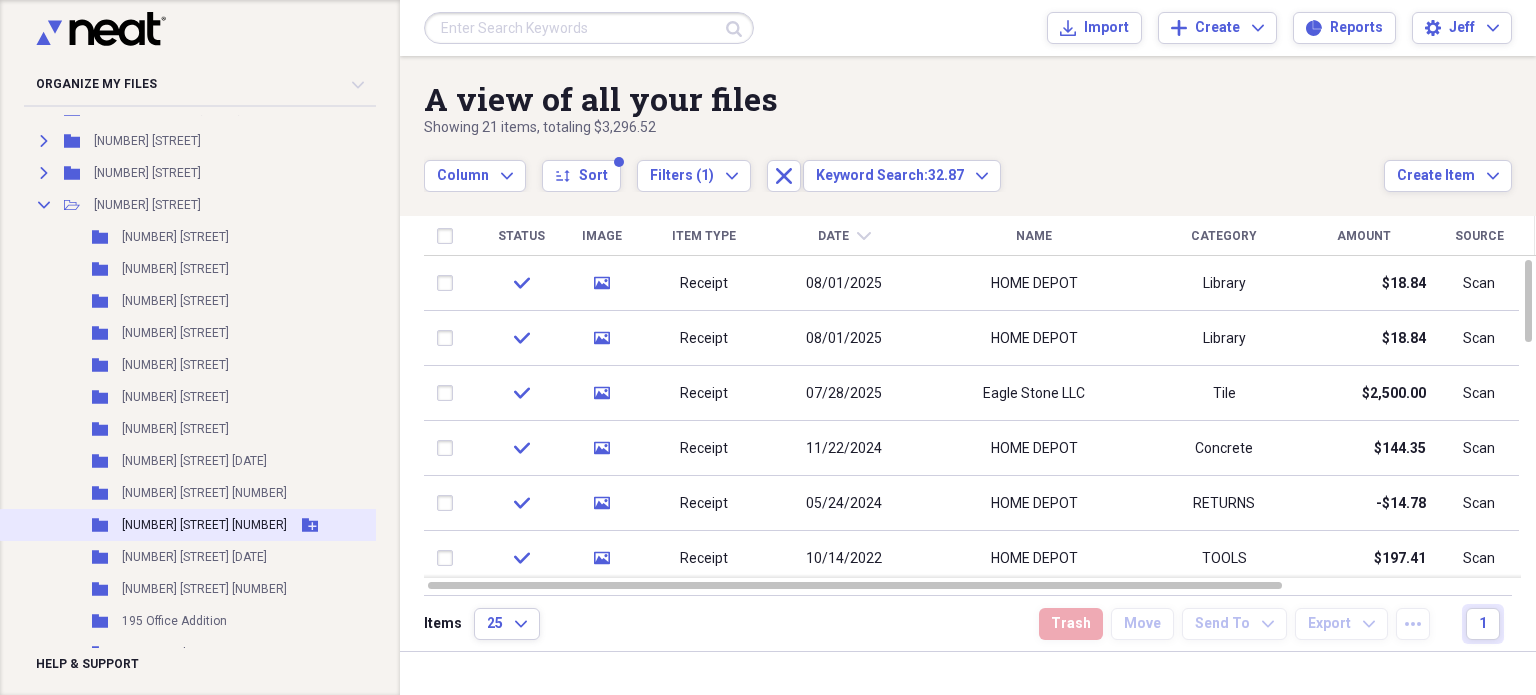click on "[NUMBER] [STREET] [NUMBER]" at bounding box center [204, 525] 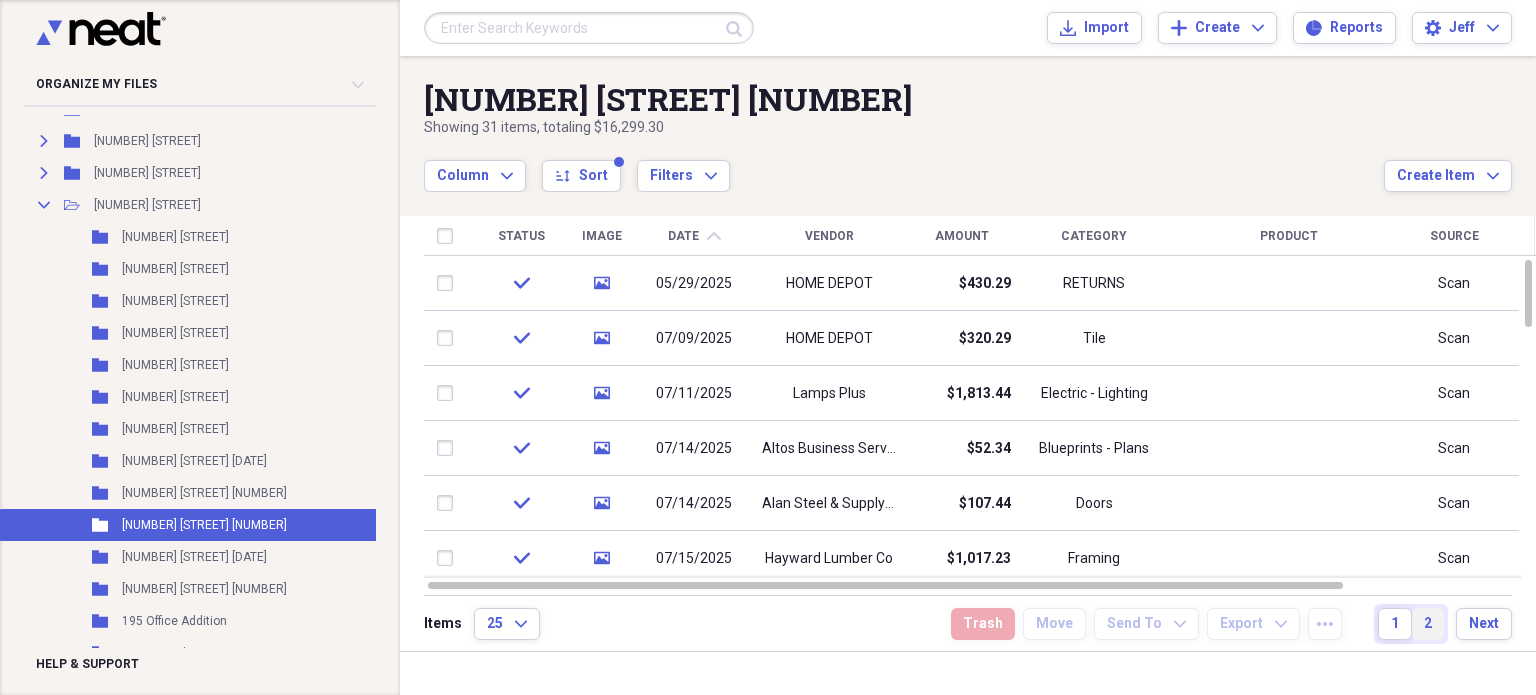 click on "2" at bounding box center [1428, 624] 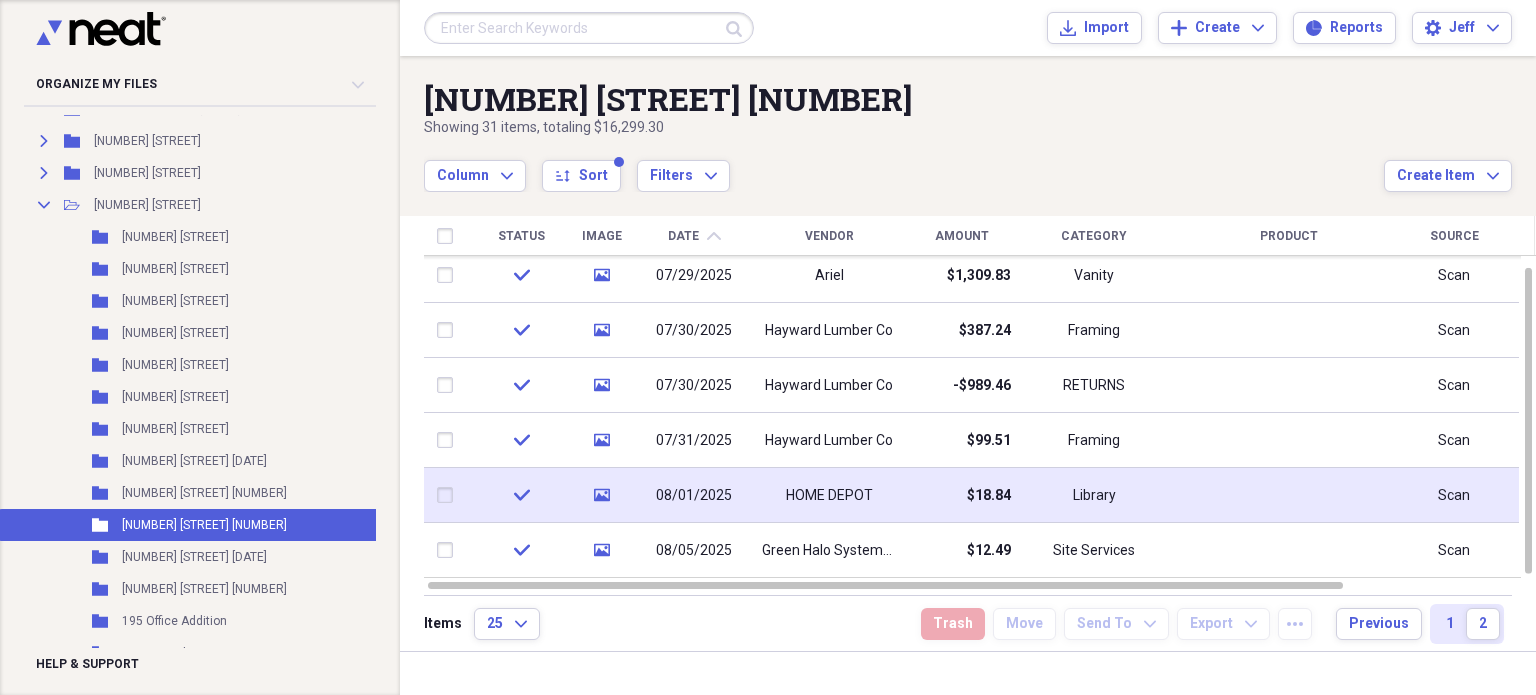 click on "$18.84" at bounding box center [961, 495] 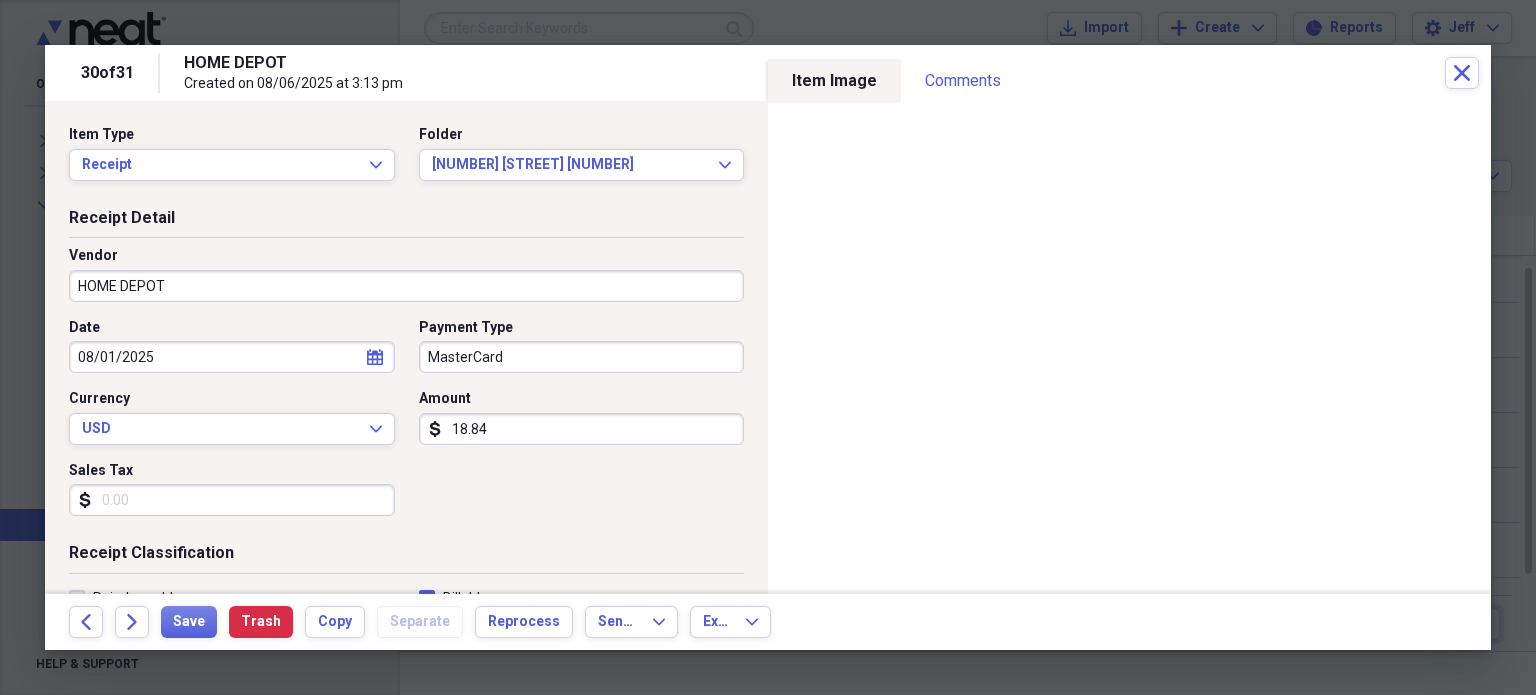 click on "18.84" at bounding box center (582, 429) 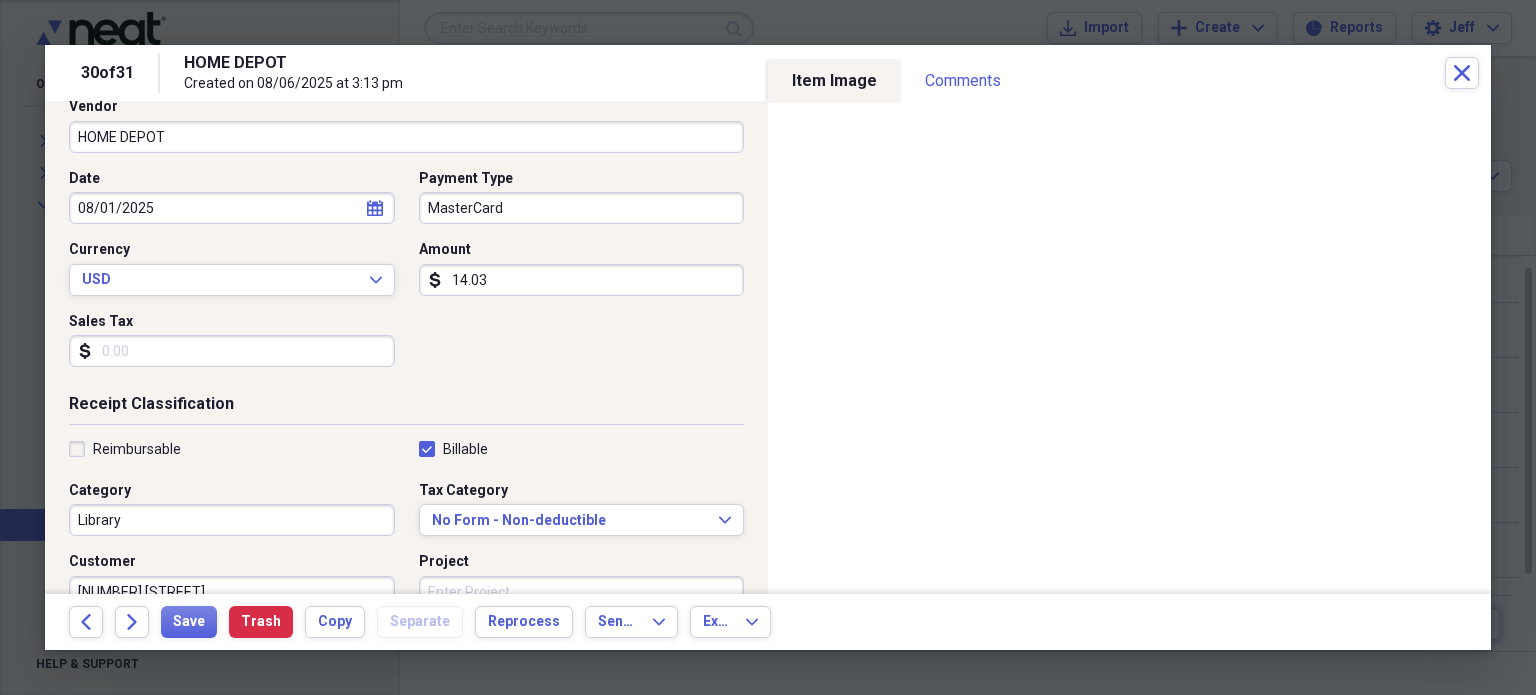 scroll, scrollTop: 150, scrollLeft: 0, axis: vertical 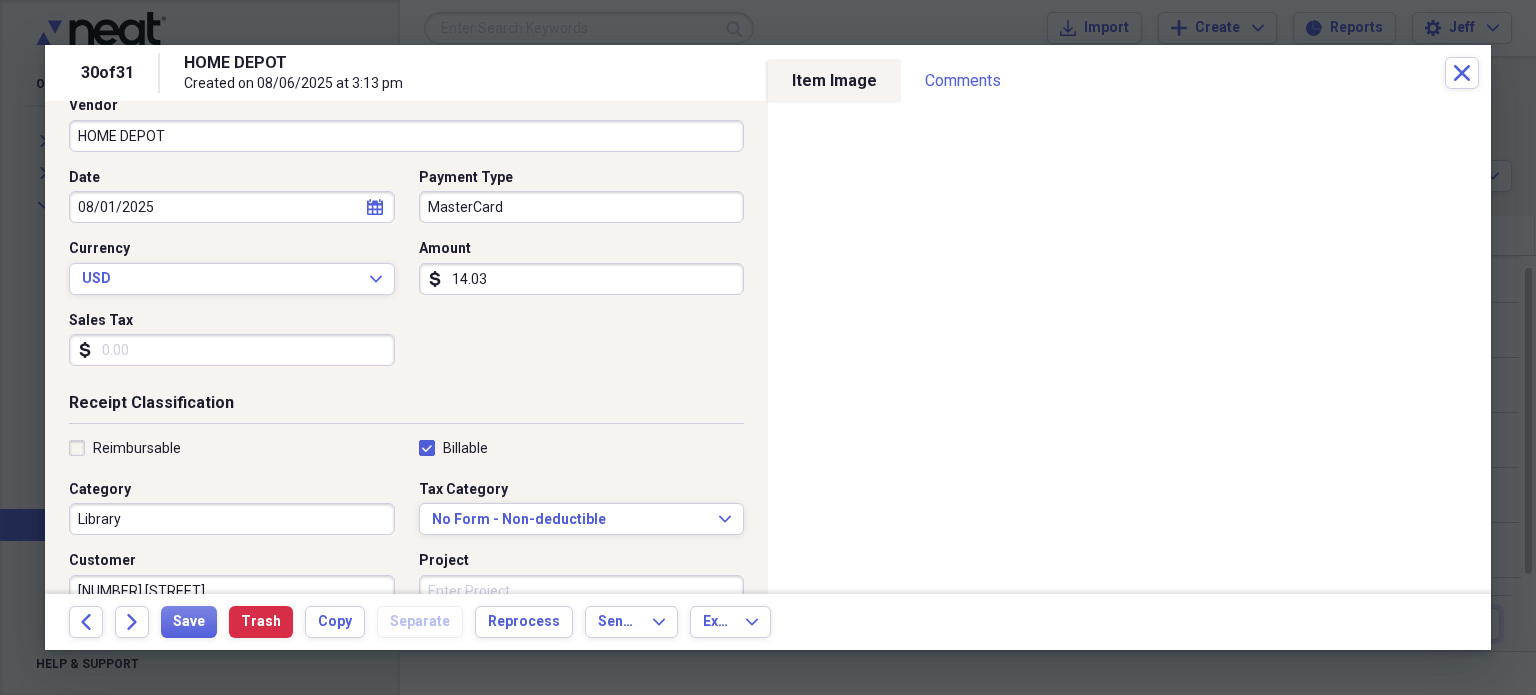 type on "14.03" 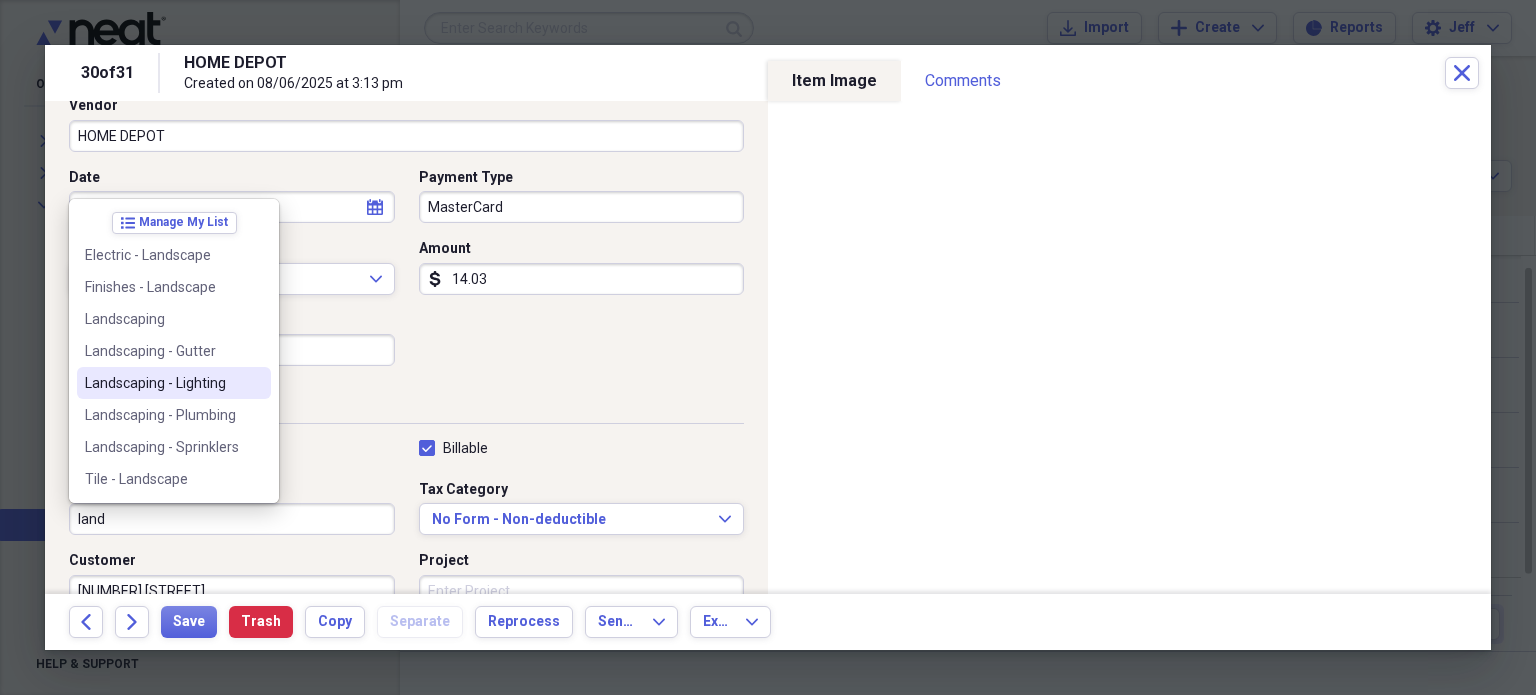 click on "Landscaping - Lighting" at bounding box center (162, 383) 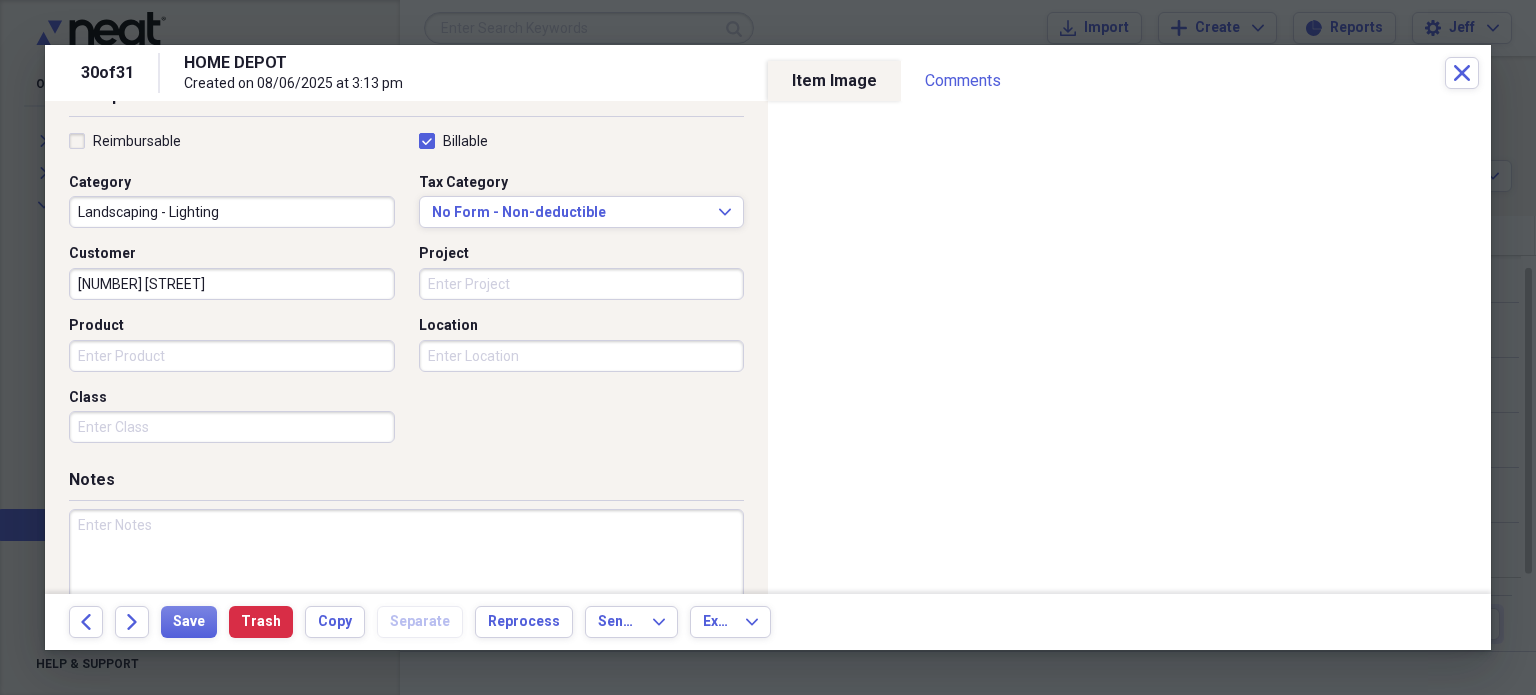 scroll, scrollTop: 460, scrollLeft: 0, axis: vertical 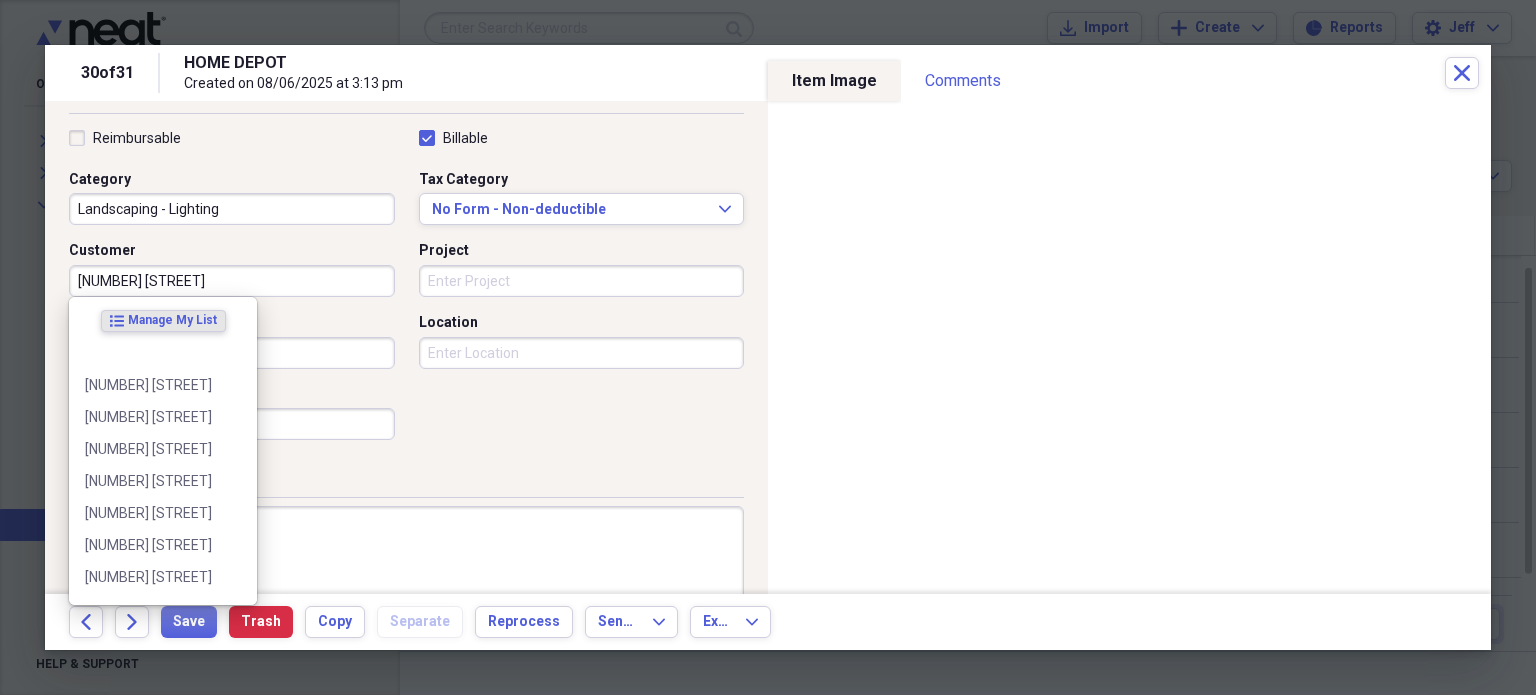 click on "[NUMBER] [STREET]" at bounding box center [232, 281] 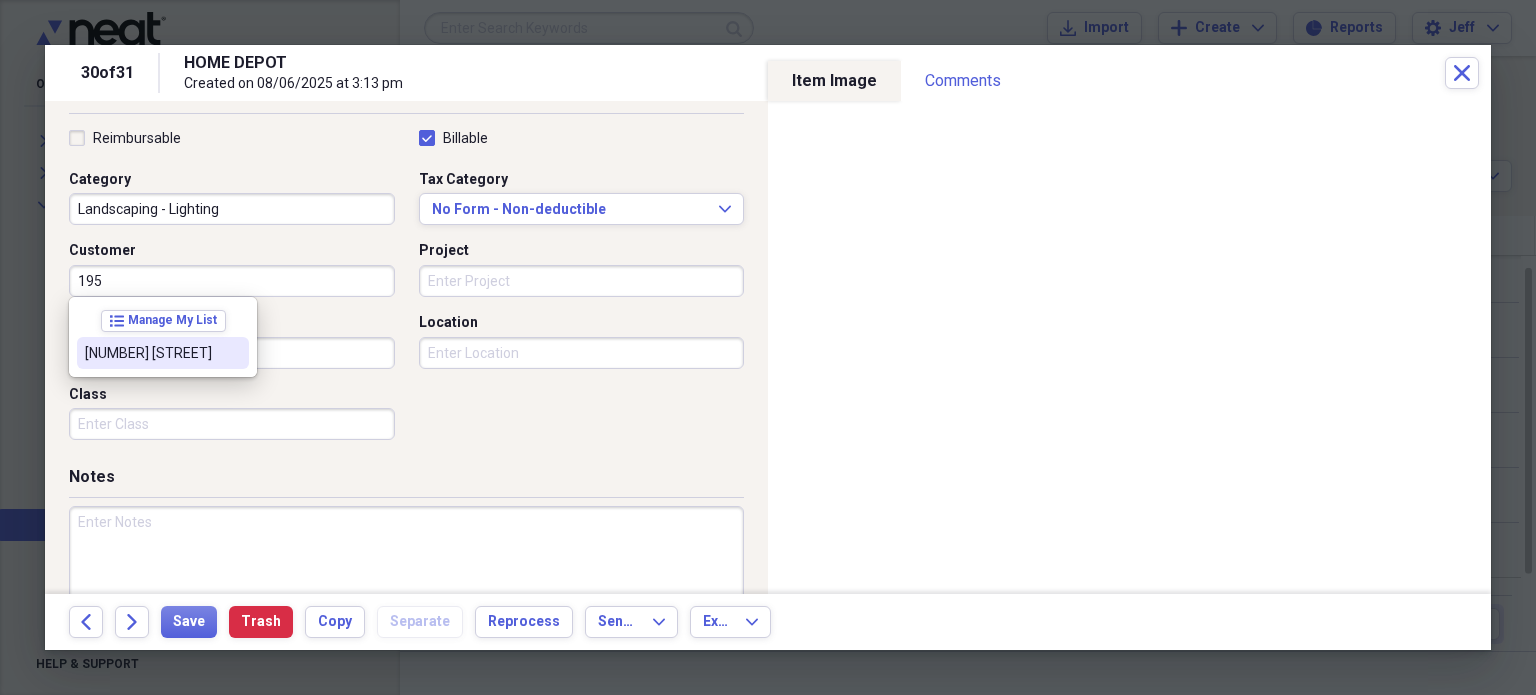 click on "[NUMBER] [STREET]" at bounding box center (151, 353) 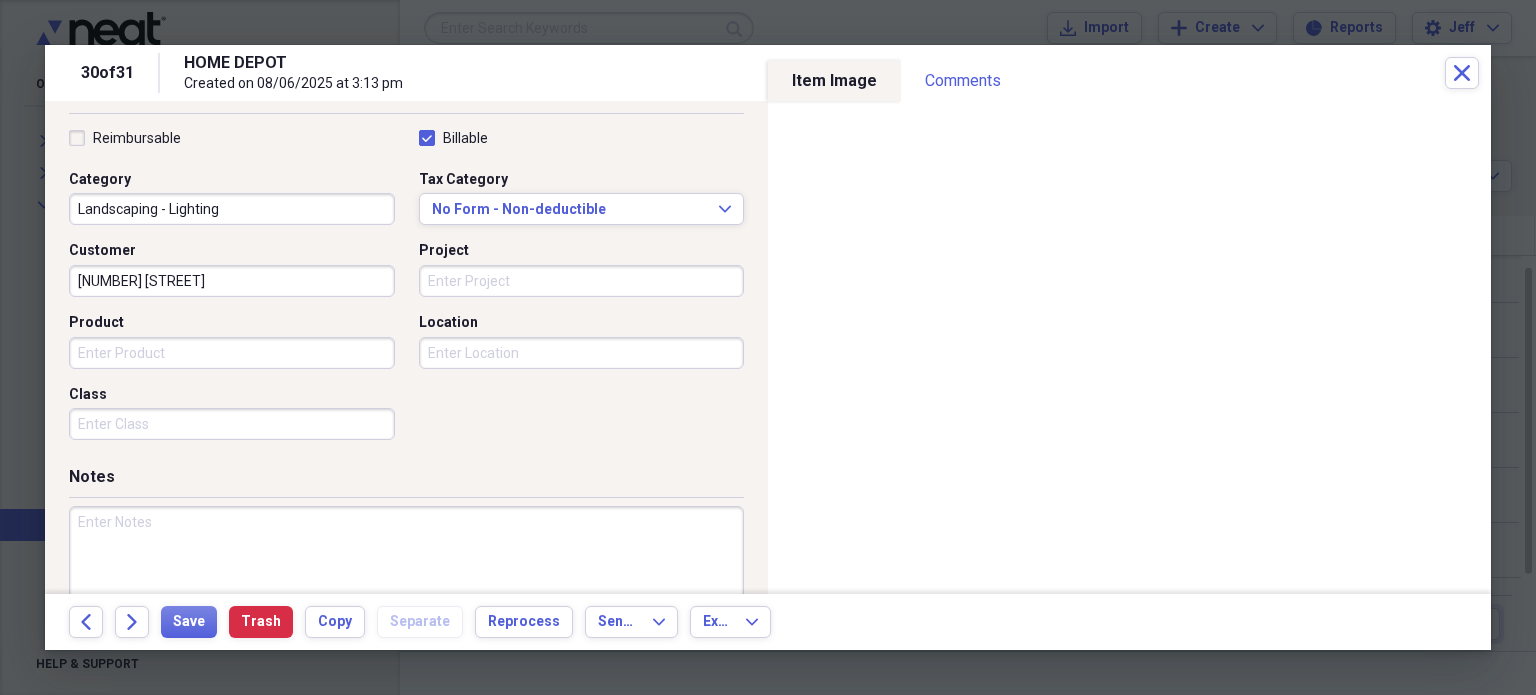 click at bounding box center (406, 571) 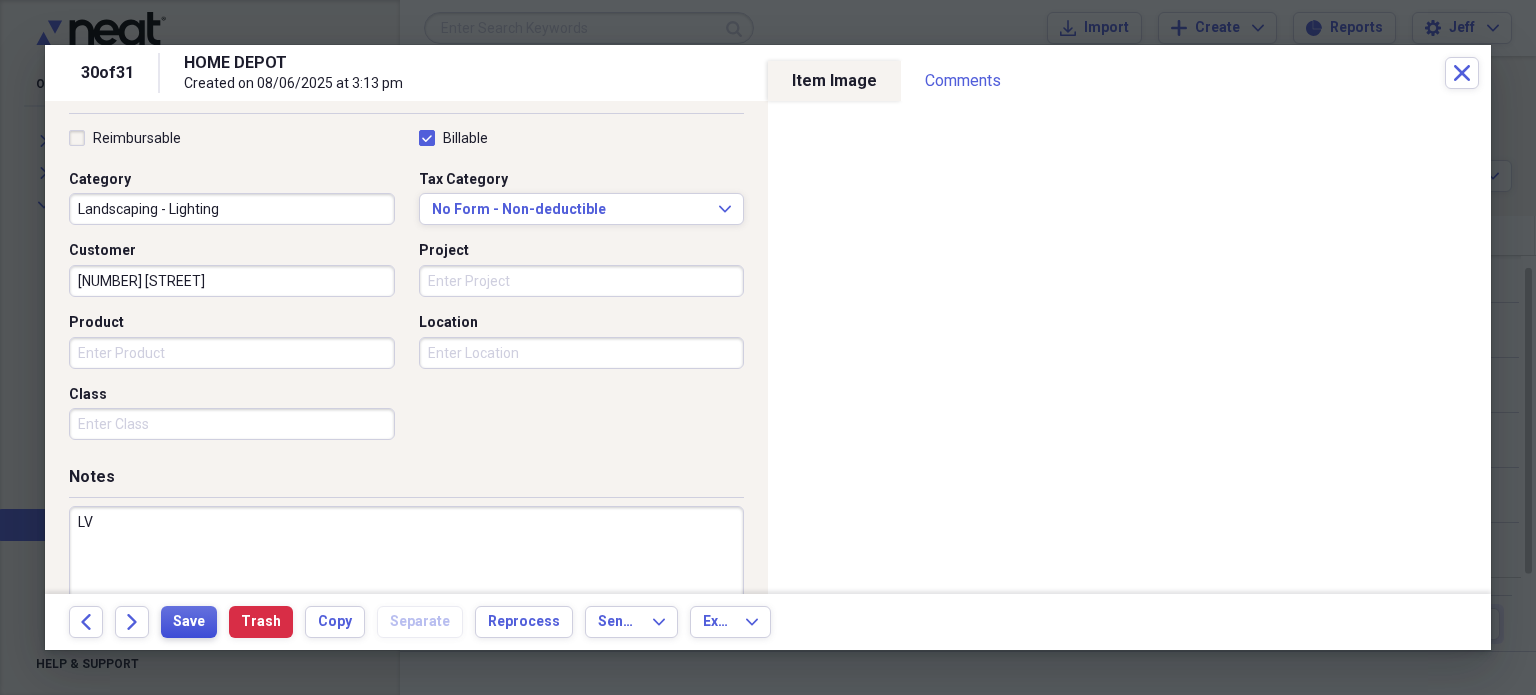 type on "LV" 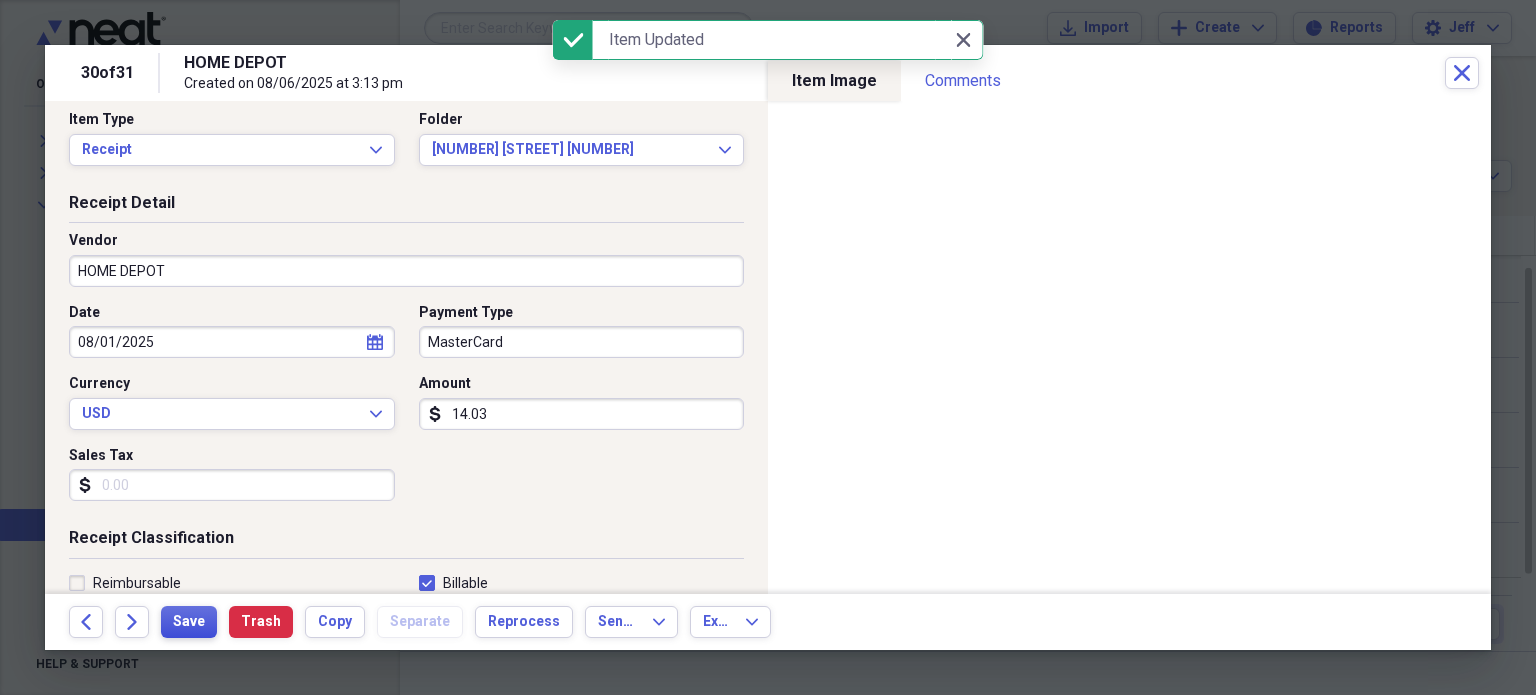 scroll, scrollTop: 0, scrollLeft: 0, axis: both 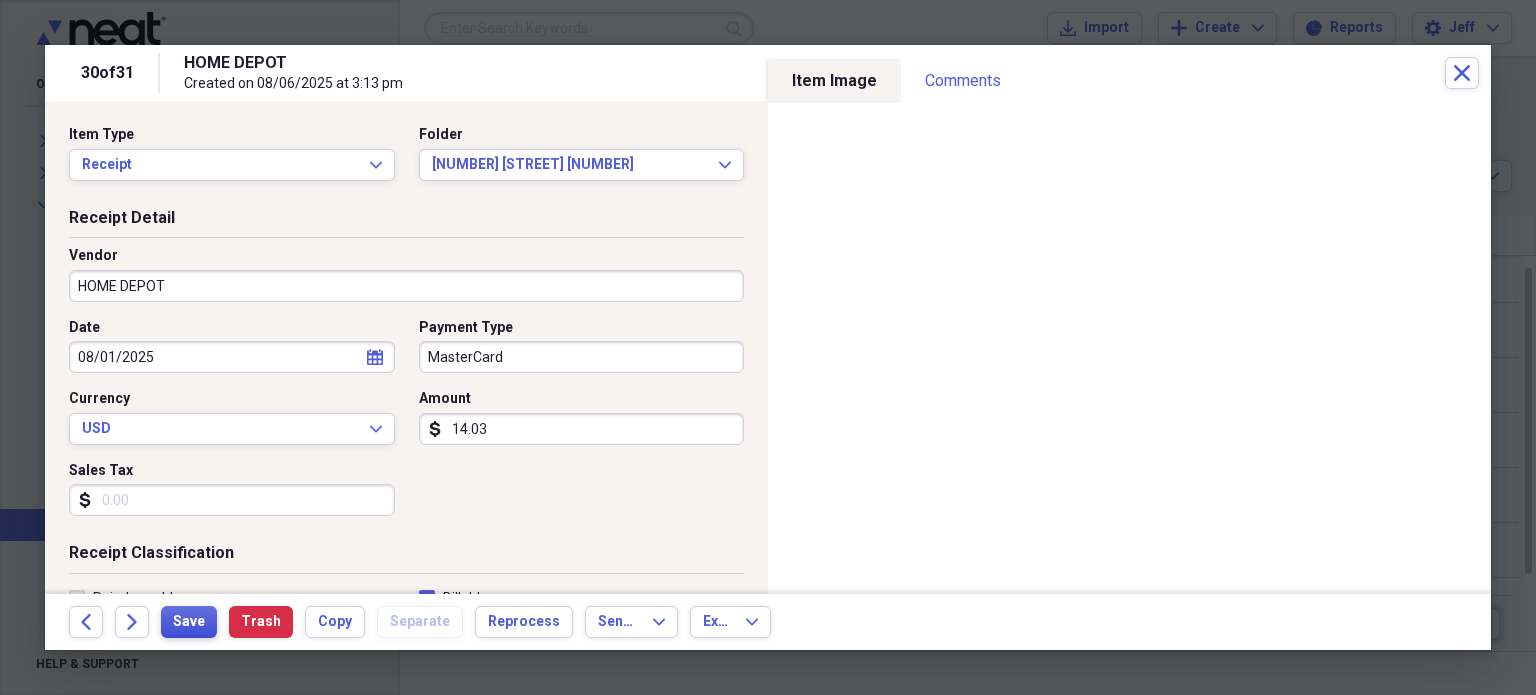 click on "Save" at bounding box center (189, 622) 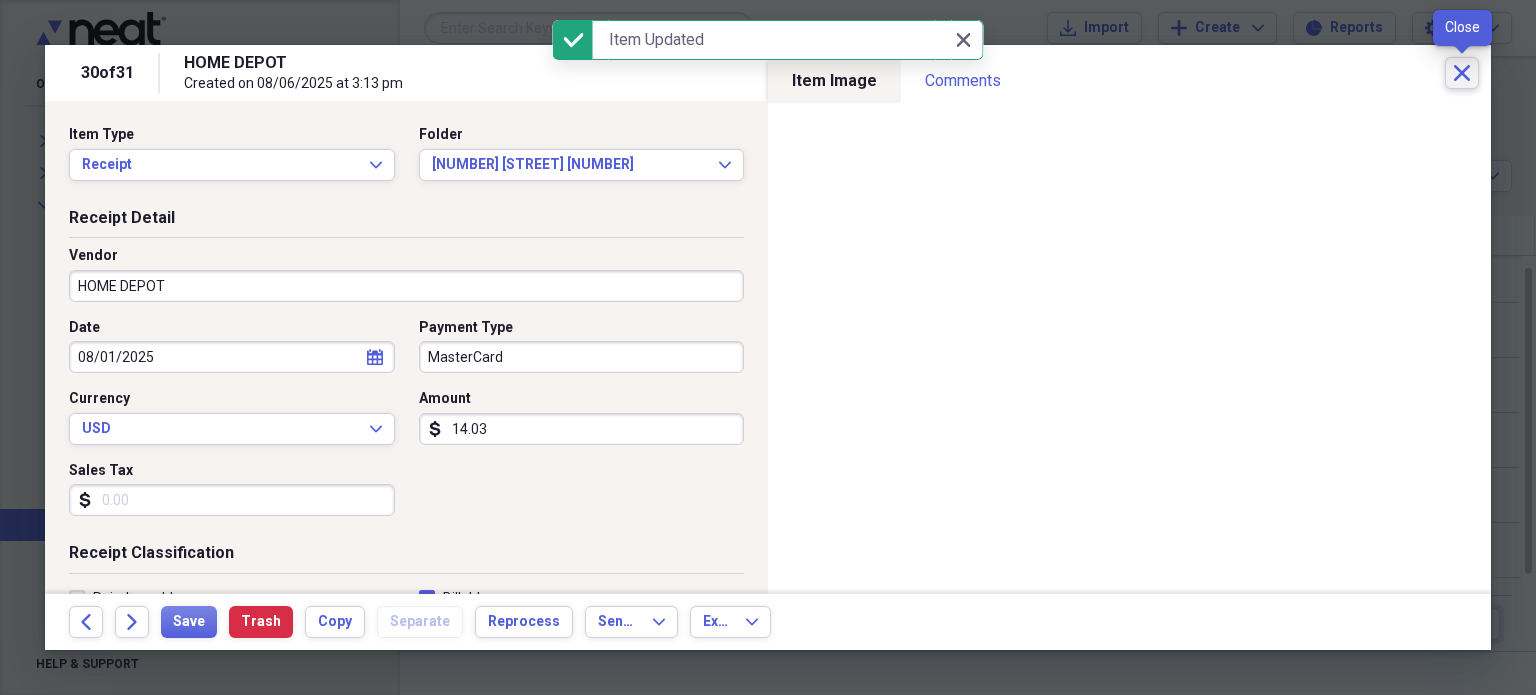 click on "Close" at bounding box center [1462, 73] 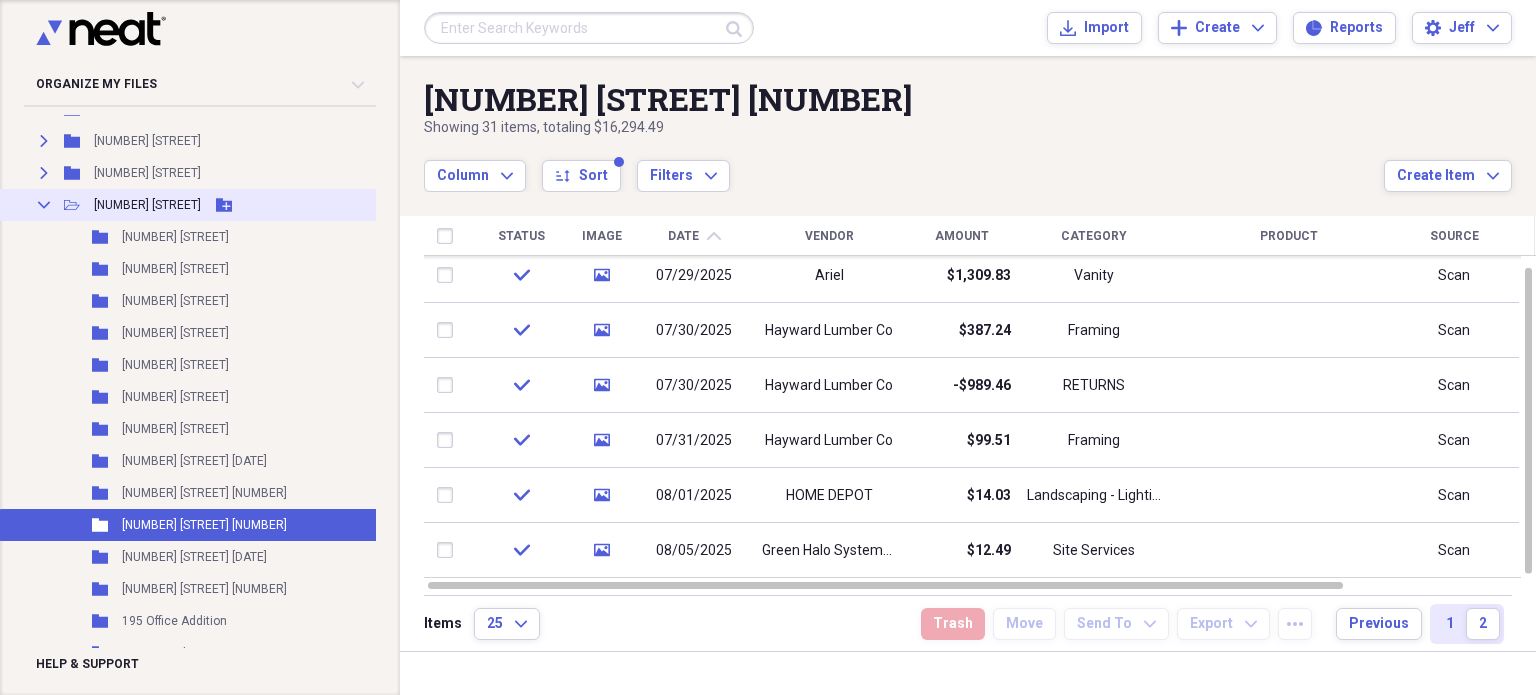 click on "Collapse" 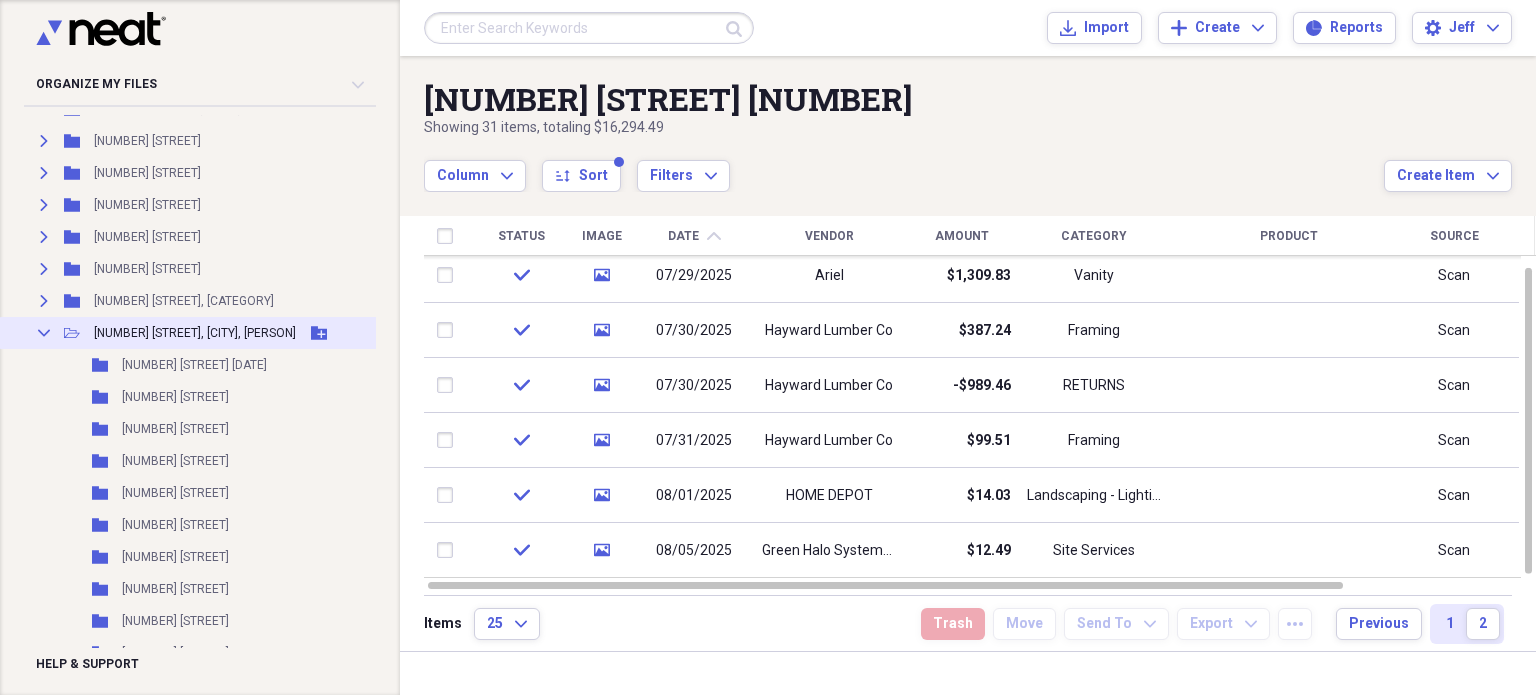 click 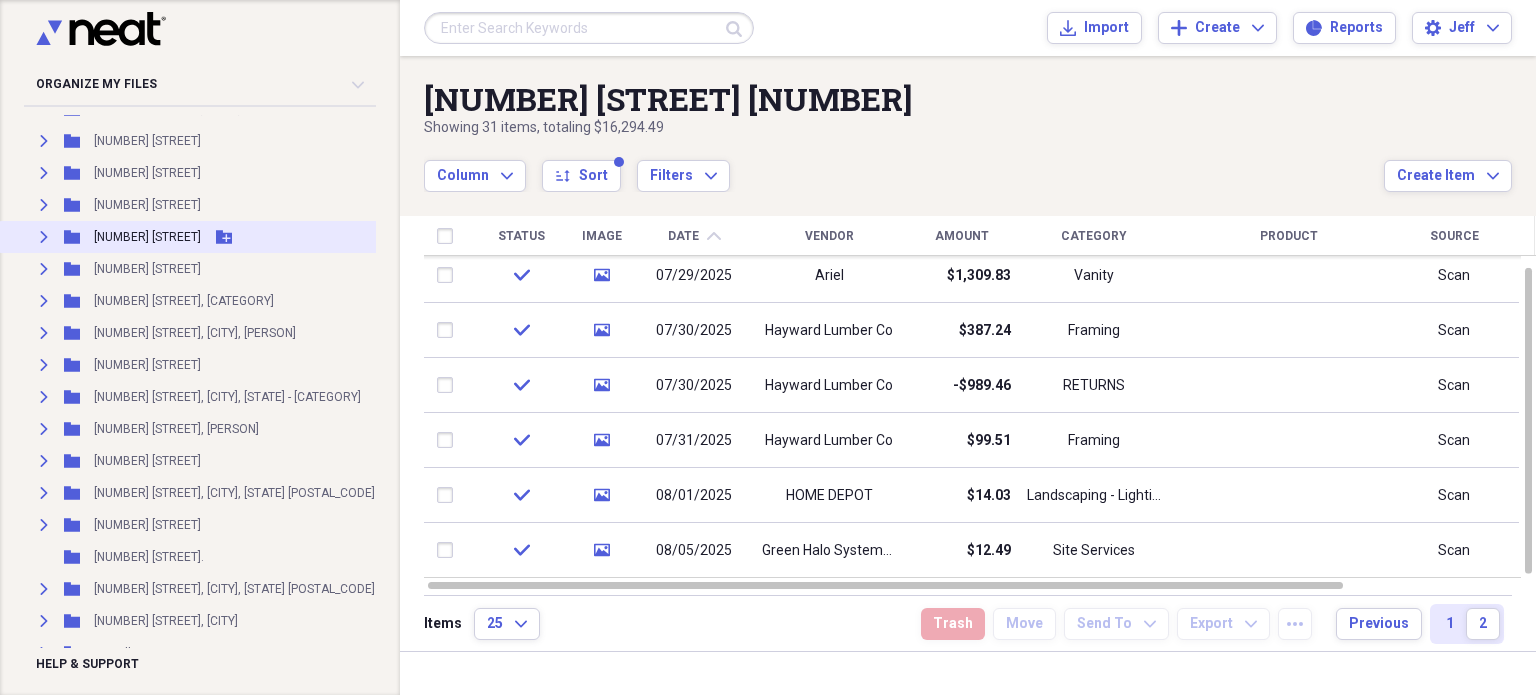 scroll, scrollTop: 0, scrollLeft: 0, axis: both 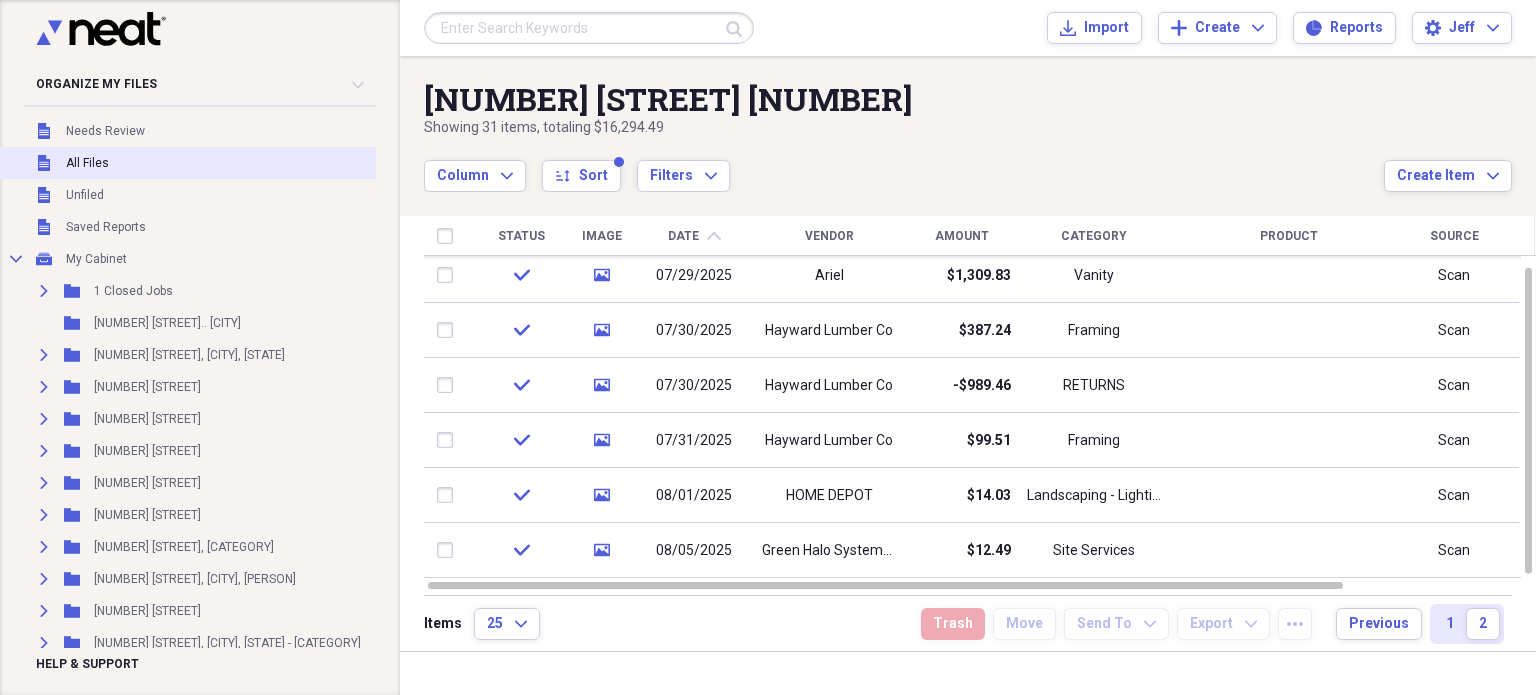 click on "Unfiled All Files" at bounding box center (218, 163) 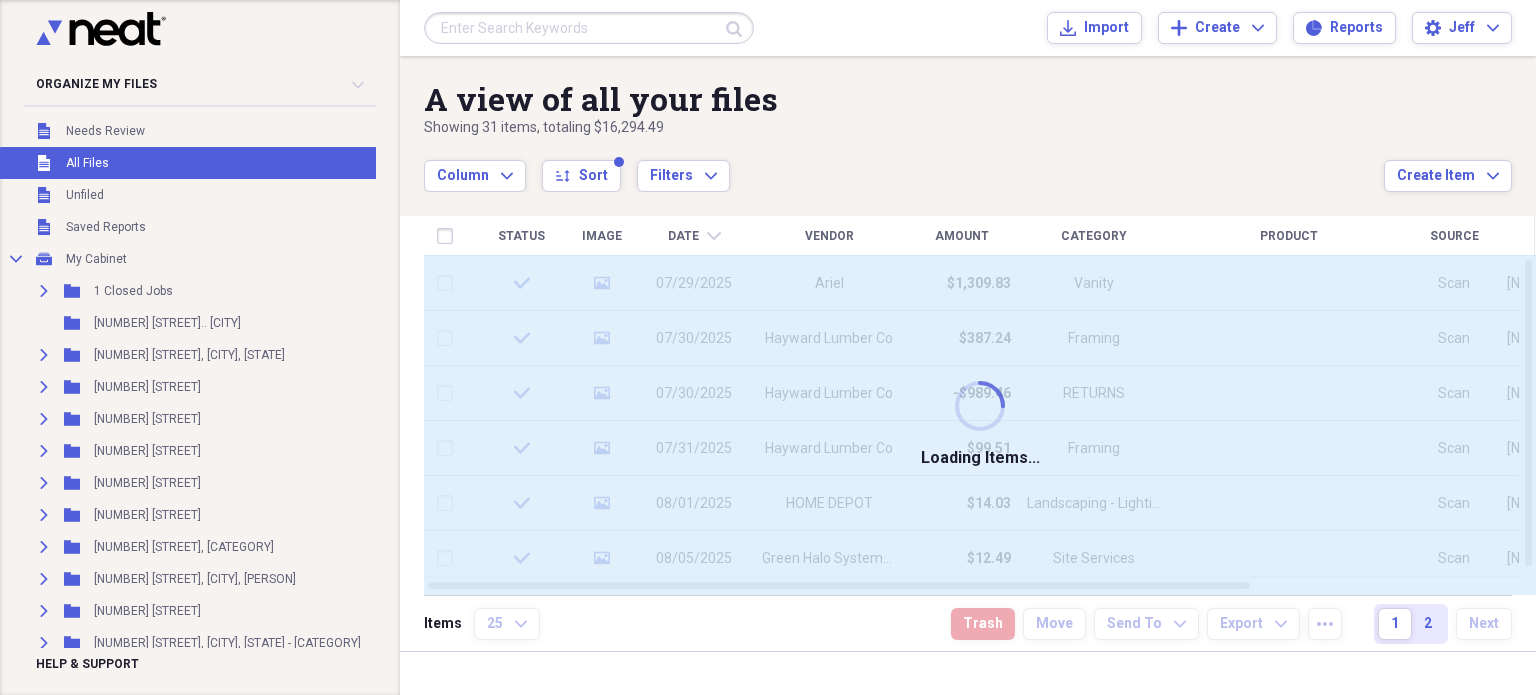 click at bounding box center (589, 28) 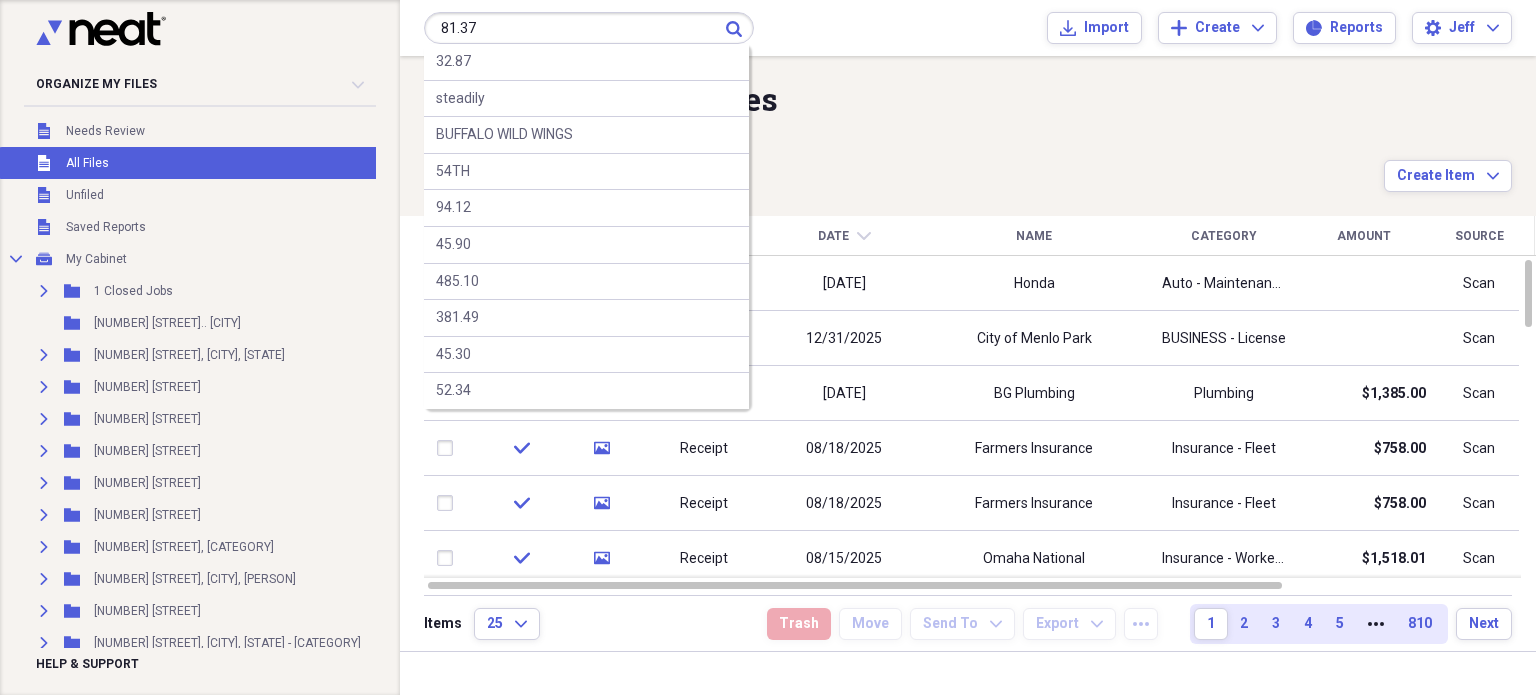 type on "81.37" 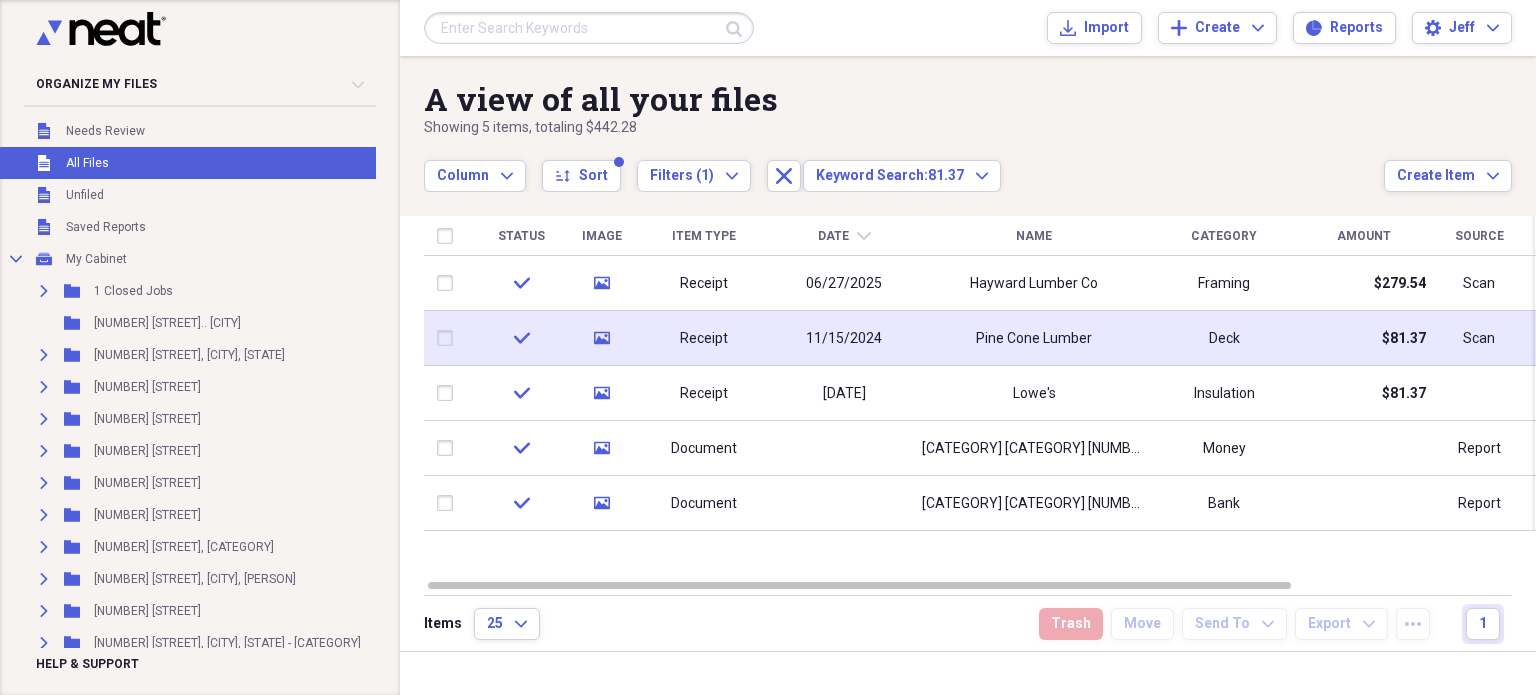click on "11/15/2024" at bounding box center [844, 339] 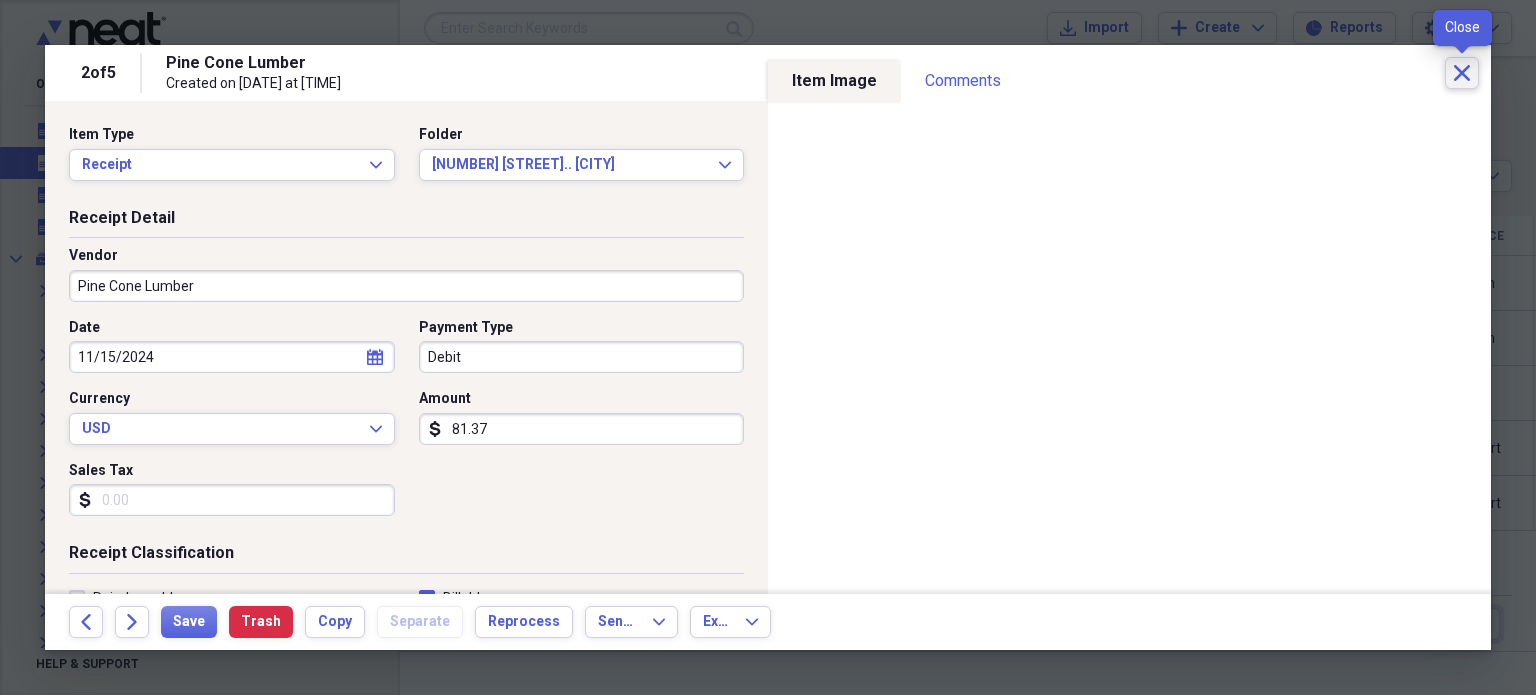 click 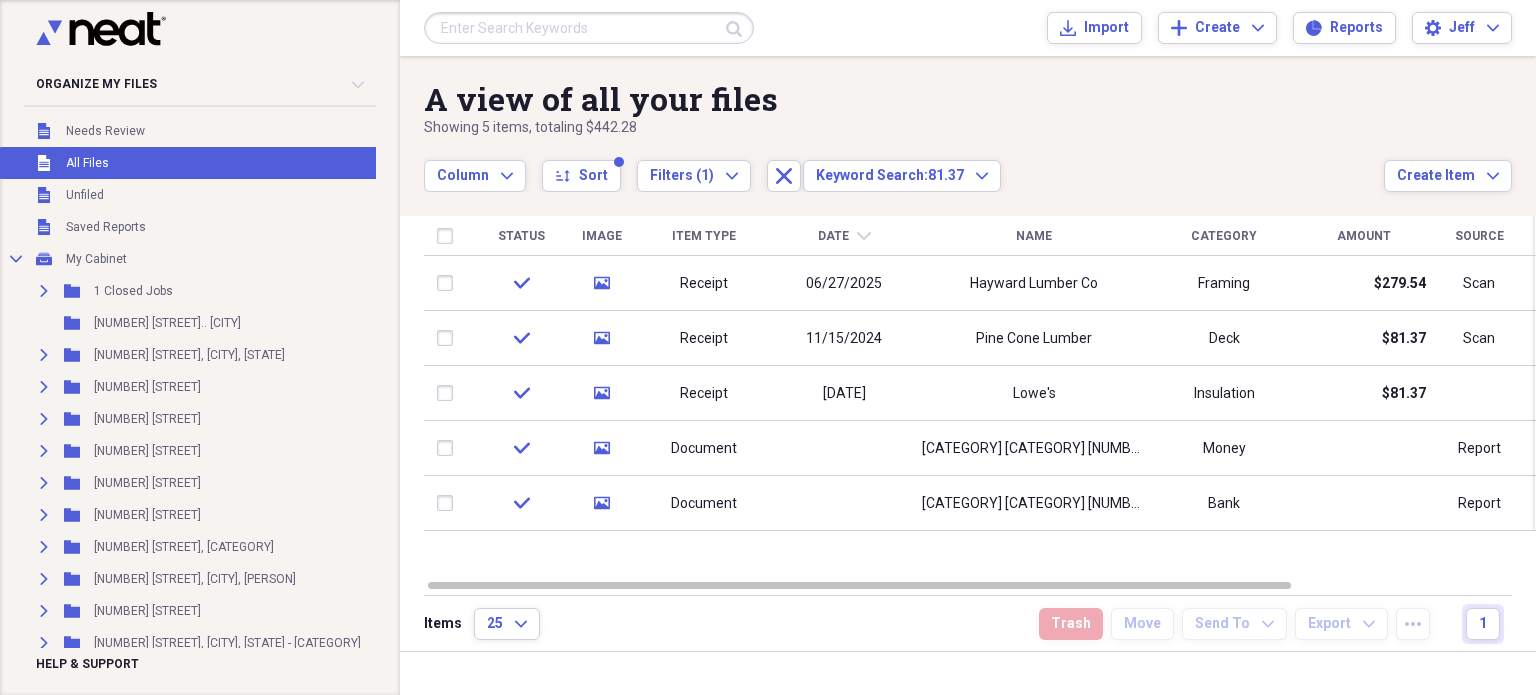 click at bounding box center [589, 28] 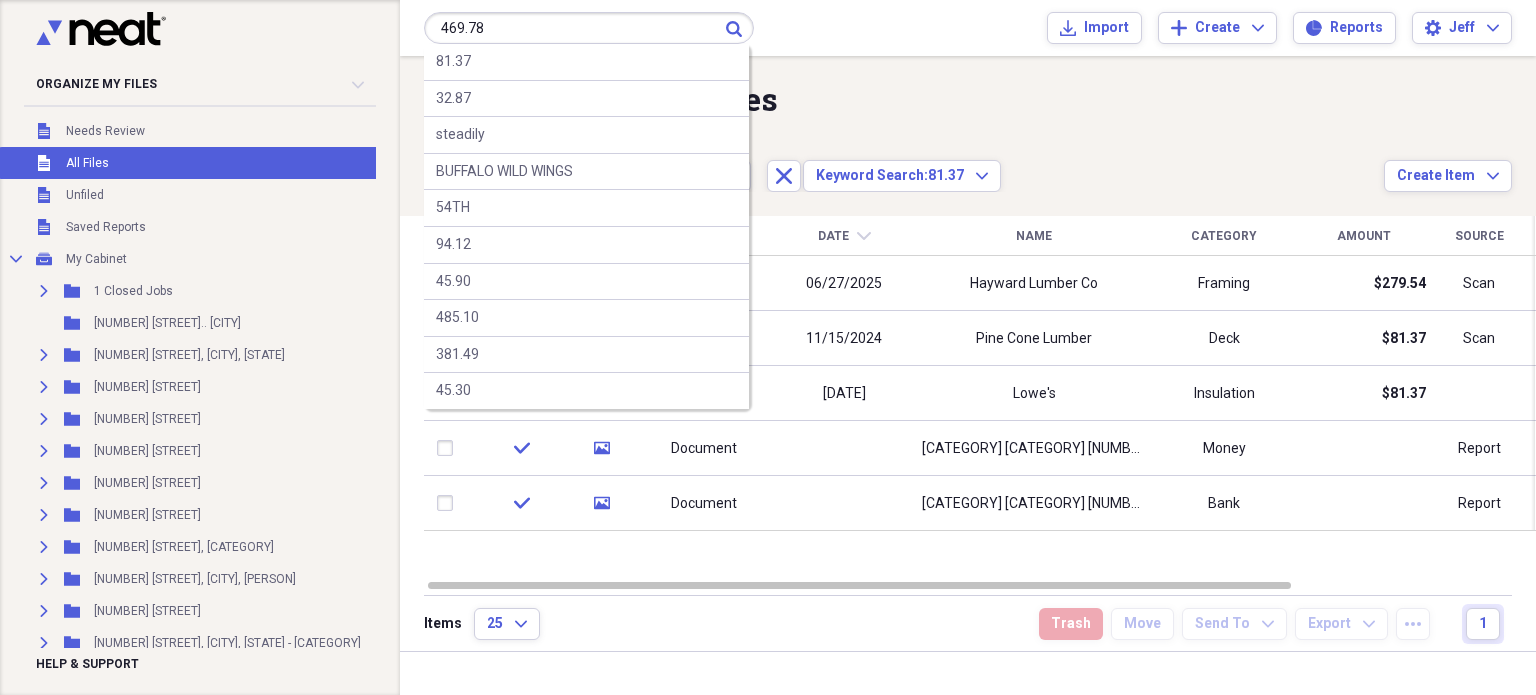 type on "469.78" 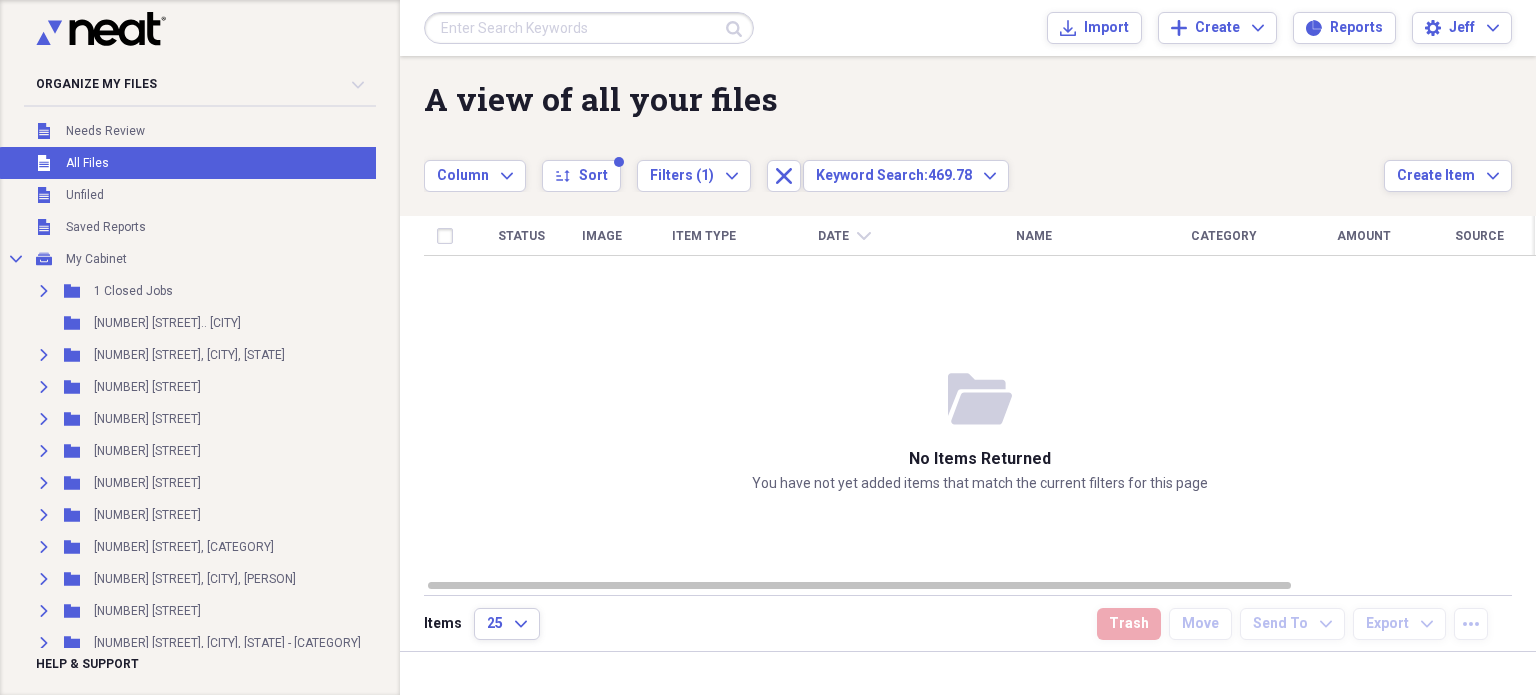 click on "A view of all your files" at bounding box center [904, 99] 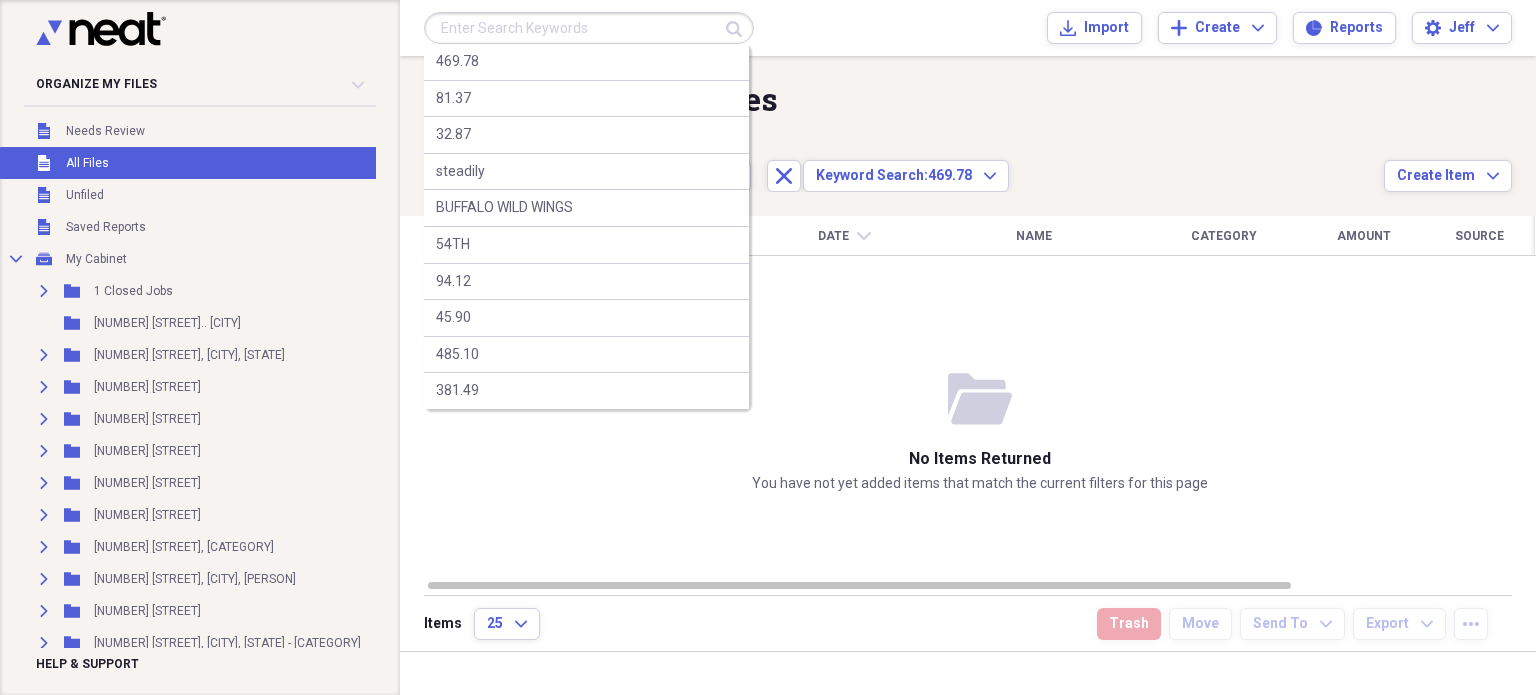 click at bounding box center [589, 28] 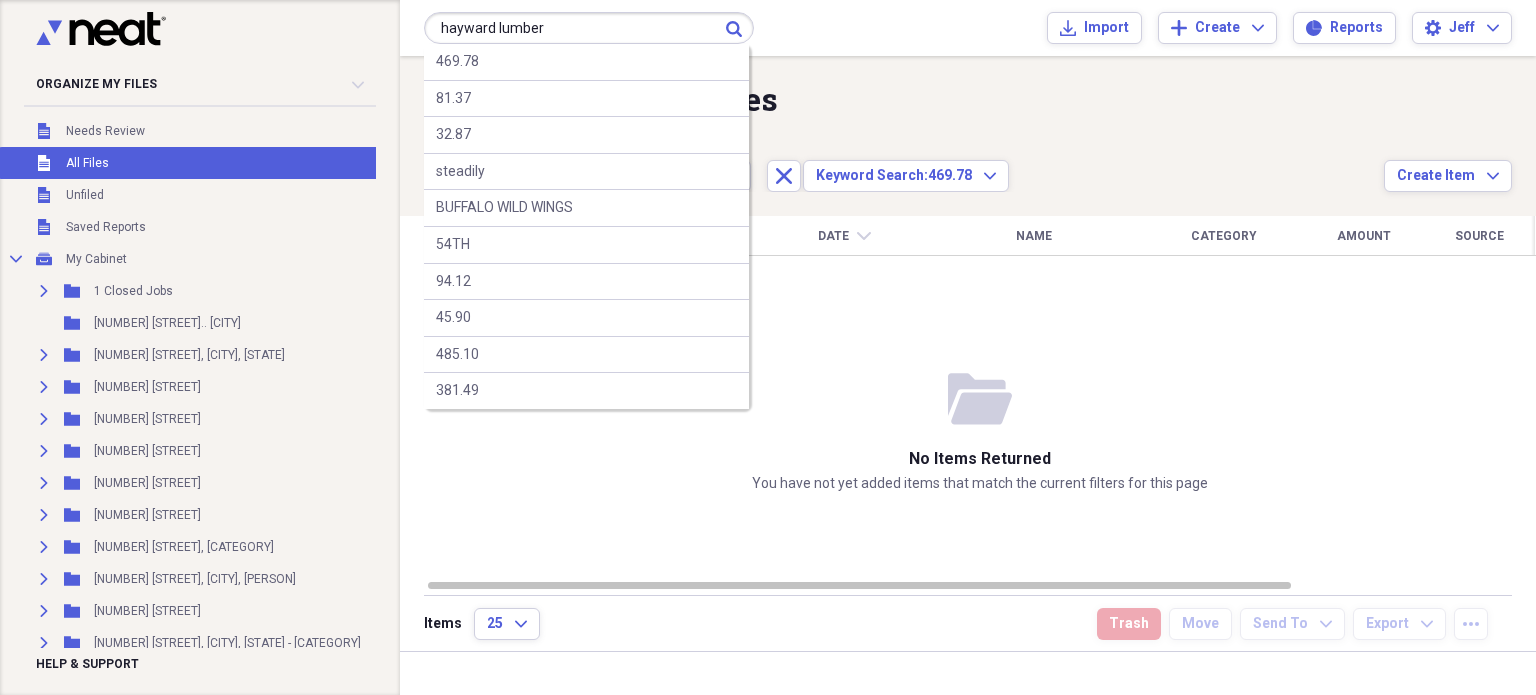 type on "hayward lumber" 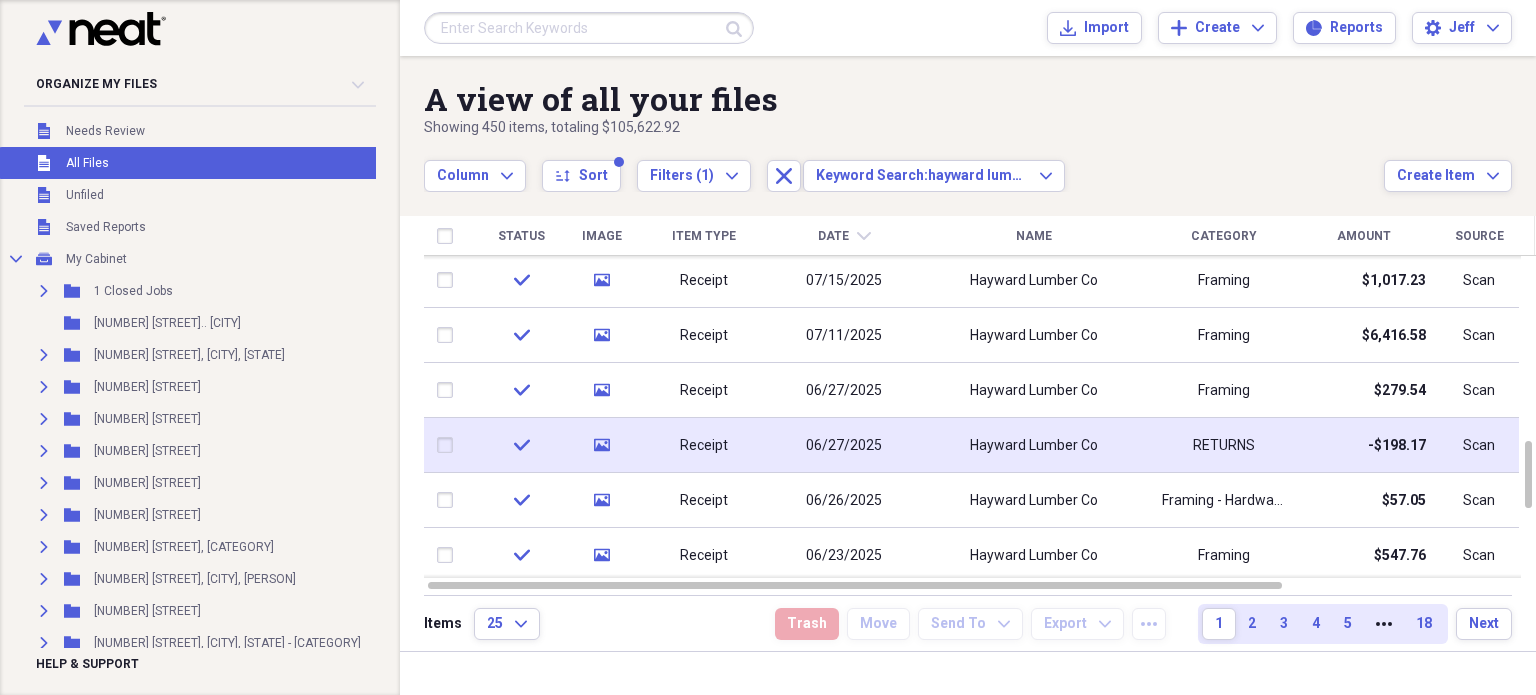 click on "06/27/2025" at bounding box center (844, 446) 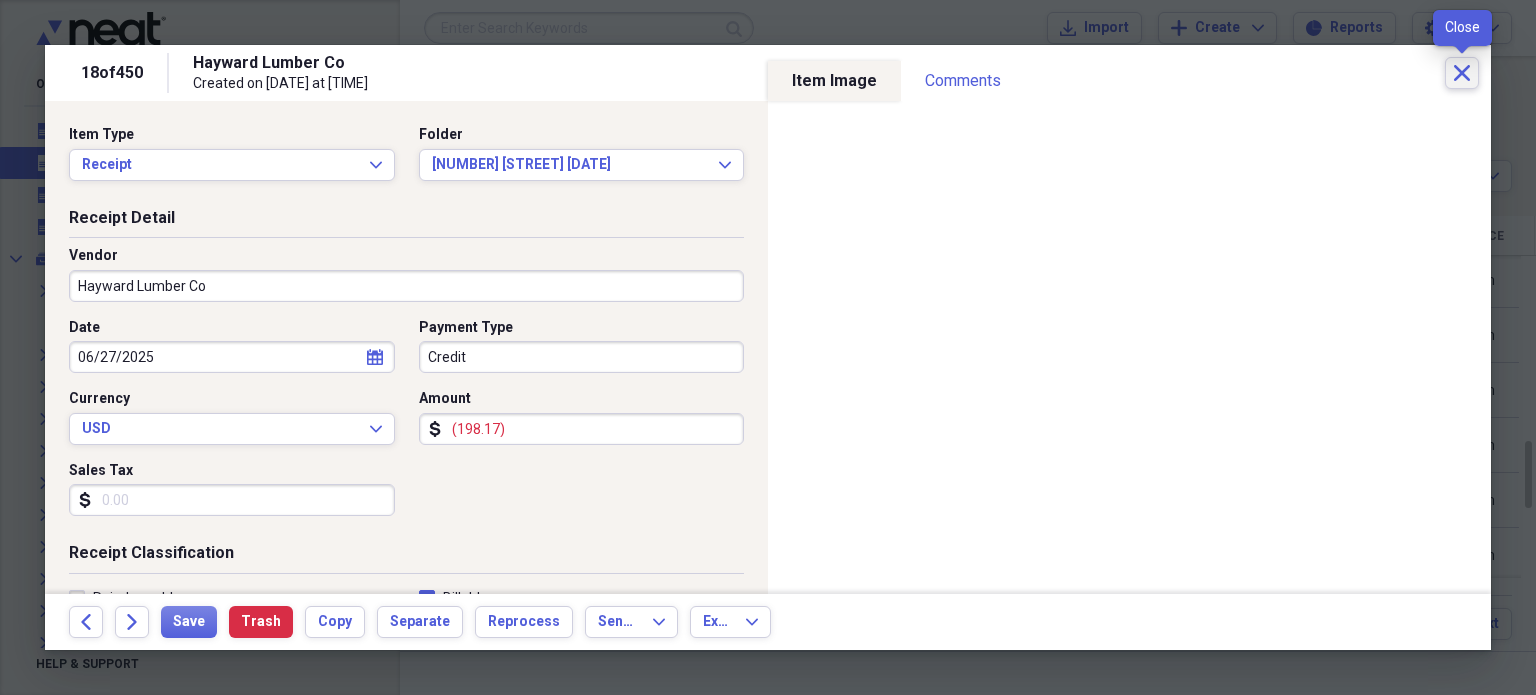 click 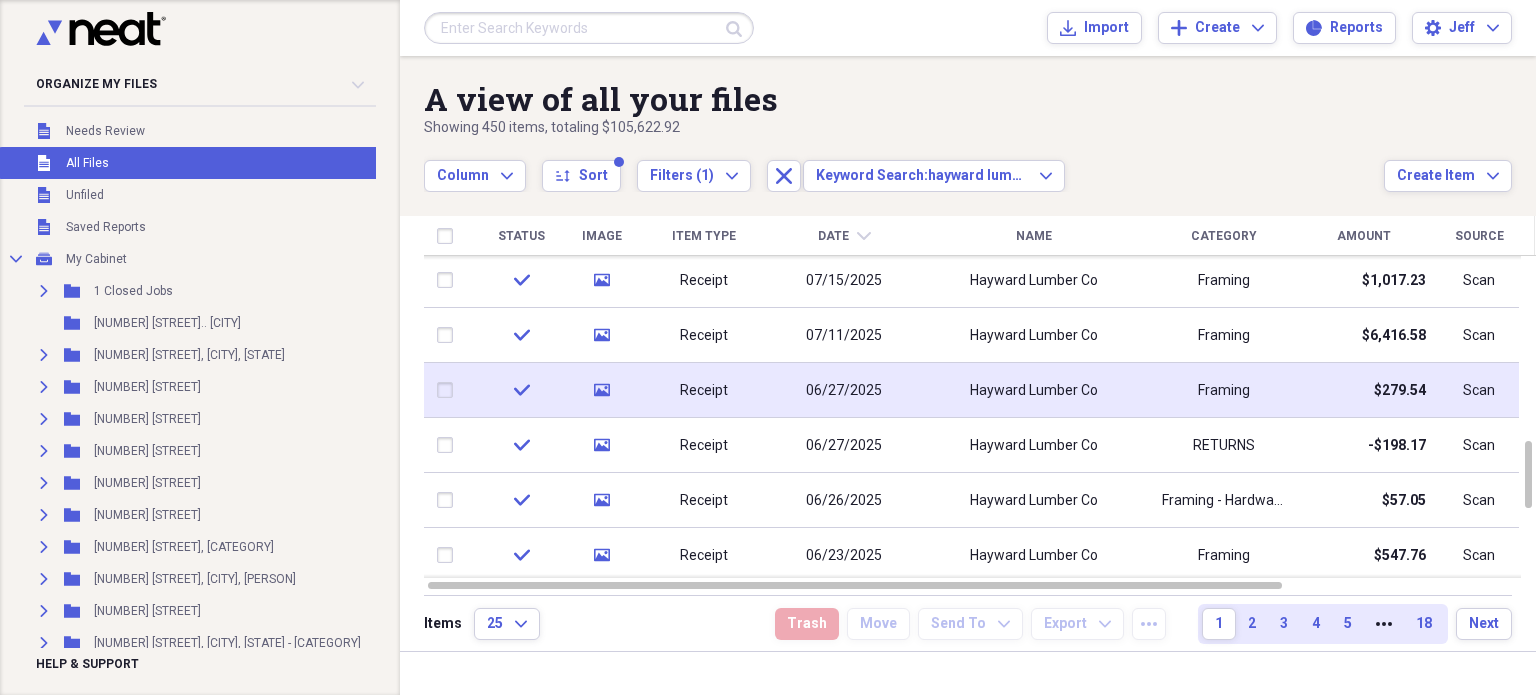 click on "06/27/2025" at bounding box center [844, 390] 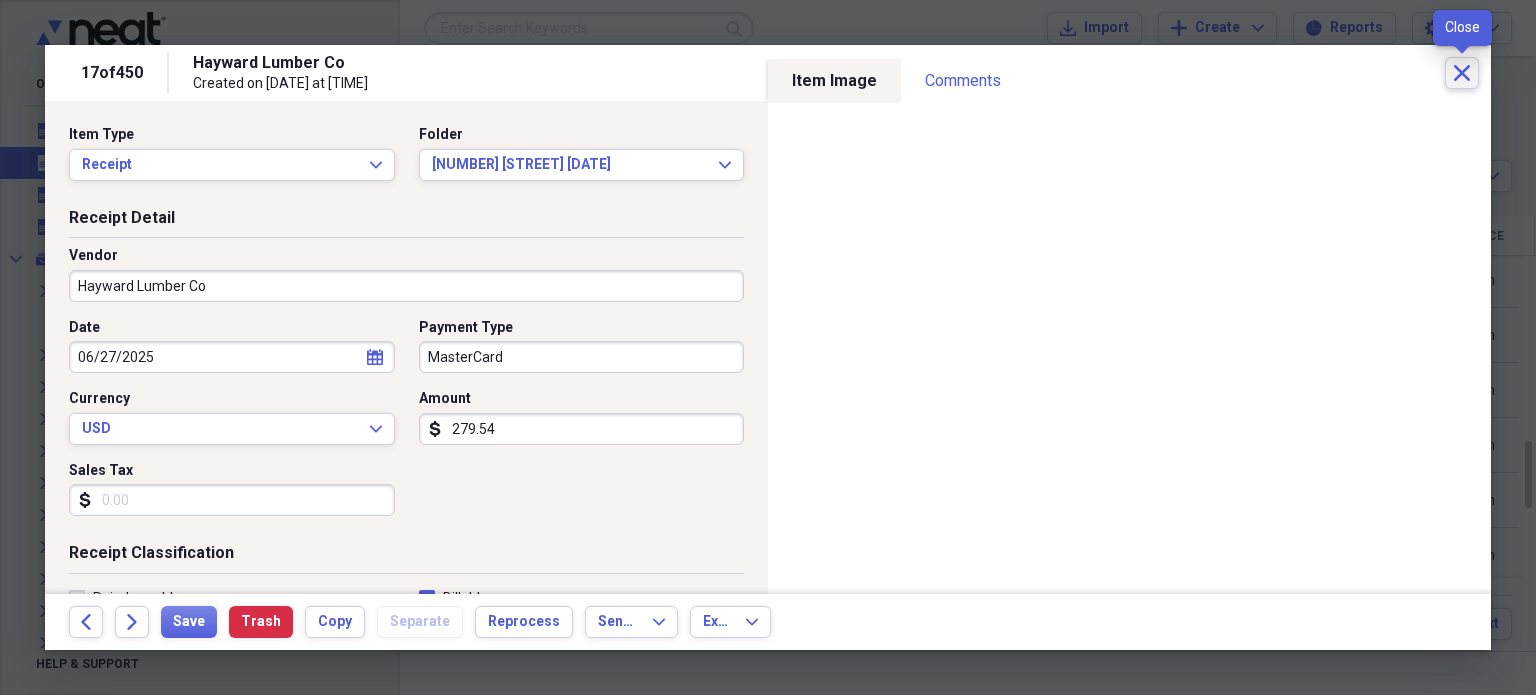 click 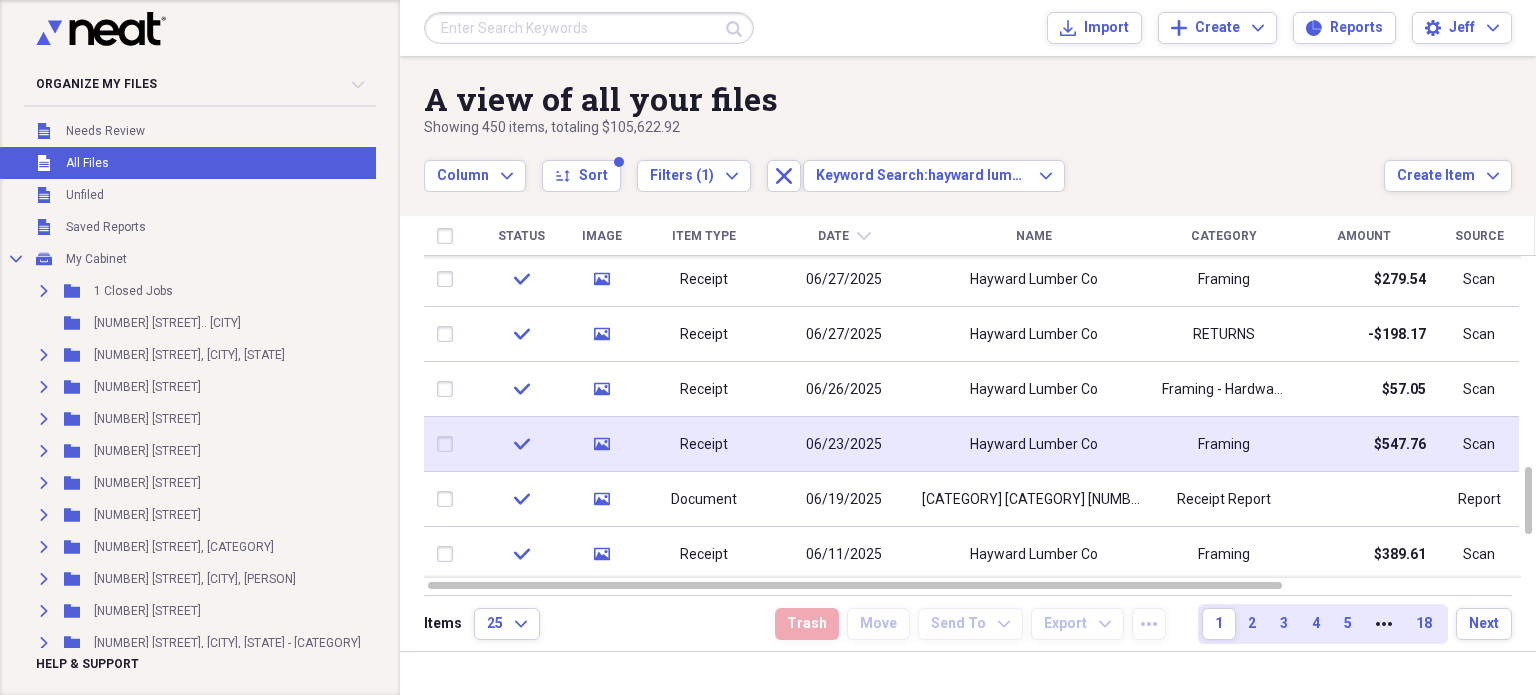 click on "Hayward Lumber Co" at bounding box center [1034, 444] 